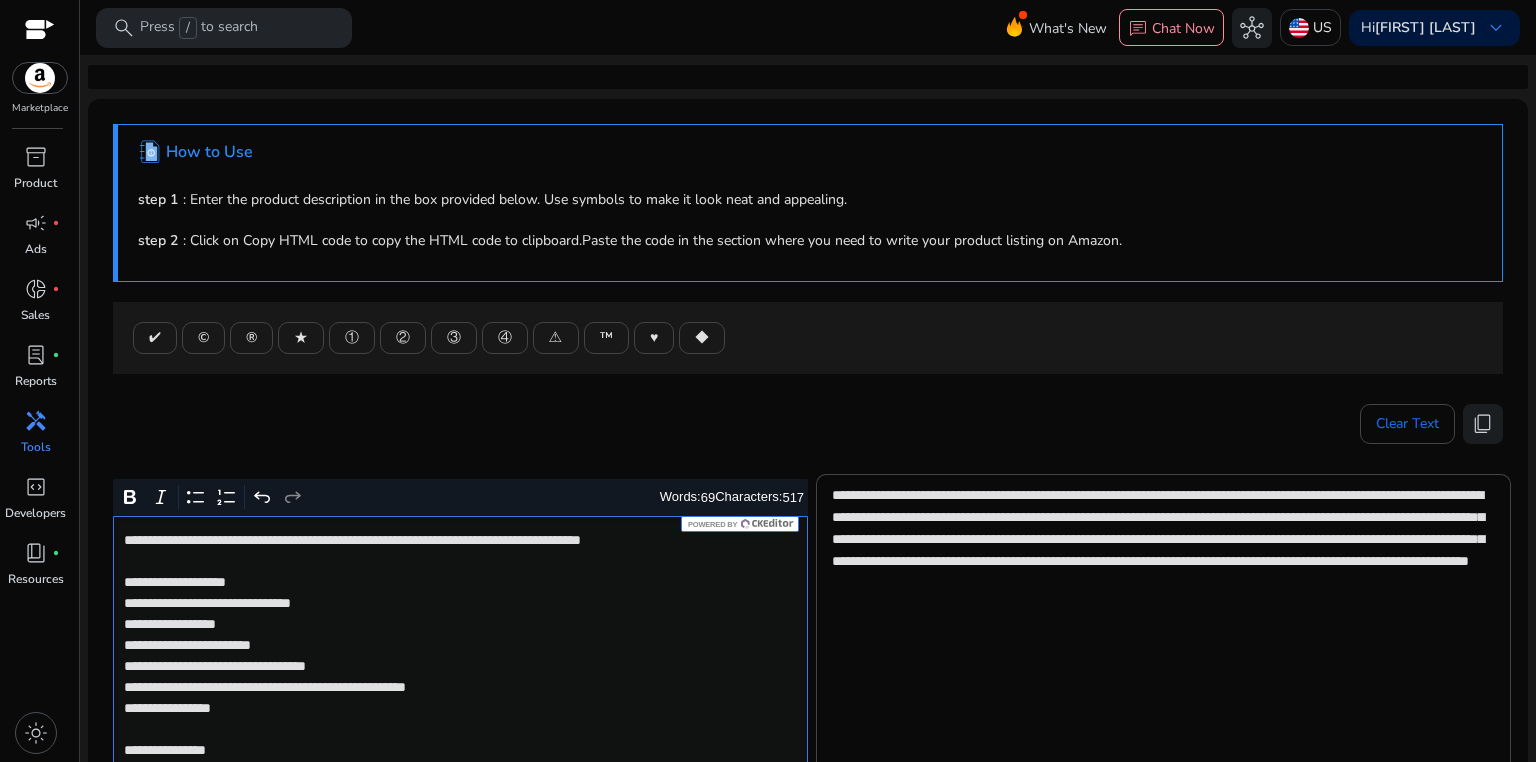 scroll, scrollTop: 0, scrollLeft: 0, axis: both 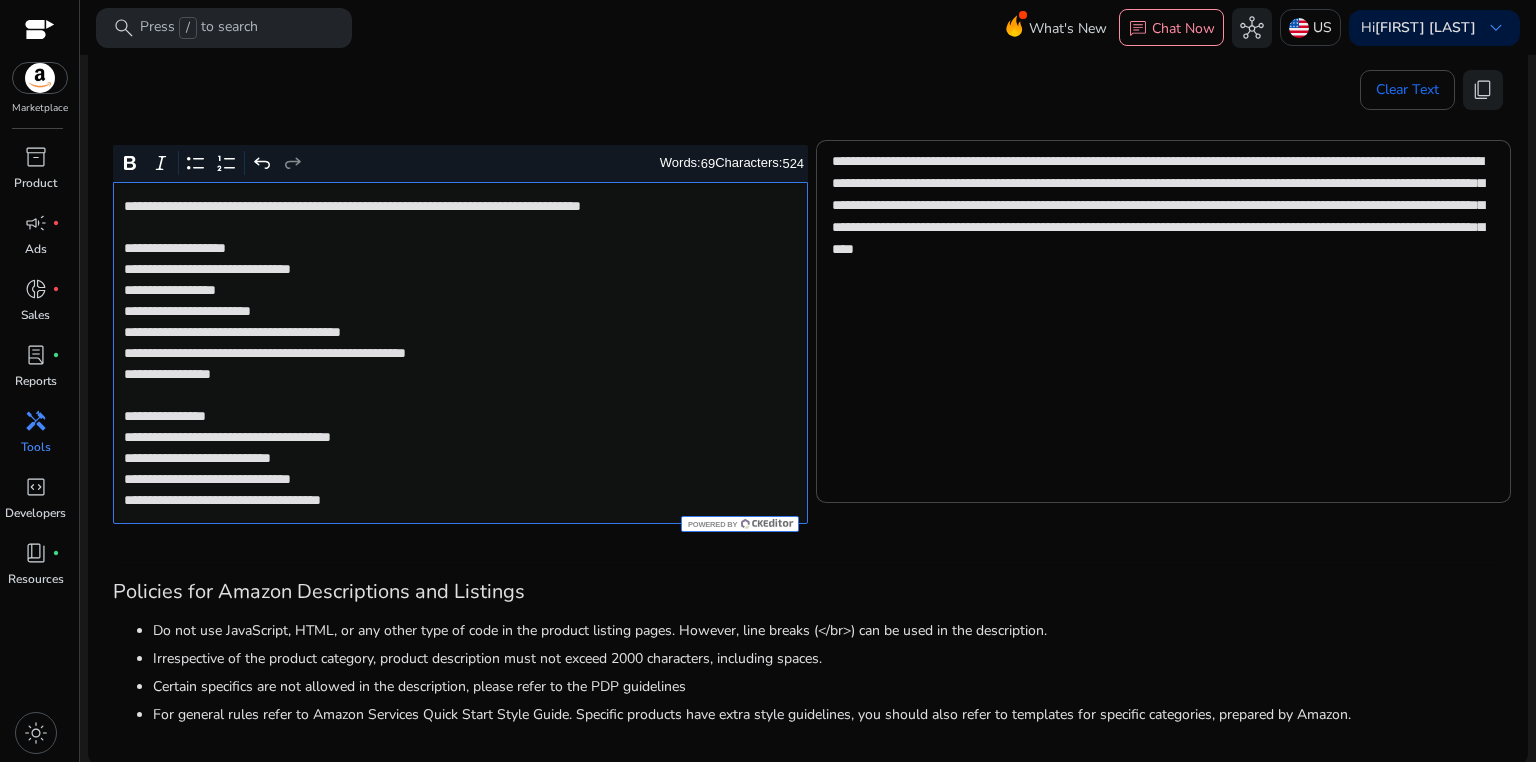 click on "**********" 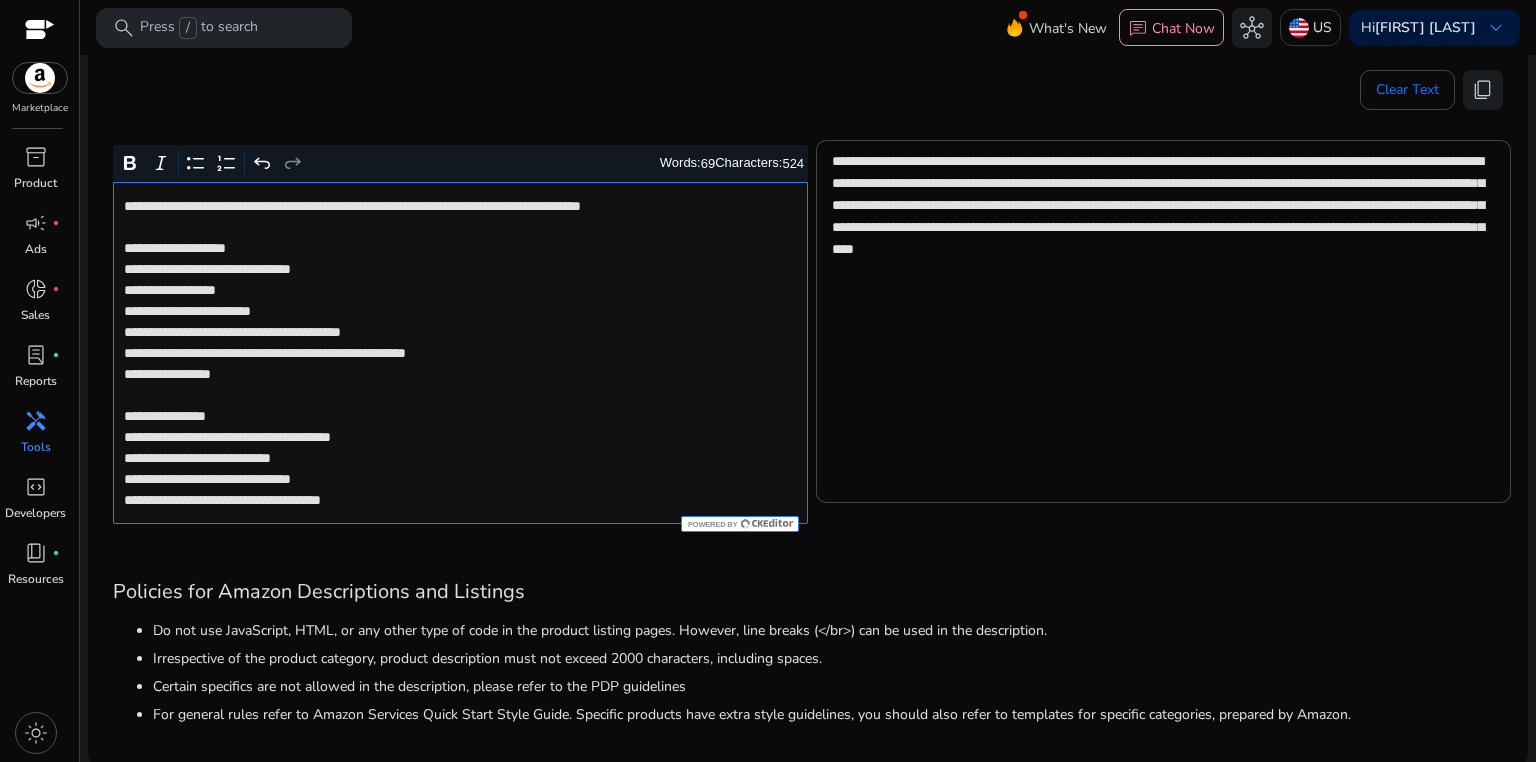 click on "**********" 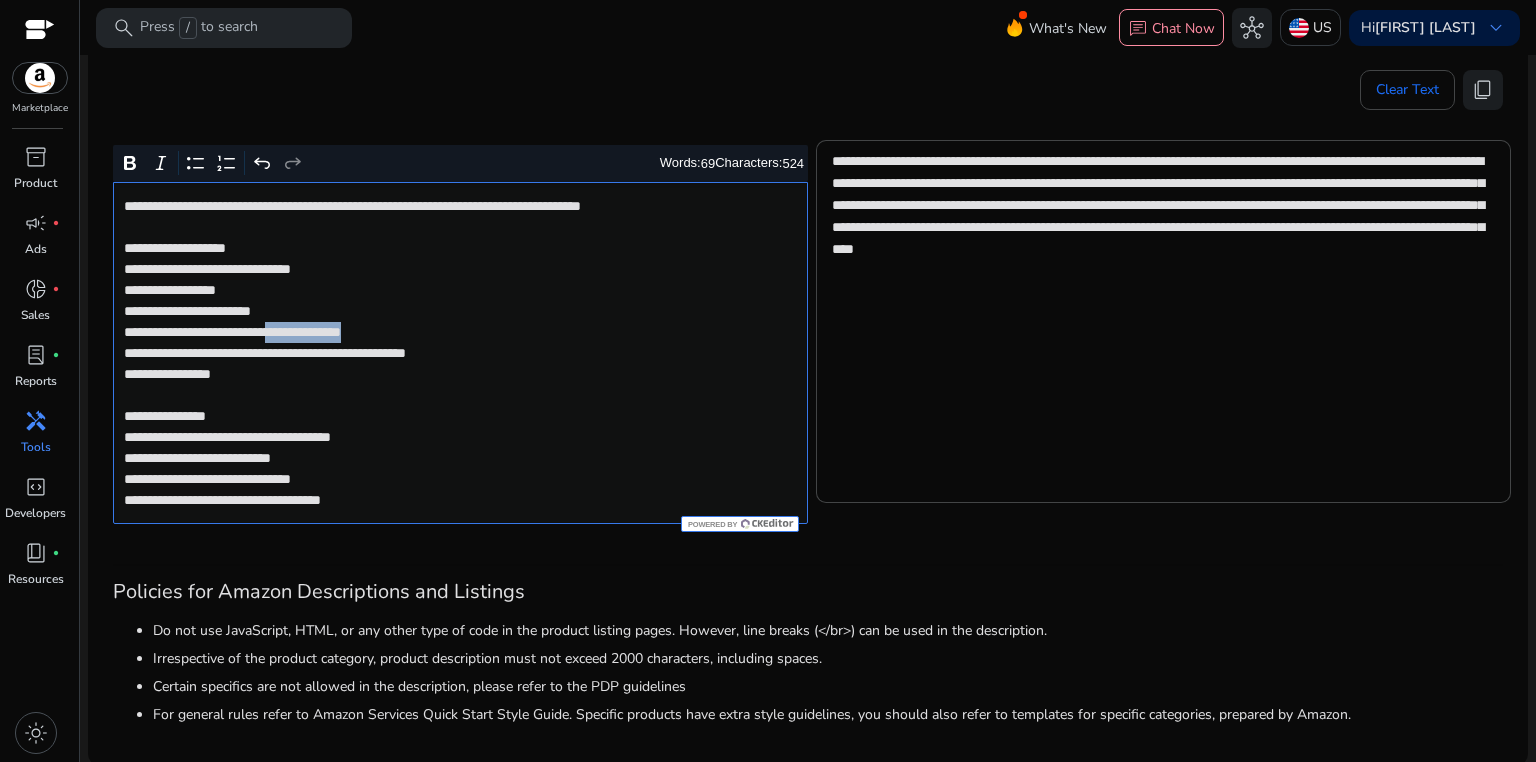drag, startPoint x: 0, startPoint y: 0, endPoint x: 332, endPoint y: 332, distance: 469.5189 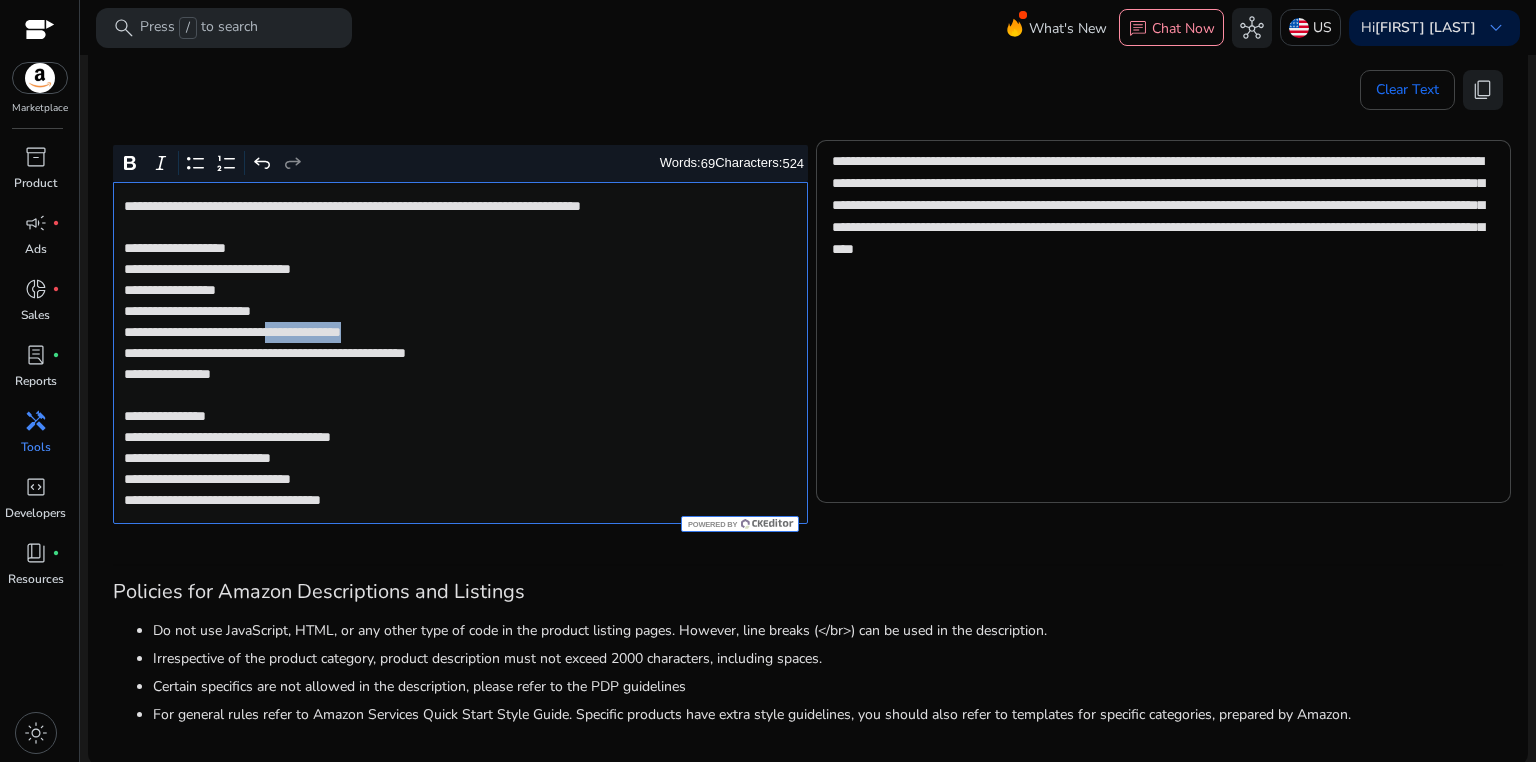 click on "**********" 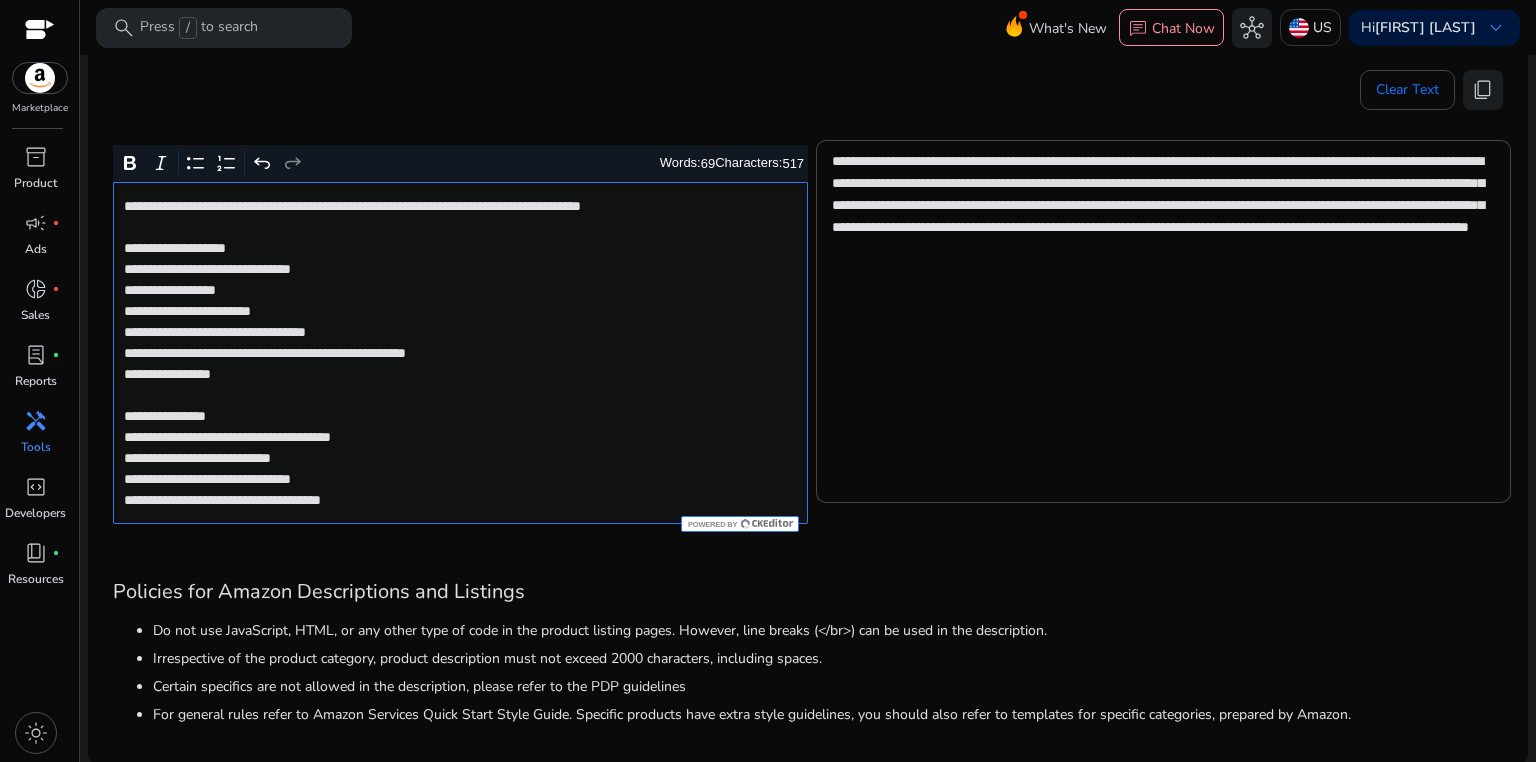 click on "**********" 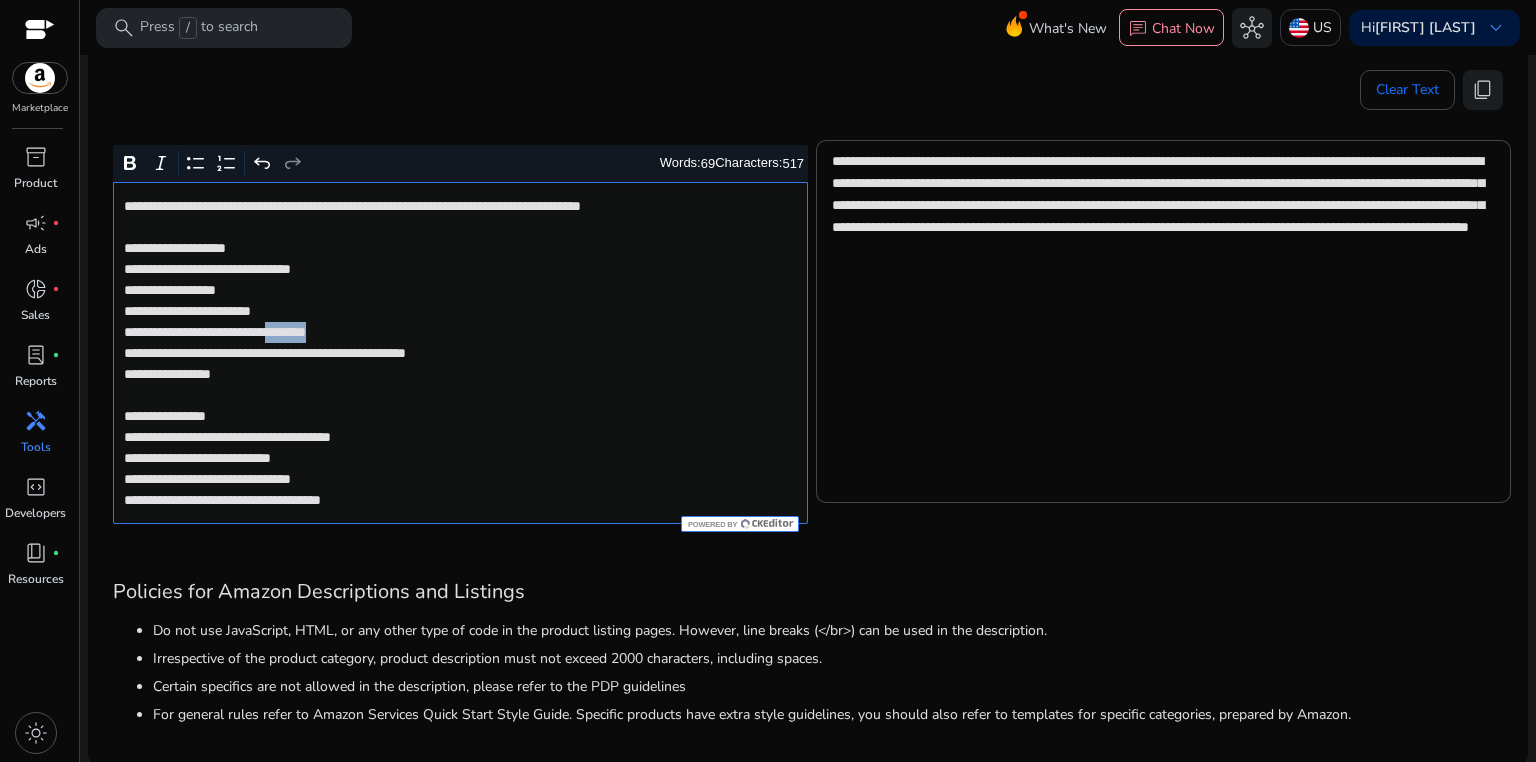 click on "**********" 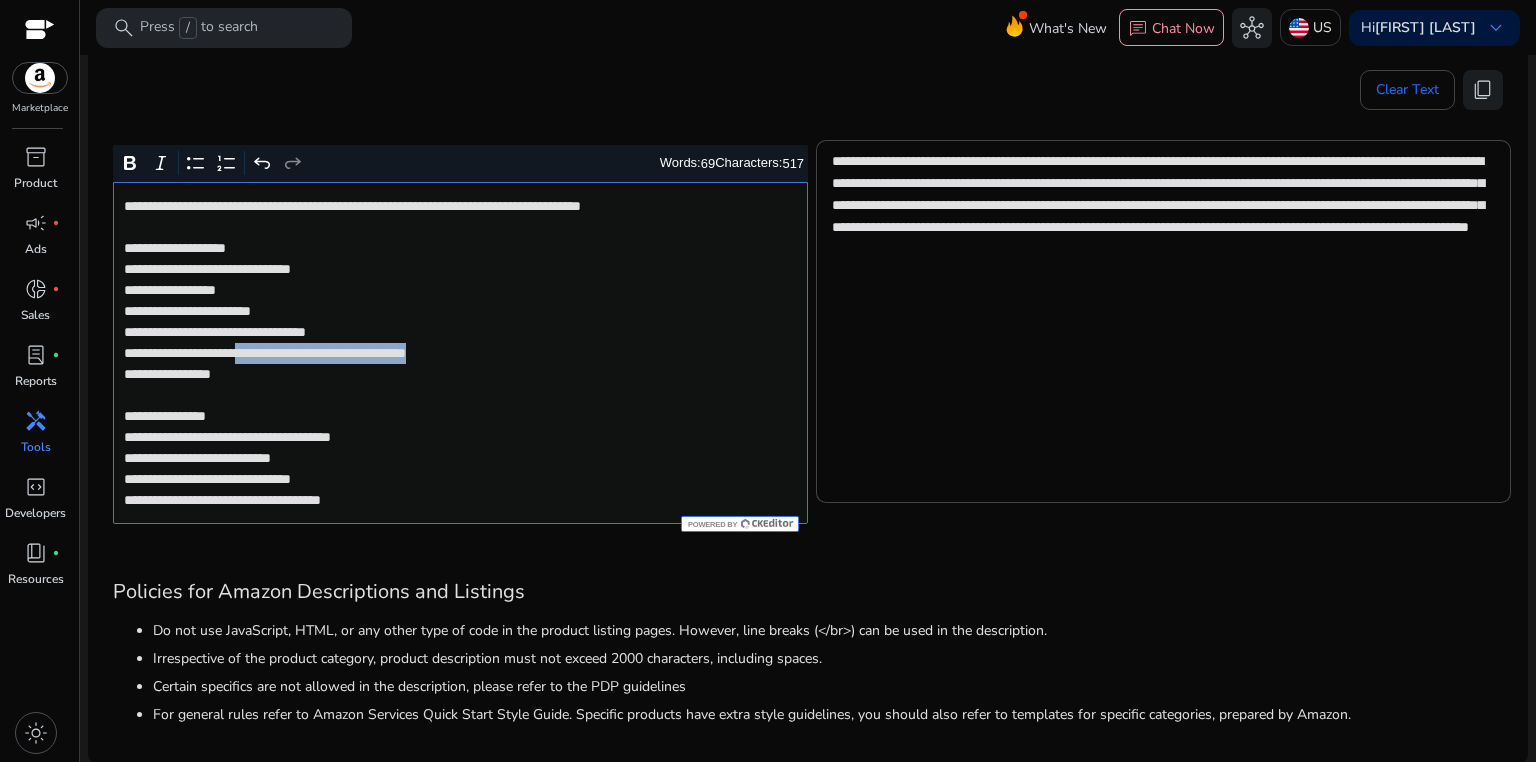 drag, startPoint x: 283, startPoint y: 351, endPoint x: 592, endPoint y: 355, distance: 309.02588 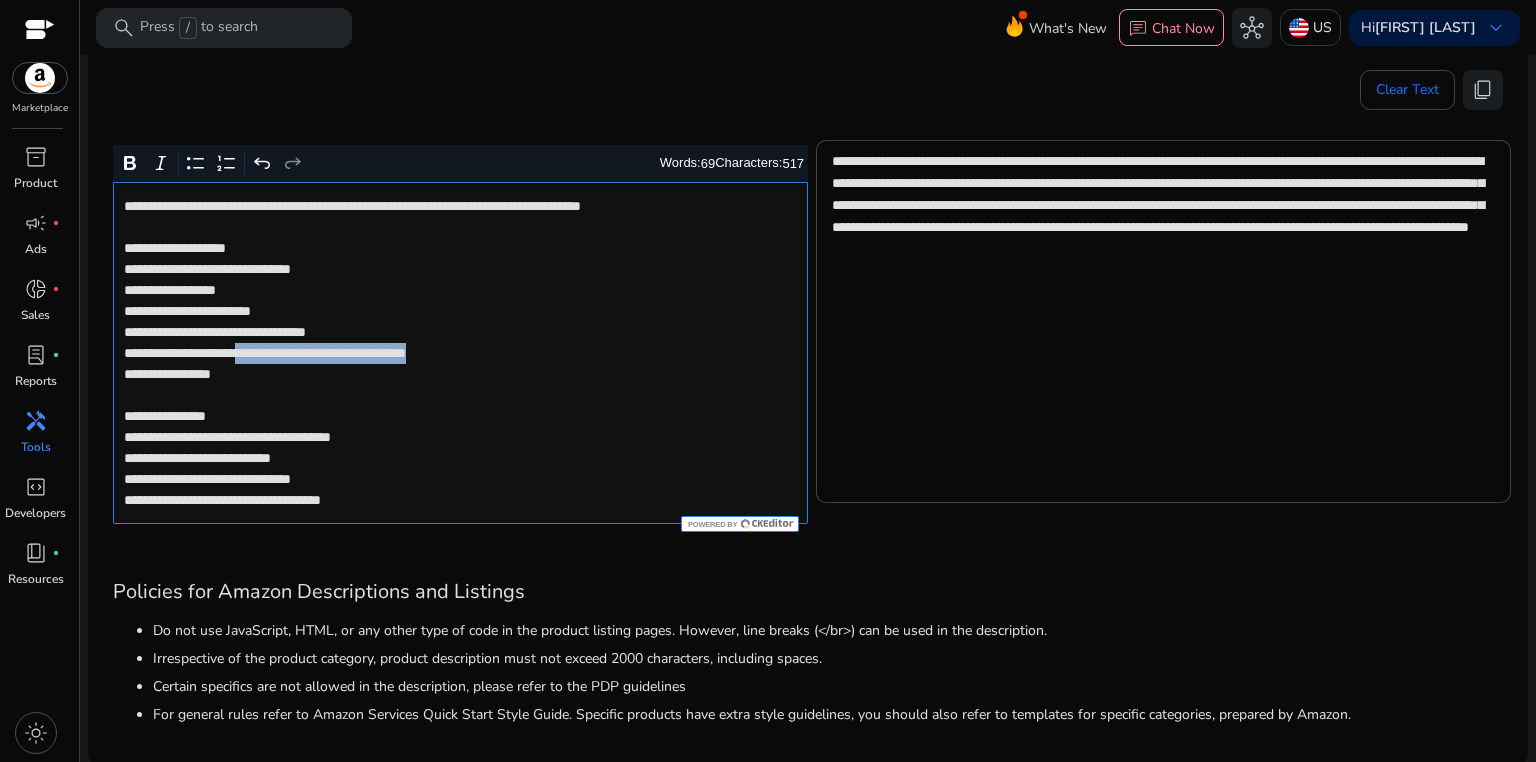 click on "**********" 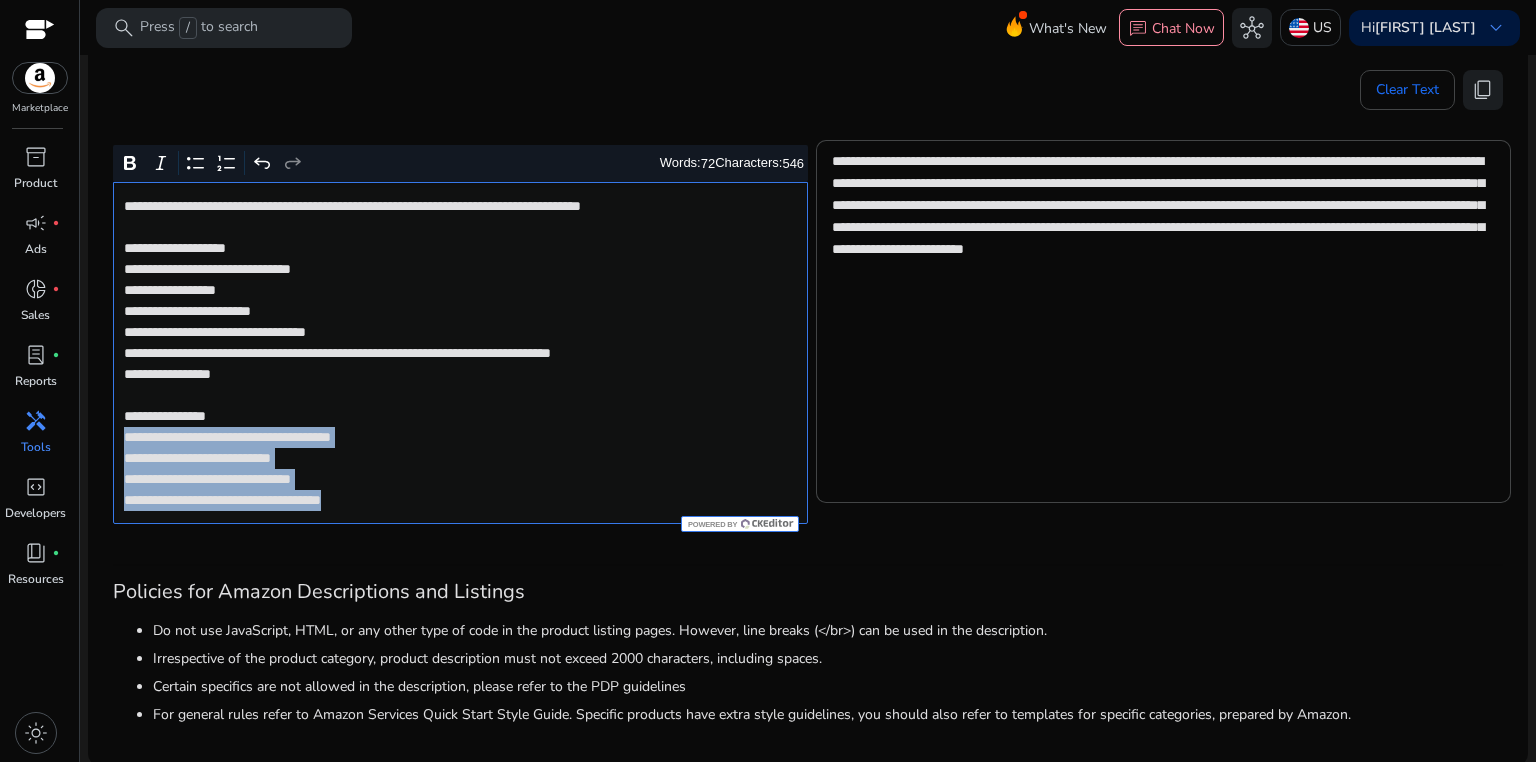 drag, startPoint x: 120, startPoint y: 441, endPoint x: 492, endPoint y: 508, distance: 377.98544 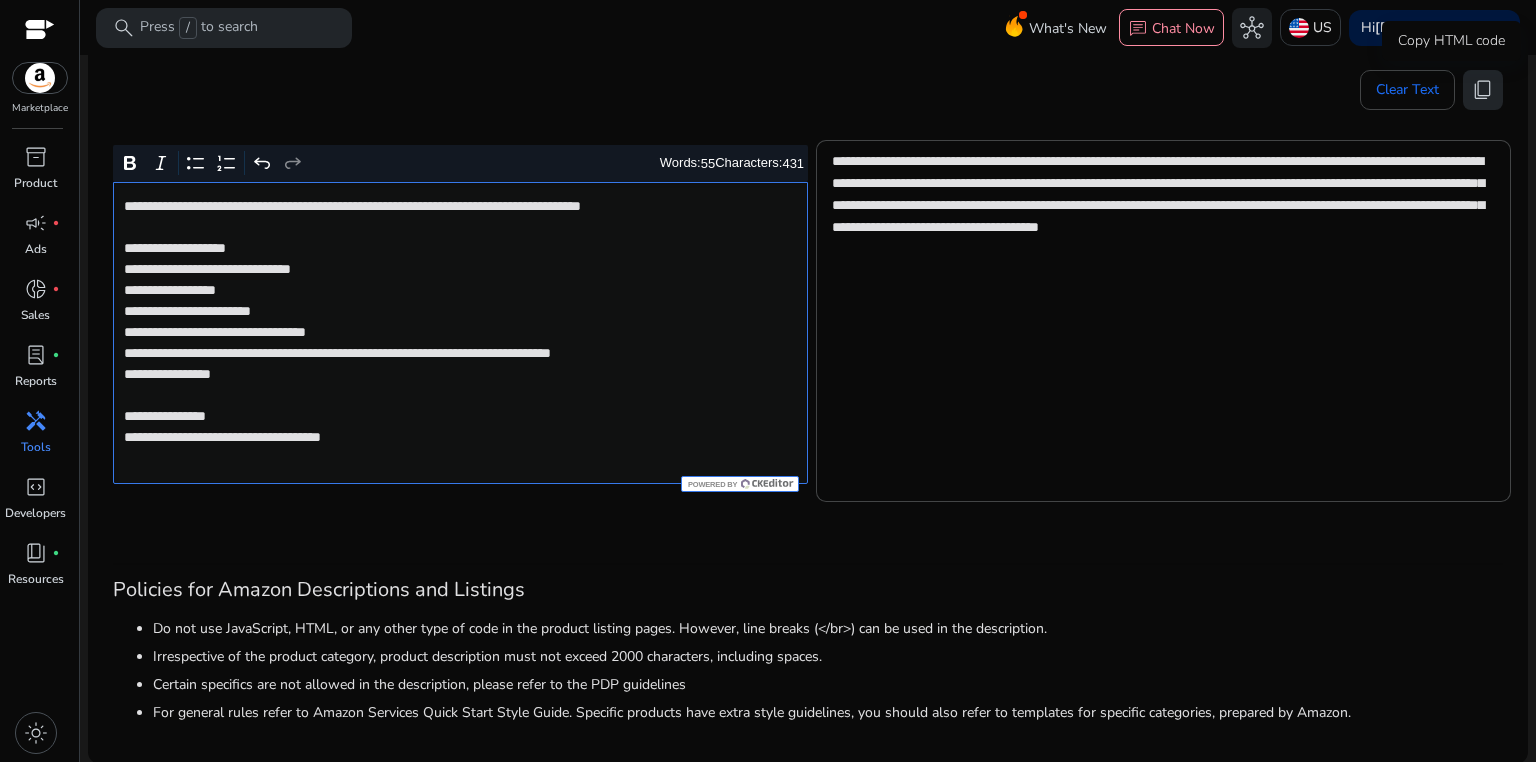click on "content_copy" 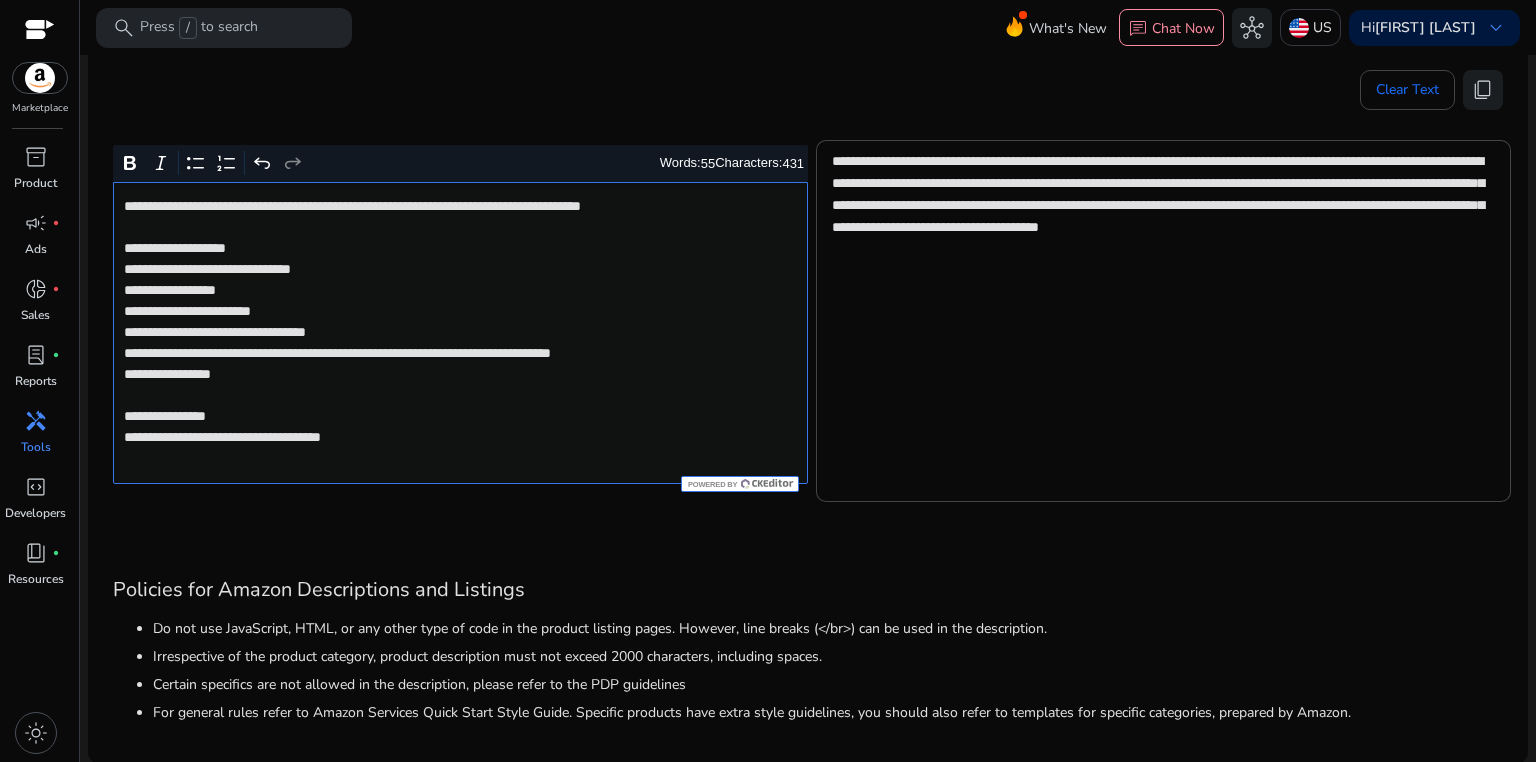 click on "**********" 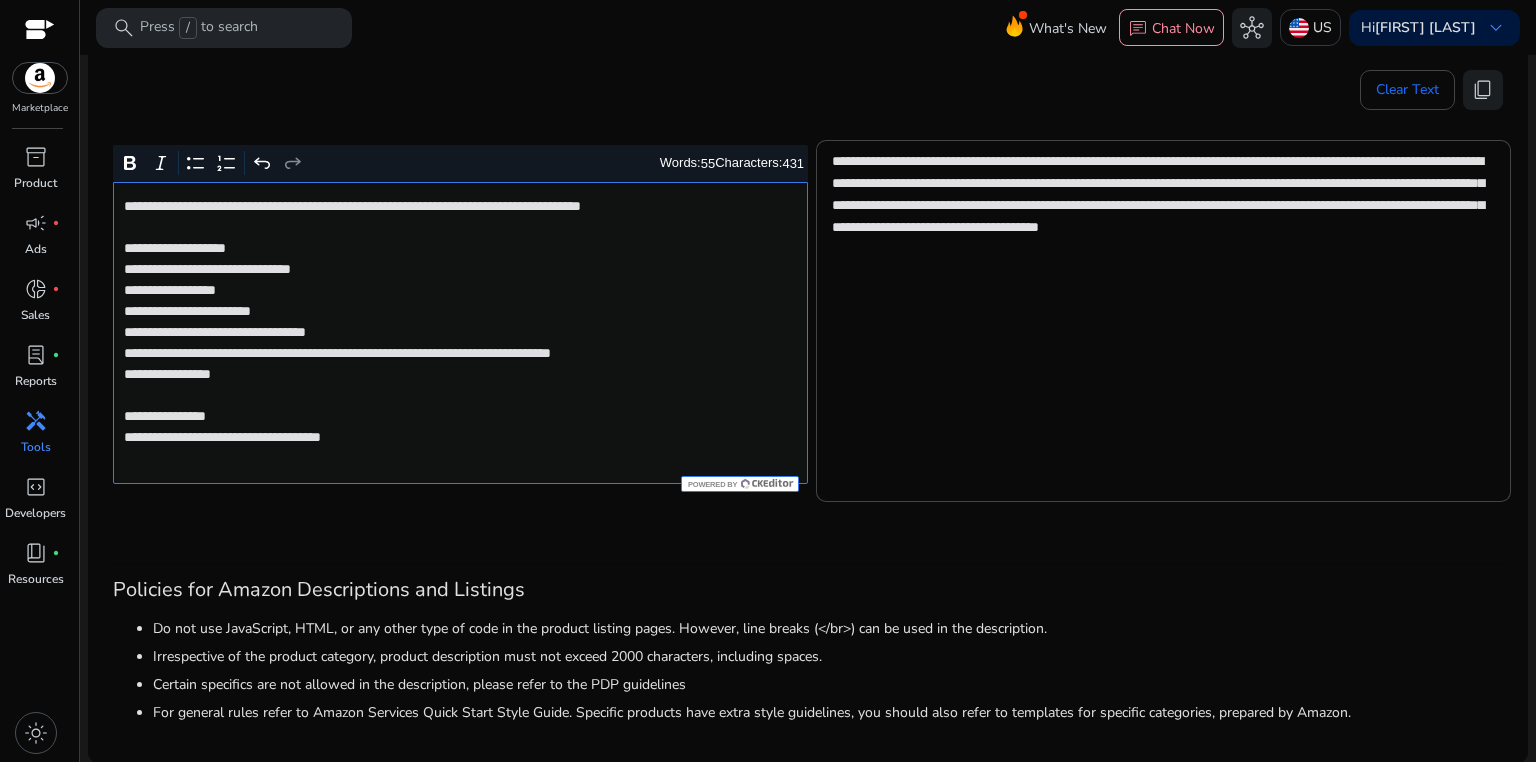 click on "**********" 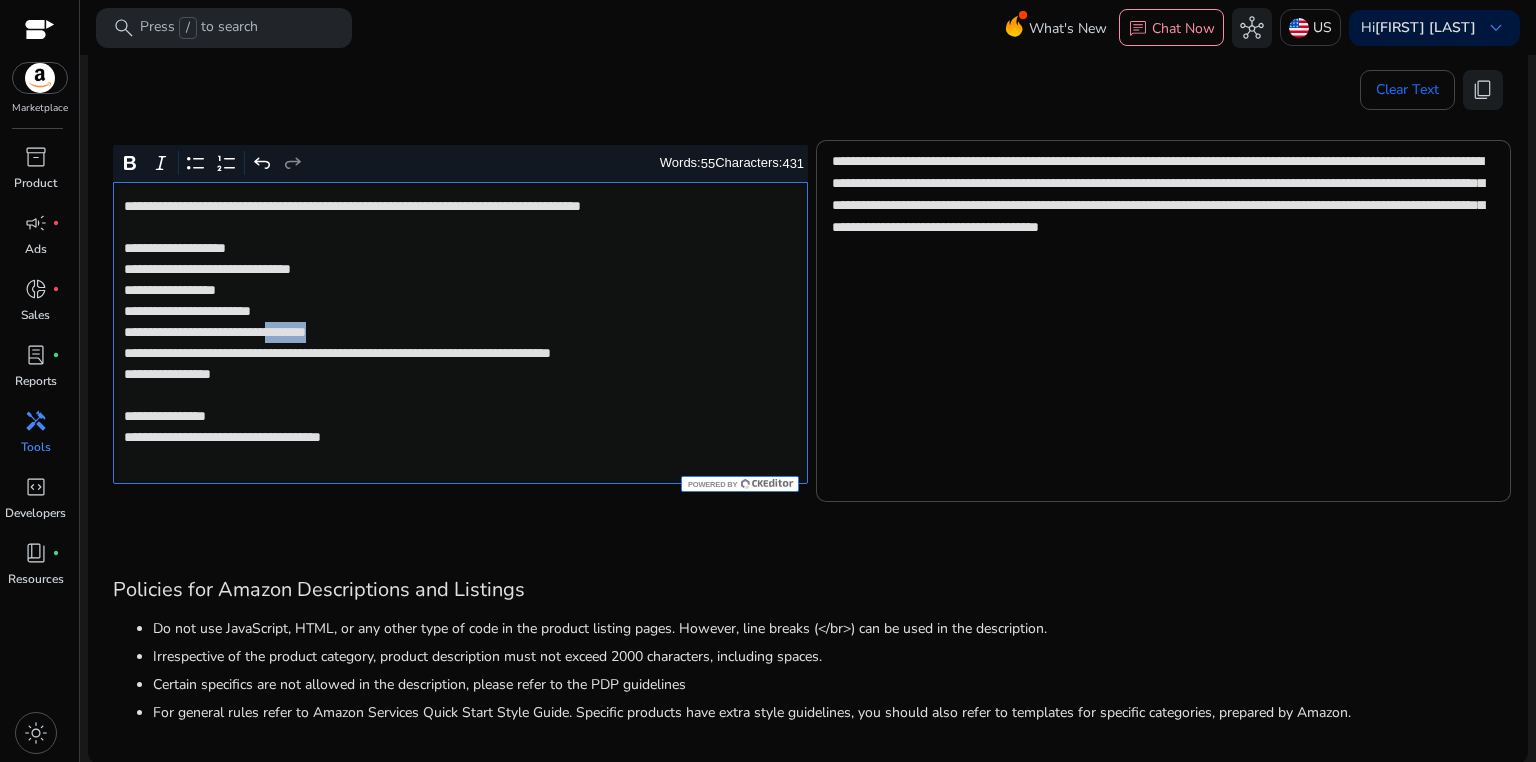 click on "**********" 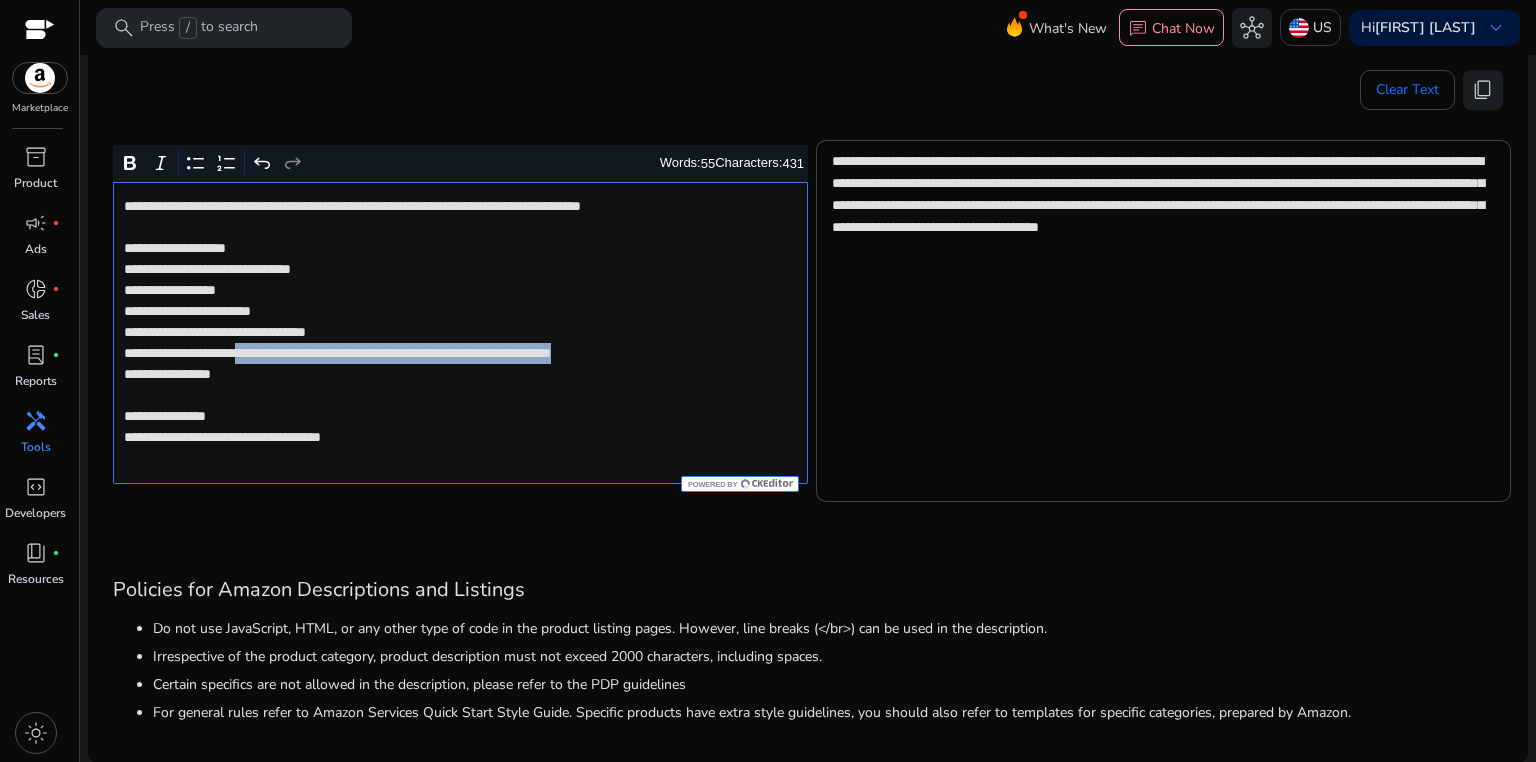 drag, startPoint x: 283, startPoint y: 349, endPoint x: 767, endPoint y: 349, distance: 484 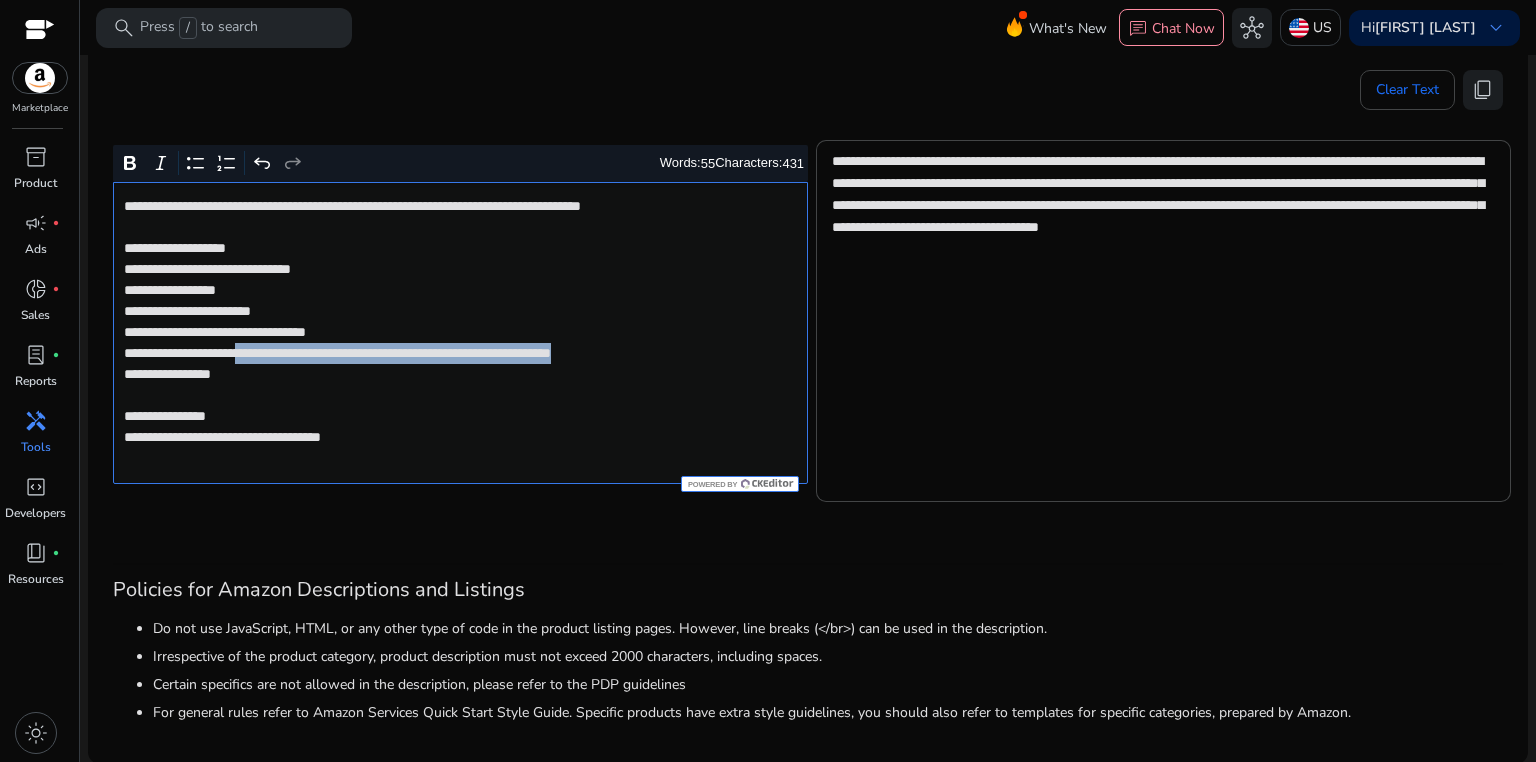 click on "**********" 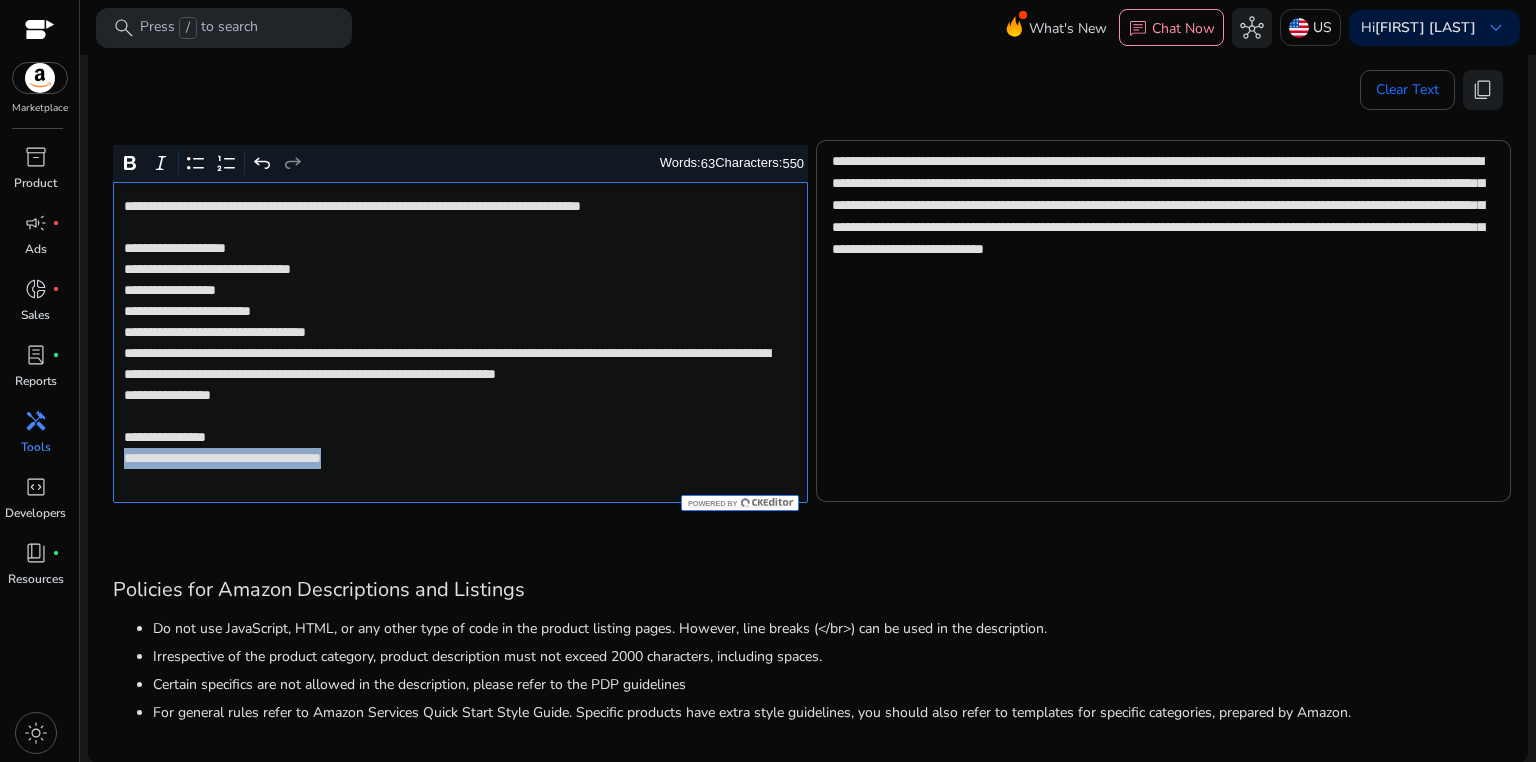 drag, startPoint x: 119, startPoint y: 480, endPoint x: 472, endPoint y: 480, distance: 353 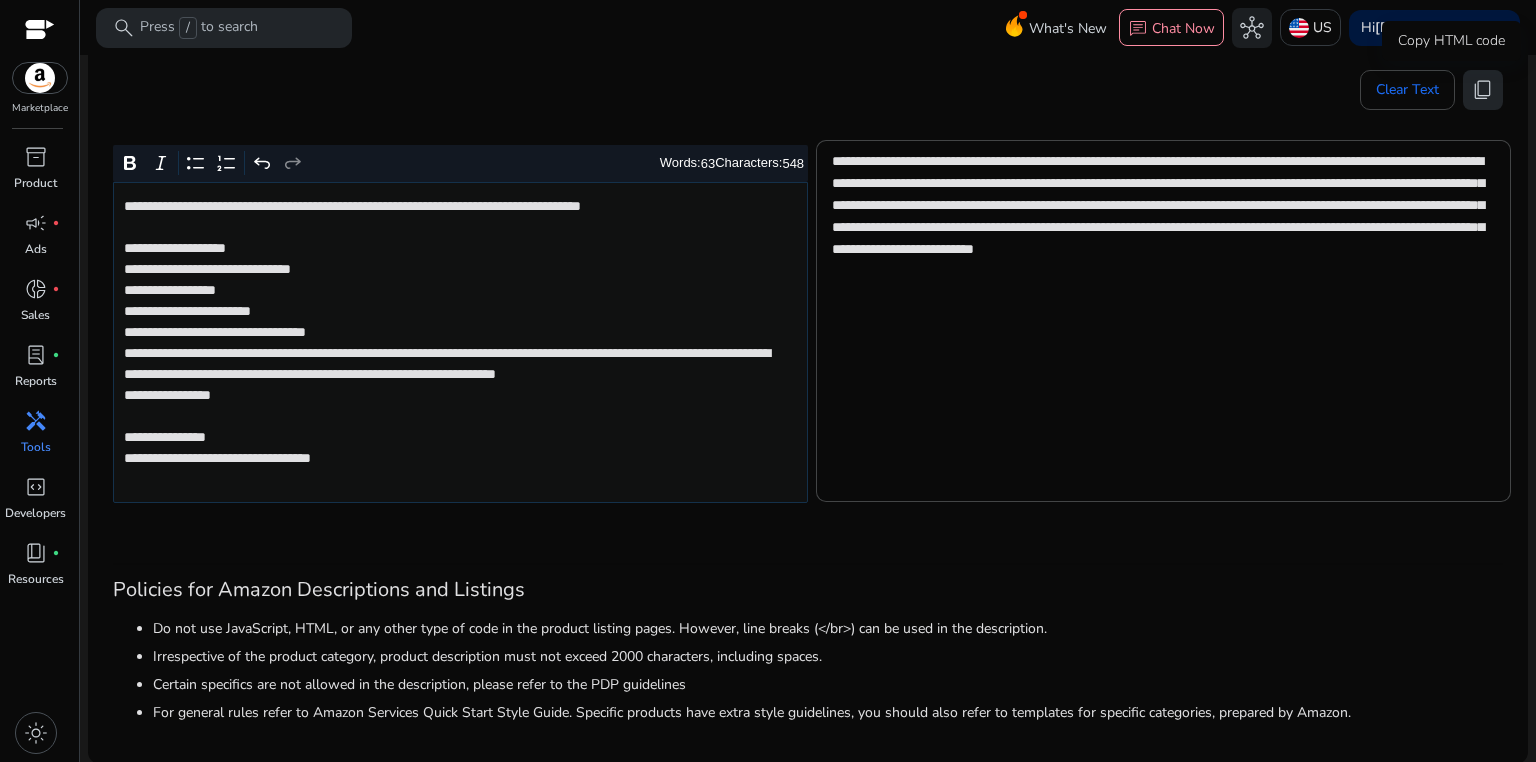 click on "content_copy" 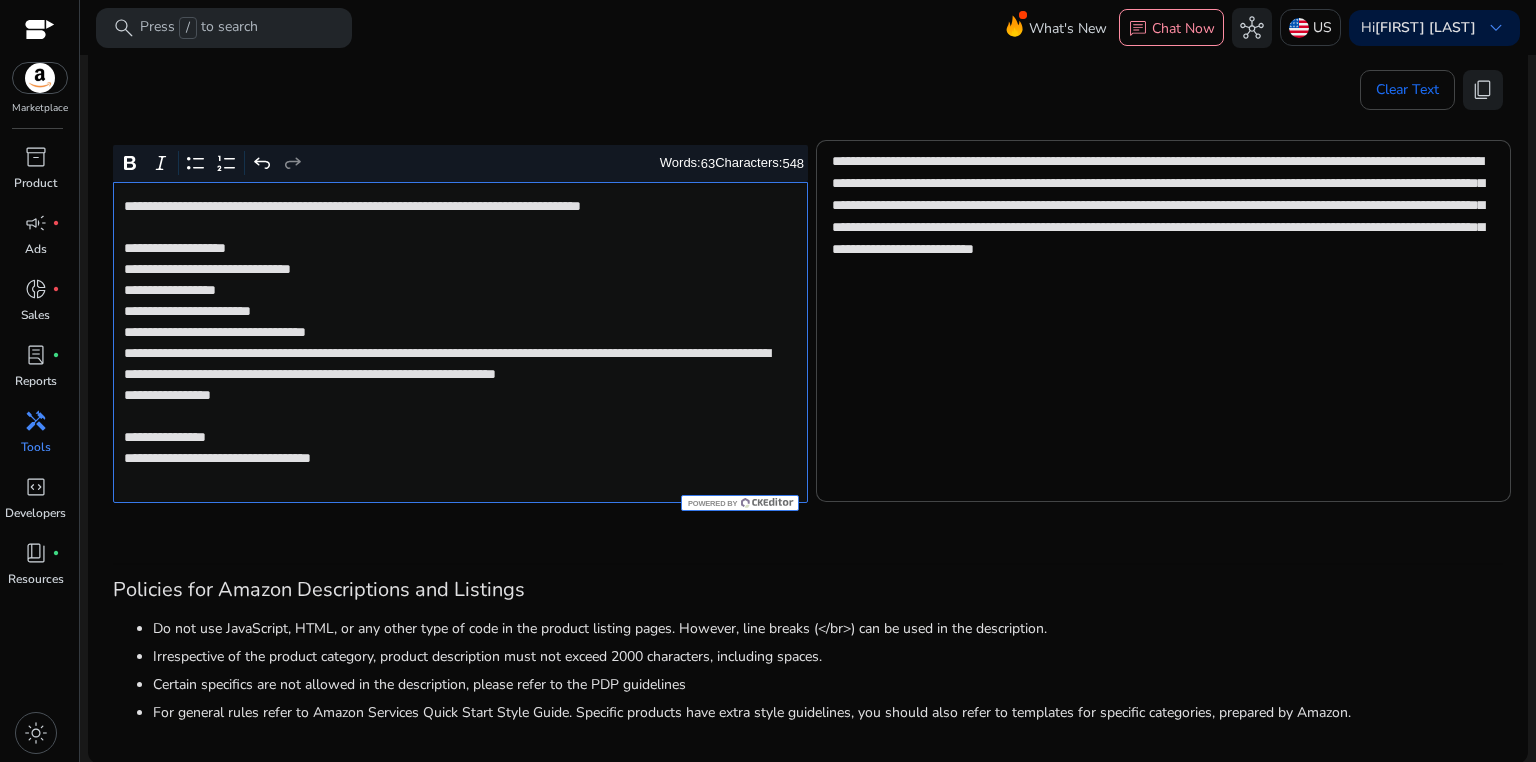 click on "**********" 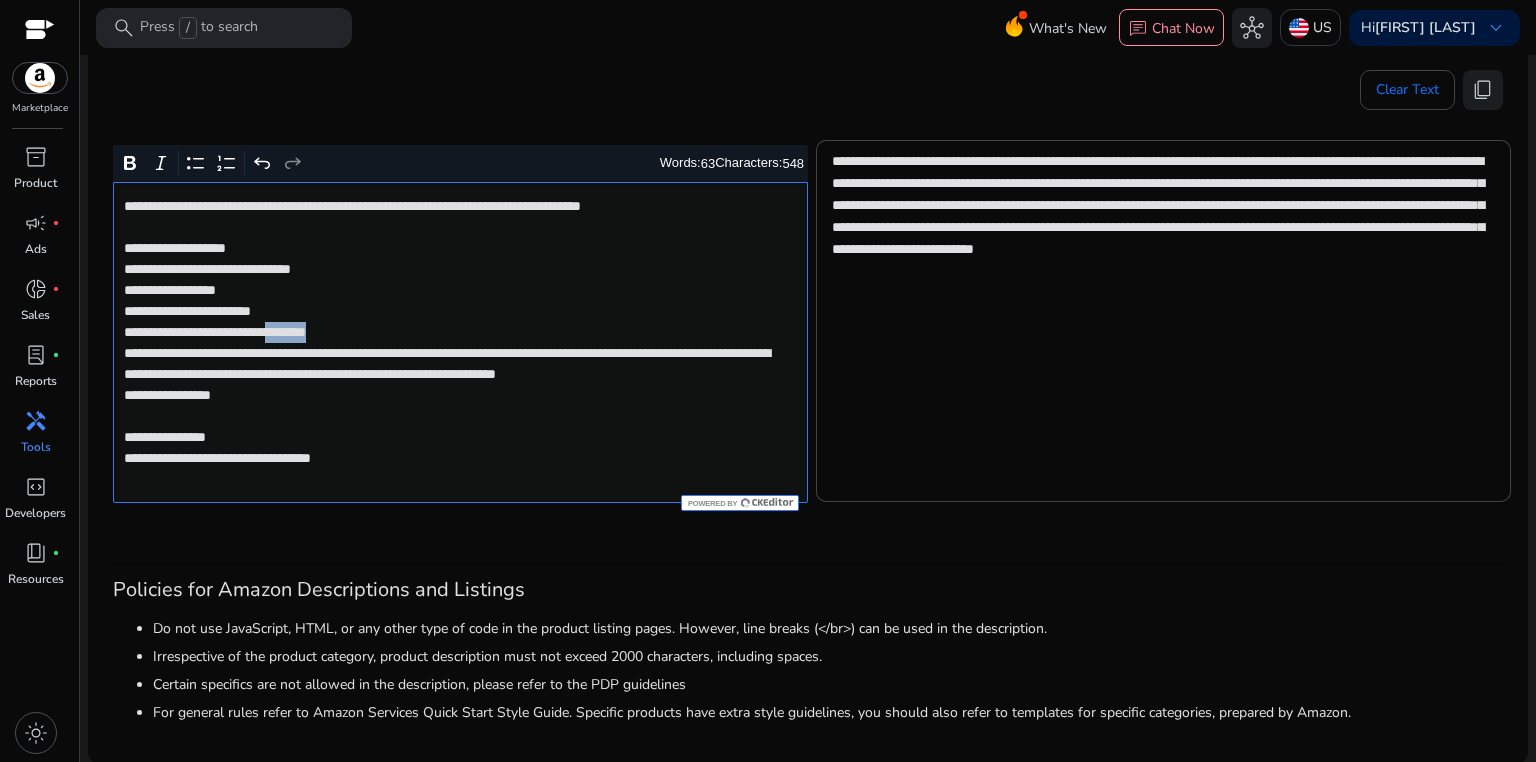 click on "**********" 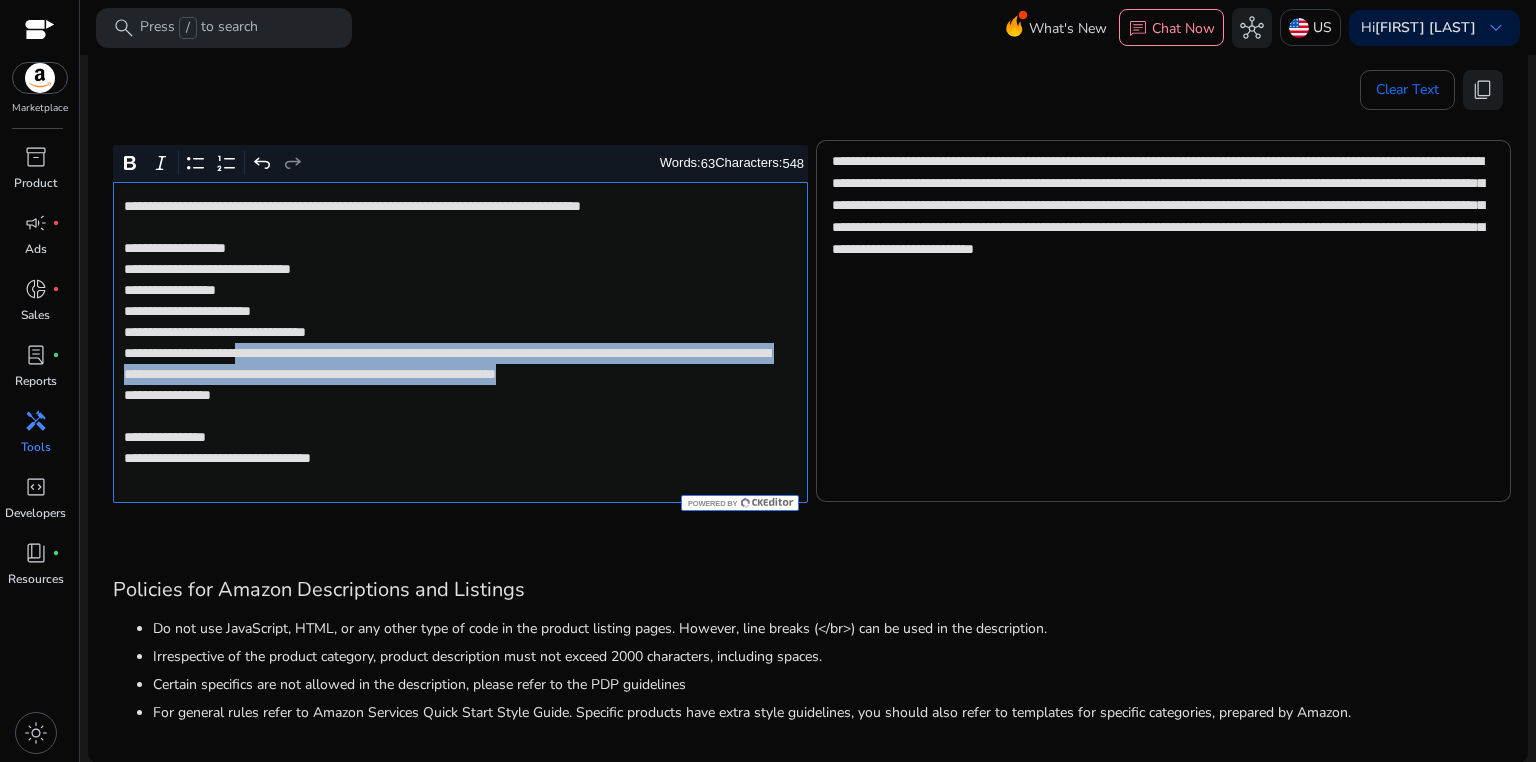 drag, startPoint x: 285, startPoint y: 353, endPoint x: 494, endPoint y: 393, distance: 212.79332 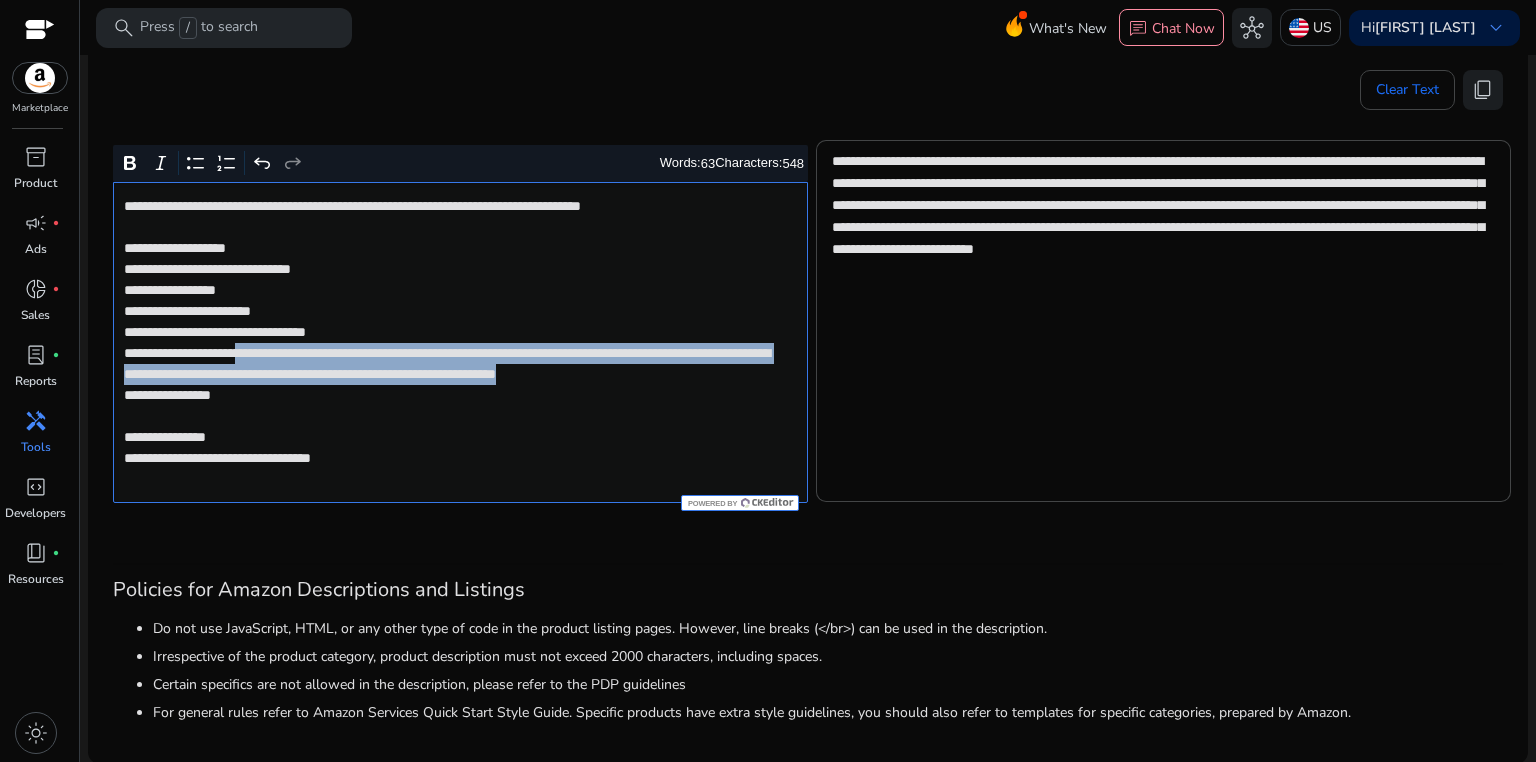 click on "**********" 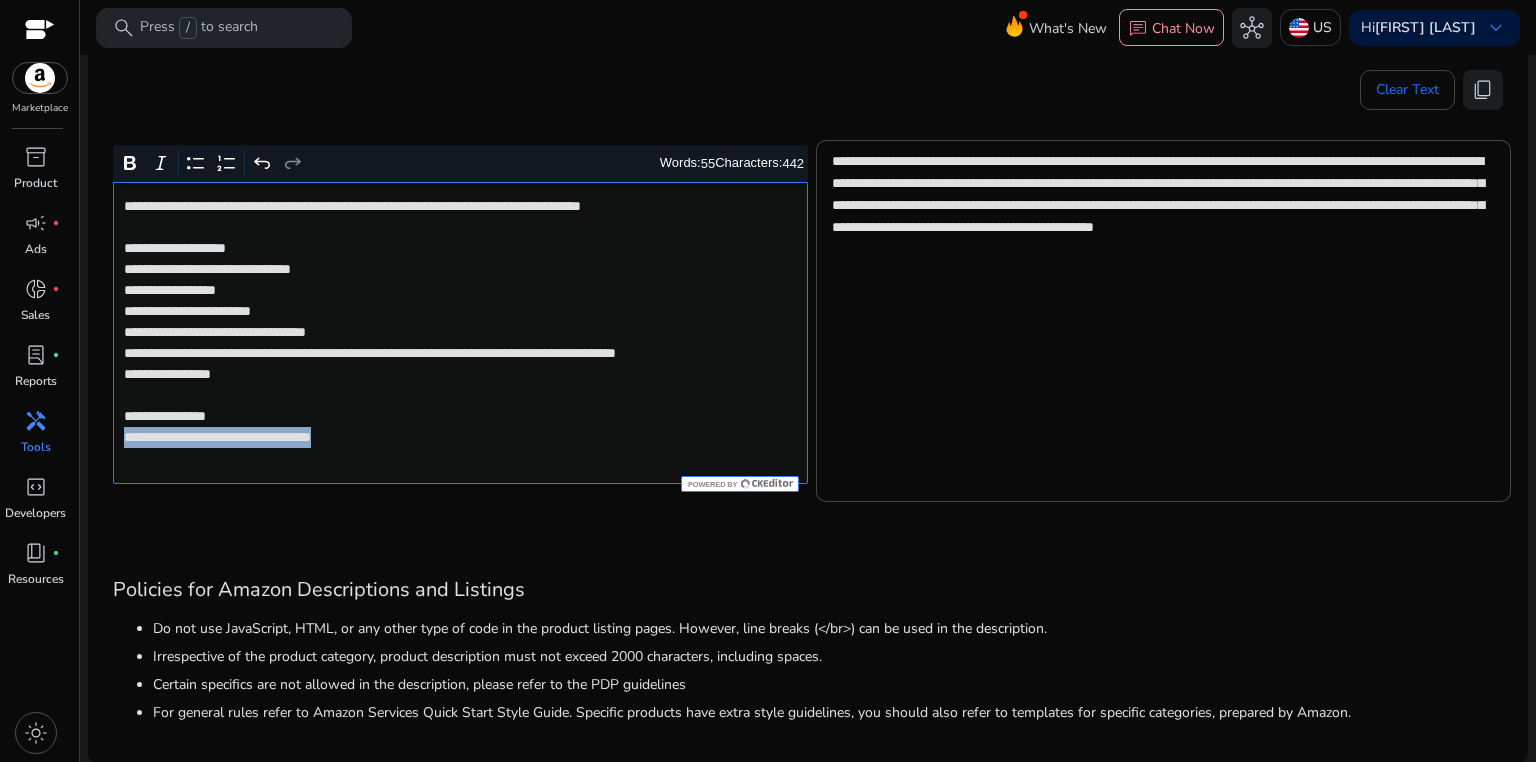 drag, startPoint x: 117, startPoint y: 456, endPoint x: 428, endPoint y: 468, distance: 311.2314 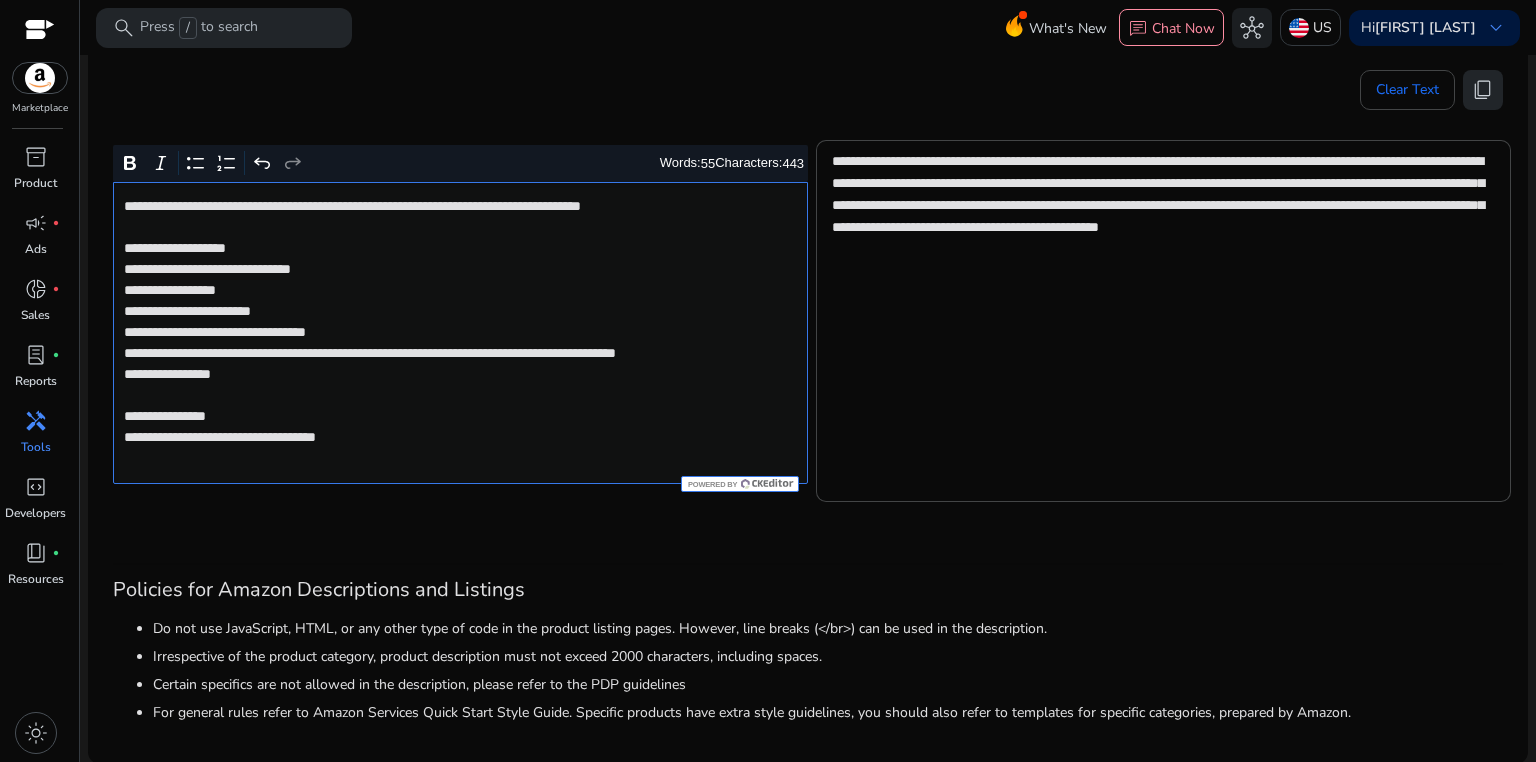 click on "content_copy" 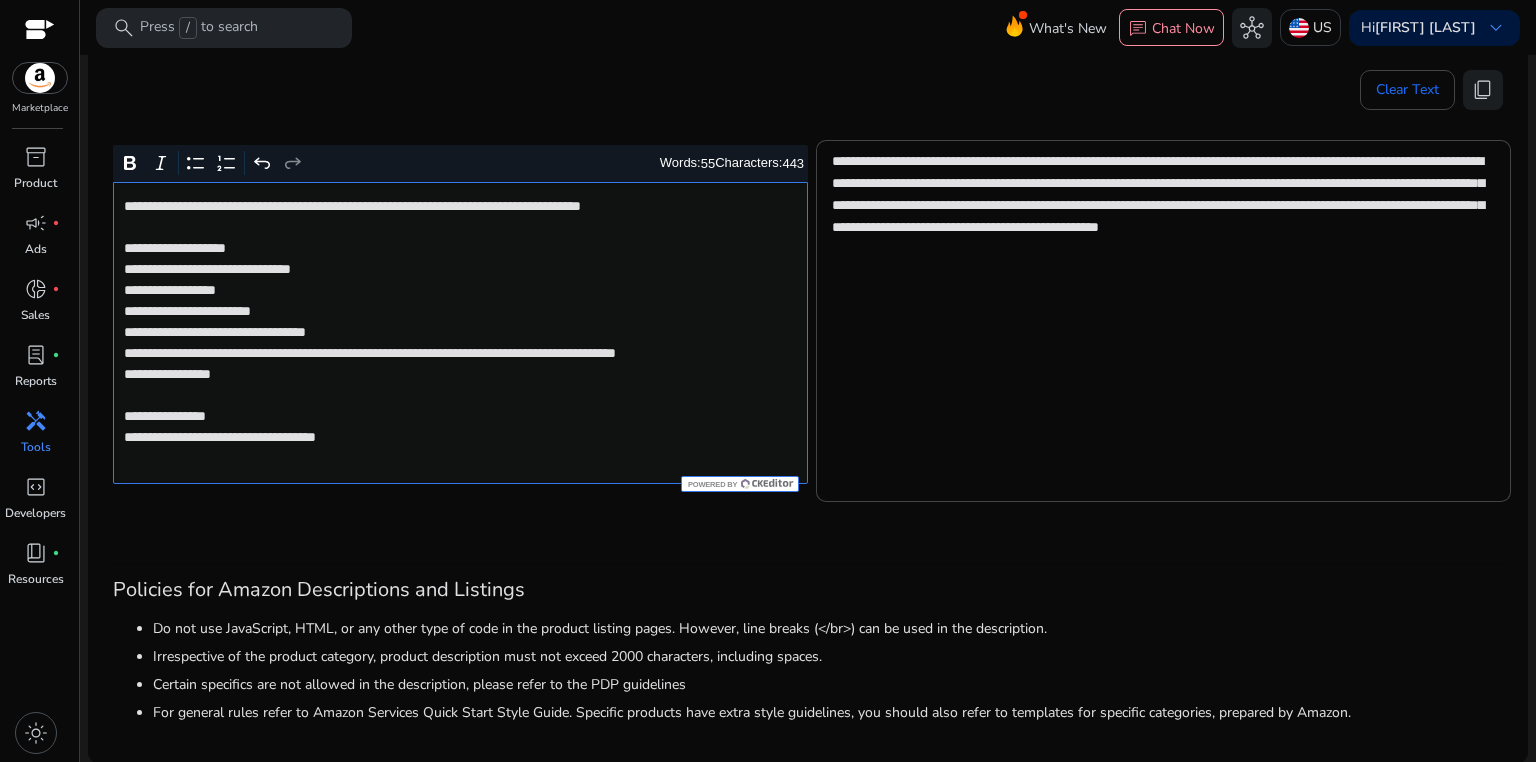 click on "**********" 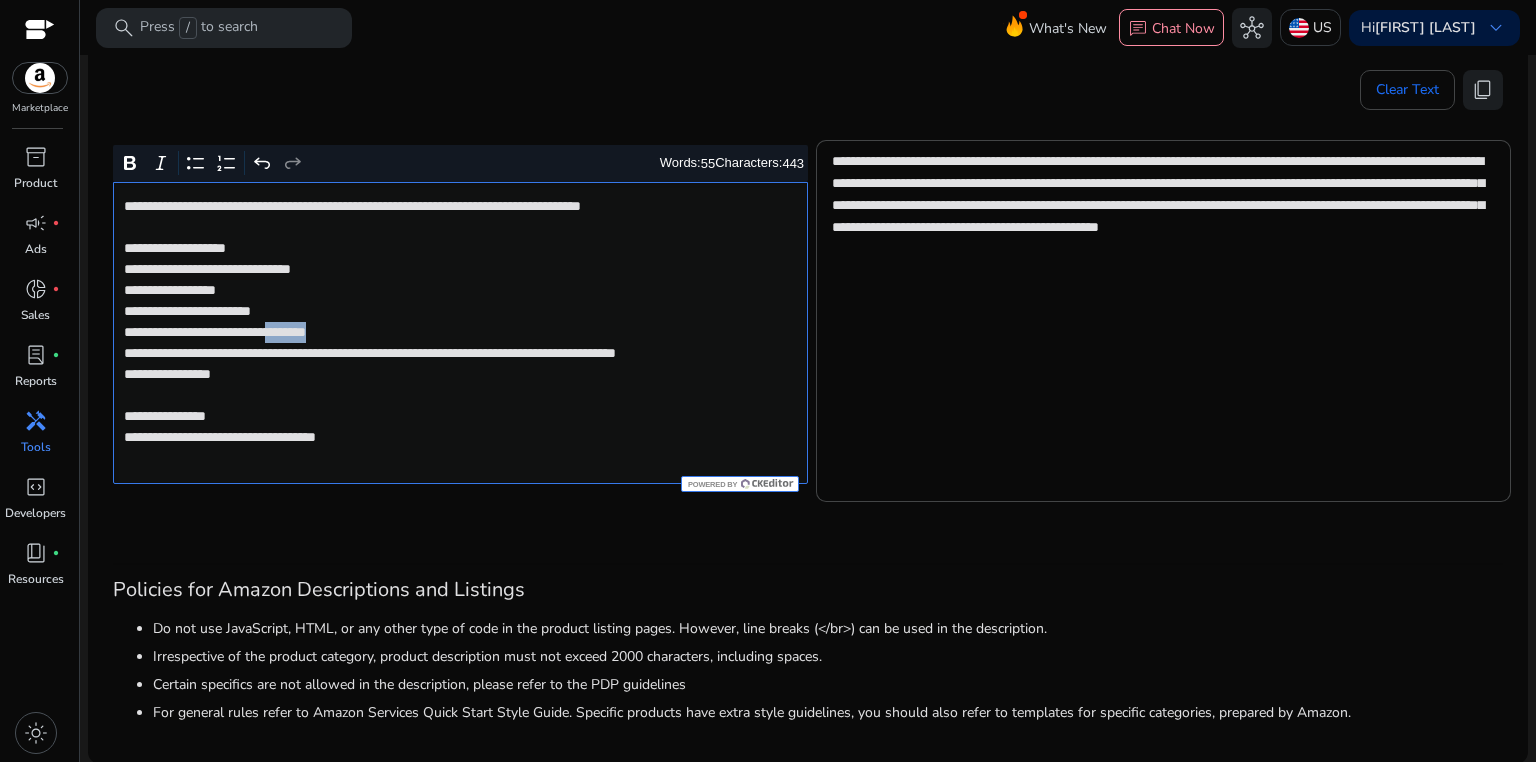click on "**********" 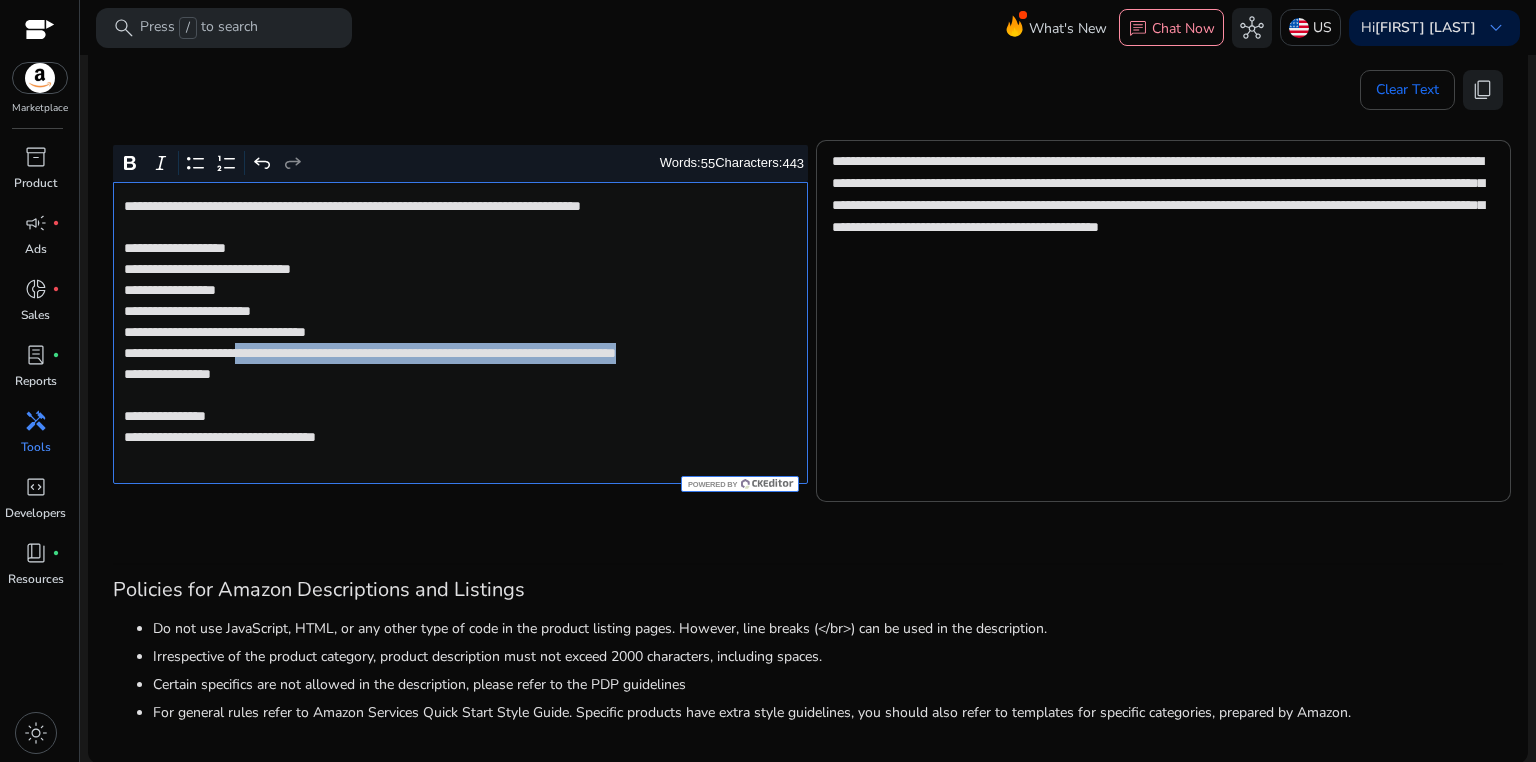 drag, startPoint x: 284, startPoint y: 353, endPoint x: 285, endPoint y: 368, distance: 15.033297 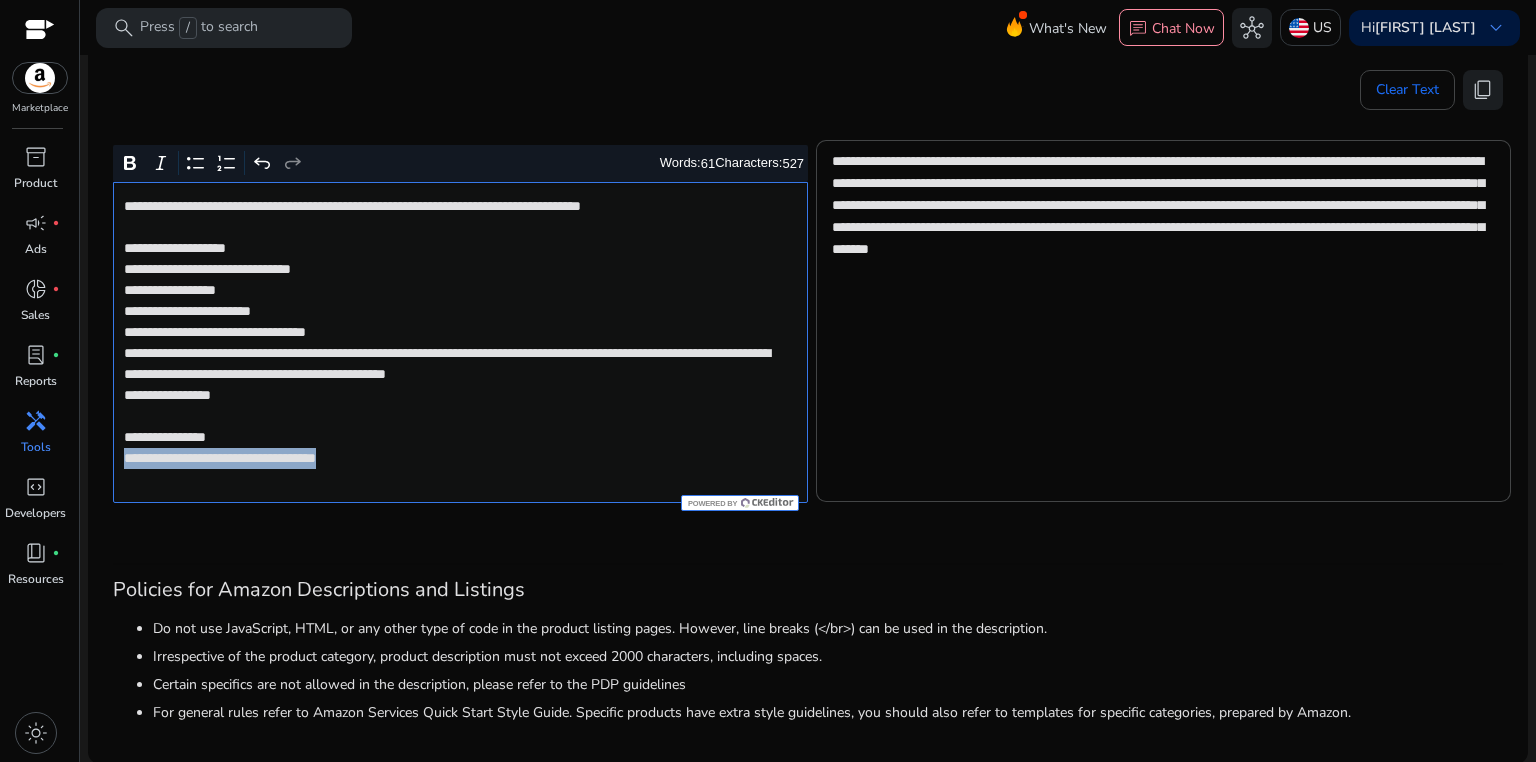 drag, startPoint x: 120, startPoint y: 476, endPoint x: 426, endPoint y: 484, distance: 306.10455 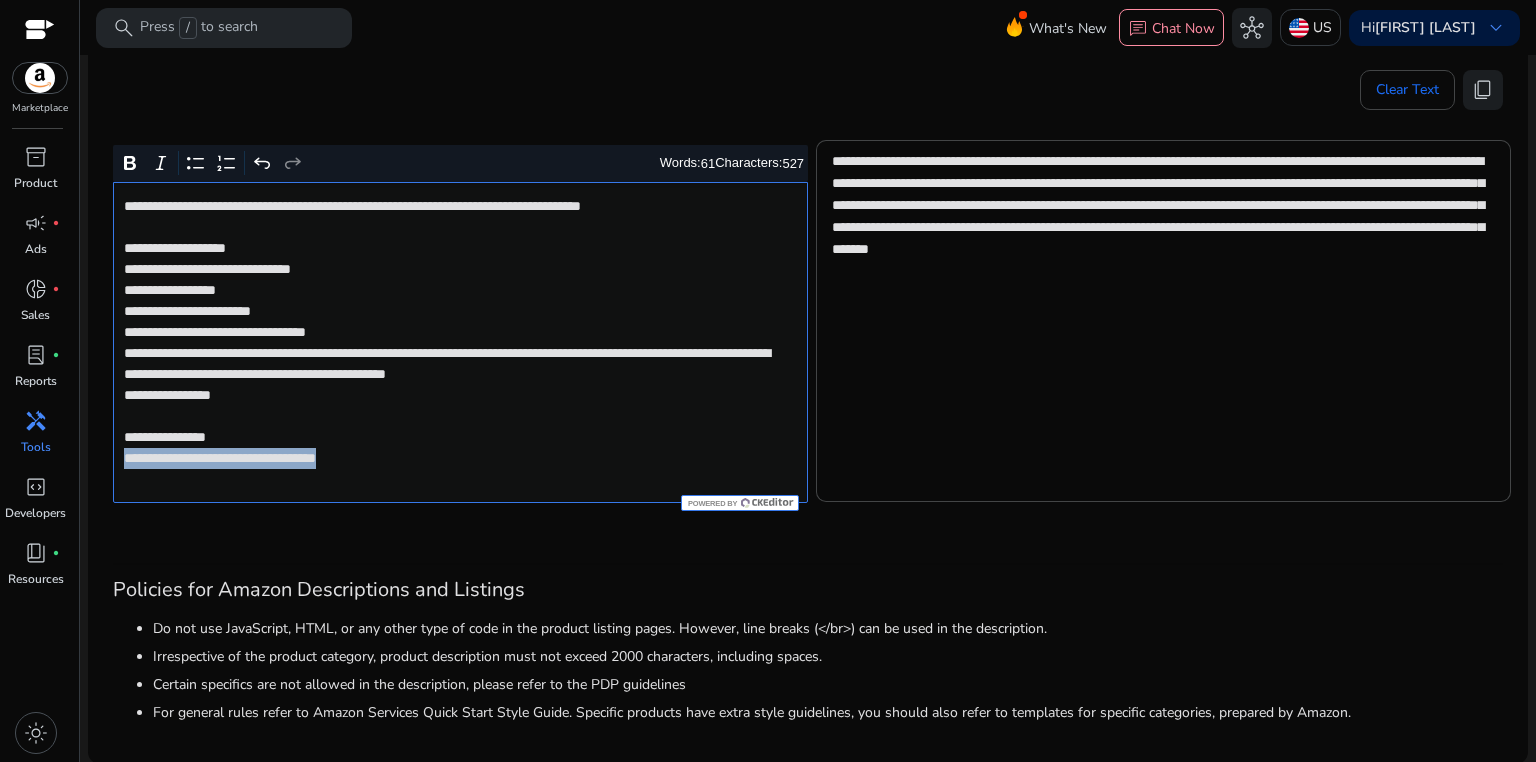 click on "**********" 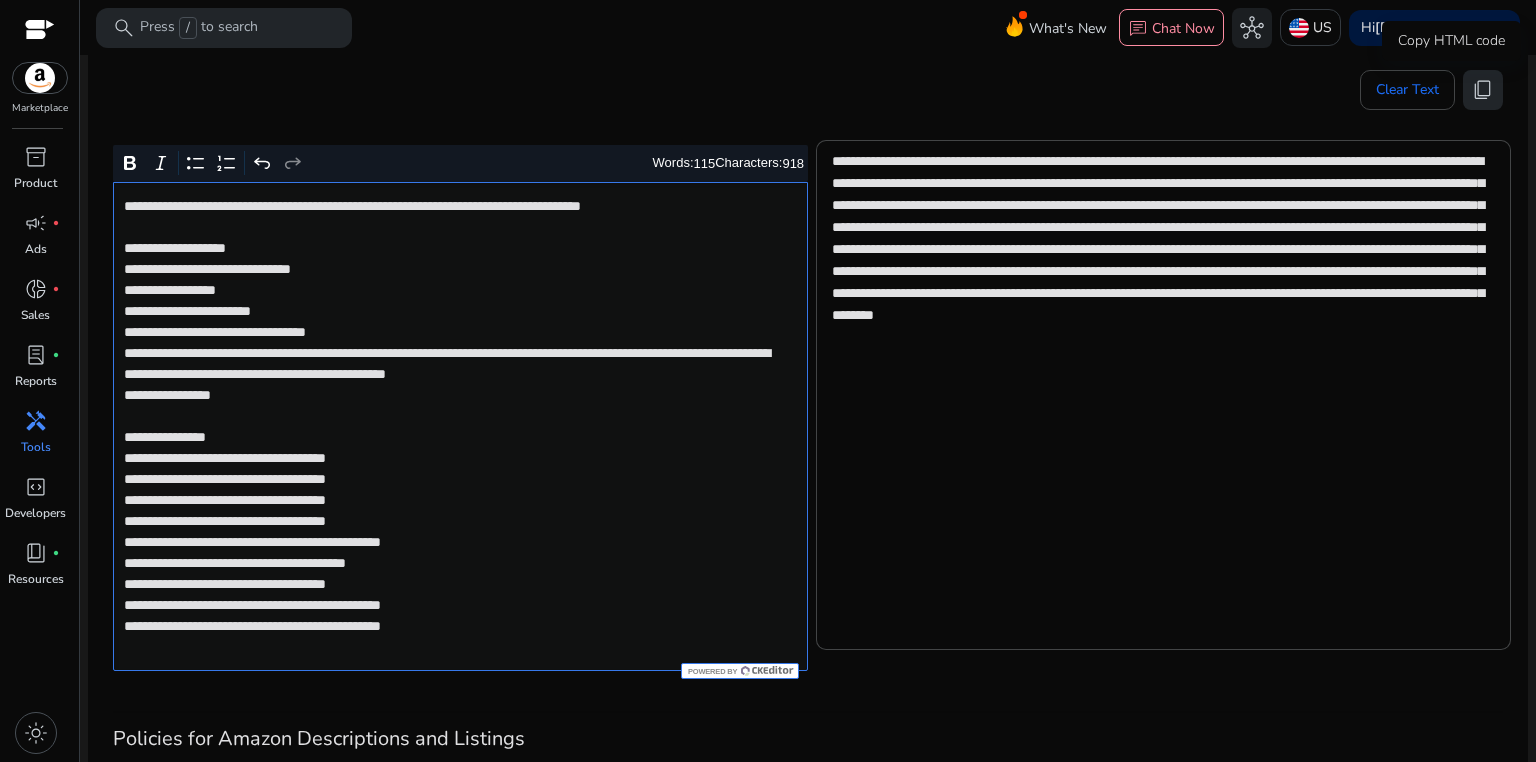 click on "content_copy" 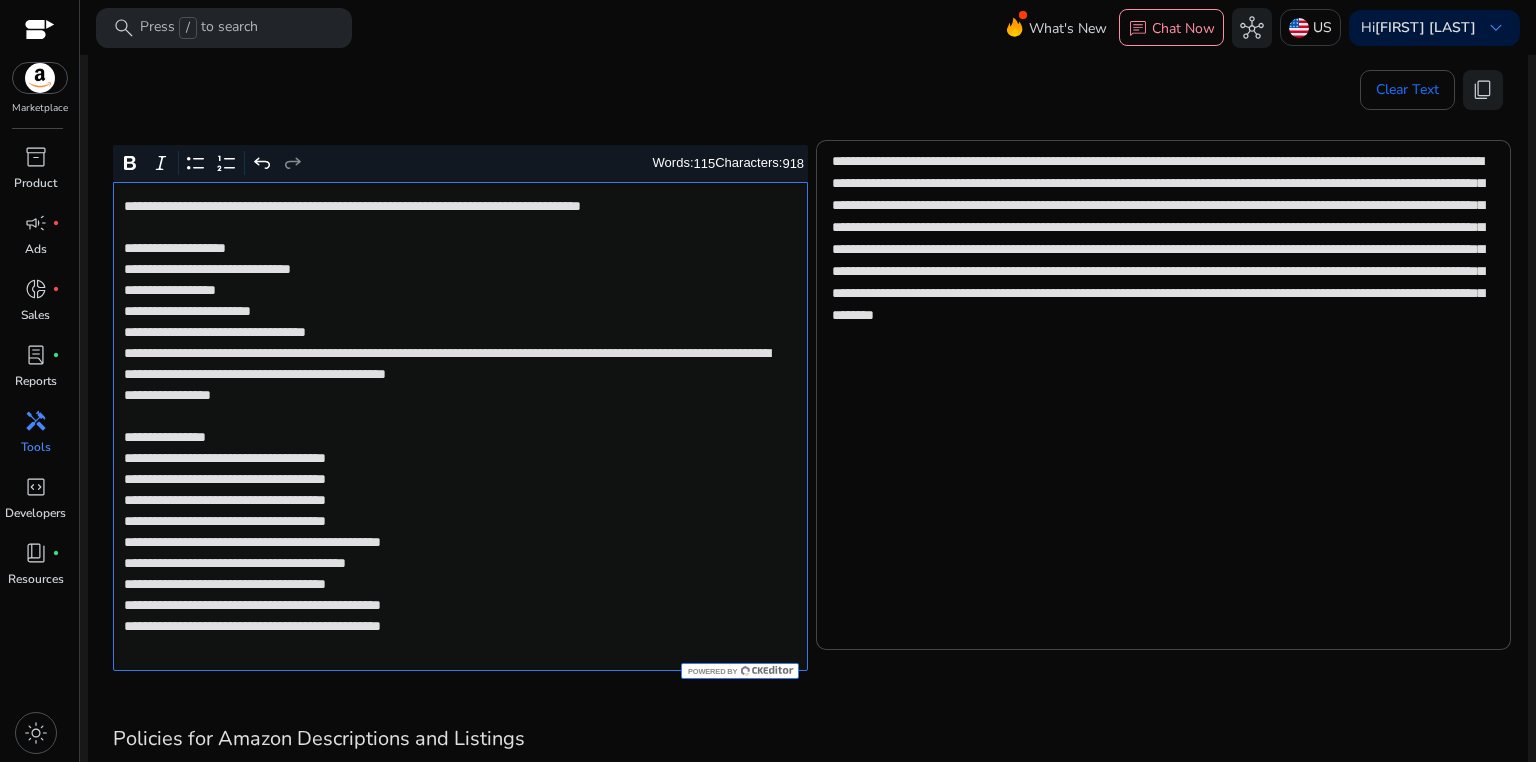 click on "**********" 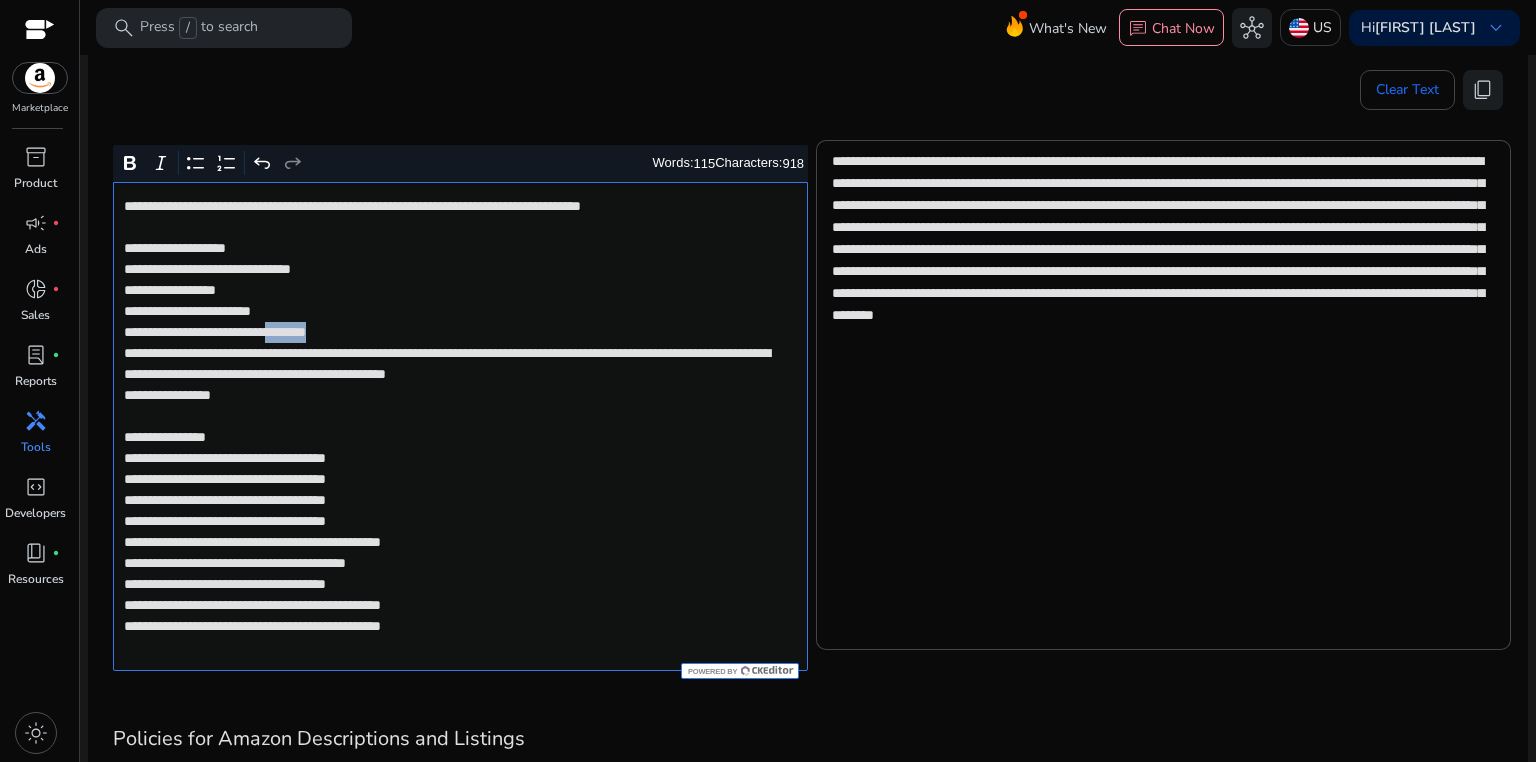click on "**********" 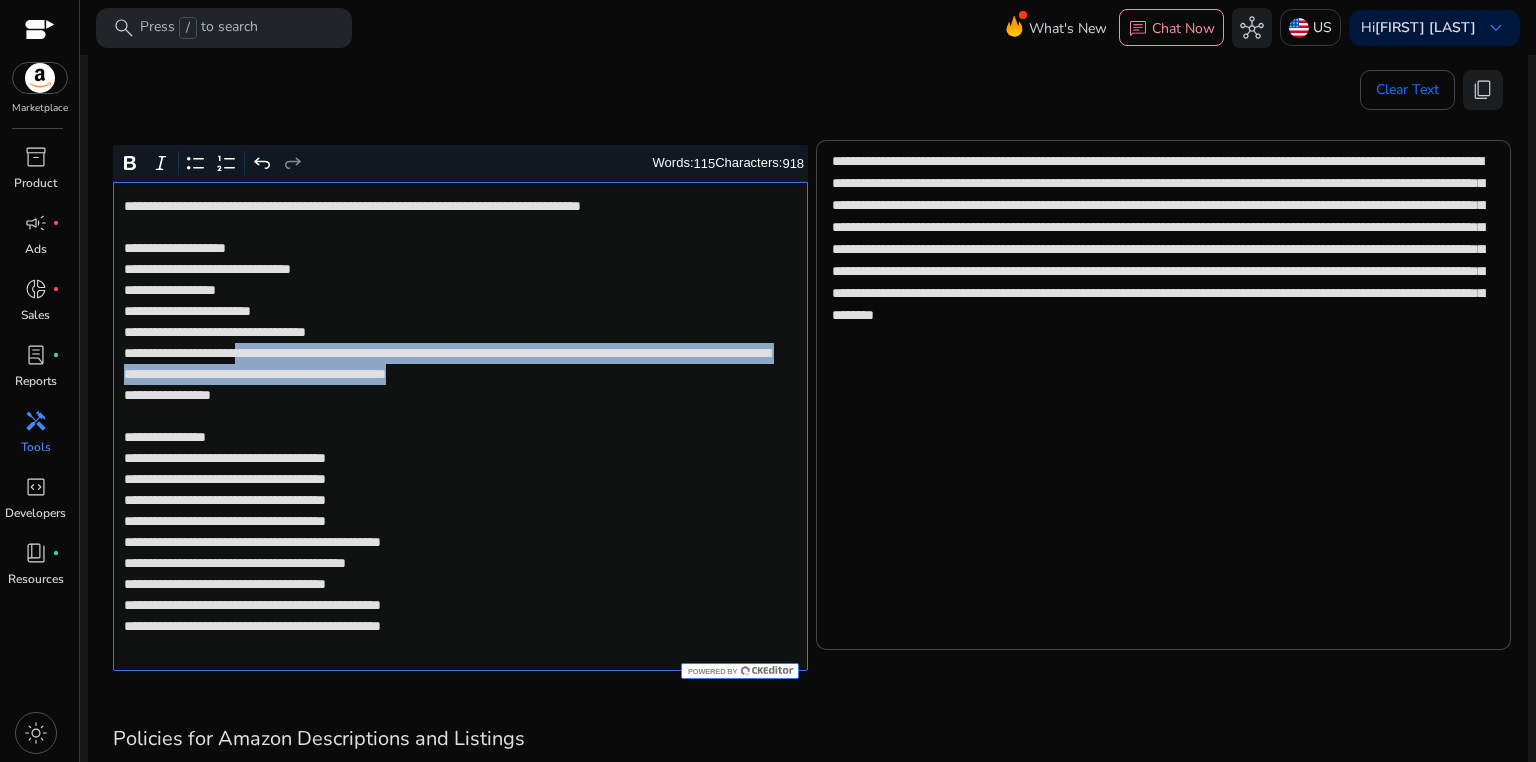 drag, startPoint x: 284, startPoint y: 351, endPoint x: 301, endPoint y: 395, distance: 47.169907 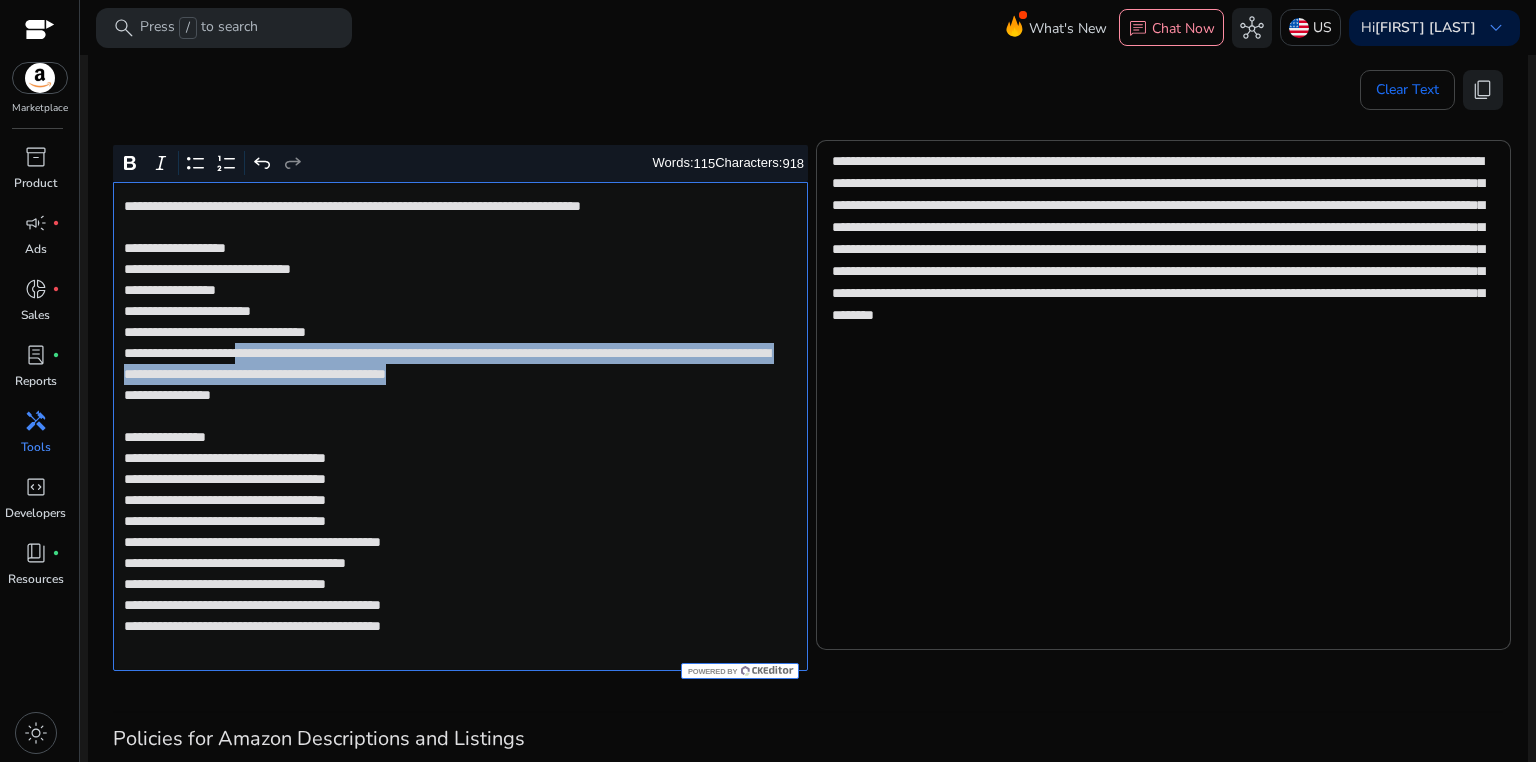 click on "**********" 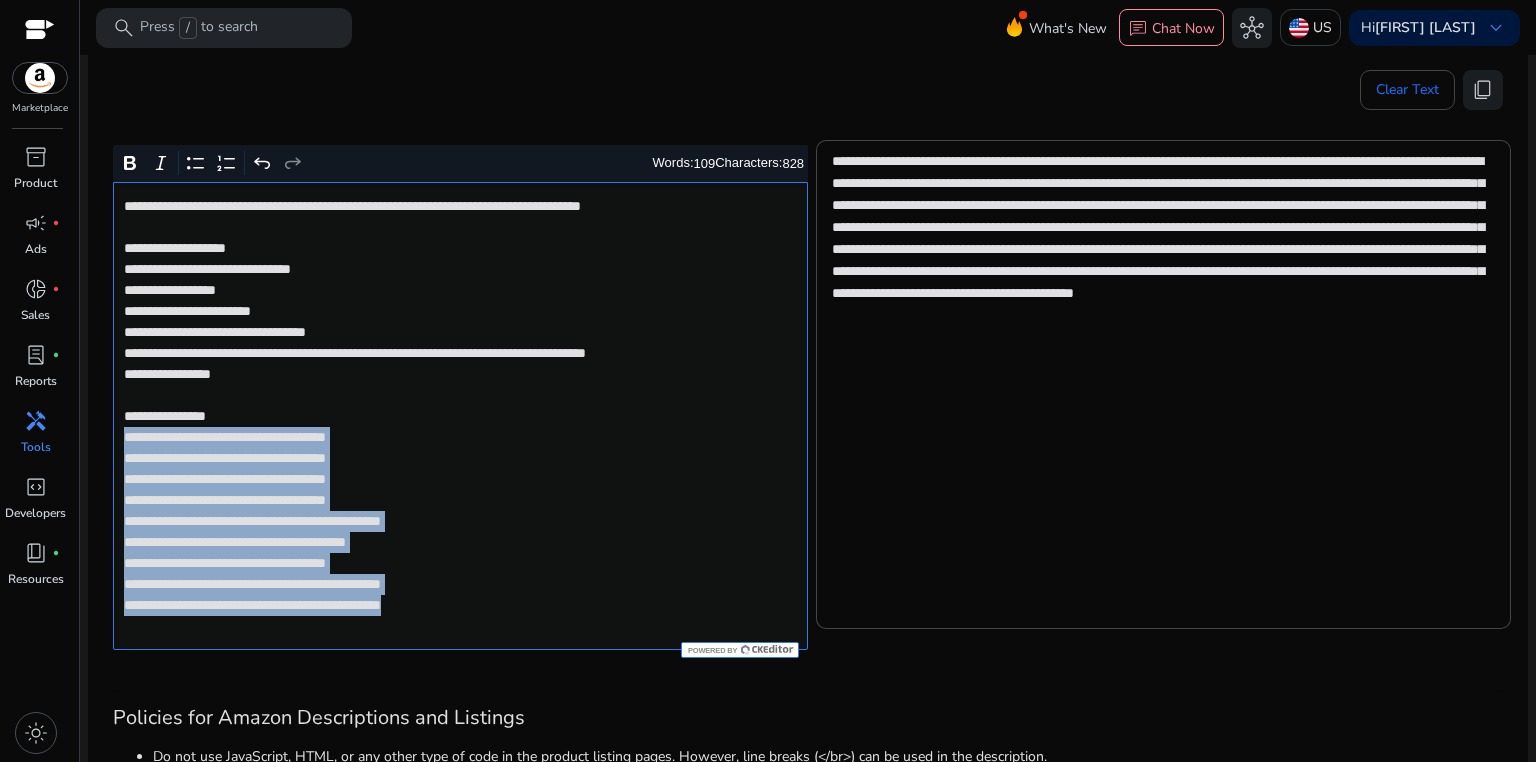drag, startPoint x: 124, startPoint y: 456, endPoint x: 544, endPoint y: 635, distance: 456.5534 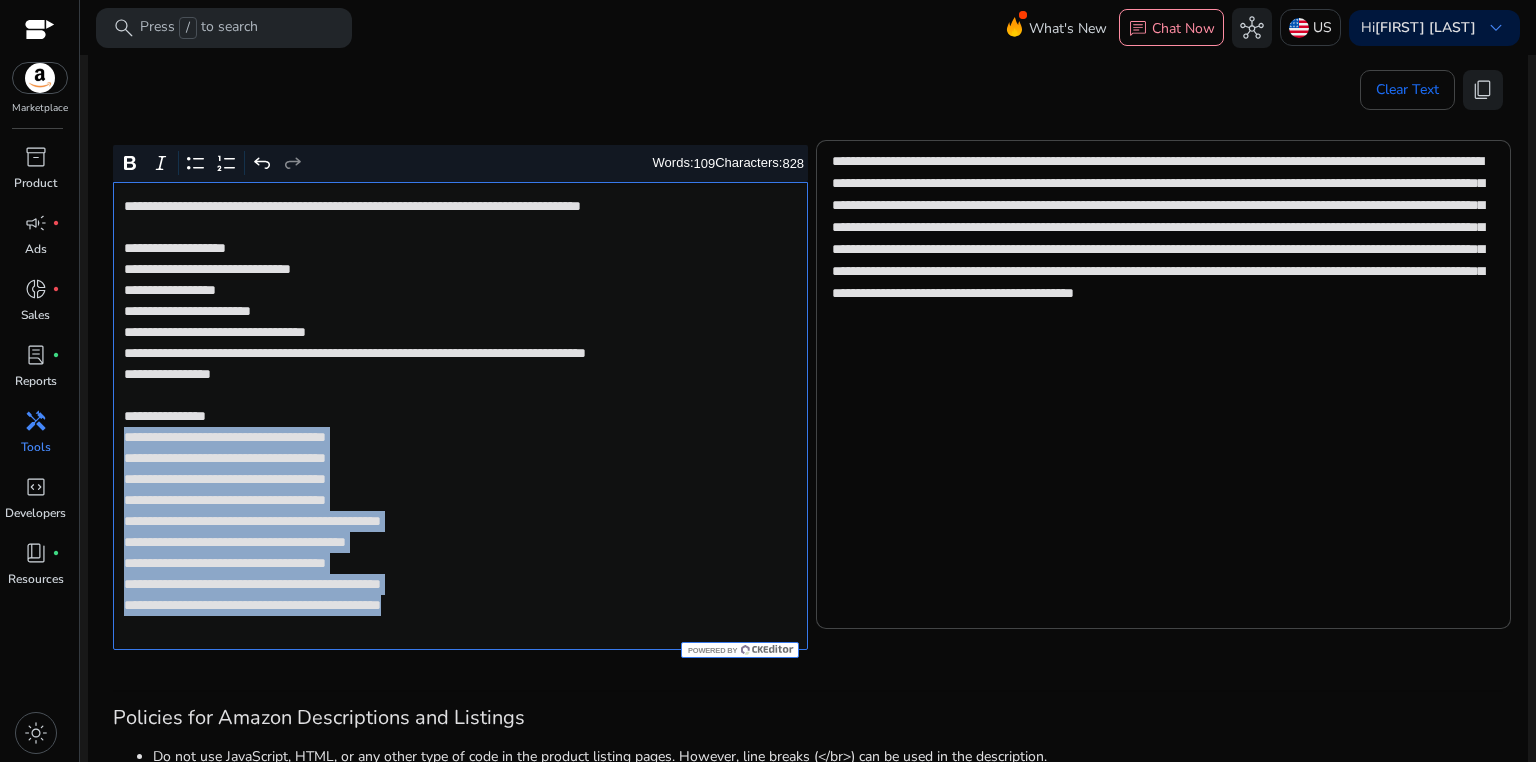 click on "**********" 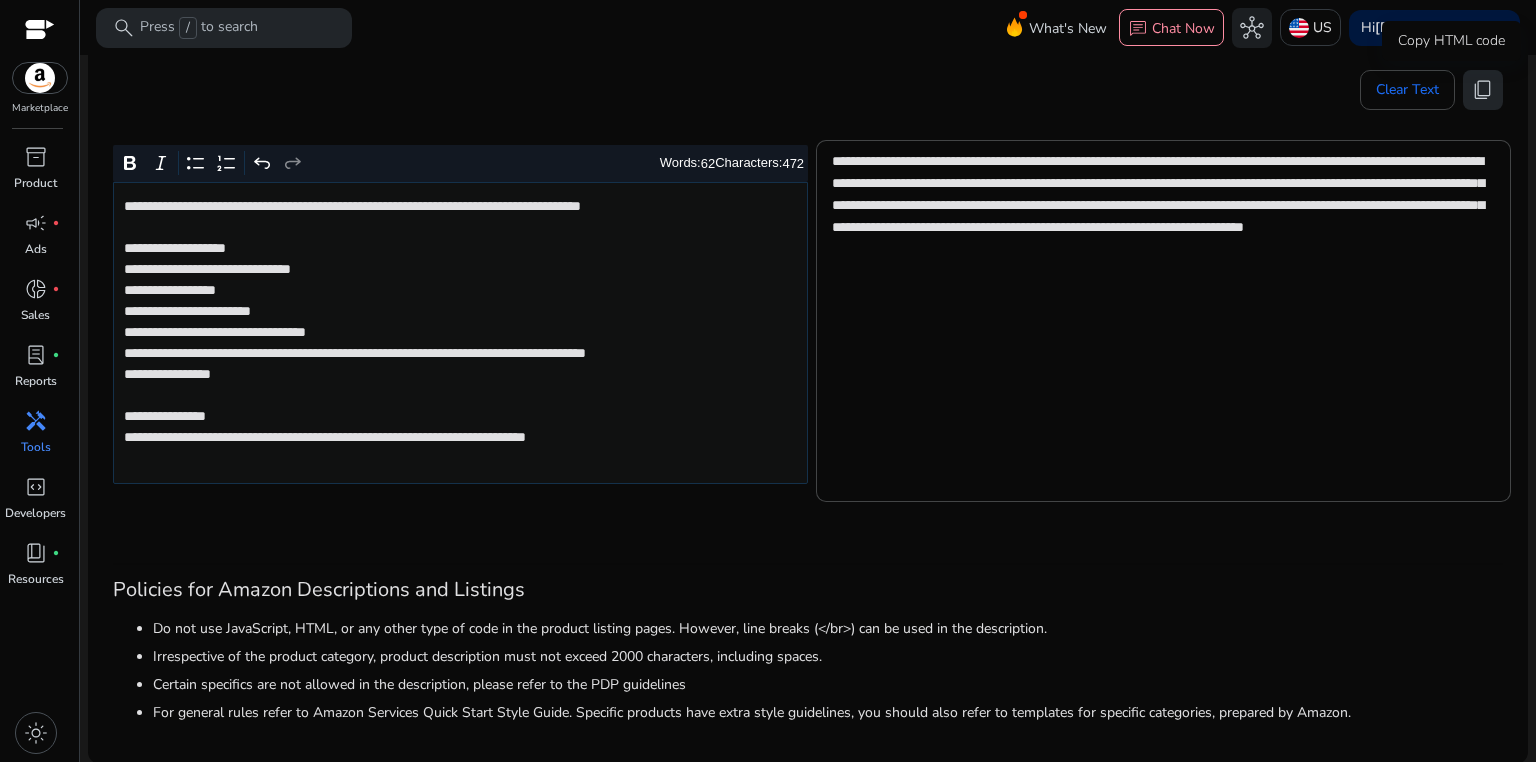 click on "content_copy" 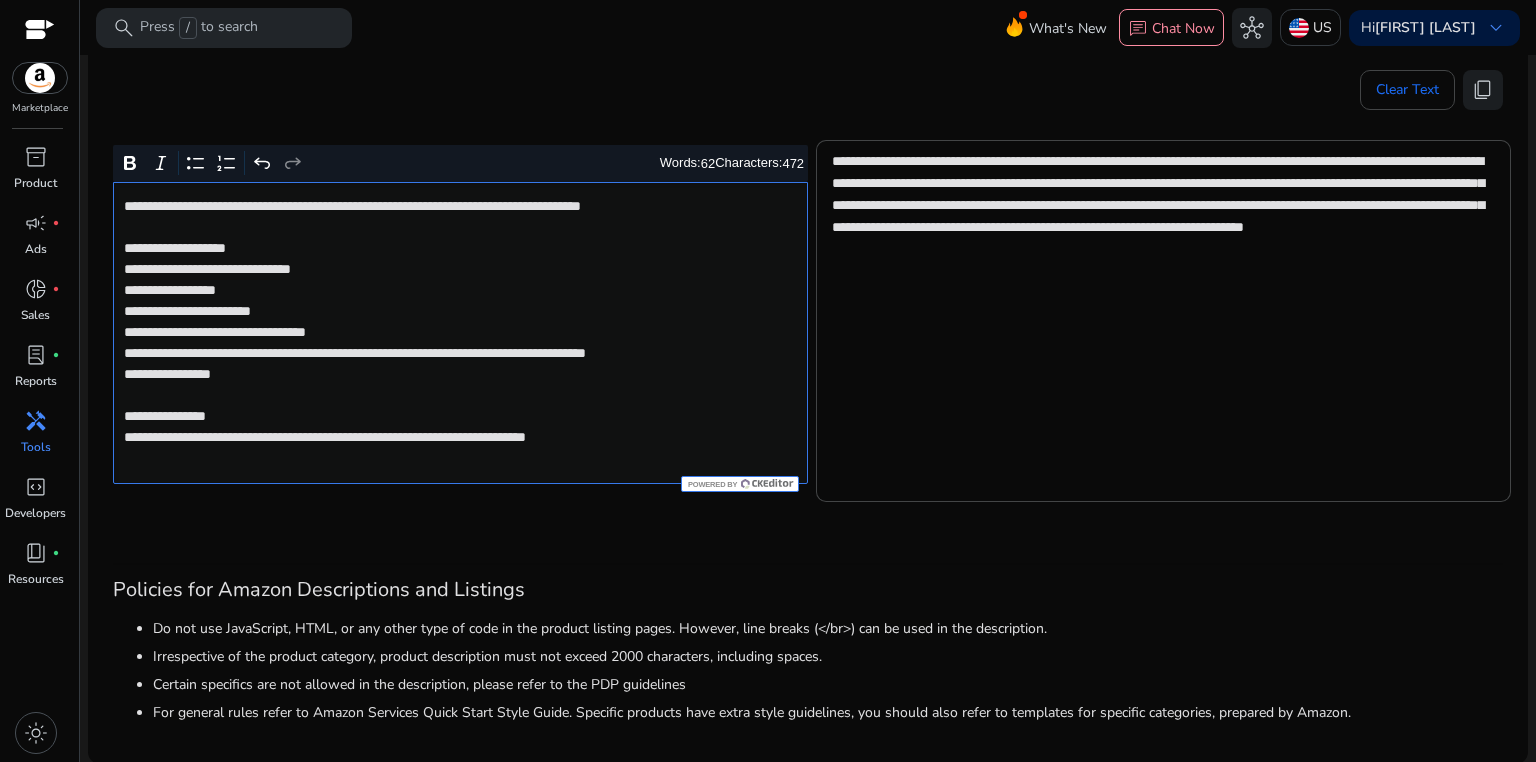 click on "**********" 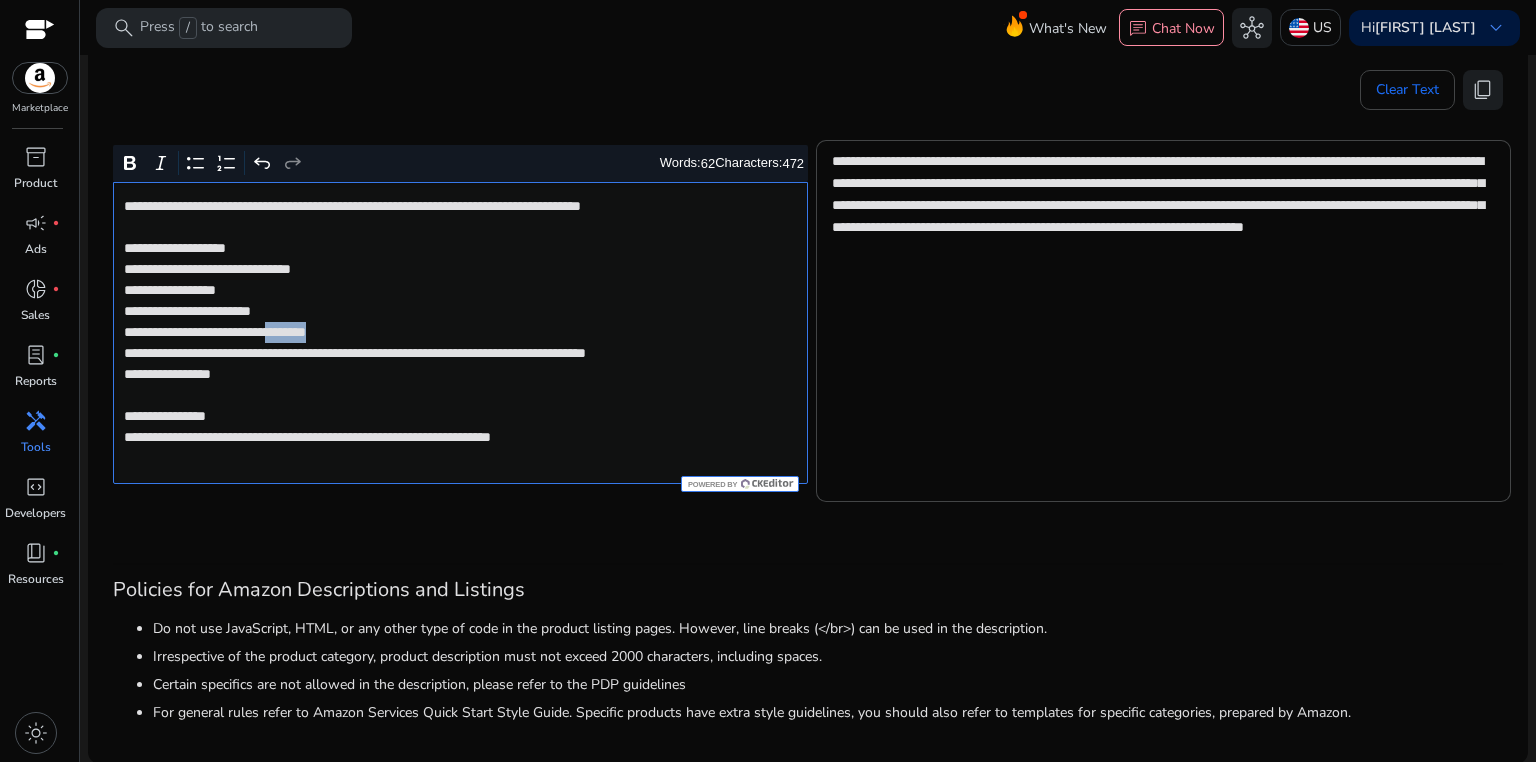 click on "**********" 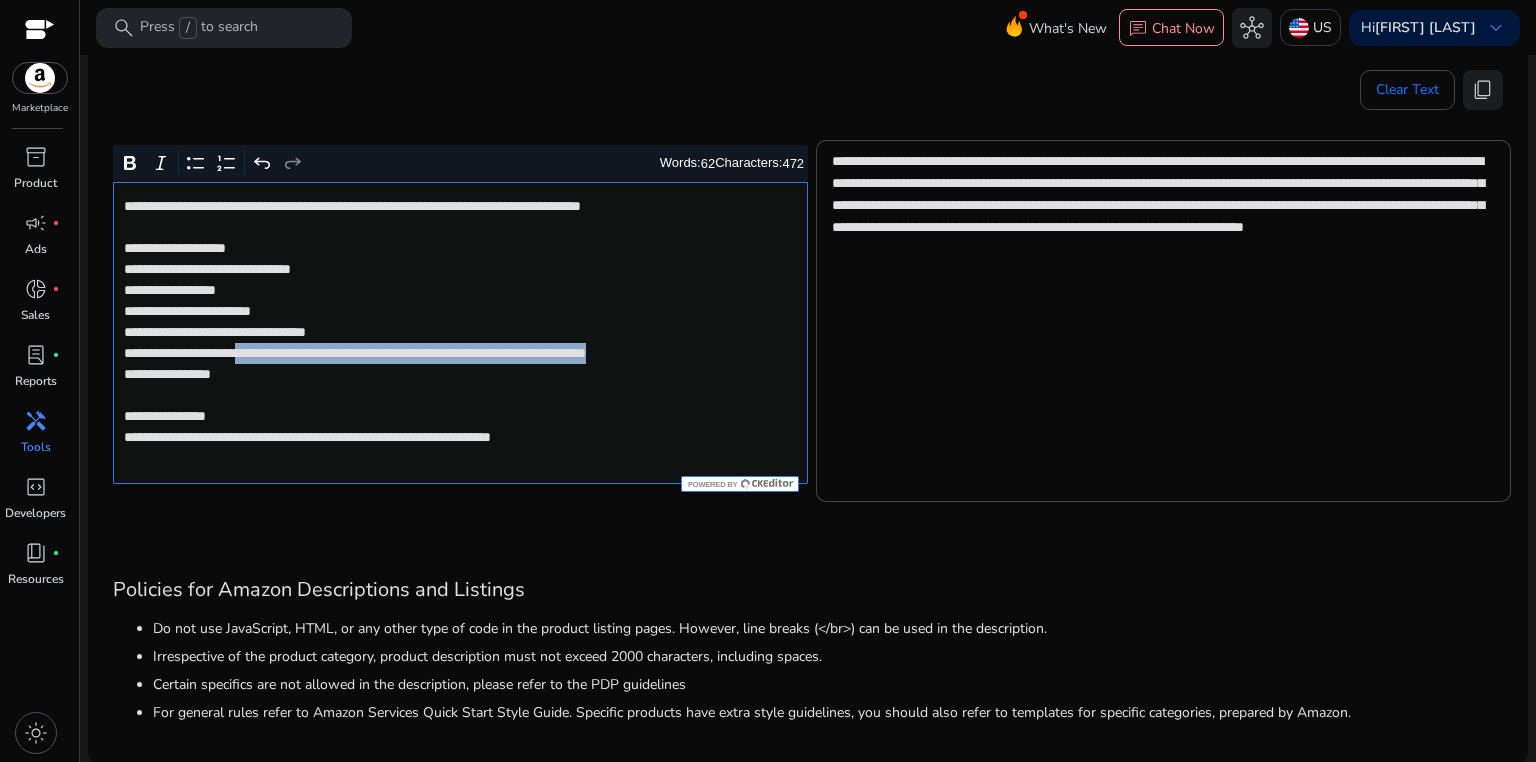 drag, startPoint x: 283, startPoint y: 352, endPoint x: 286, endPoint y: 366, distance: 14.3178215 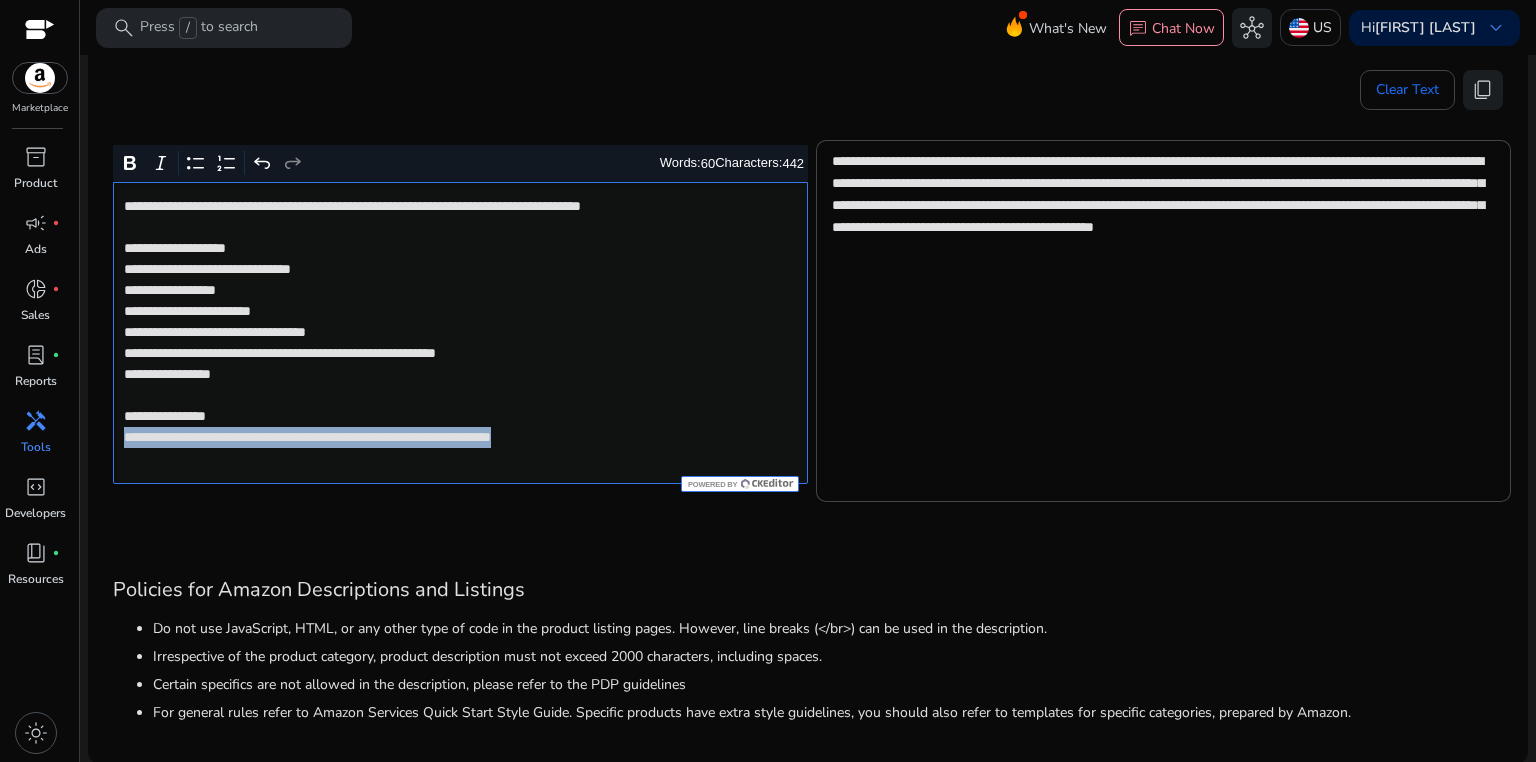 drag, startPoint x: 124, startPoint y: 442, endPoint x: 640, endPoint y: 444, distance: 516.0039 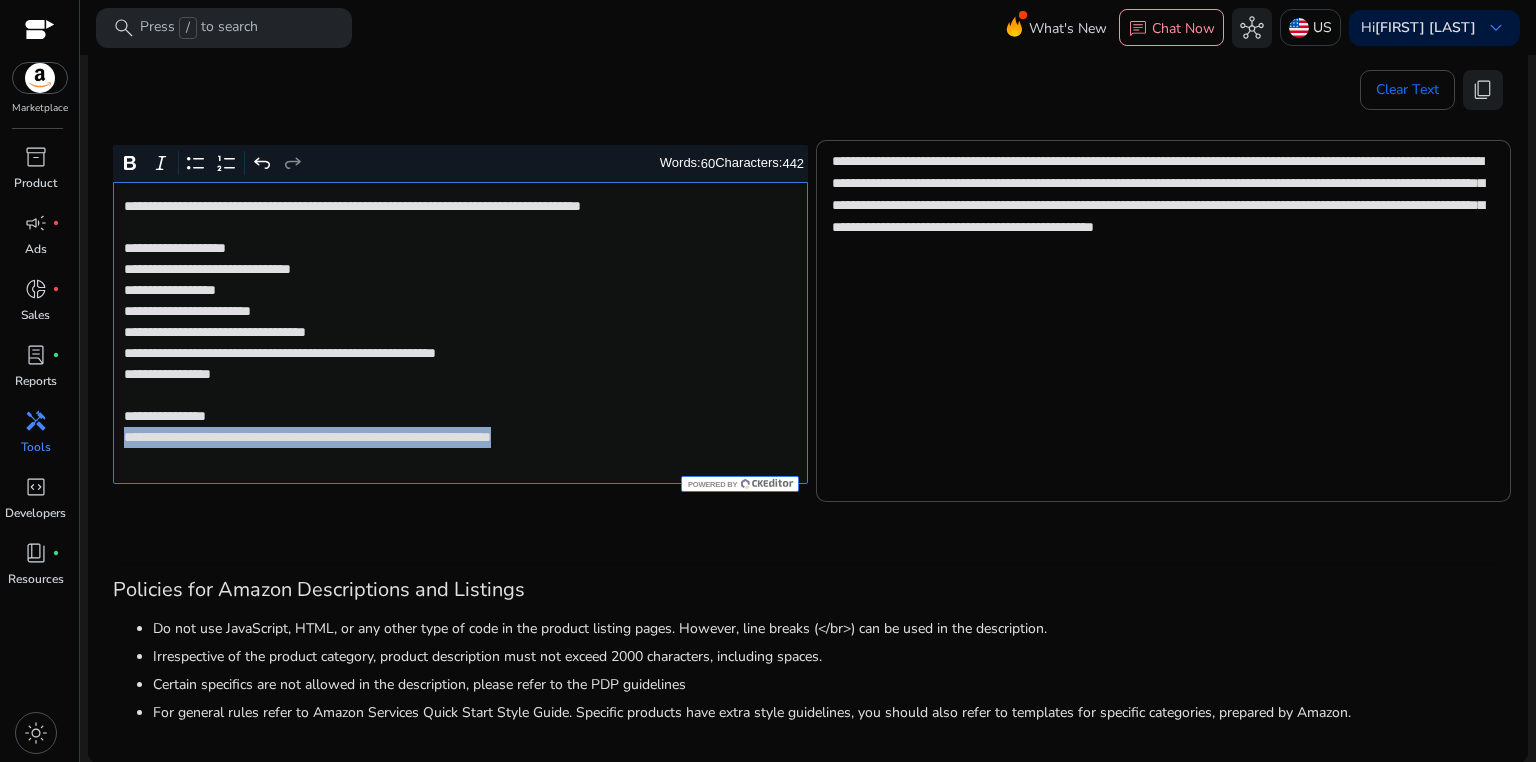 click on "**********" 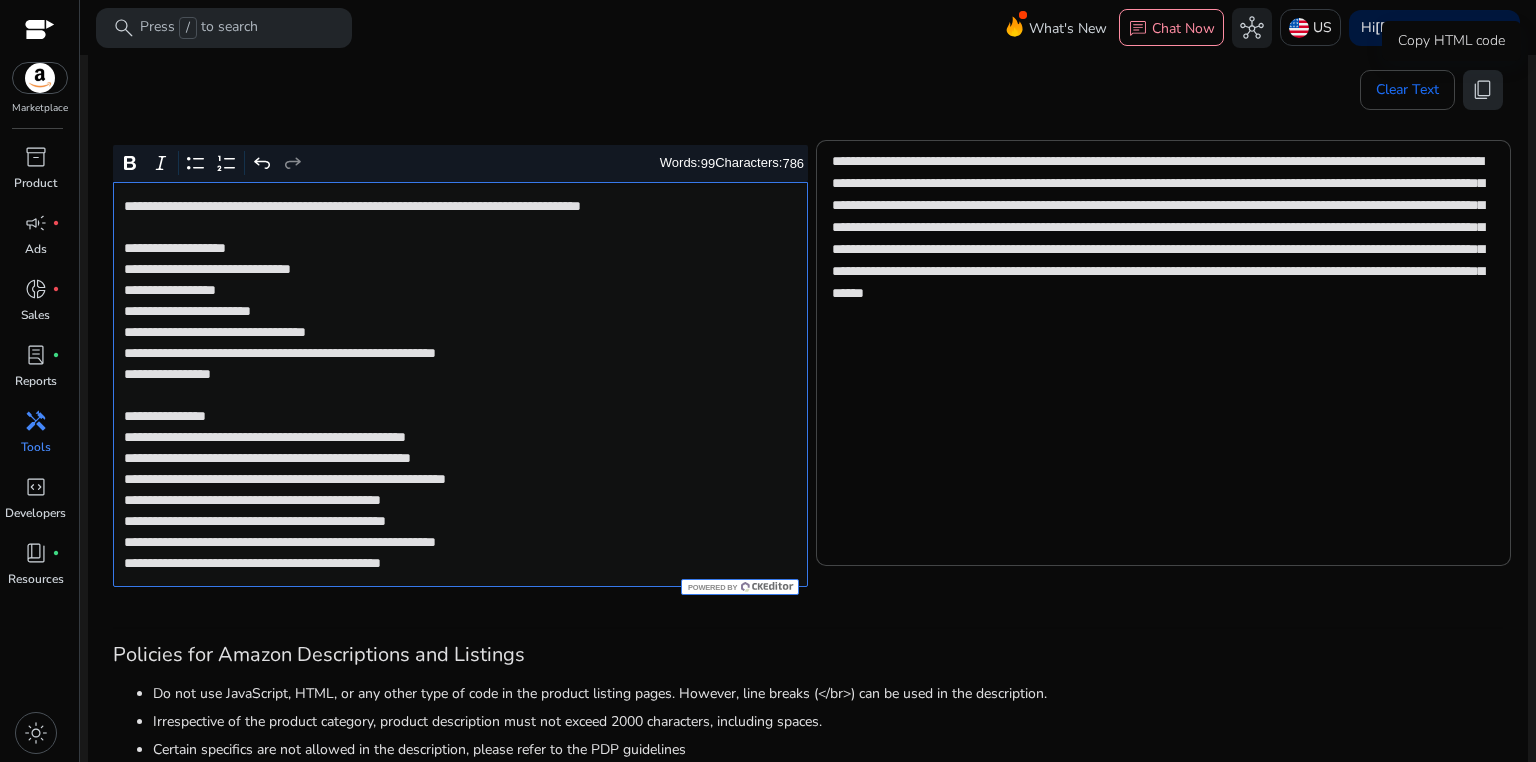 click on "content_copy" 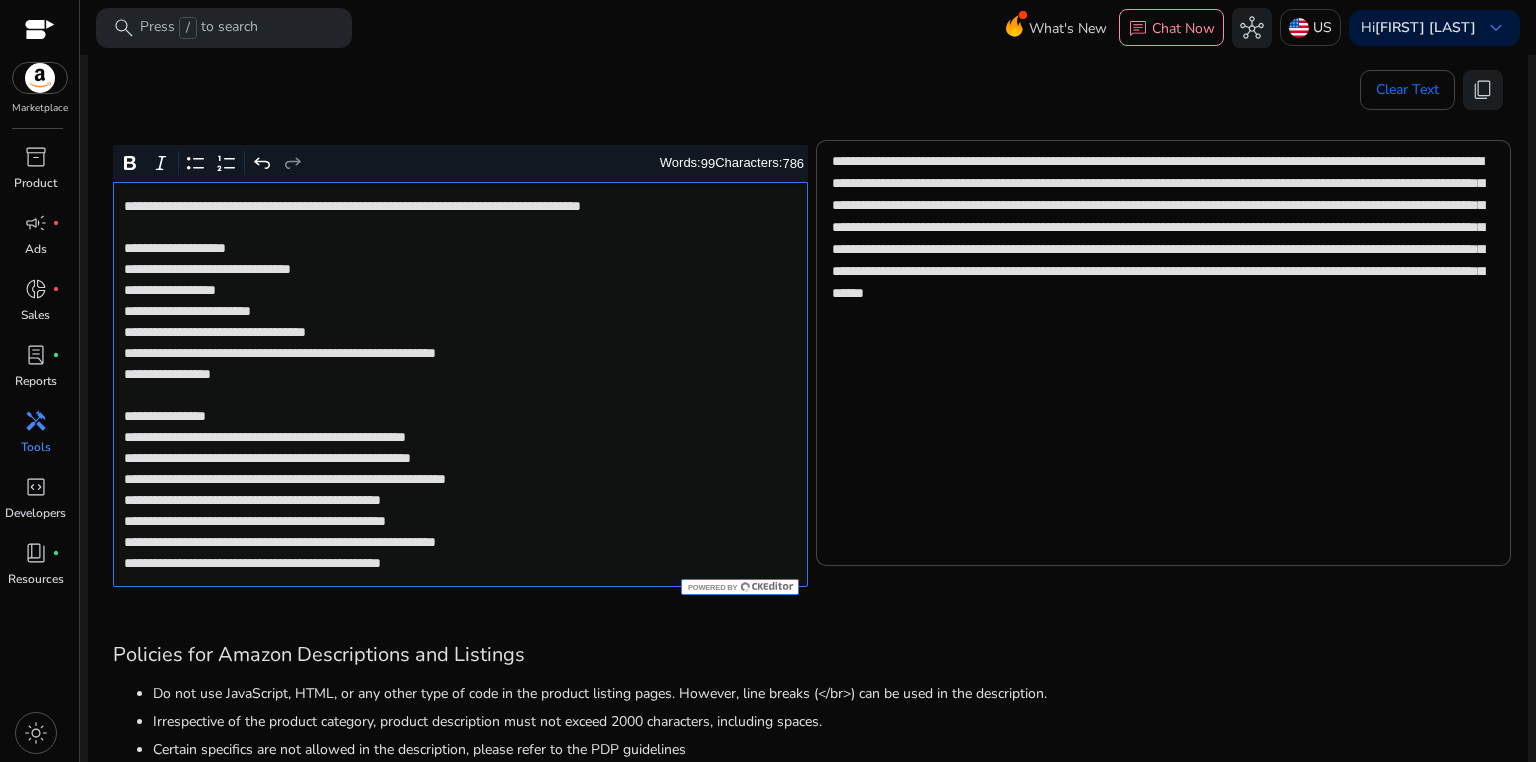 click on "**********" 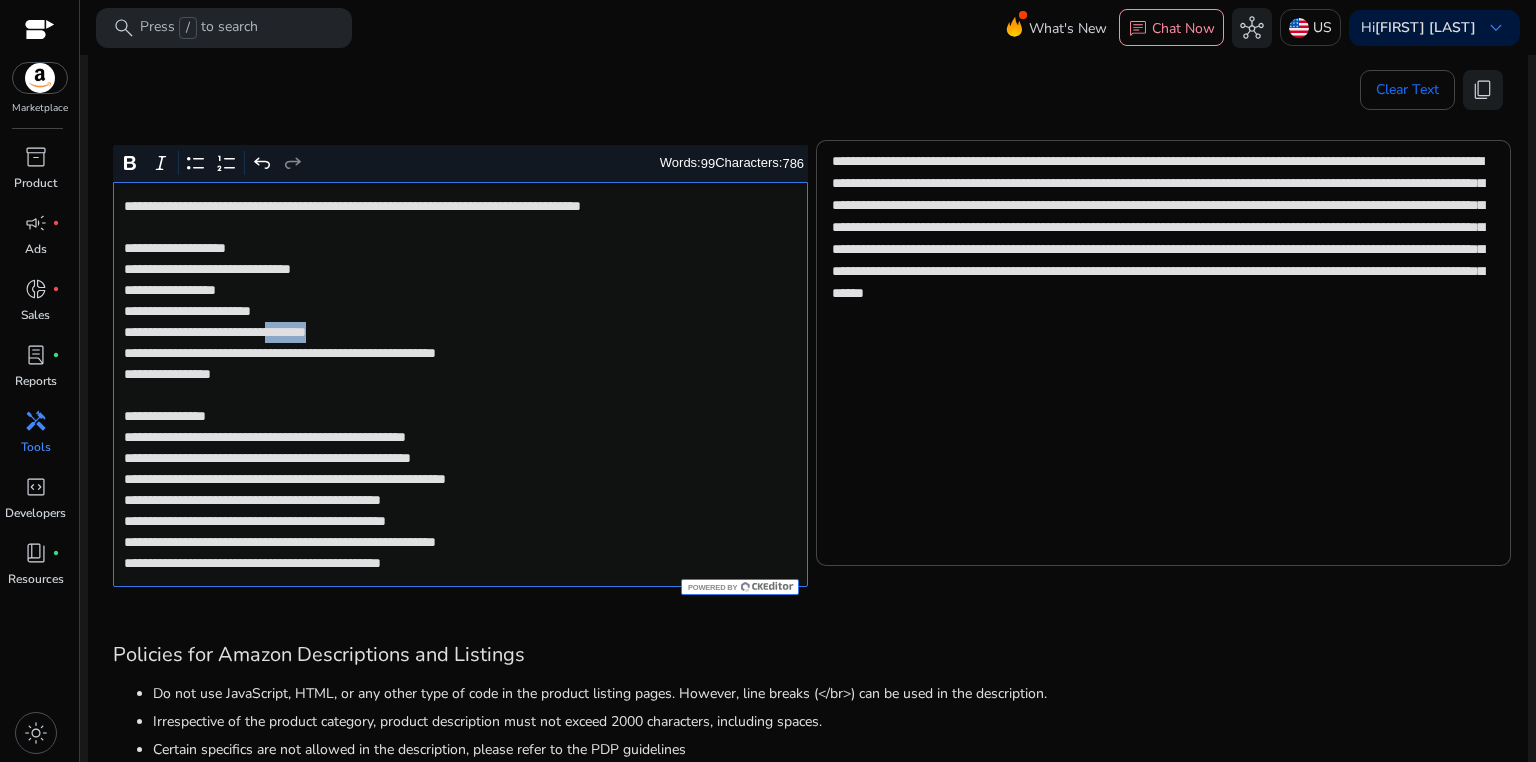 click on "**********" 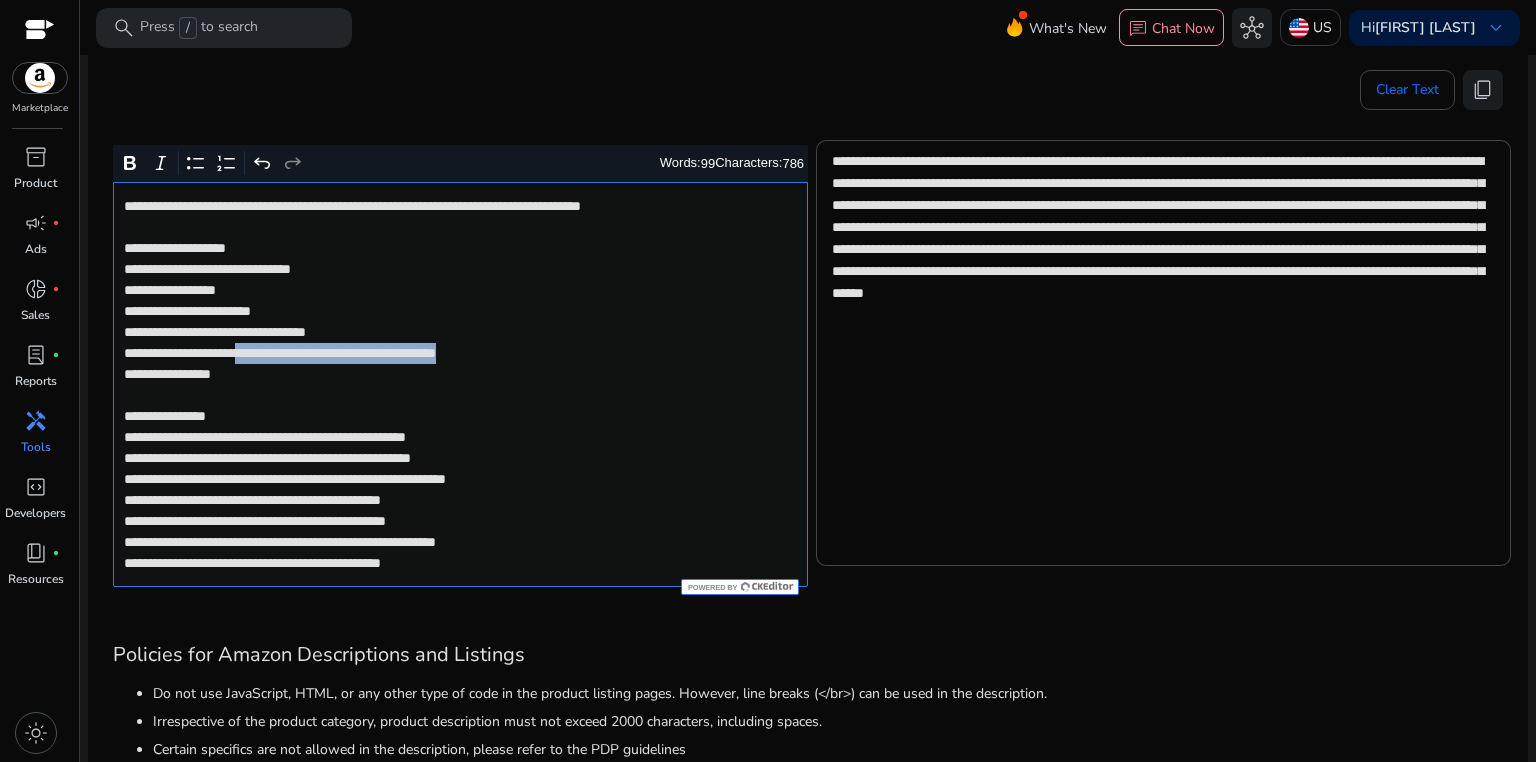 drag, startPoint x: 284, startPoint y: 360, endPoint x: 594, endPoint y: 356, distance: 310.02582 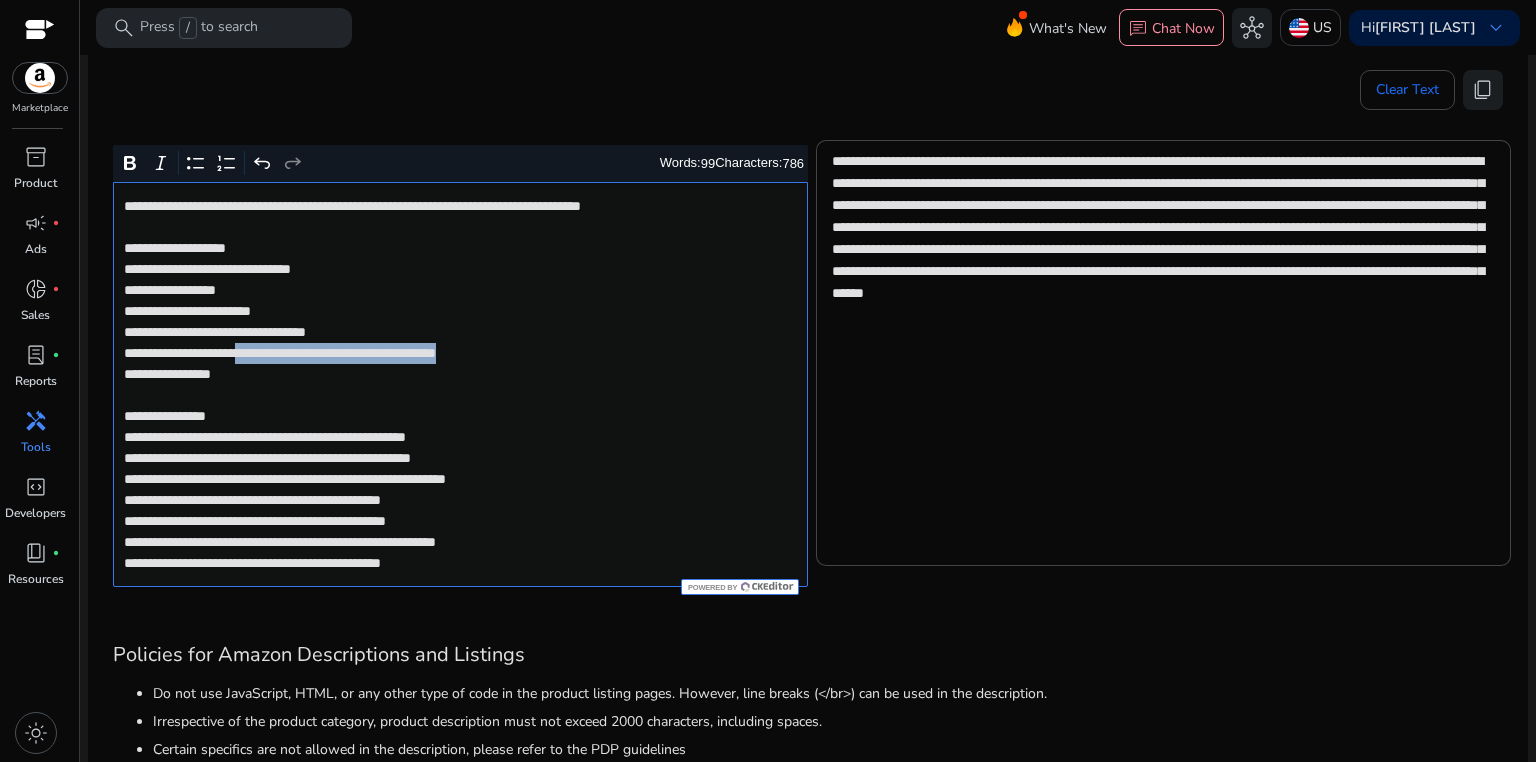 click on "**********" 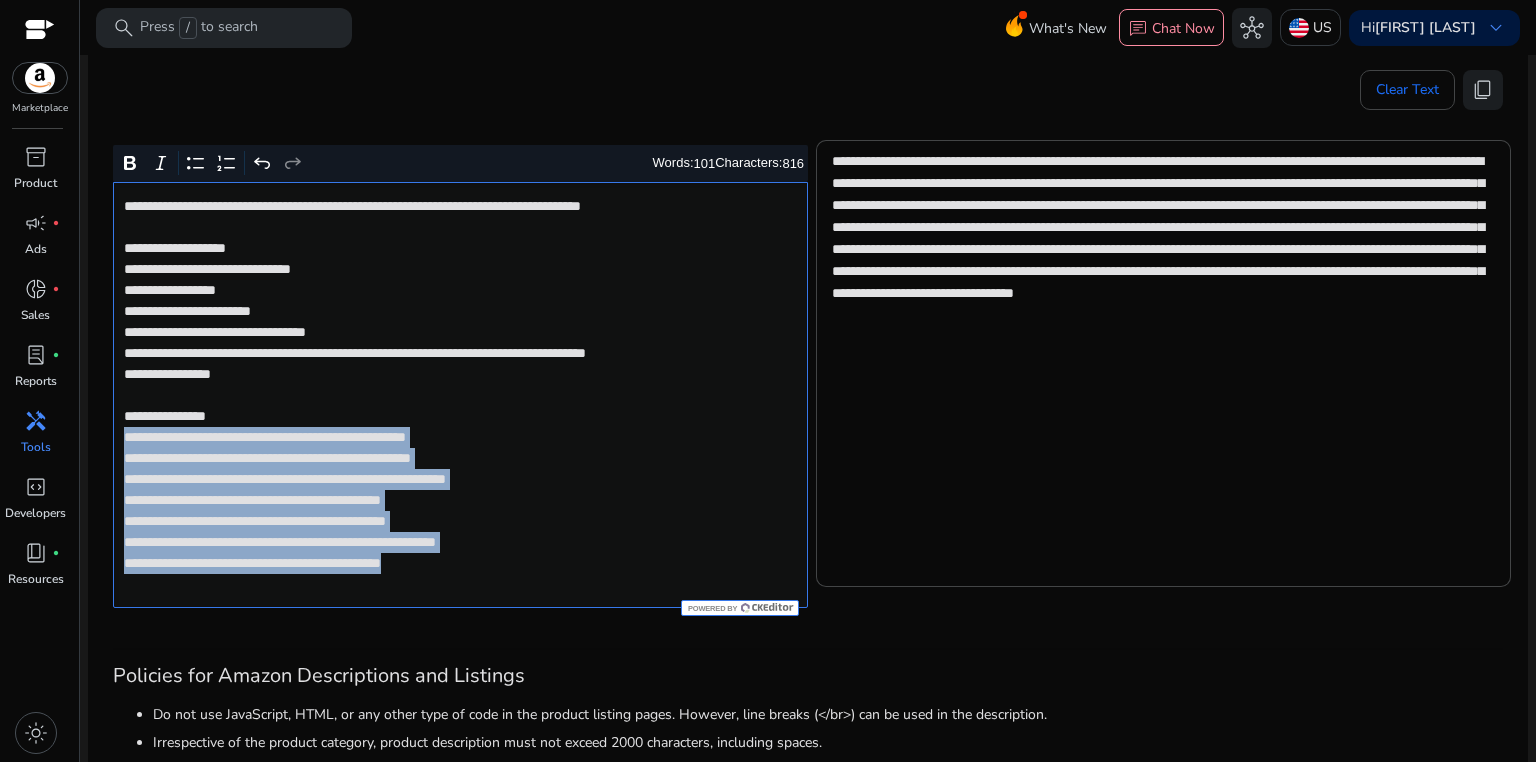 drag, startPoint x: 118, startPoint y: 462, endPoint x: 531, endPoint y: 604, distance: 436.7299 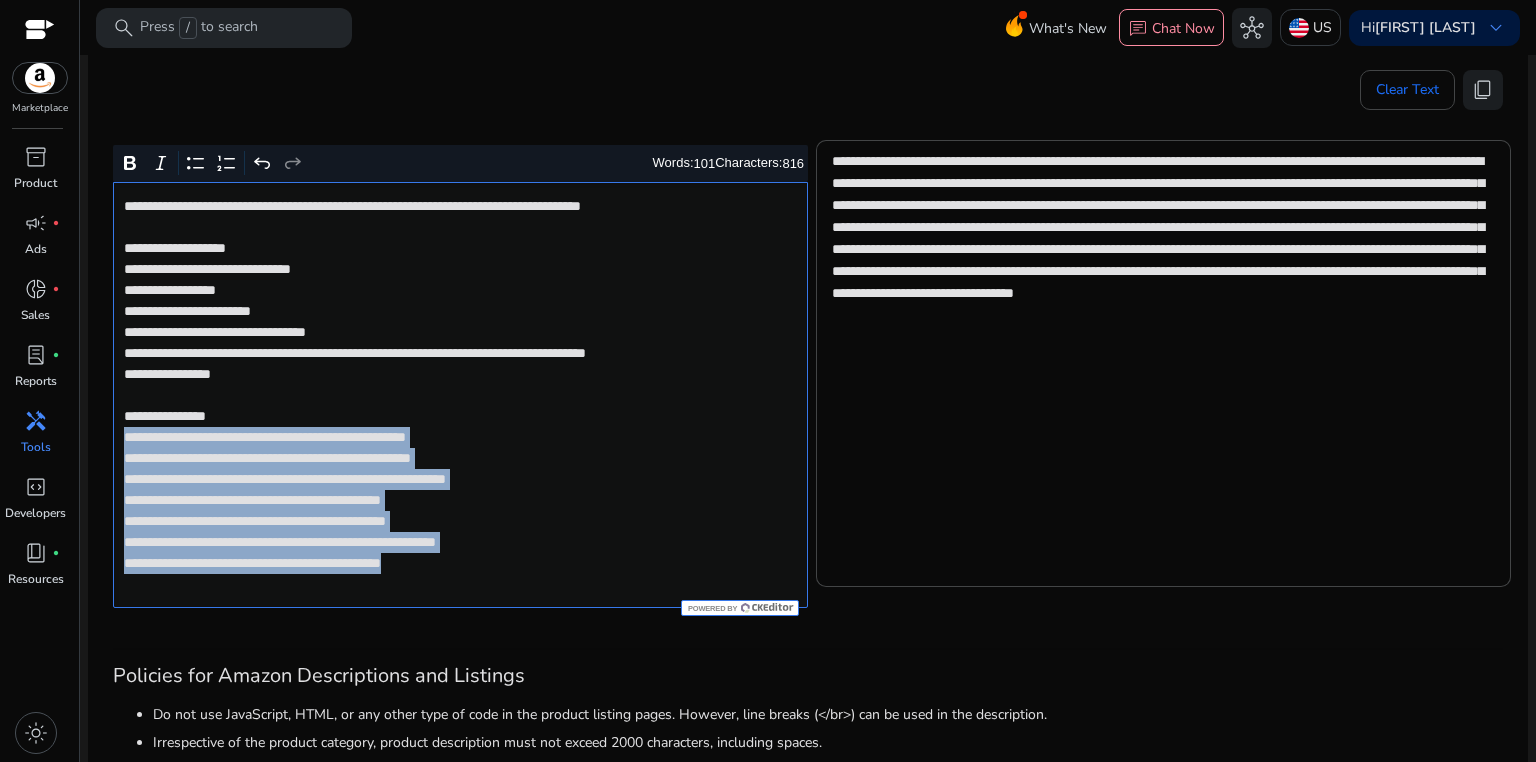 click on "**********" 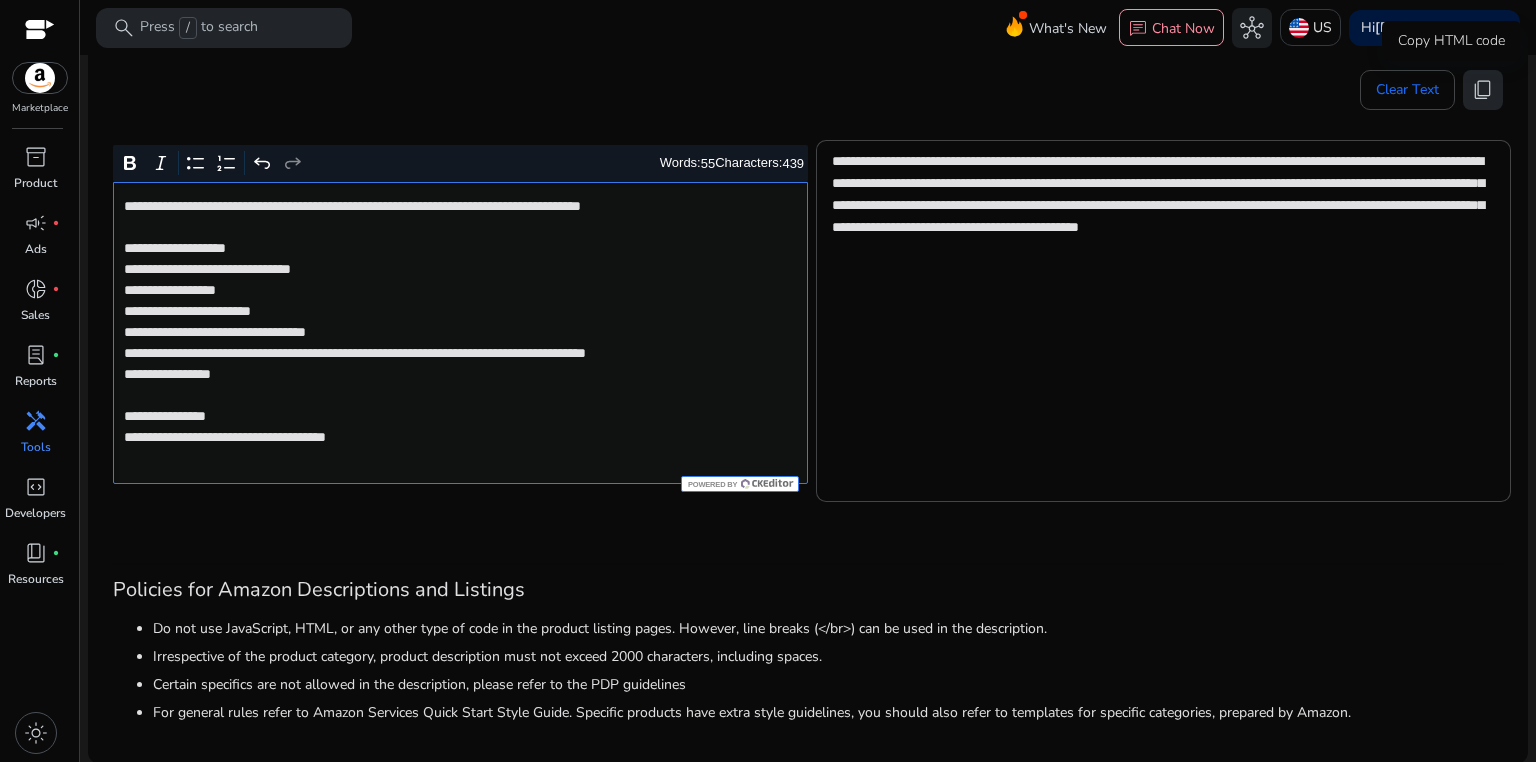 click on "content_copy" 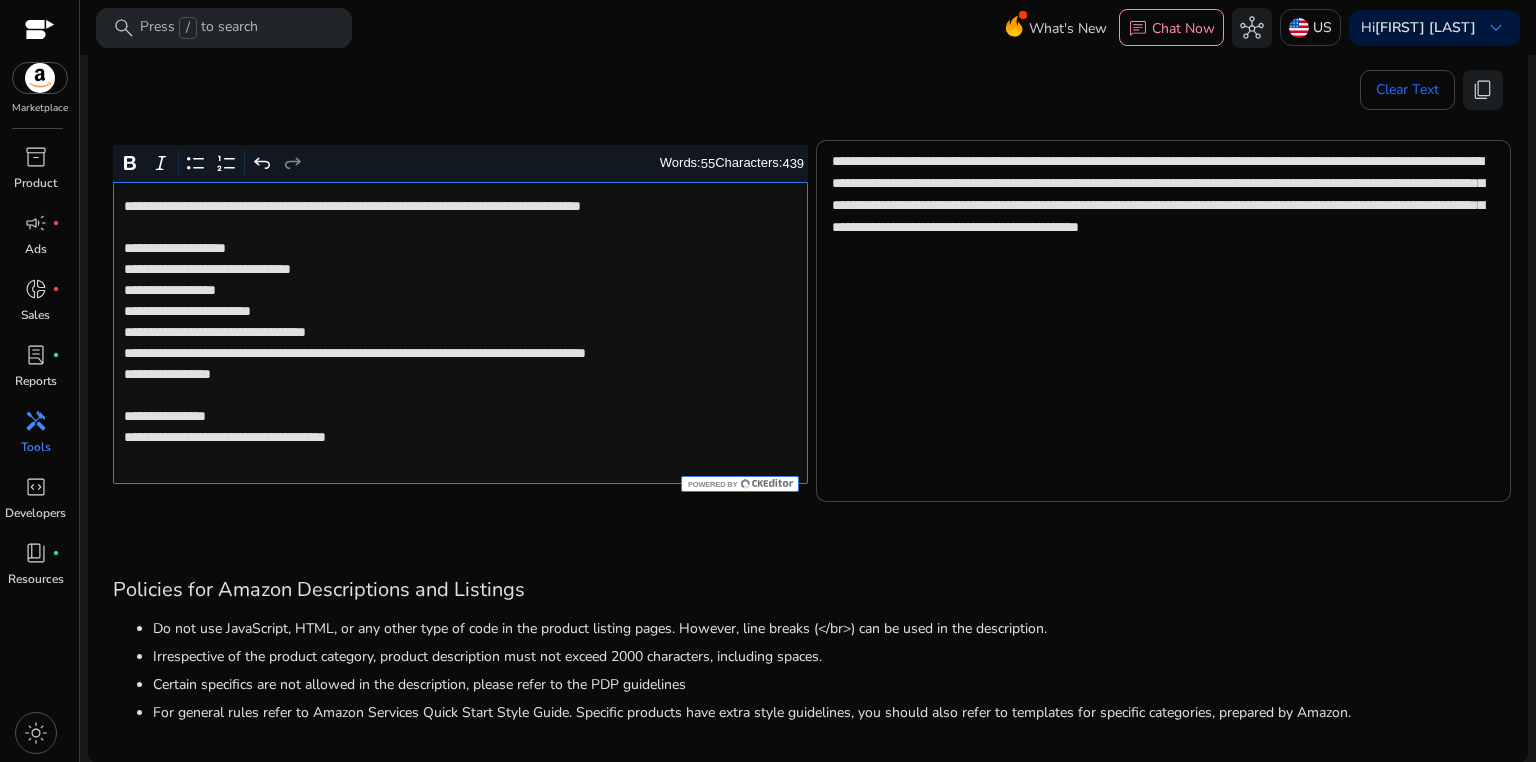click on "**********" 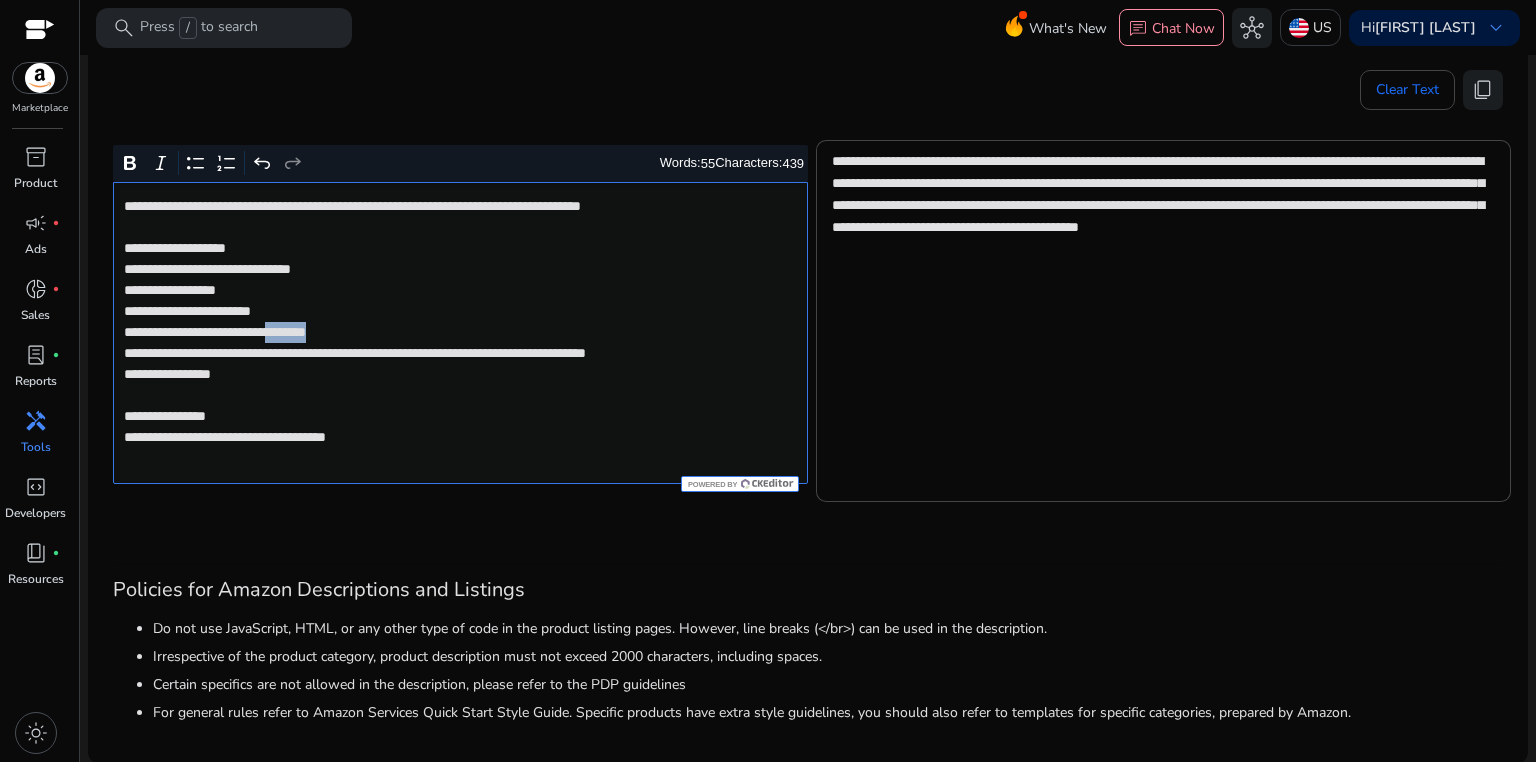 click on "**********" 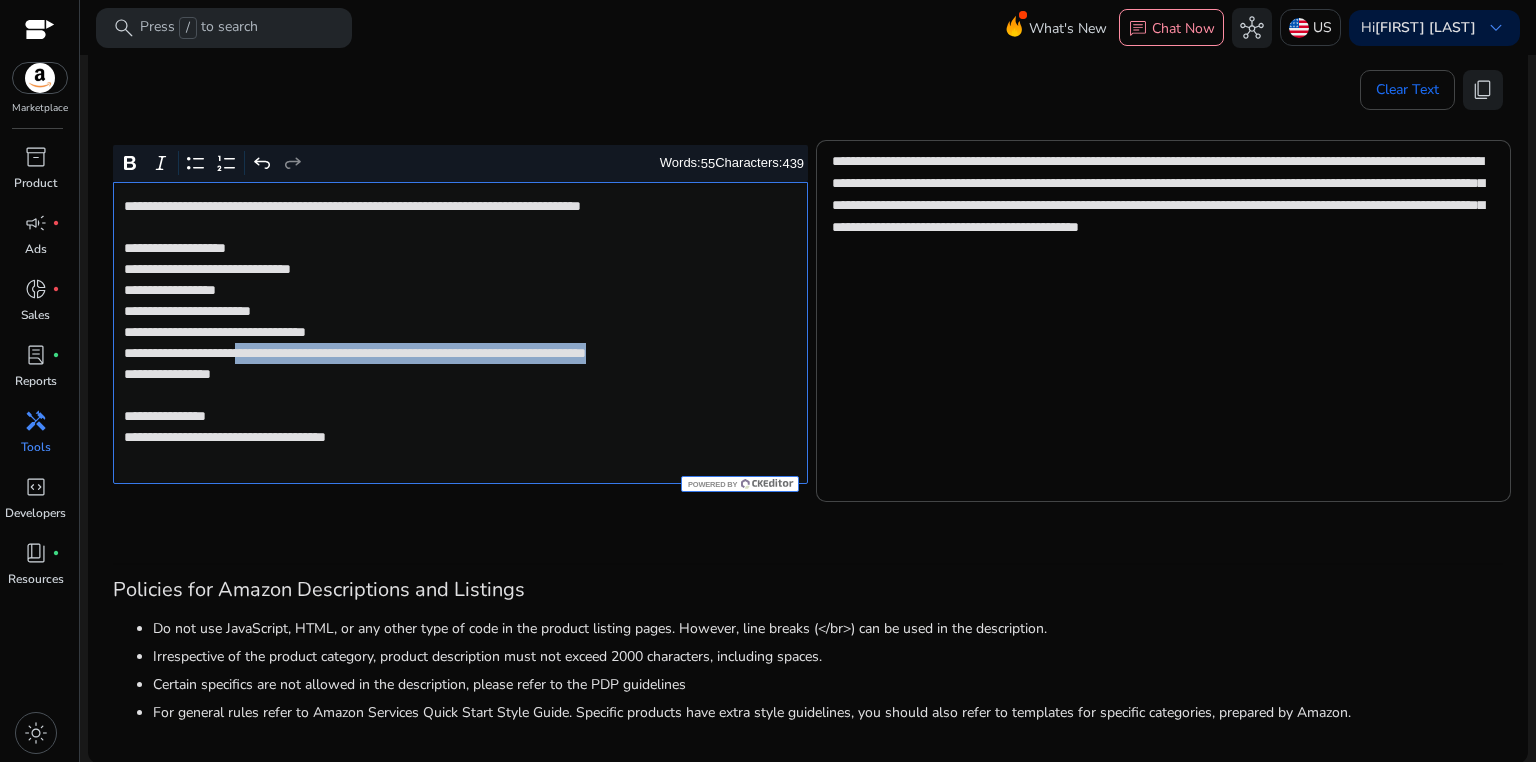drag, startPoint x: 282, startPoint y: 352, endPoint x: 290, endPoint y: 377, distance: 26.24881 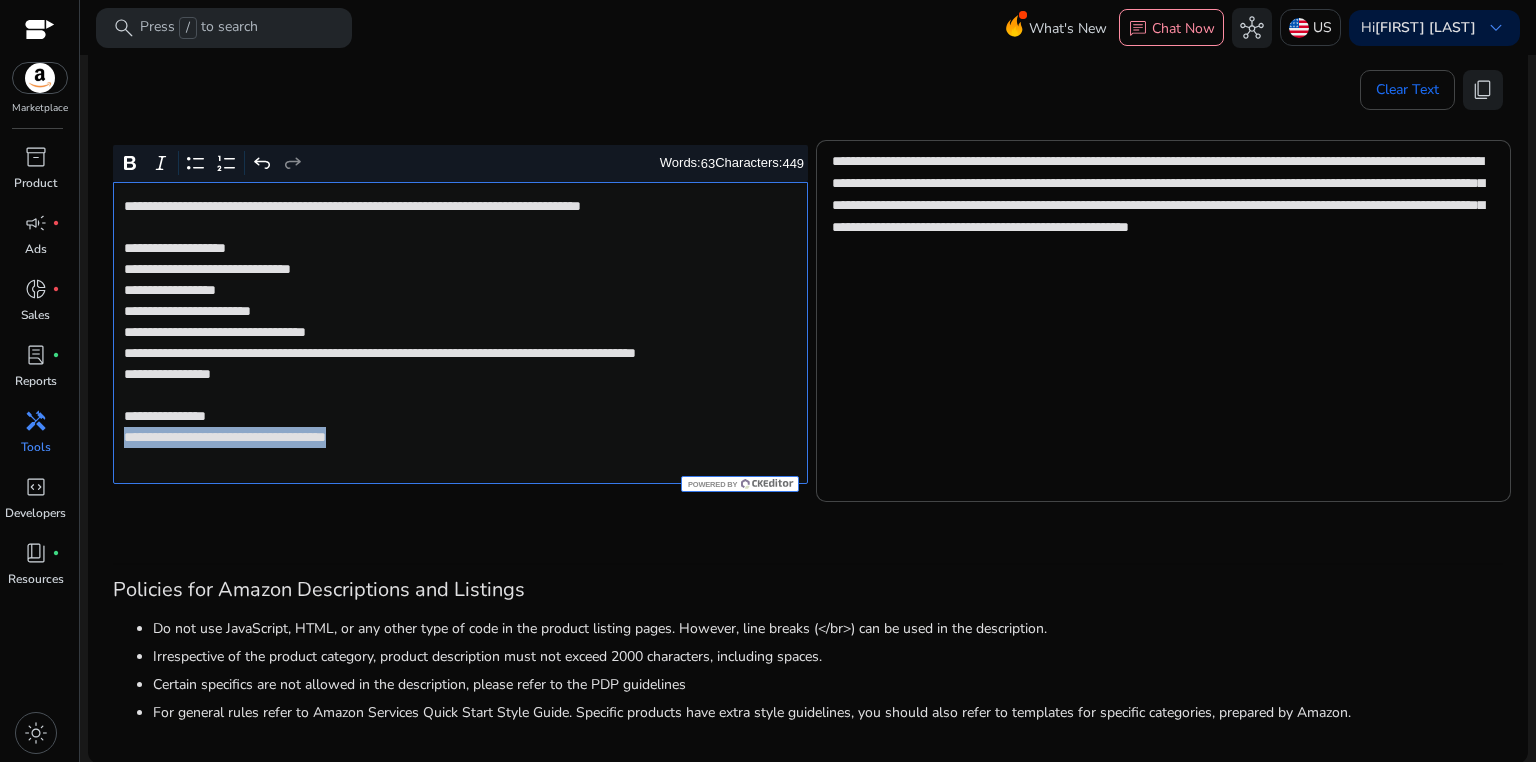 drag, startPoint x: 120, startPoint y: 461, endPoint x: 428, endPoint y: 461, distance: 308 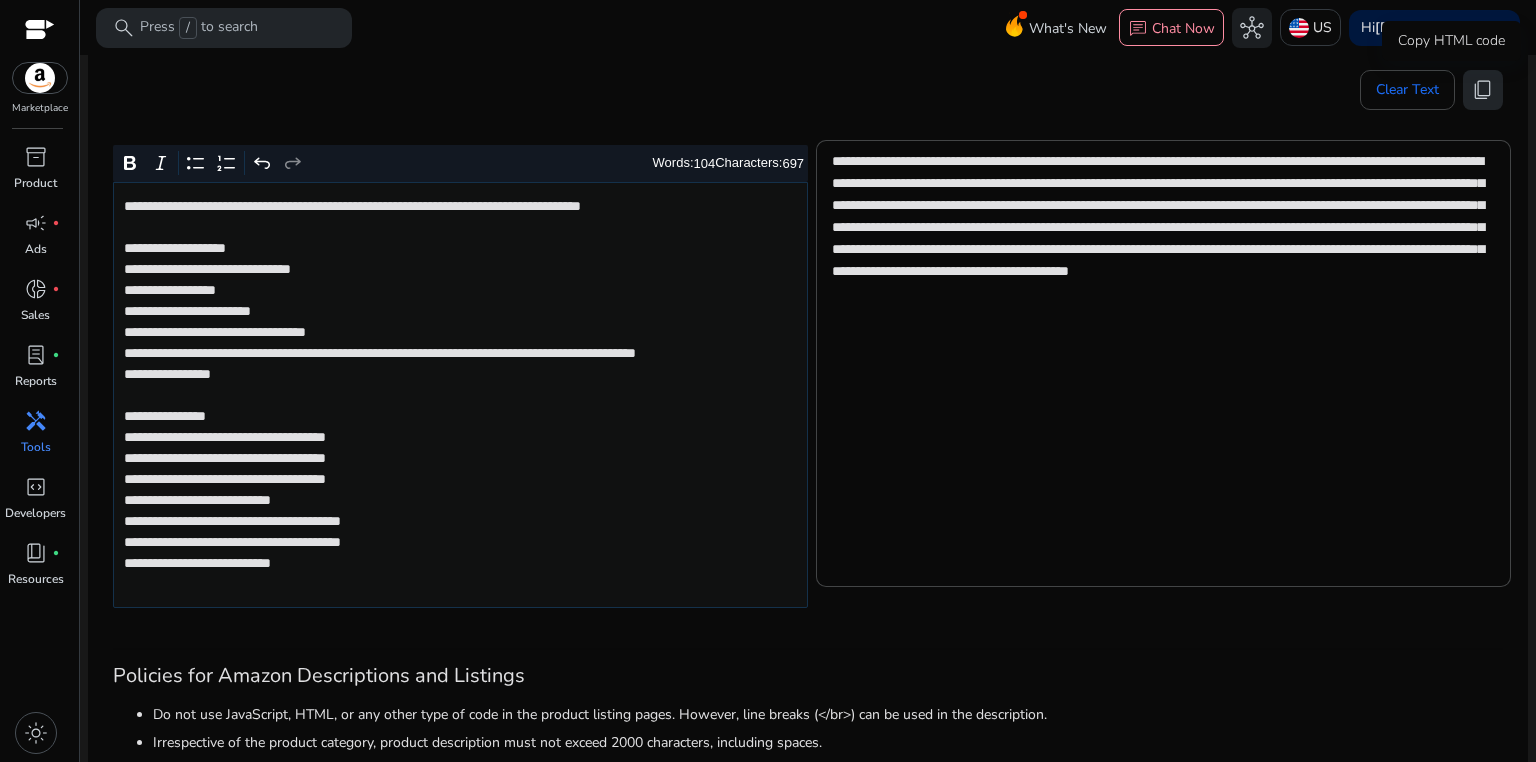 click on "content_copy" 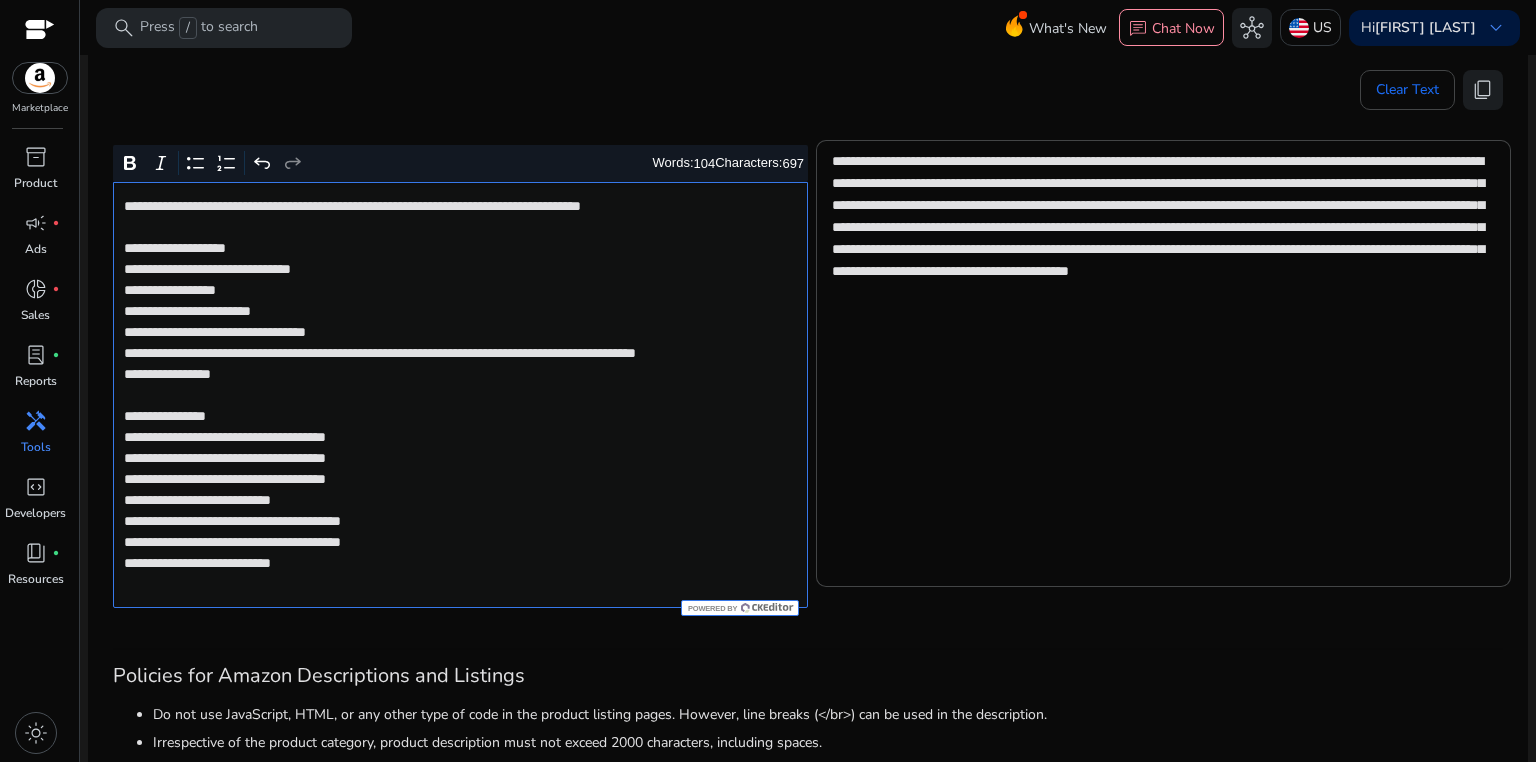 click on "**********" 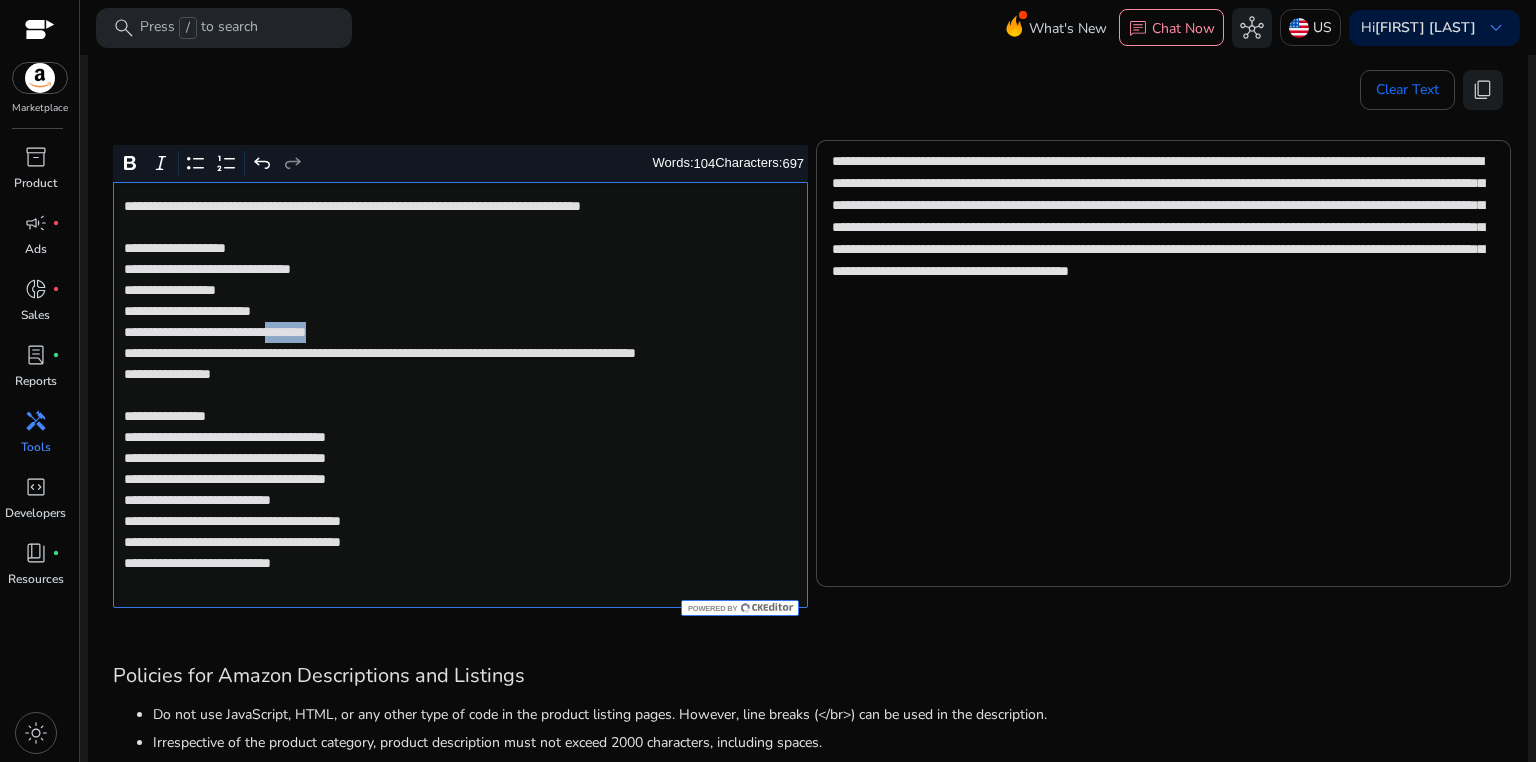 click on "**********" 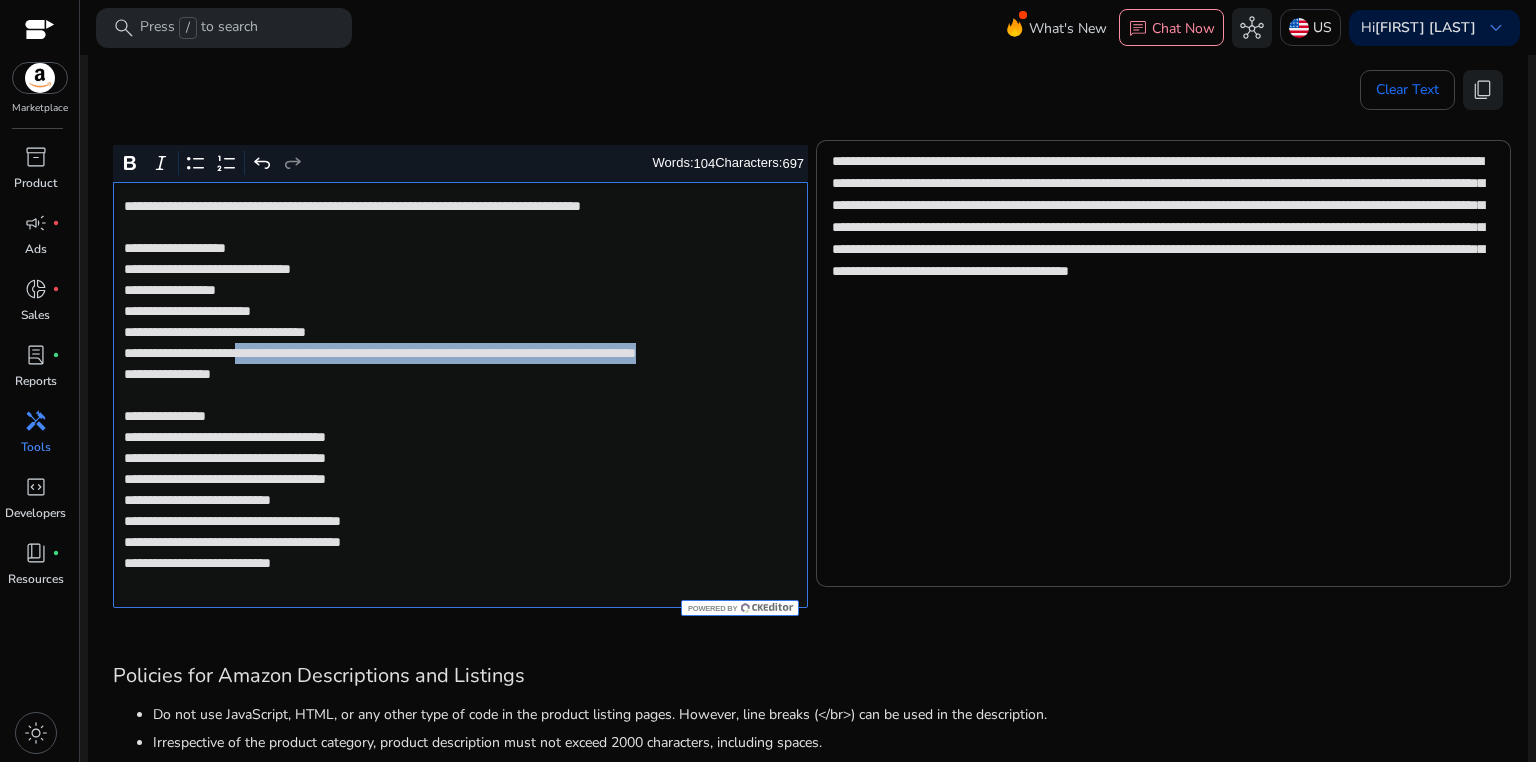 drag, startPoint x: 285, startPoint y: 353, endPoint x: 286, endPoint y: 368, distance: 15.033297 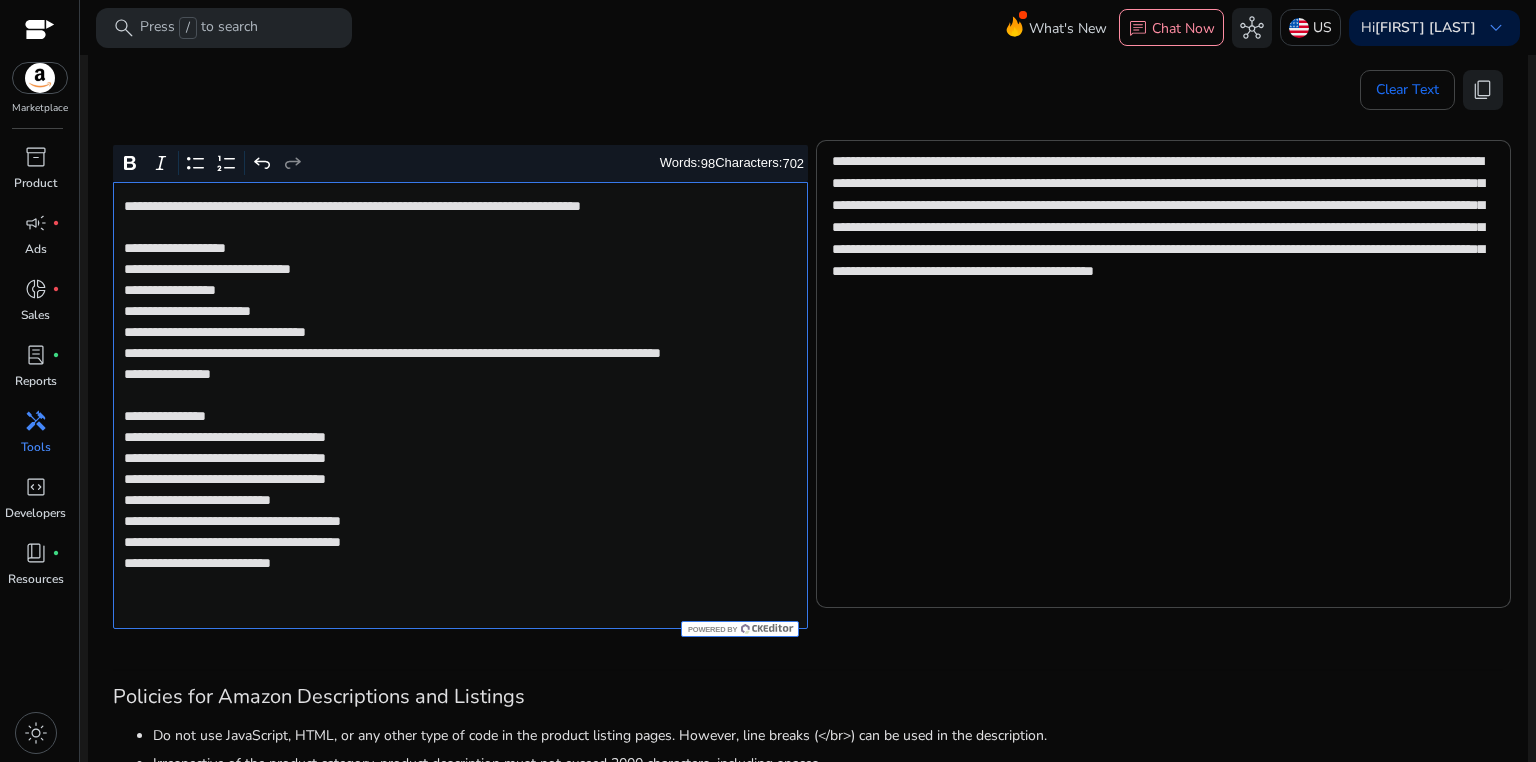 click on "**********" 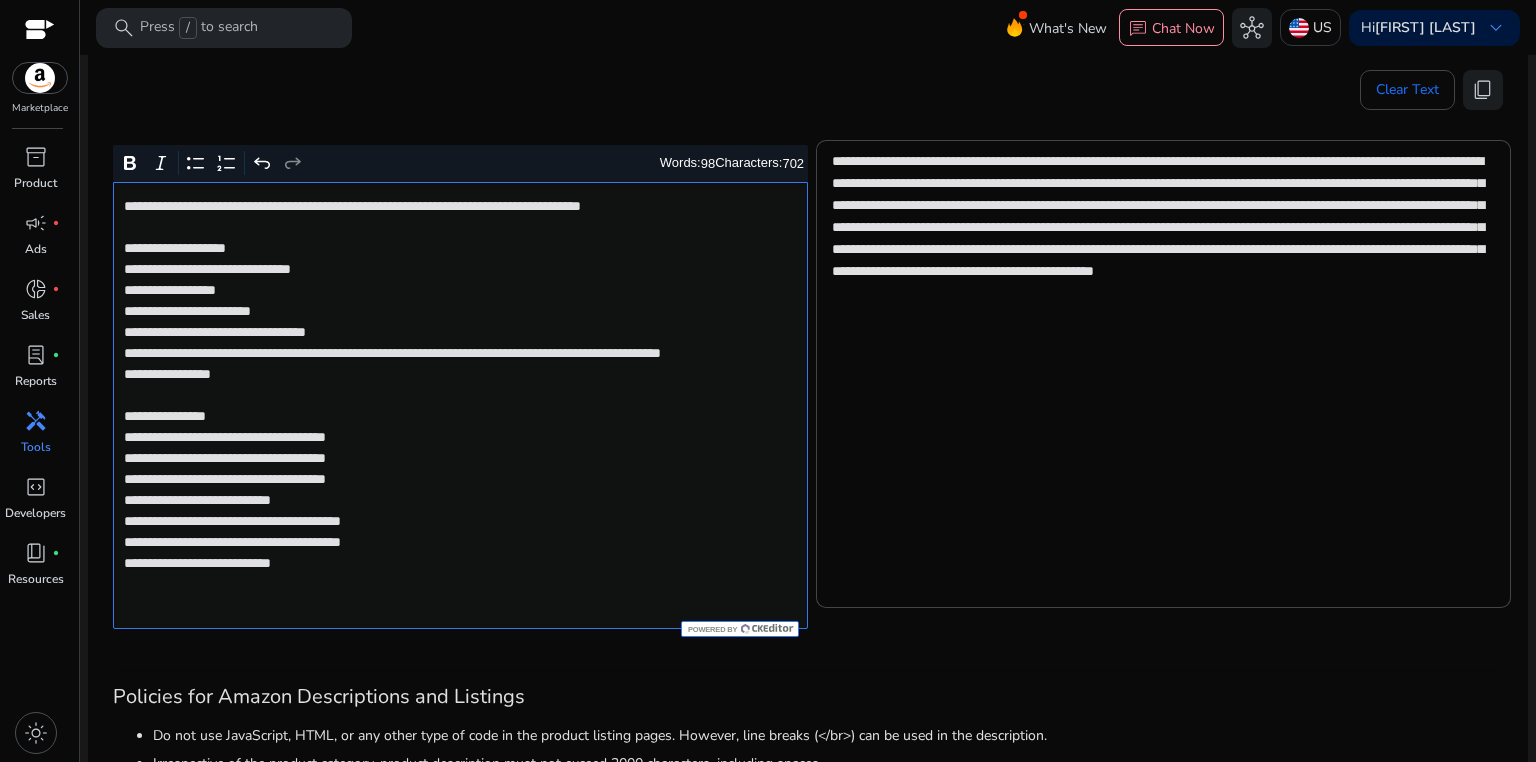 click on "**********" 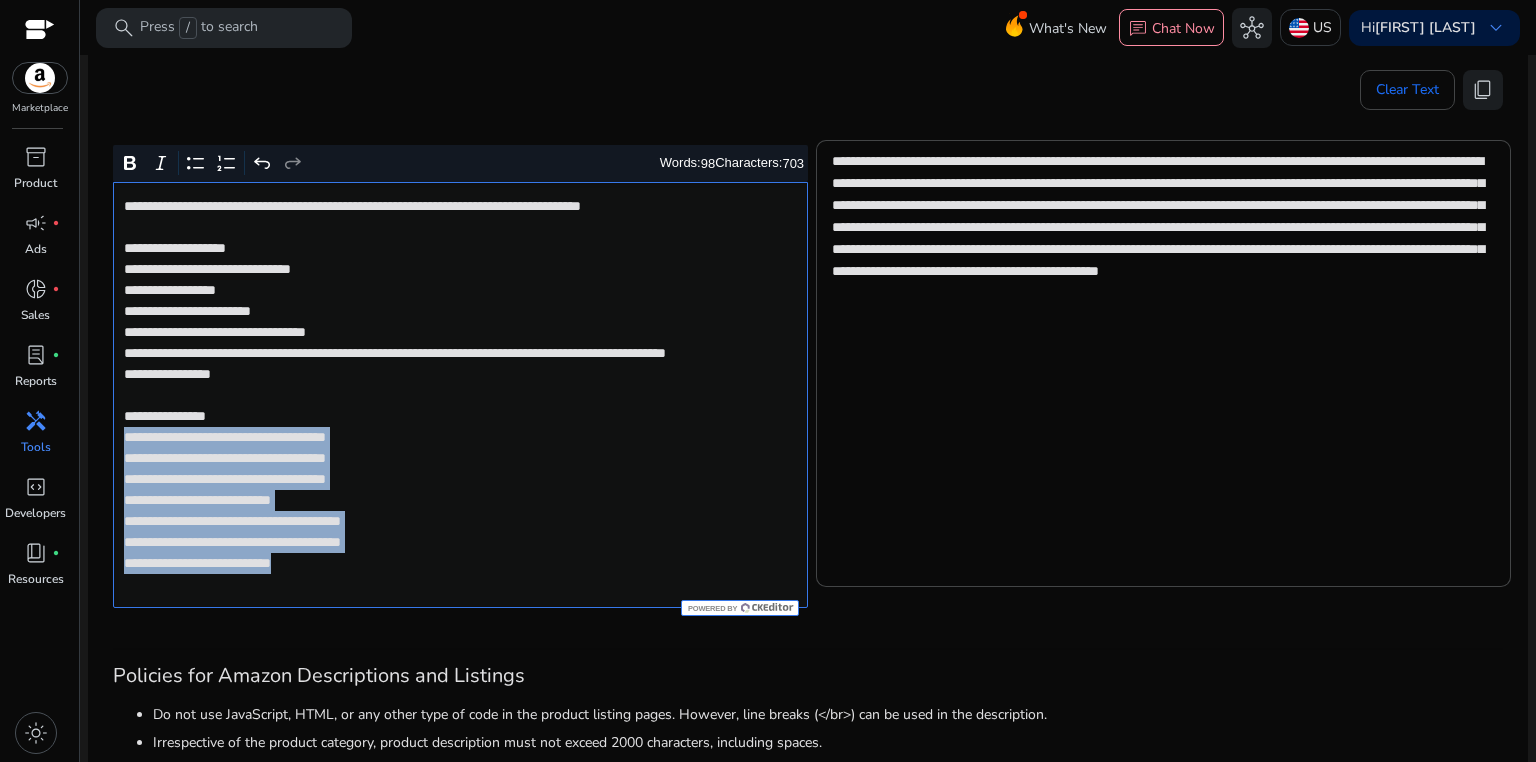 drag, startPoint x: 124, startPoint y: 459, endPoint x: 503, endPoint y: 593, distance: 401.9913 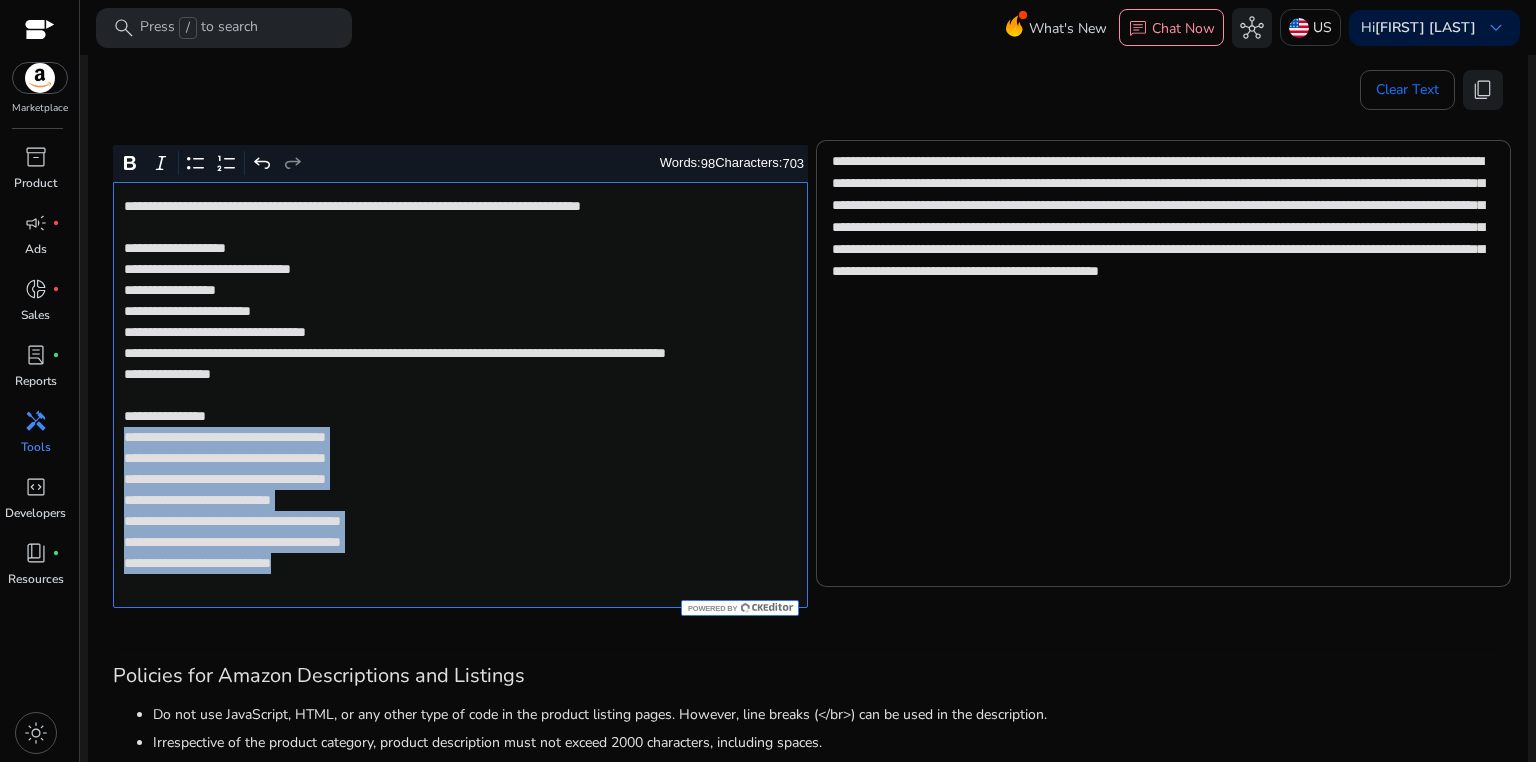 click on "**********" 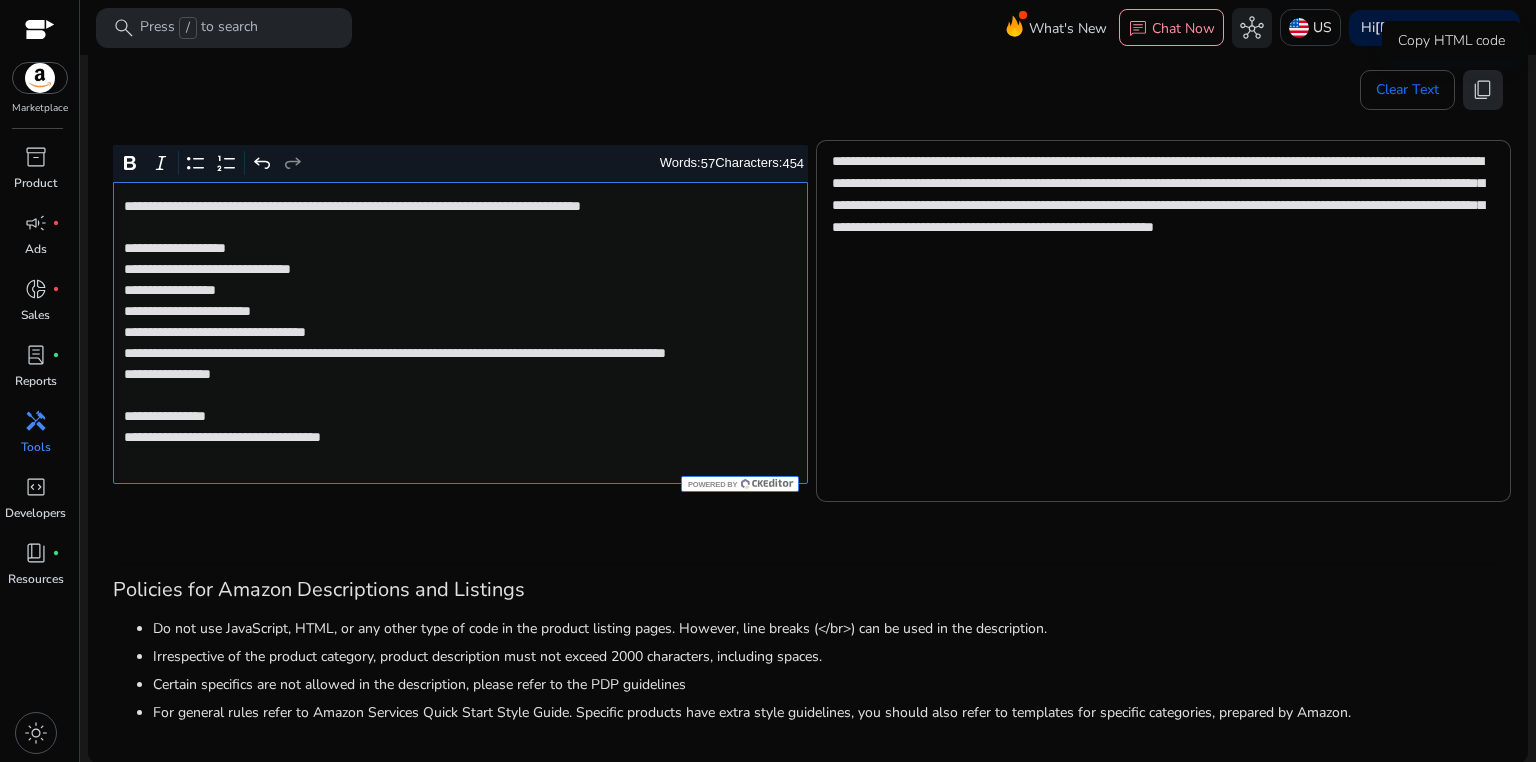 click on "content_copy" 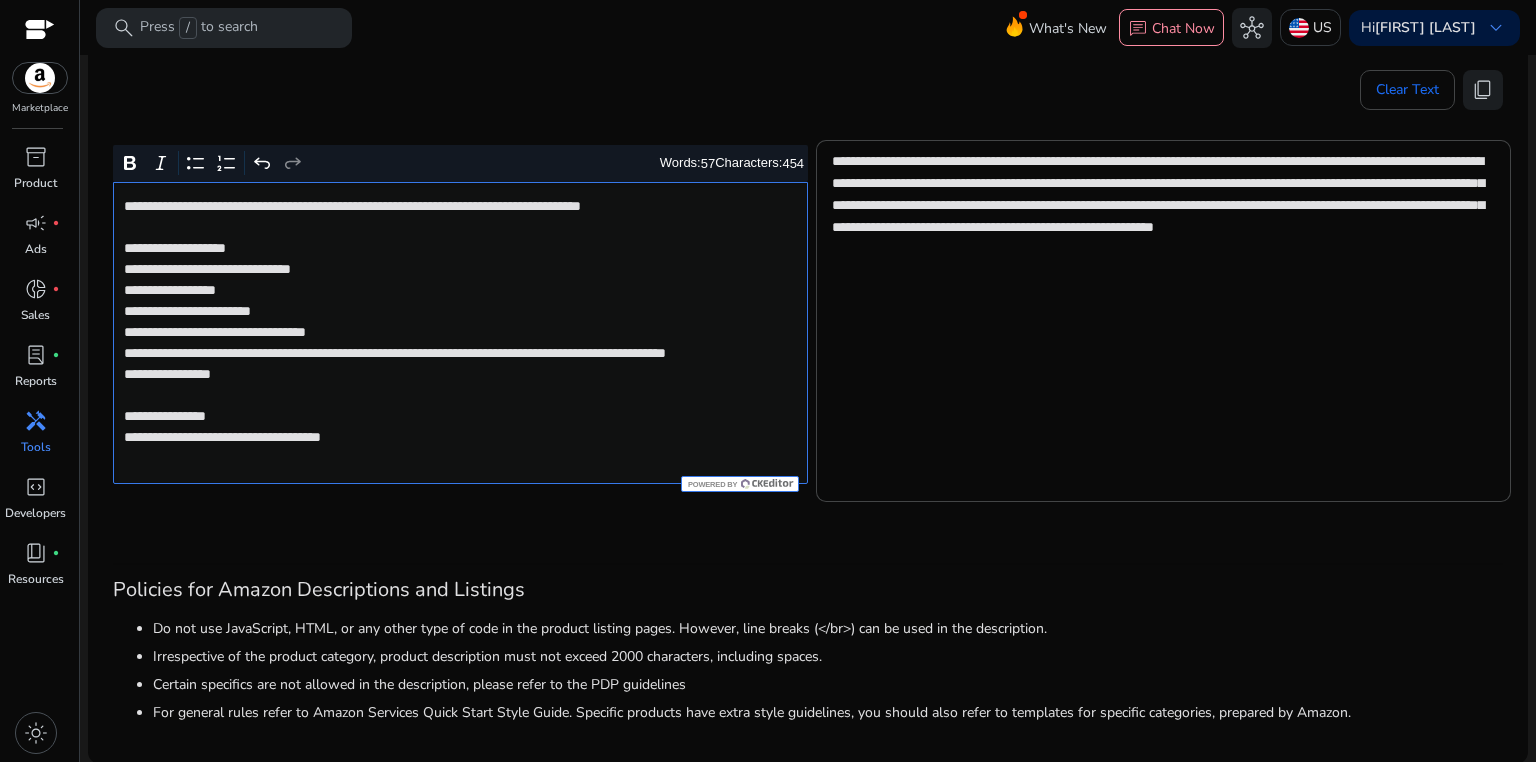 click on "**********" 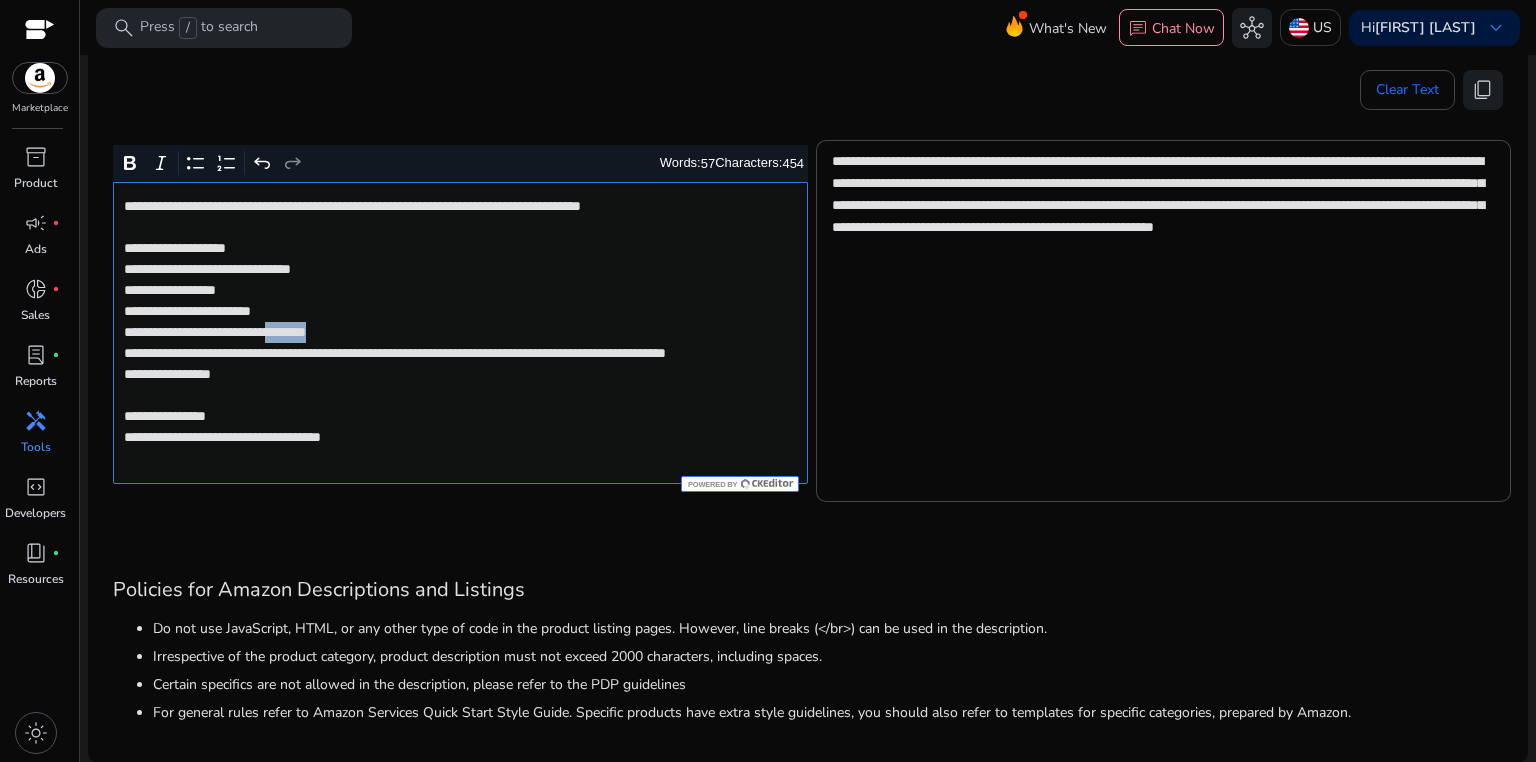 click on "**********" 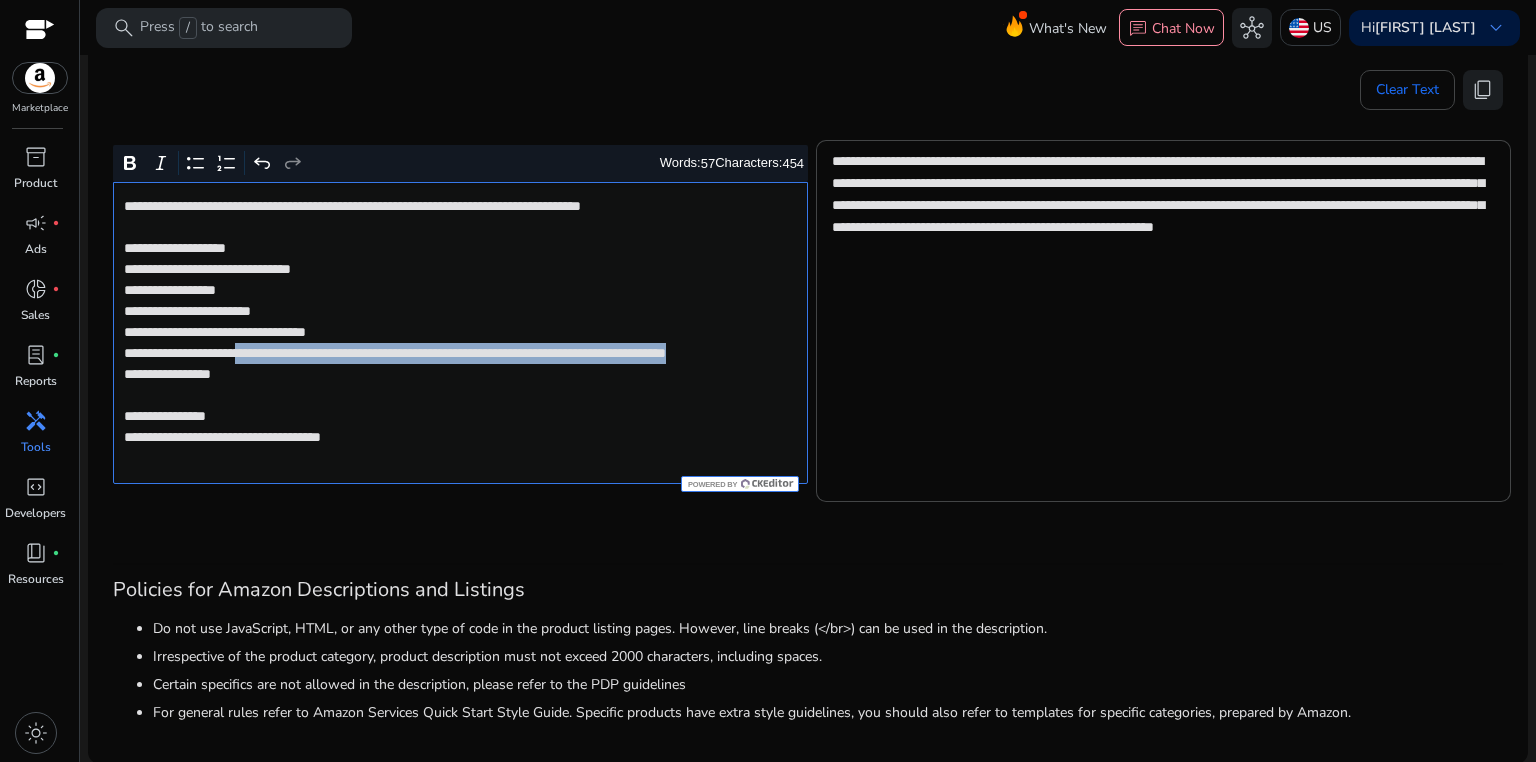 drag, startPoint x: 284, startPoint y: 353, endPoint x: 388, endPoint y: 374, distance: 106.09901 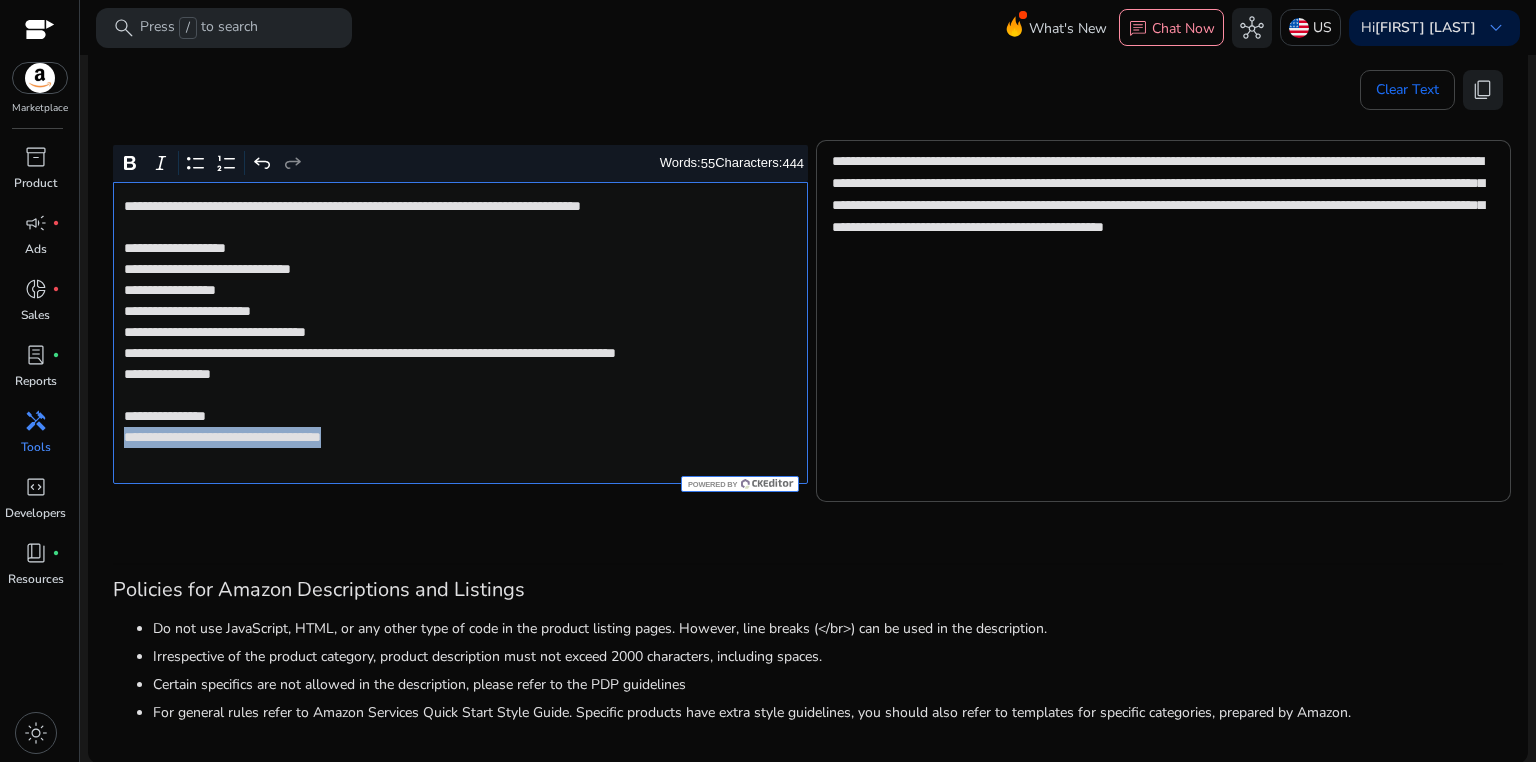 drag, startPoint x: 123, startPoint y: 460, endPoint x: 428, endPoint y: 460, distance: 305 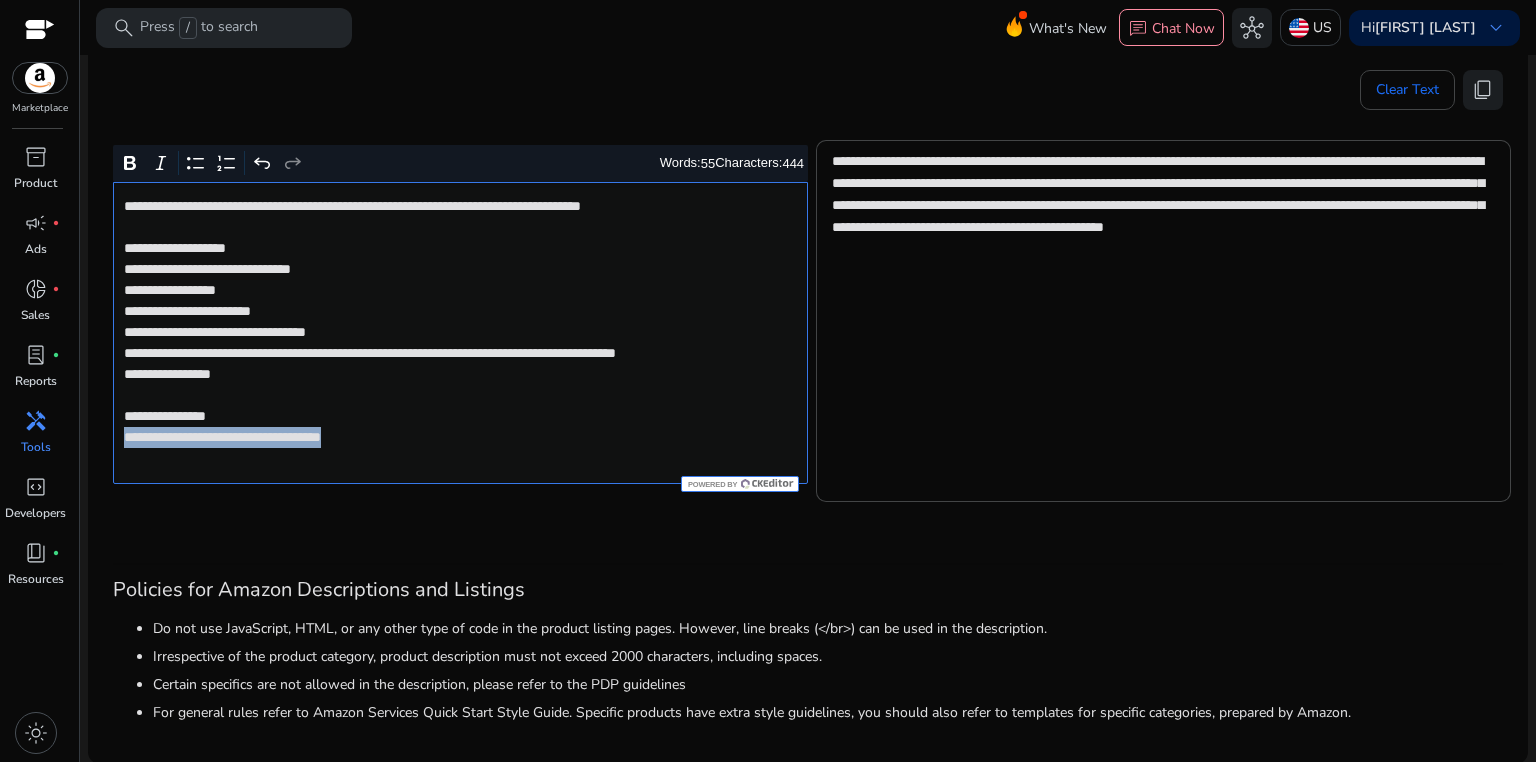 click on "**********" 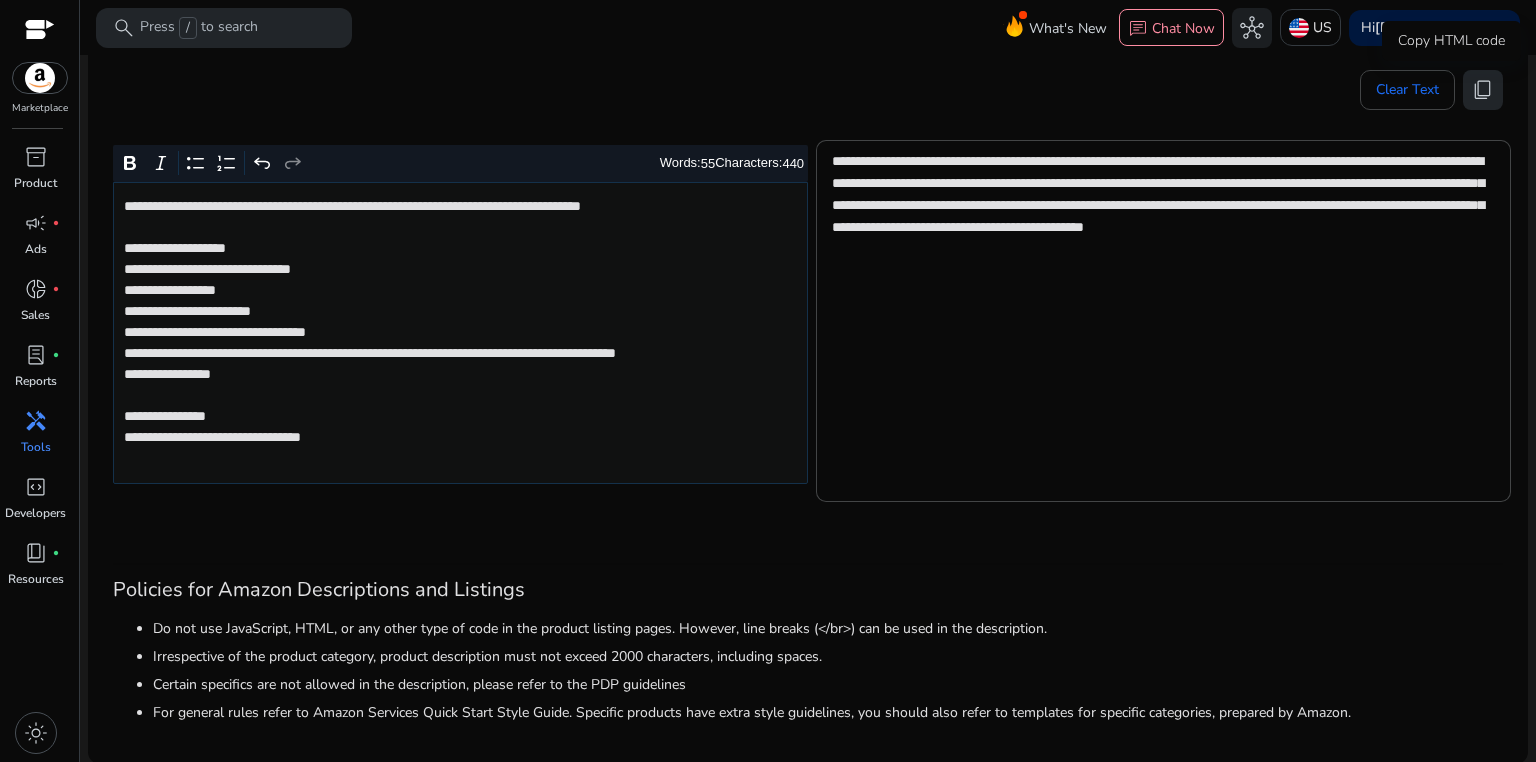 click on "content_copy" 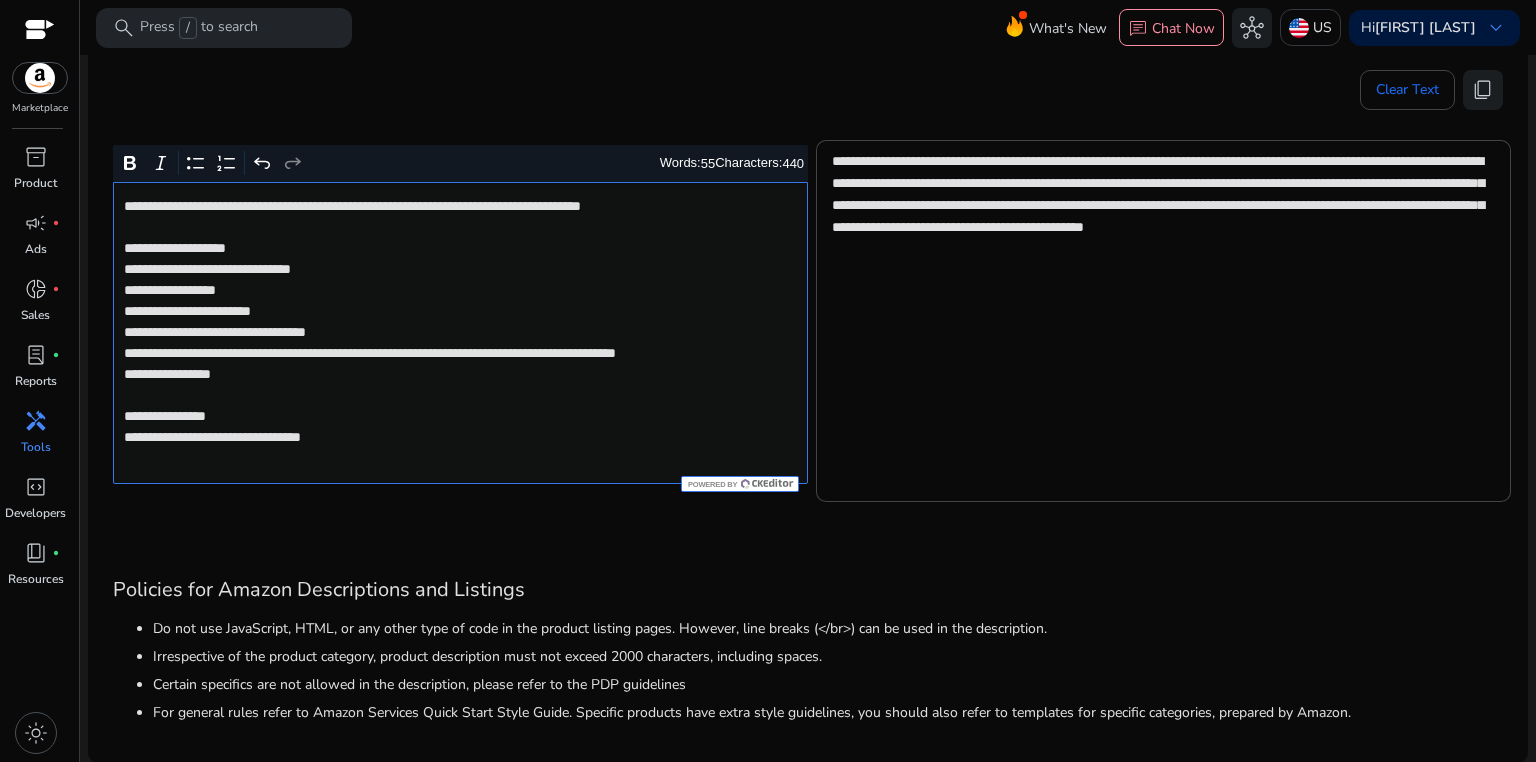 click on "**********" 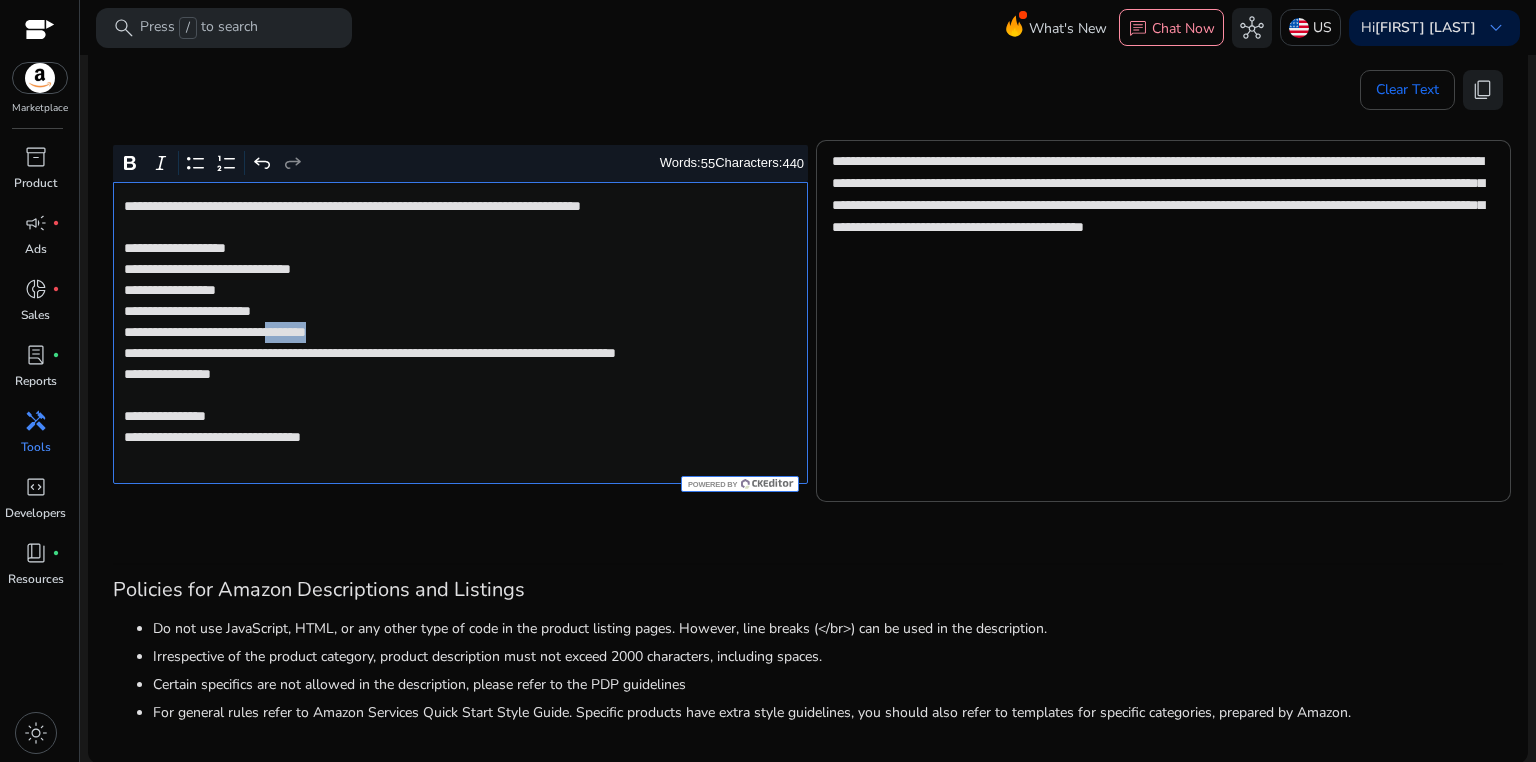 click on "**********" 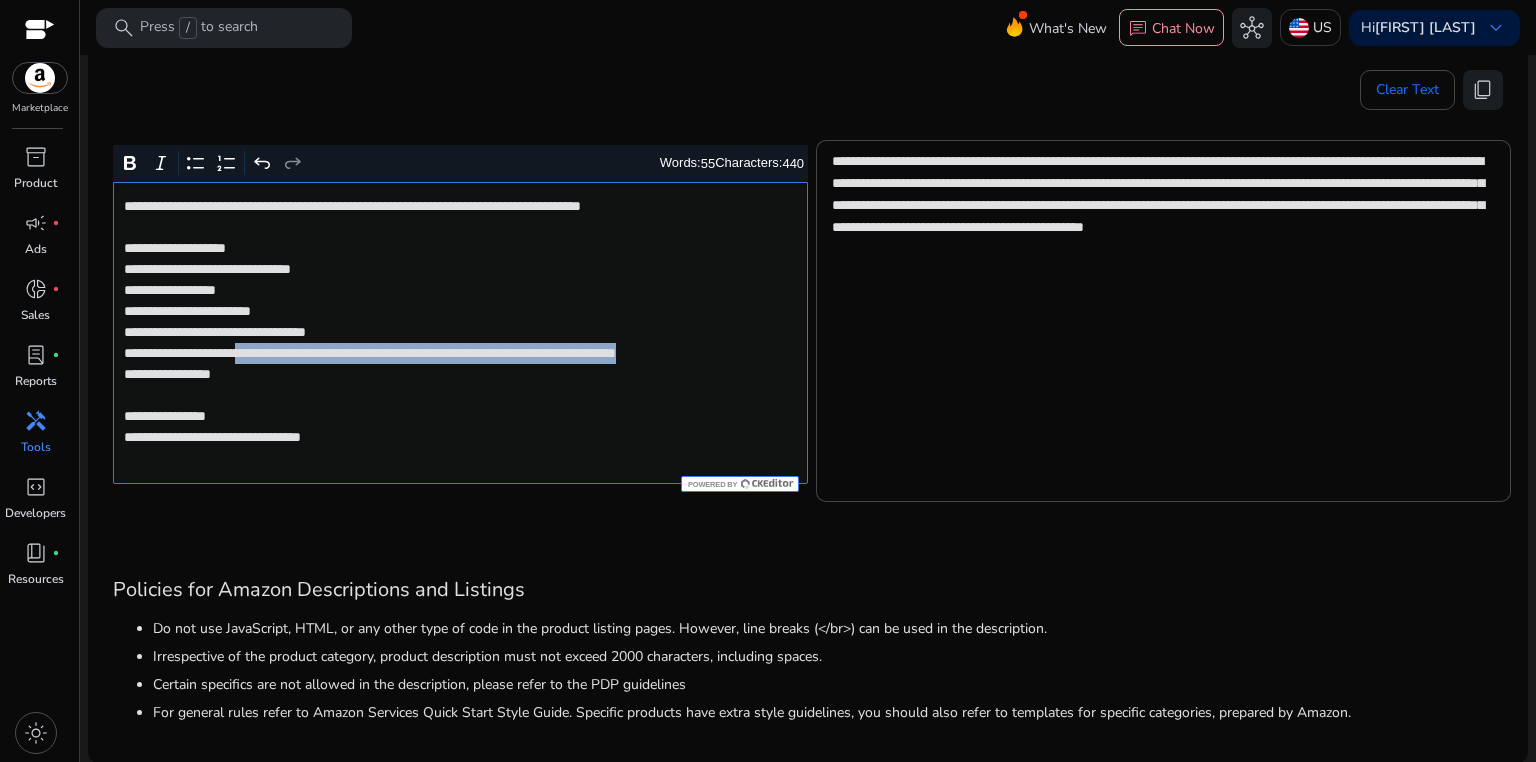drag, startPoint x: 282, startPoint y: 354, endPoint x: 287, endPoint y: 373, distance: 19.646883 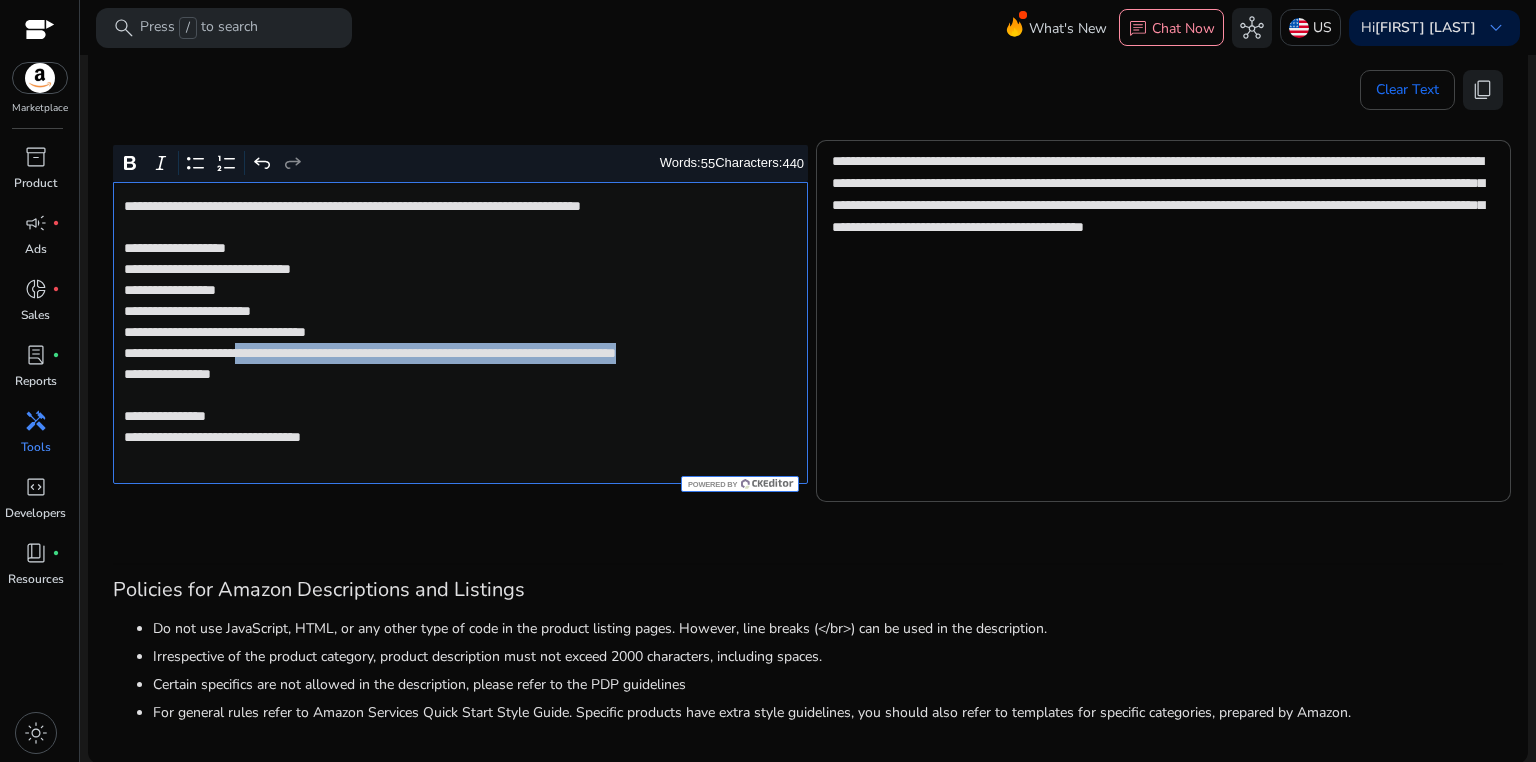 click on "**********" 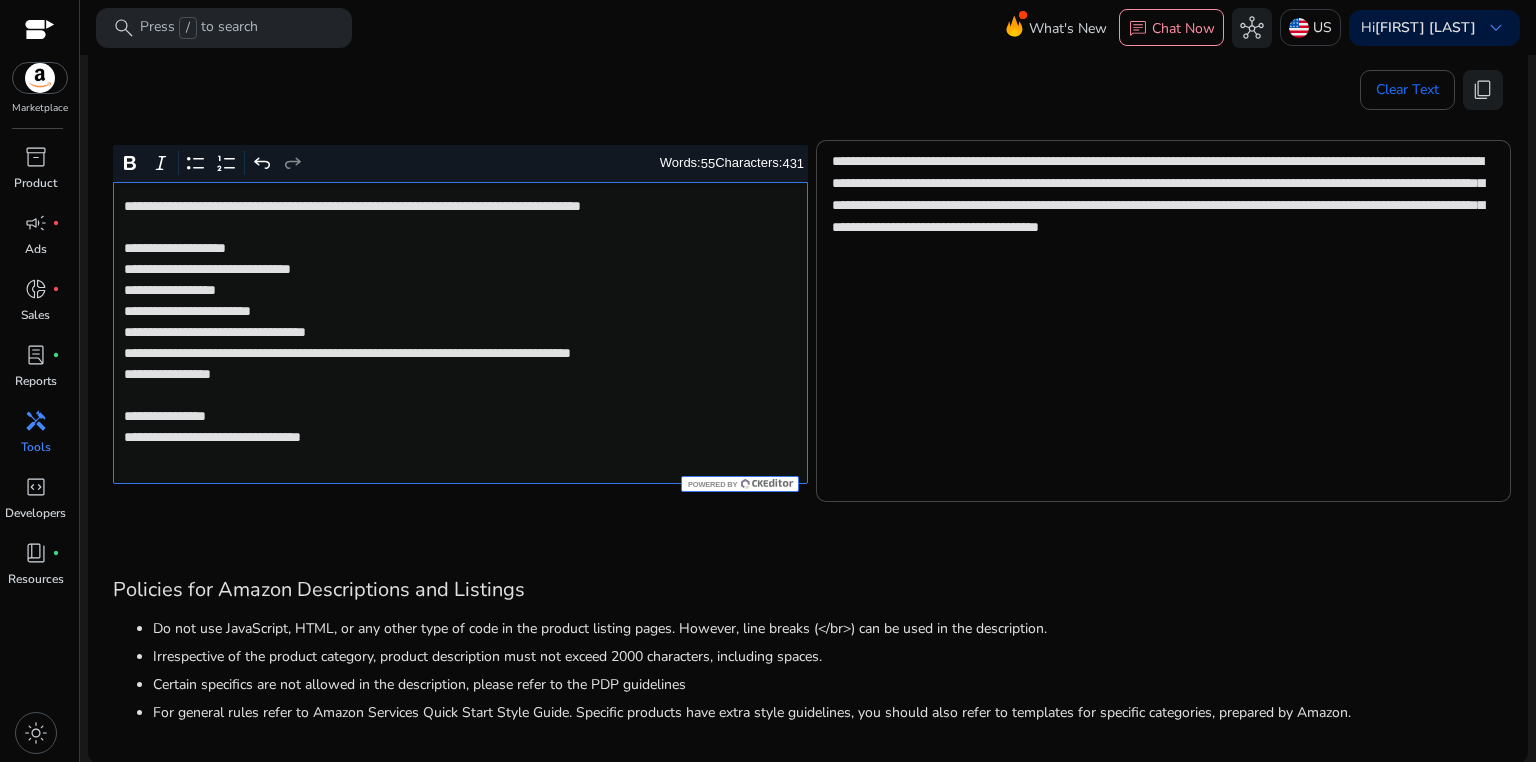 click on "**********" 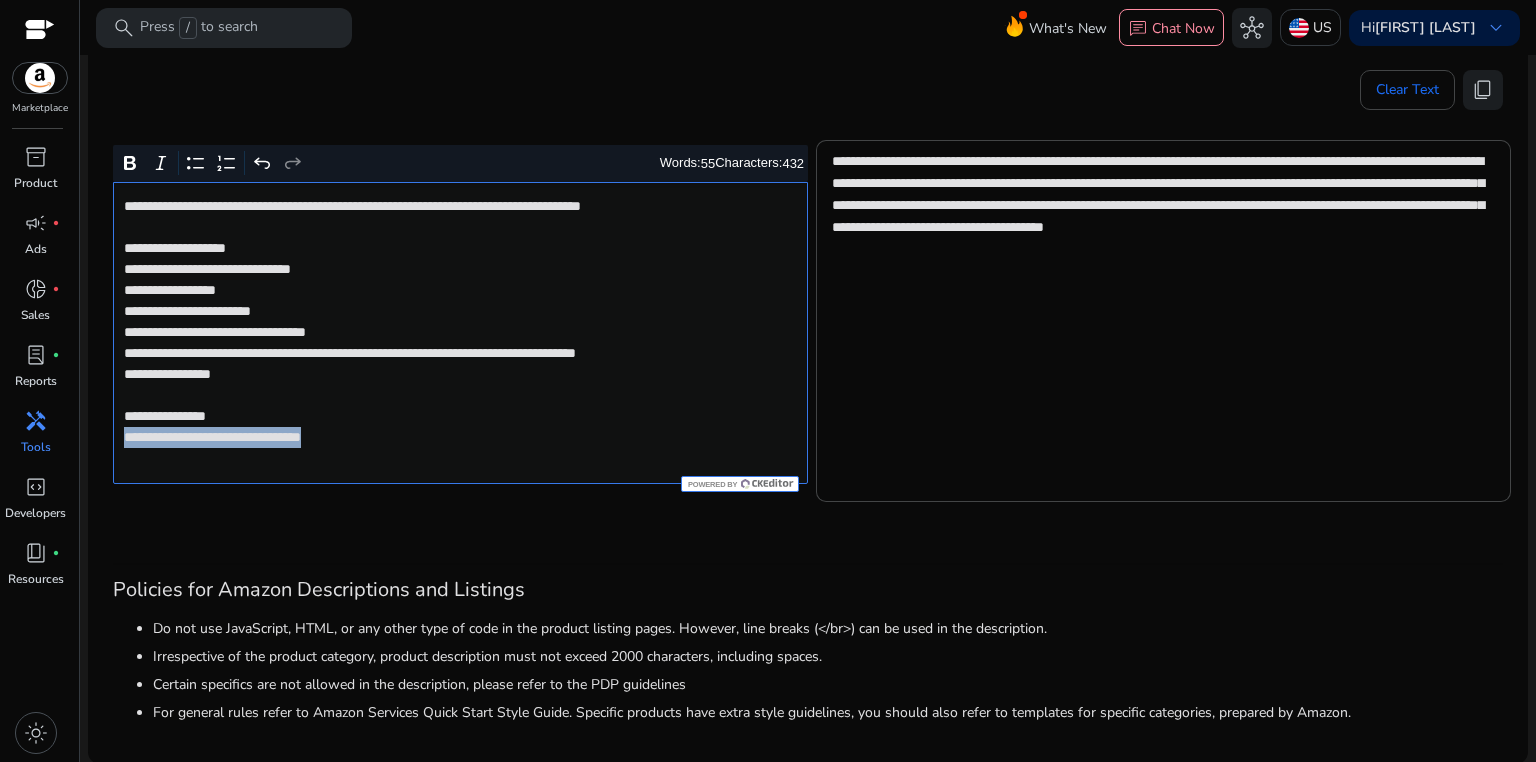 drag, startPoint x: 115, startPoint y: 460, endPoint x: 439, endPoint y: 456, distance: 324.0247 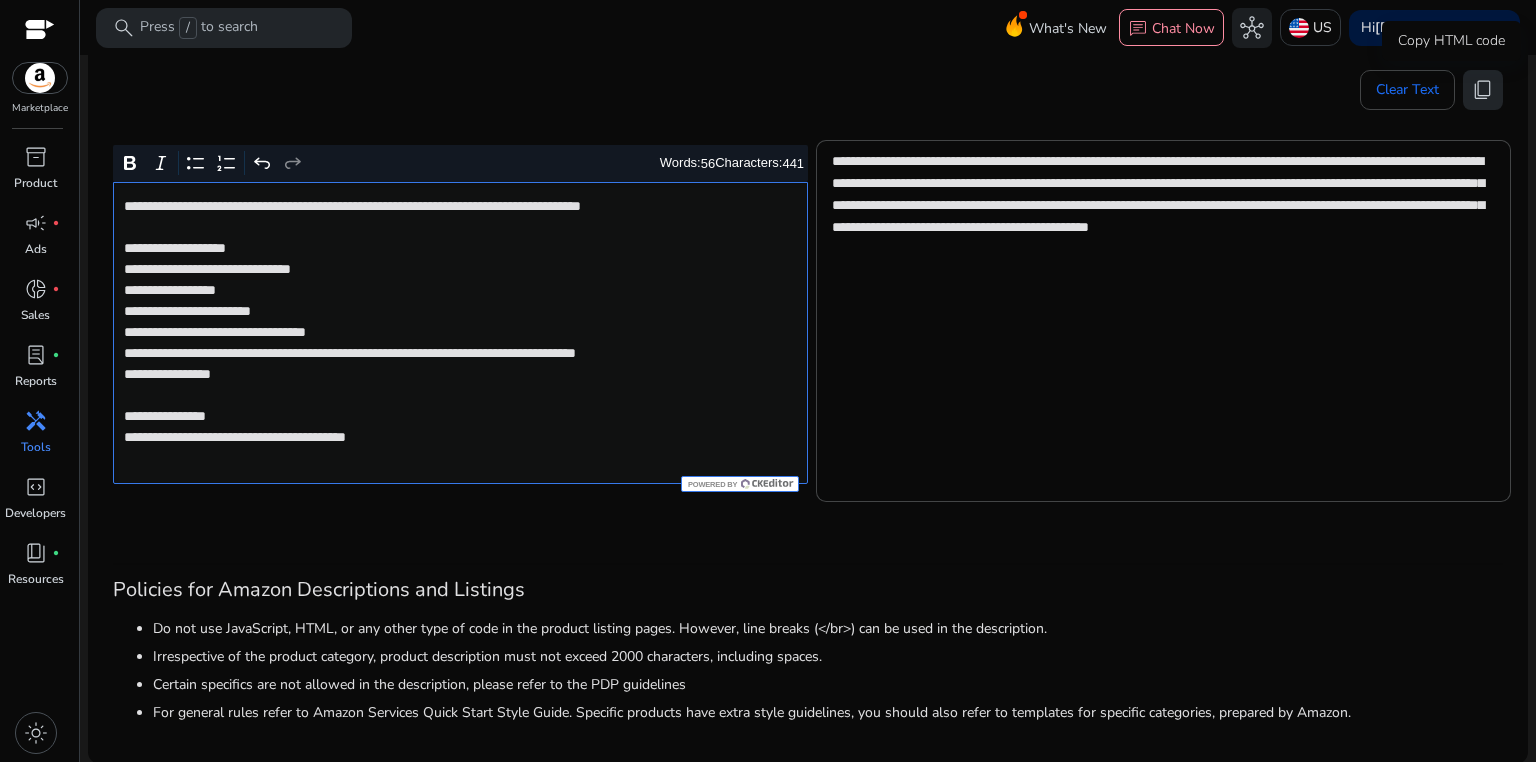click on "content_copy" 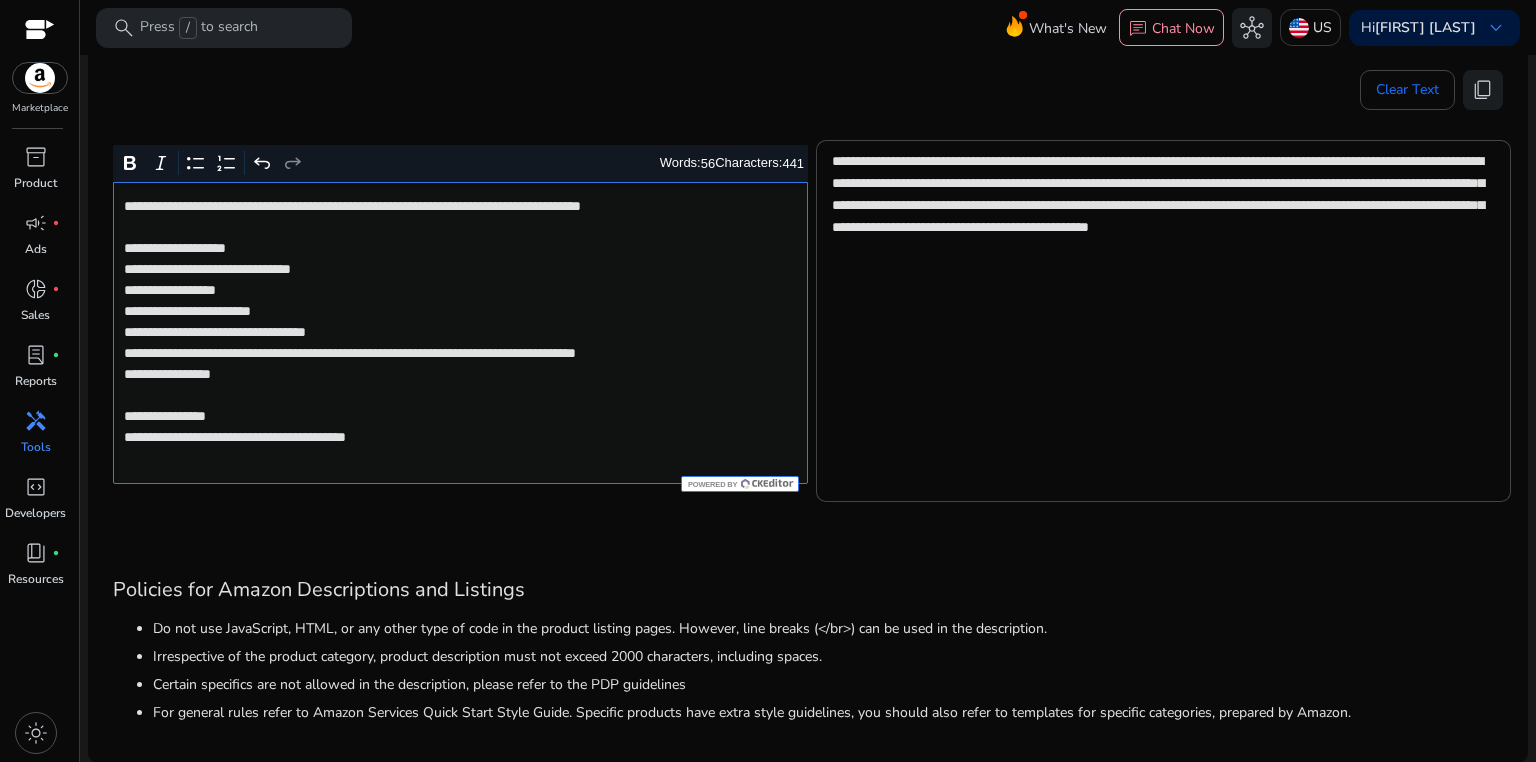 click on "**********" 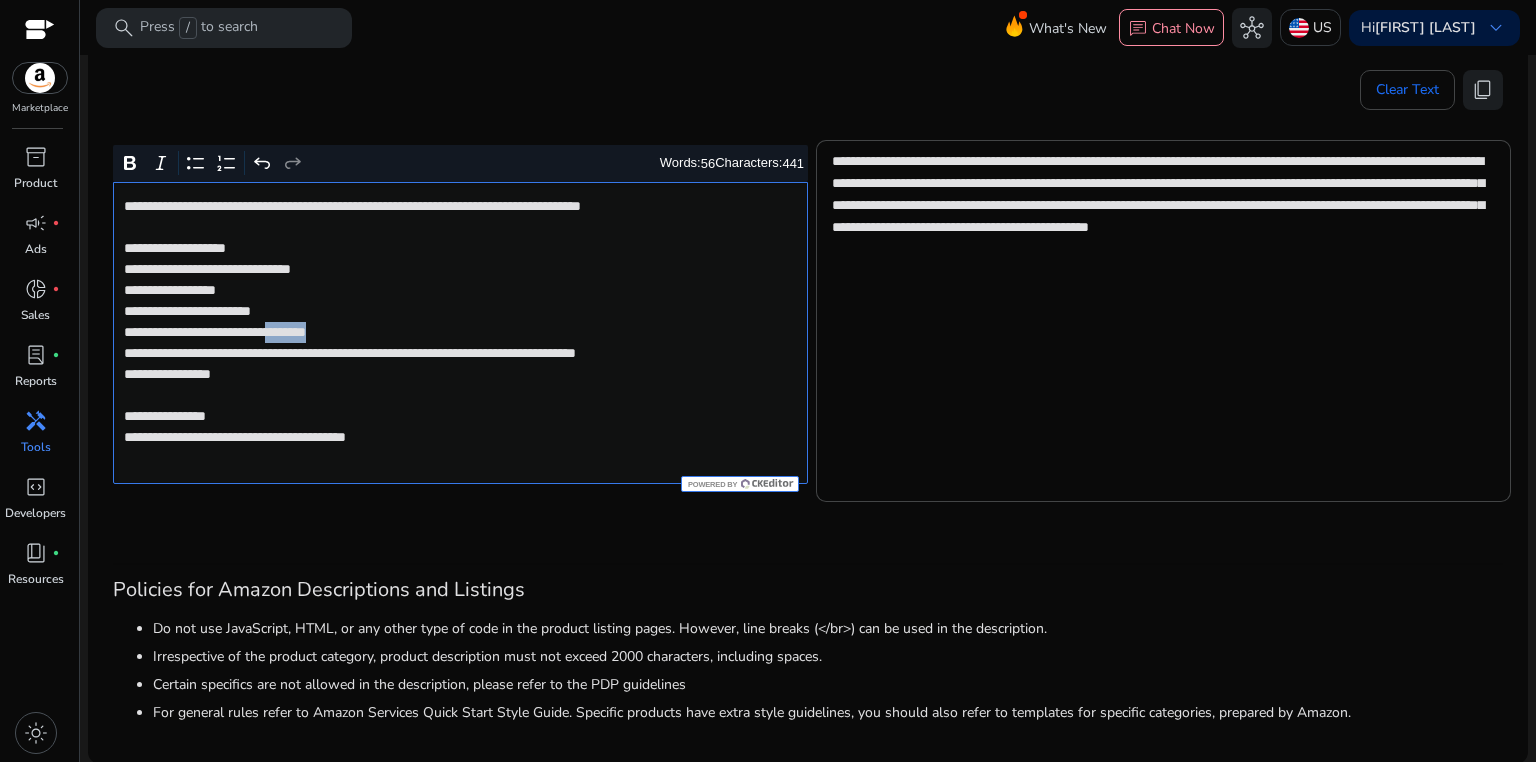 click on "**********" 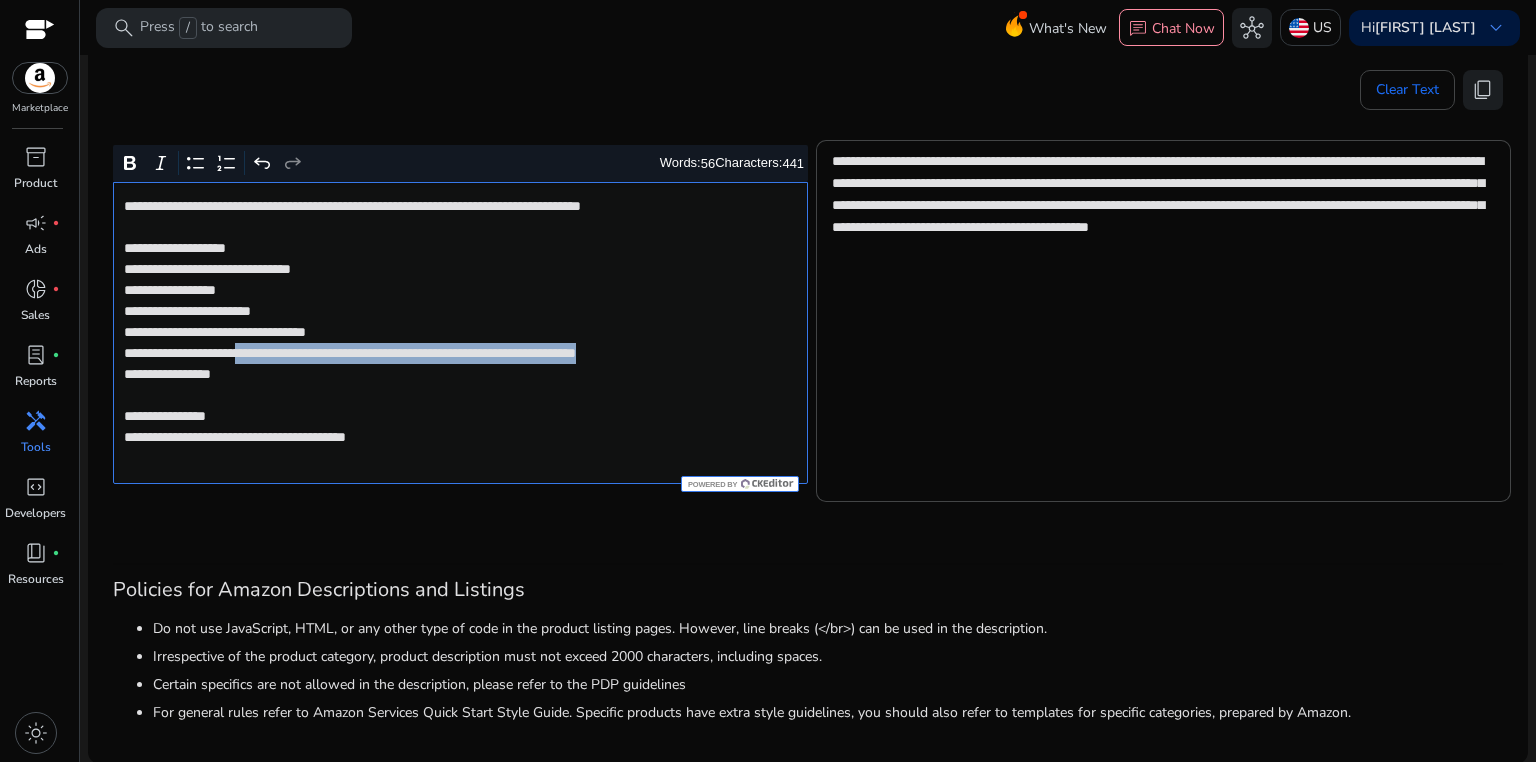 drag, startPoint x: 283, startPoint y: 352, endPoint x: 288, endPoint y: 375, distance: 23.537205 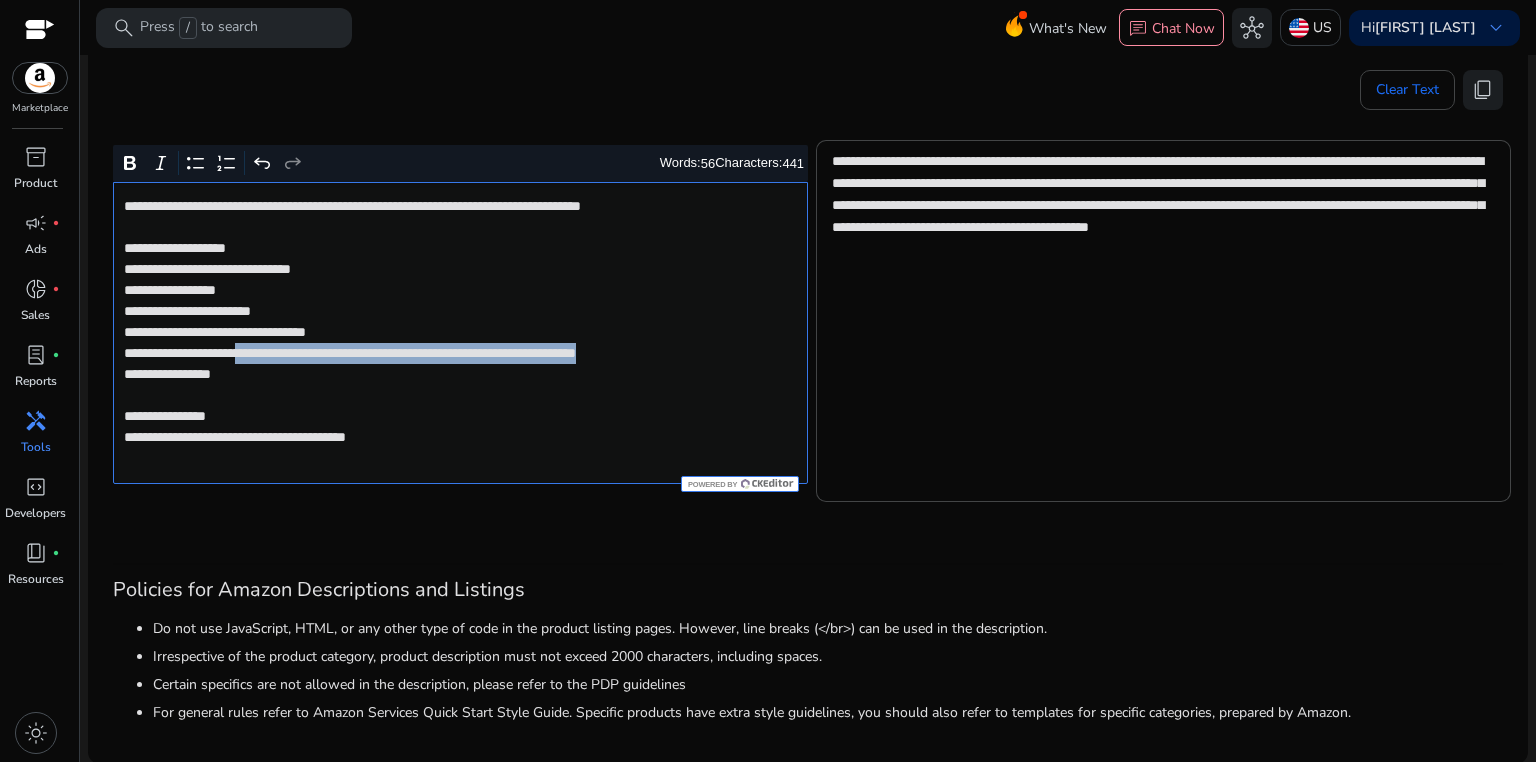 click on "**********" 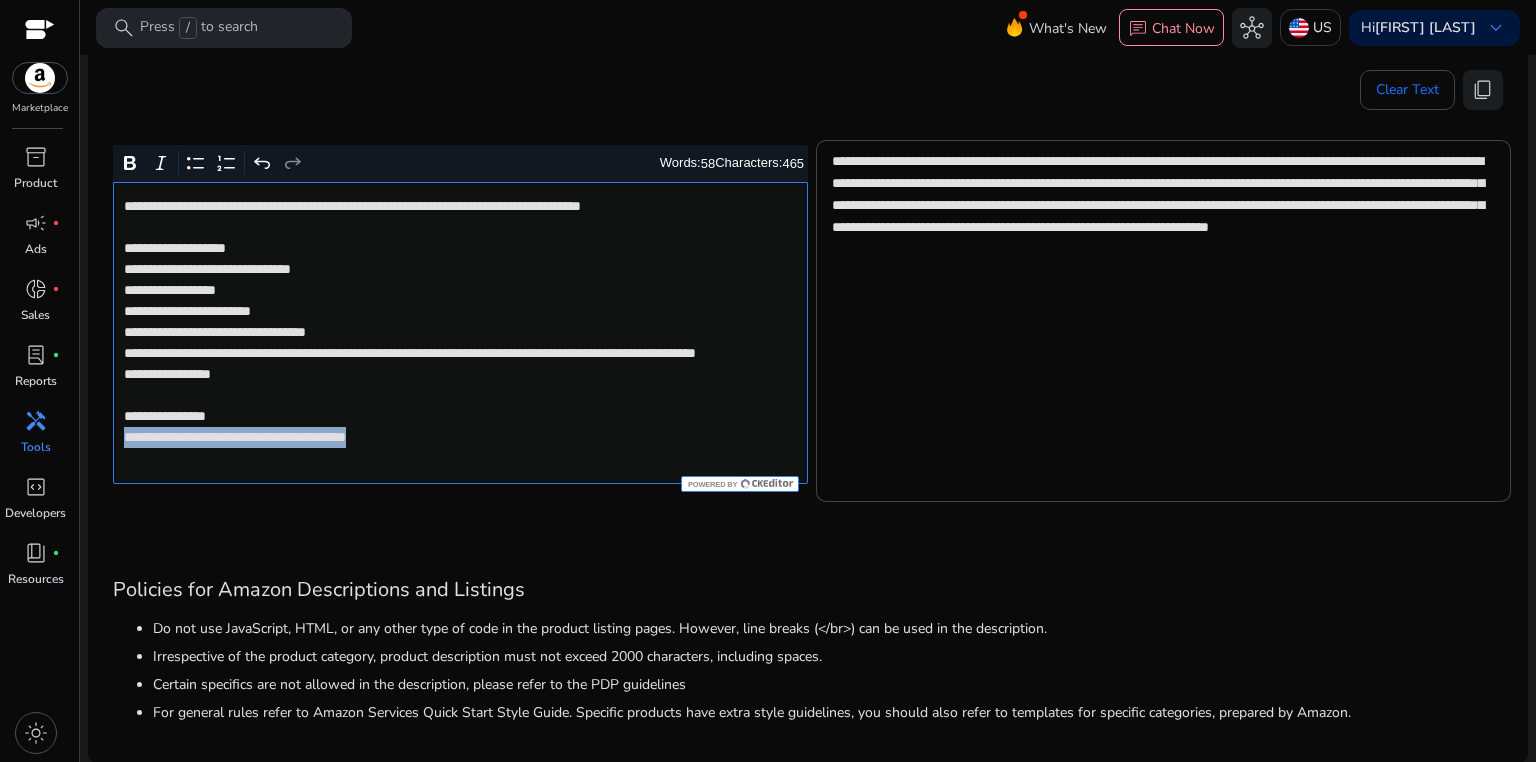drag, startPoint x: 123, startPoint y: 457, endPoint x: 460, endPoint y: 468, distance: 337.17947 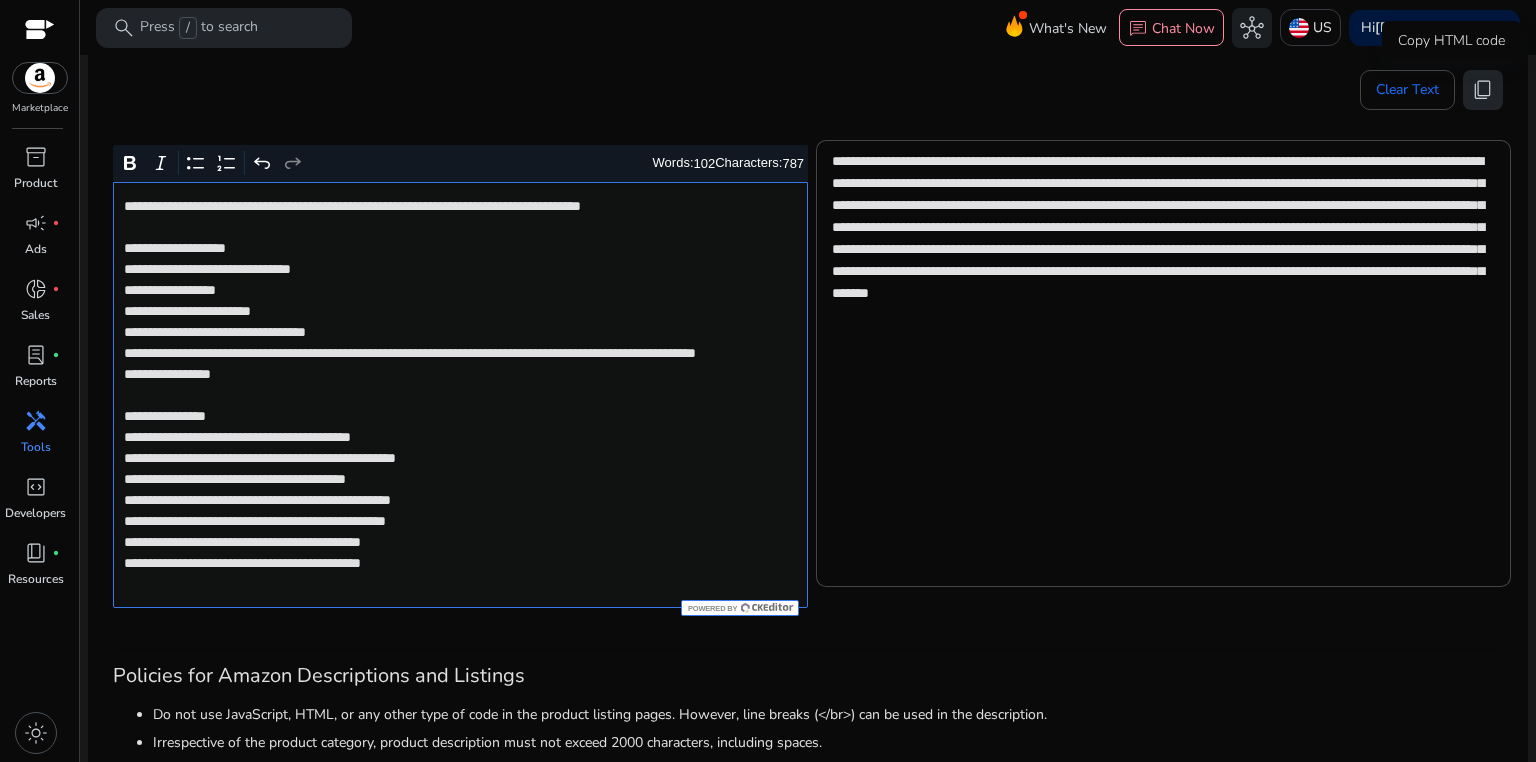 click on "content_copy" 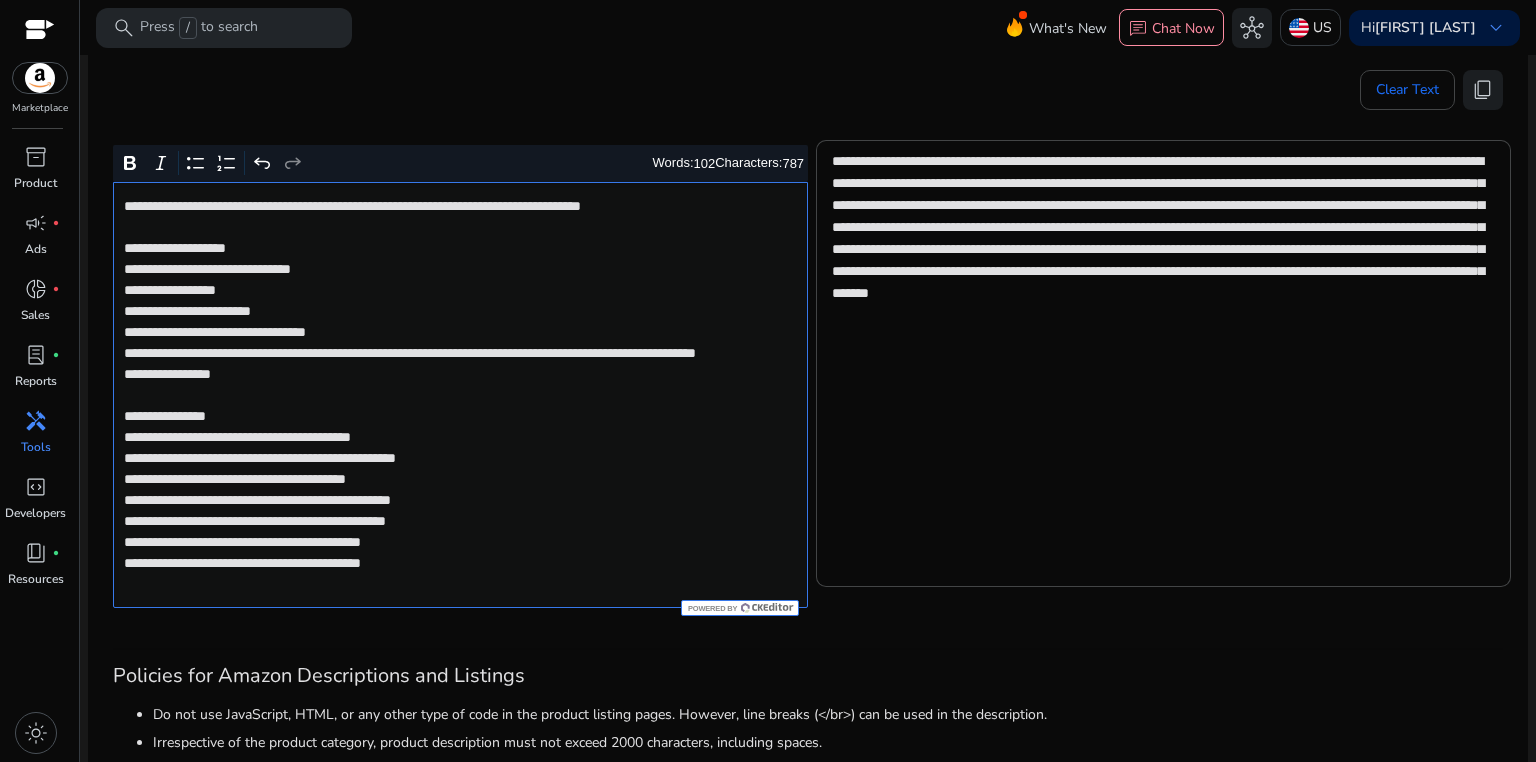 click on "**********" 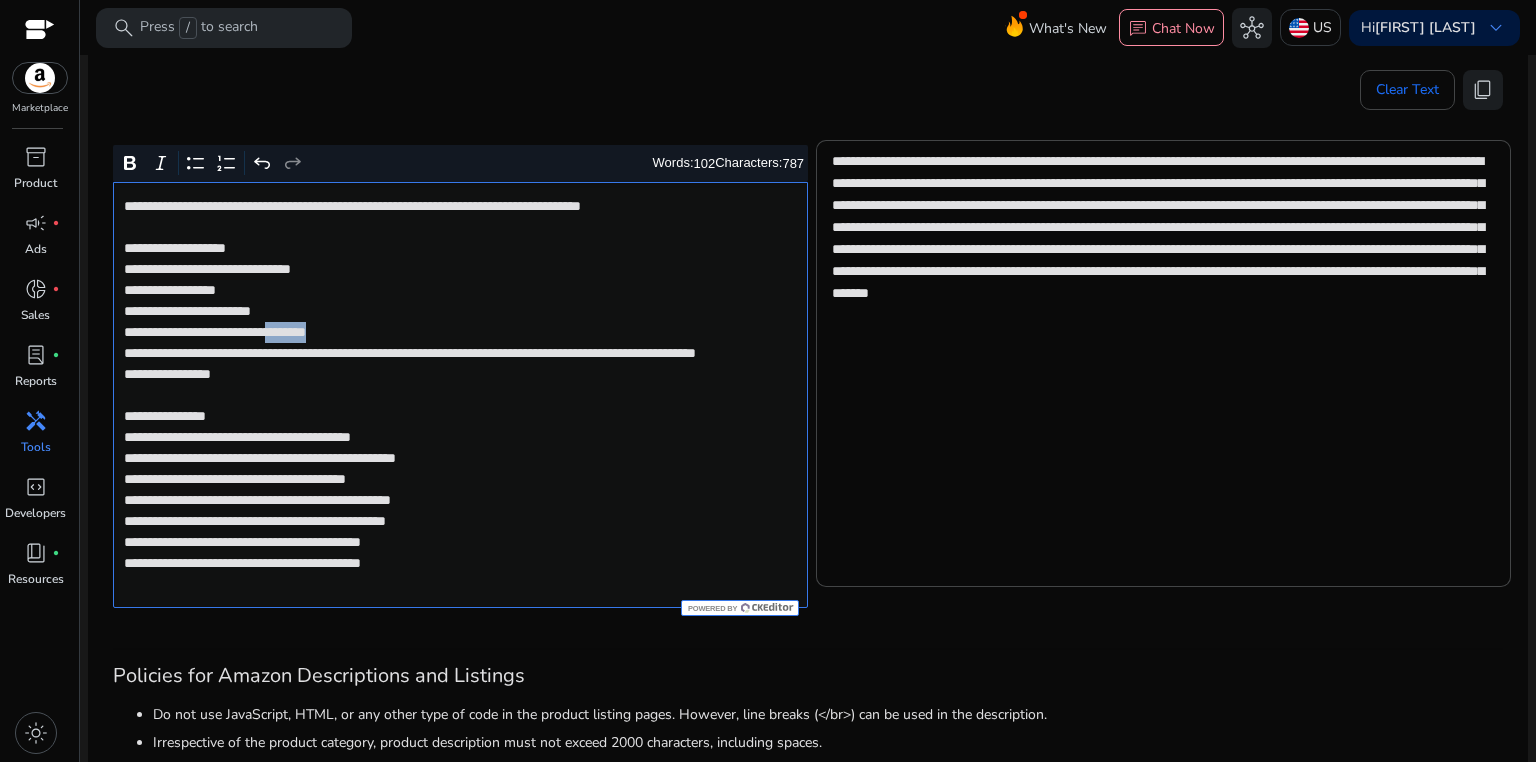 click on "**********" 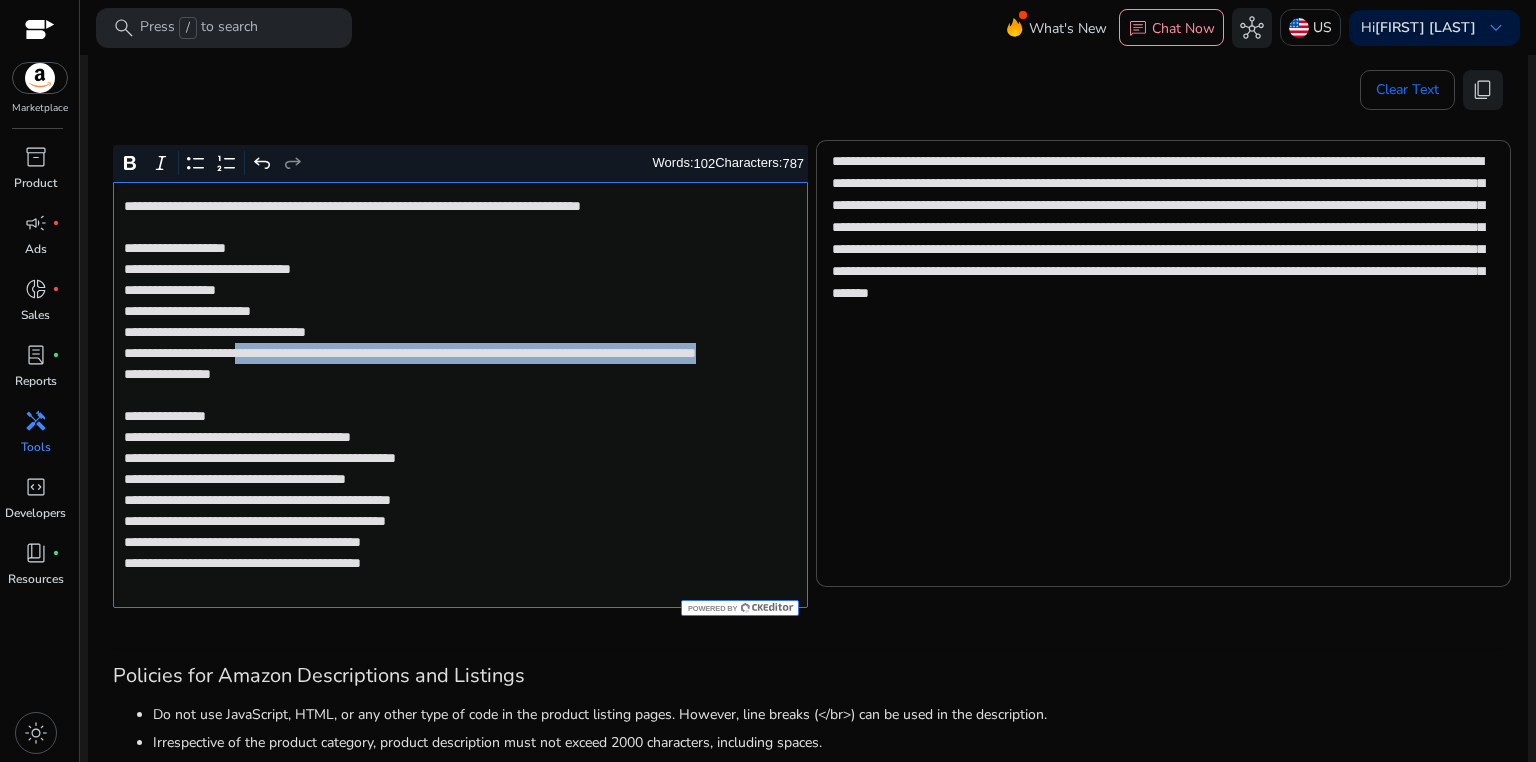drag, startPoint x: 286, startPoint y: 350, endPoint x: 396, endPoint y: 375, distance: 112.805145 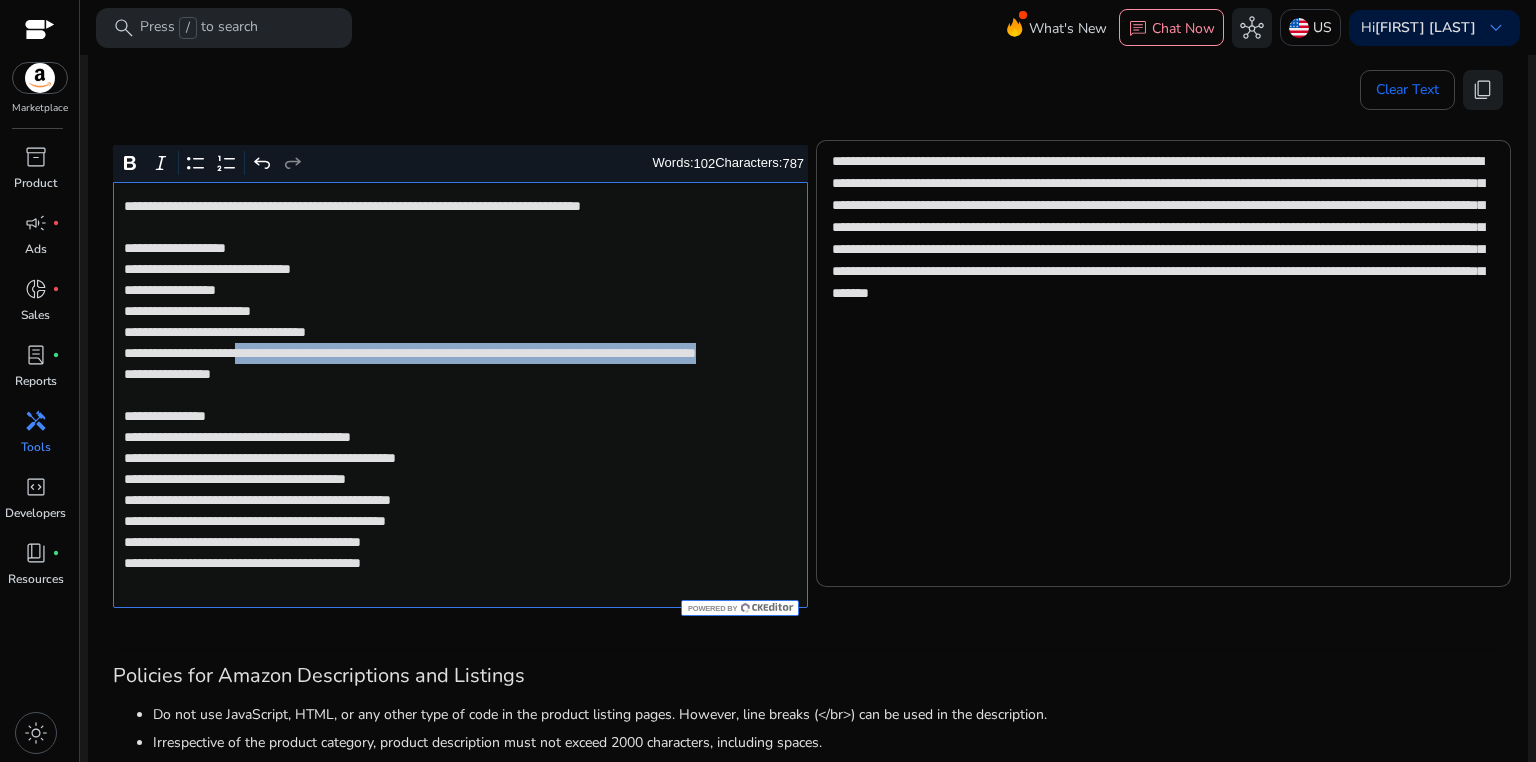 click on "**********" 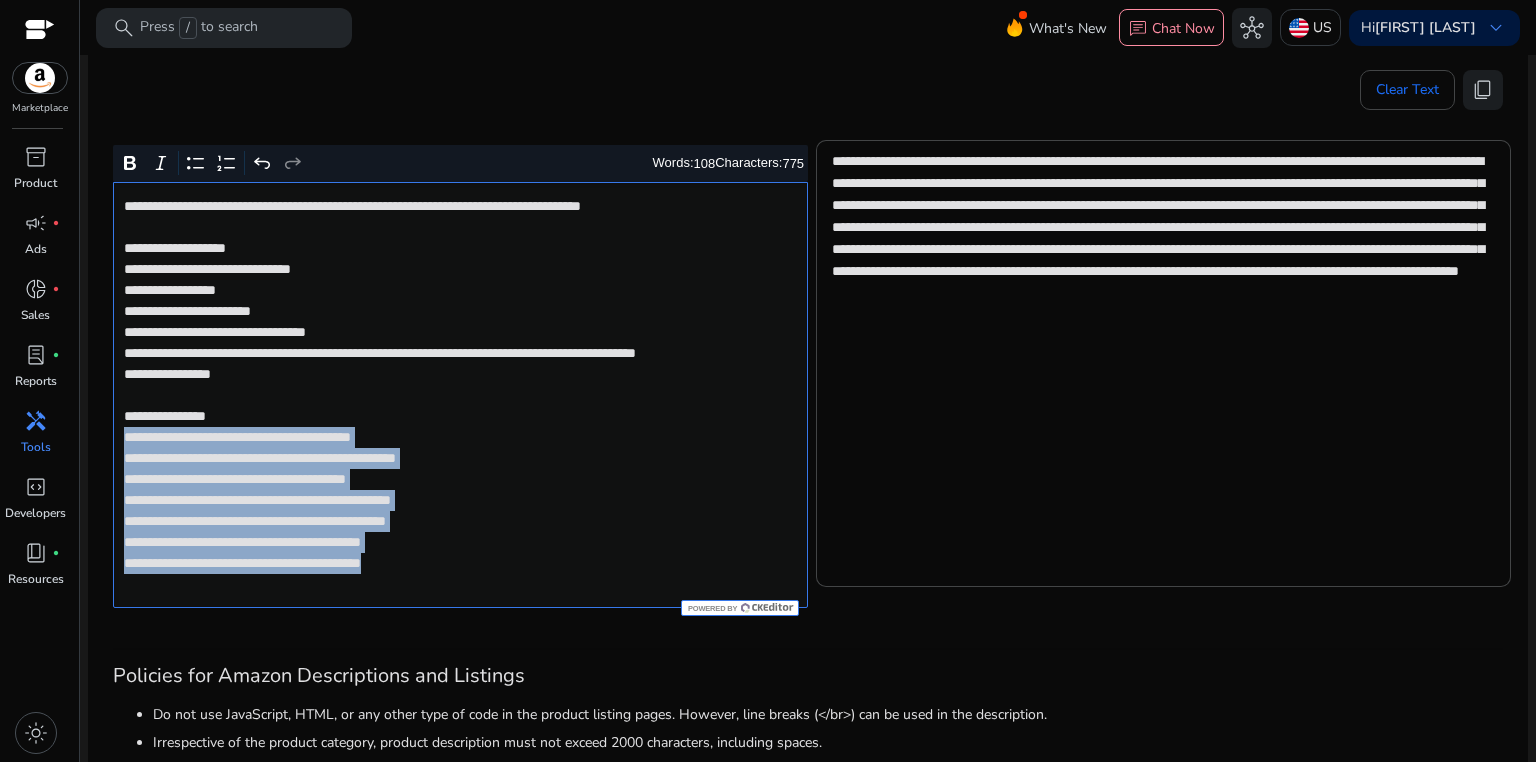 drag, startPoint x: 121, startPoint y: 456, endPoint x: 534, endPoint y: 584, distance: 432.3806 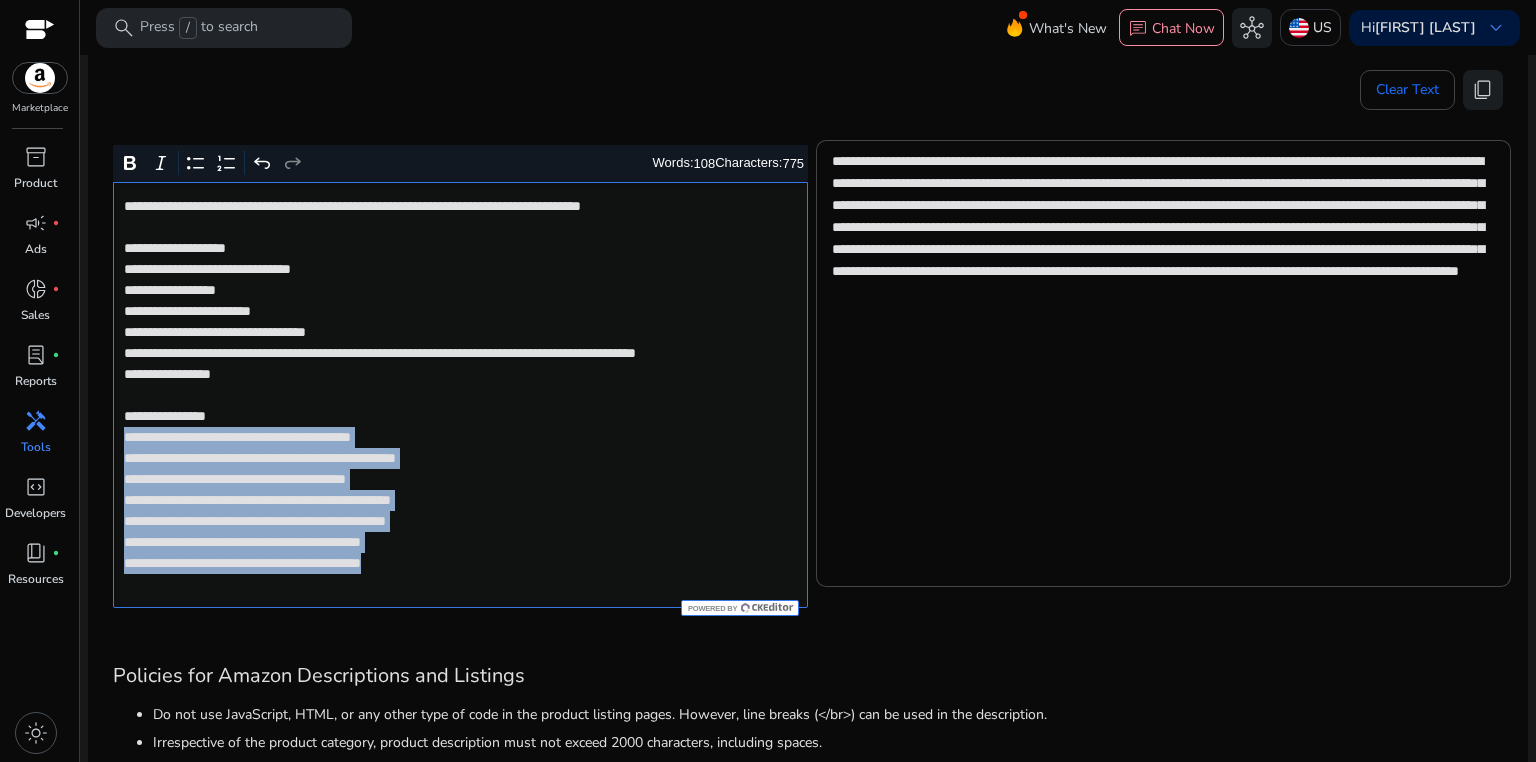 click on "**********" 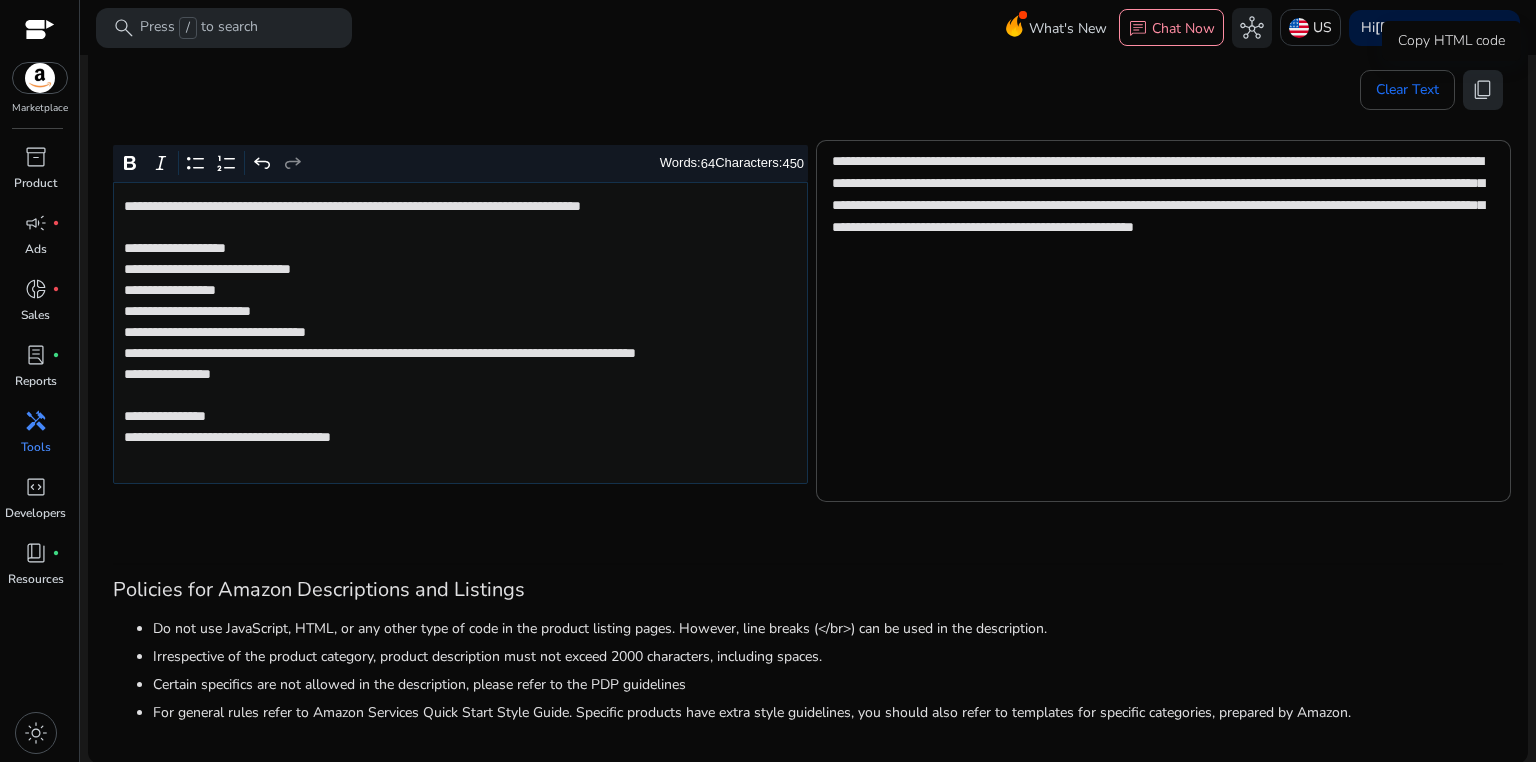 click on "content_copy" 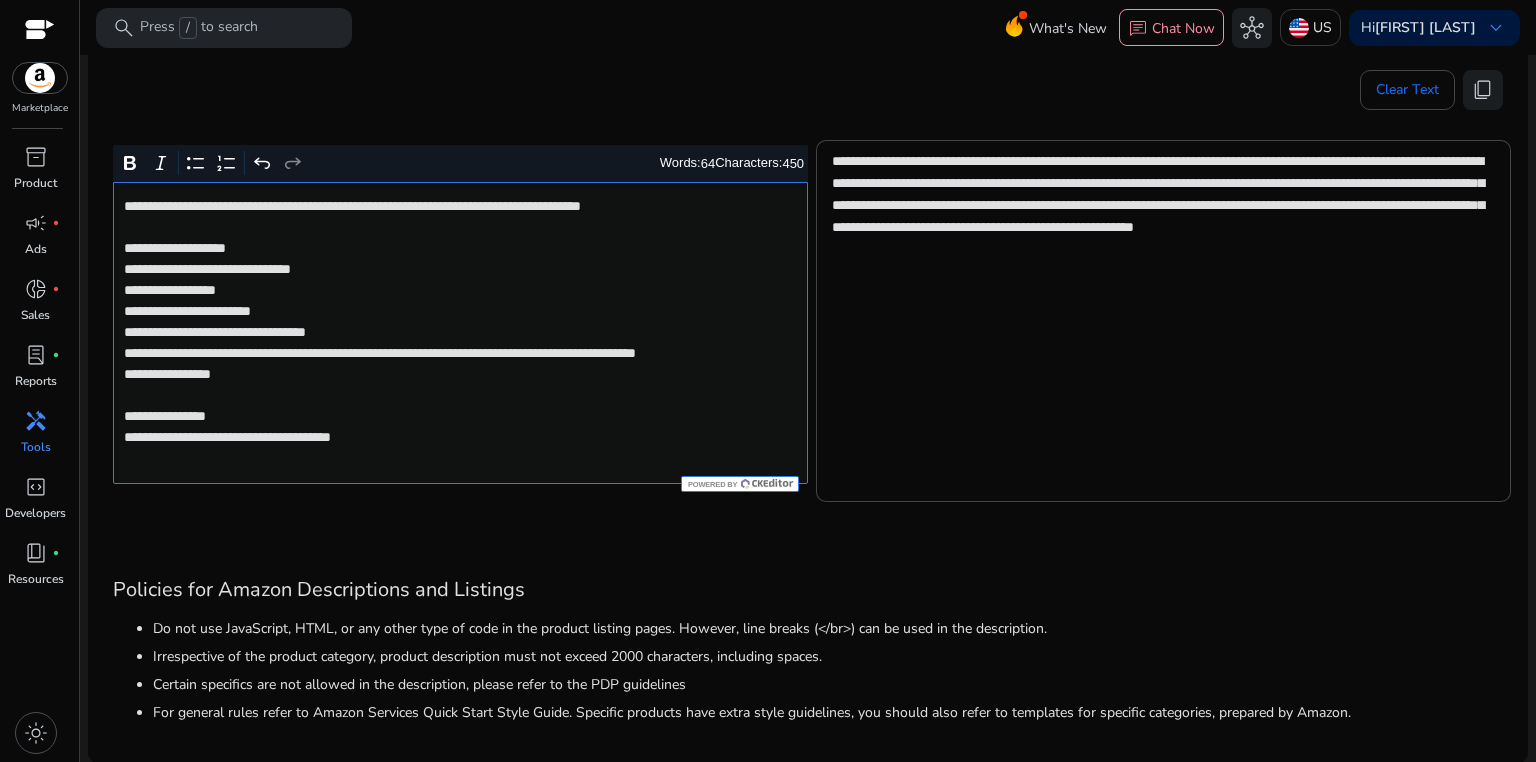 click on "**********" 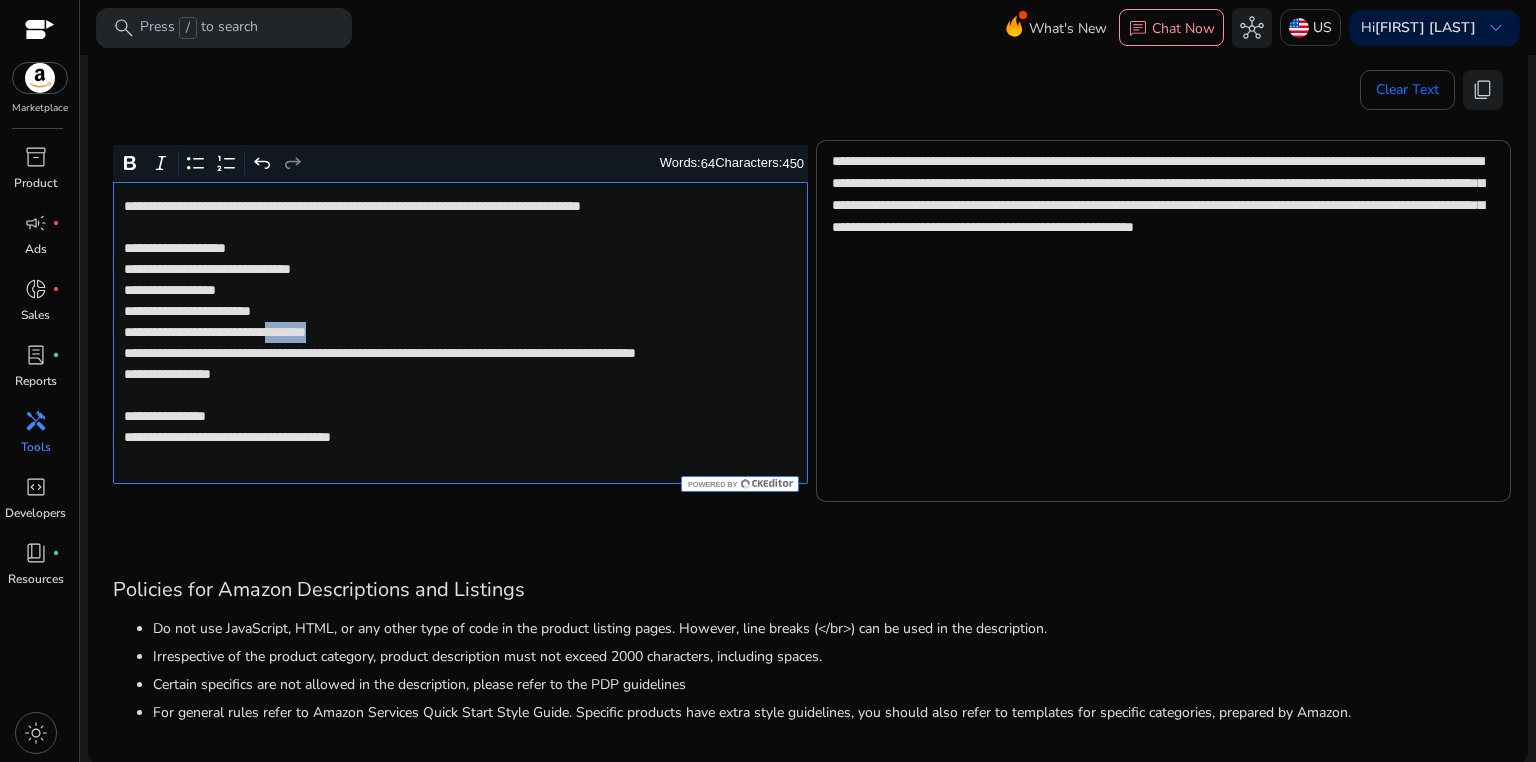 click on "**********" 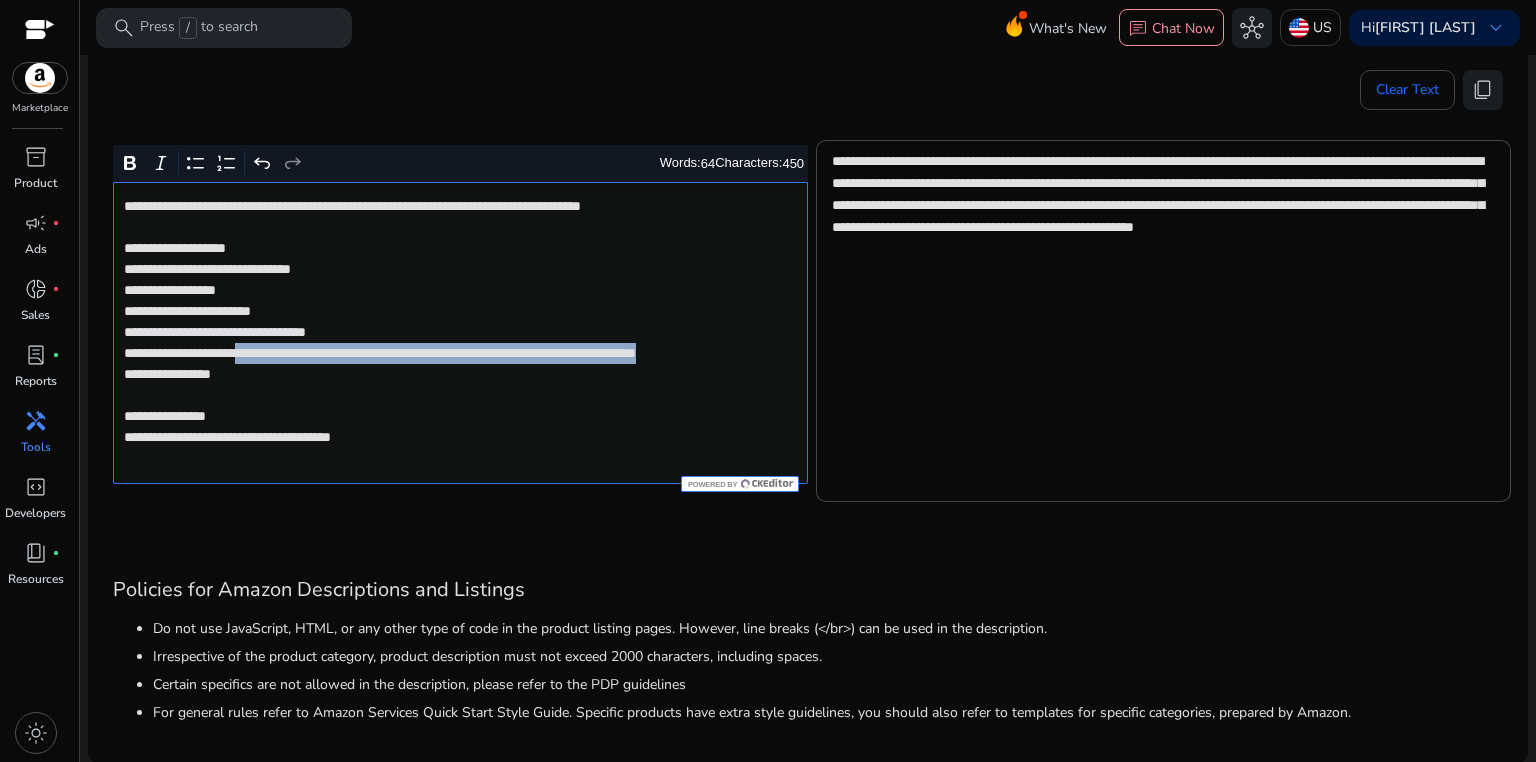 drag, startPoint x: 284, startPoint y: 355, endPoint x: 290, endPoint y: 372, distance: 18.027756 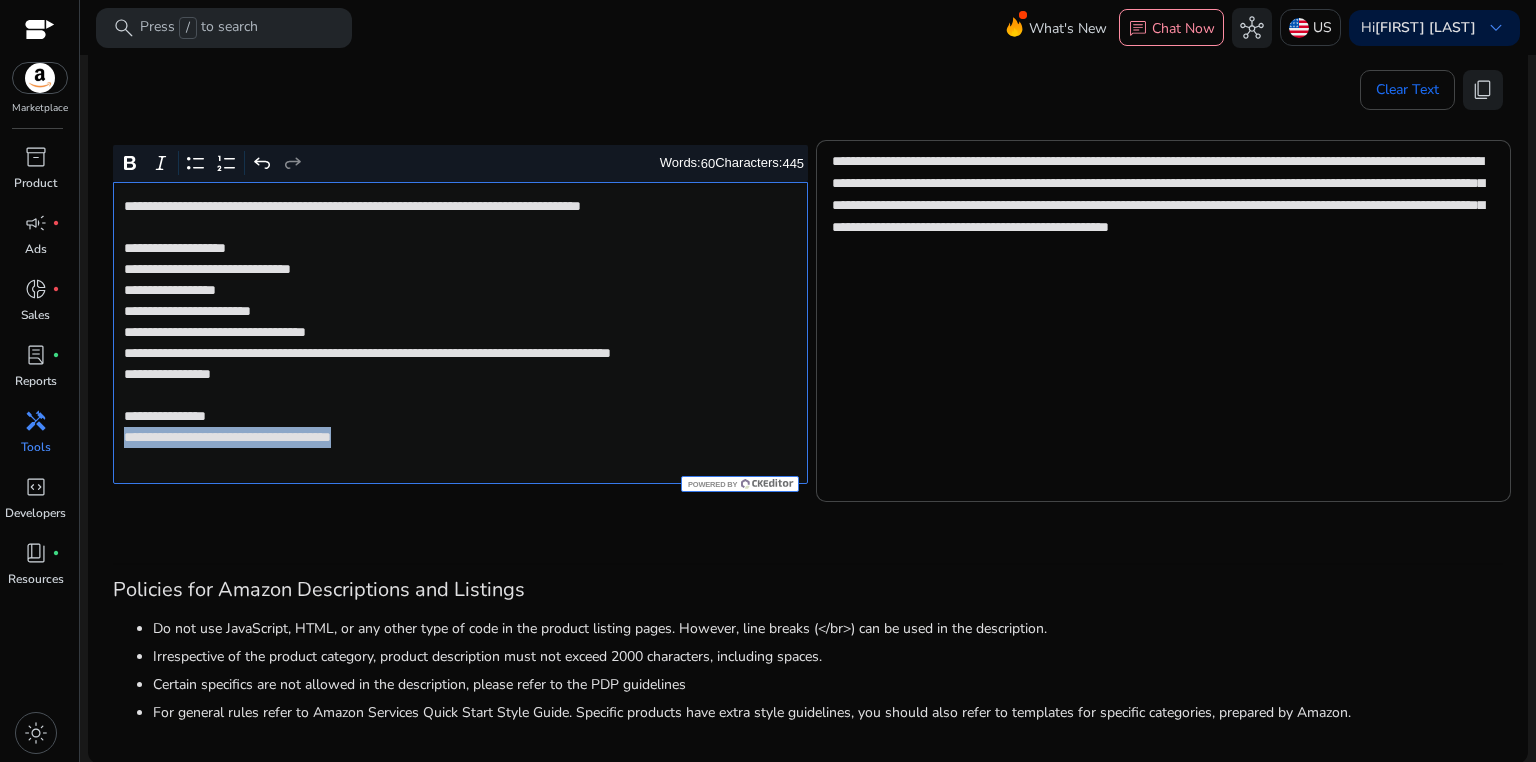 drag, startPoint x: 119, startPoint y: 456, endPoint x: 425, endPoint y: 458, distance: 306.00653 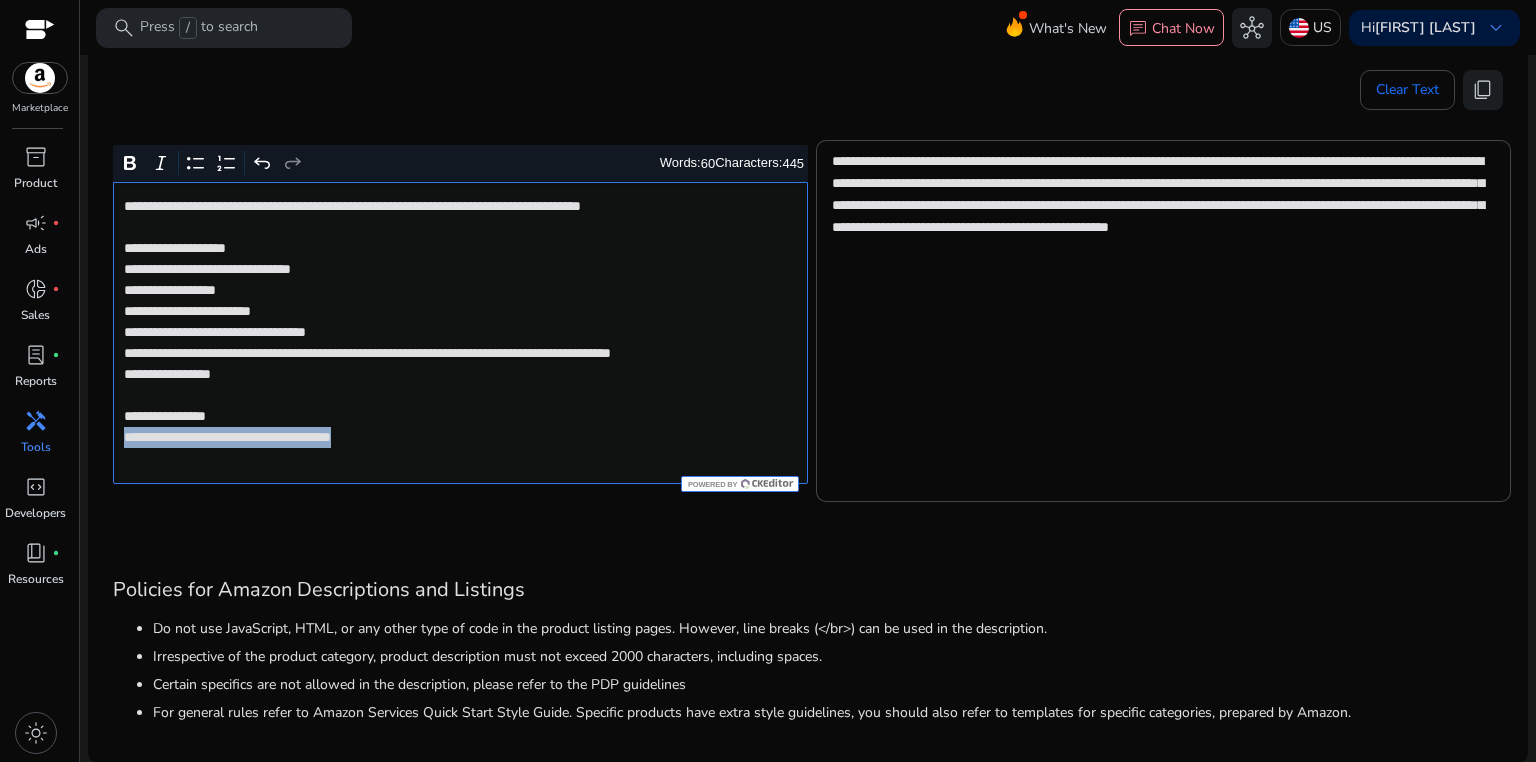 click on "**********" 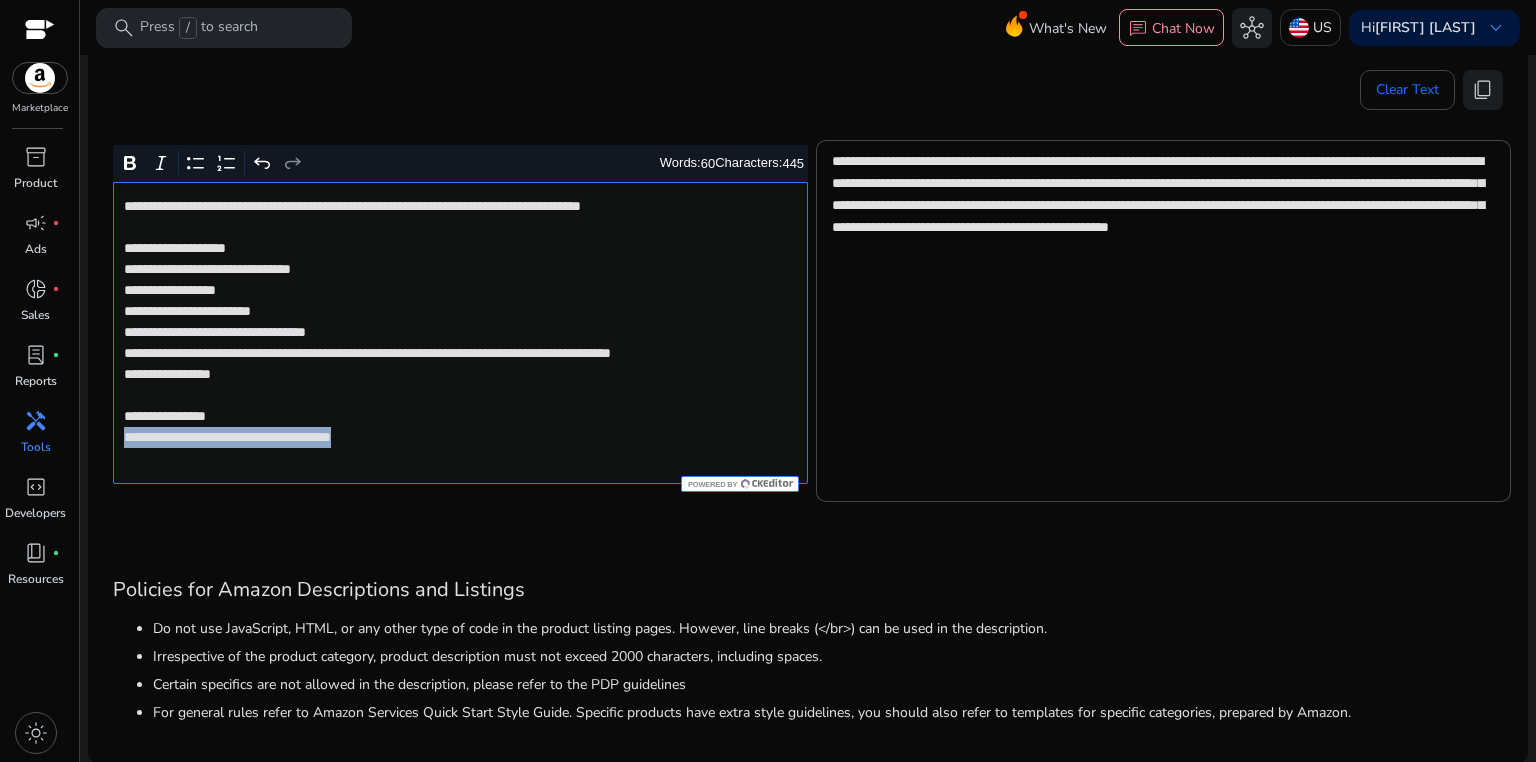 type on "**********" 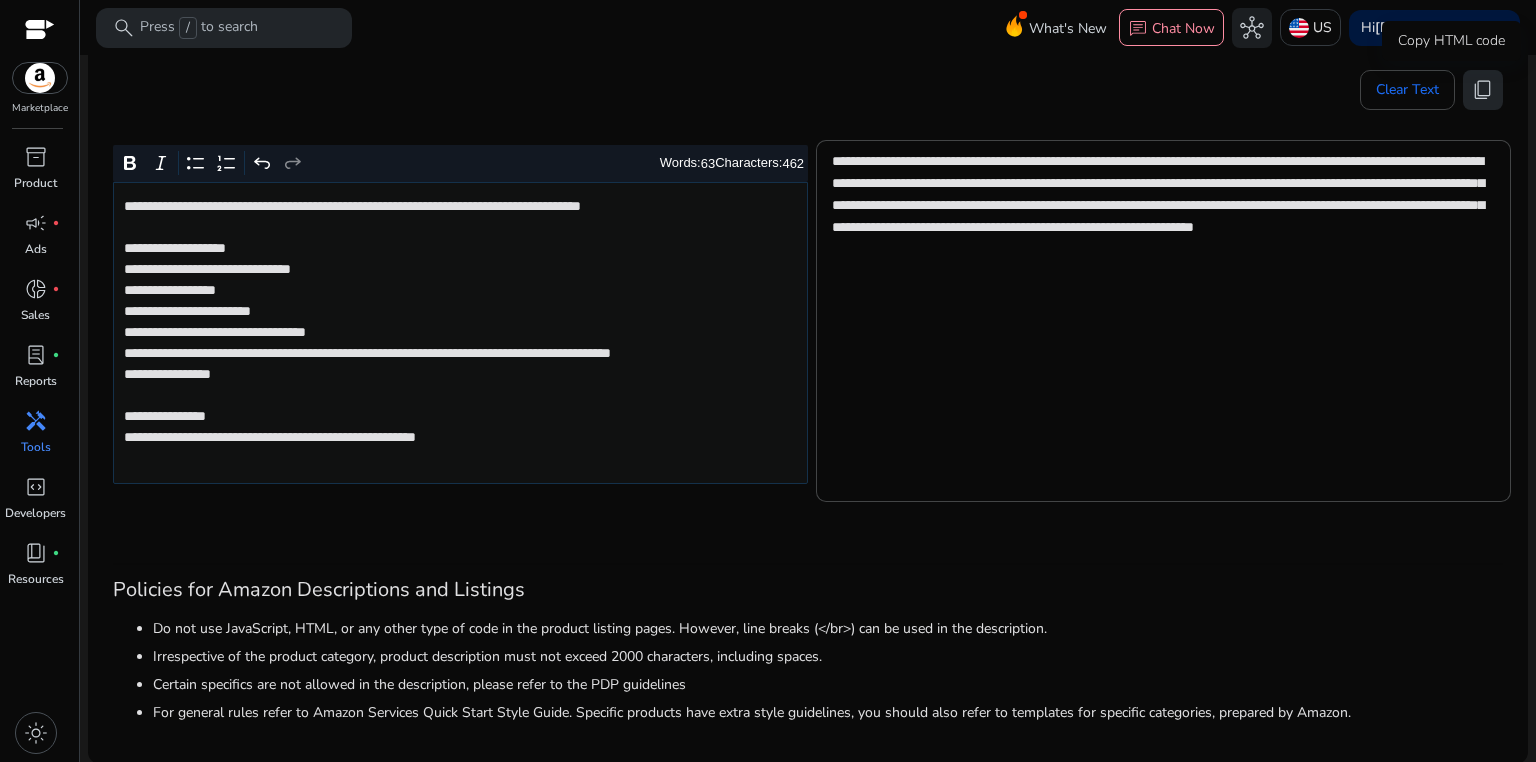click on "content_copy" 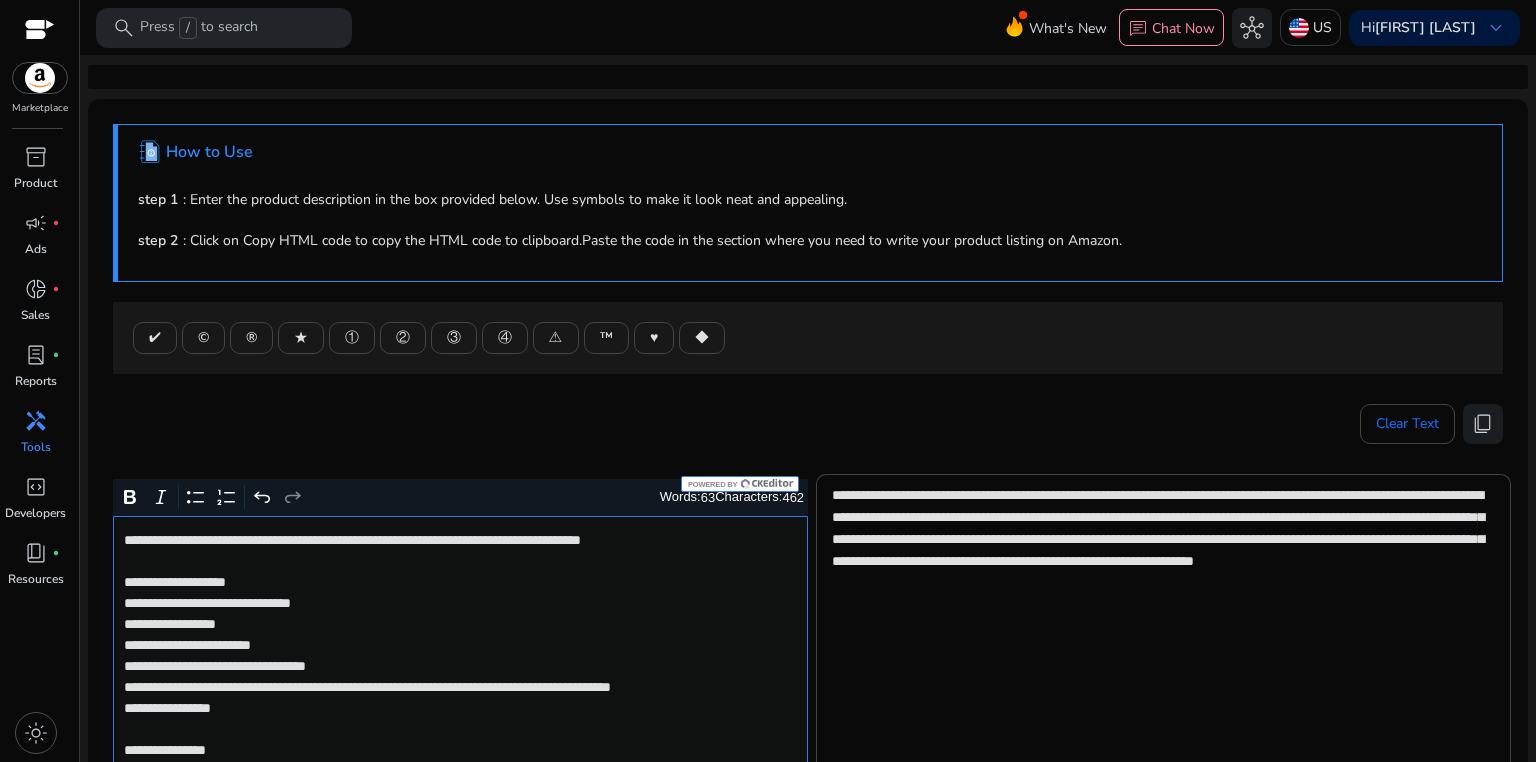 scroll, scrollTop: 0, scrollLeft: 0, axis: both 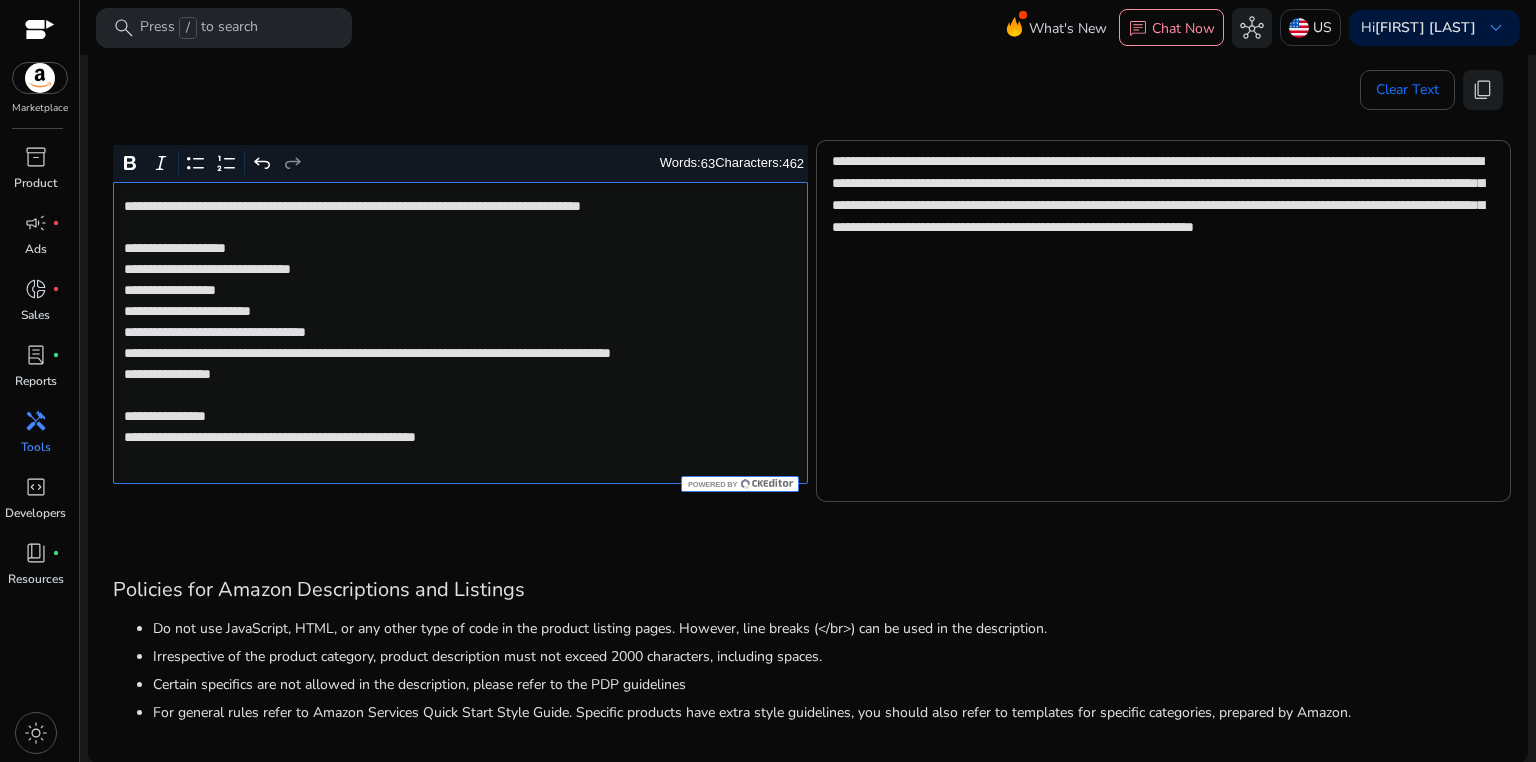 click on "**********" 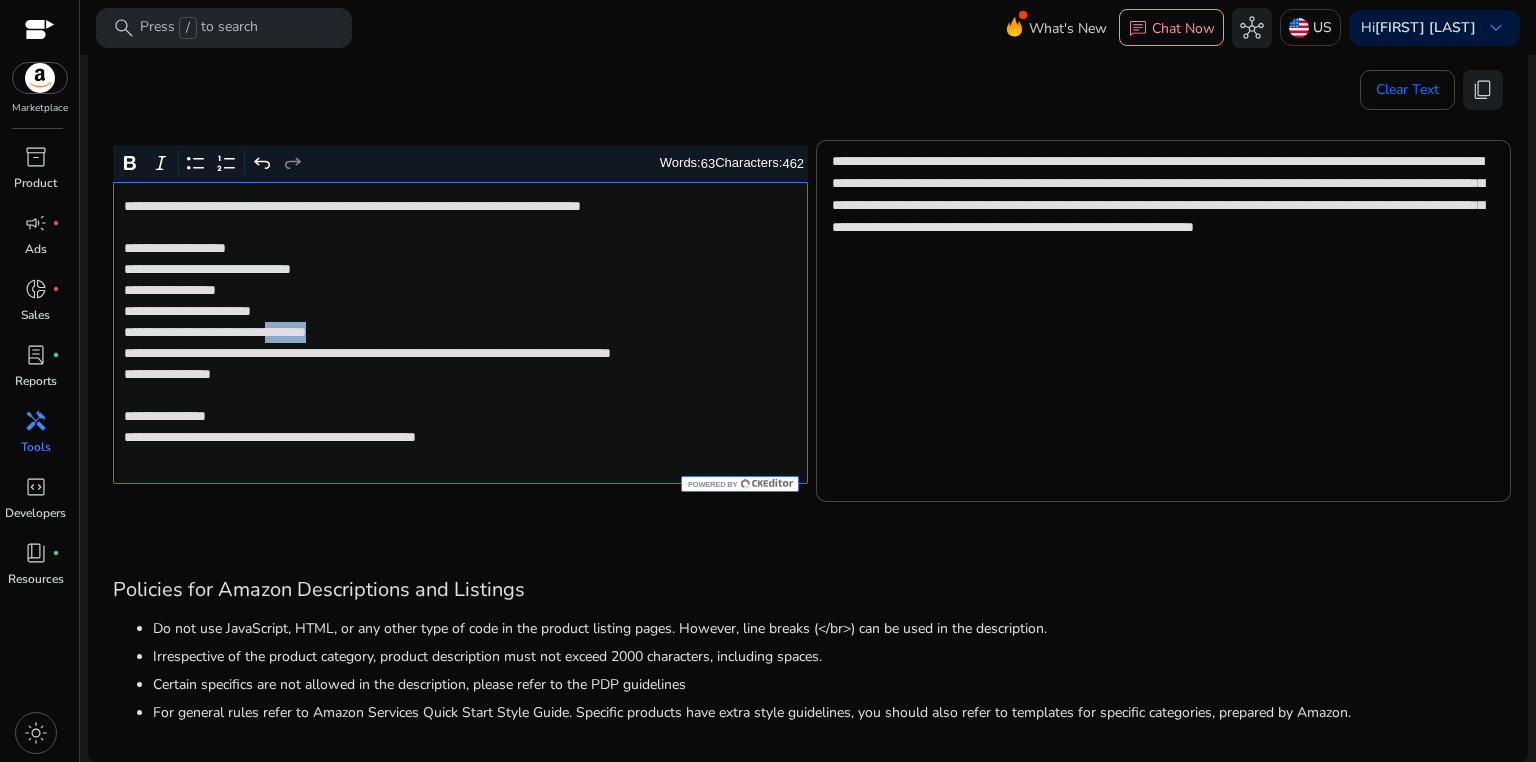 click on "**********" 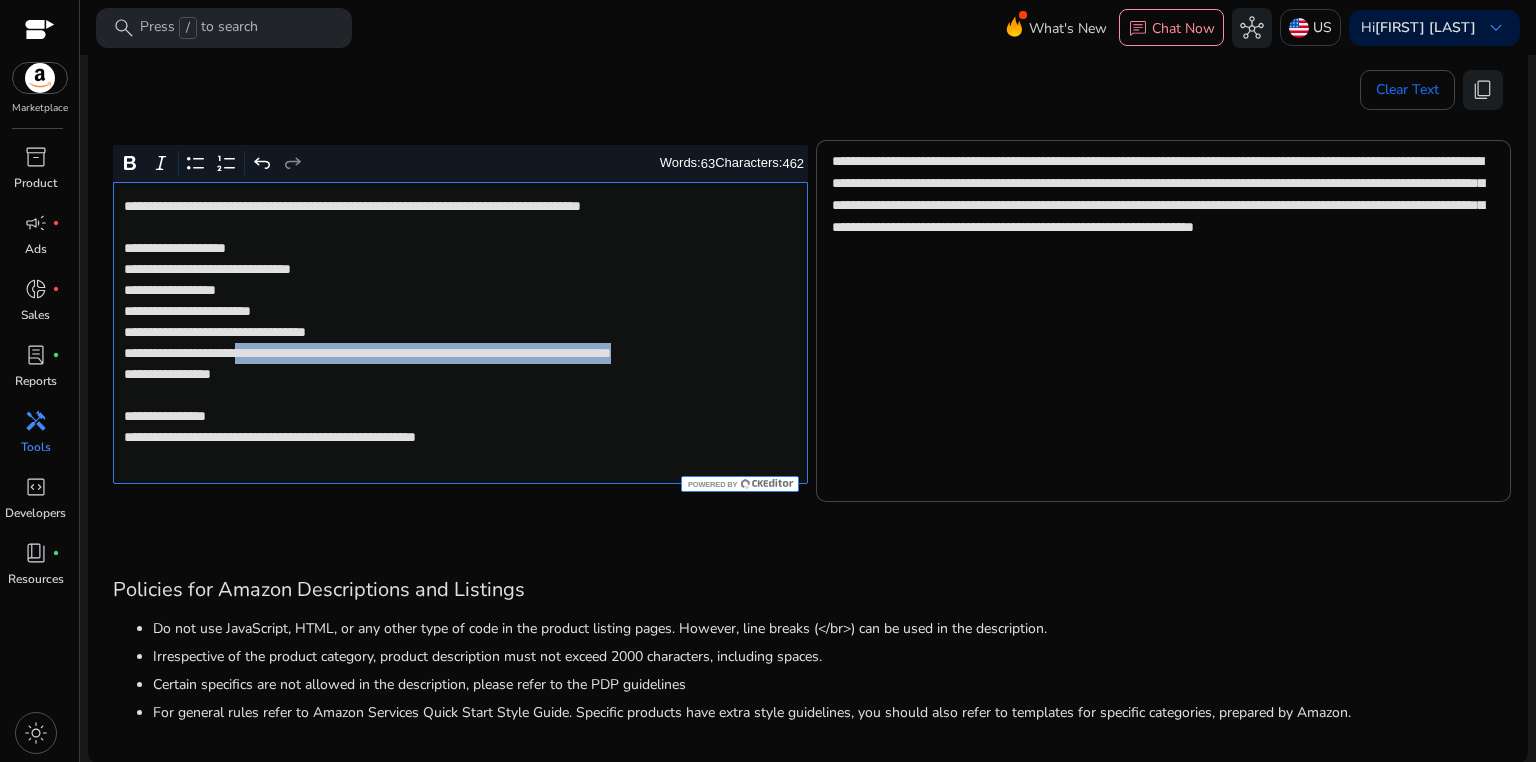 drag, startPoint x: 286, startPoint y: 354, endPoint x: 288, endPoint y: 368, distance: 14.142136 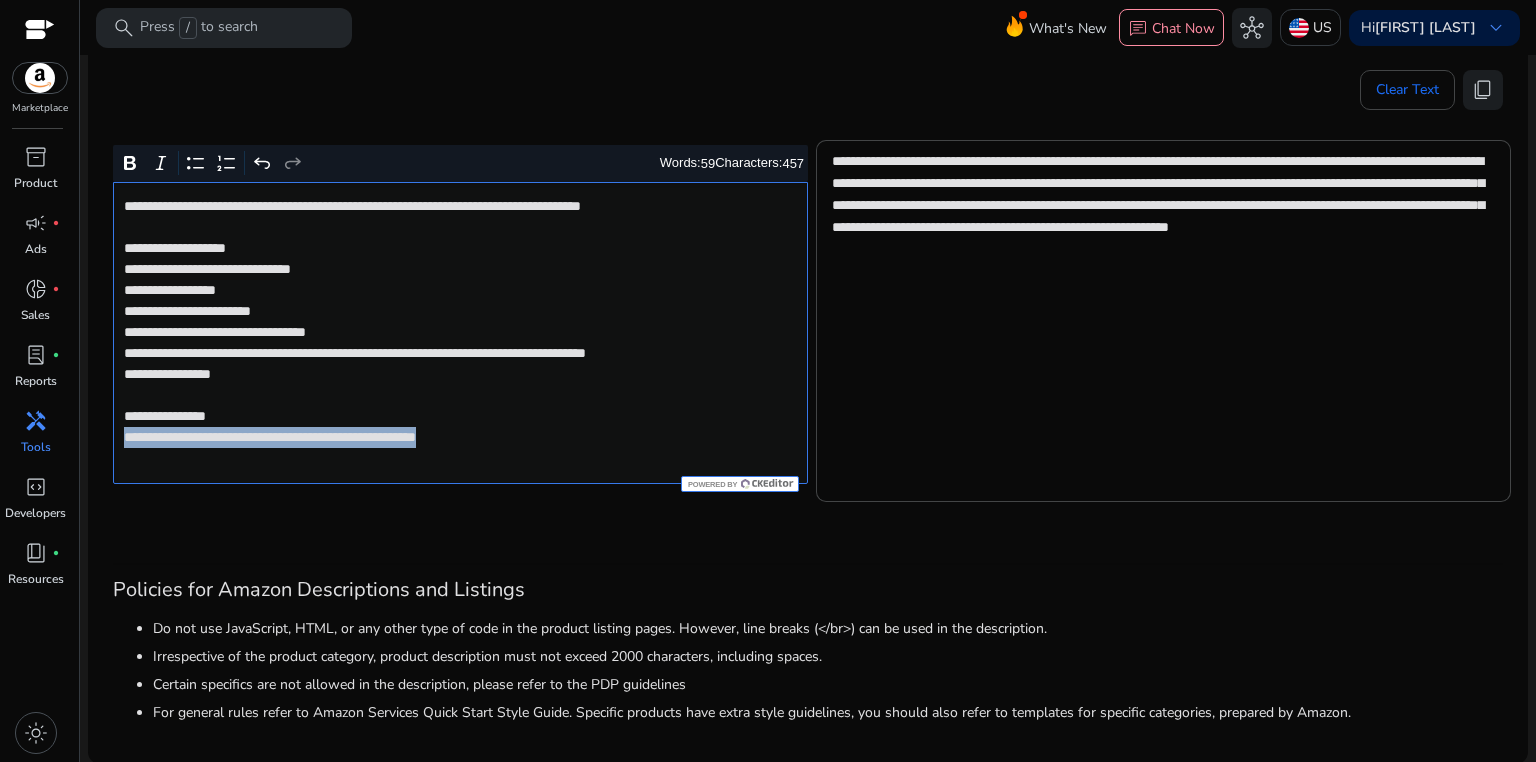 drag, startPoint x: 123, startPoint y: 461, endPoint x: 550, endPoint y: 457, distance: 427.01874 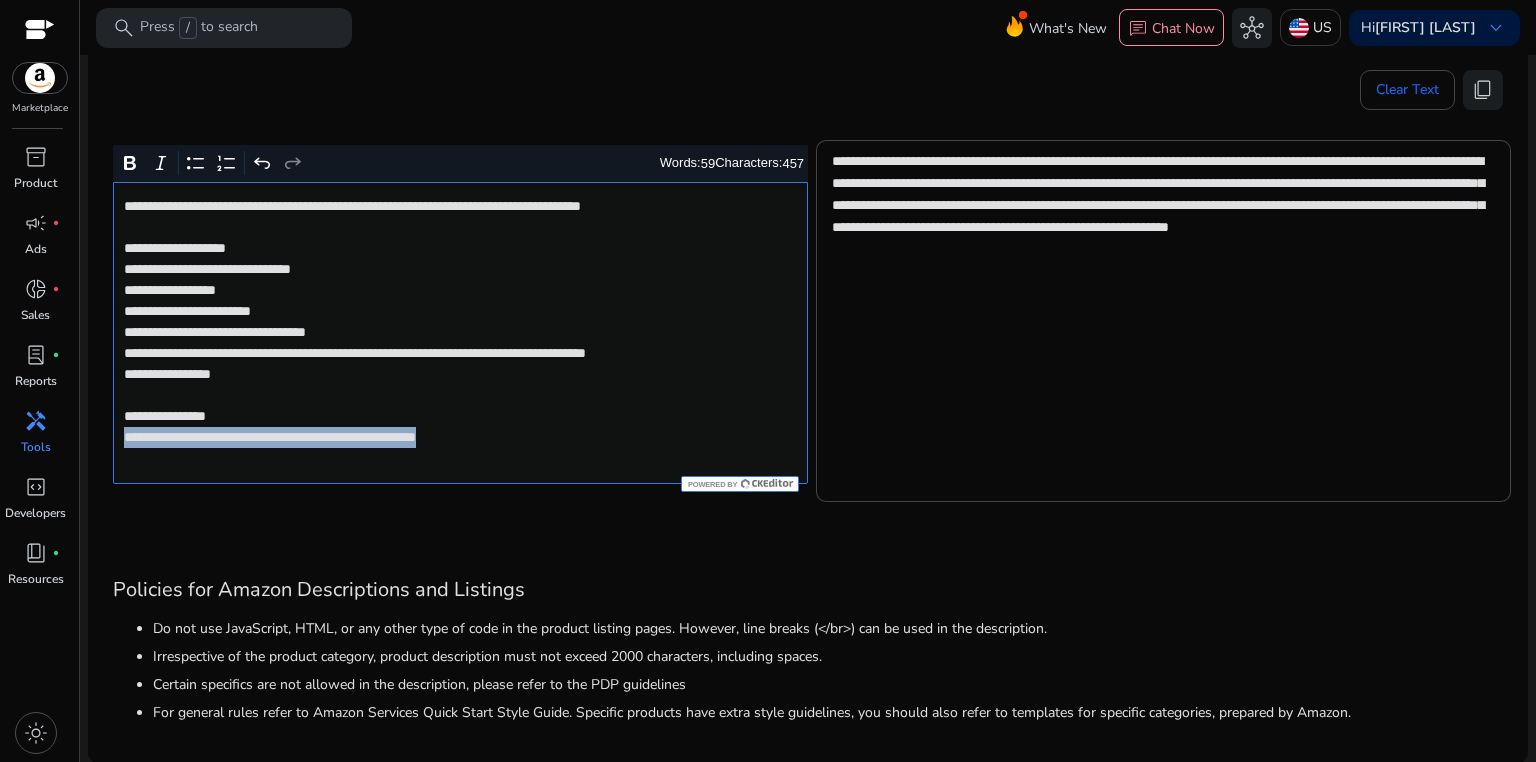 click on "**********" 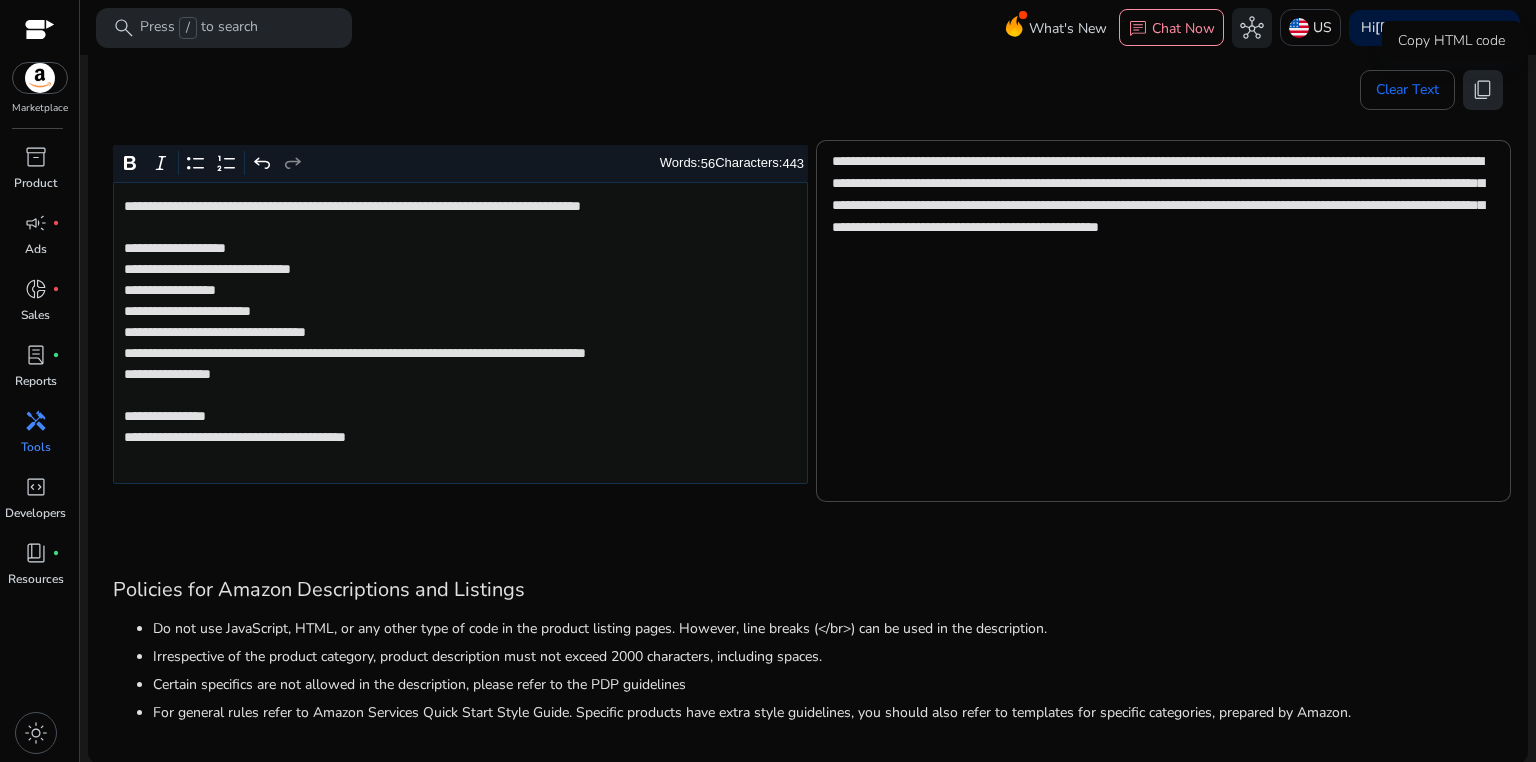 click on "content_copy" 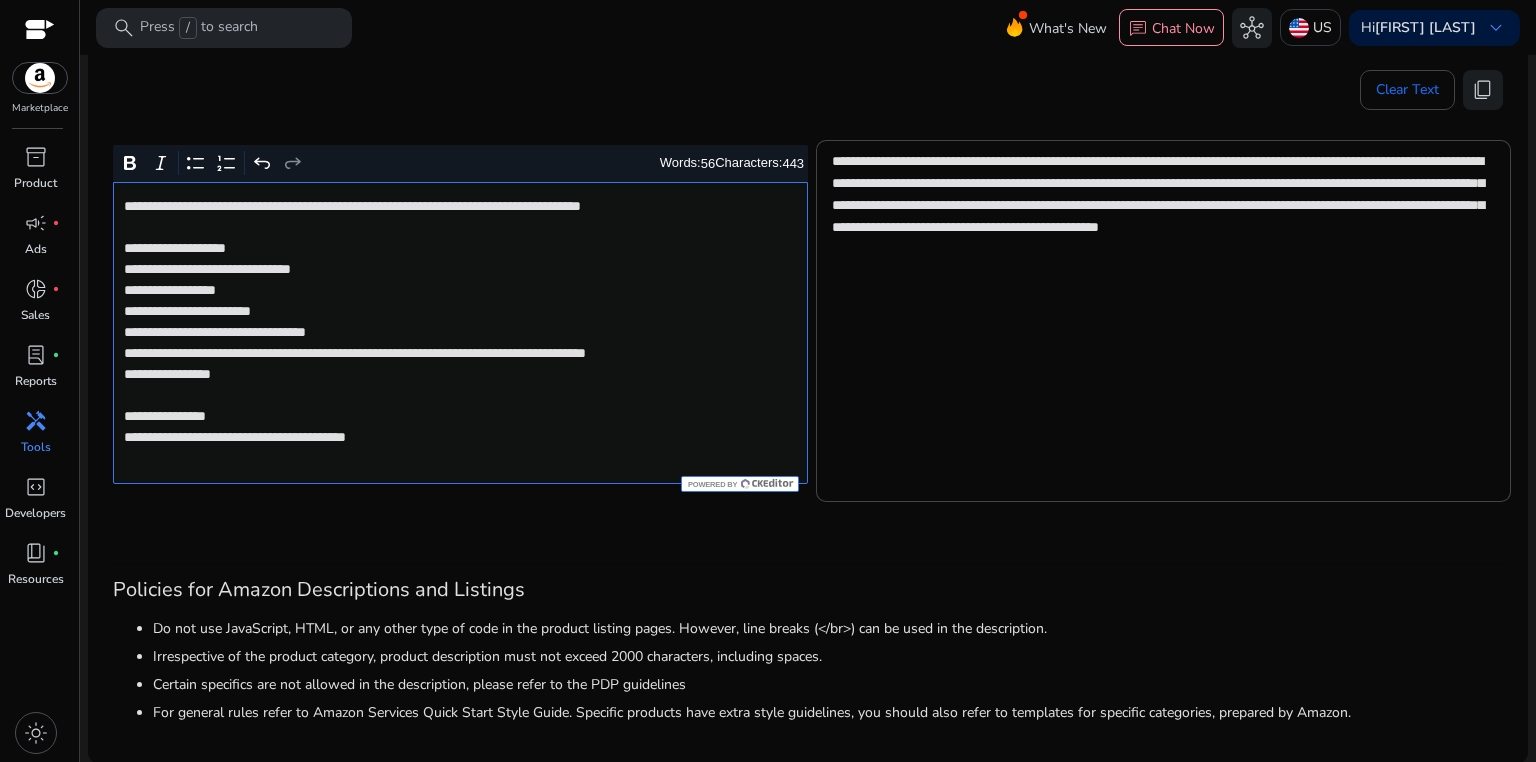 click on "**********" 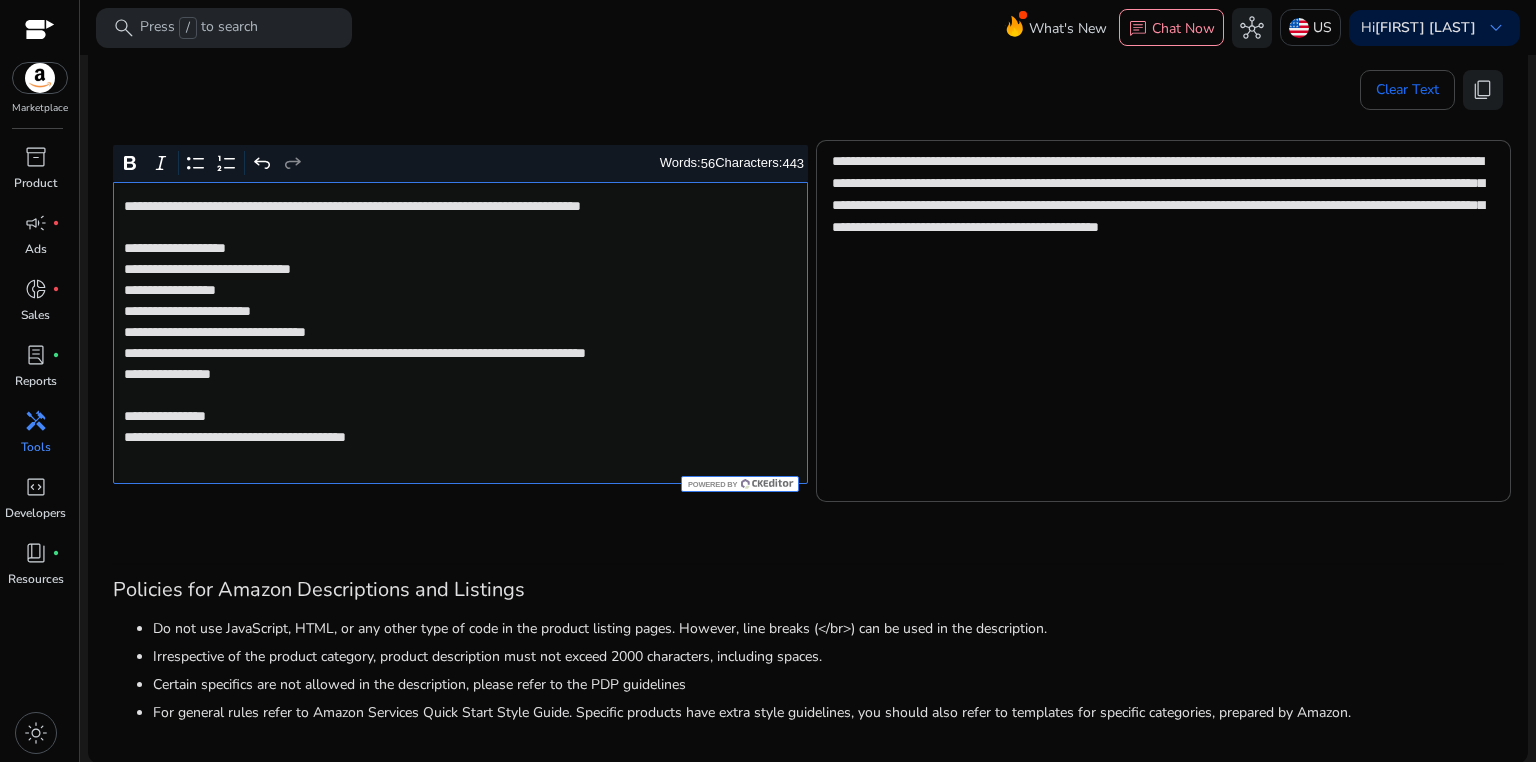 click on "**********" 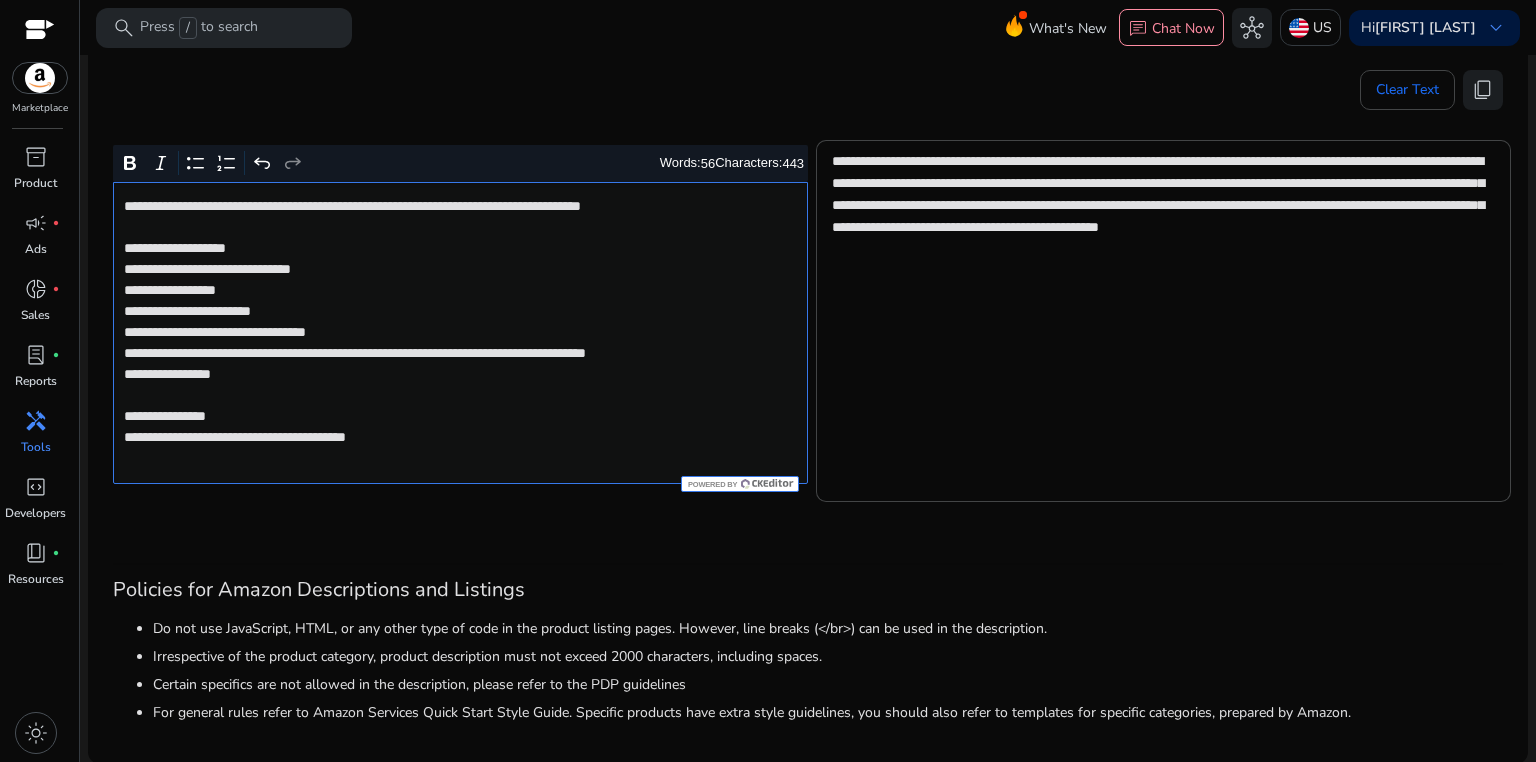 click on "**********" 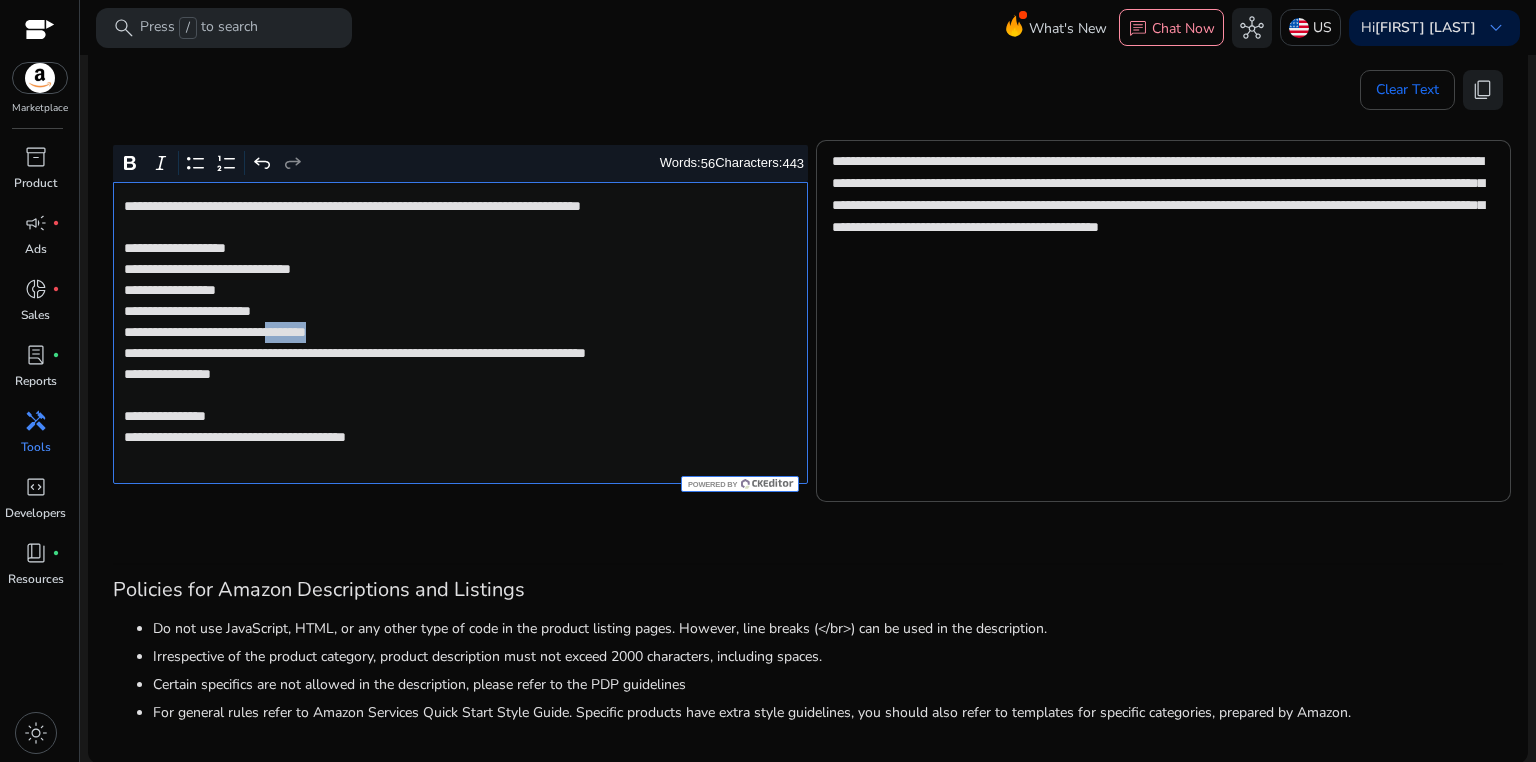 click on "**********" 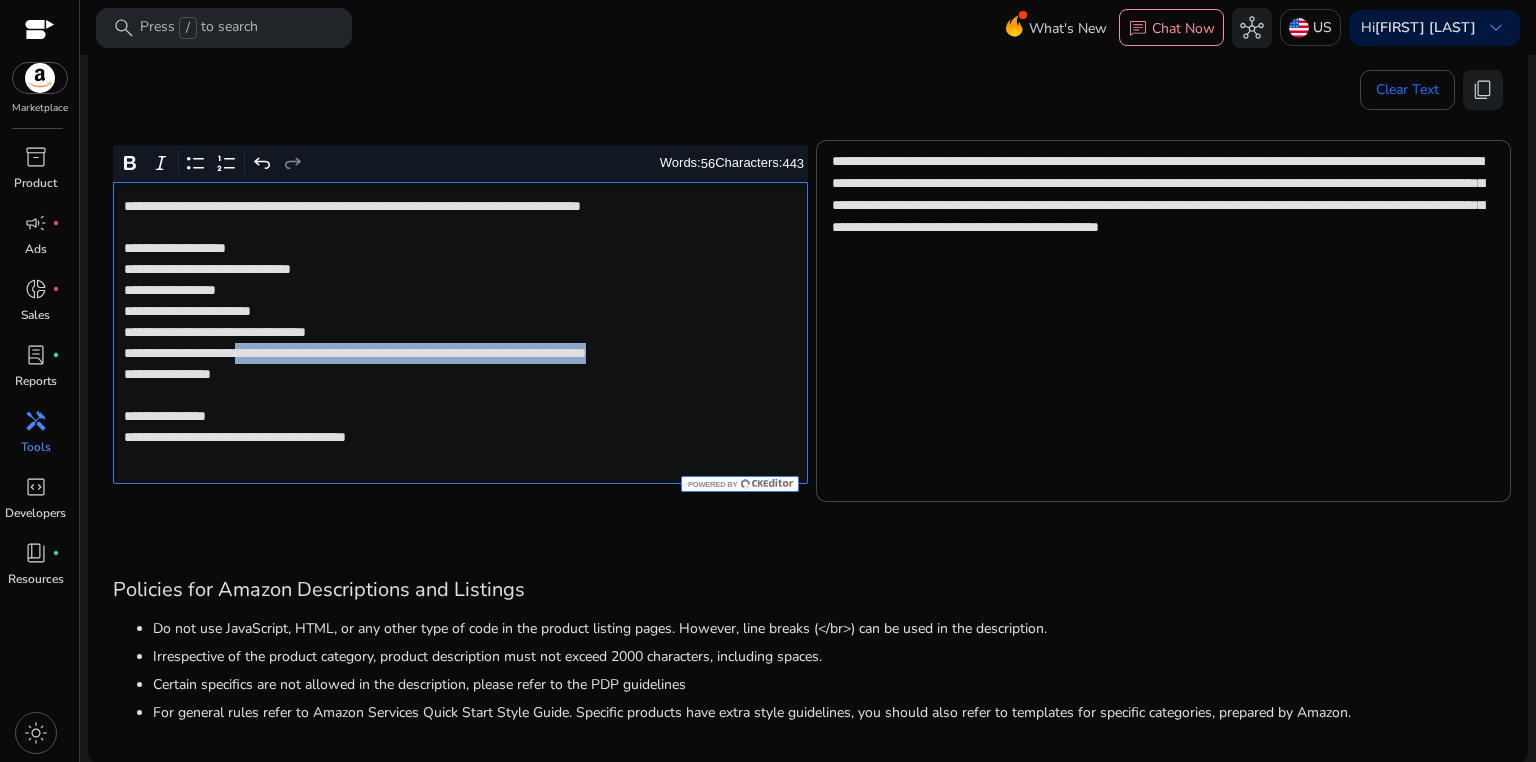 drag, startPoint x: 284, startPoint y: 353, endPoint x: 284, endPoint y: 368, distance: 15 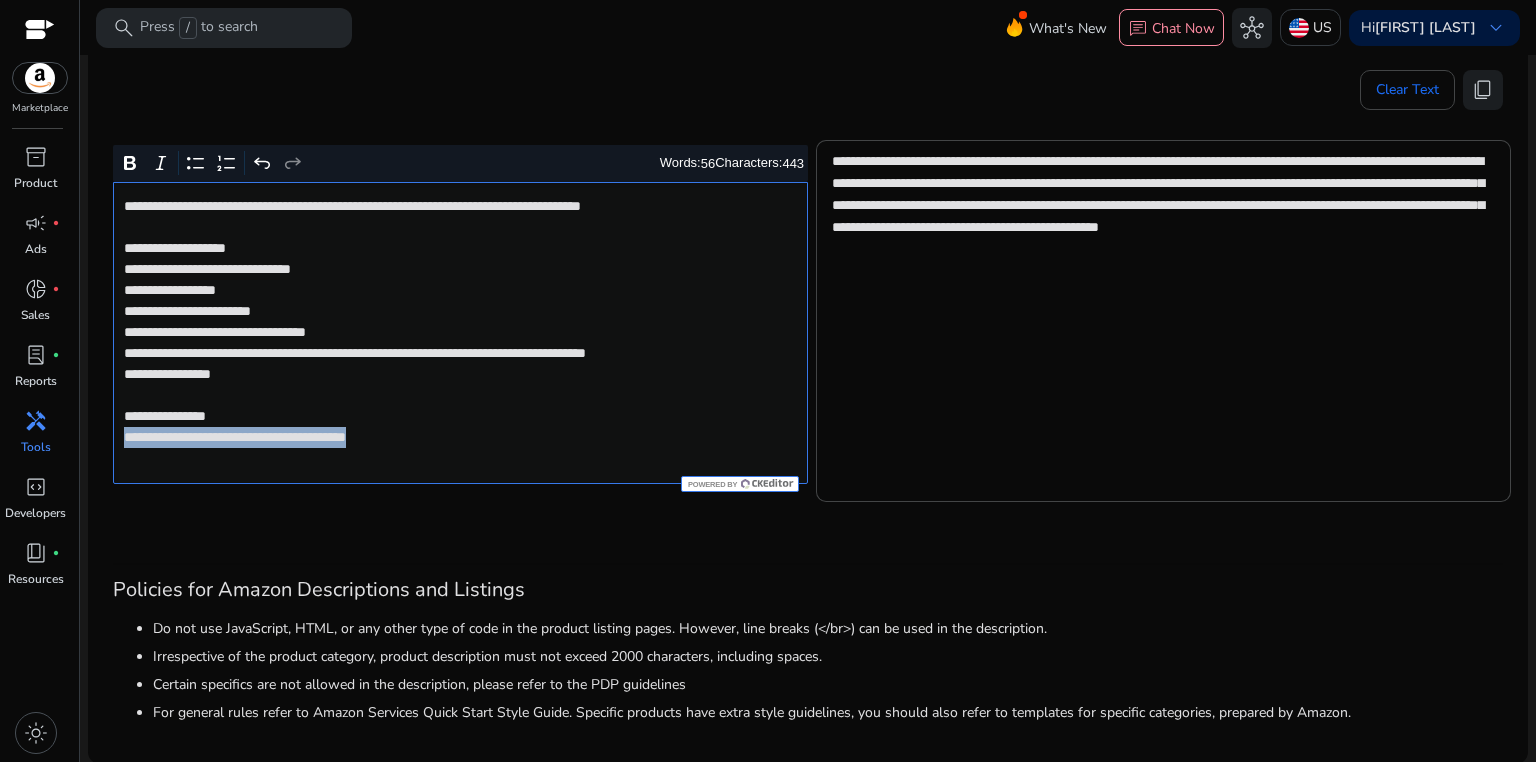 drag, startPoint x: 119, startPoint y: 461, endPoint x: 444, endPoint y: 461, distance: 325 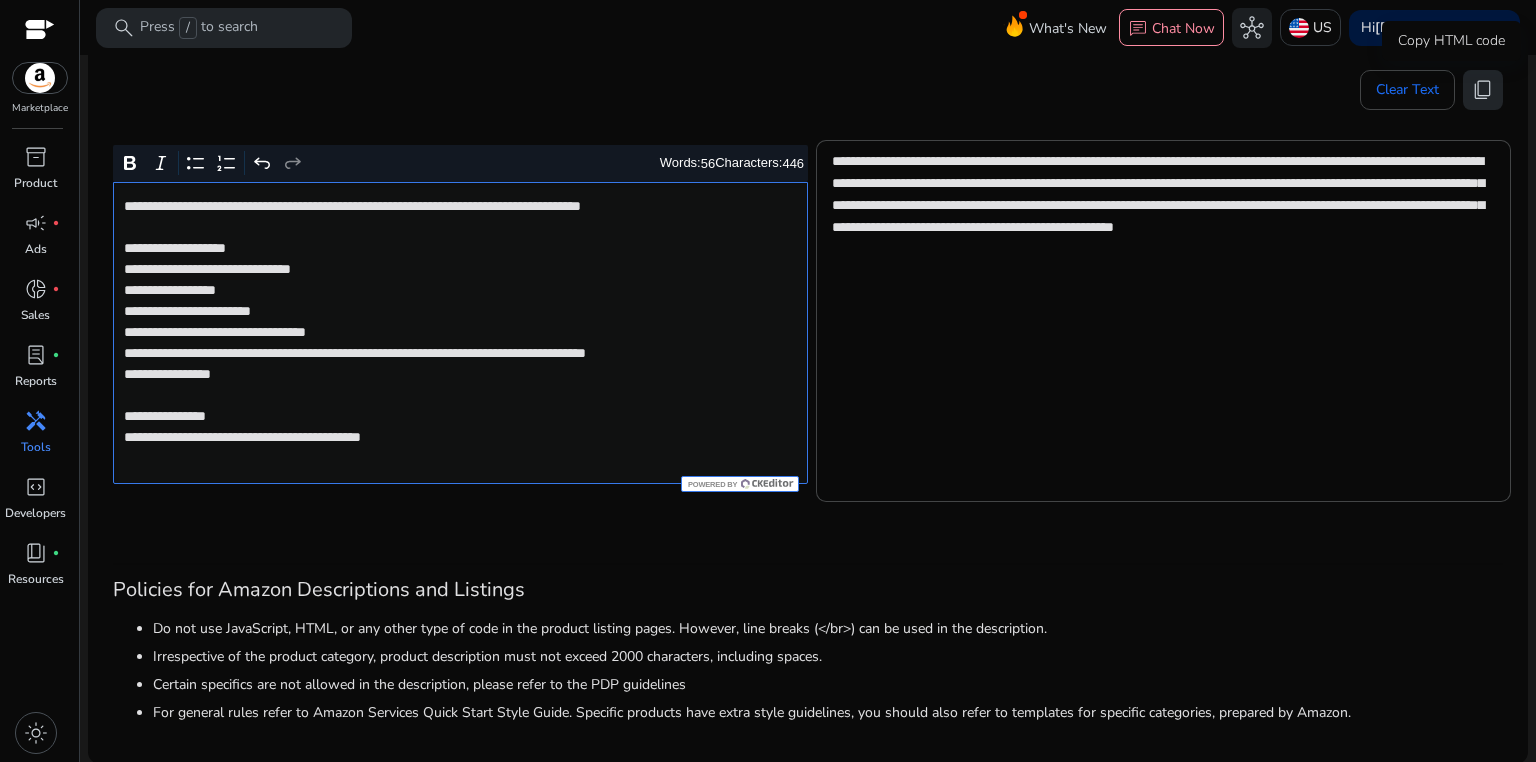 click on "content_copy" 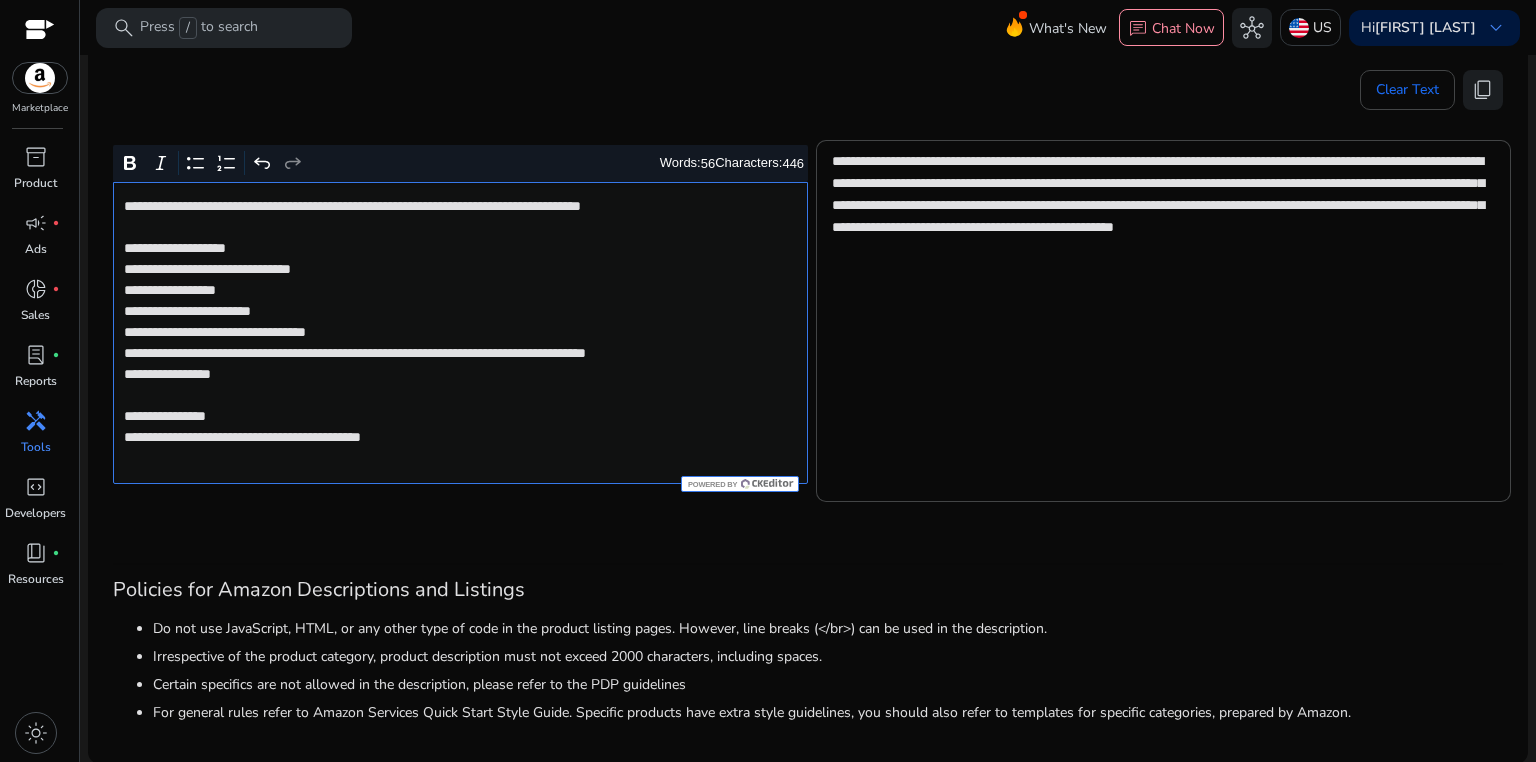 click on "**********" 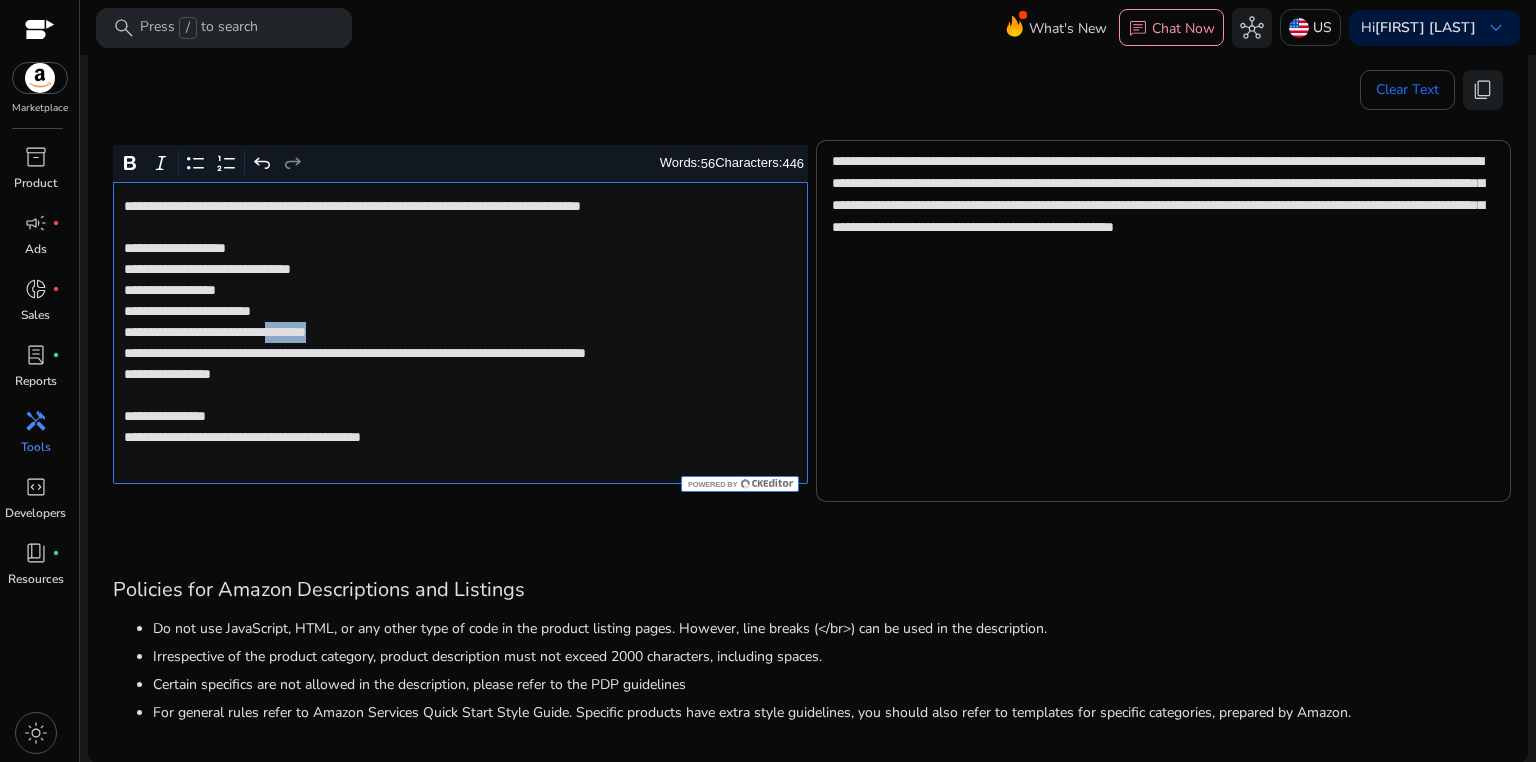 click on "**********" 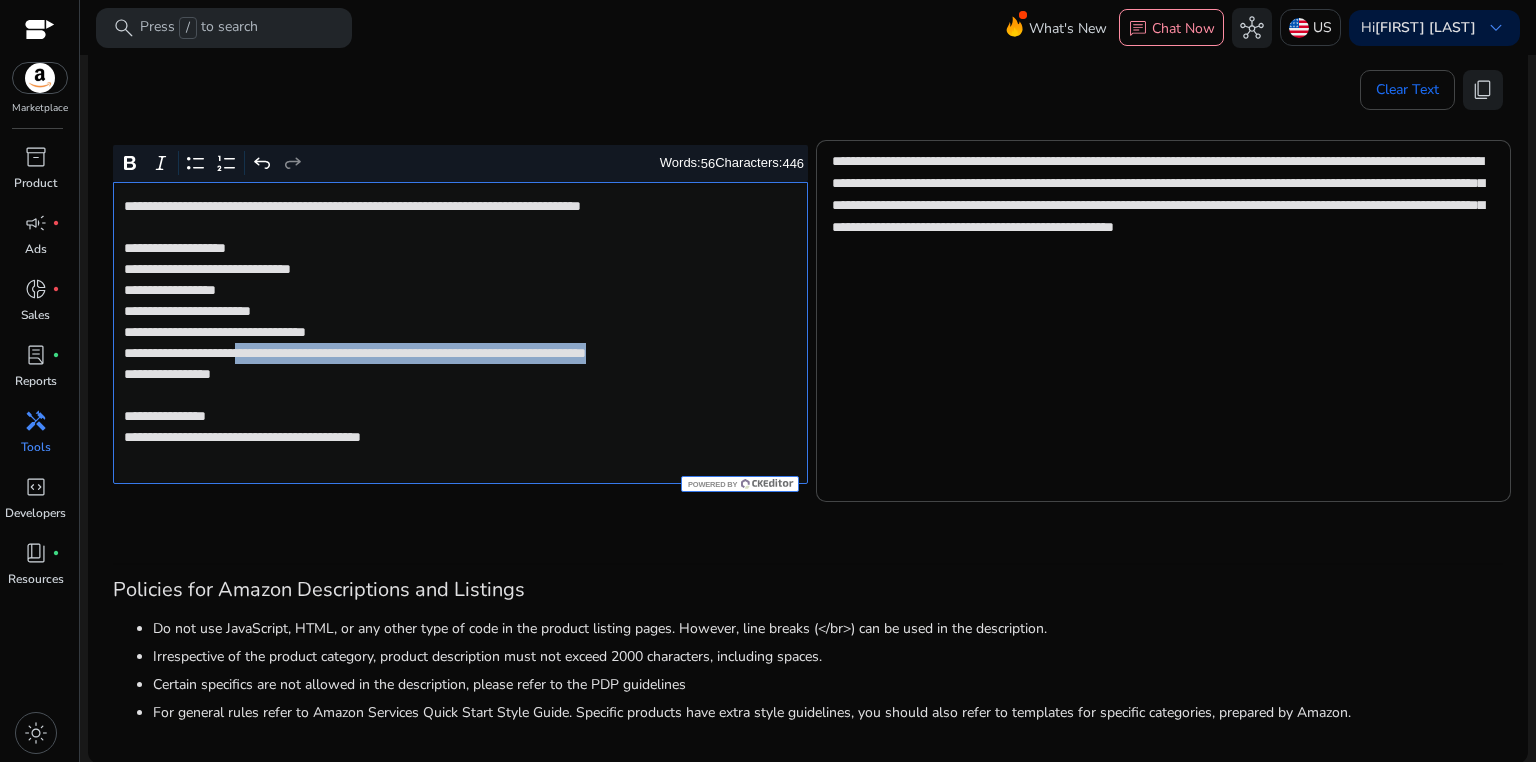 drag, startPoint x: 284, startPoint y: 354, endPoint x: 285, endPoint y: 365, distance: 11.045361 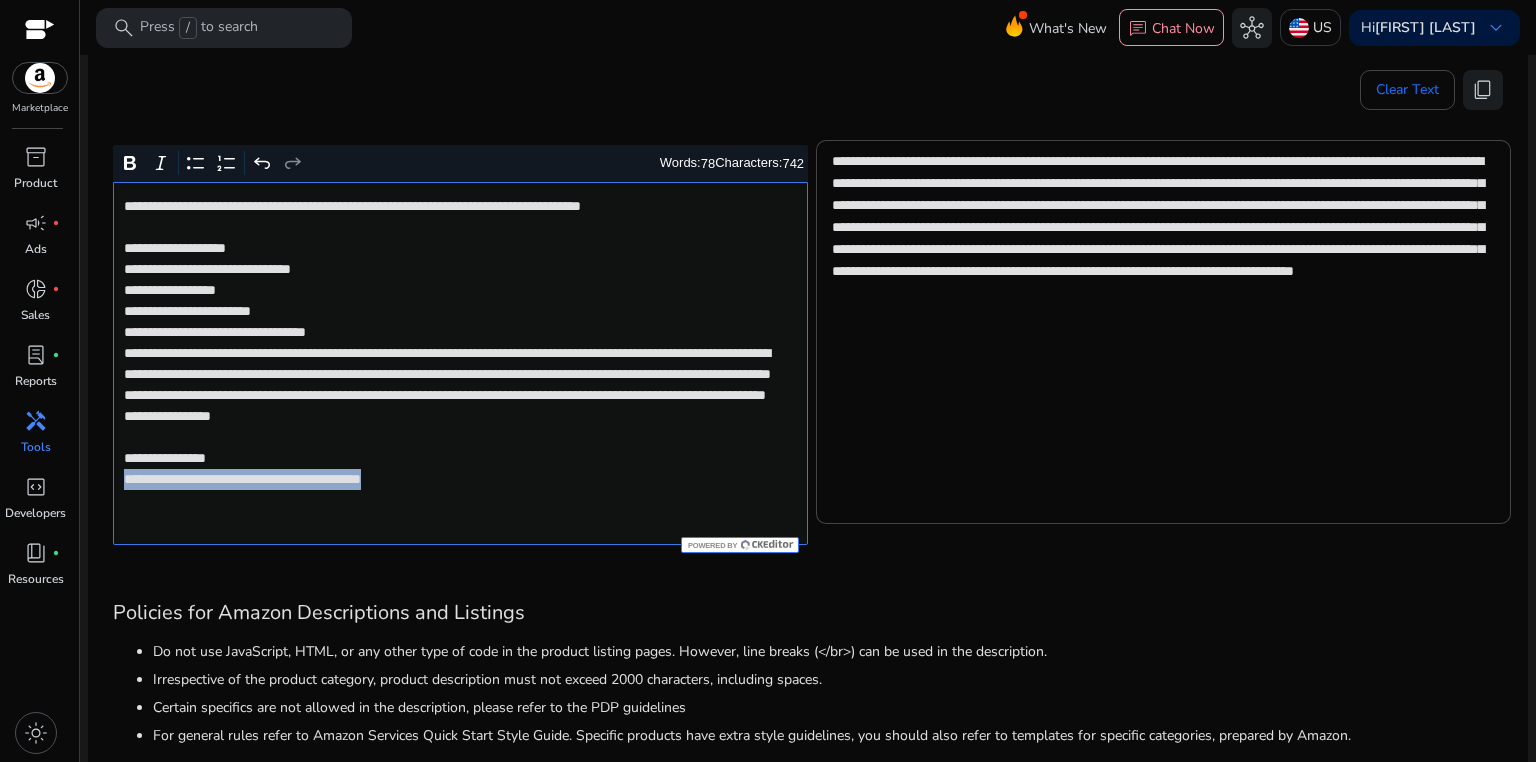 drag, startPoint x: 123, startPoint y: 521, endPoint x: 503, endPoint y: 518, distance: 380.01184 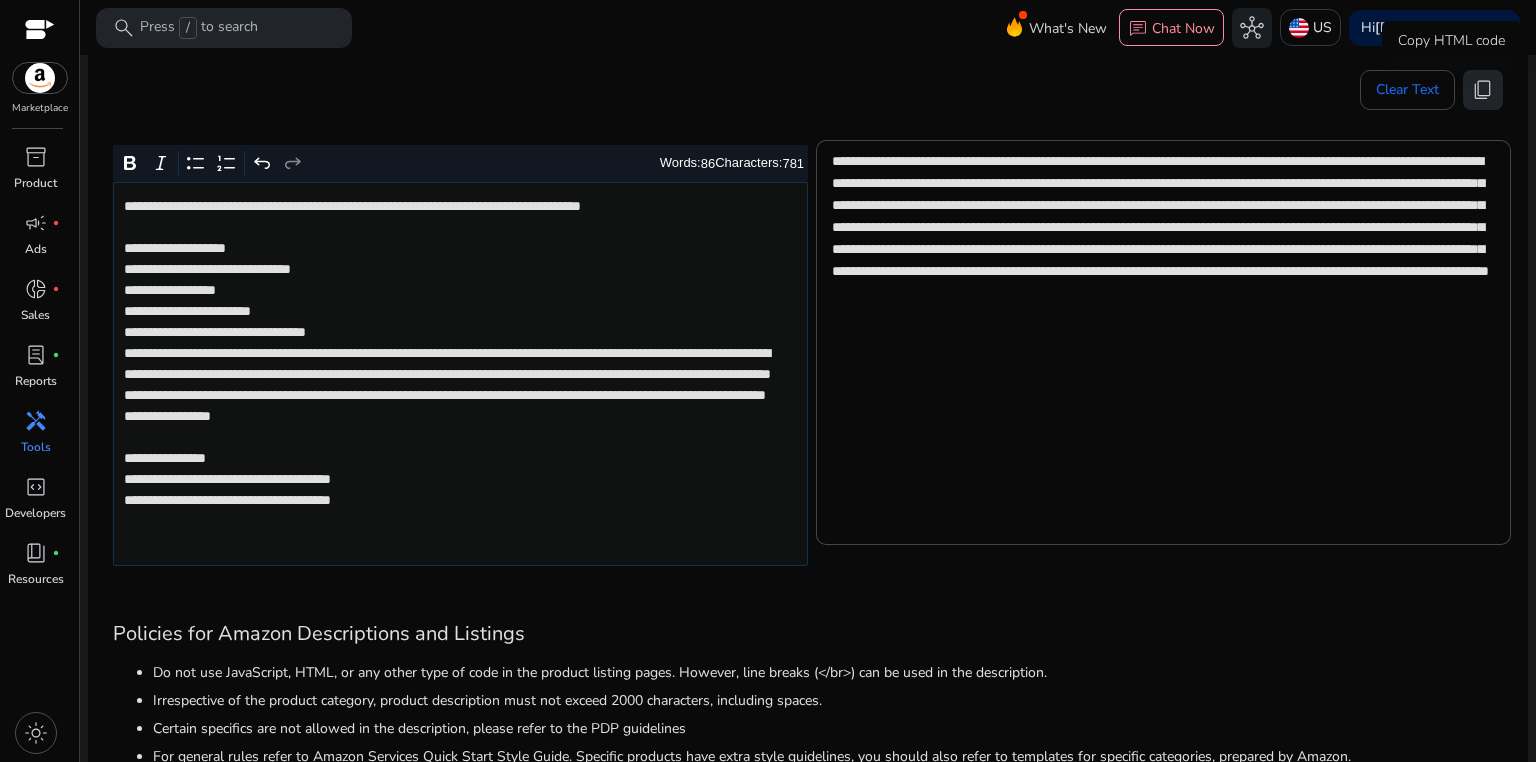 click on "content_copy" 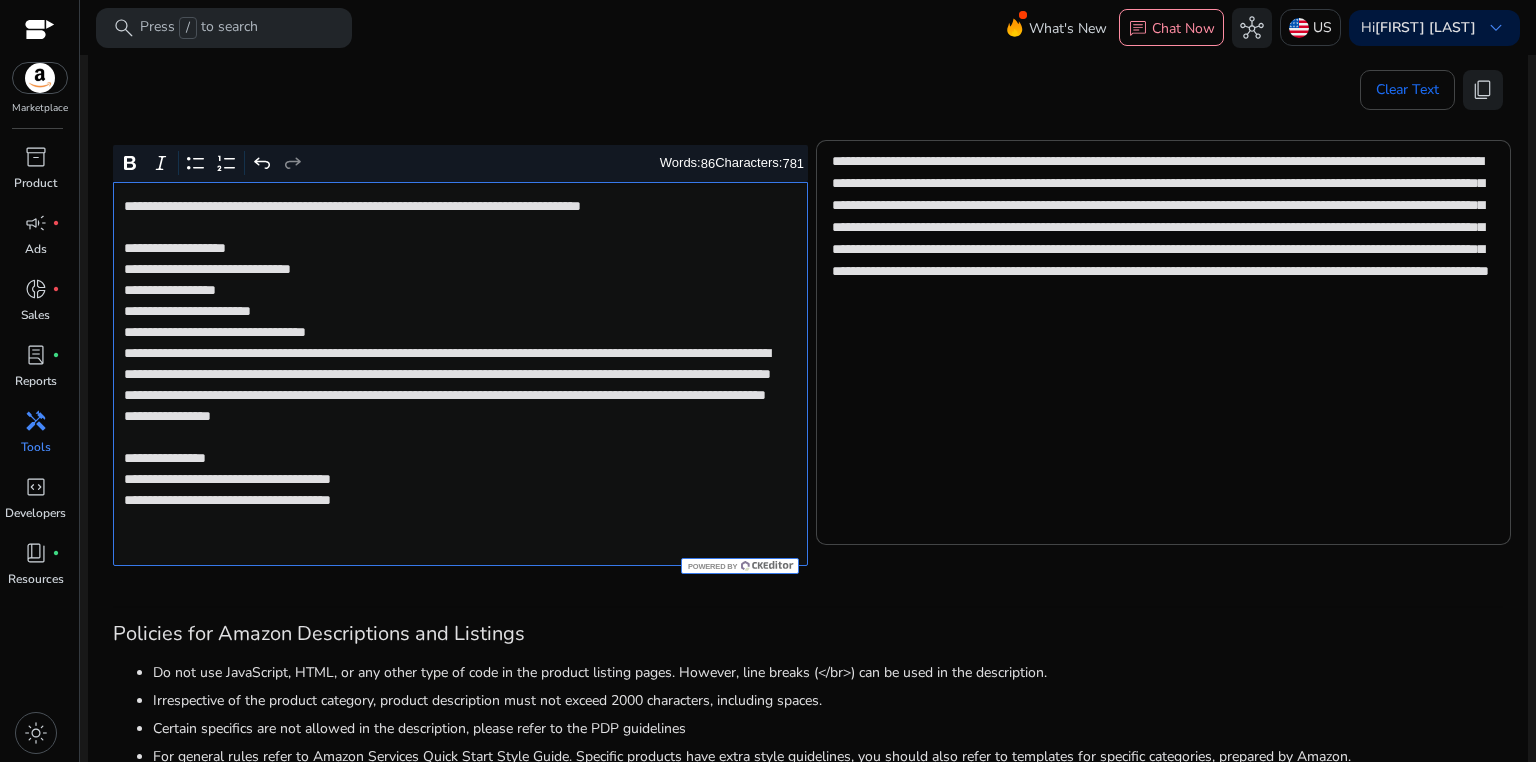 click on "**********" 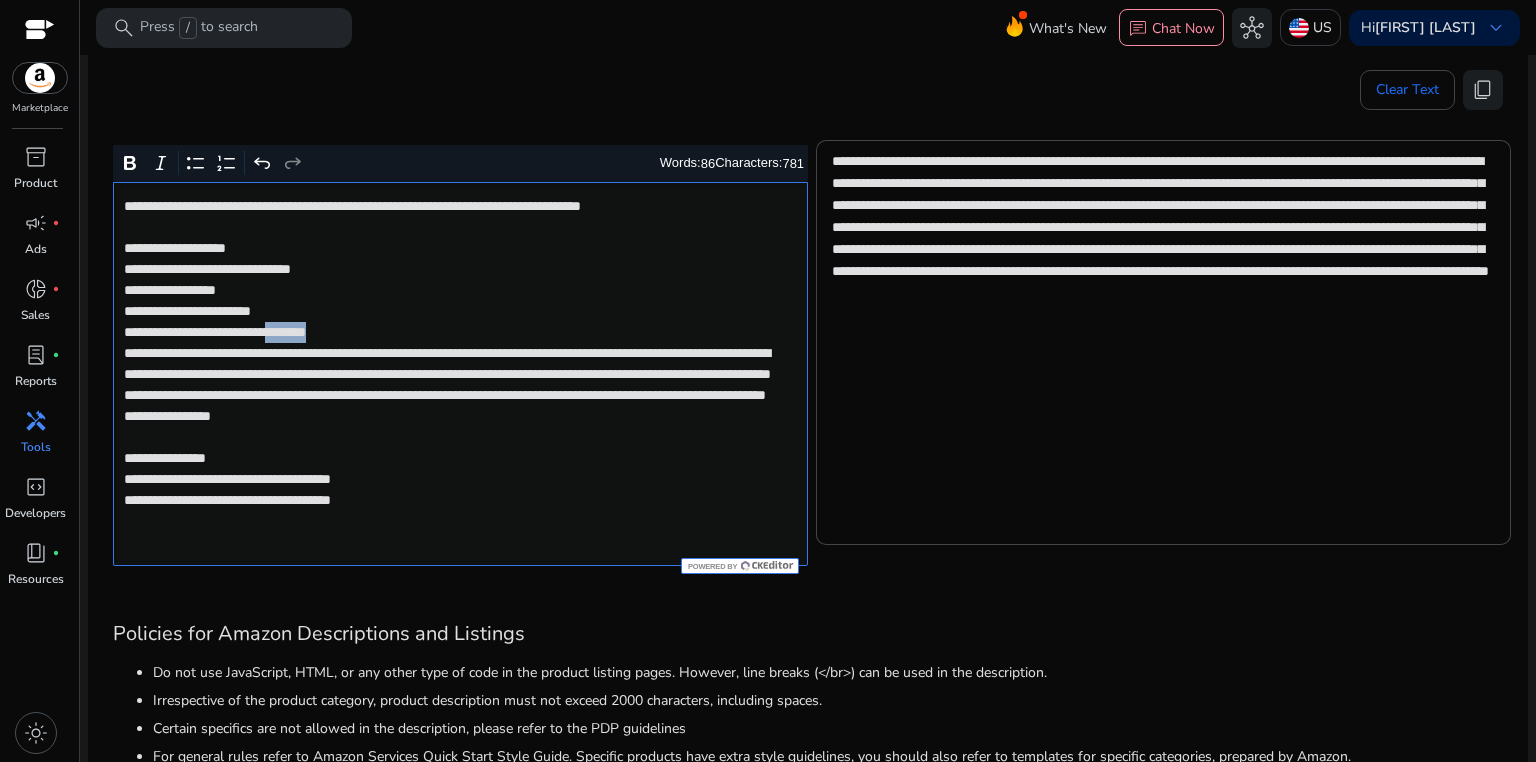 click on "**********" 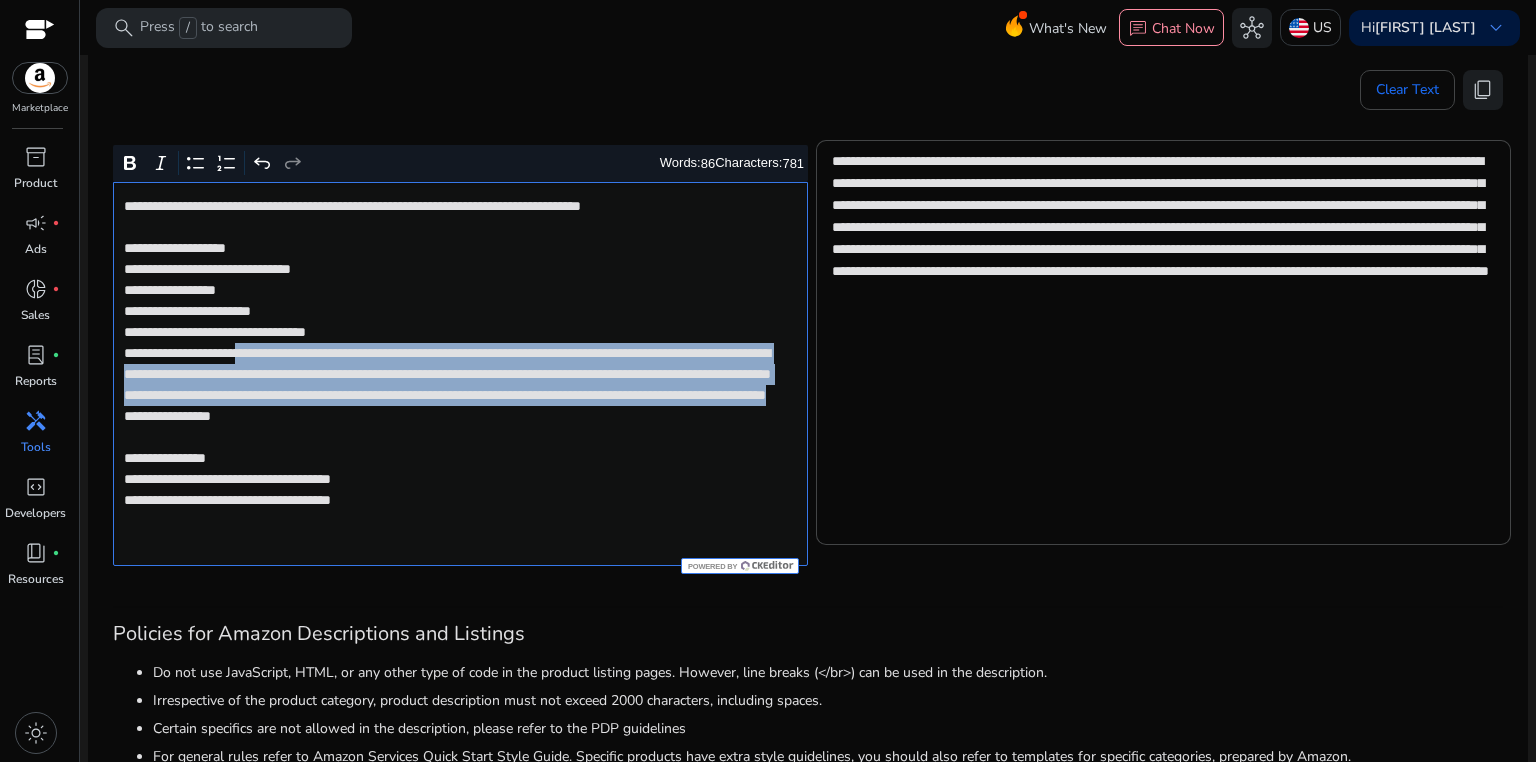 drag, startPoint x: 285, startPoint y: 354, endPoint x: 567, endPoint y: 432, distance: 292.58844 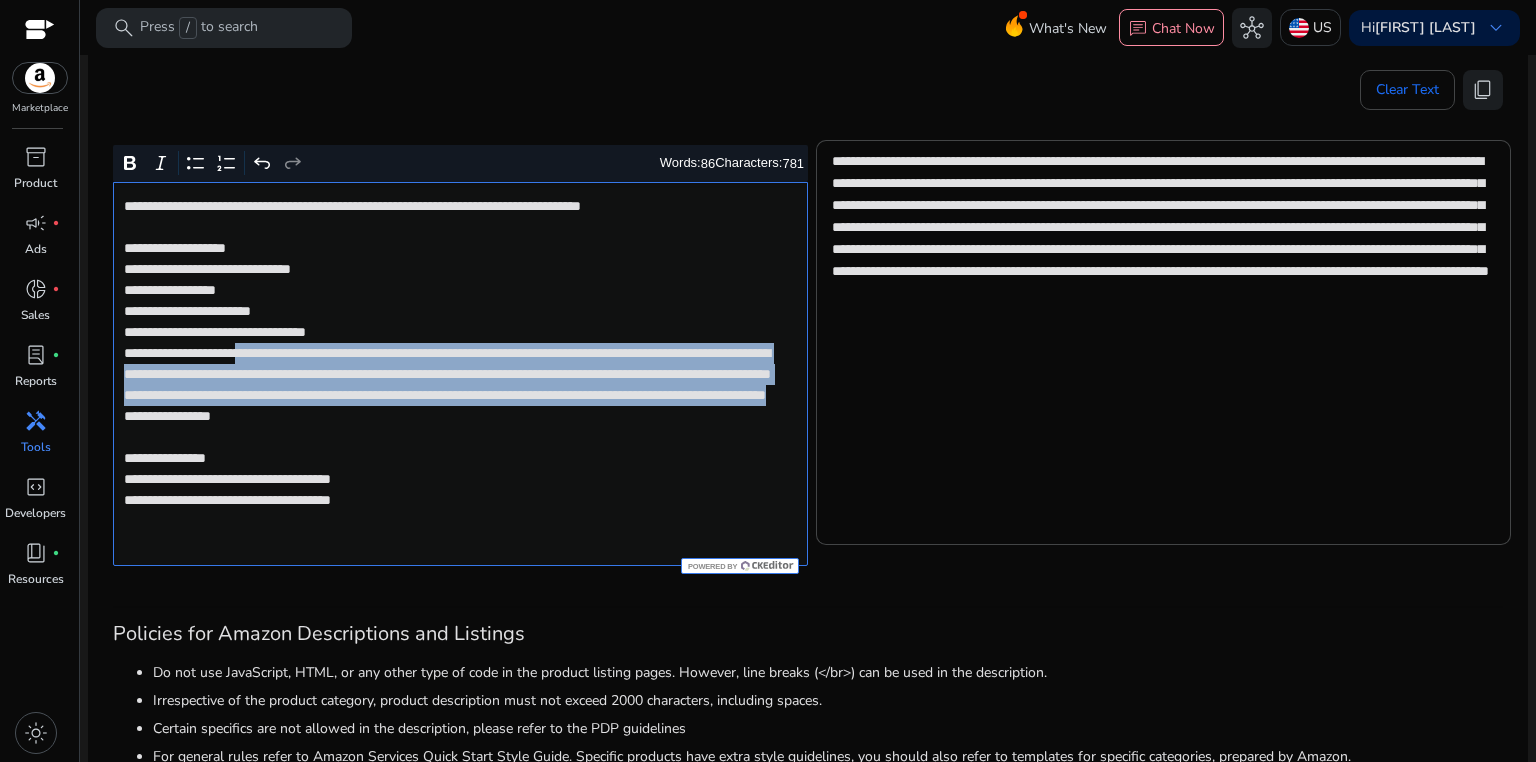 click on "**********" 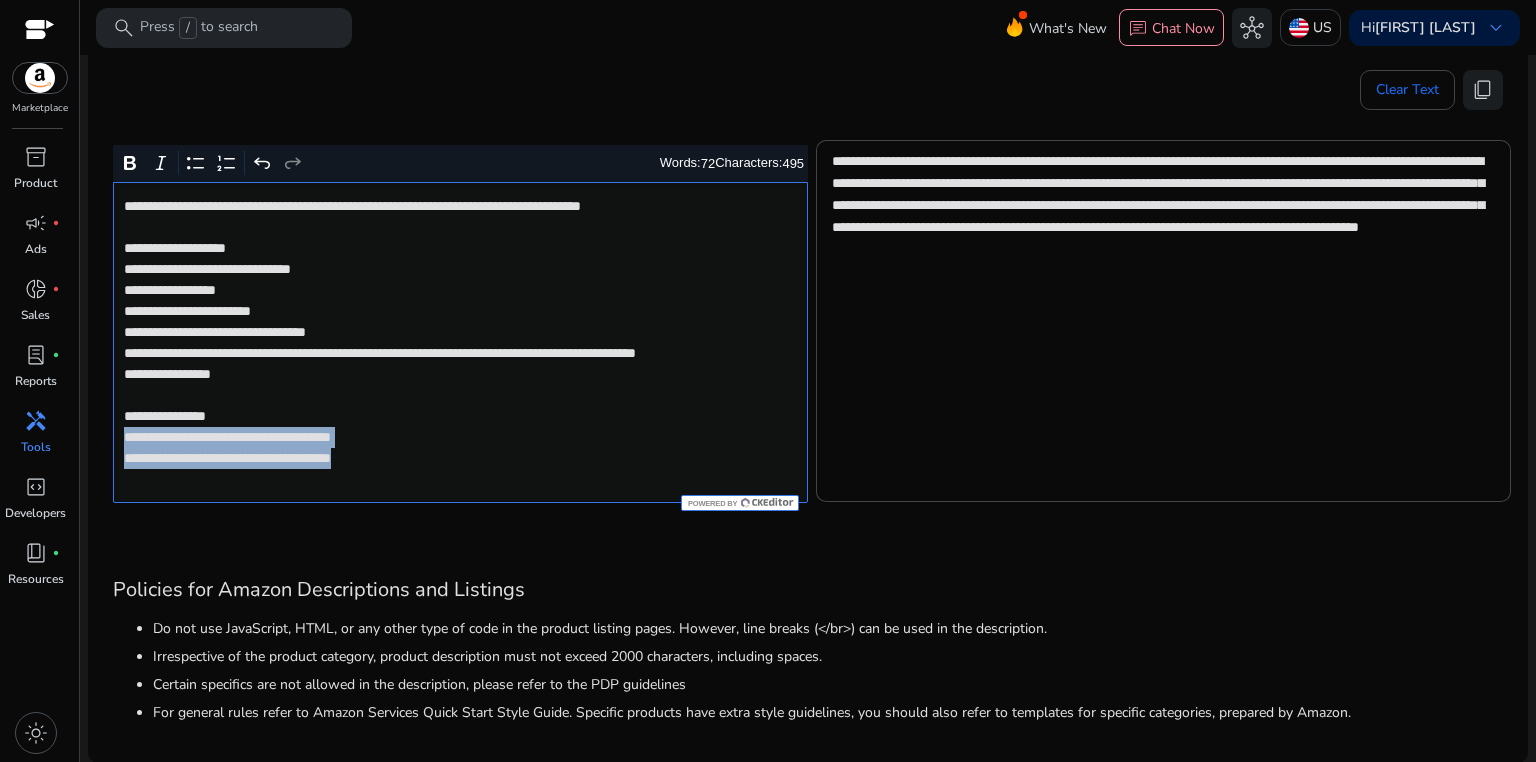 drag, startPoint x: 119, startPoint y: 457, endPoint x: 446, endPoint y: 485, distance: 328.1966 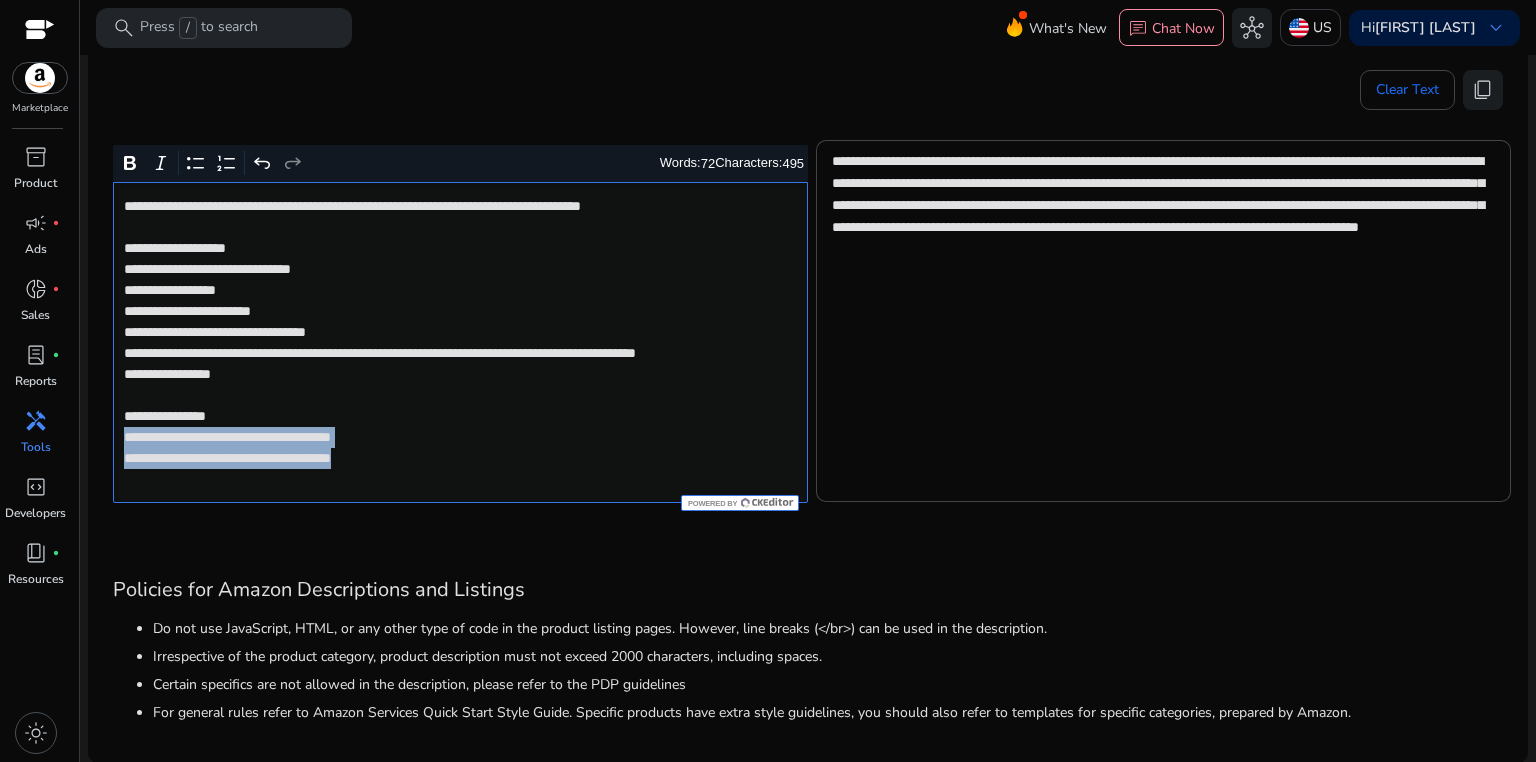 click on "**********" 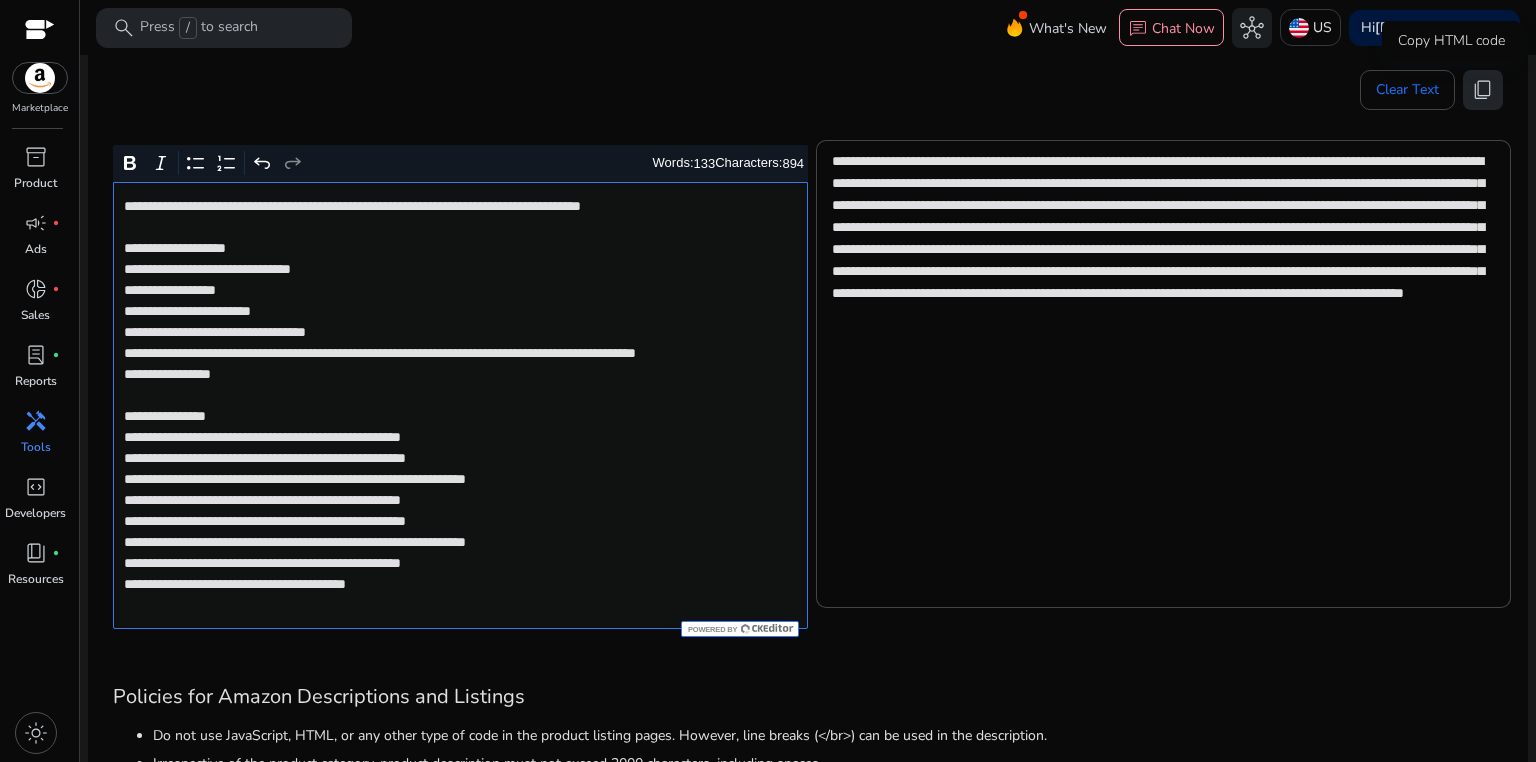 click on "content_copy" 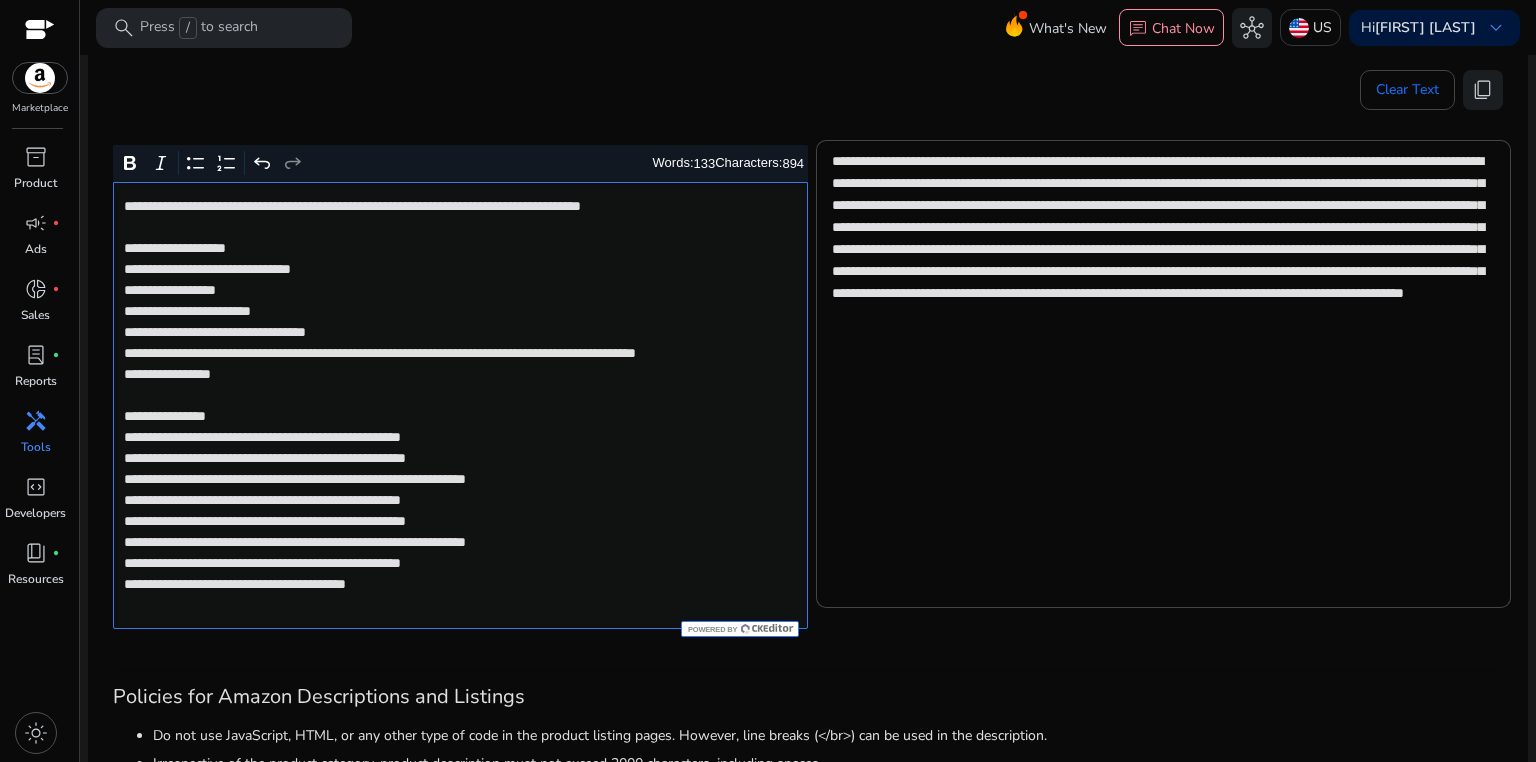 click on "**********" 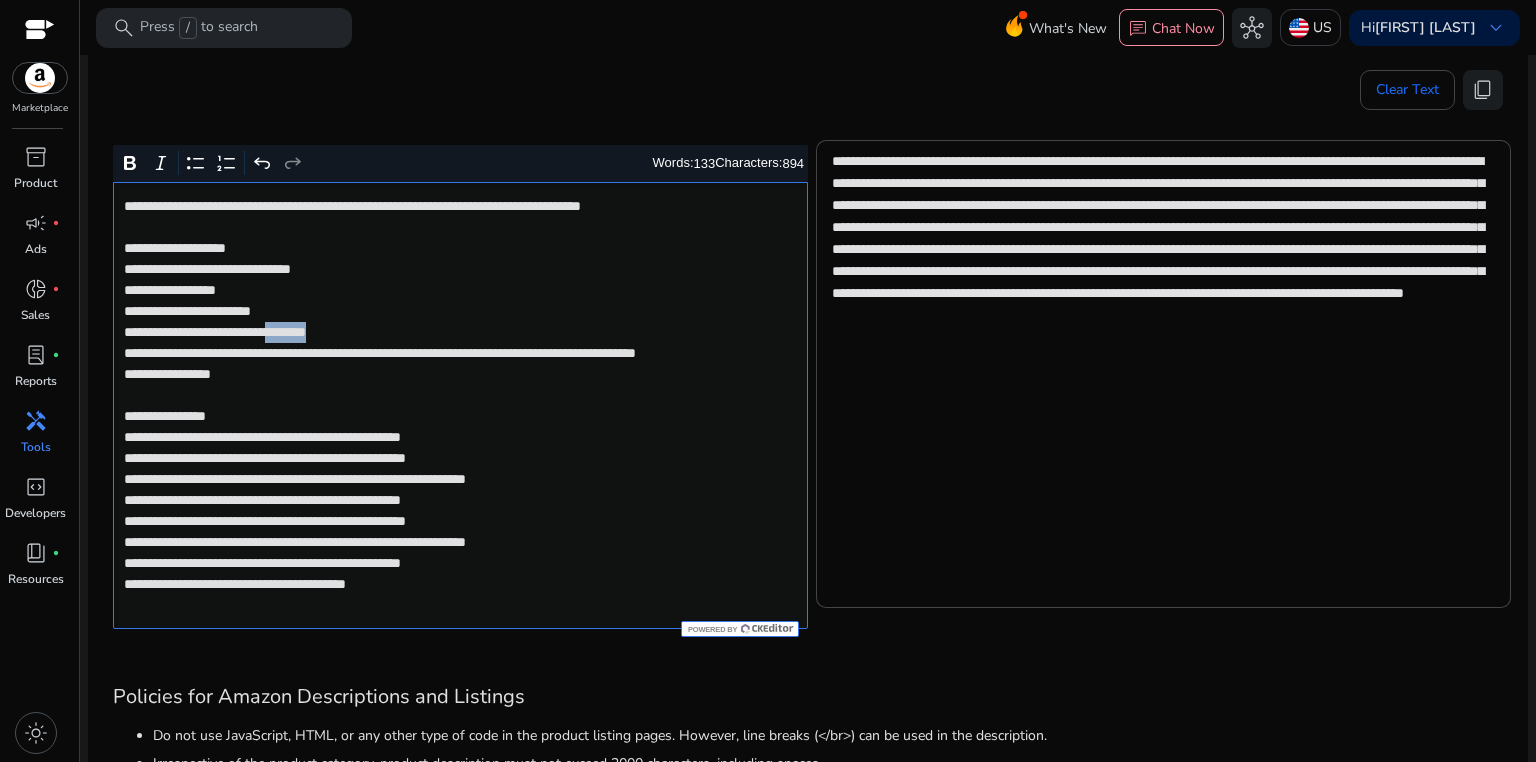 click on "**********" 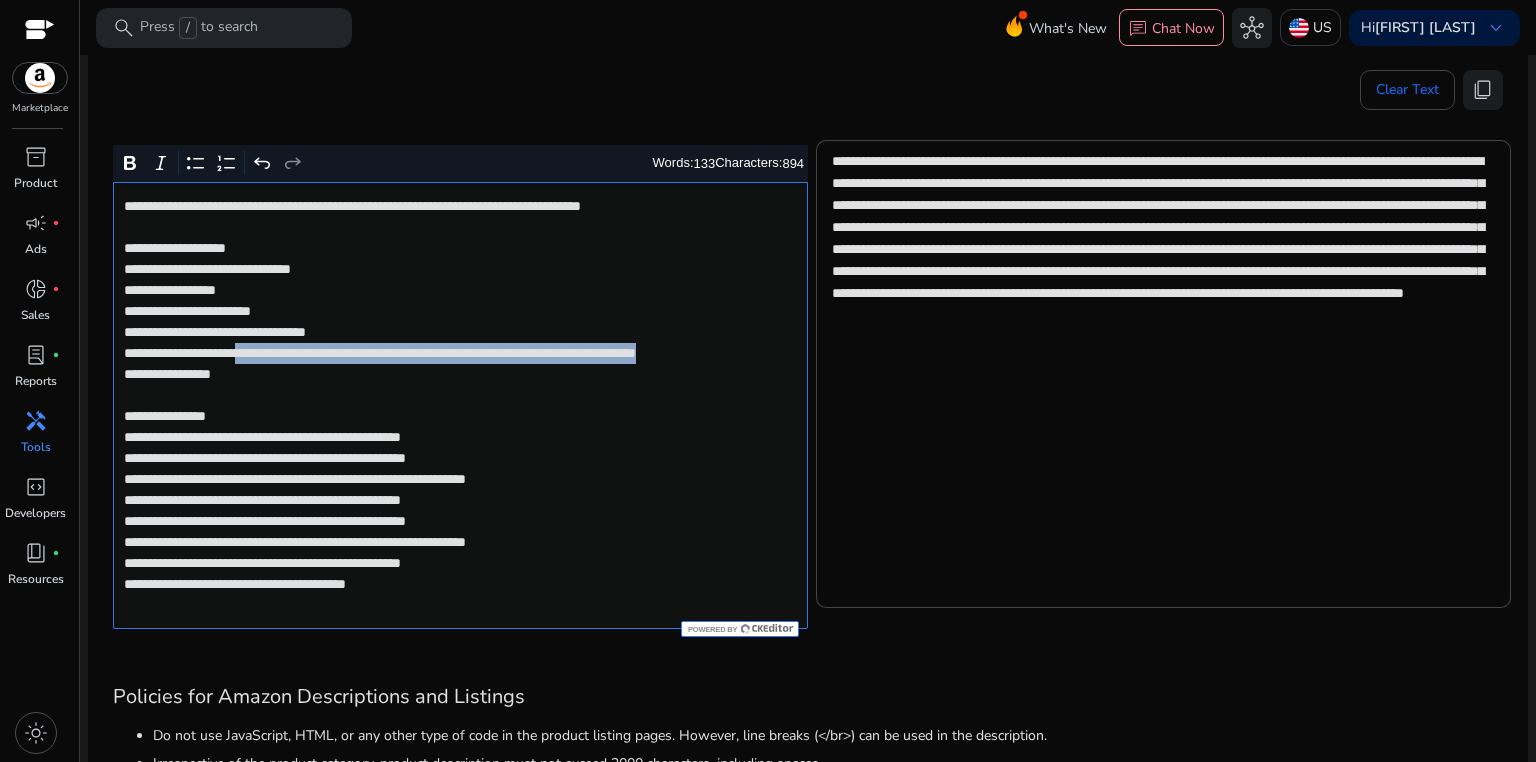 drag, startPoint x: 284, startPoint y: 350, endPoint x: 287, endPoint y: 366, distance: 16.27882 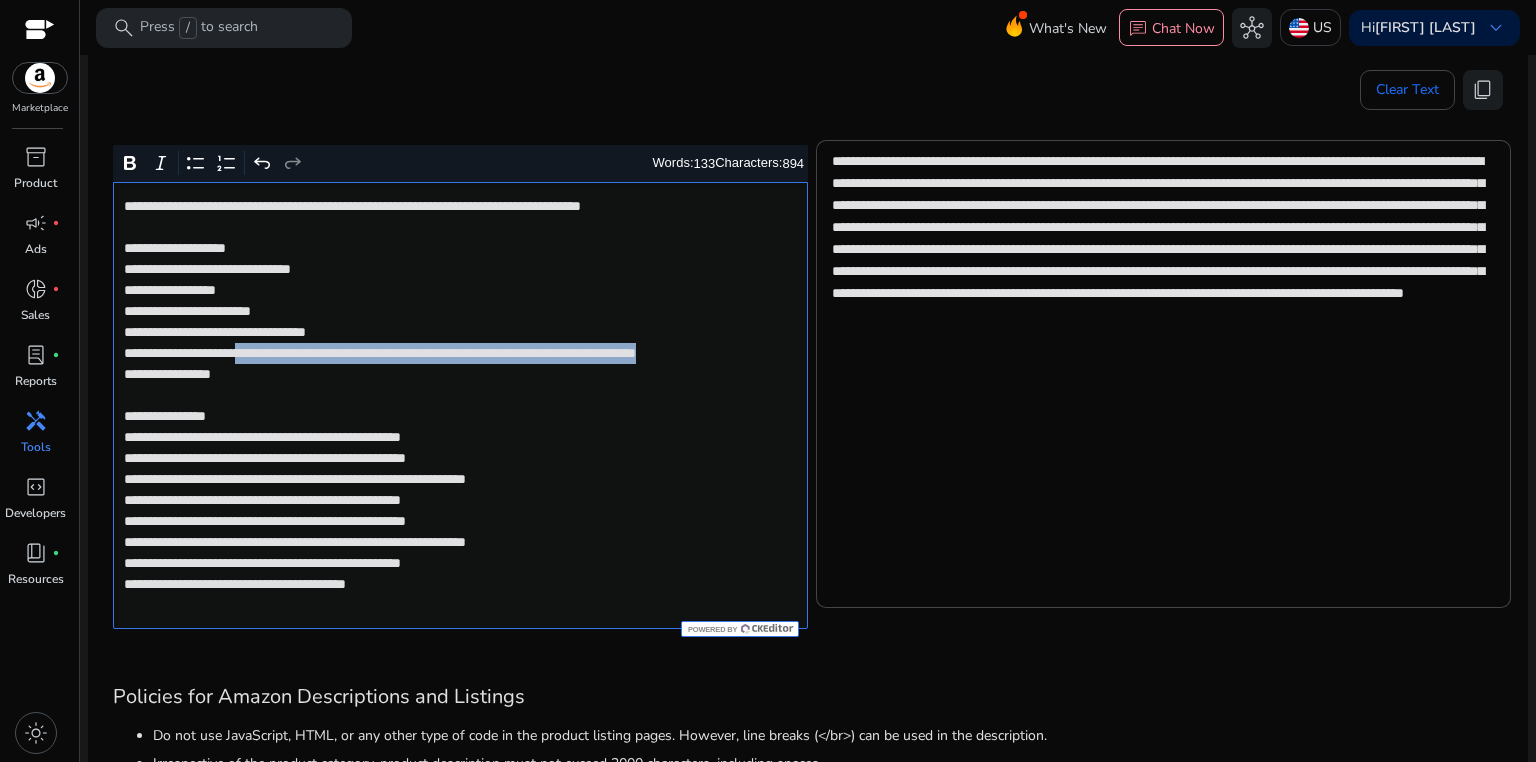click on "**********" 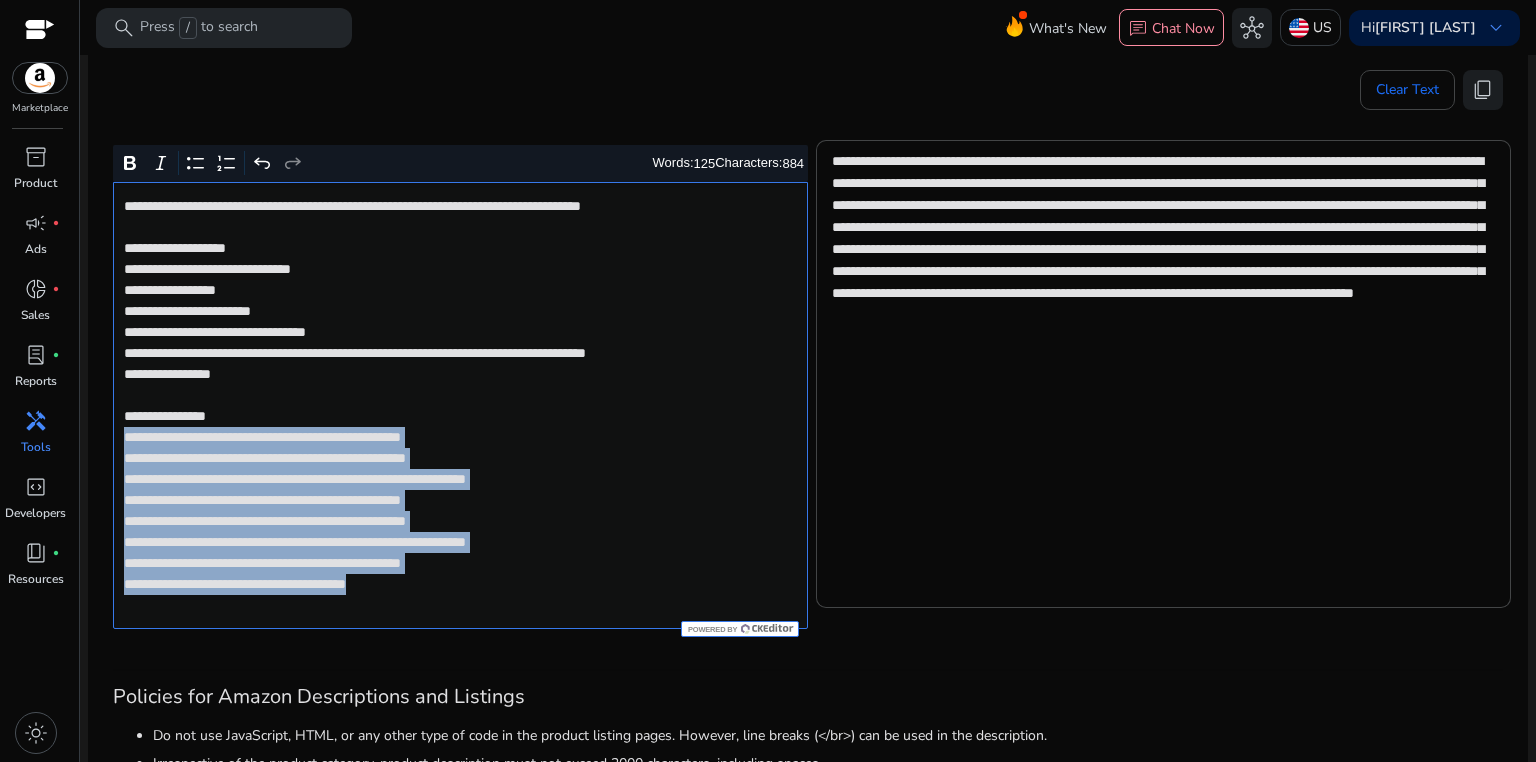 drag, startPoint x: 122, startPoint y: 458, endPoint x: 491, endPoint y: 610, distance: 399.0802 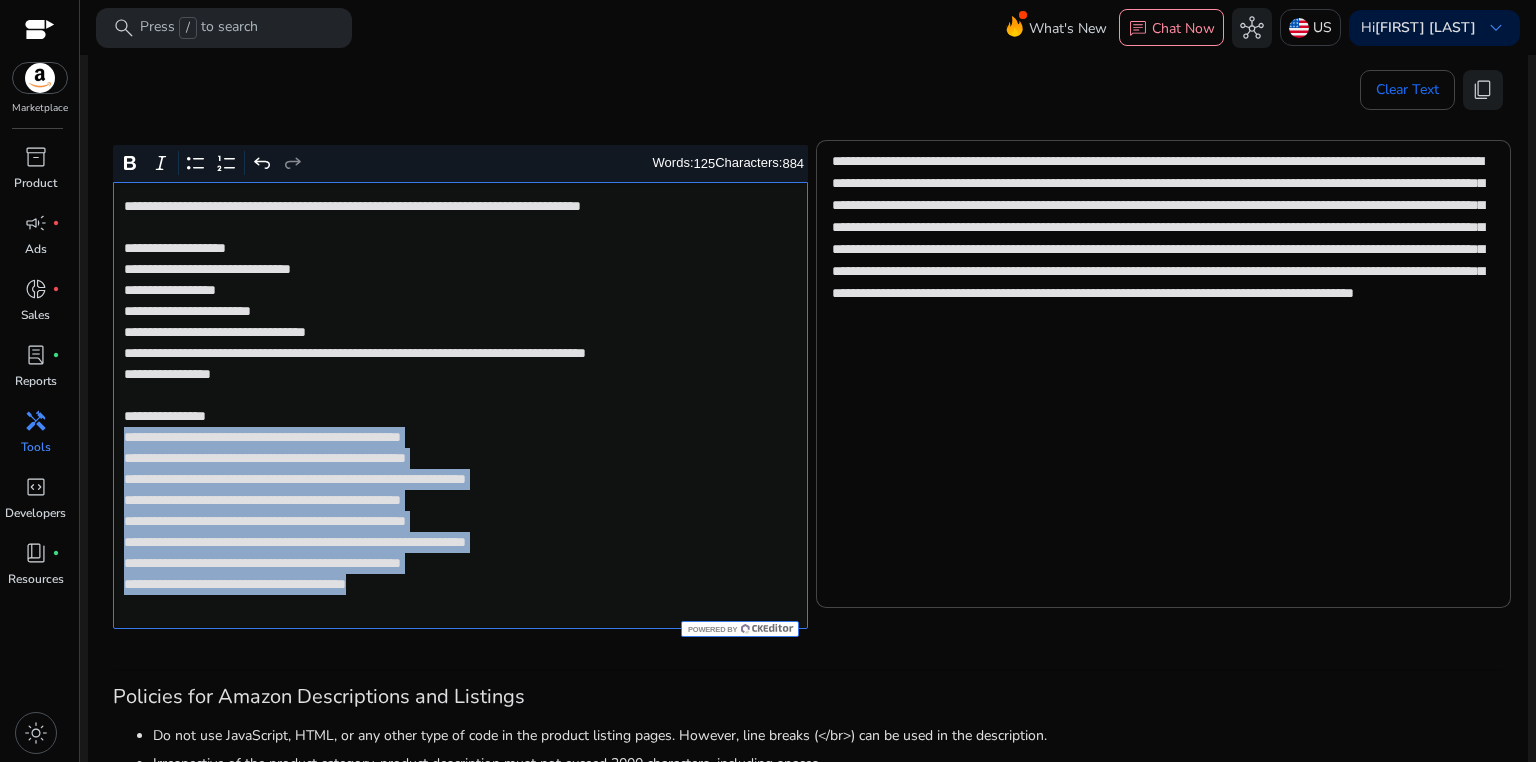 click on "**********" 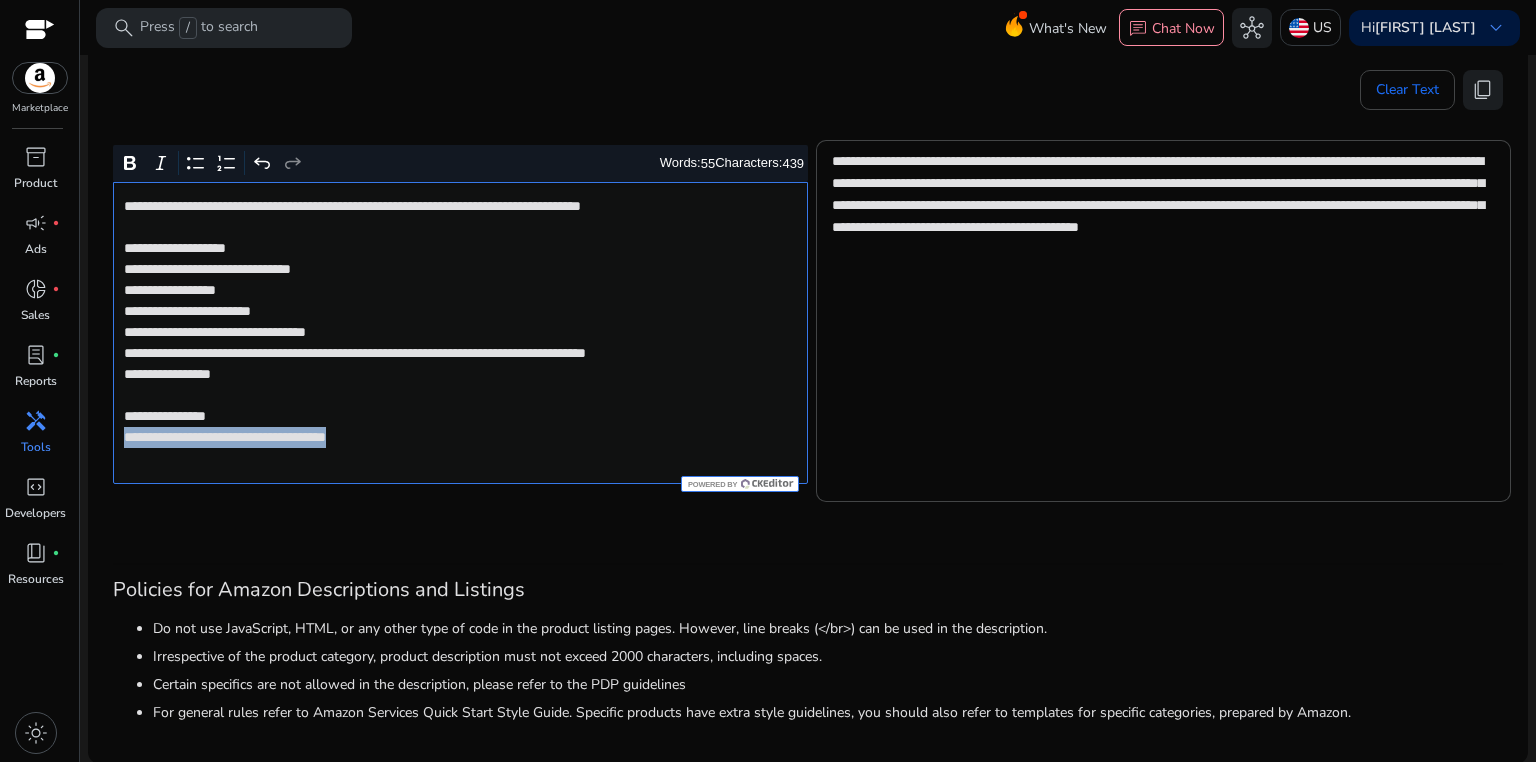drag, startPoint x: 121, startPoint y: 459, endPoint x: 456, endPoint y: 460, distance: 335.0015 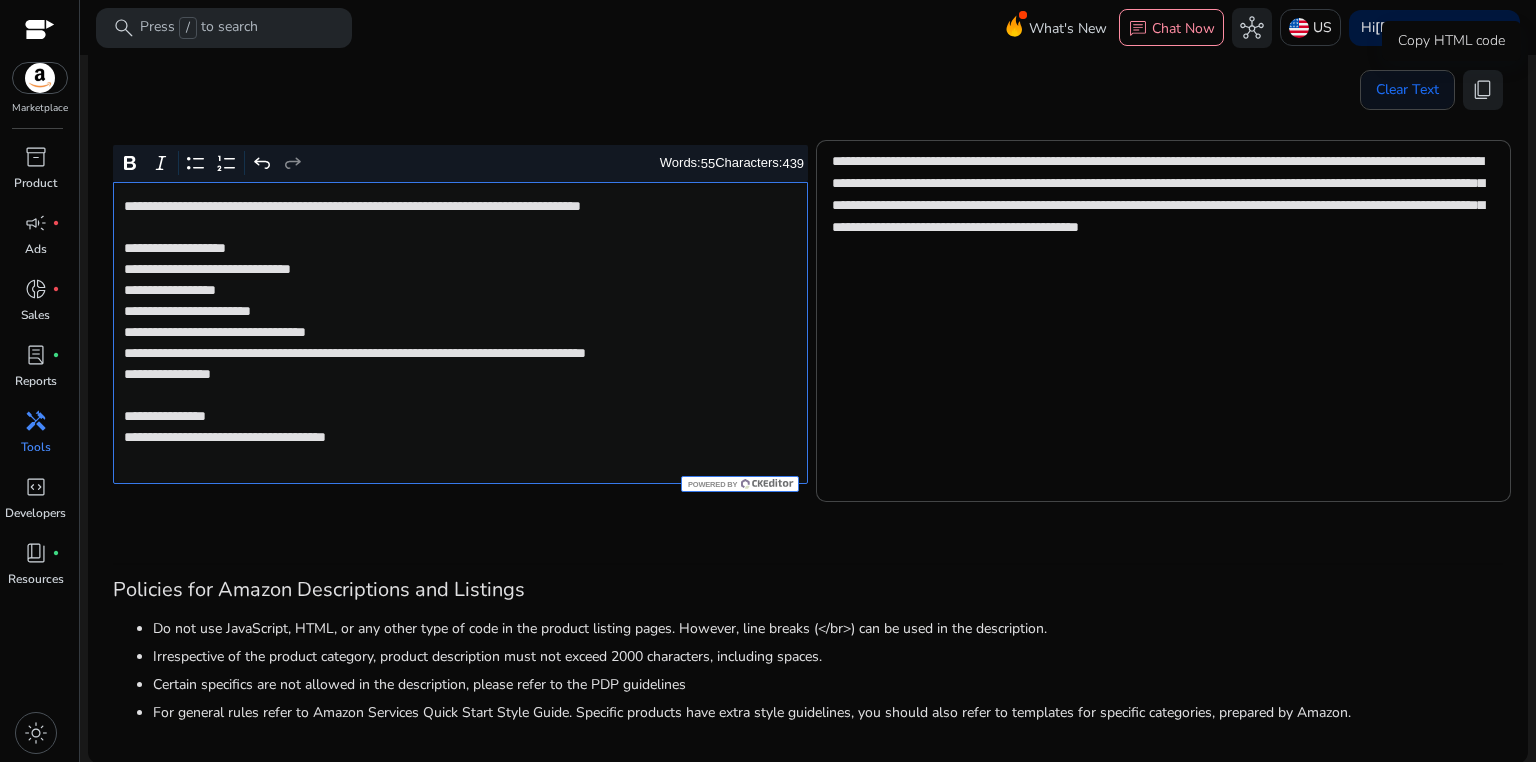 click on "content_copy" 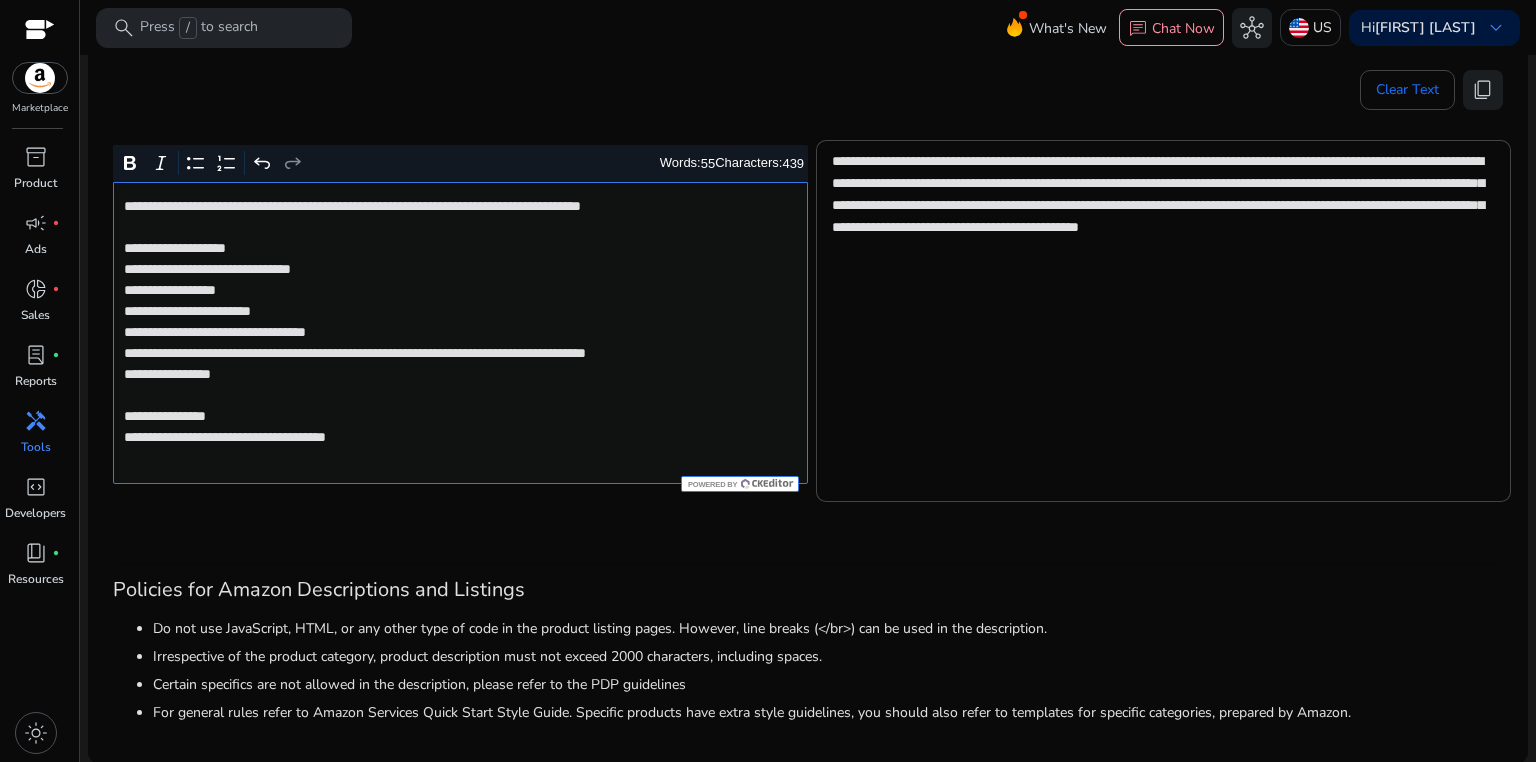 click on "**********" 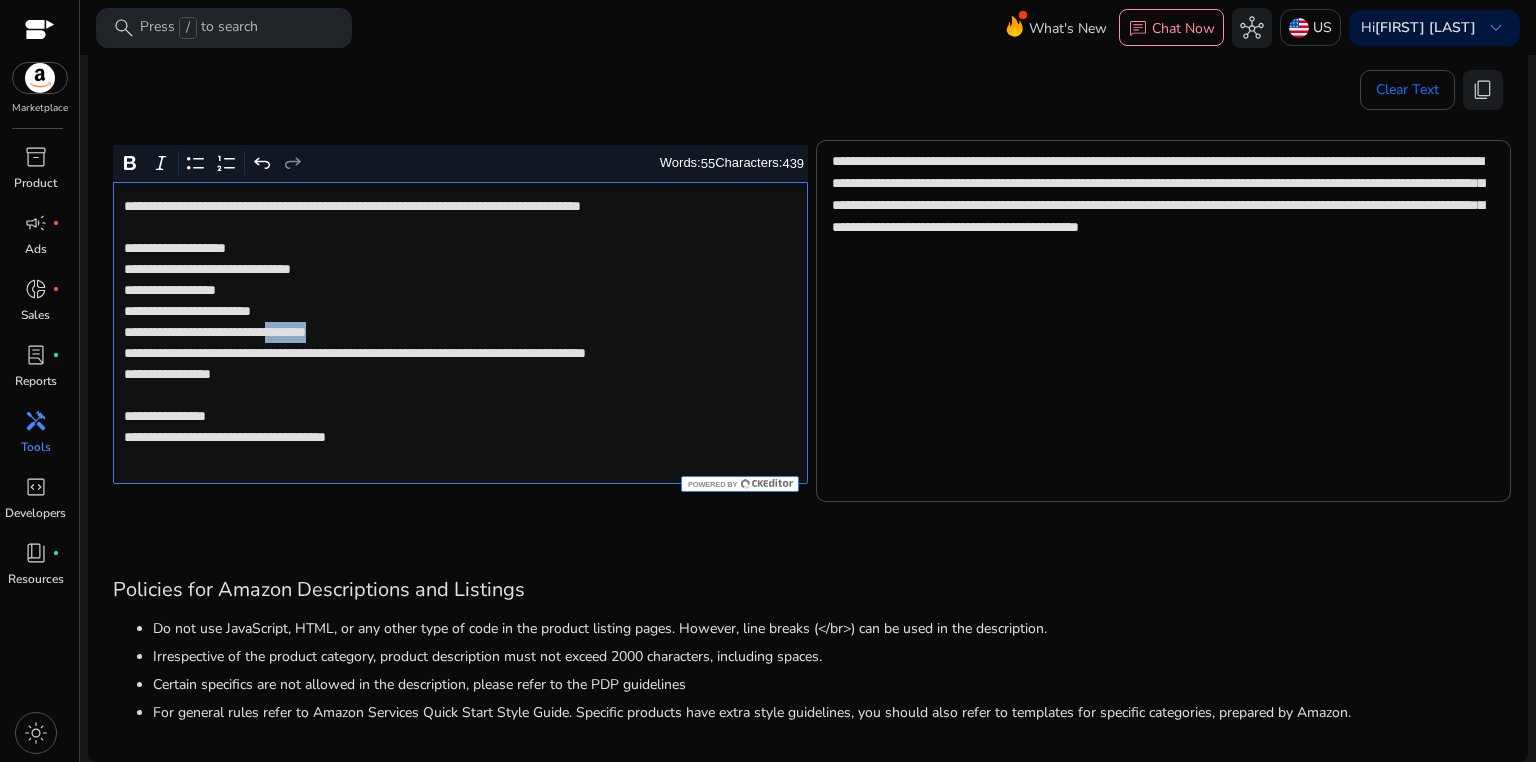 click on "**********" 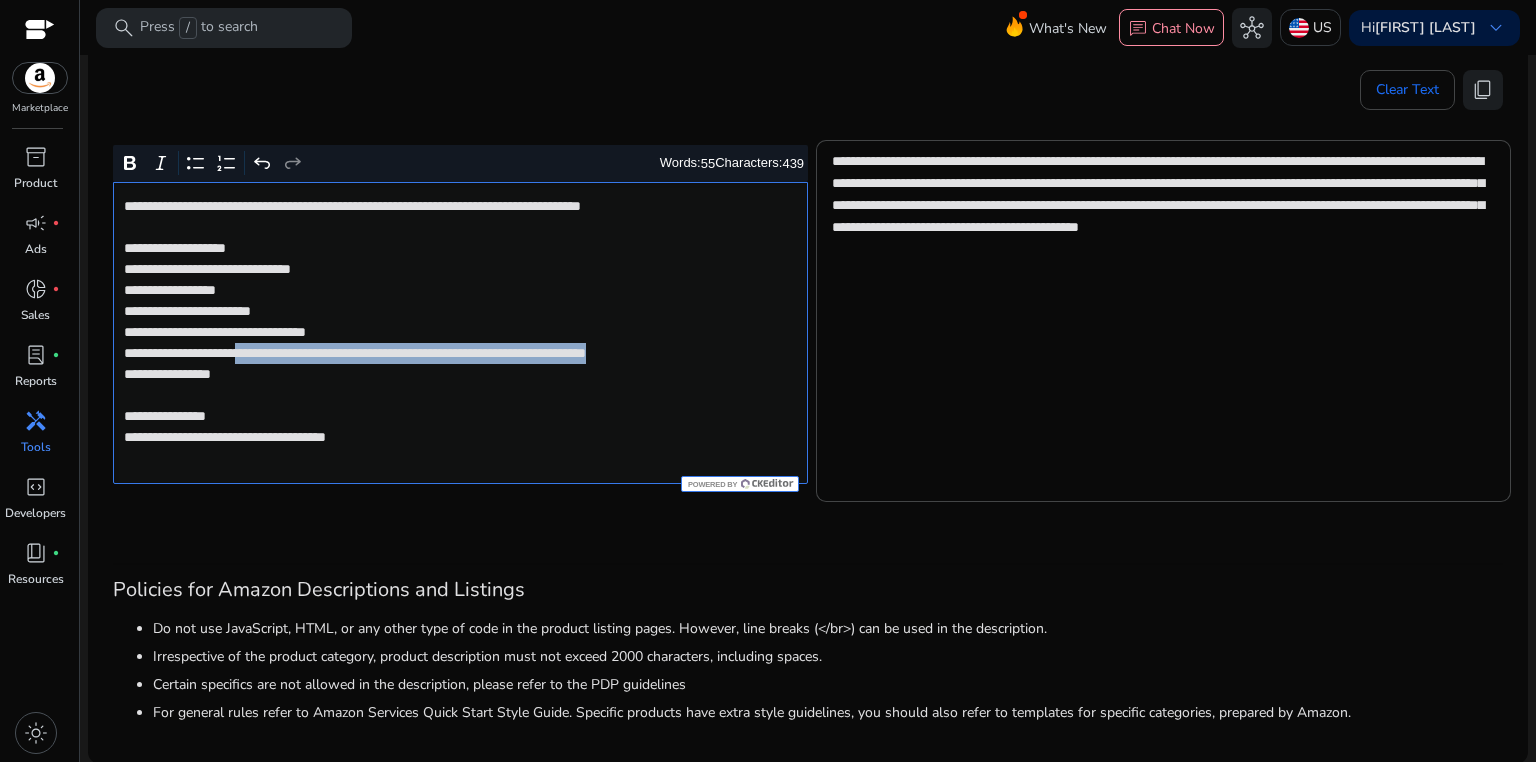 drag, startPoint x: 283, startPoint y: 350, endPoint x: 288, endPoint y: 372, distance: 22.561028 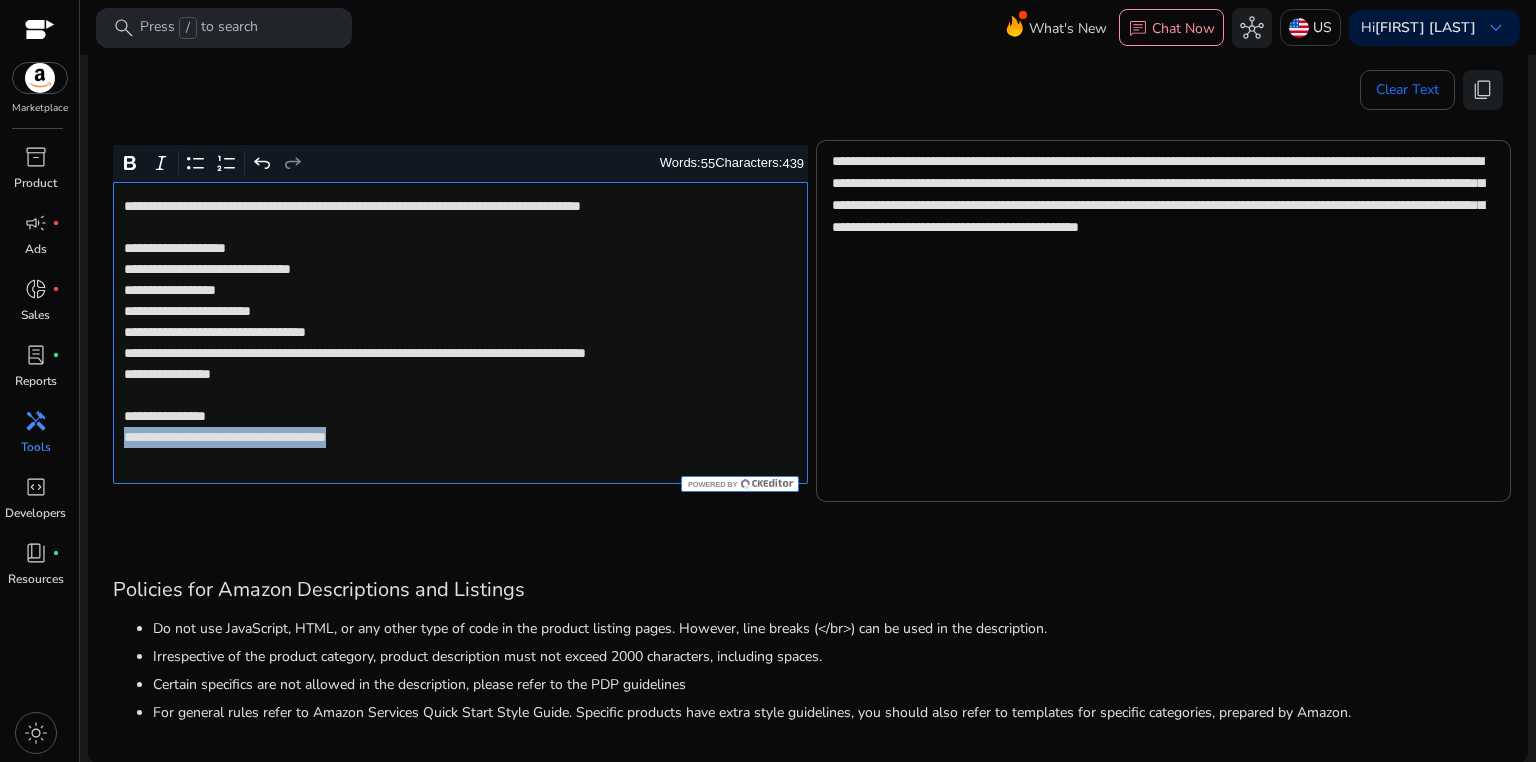 drag, startPoint x: 121, startPoint y: 456, endPoint x: 471, endPoint y: 461, distance: 350.0357 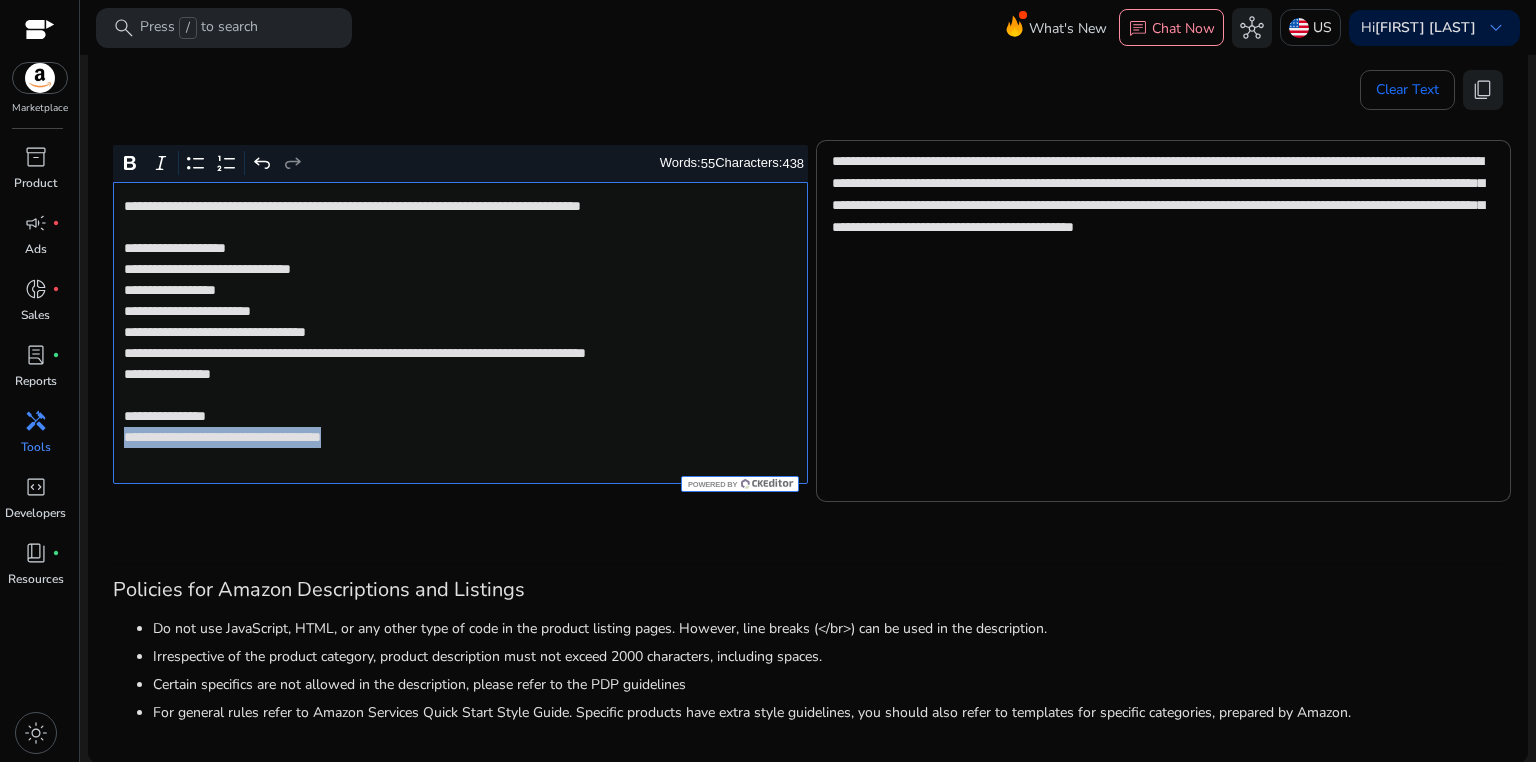 drag, startPoint x: 119, startPoint y: 462, endPoint x: 448, endPoint y: 462, distance: 329 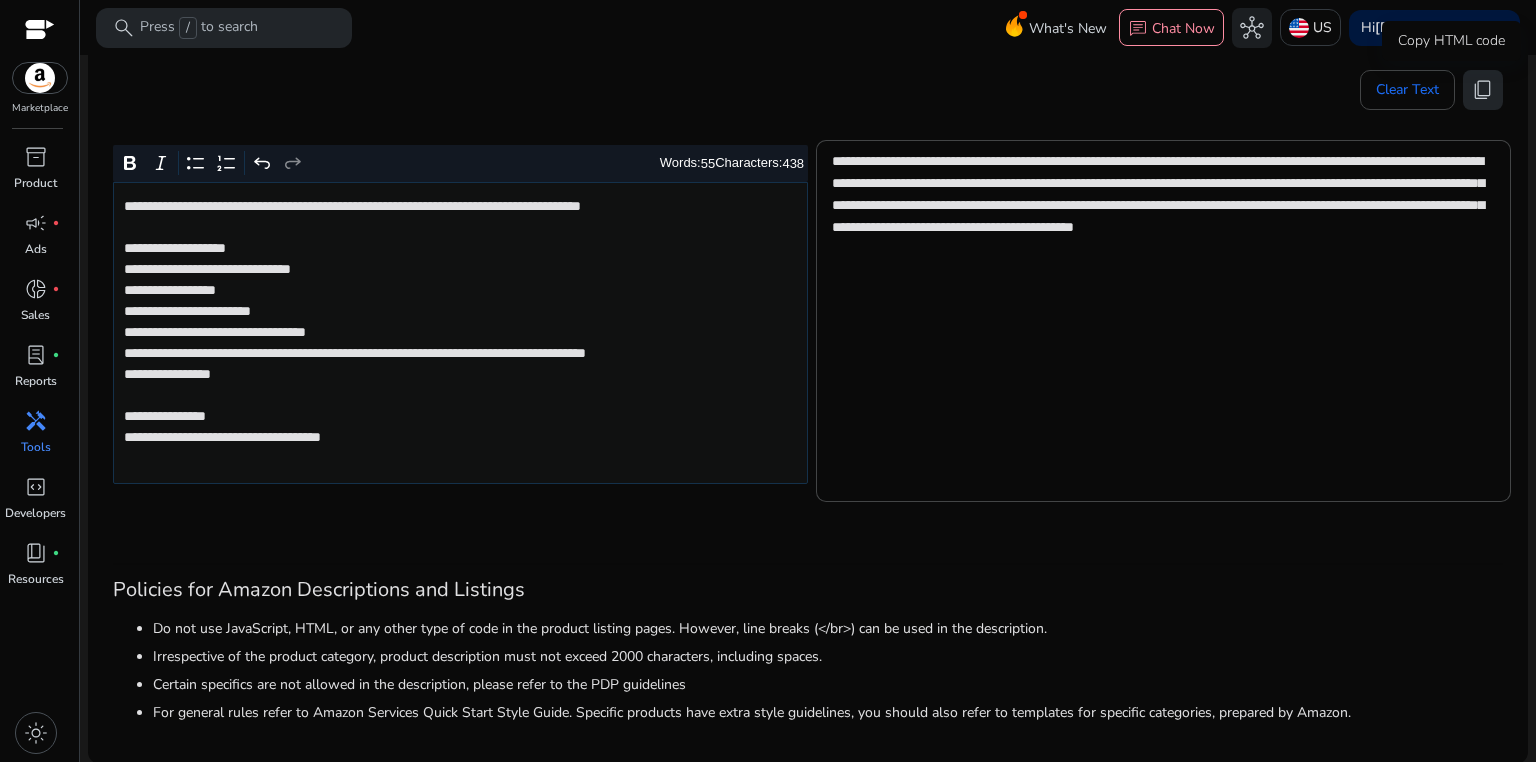 click on "content_copy" 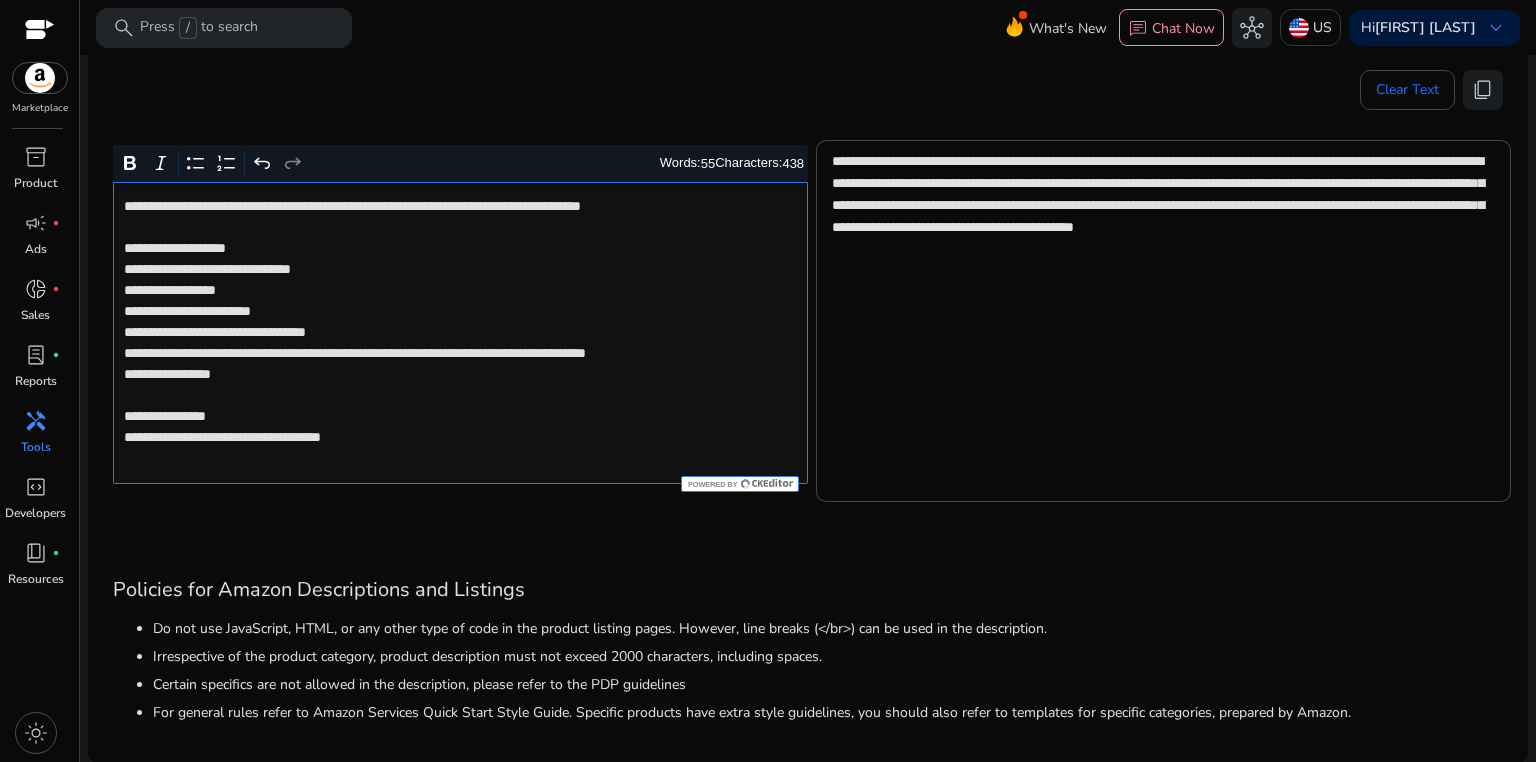 click on "**********" 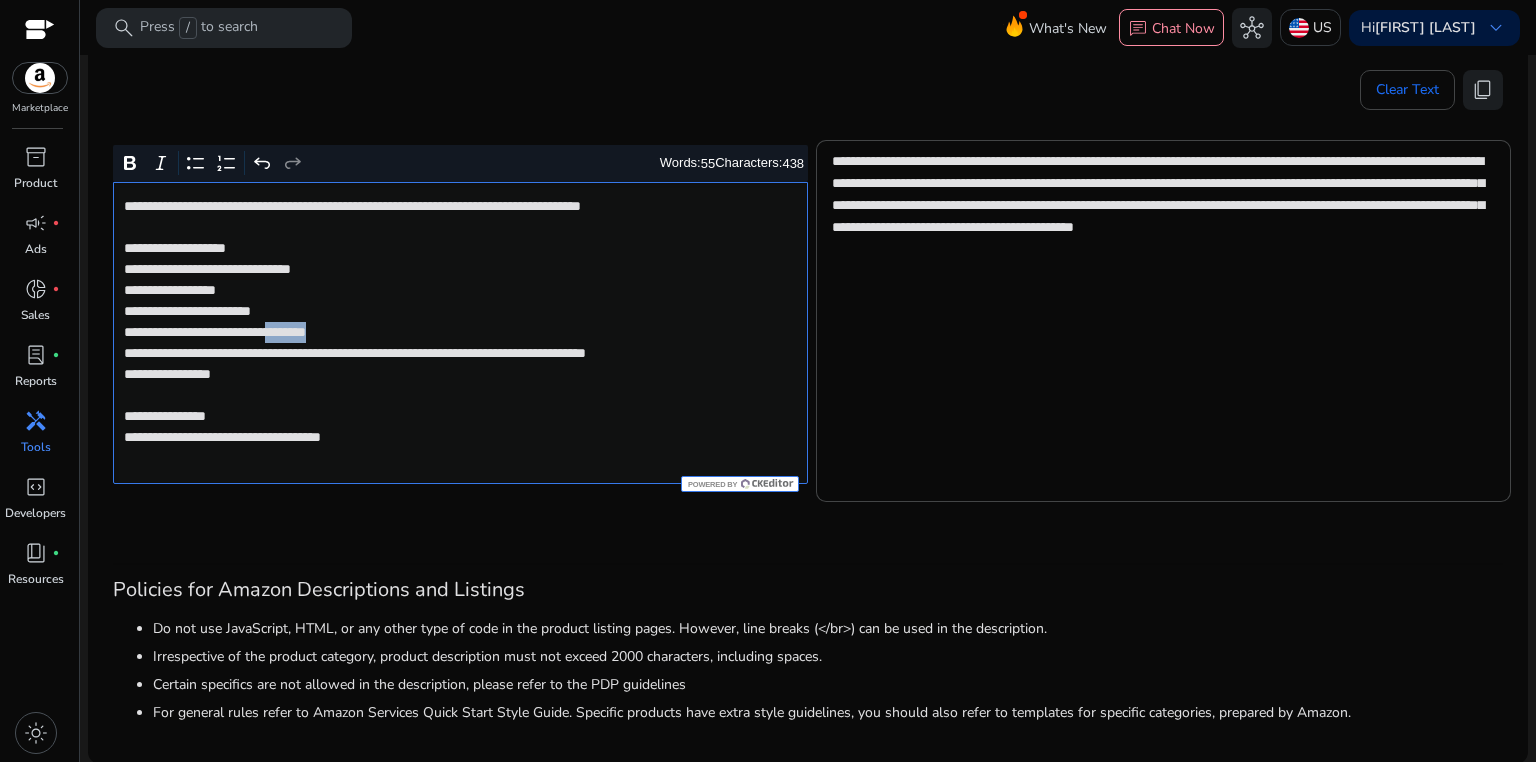 click on "**********" 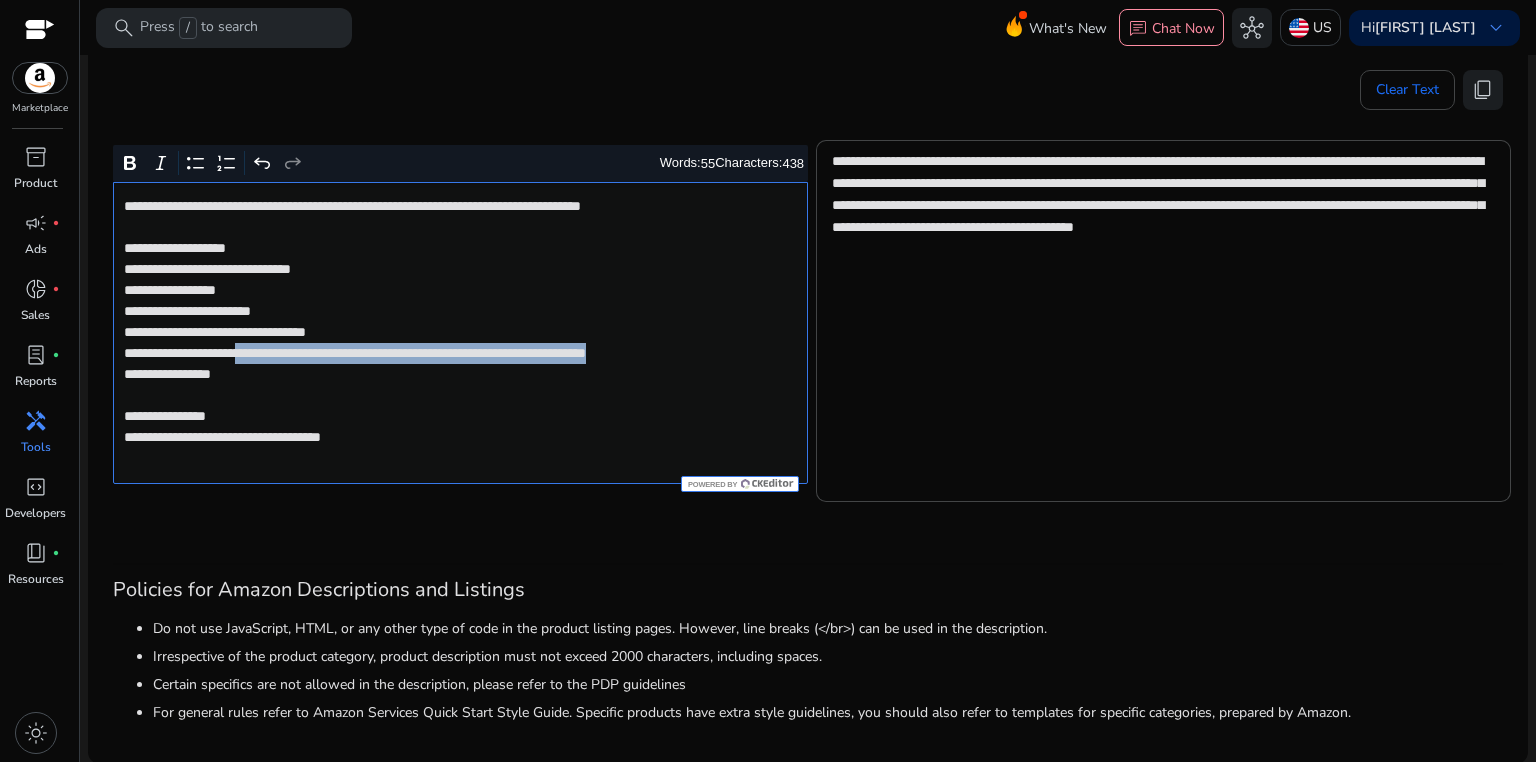drag, startPoint x: 284, startPoint y: 354, endPoint x: 284, endPoint y: 368, distance: 14 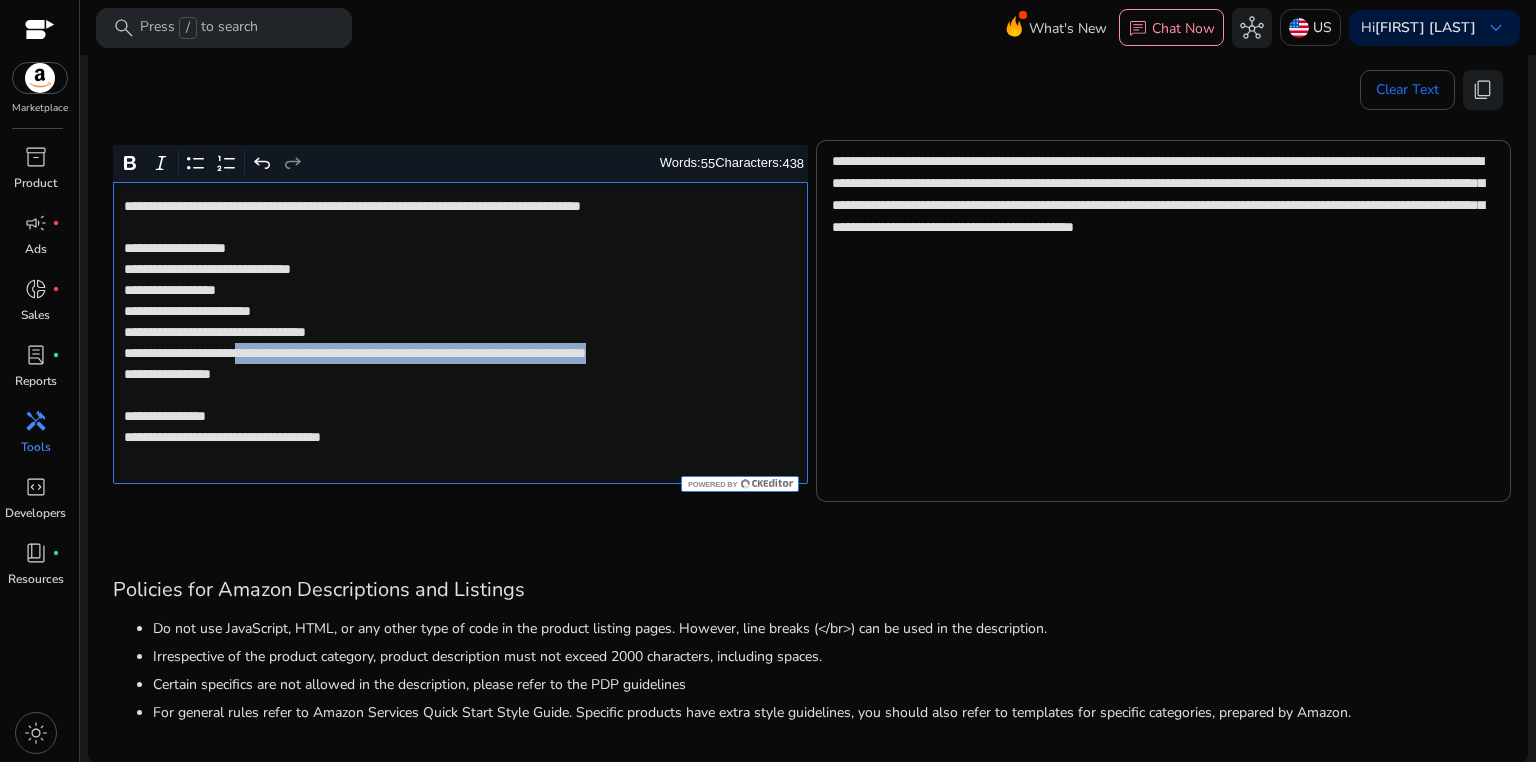 click on "**********" 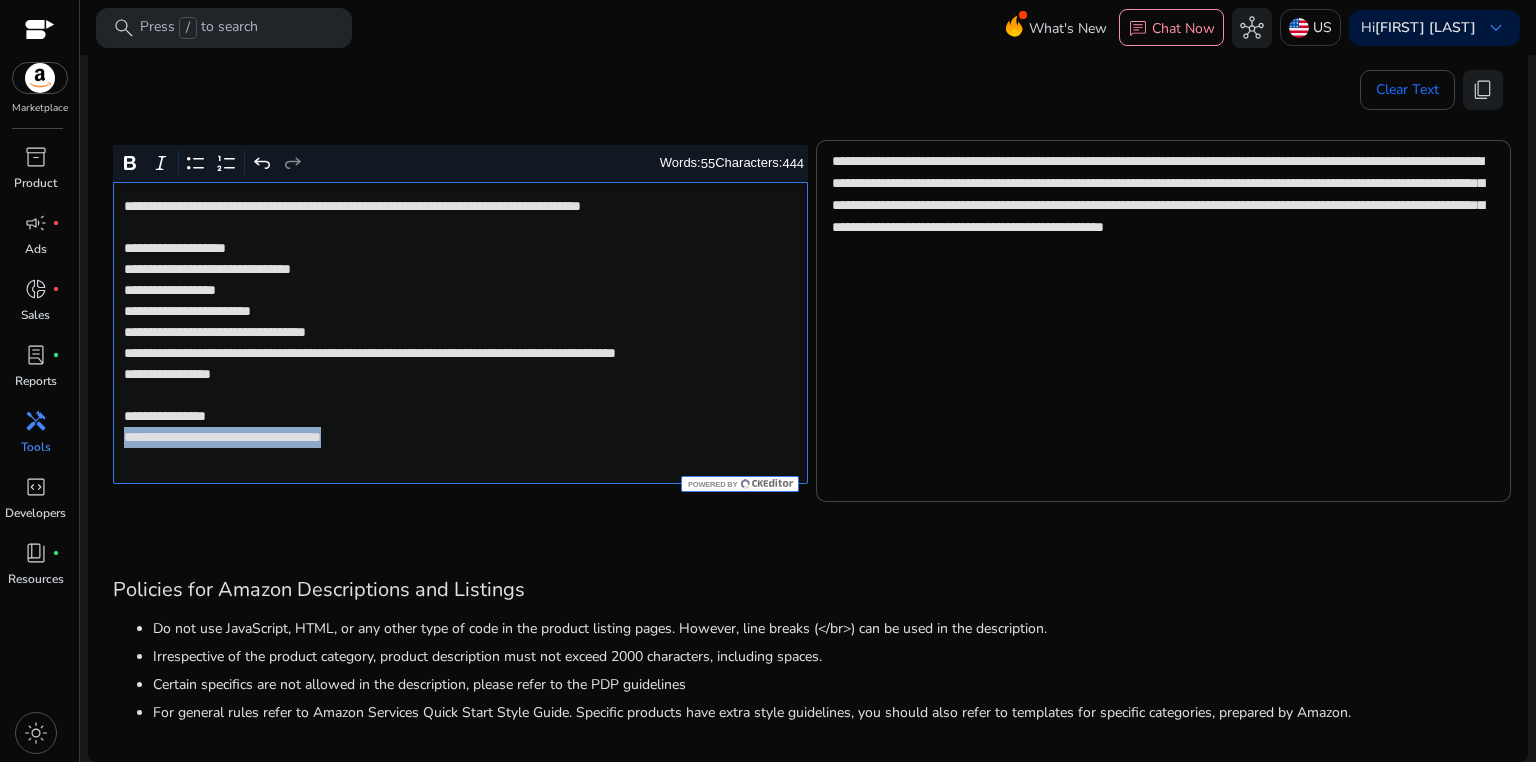 drag, startPoint x: 119, startPoint y: 460, endPoint x: 420, endPoint y: 459, distance: 301.00165 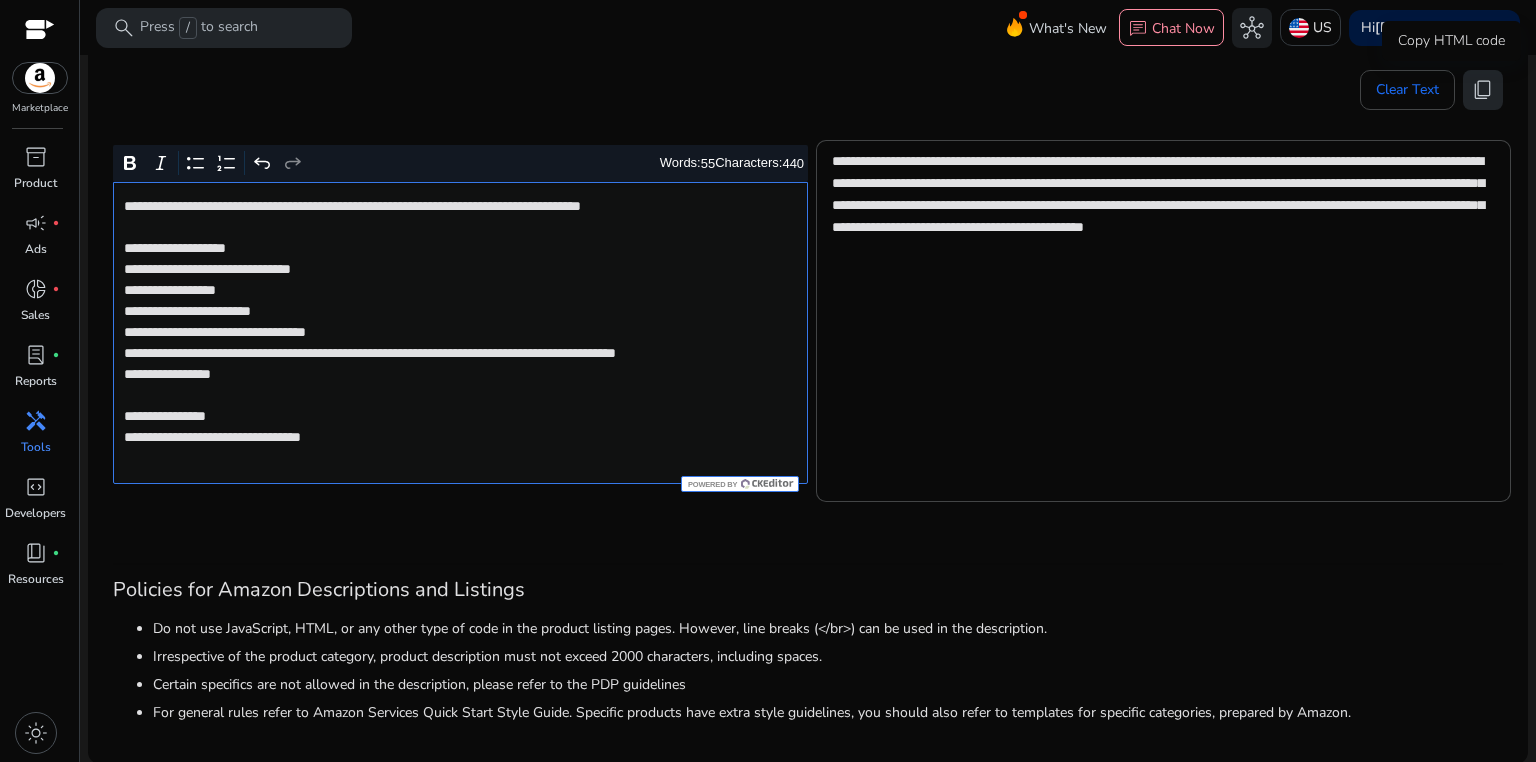click on "content_copy" 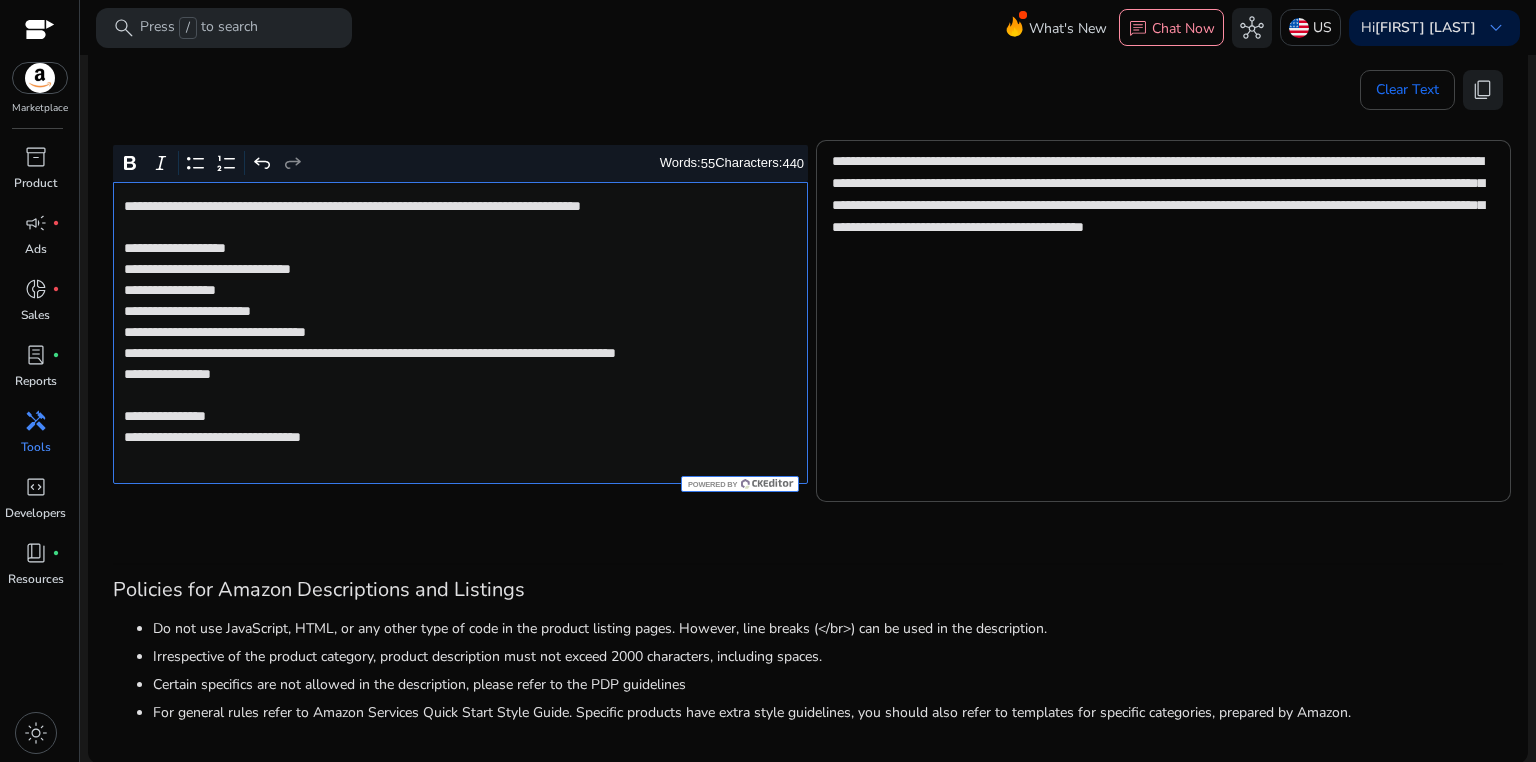 click on "**********" 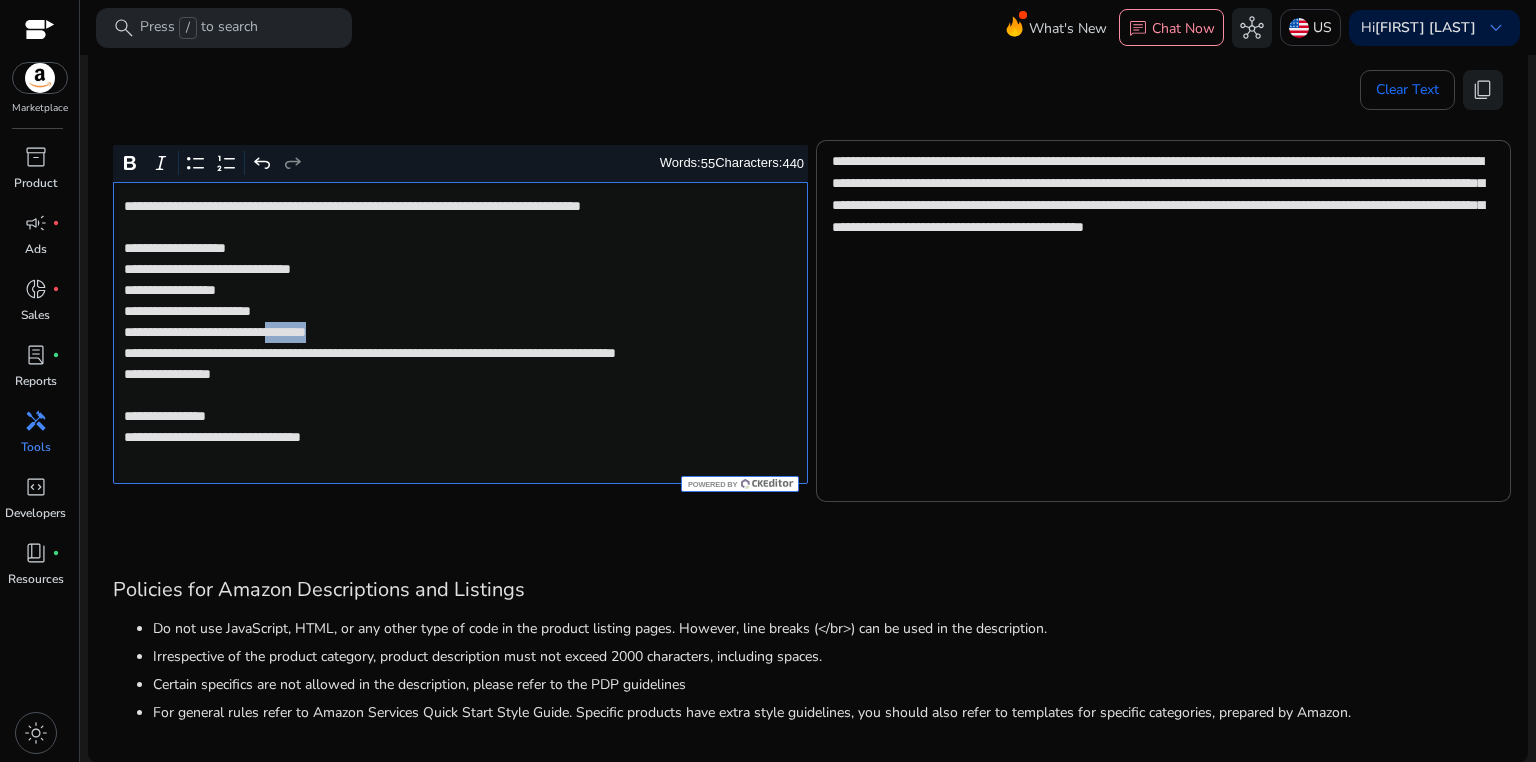 click on "**********" 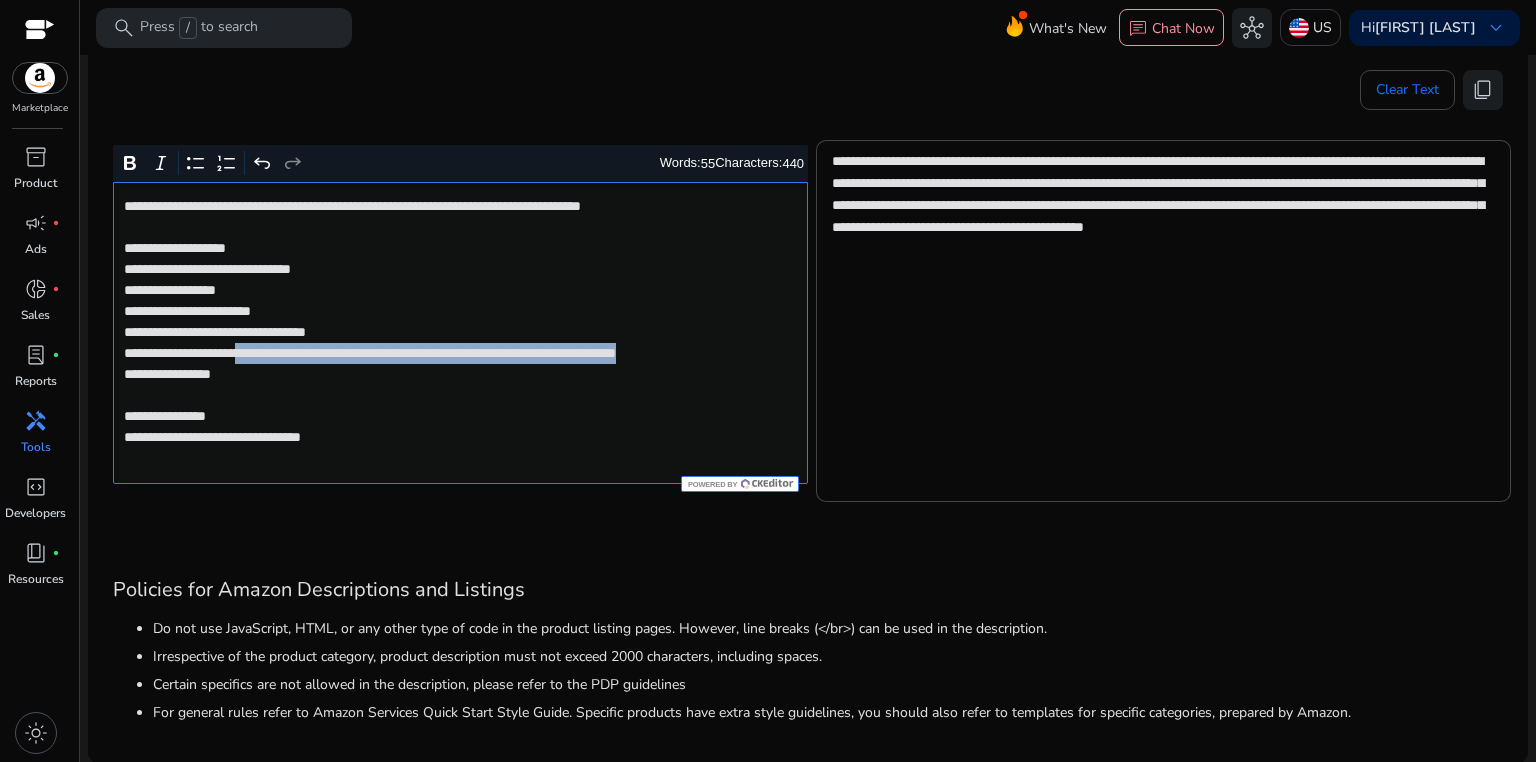 drag, startPoint x: 284, startPoint y: 356, endPoint x: 292, endPoint y: 376, distance: 21.540659 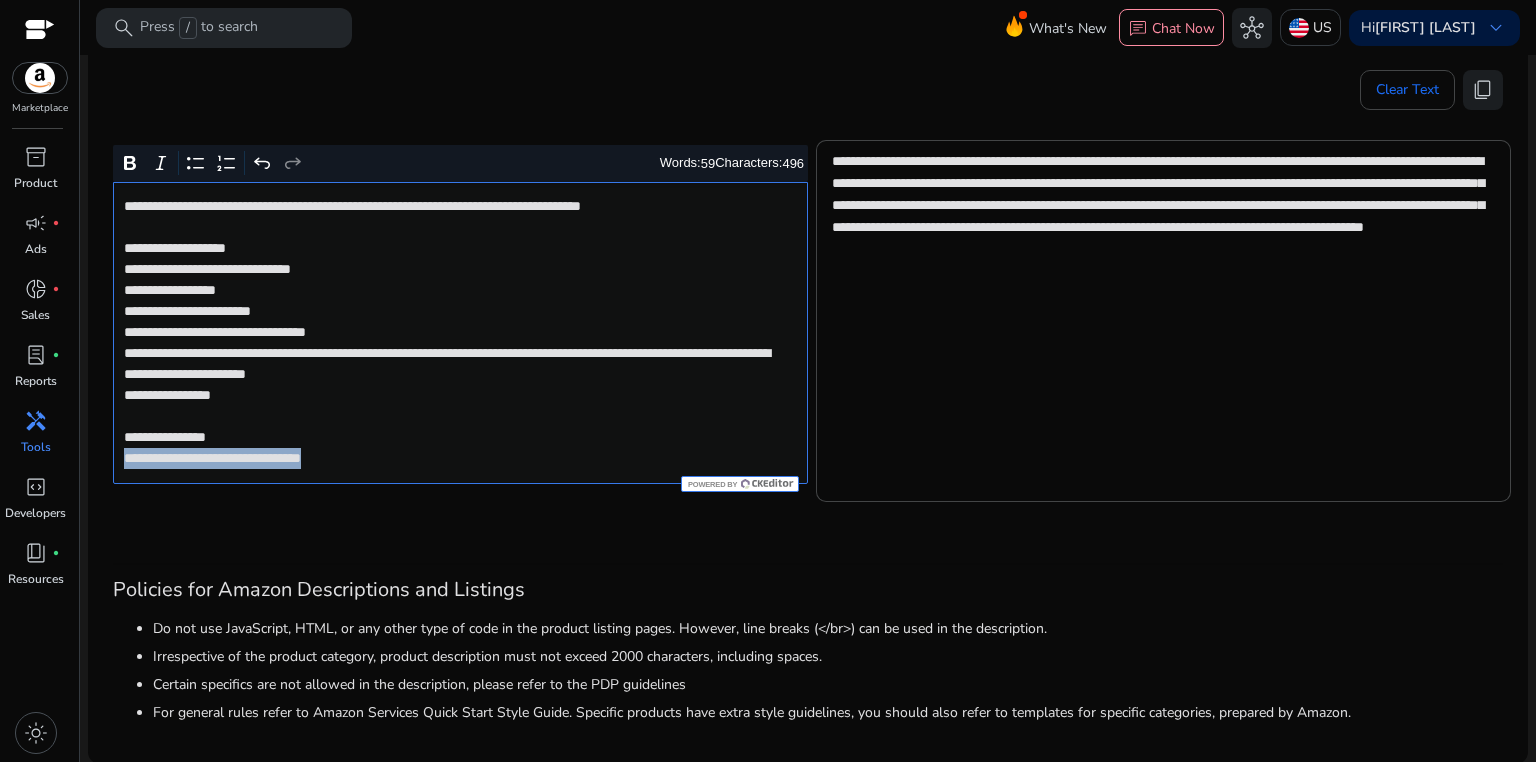 drag, startPoint x: 118, startPoint y: 456, endPoint x: 438, endPoint y: 454, distance: 320.00626 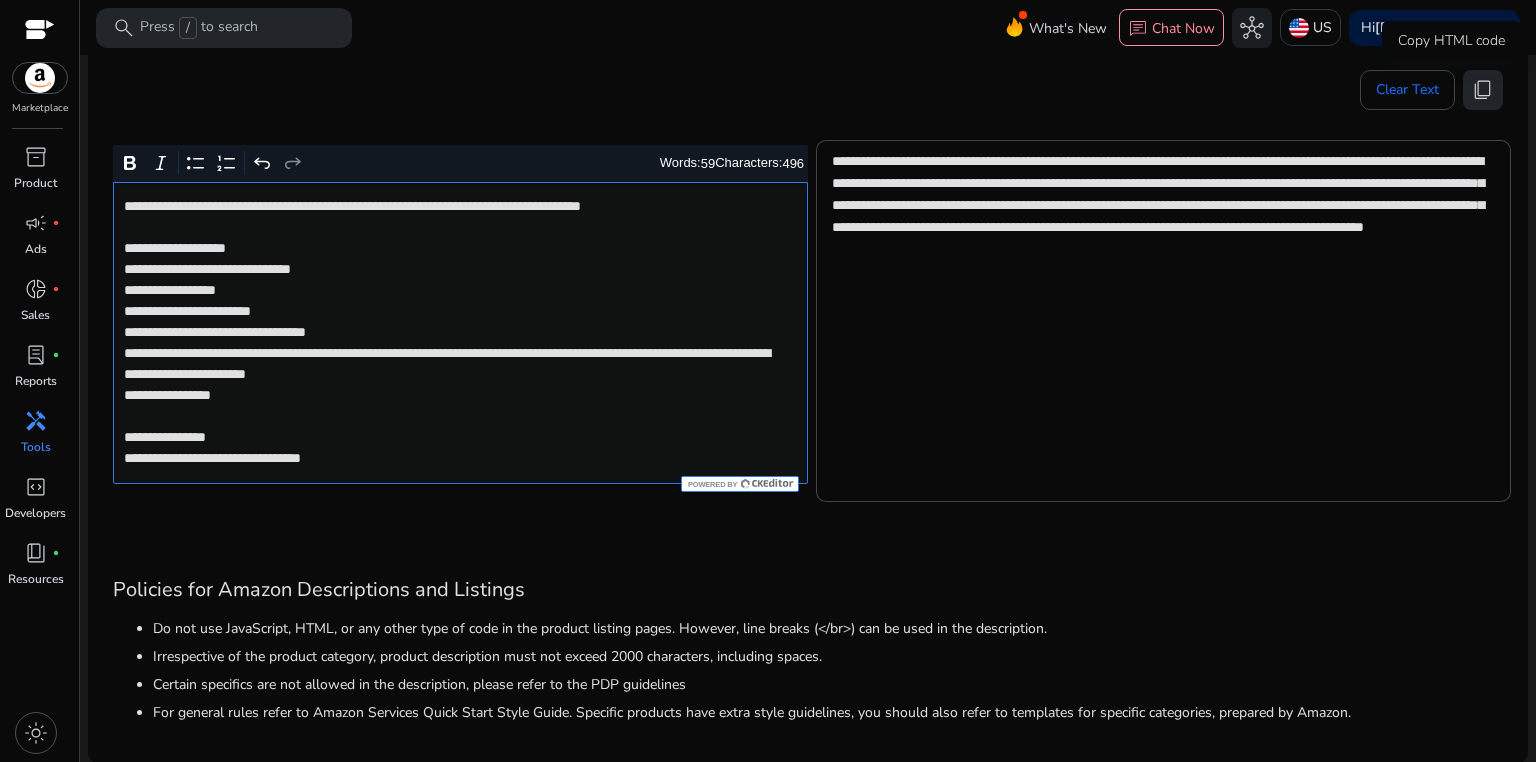 click on "content_copy" 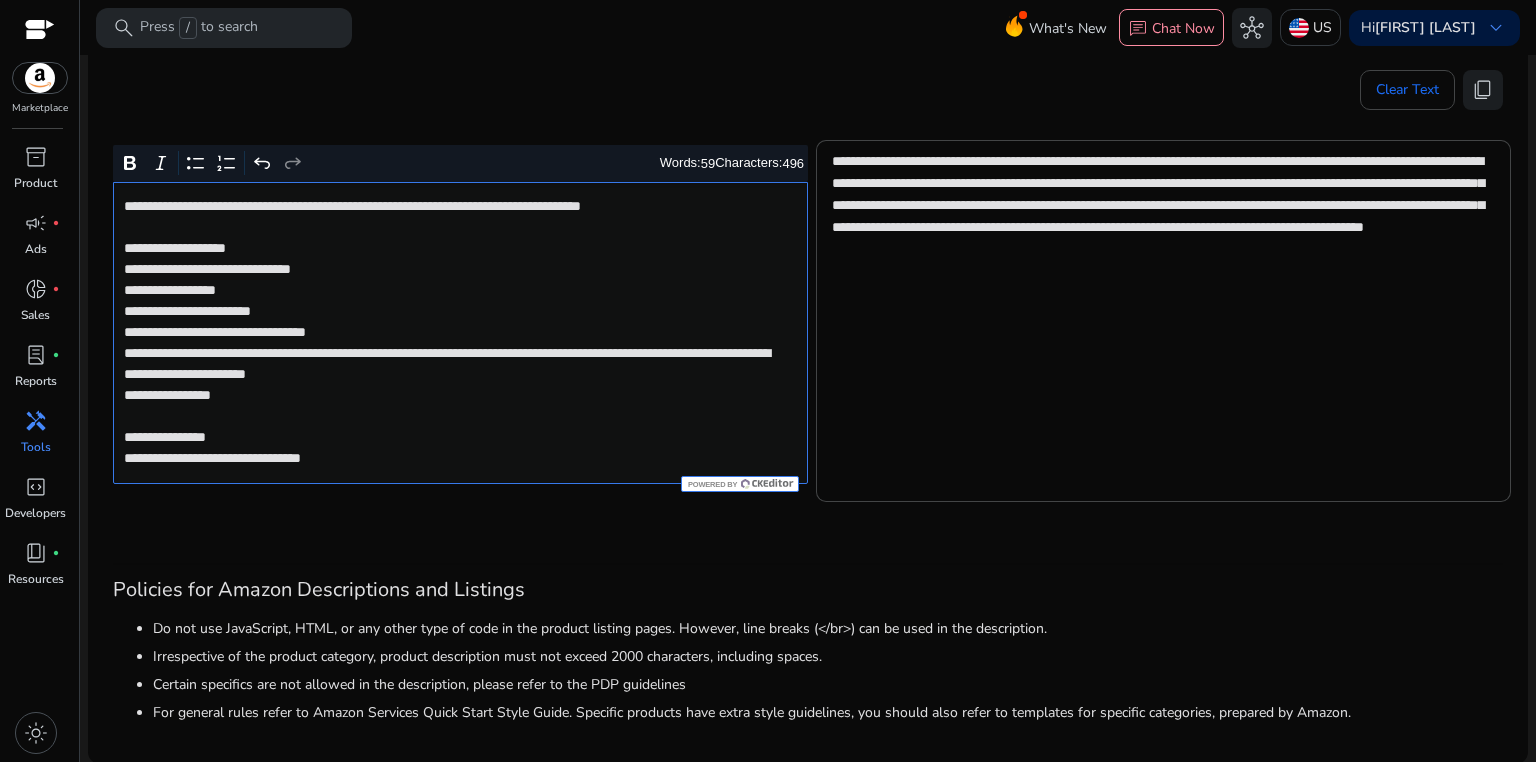click on "**********" 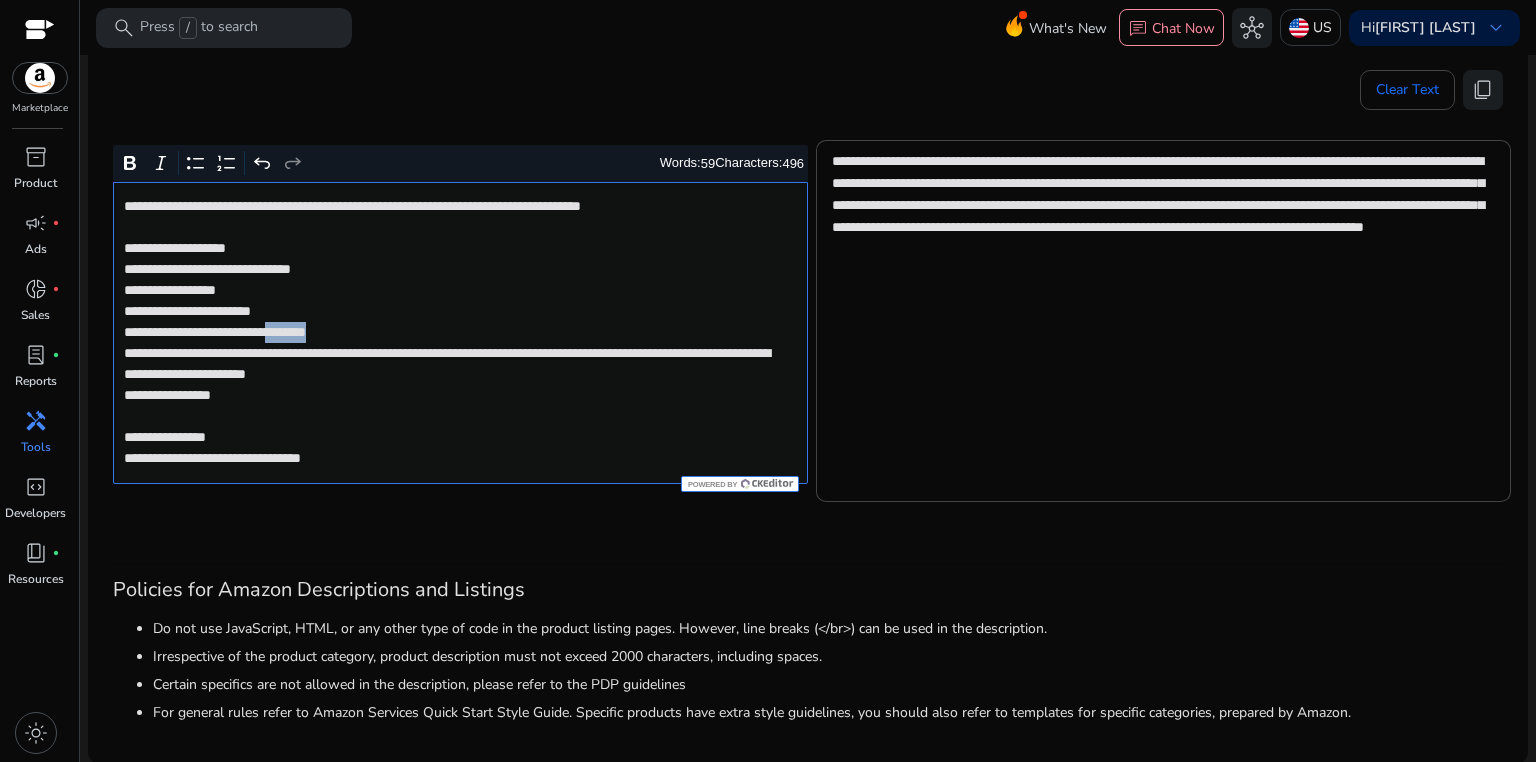 click on "**********" 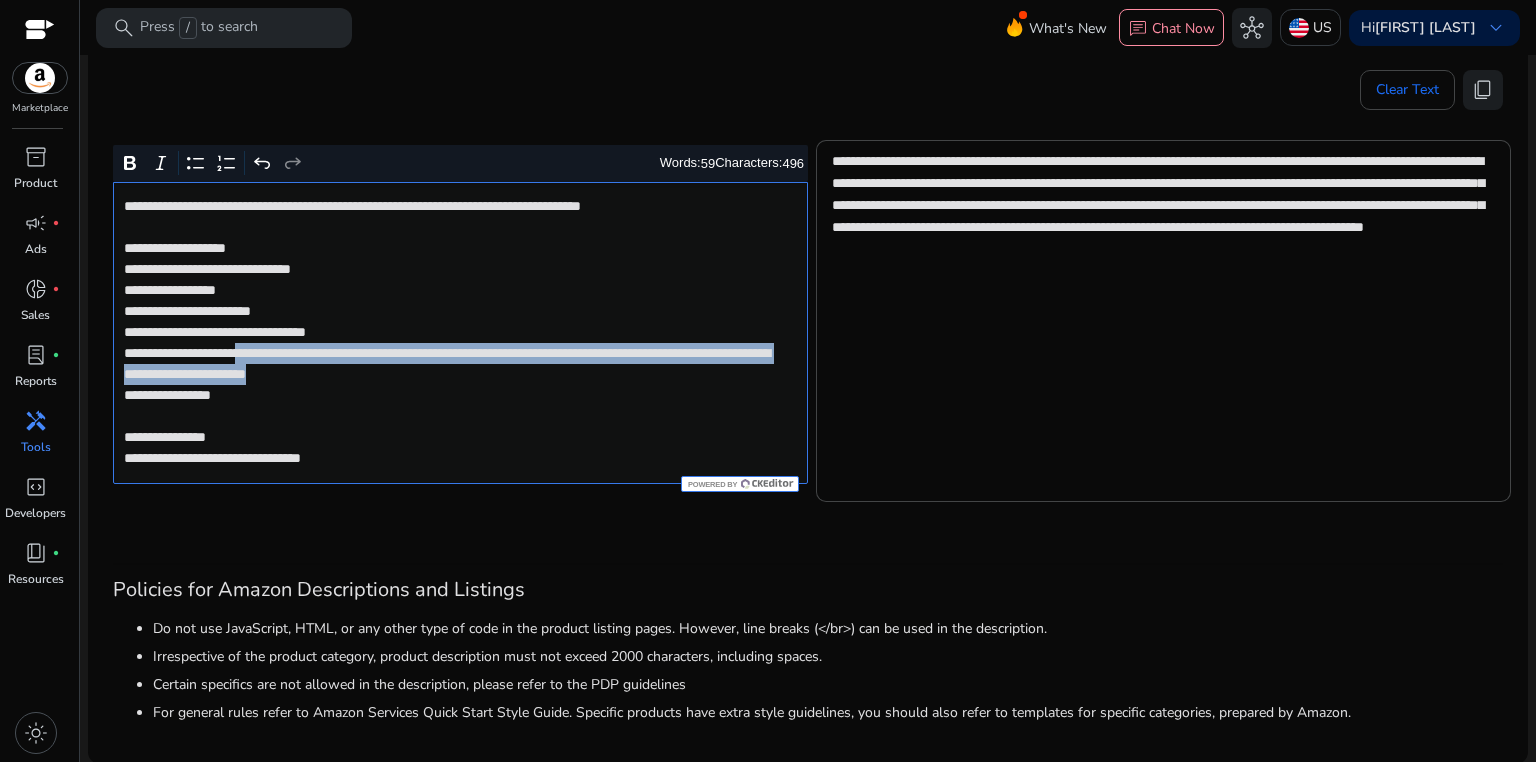 drag, startPoint x: 284, startPoint y: 352, endPoint x: 655, endPoint y: 376, distance: 371.77548 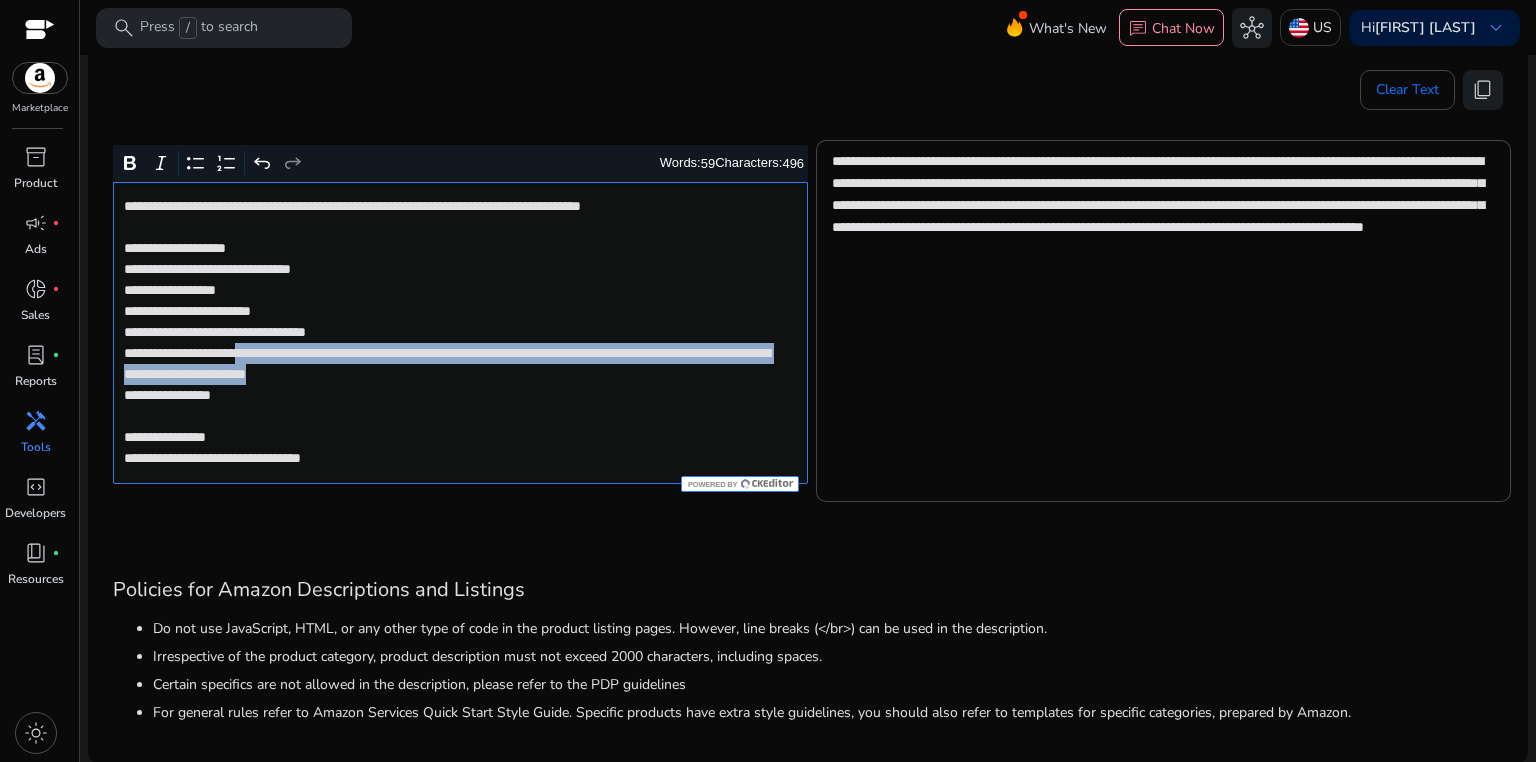 click on "**********" 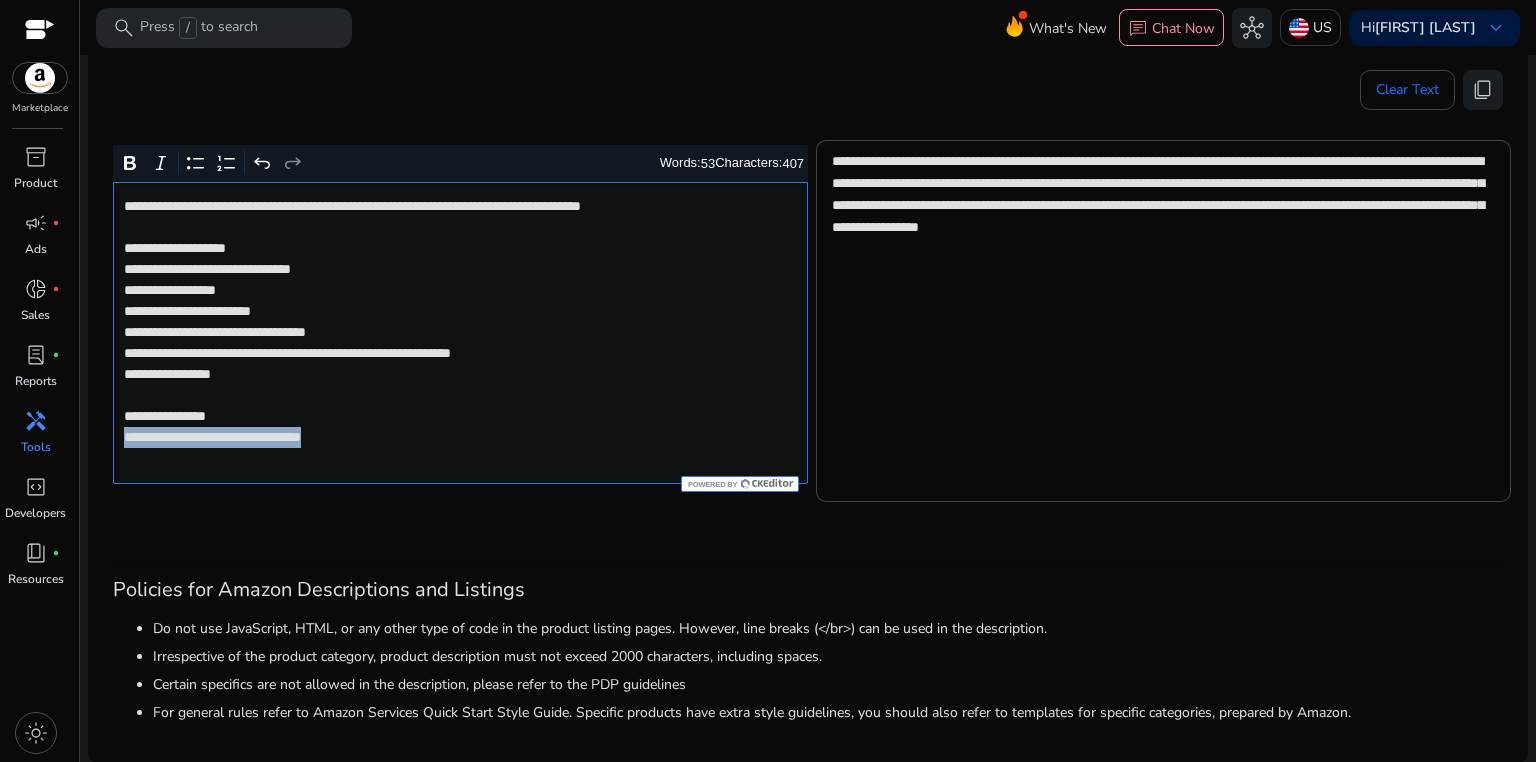 drag, startPoint x: 124, startPoint y: 440, endPoint x: 401, endPoint y: 437, distance: 277.01624 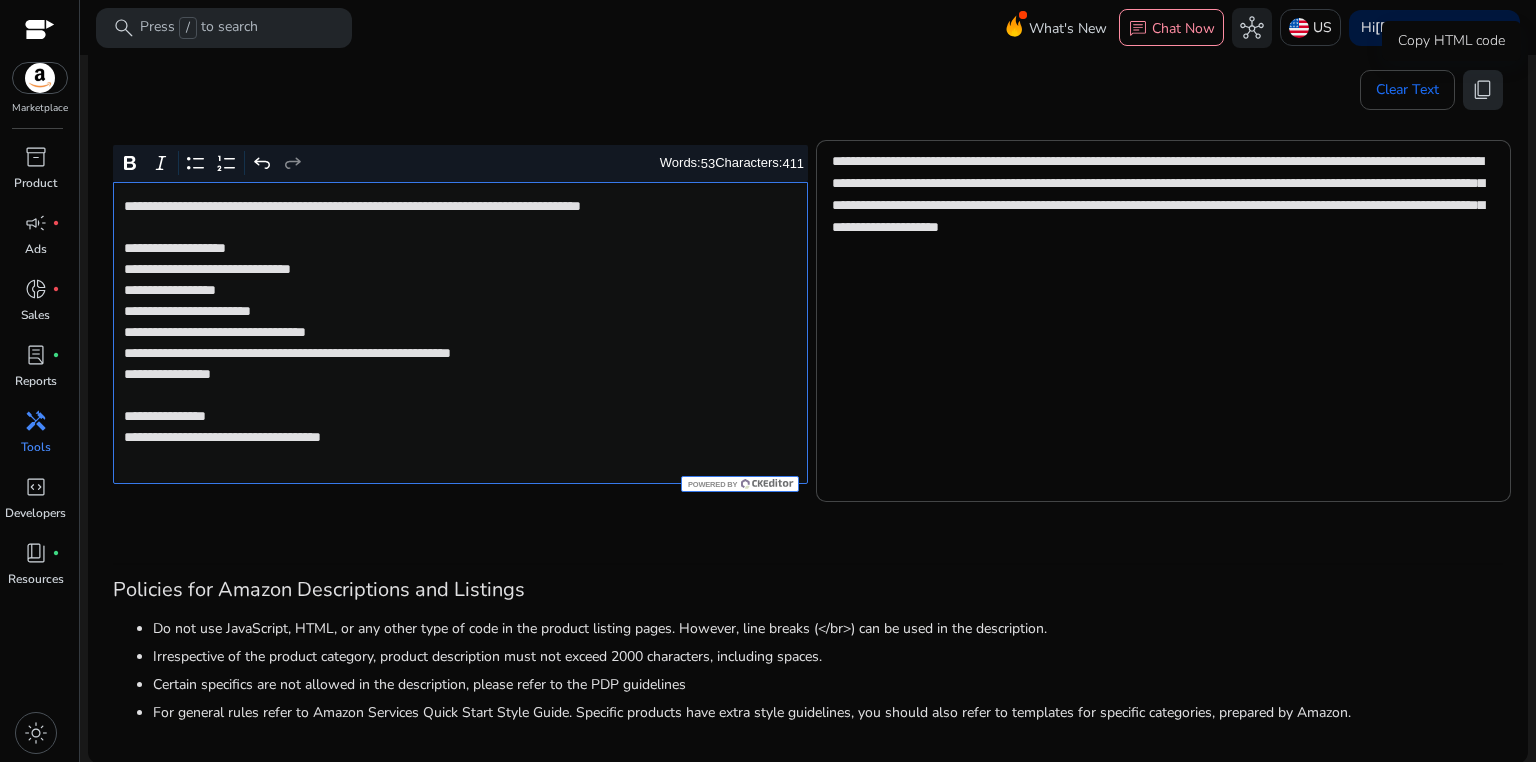 click on "content_copy" 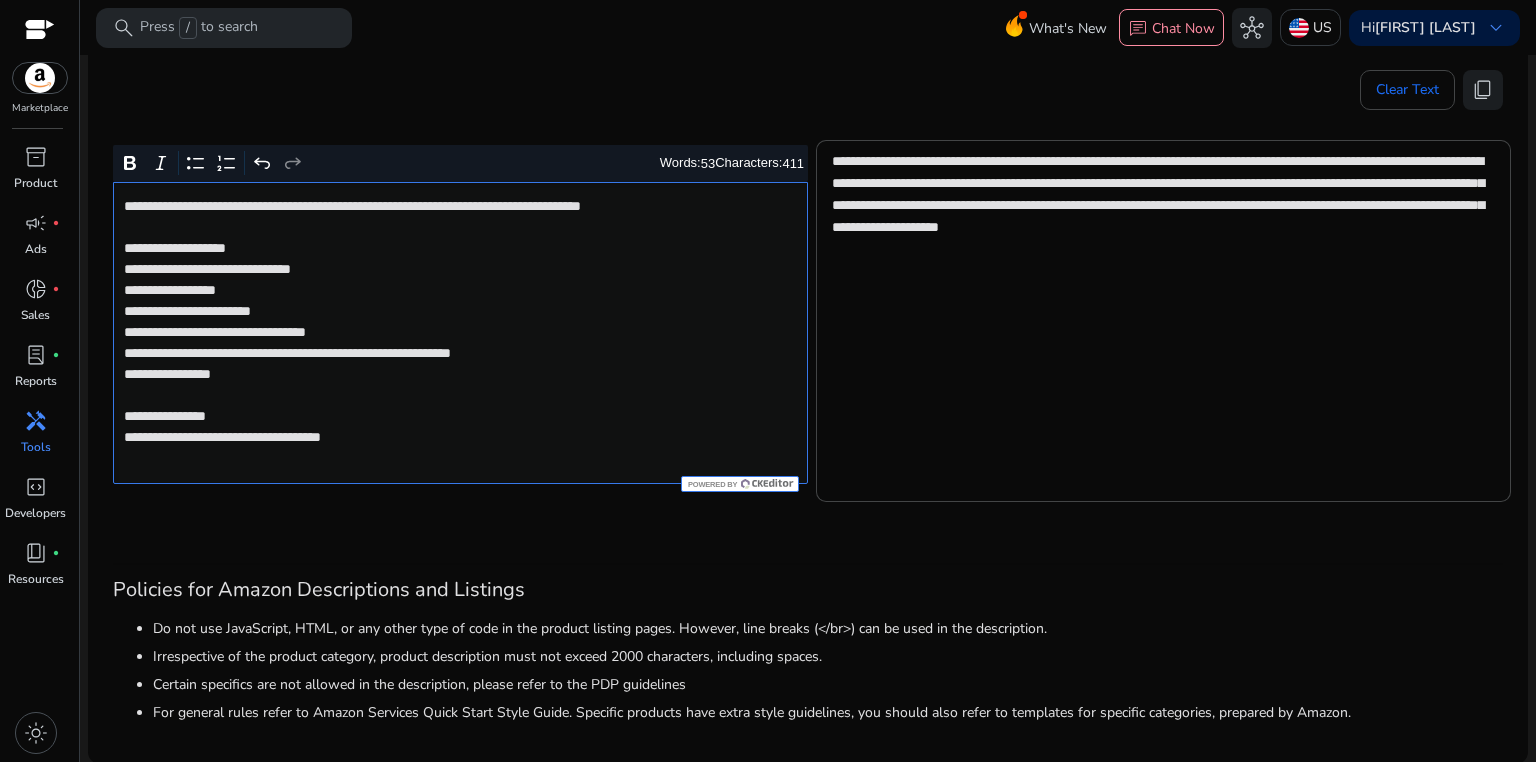 click on "**********" 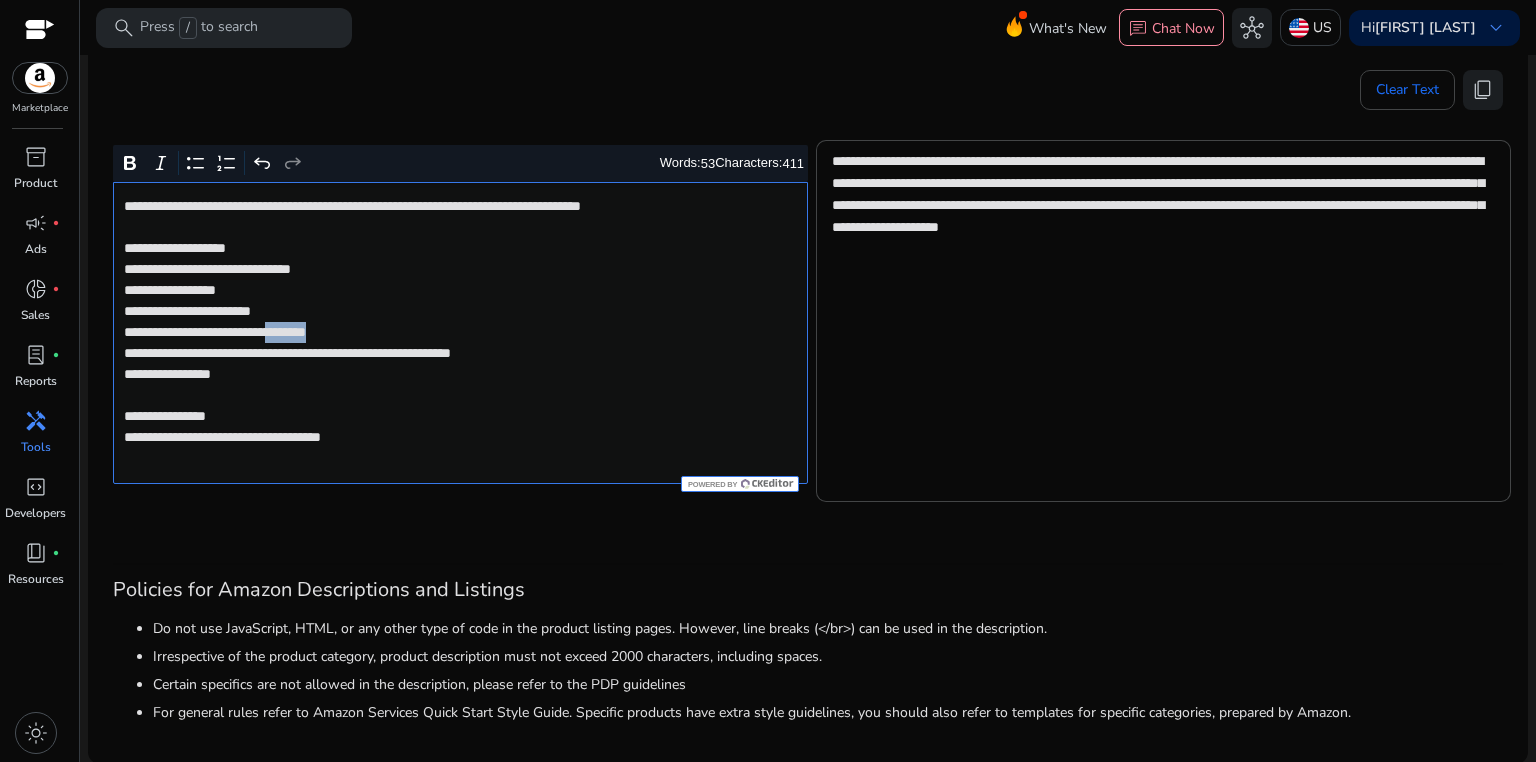 click on "**********" 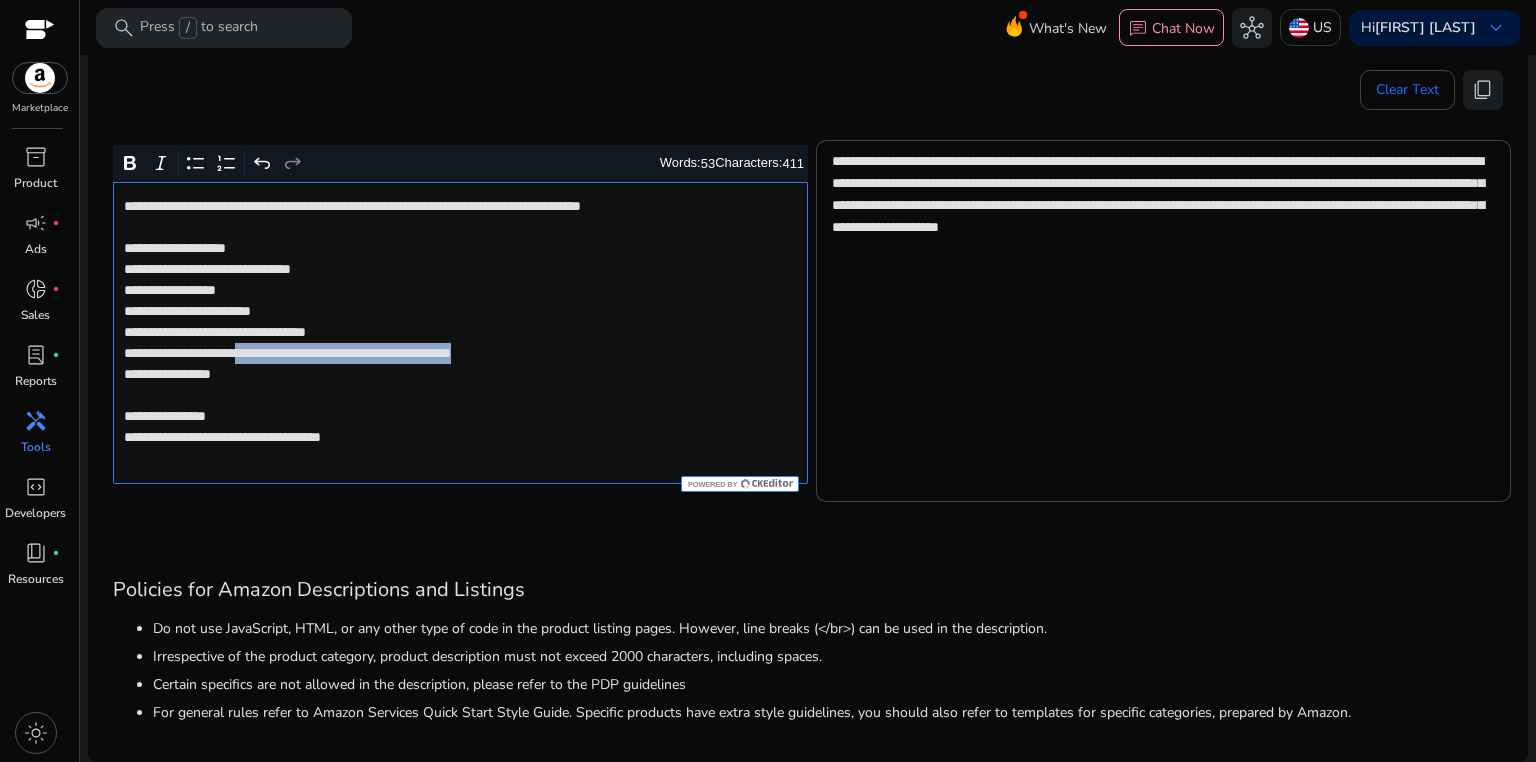 drag, startPoint x: 283, startPoint y: 356, endPoint x: 646, endPoint y: 360, distance: 363.02203 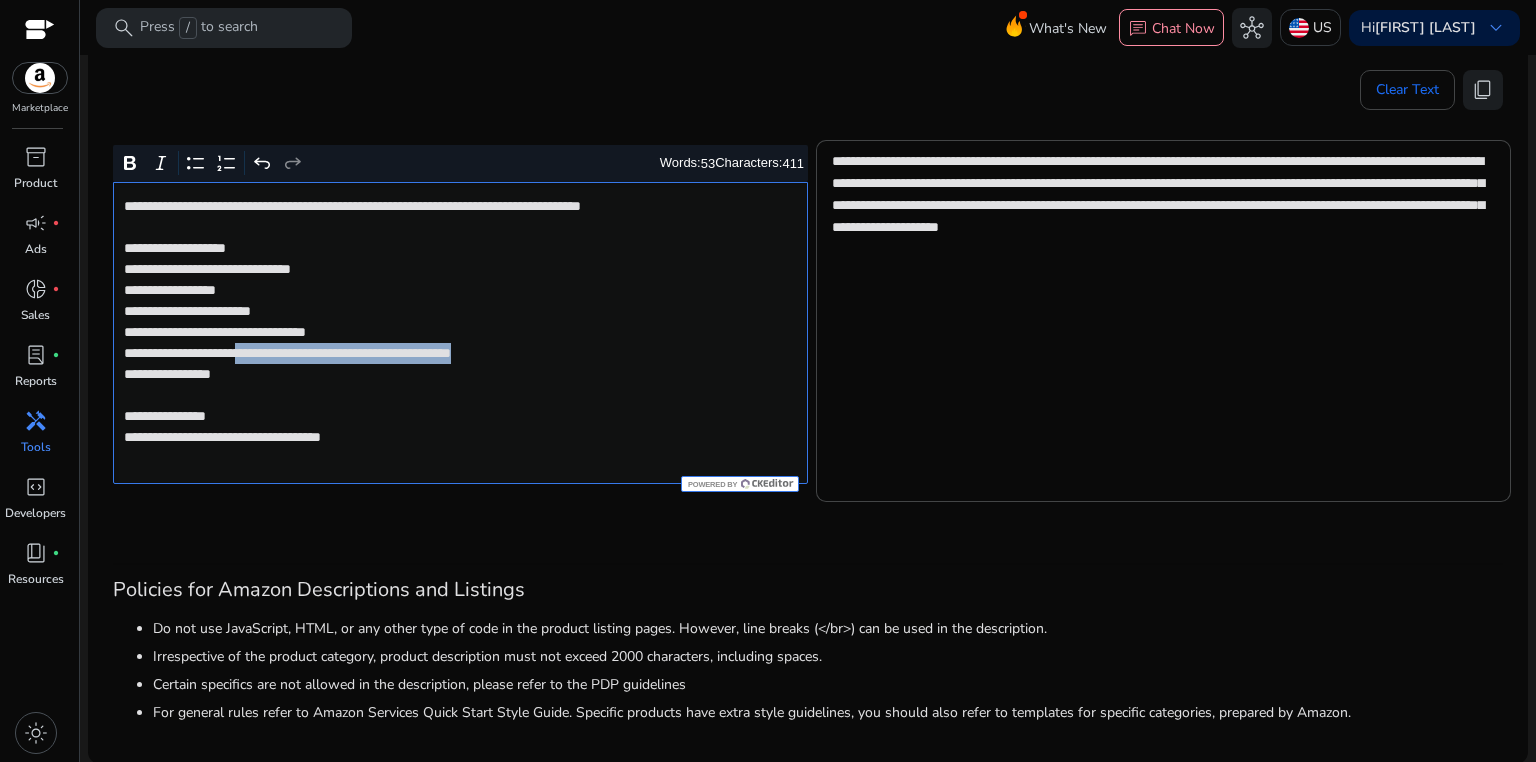 click on "**********" 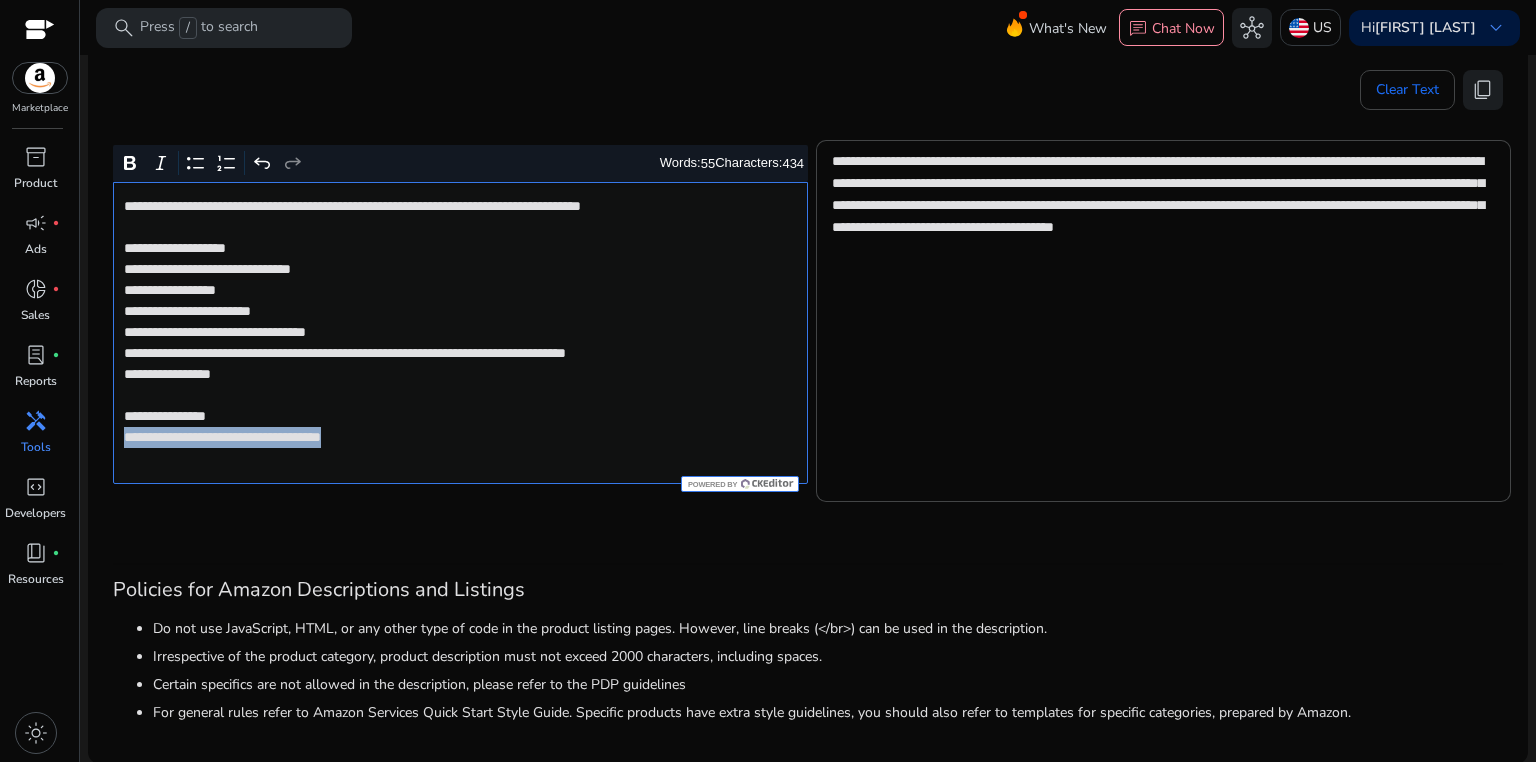 drag, startPoint x: 122, startPoint y: 460, endPoint x: 441, endPoint y: 459, distance: 319.00156 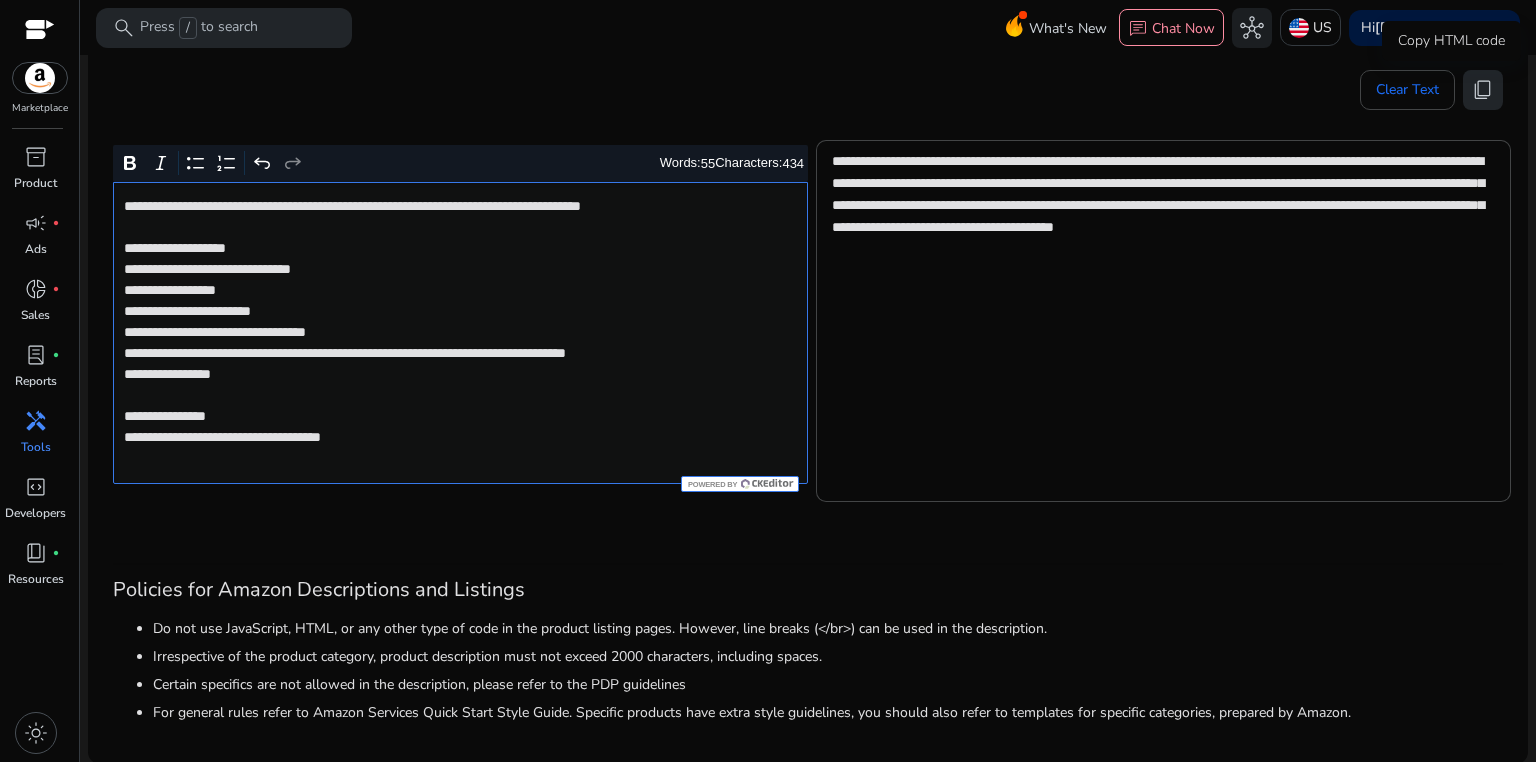 click on "content_copy" 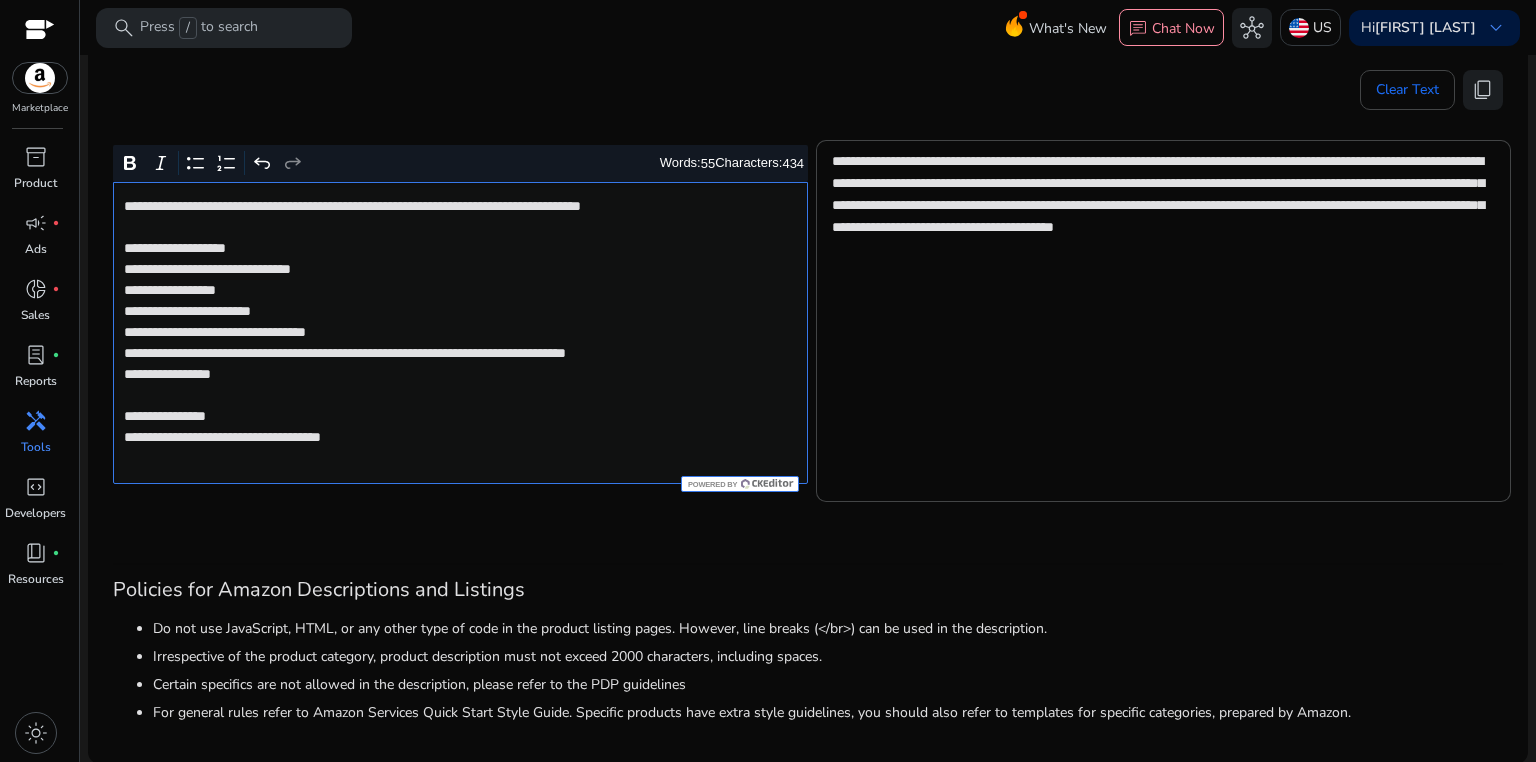 click on "**********" 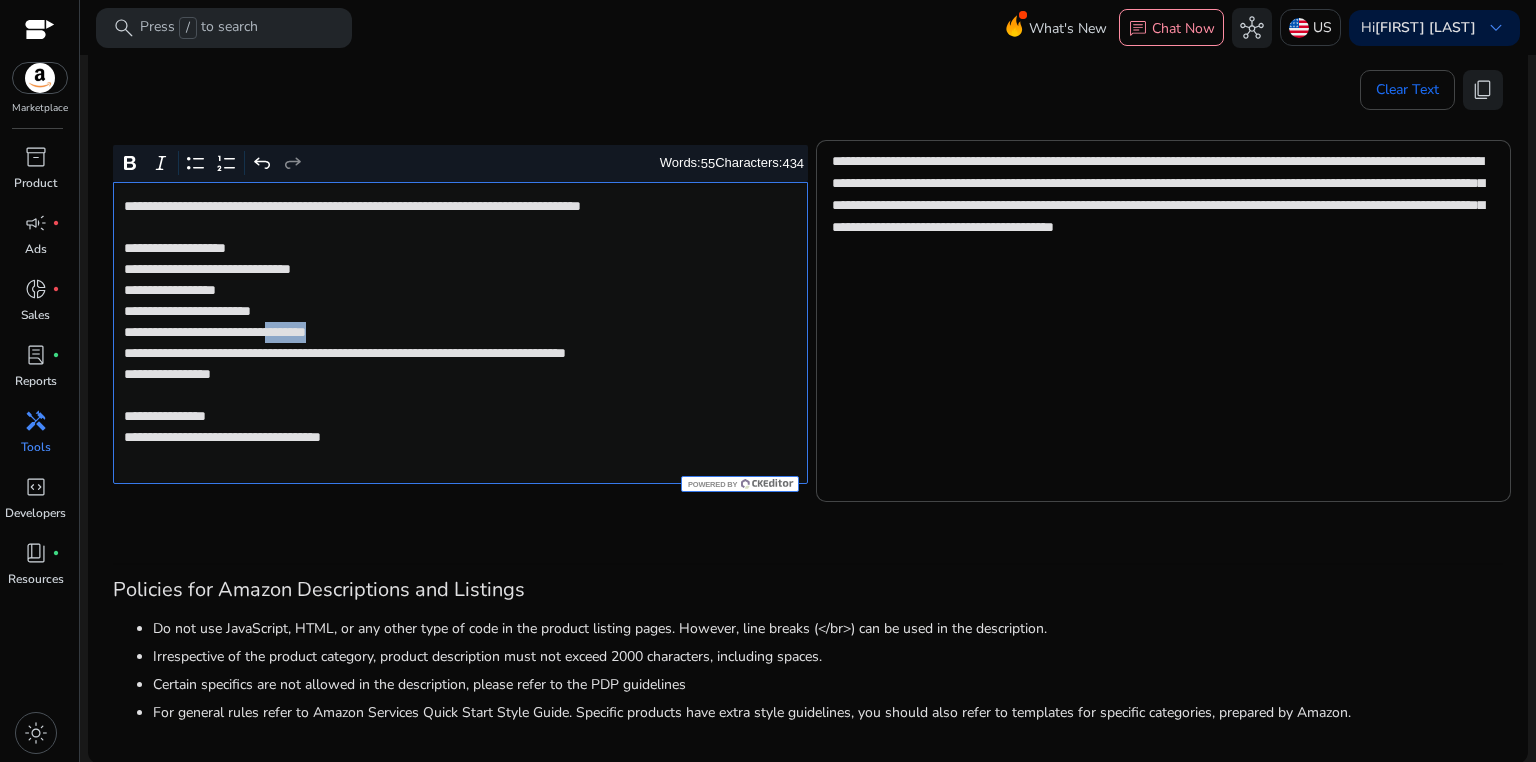 click on "**********" 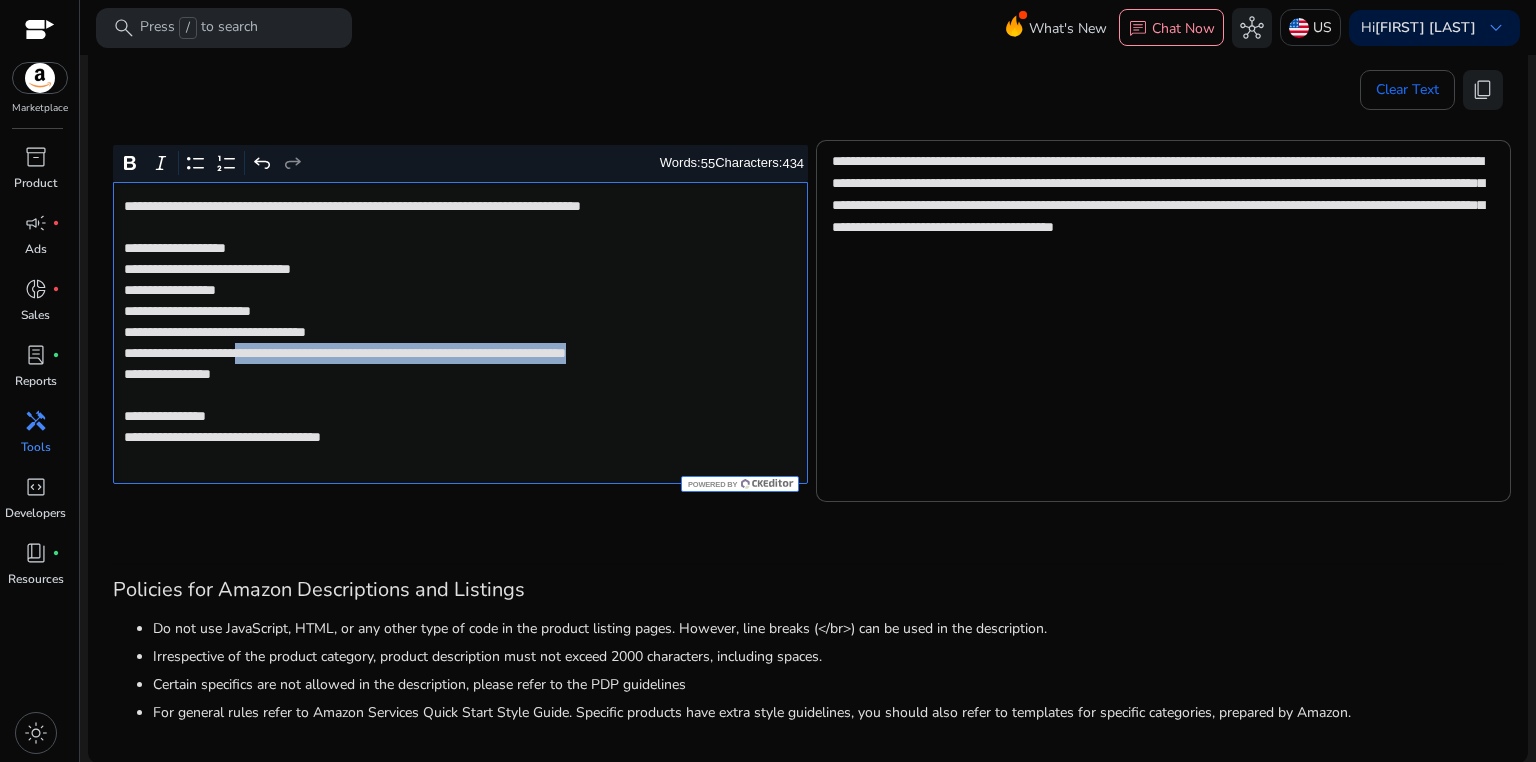 drag, startPoint x: 284, startPoint y: 352, endPoint x: 284, endPoint y: 375, distance: 23 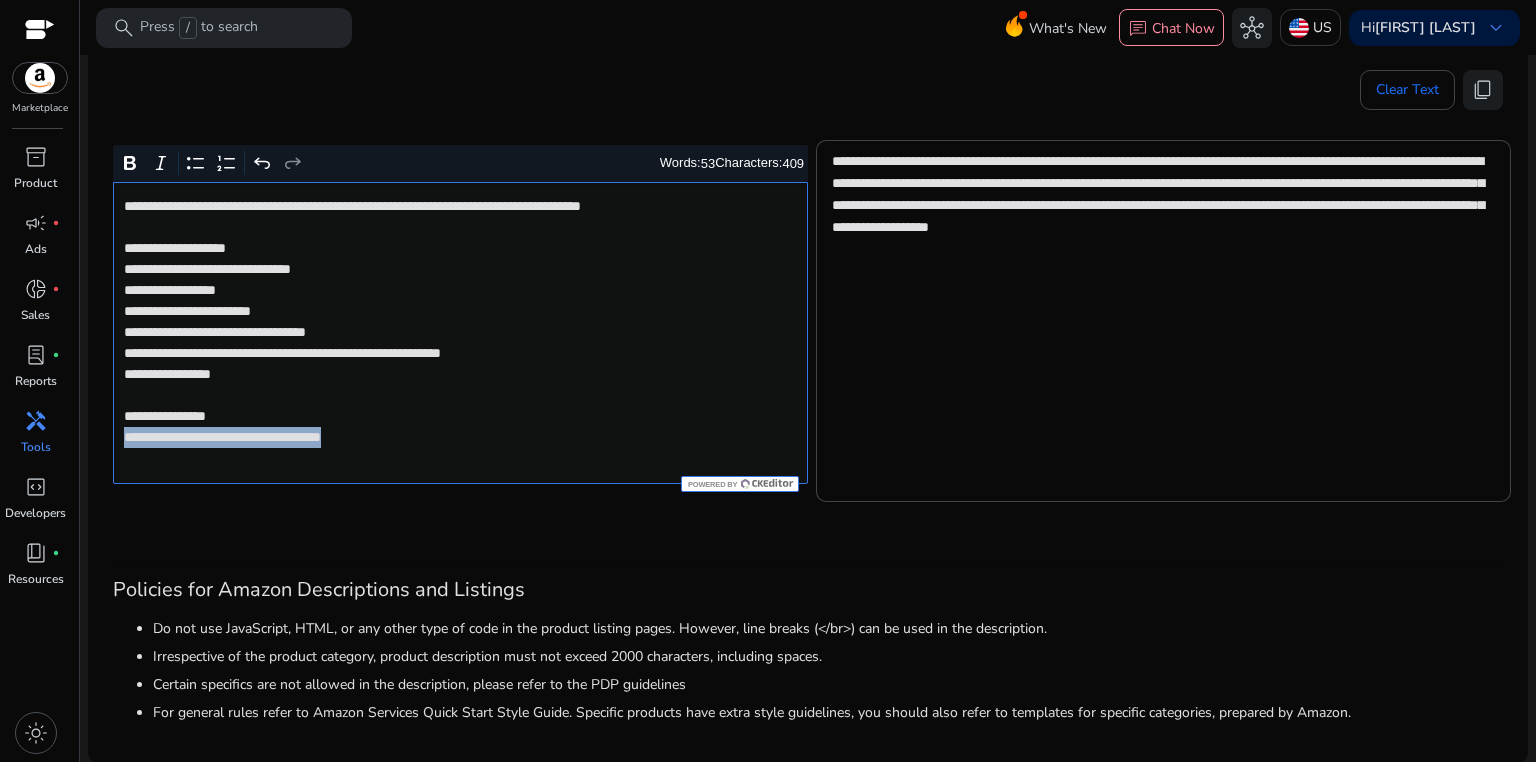 drag, startPoint x: 121, startPoint y: 442, endPoint x: 449, endPoint y: 442, distance: 328 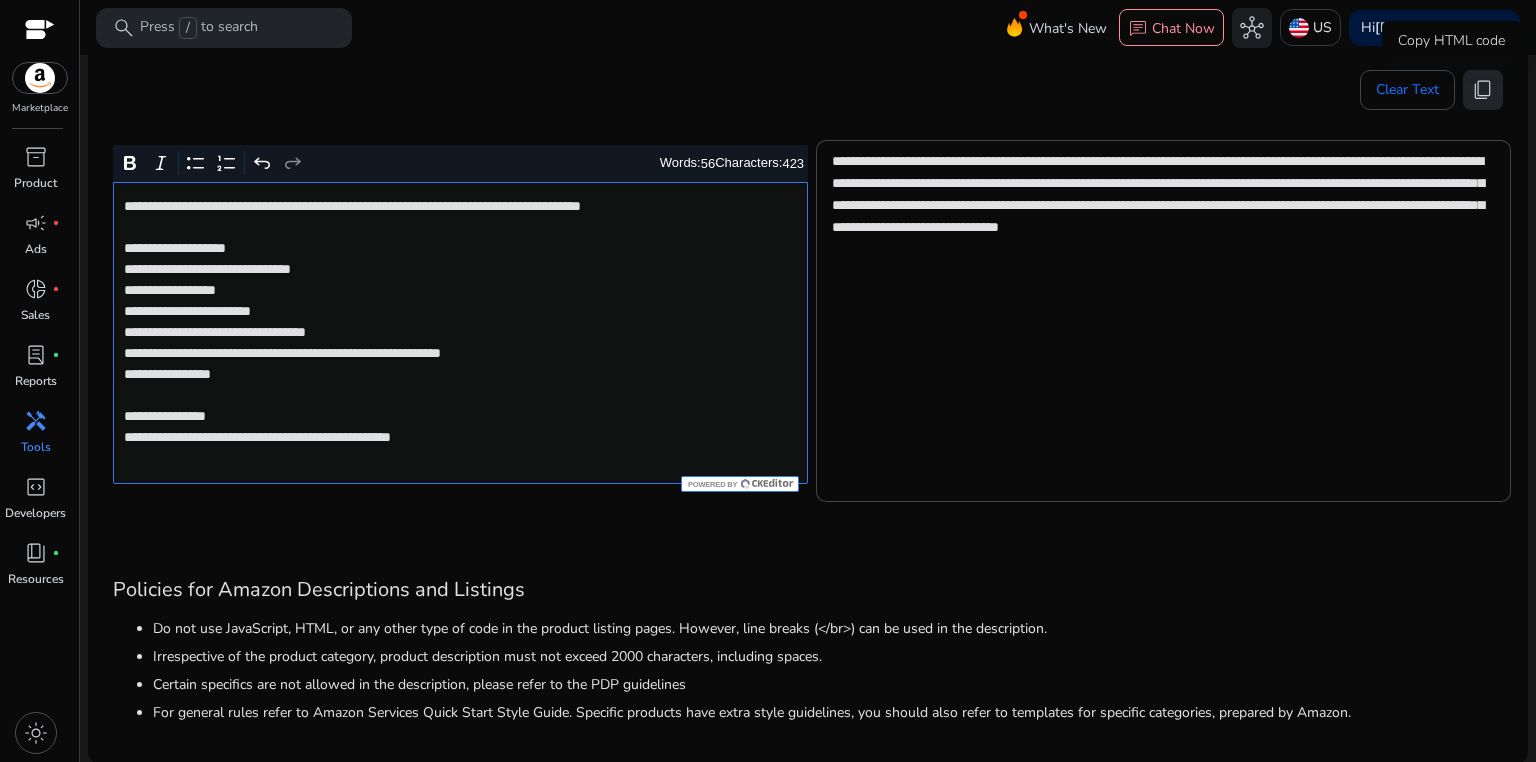 click on "content_copy" 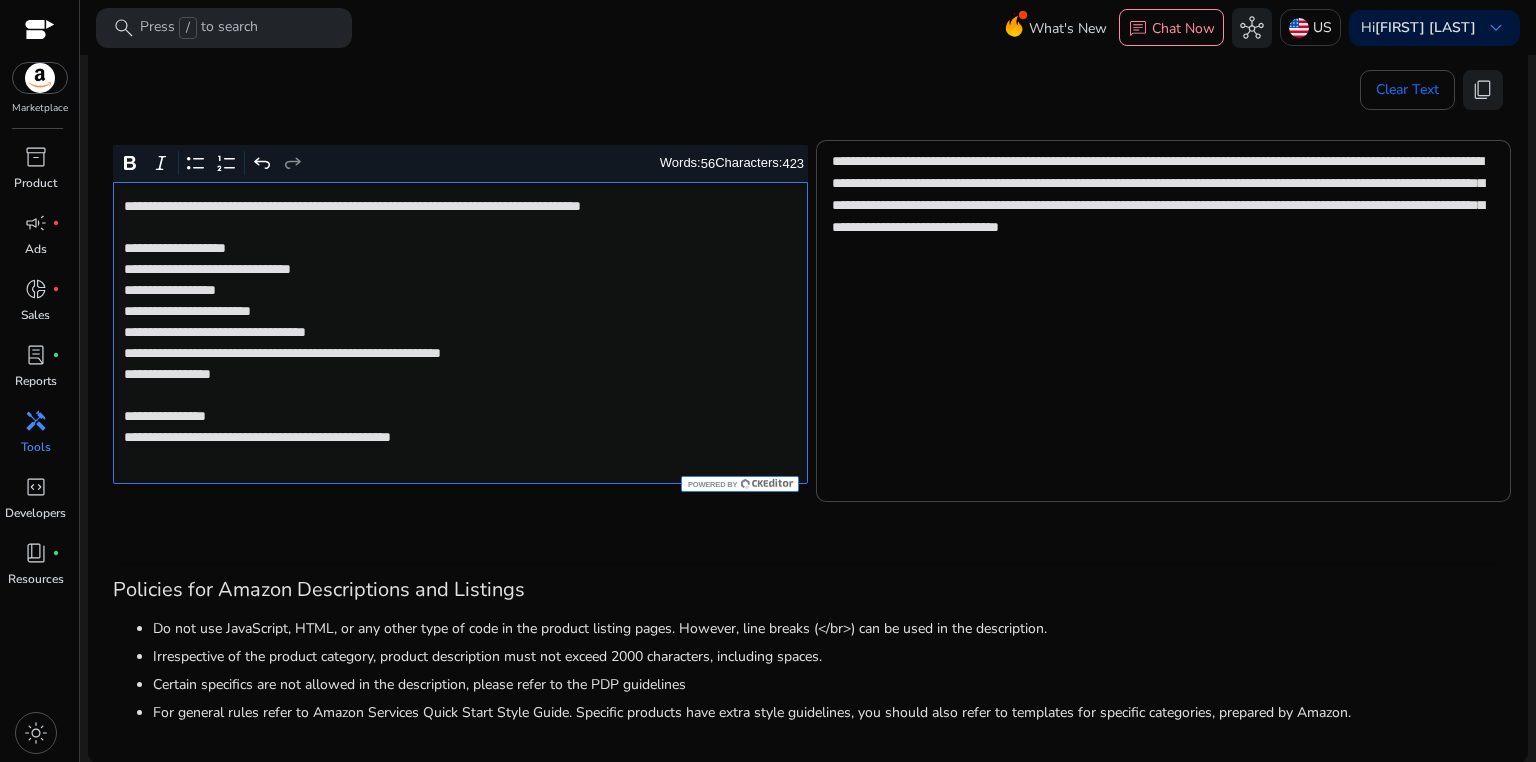 click on "**********" 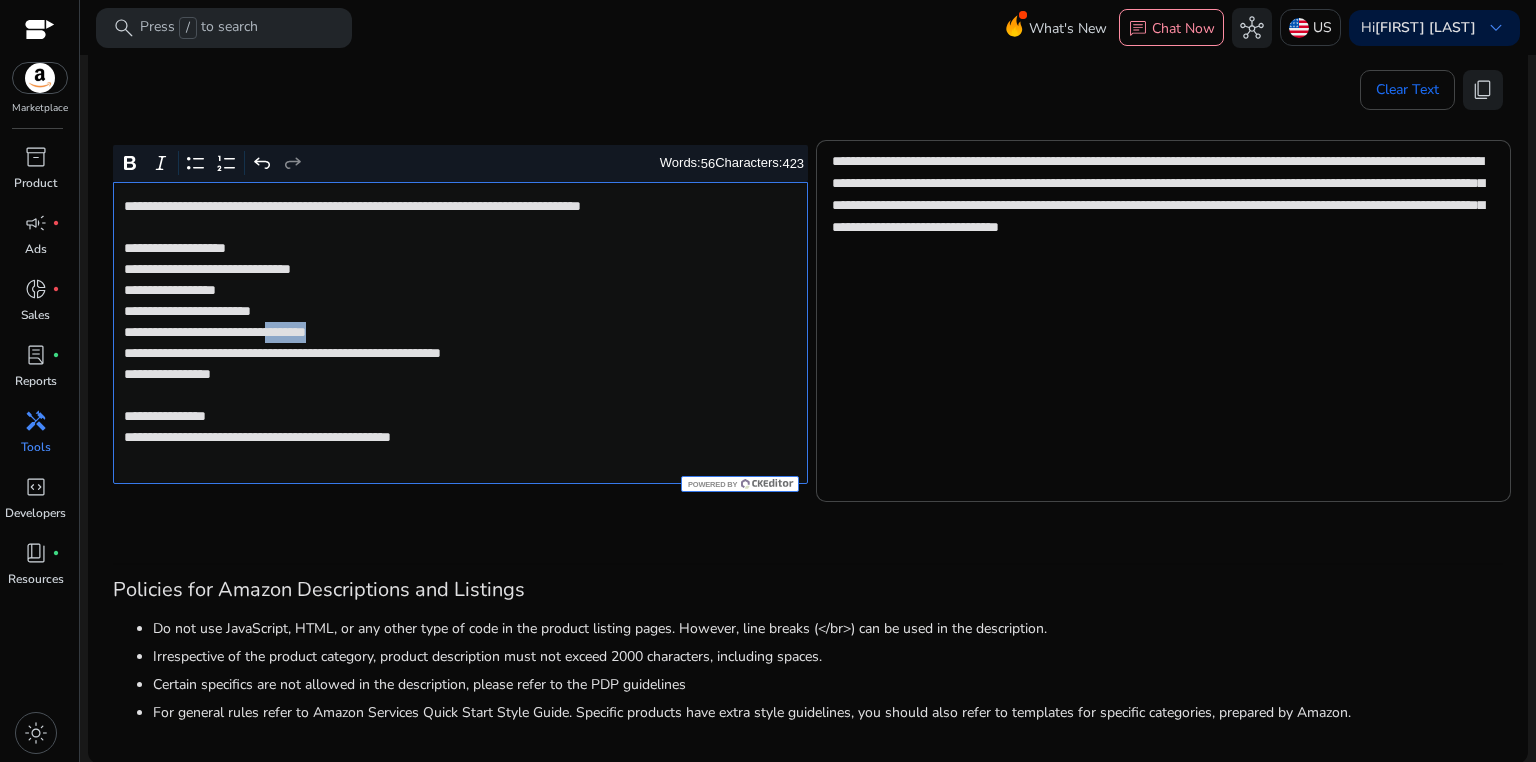 click on "**********" 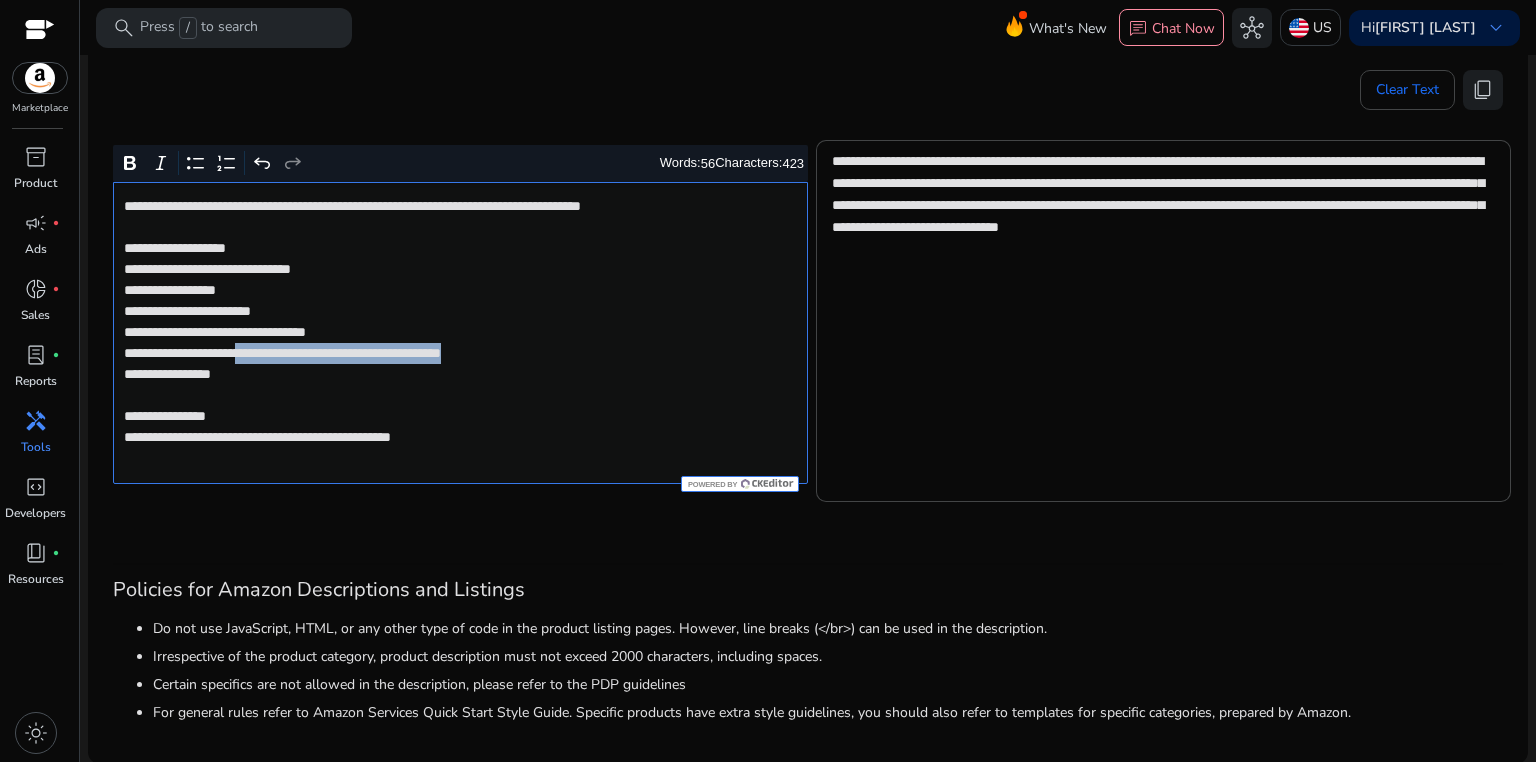 drag, startPoint x: 282, startPoint y: 358, endPoint x: 626, endPoint y: 357, distance: 344.00146 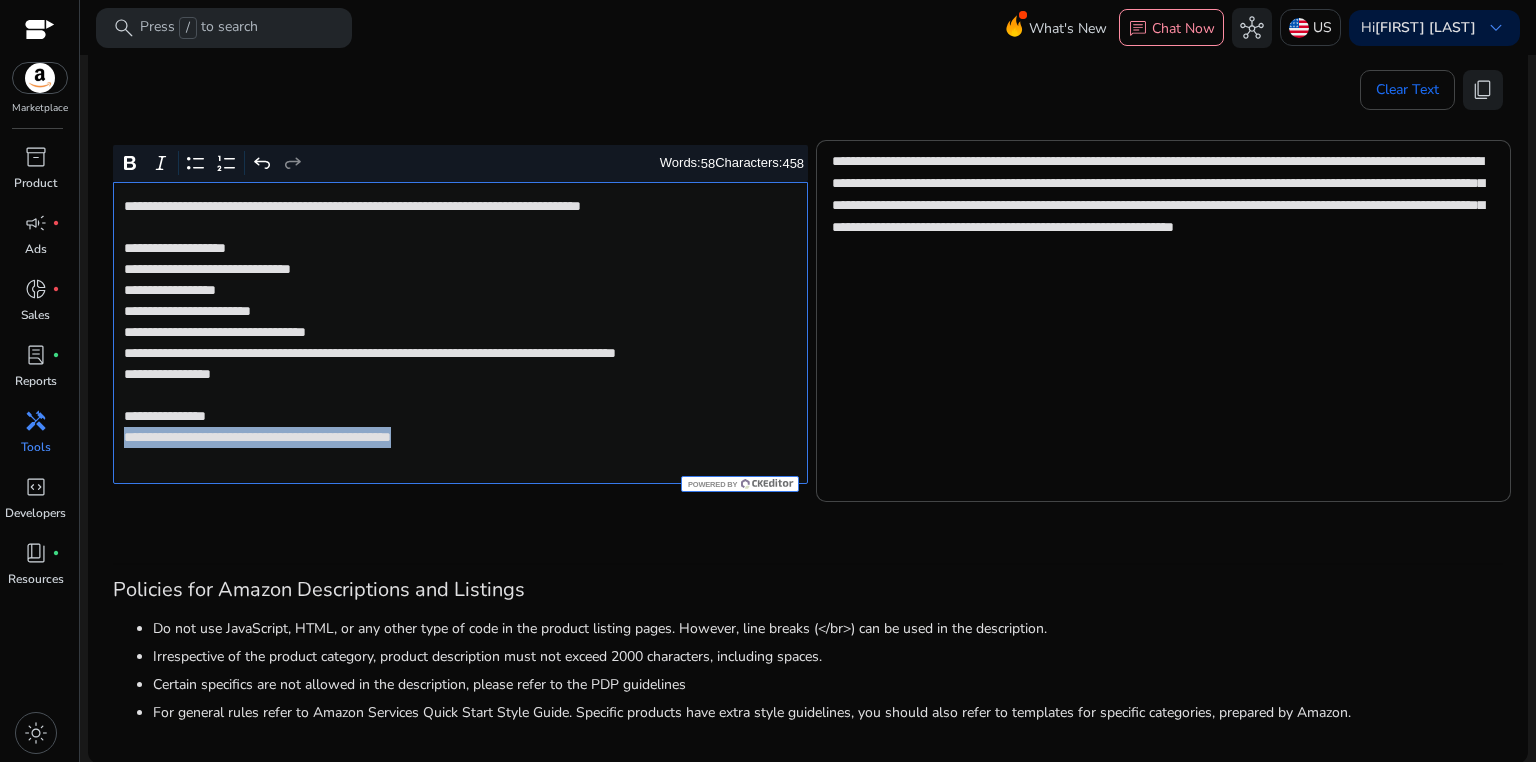 drag, startPoint x: 117, startPoint y: 464, endPoint x: 545, endPoint y: 464, distance: 428 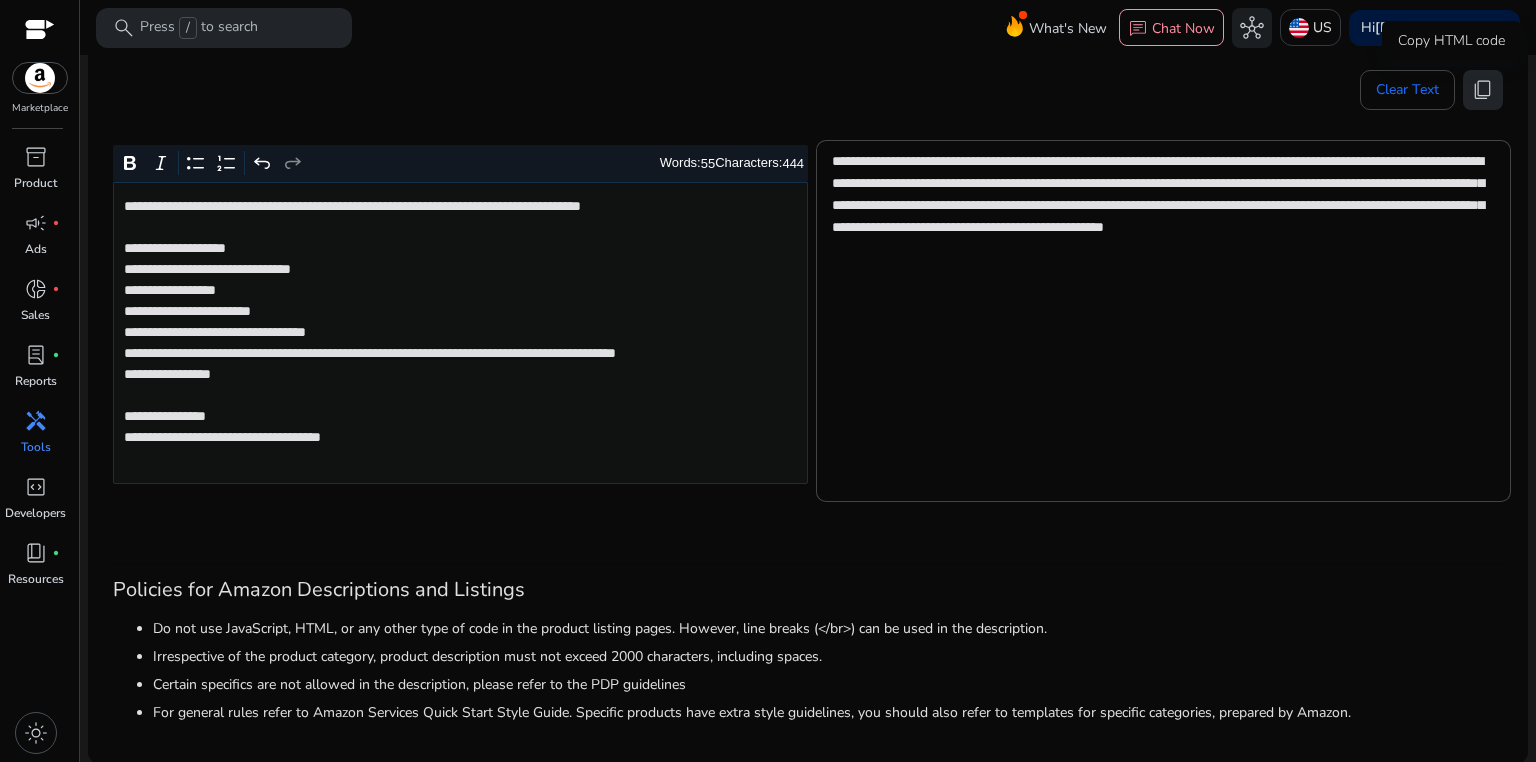 click on "content_copy" 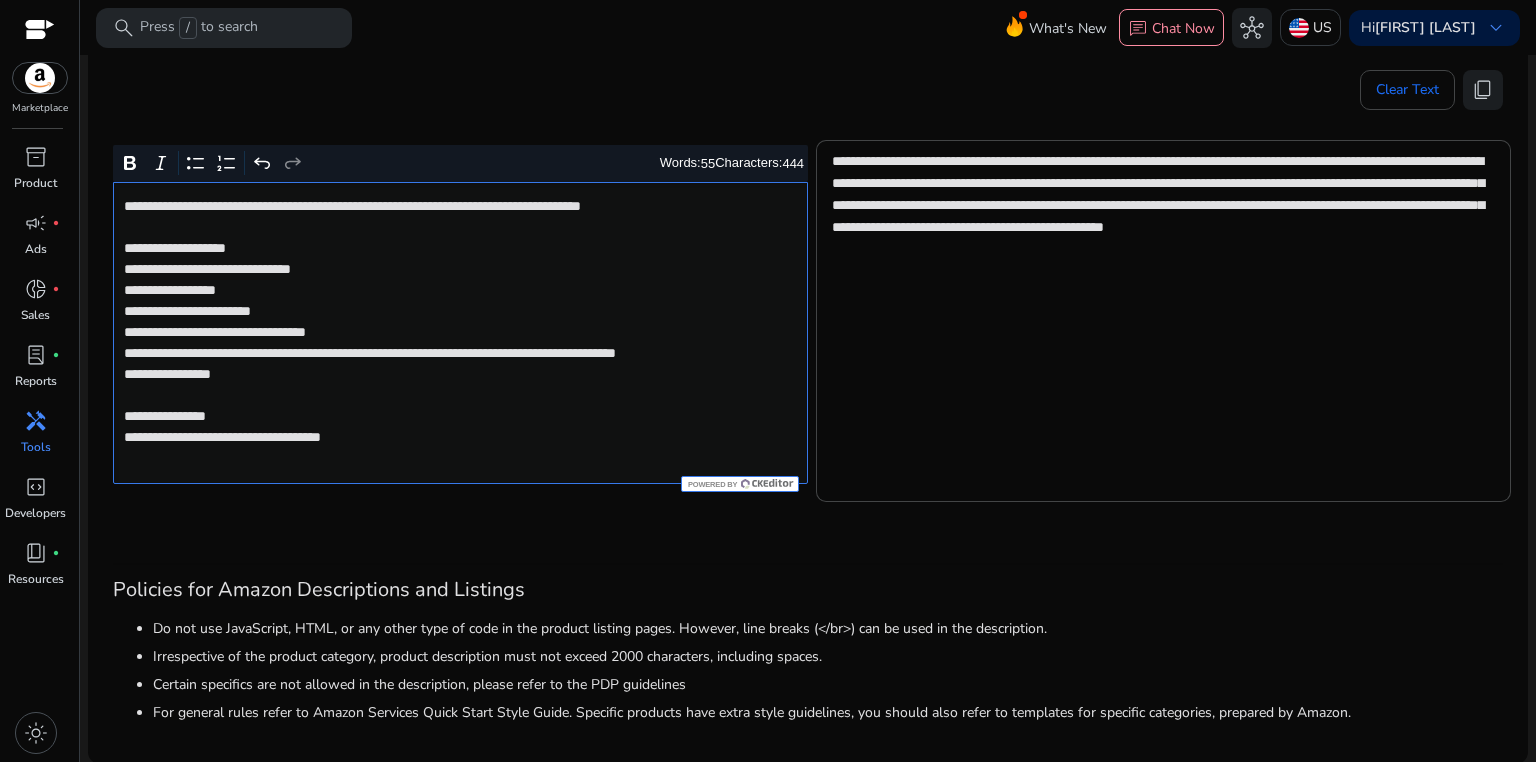 click on "**********" 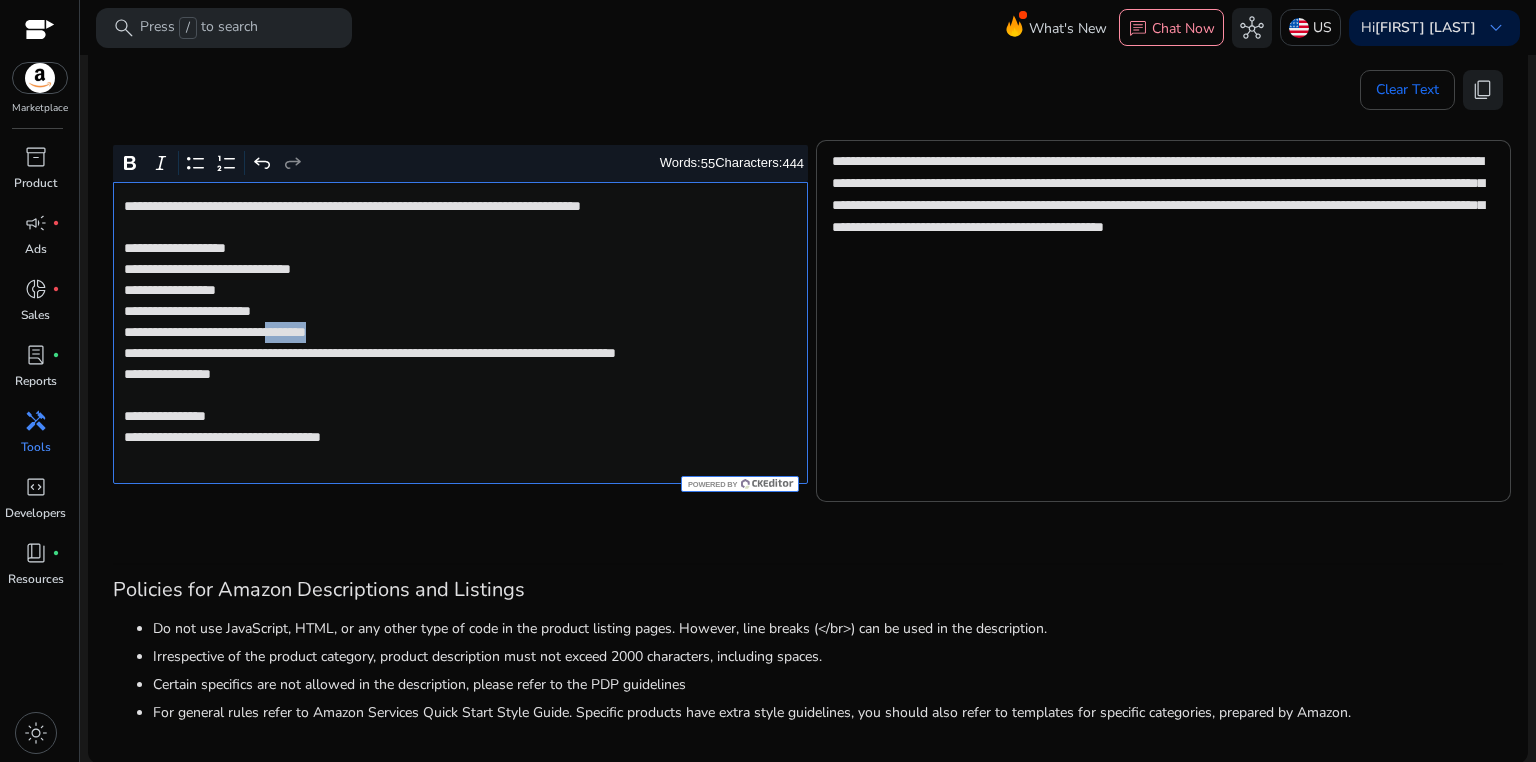 click on "**********" 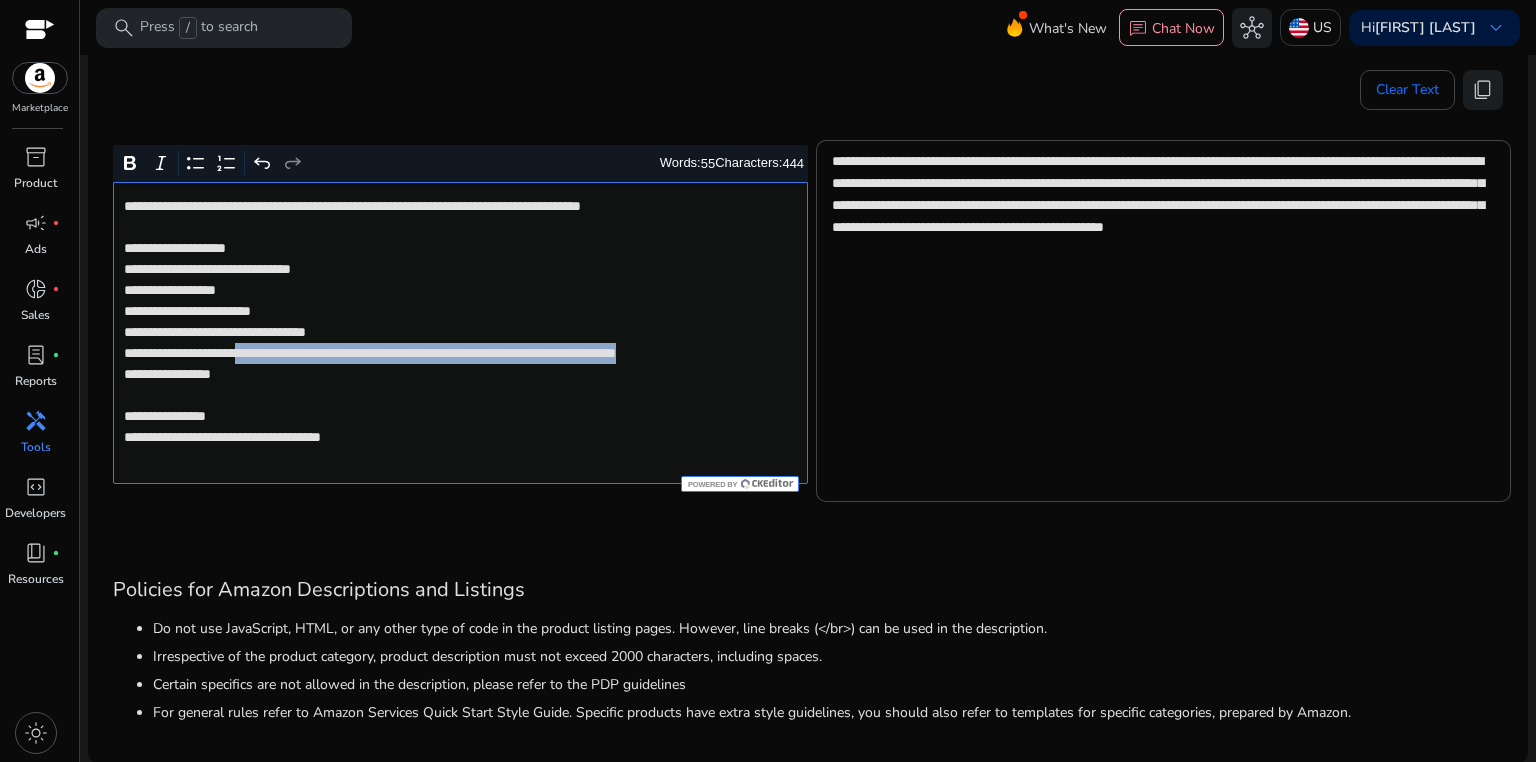 drag, startPoint x: 284, startPoint y: 350, endPoint x: 293, endPoint y: 369, distance: 21.023796 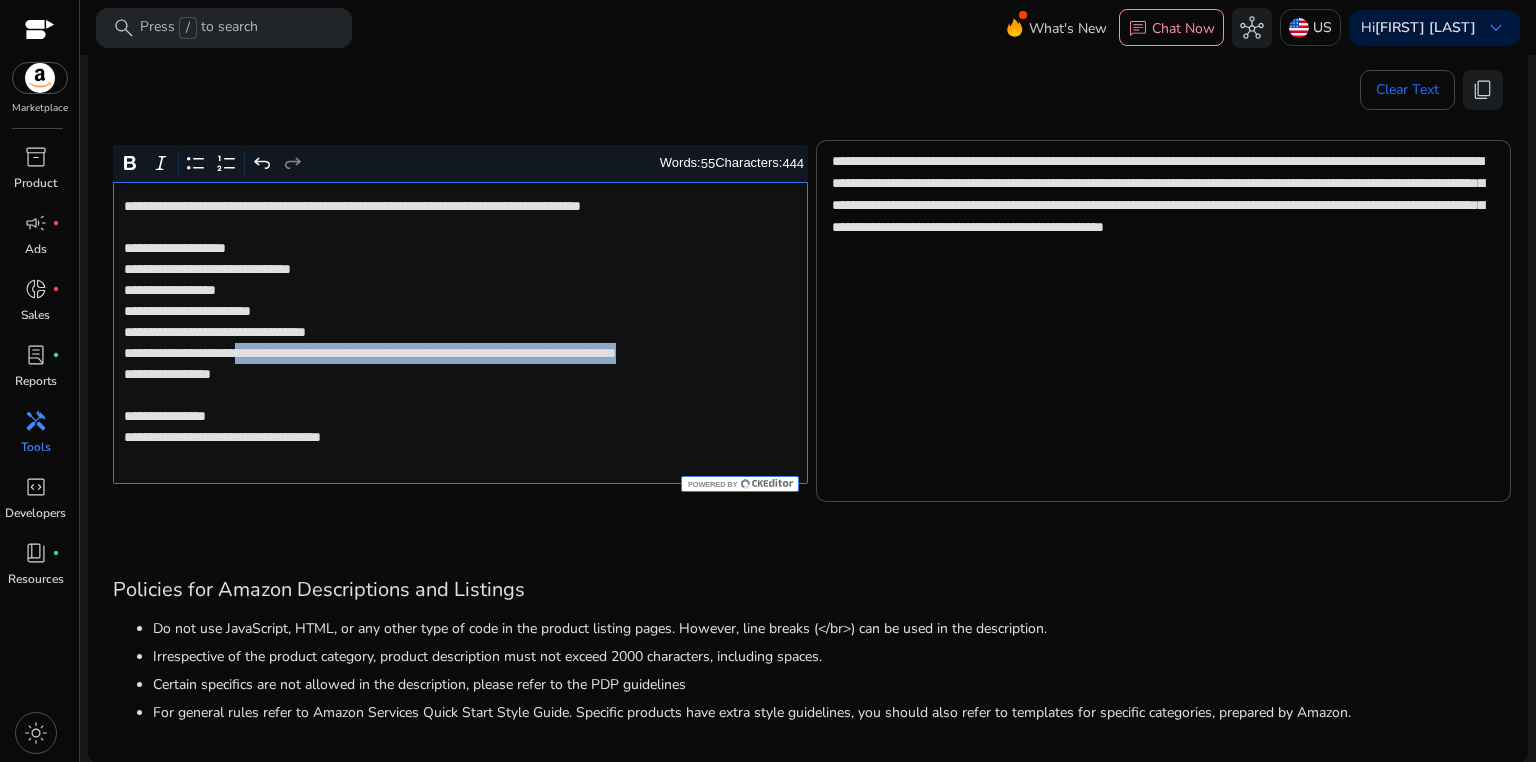 click on "**********" 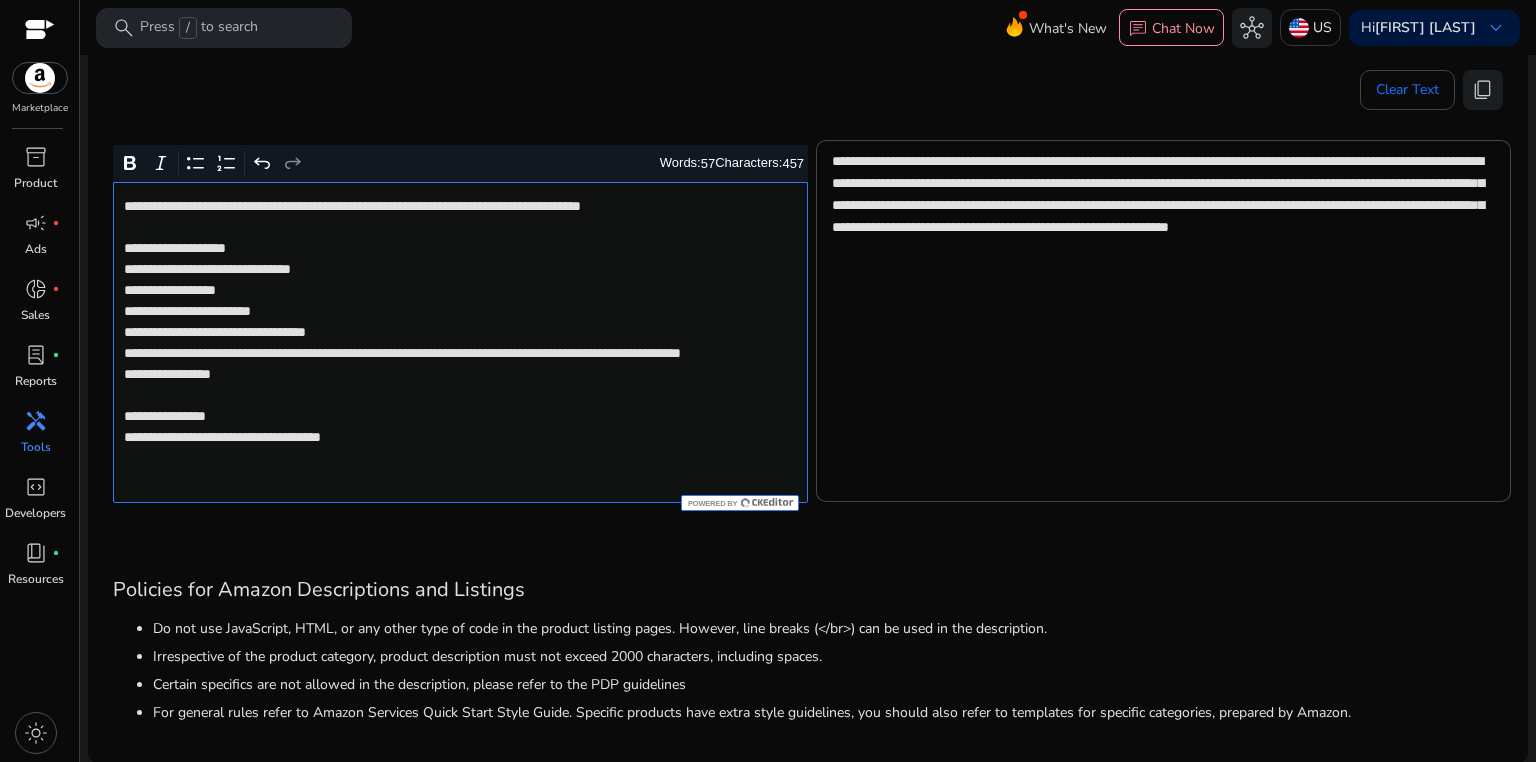 click on "**********" 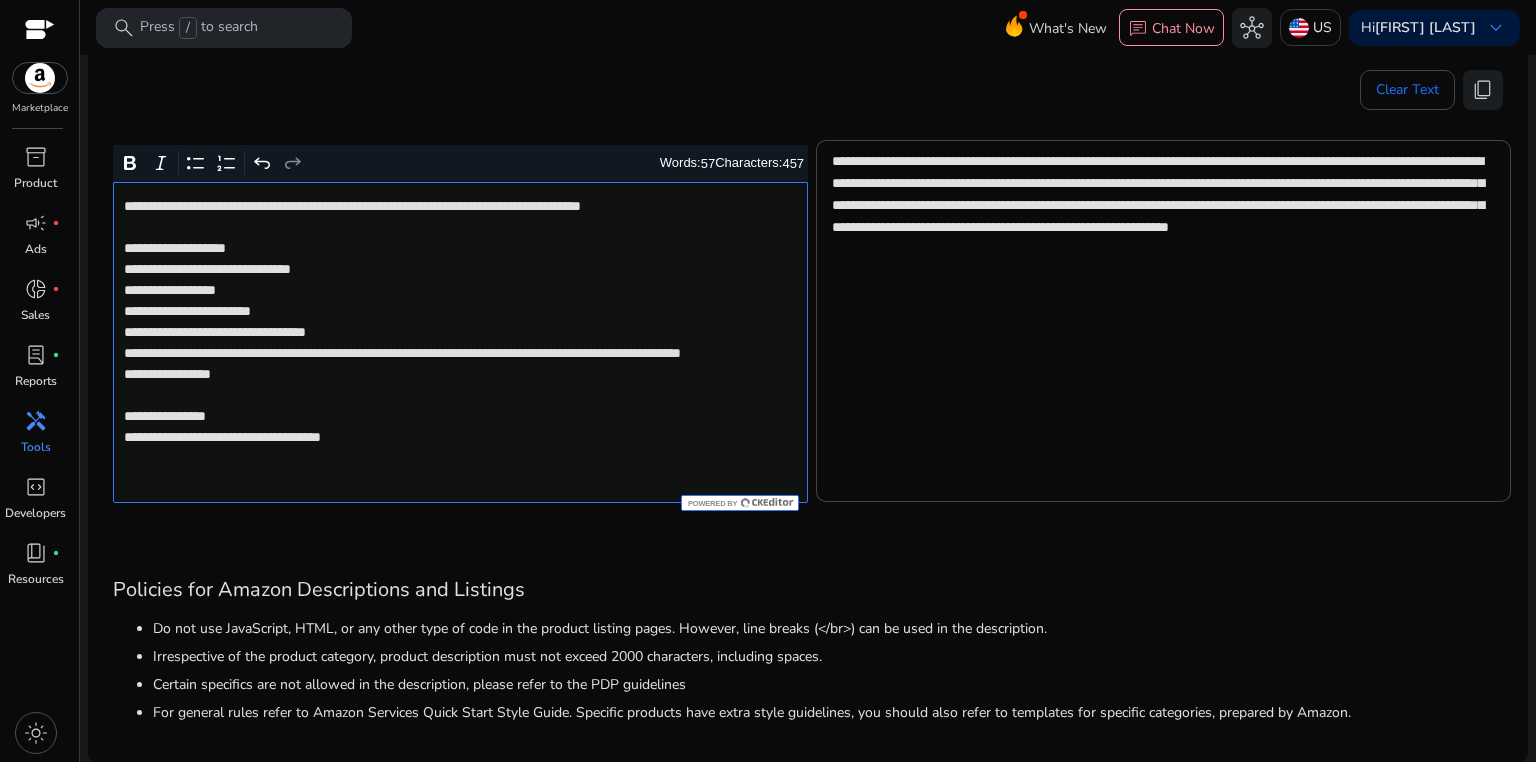click on "**********" 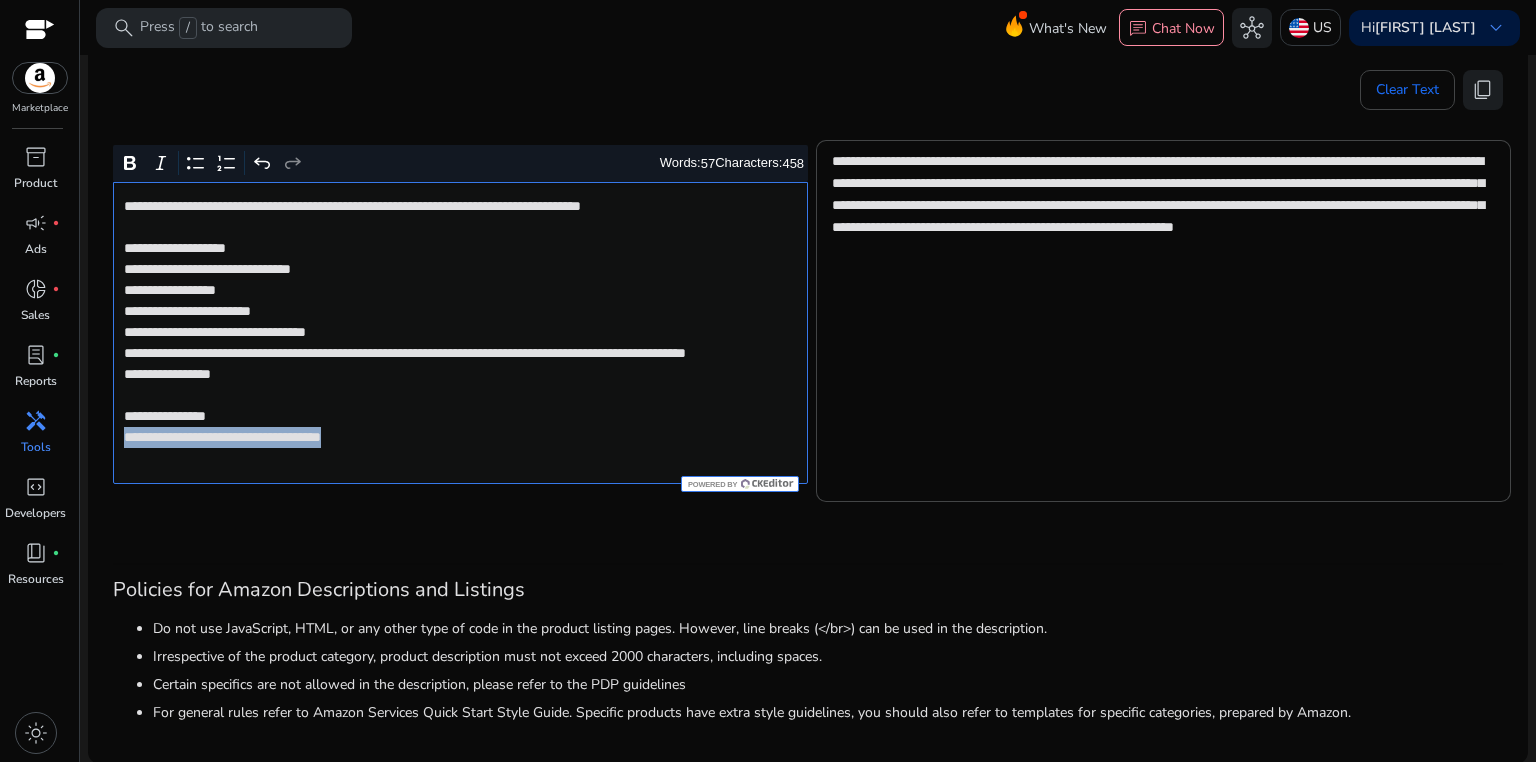 drag, startPoint x: 121, startPoint y: 458, endPoint x: 432, endPoint y: 459, distance: 311.00162 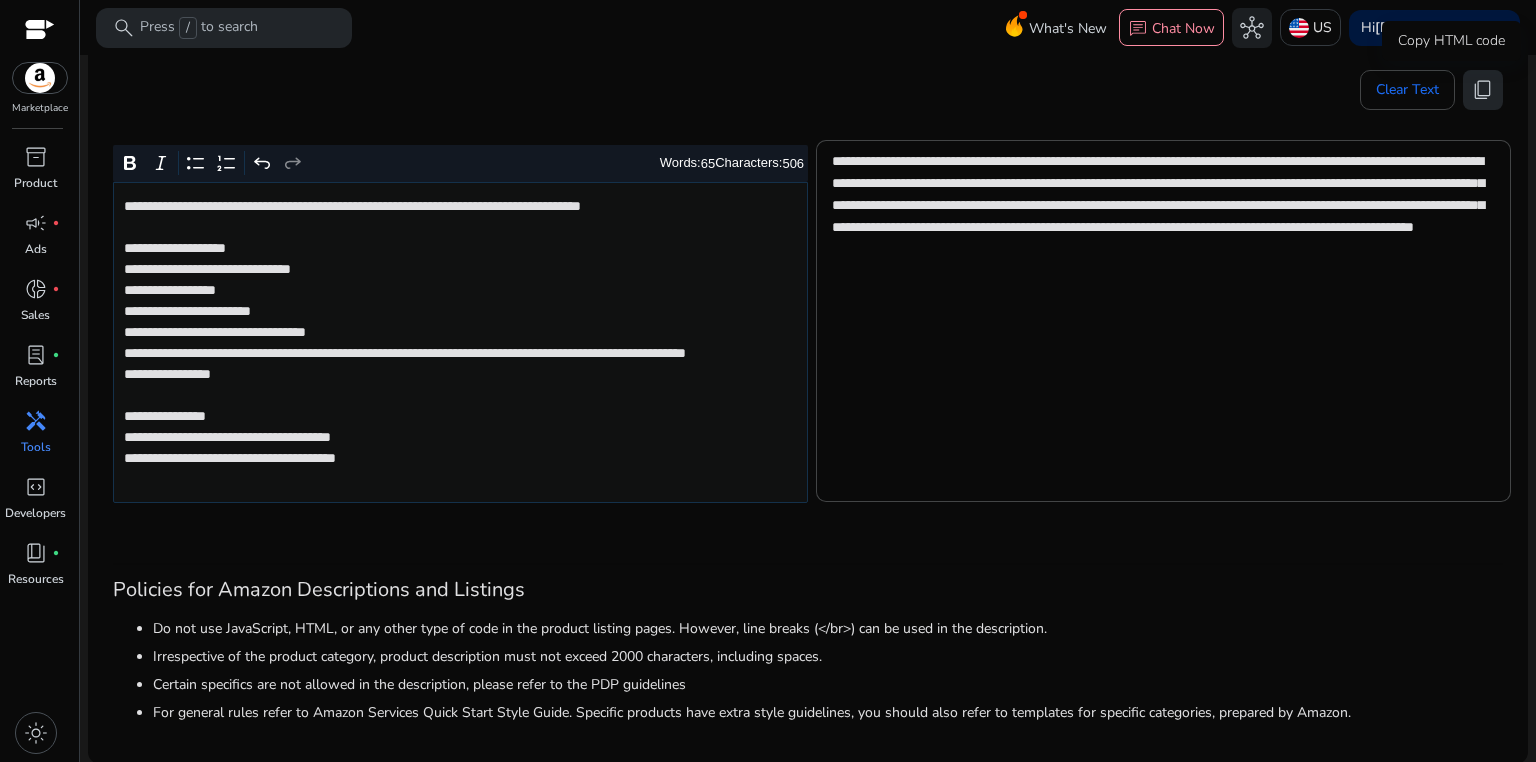 click on "content_copy" 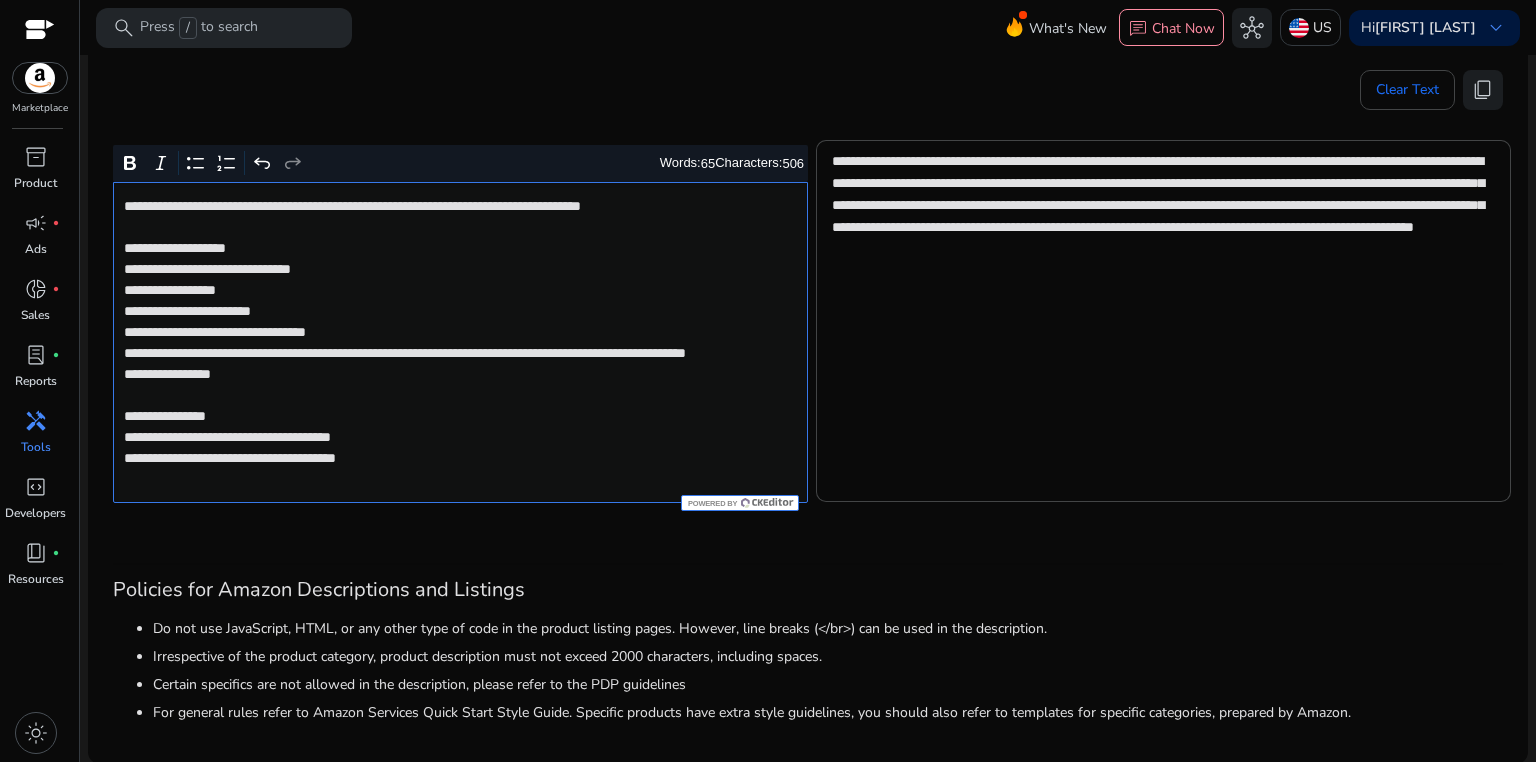 click on "**********" 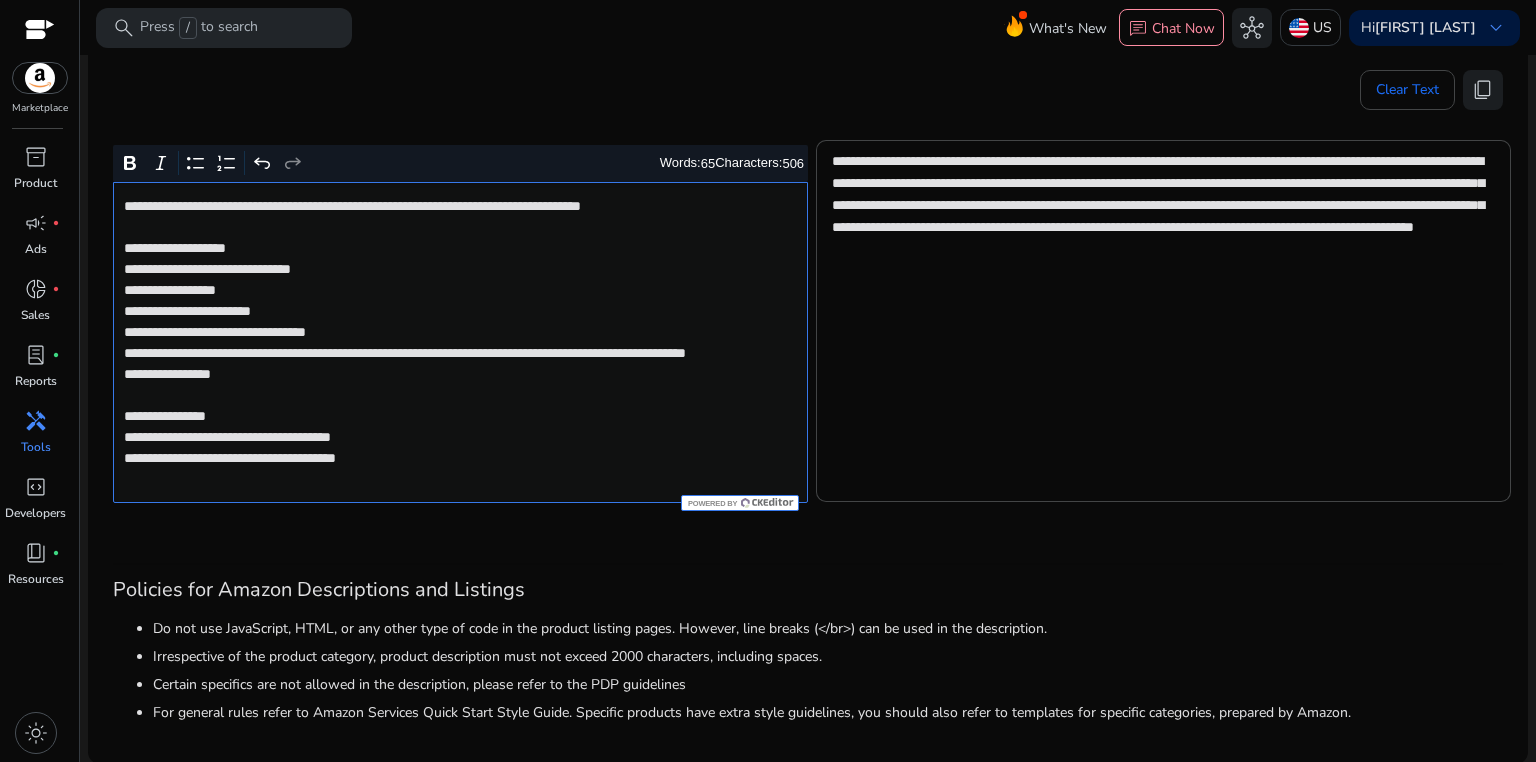 click on "**********" 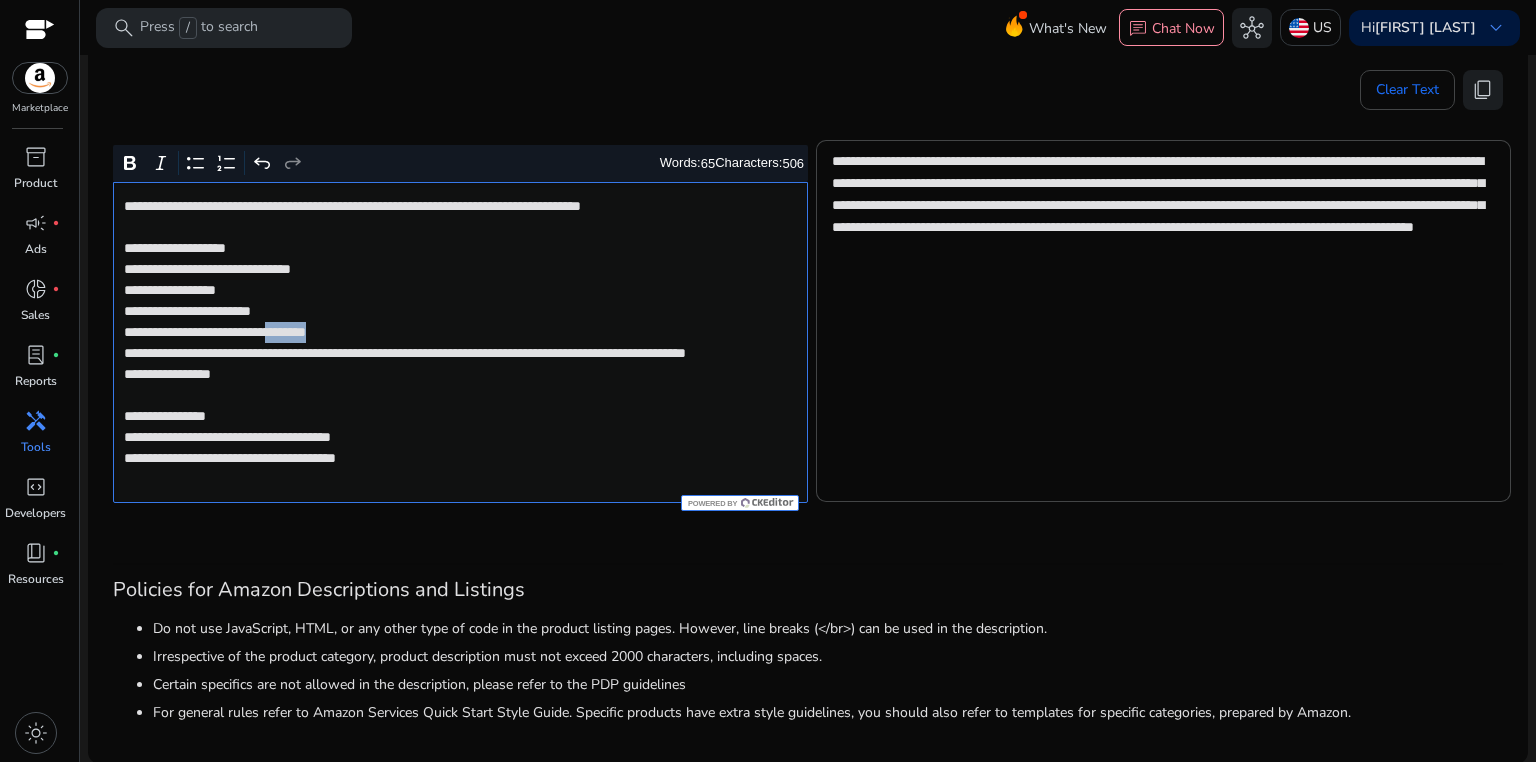 click on "**********" 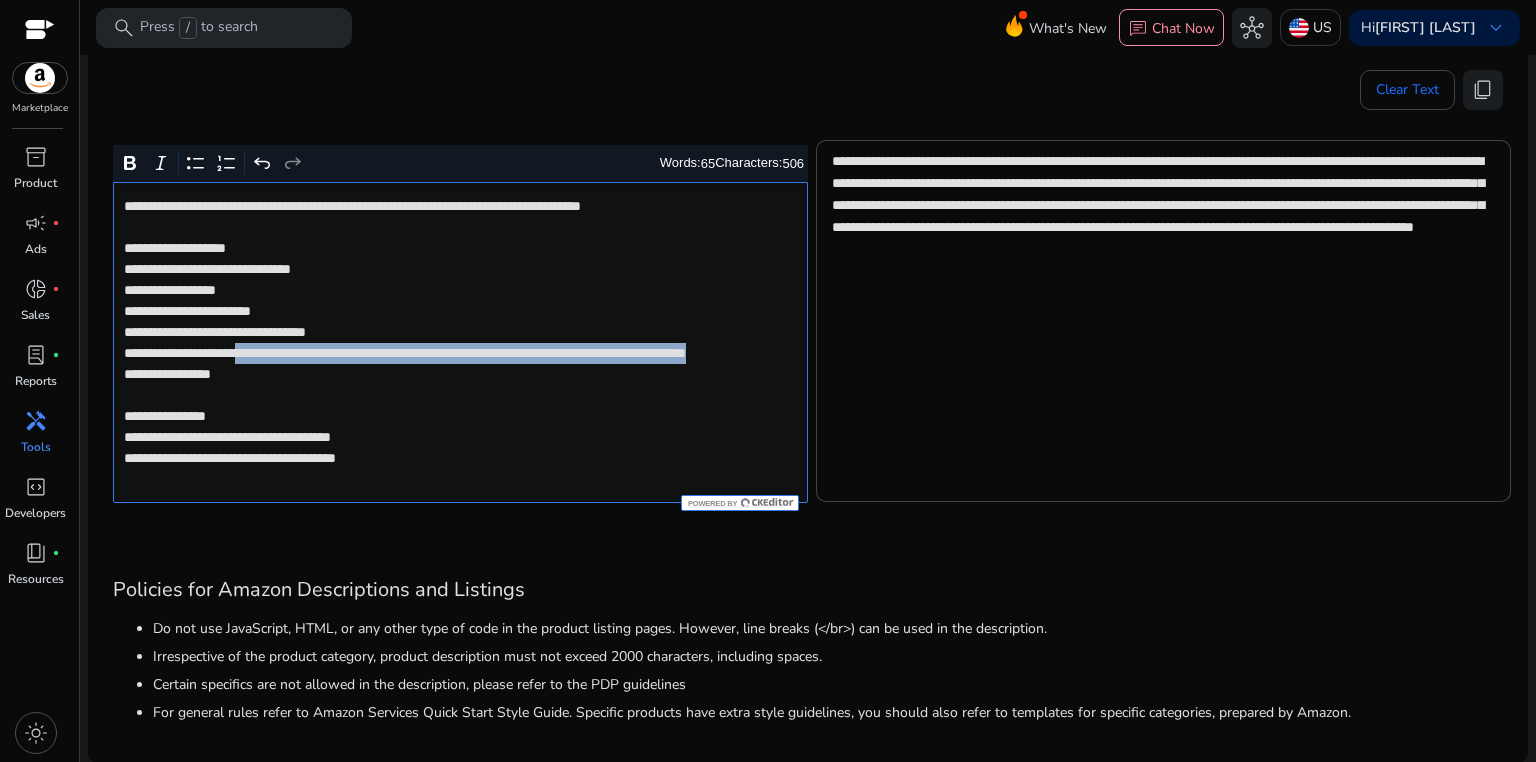 drag, startPoint x: 284, startPoint y: 352, endPoint x: 408, endPoint y: 379, distance: 126.90548 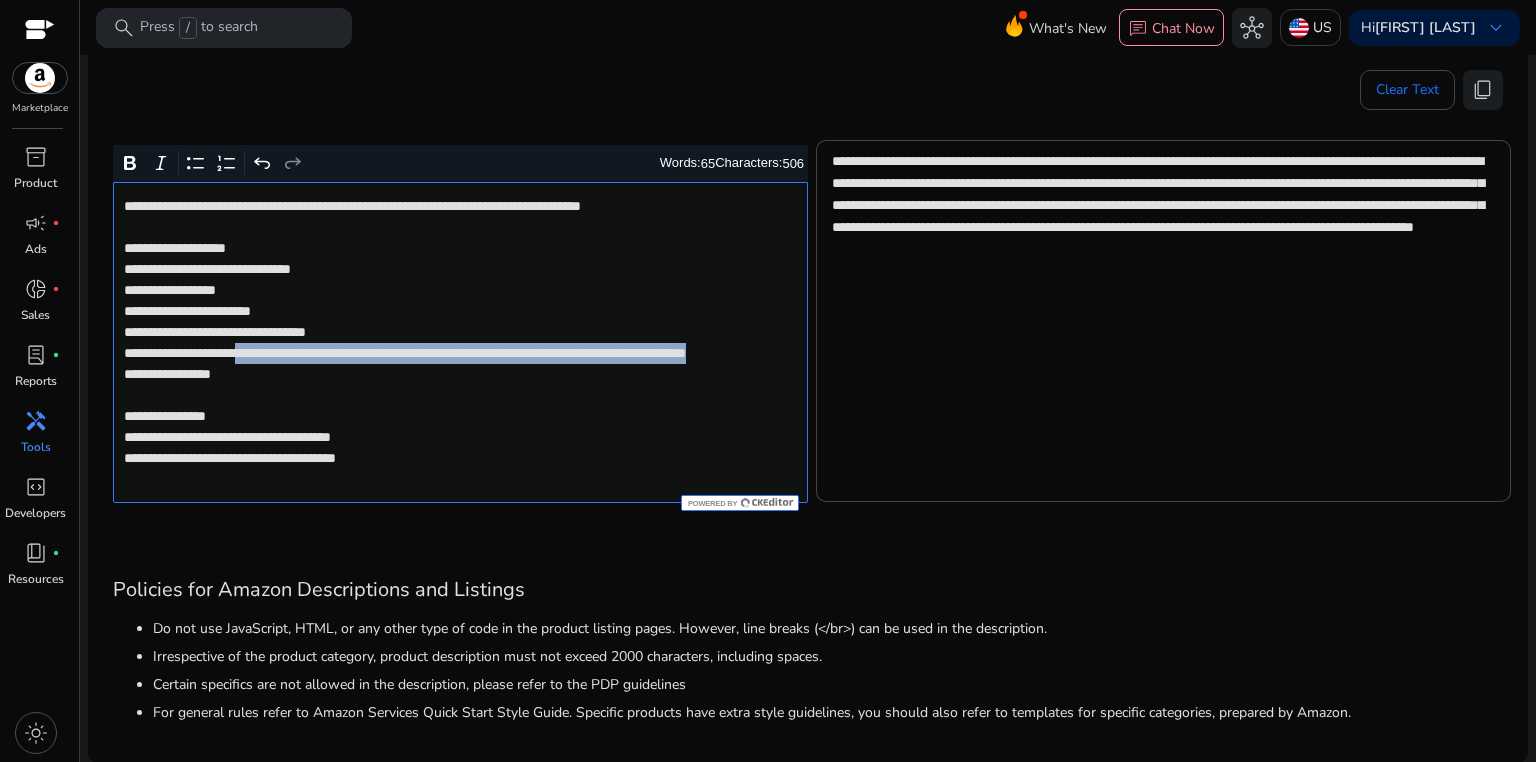 click on "**********" 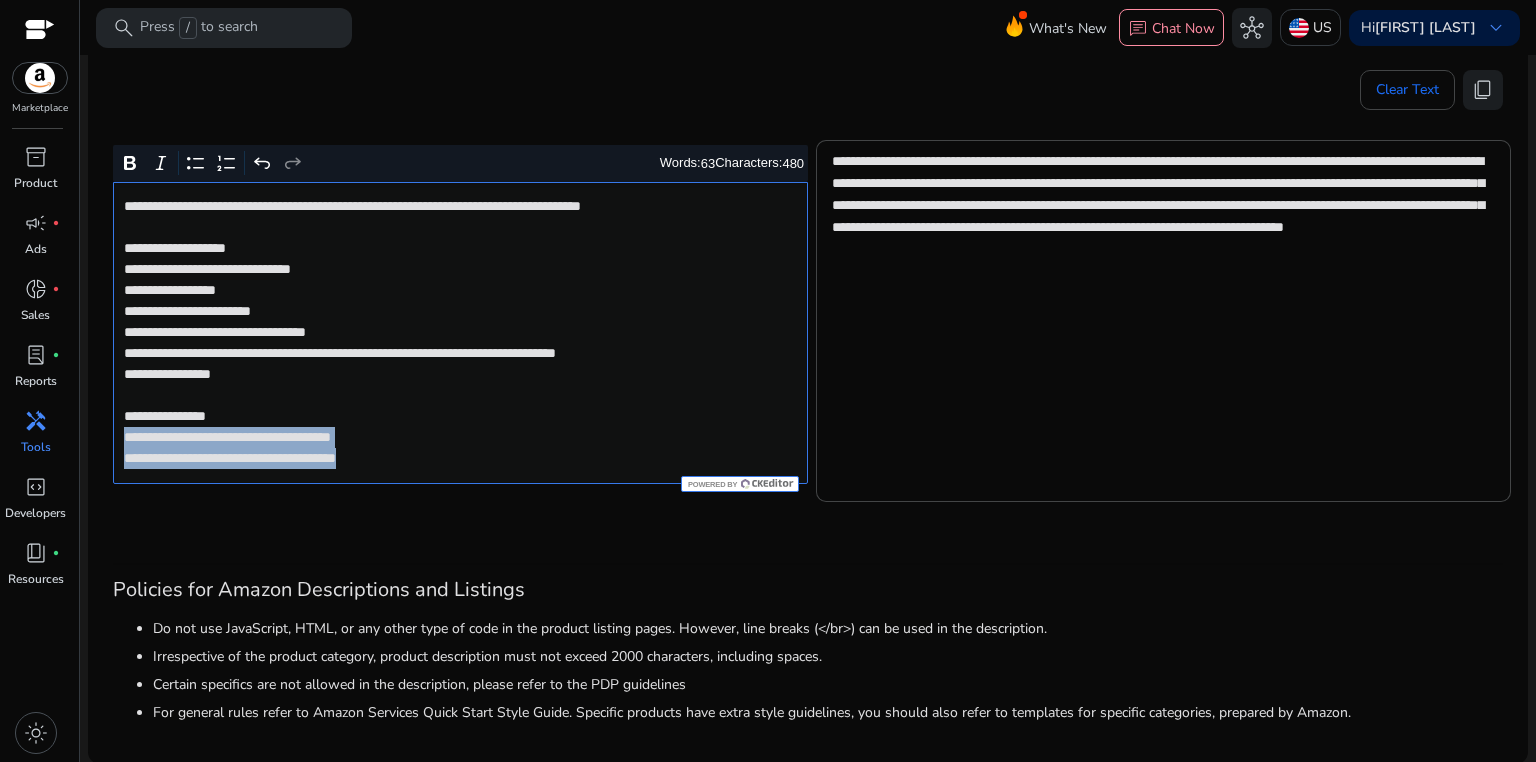 drag, startPoint x: 121, startPoint y: 438, endPoint x: 452, endPoint y: 464, distance: 332.0196 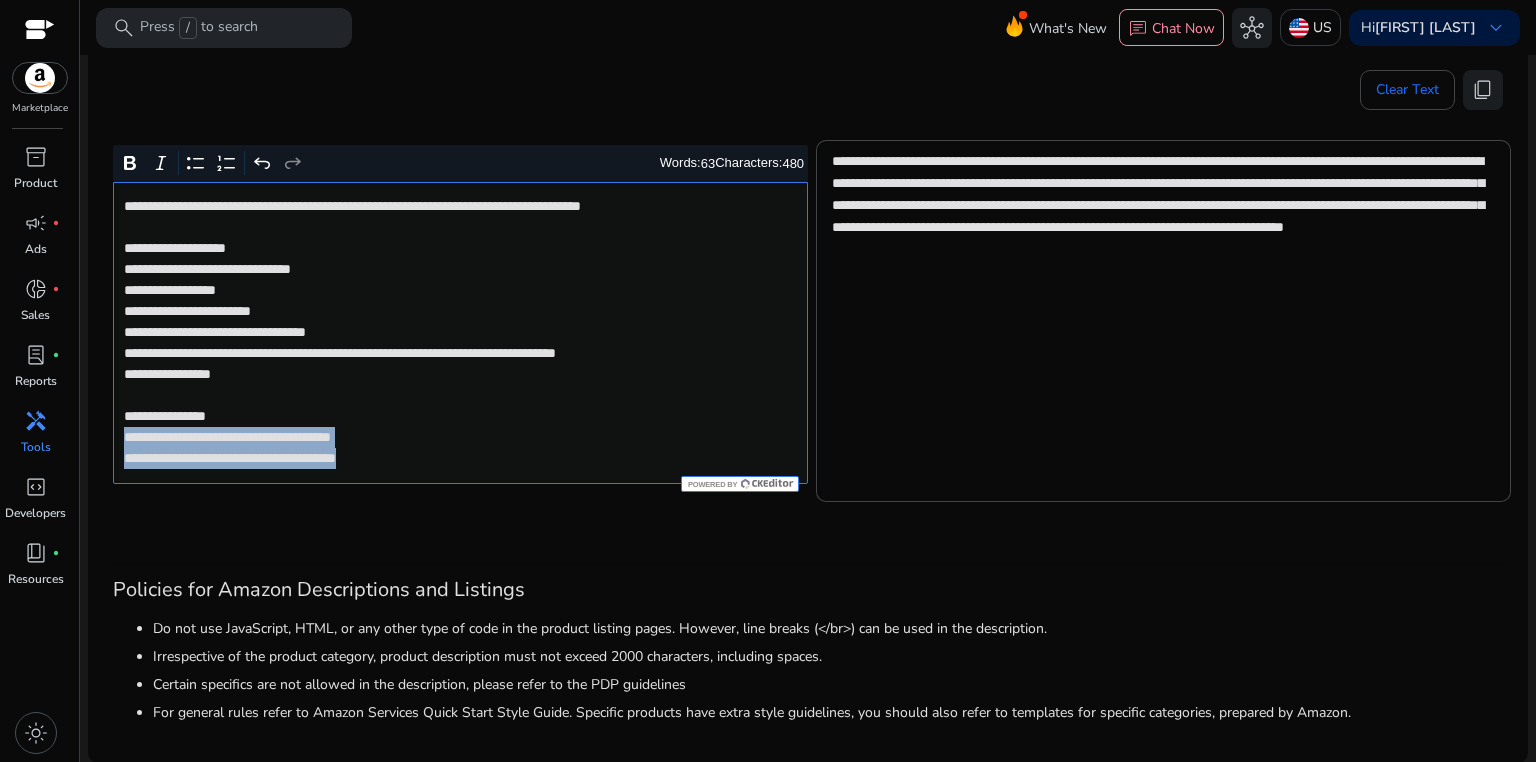 click on "**********" 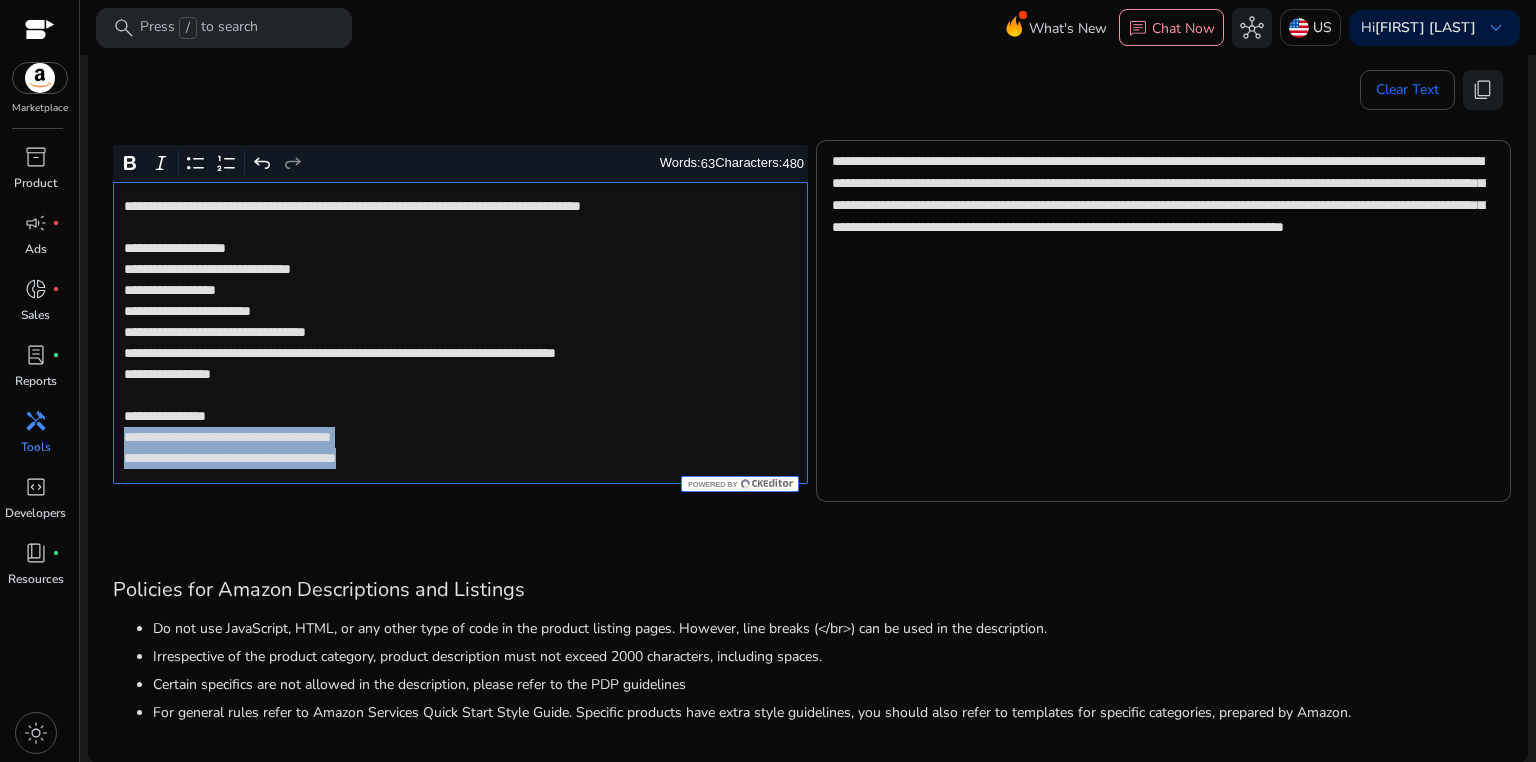type on "**********" 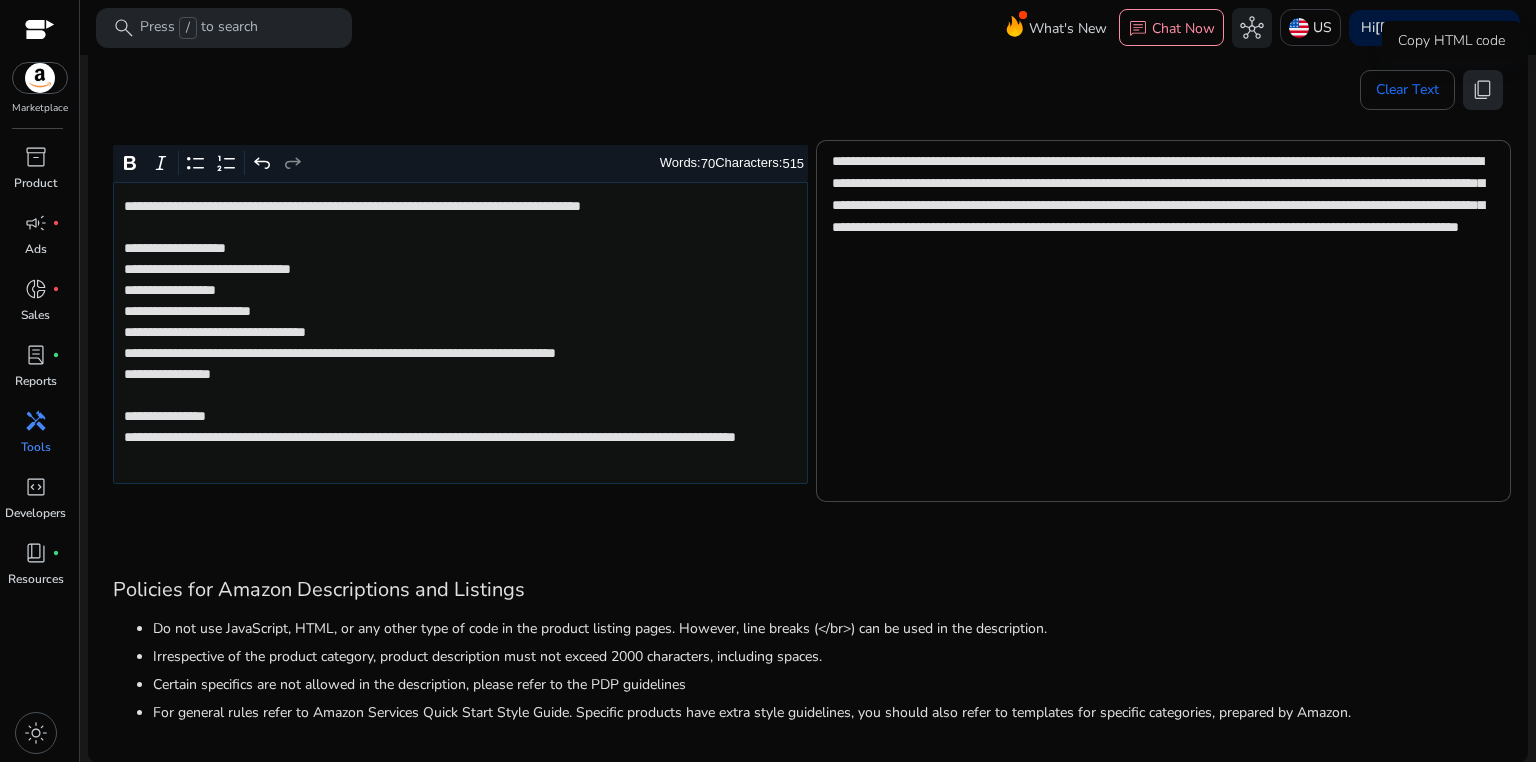 click on "content_copy" 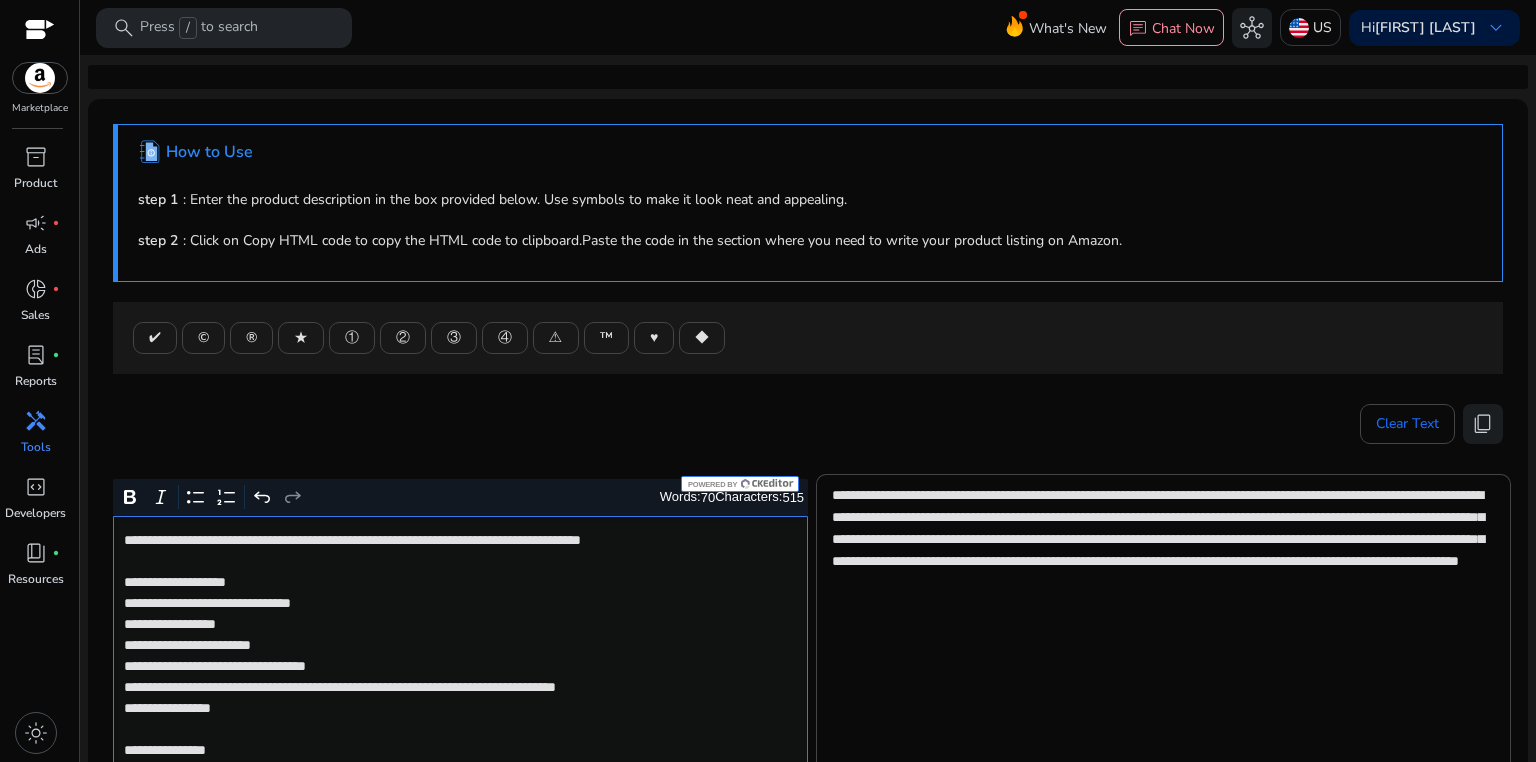 scroll, scrollTop: 0, scrollLeft: 0, axis: both 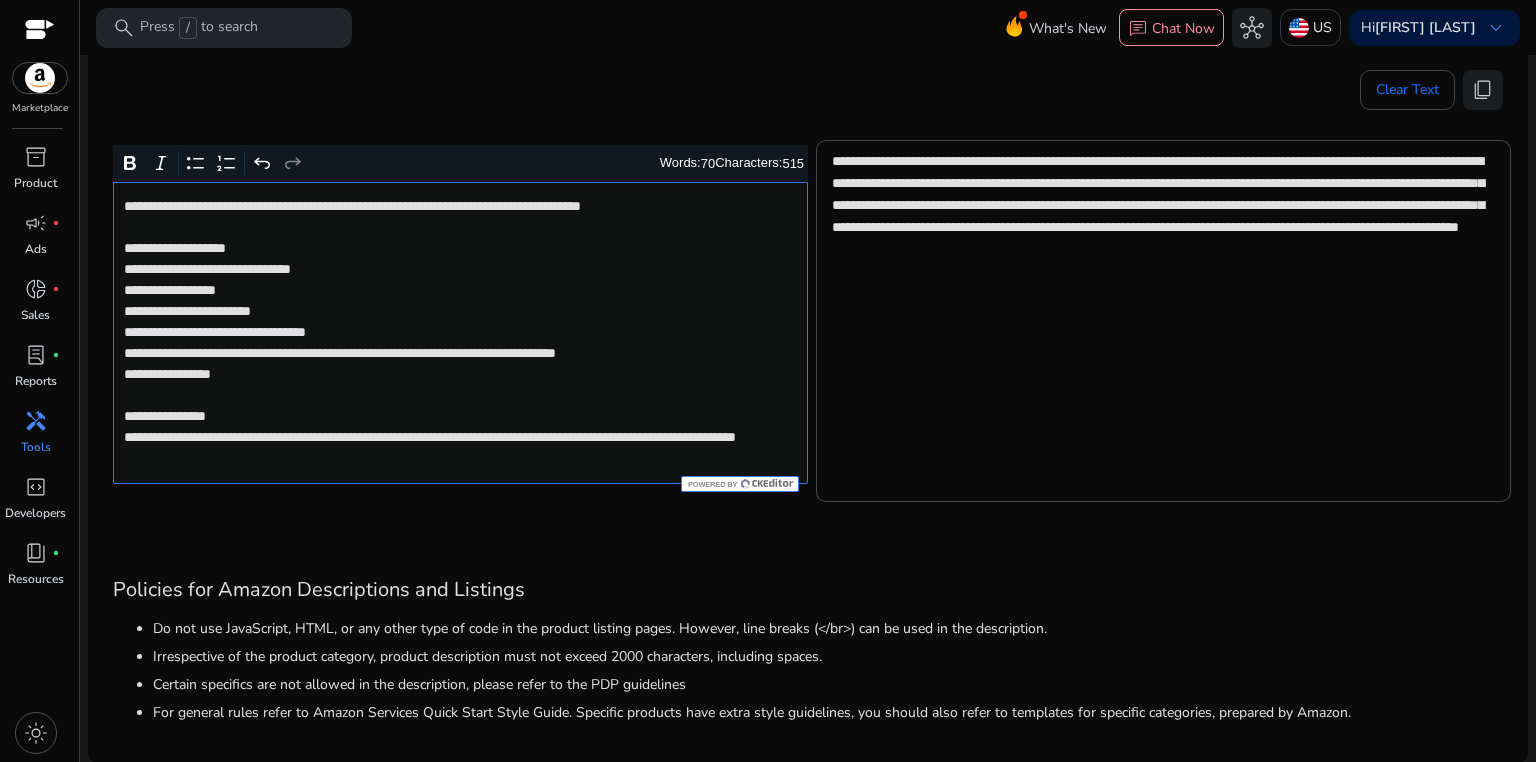 click on "**********" 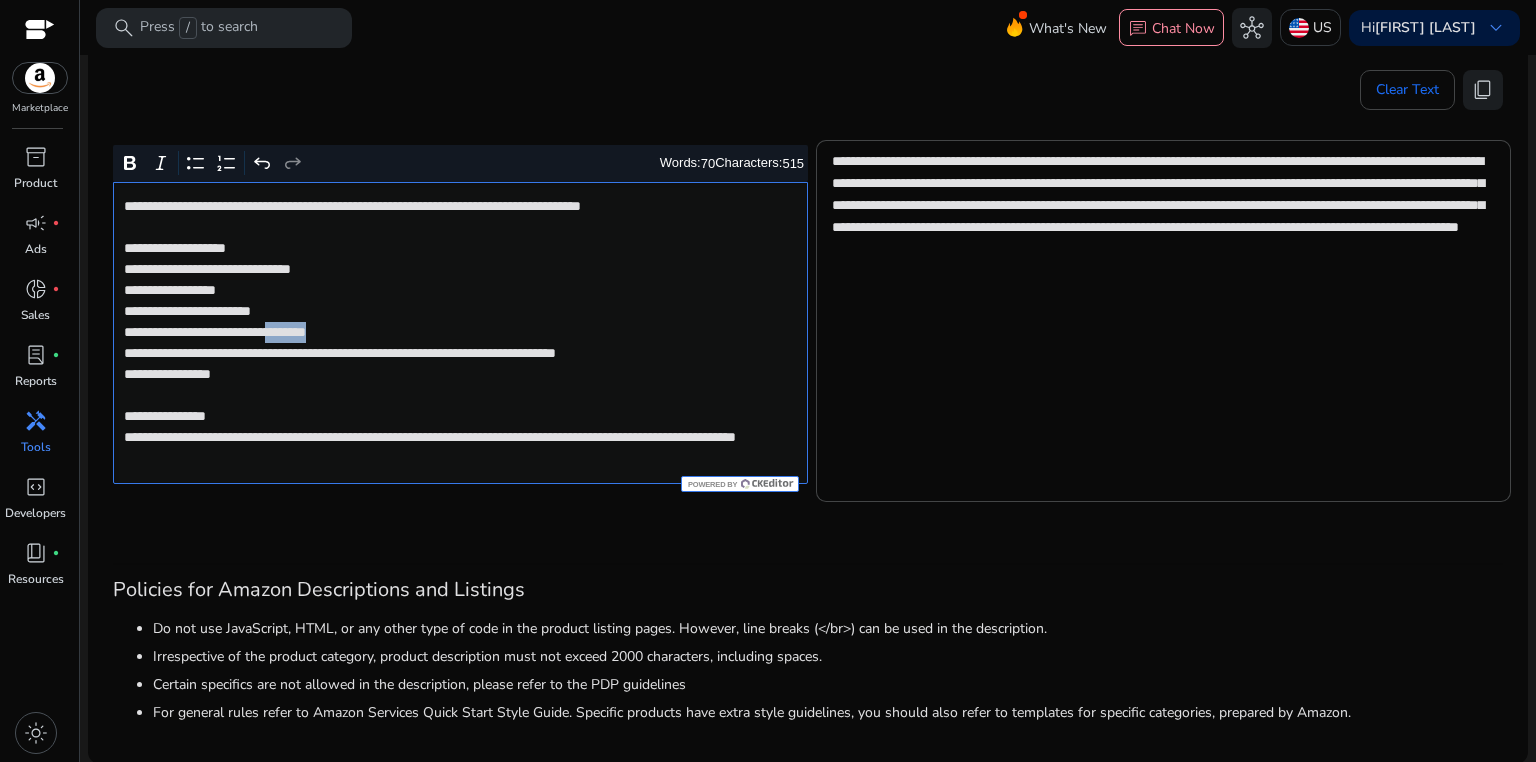 click on "**********" 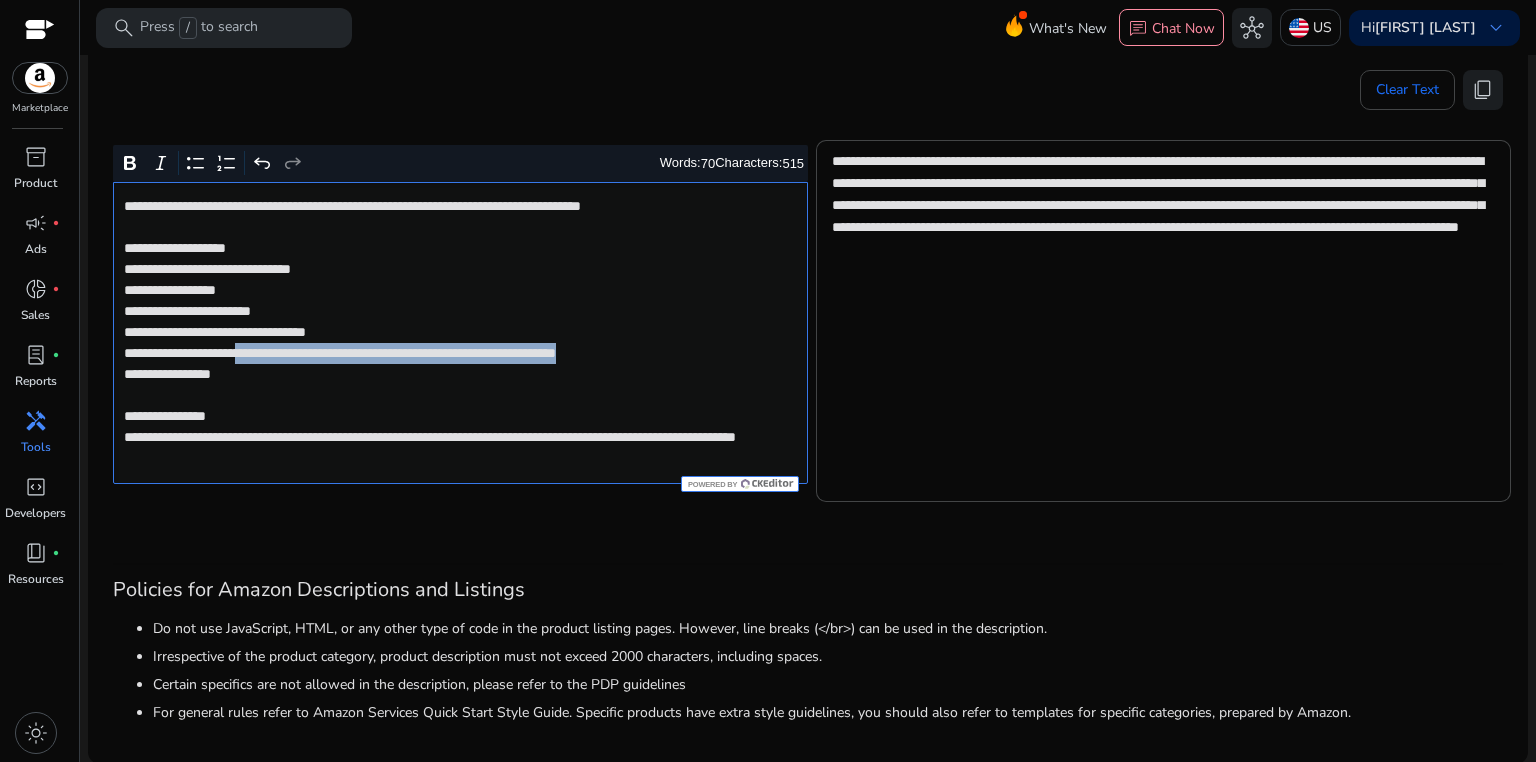 drag, startPoint x: 281, startPoint y: 355, endPoint x: 788, endPoint y: 358, distance: 507.00888 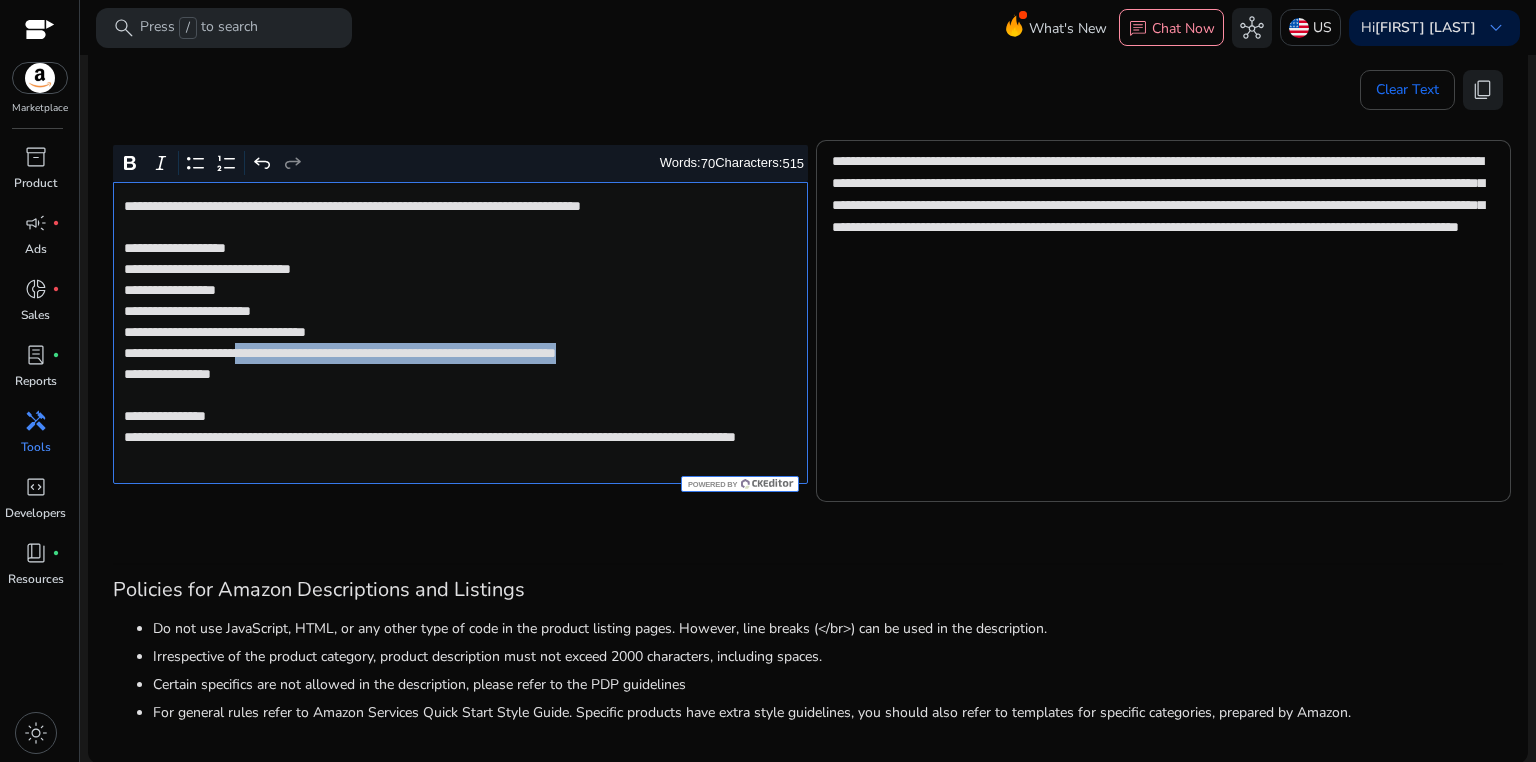 click on "**********" 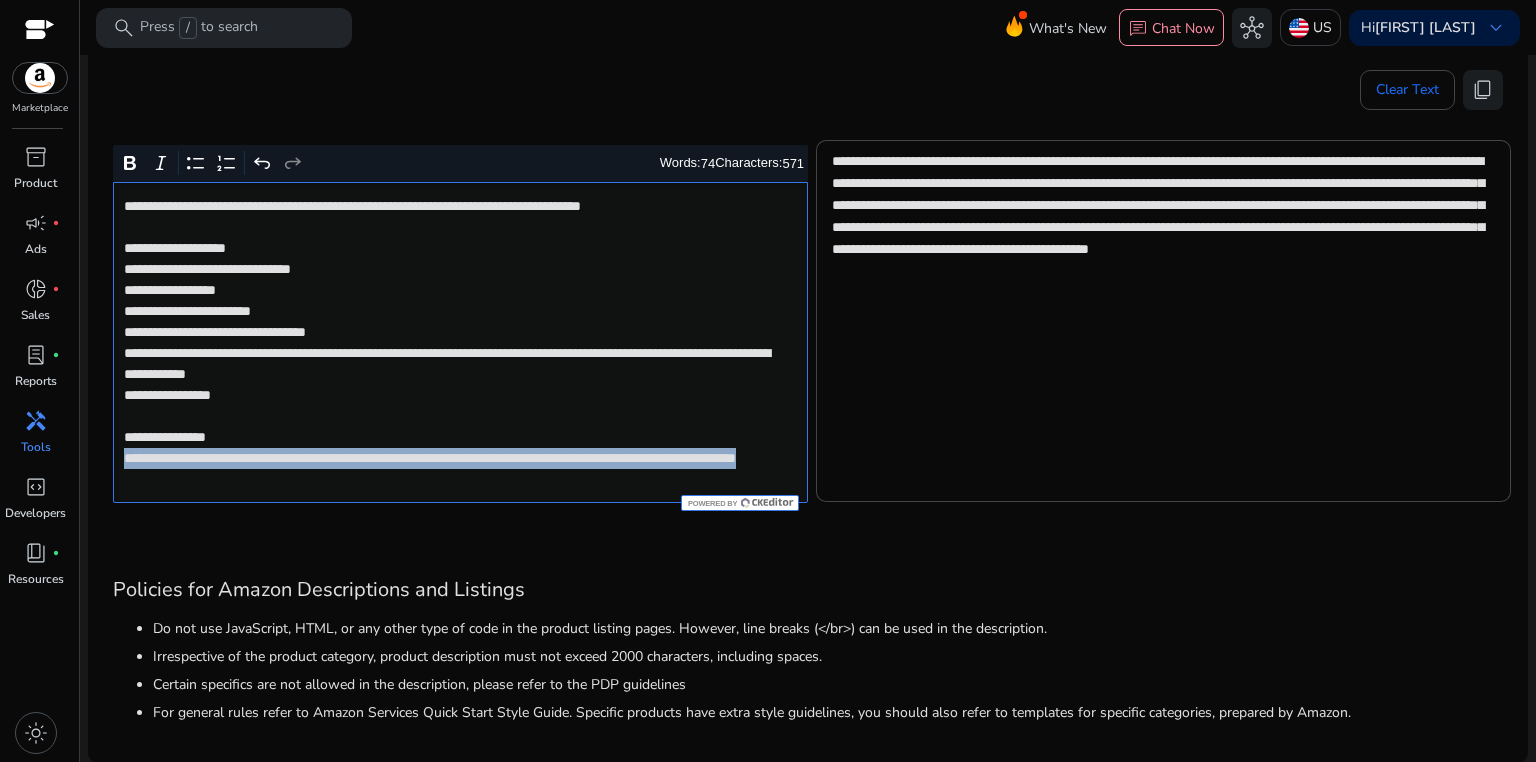 drag, startPoint x: 118, startPoint y: 462, endPoint x: 330, endPoint y: 481, distance: 212.84972 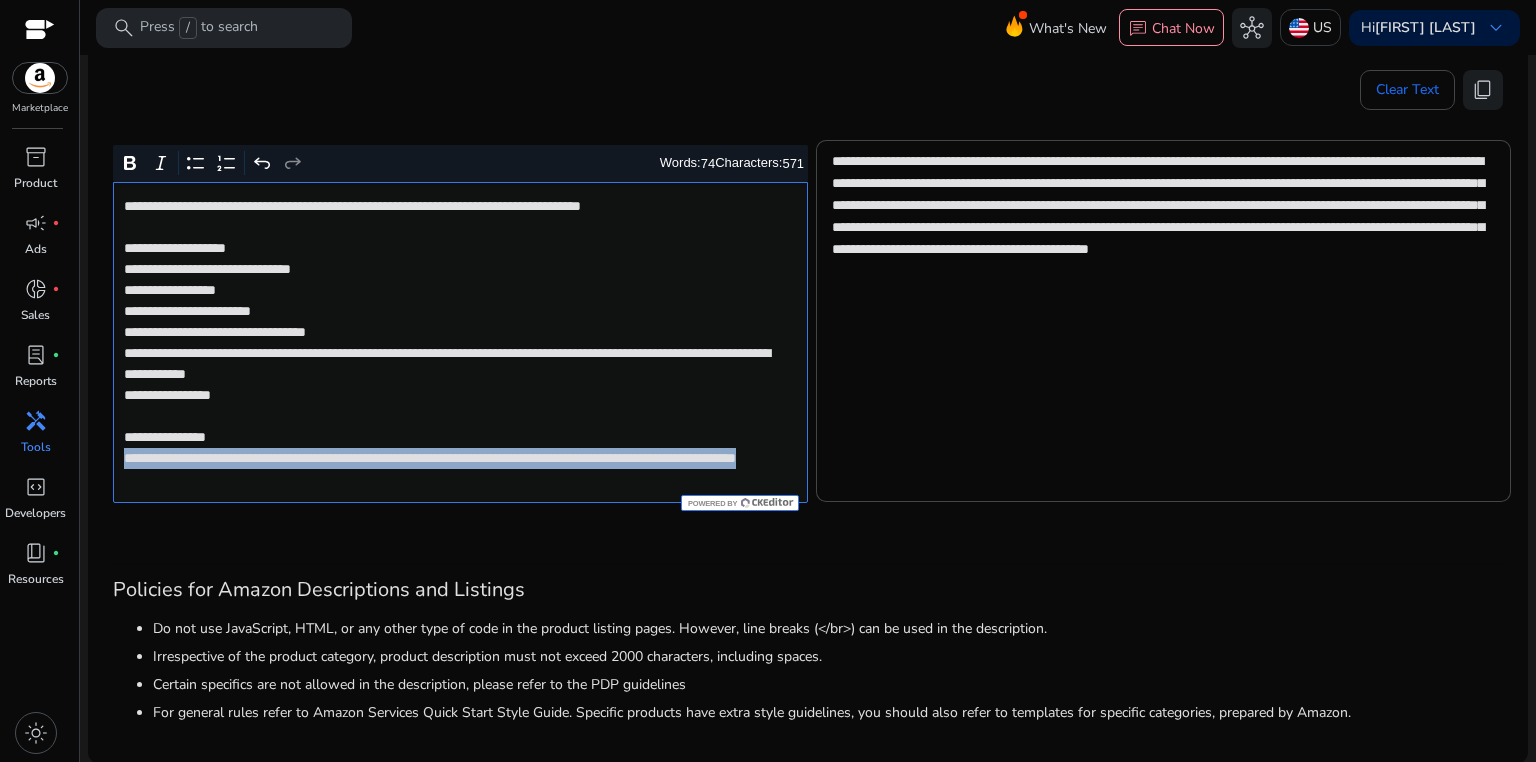 click on "**********" 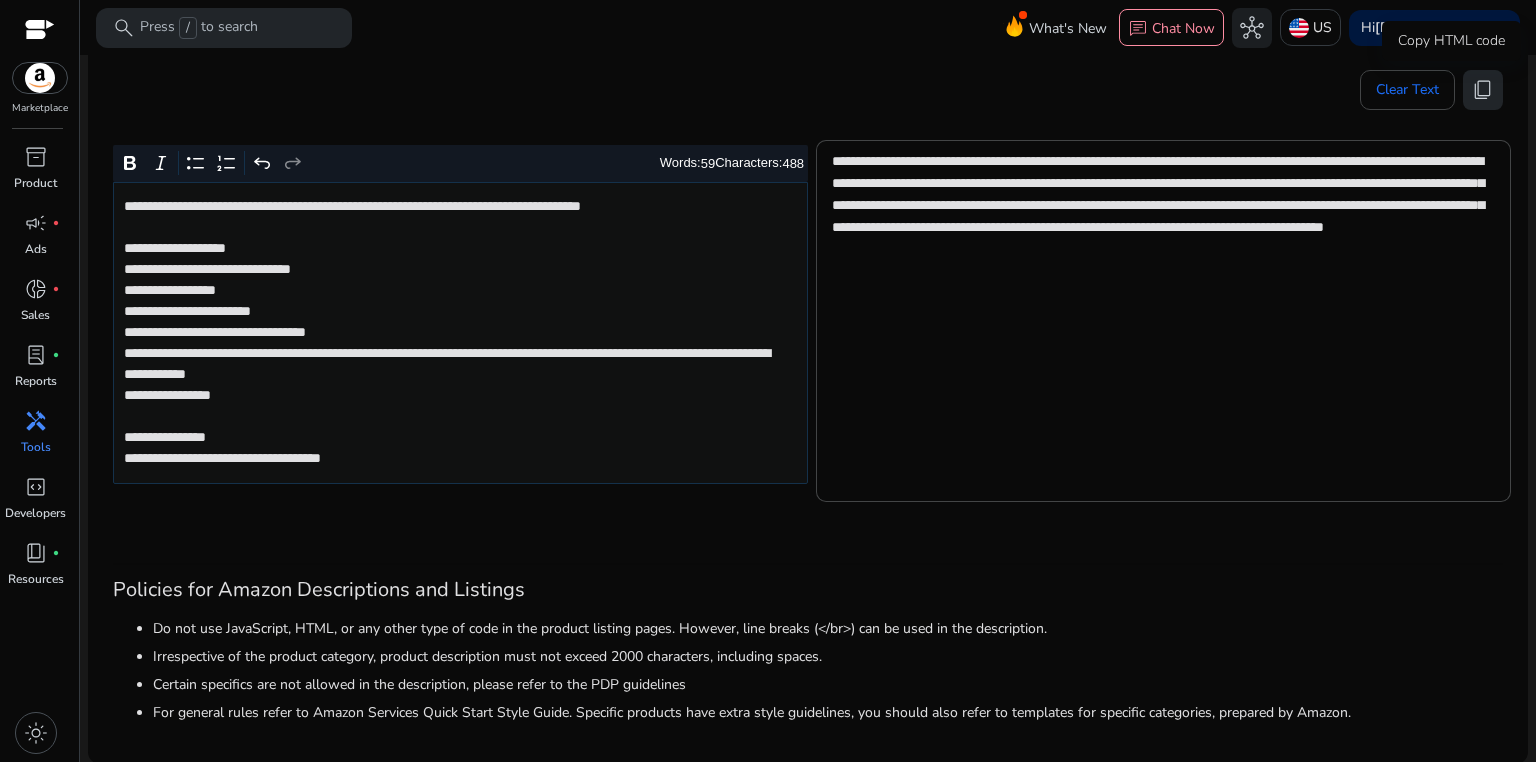 click on "content_copy" 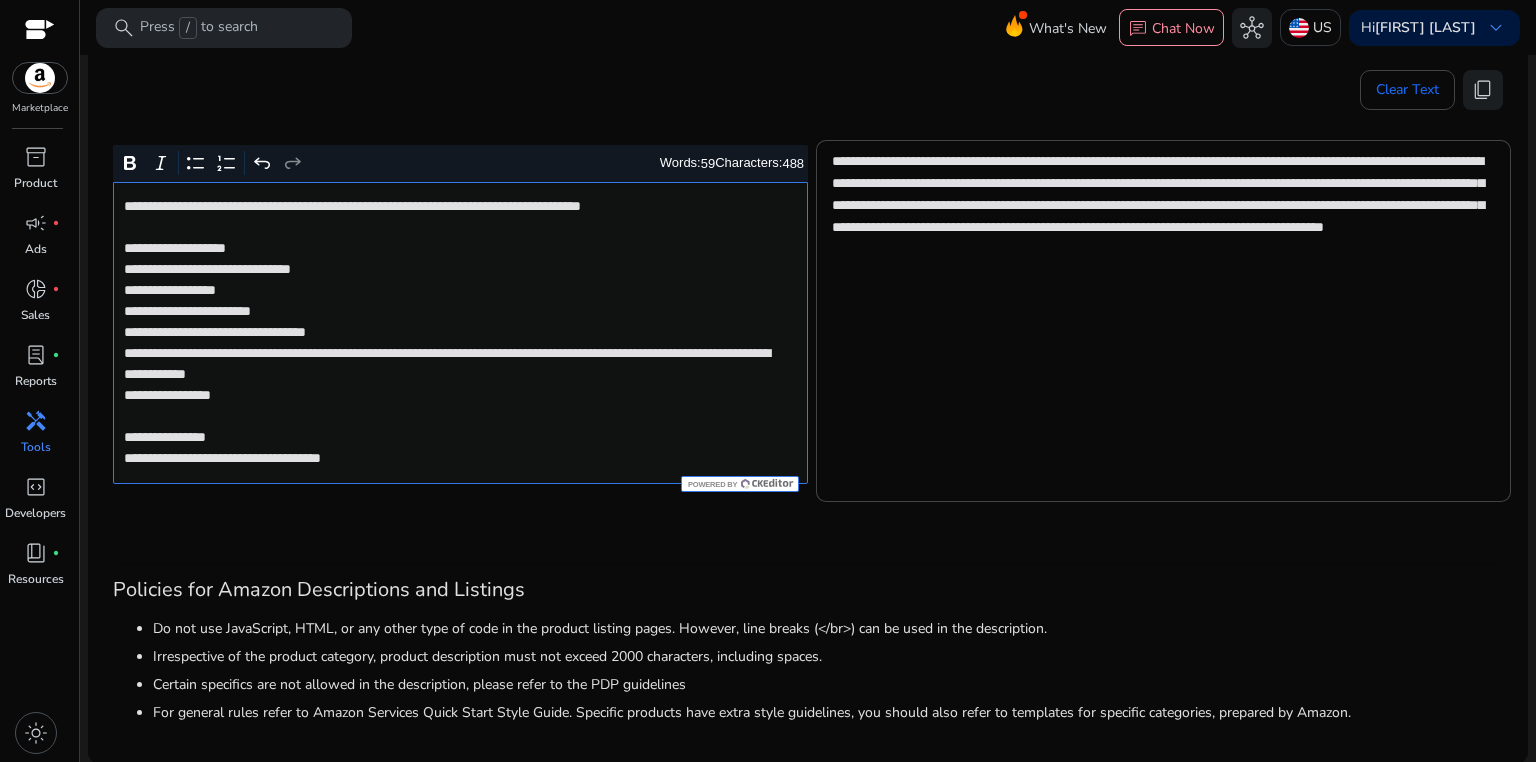 click on "**********" 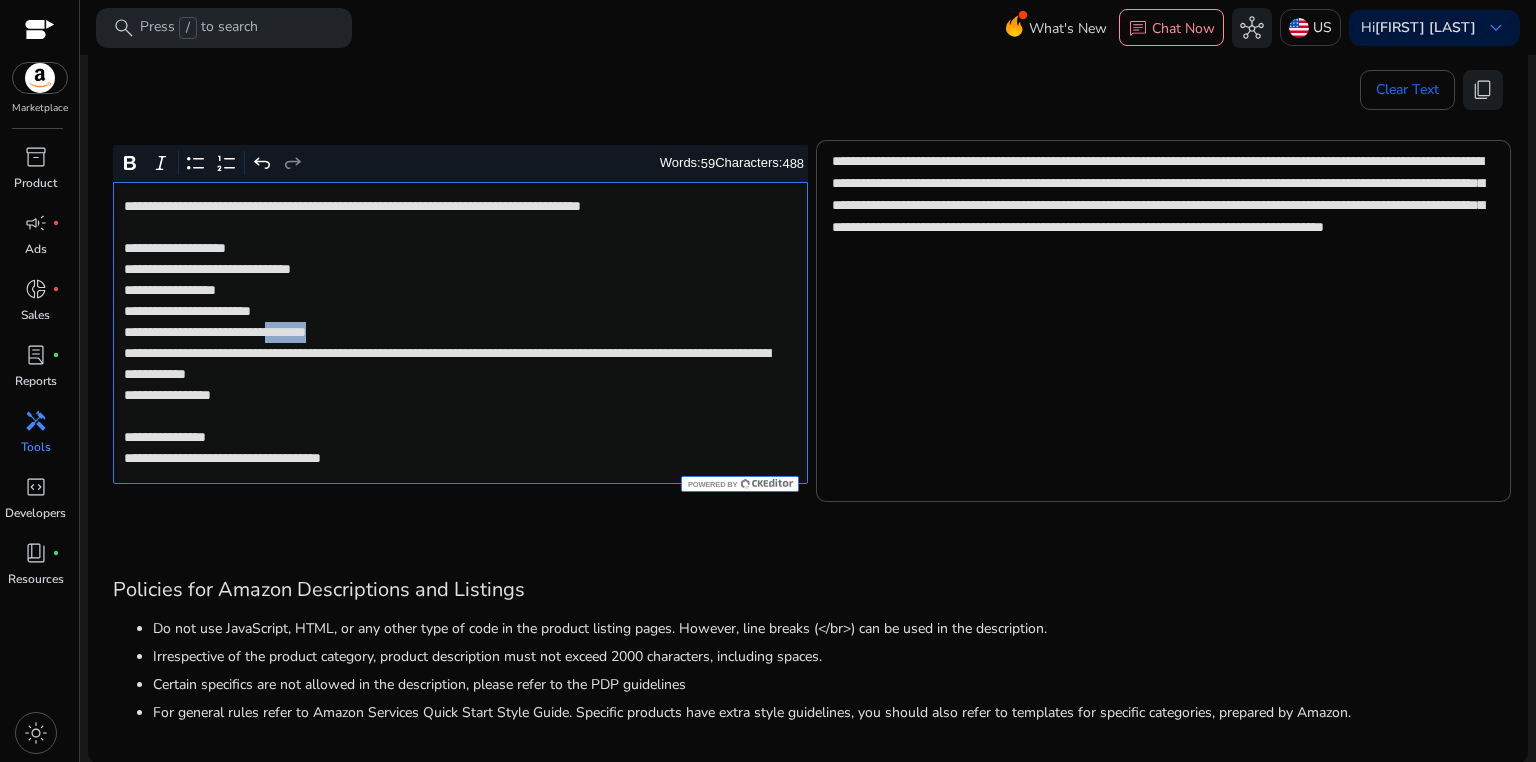 click on "**********" 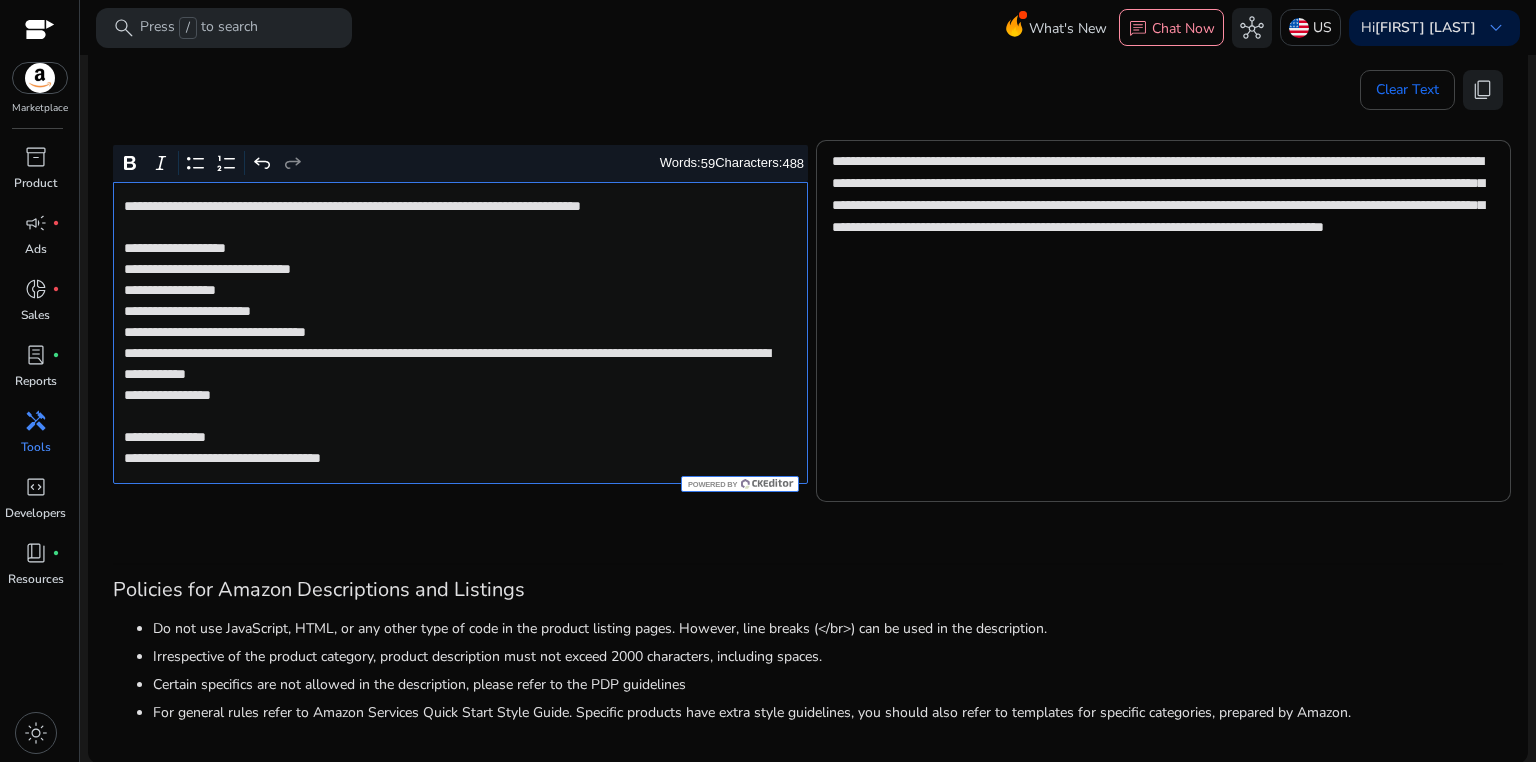 click on "**********" 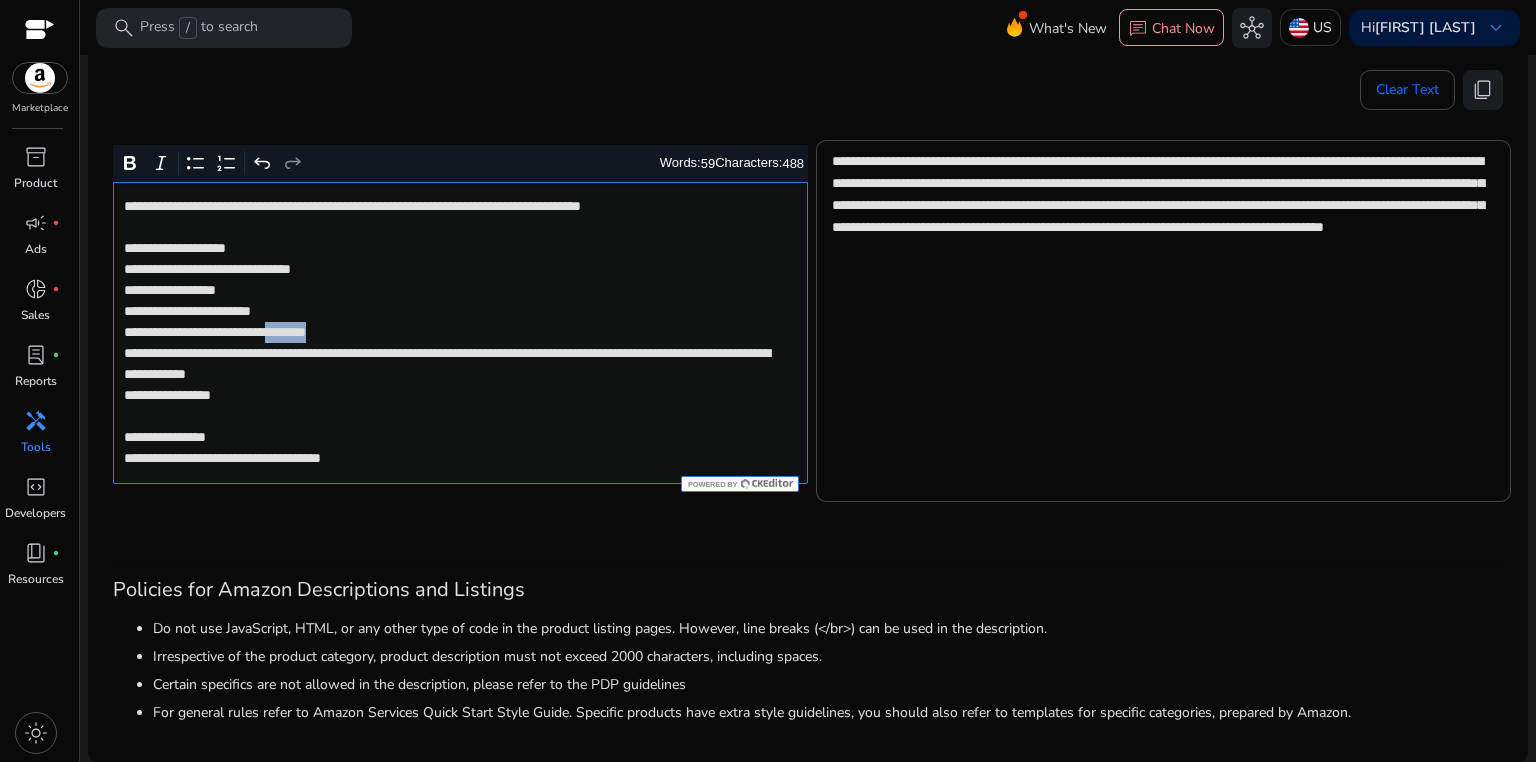 click on "**********" 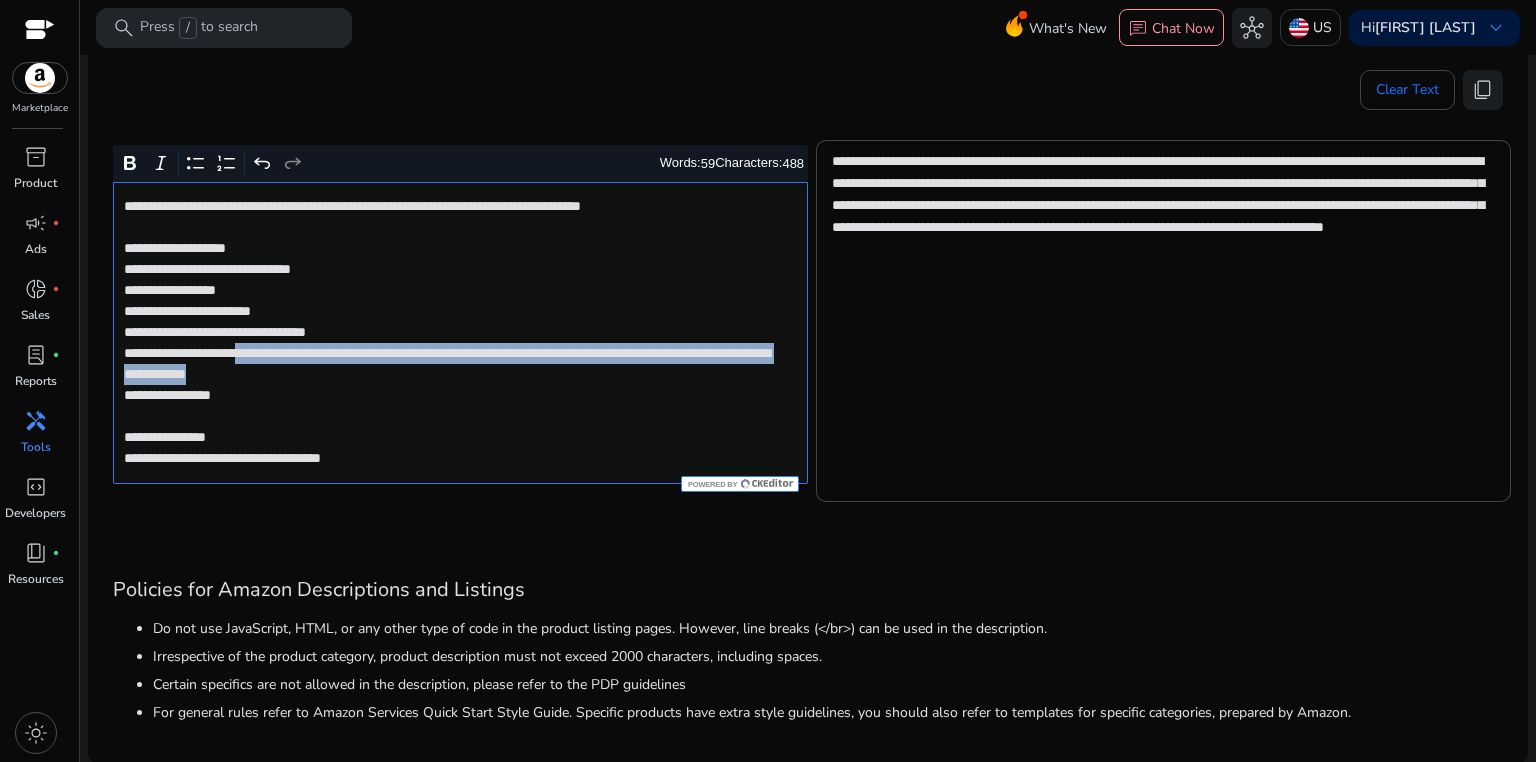 drag, startPoint x: 285, startPoint y: 356, endPoint x: 564, endPoint y: 373, distance: 279.51746 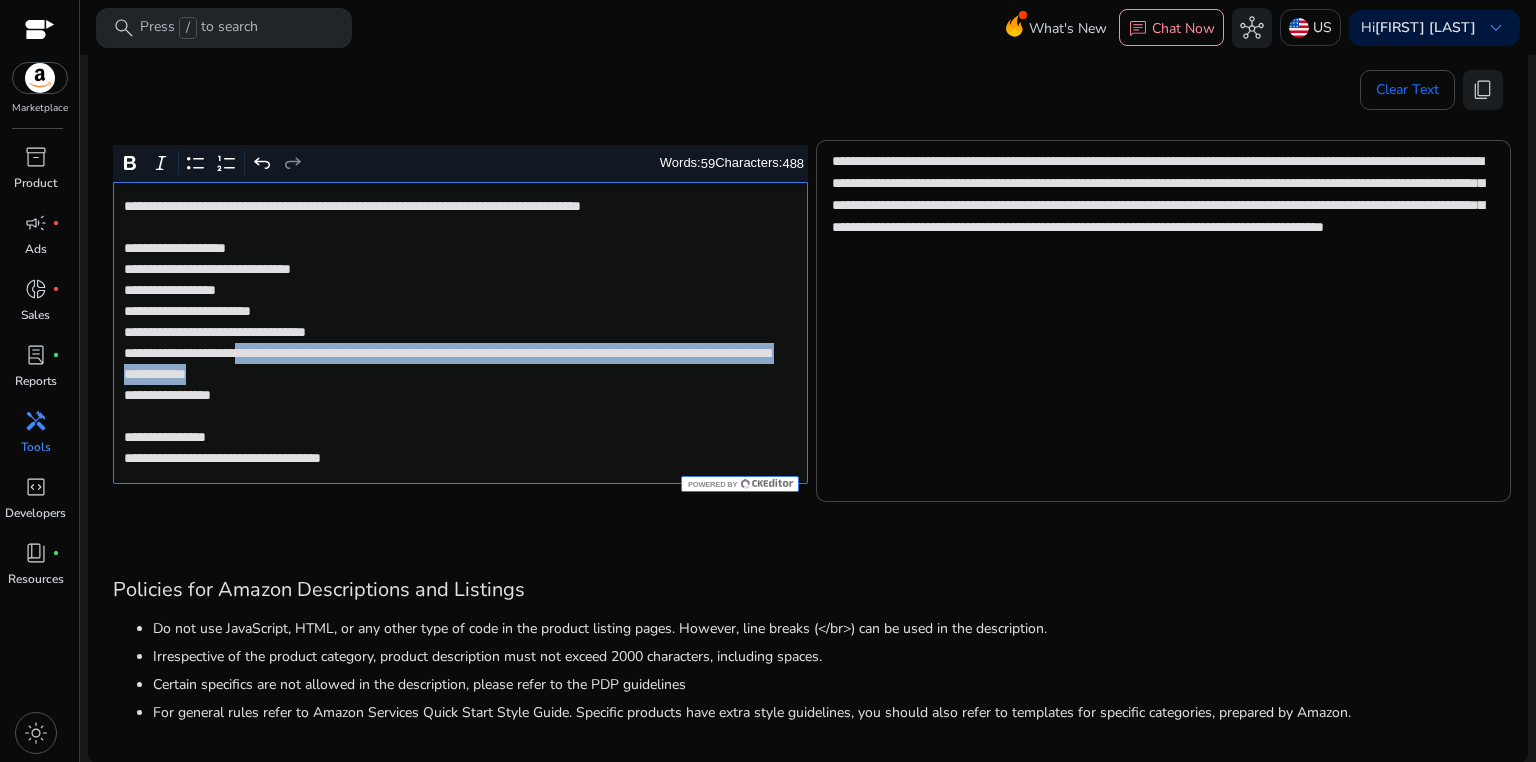 click on "**********" 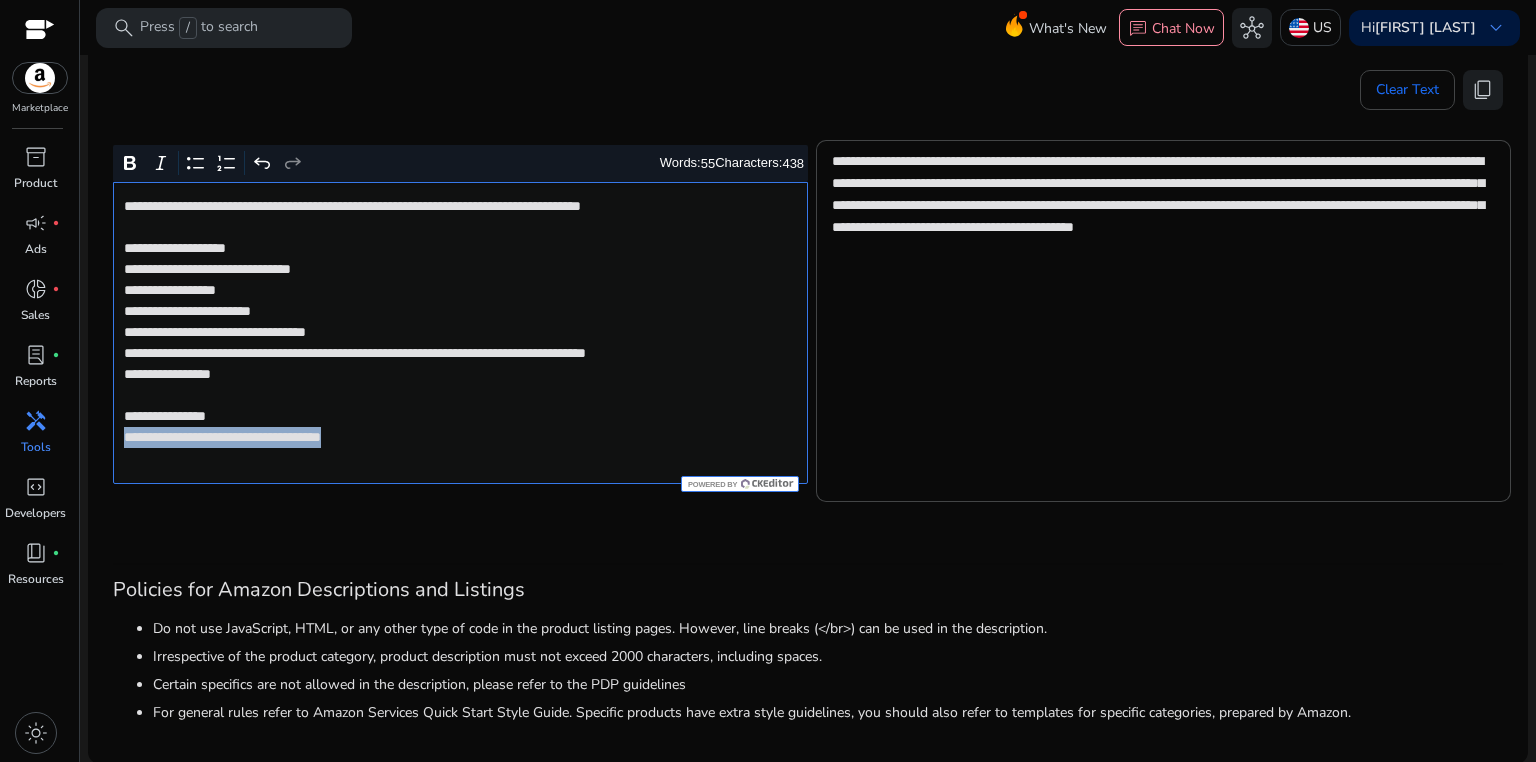 drag, startPoint x: 120, startPoint y: 459, endPoint x: 462, endPoint y: 459, distance: 342 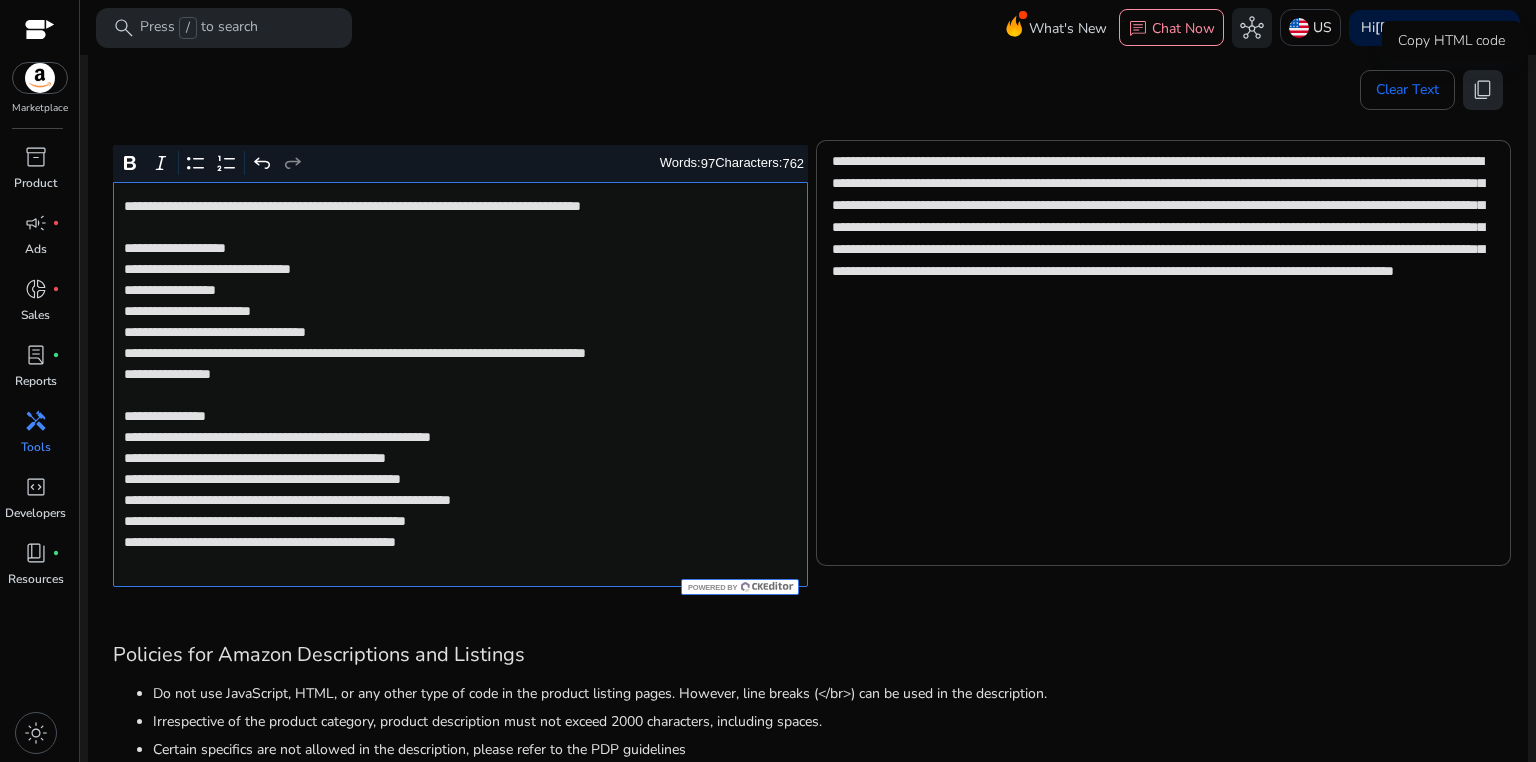 click on "content_copy" 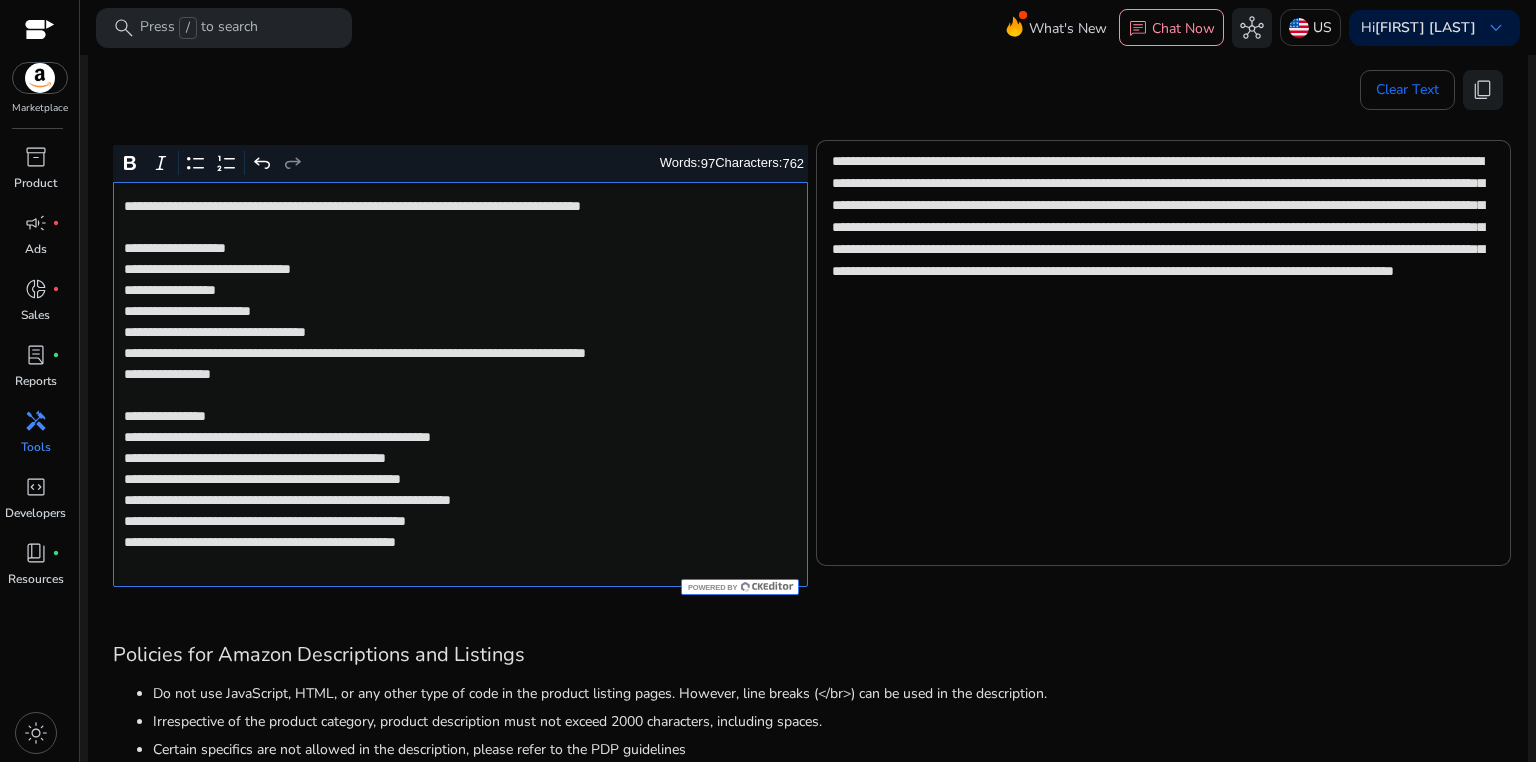 click on "**********" 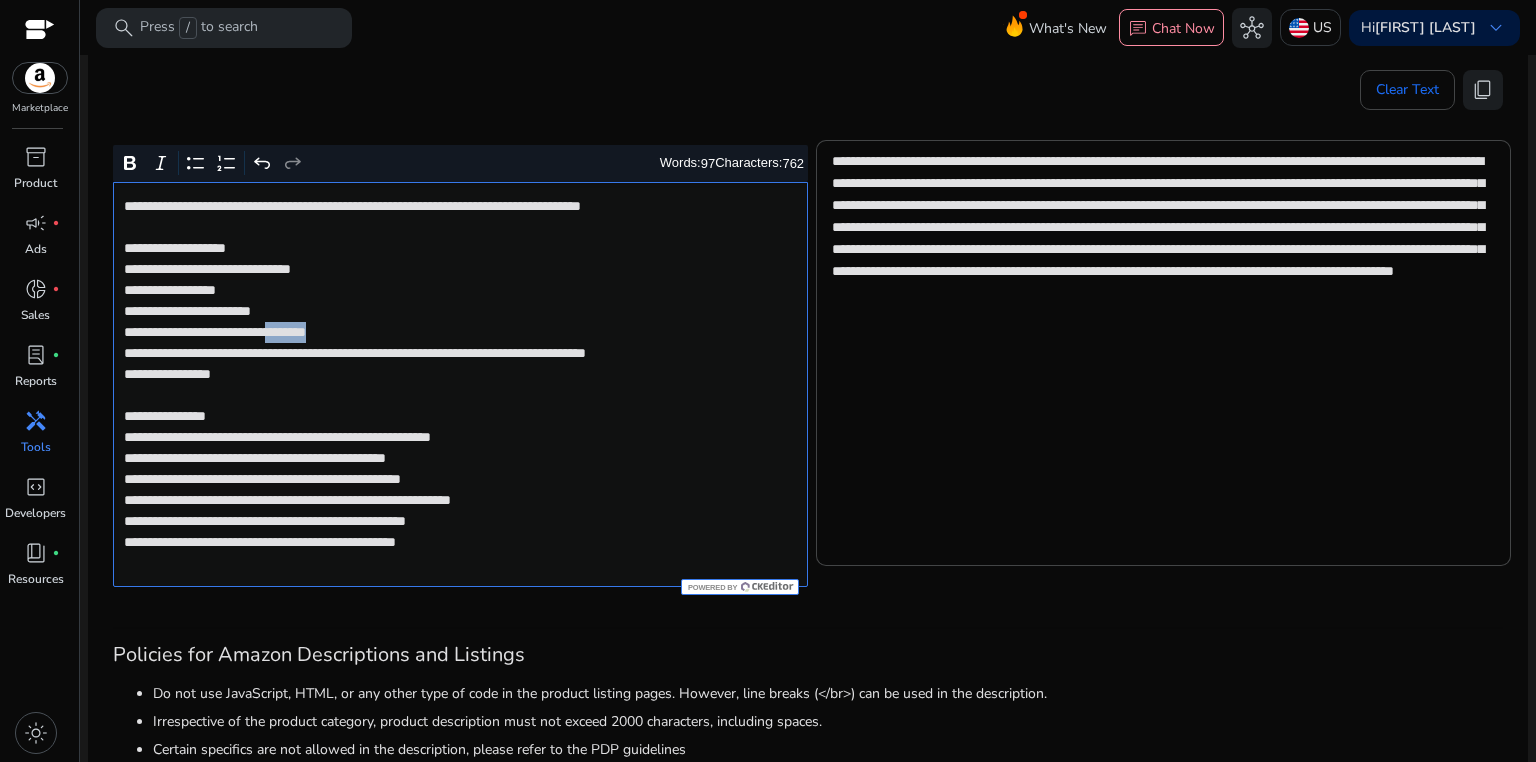 click on "**********" 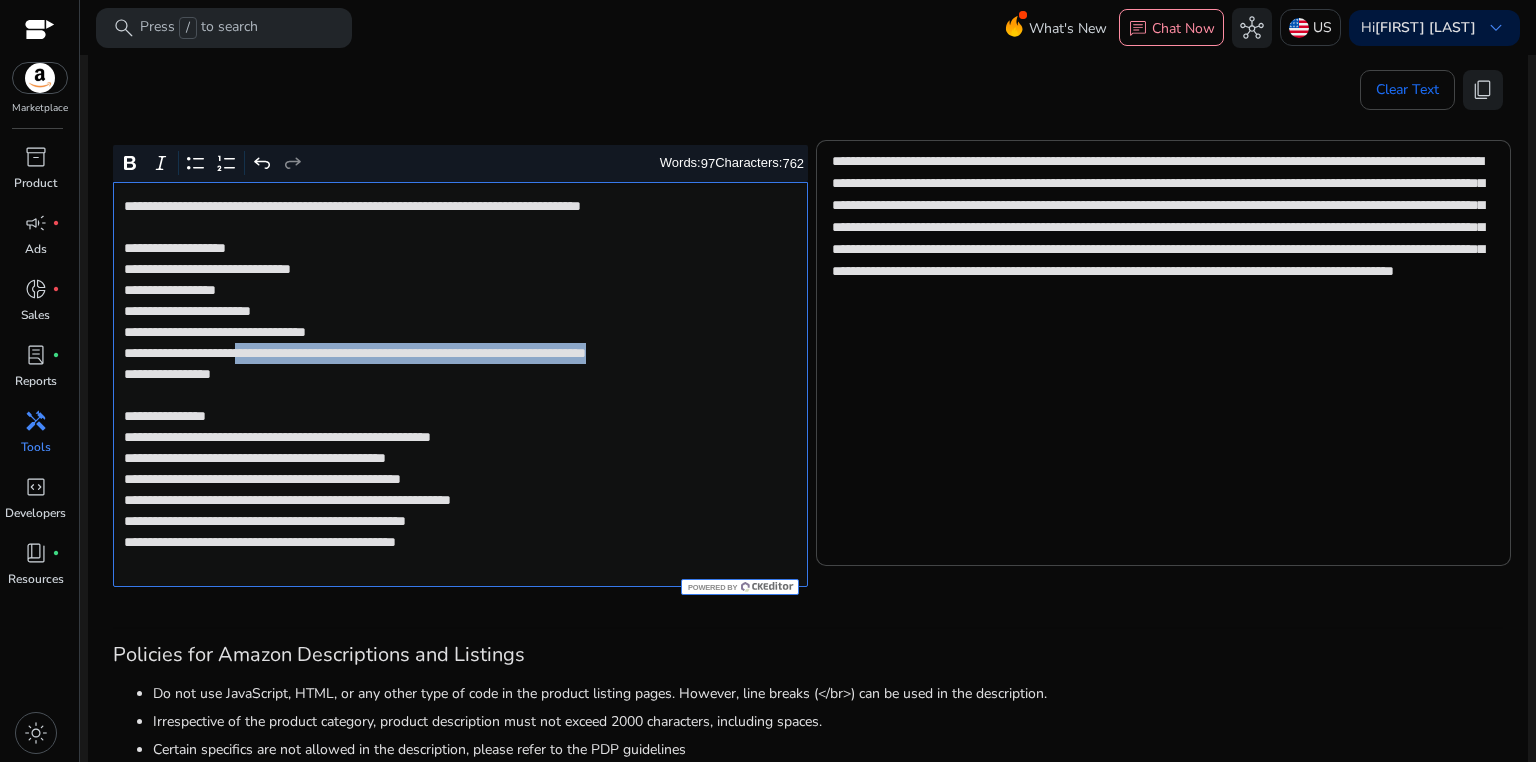 drag, startPoint x: 281, startPoint y: 351, endPoint x: 282, endPoint y: 364, distance: 13.038404 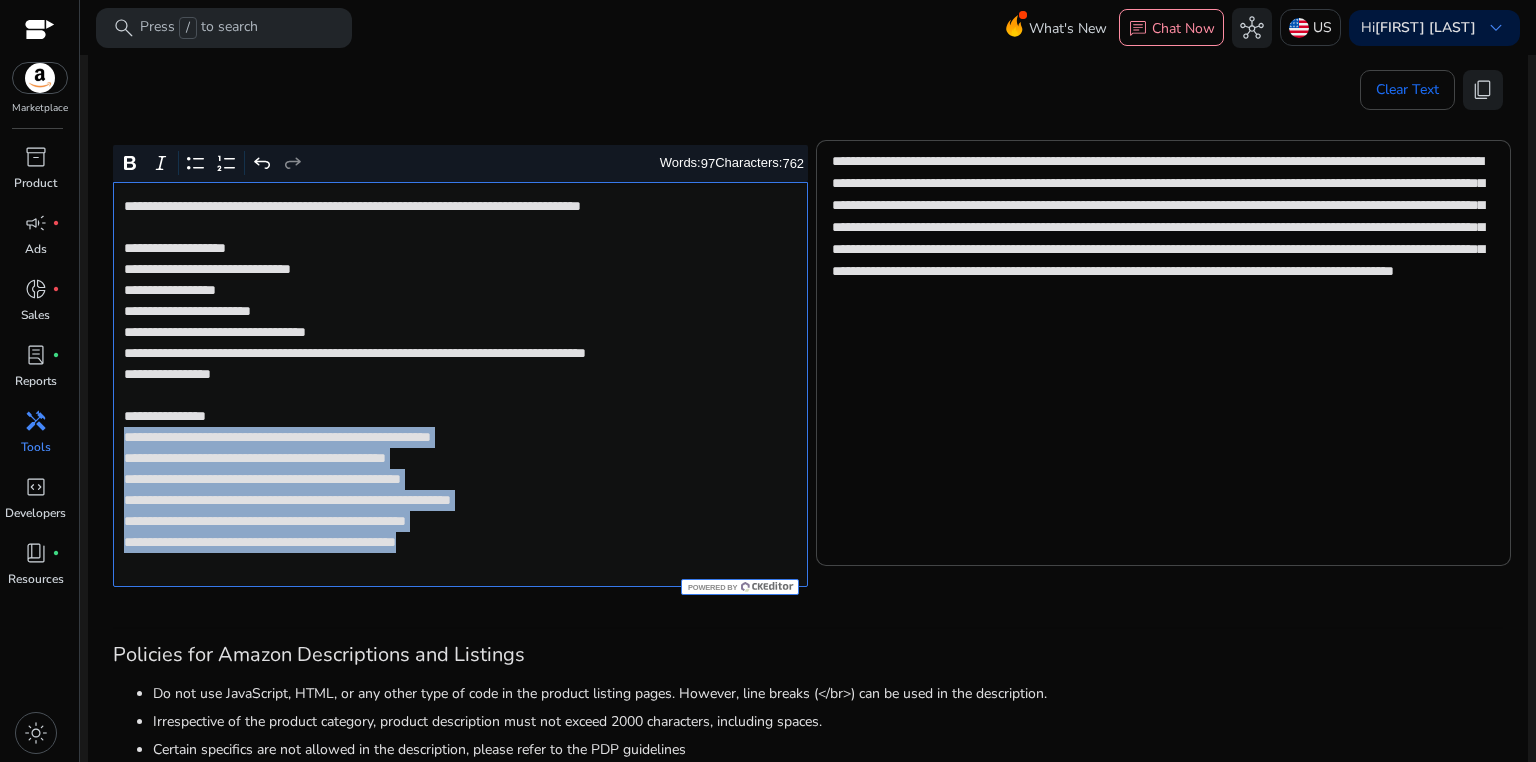 drag, startPoint x: 123, startPoint y: 460, endPoint x: 495, endPoint y: 568, distance: 387.3603 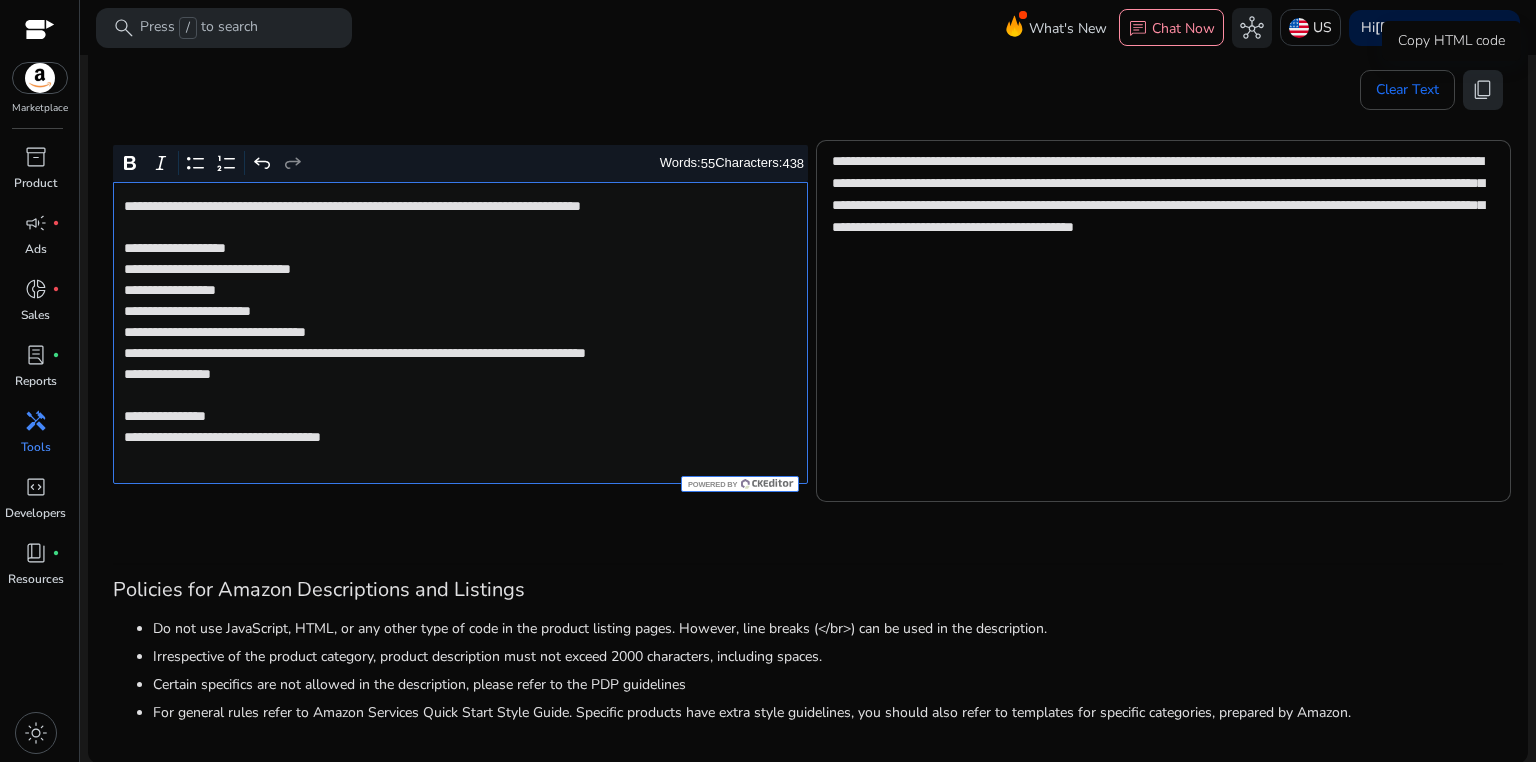 click on "content_copy" 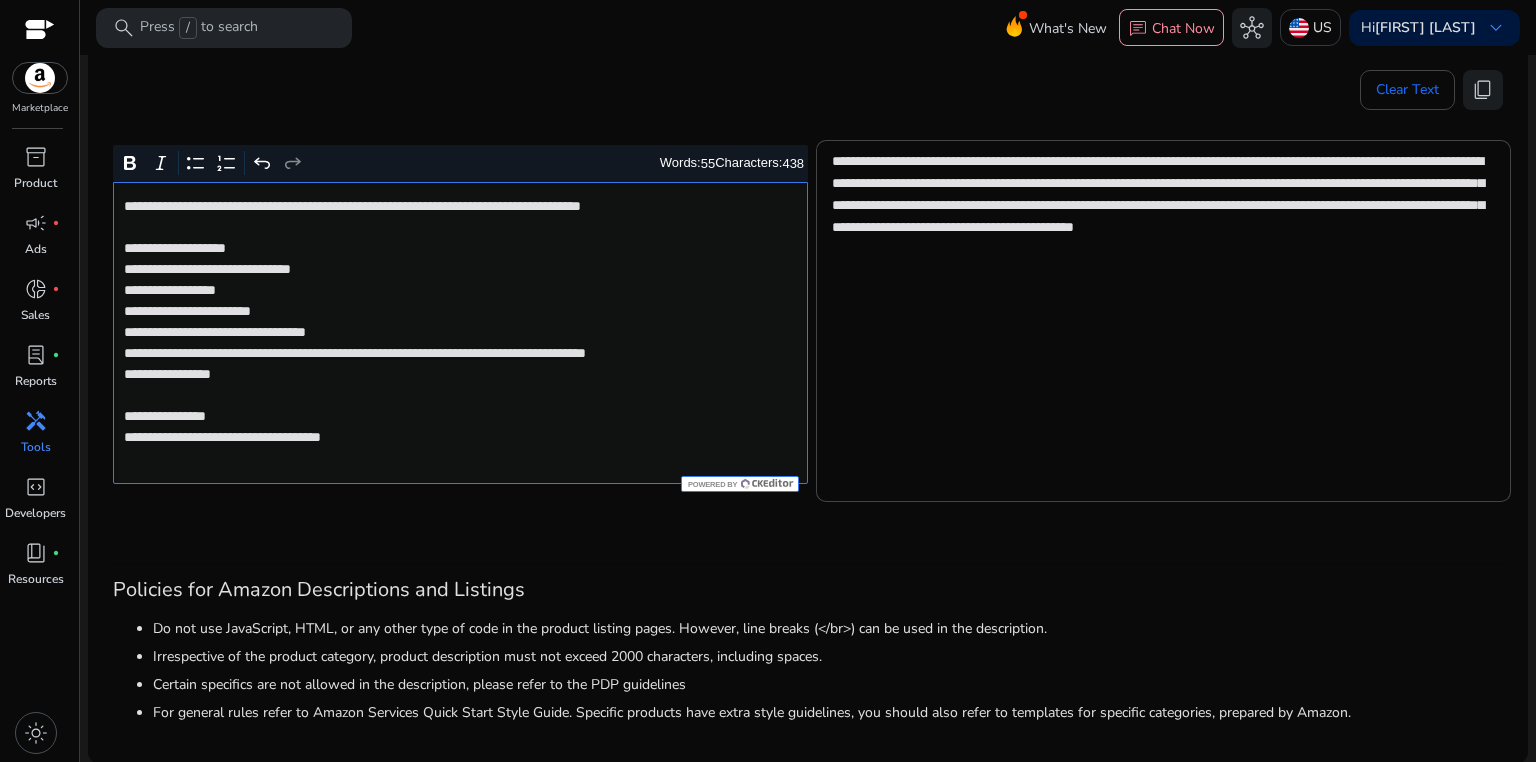 click on "**********" 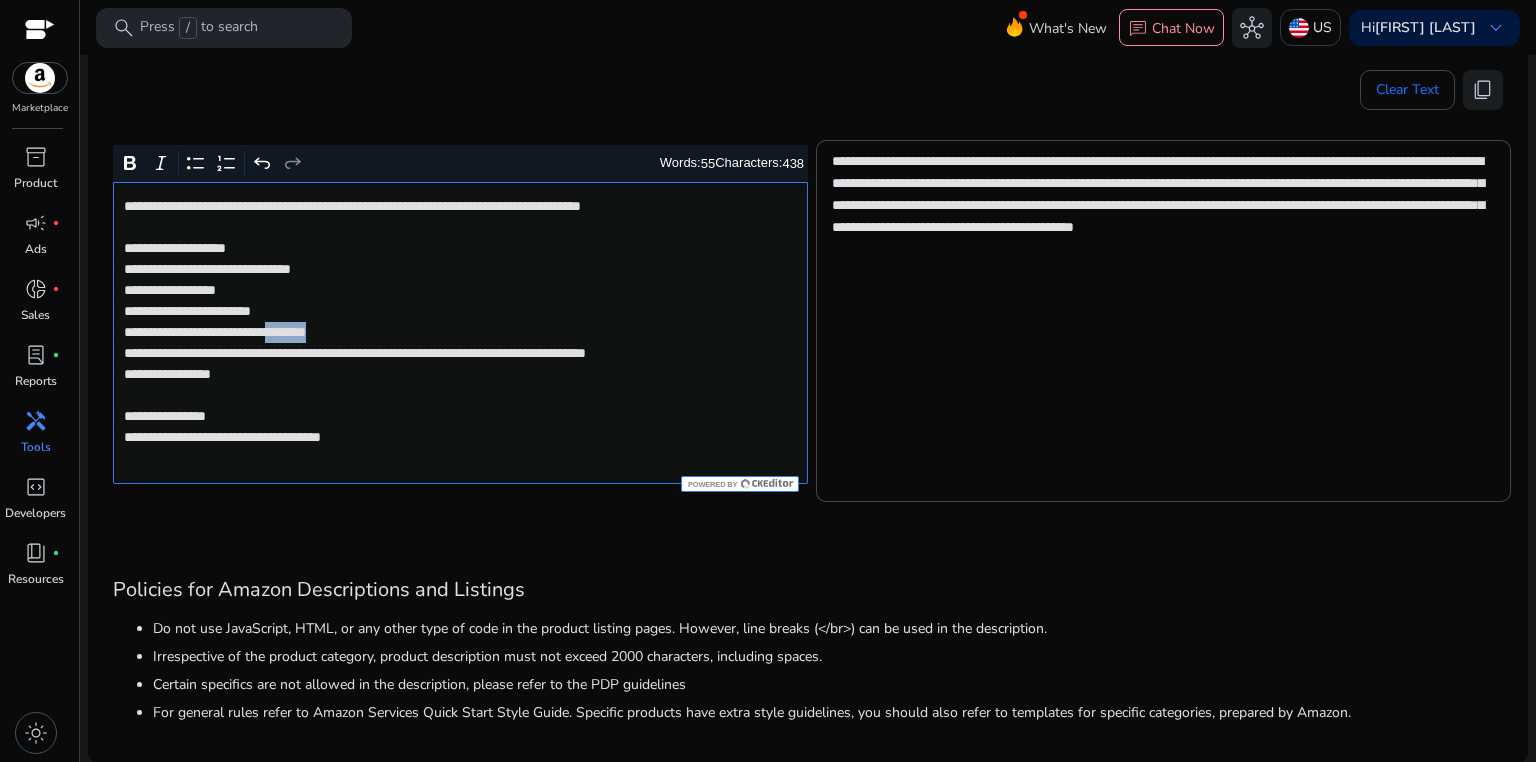 click on "**********" 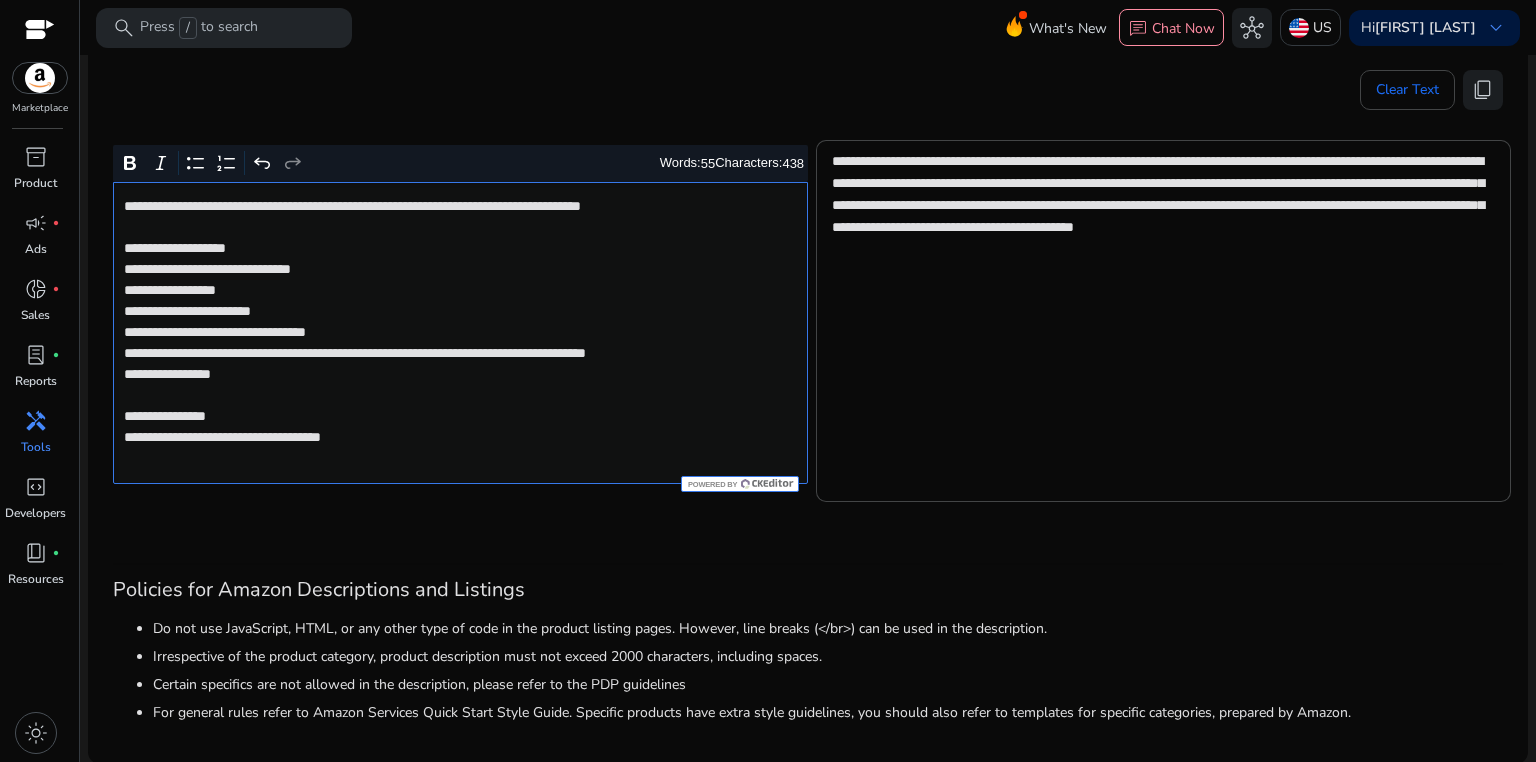 click on "**********" 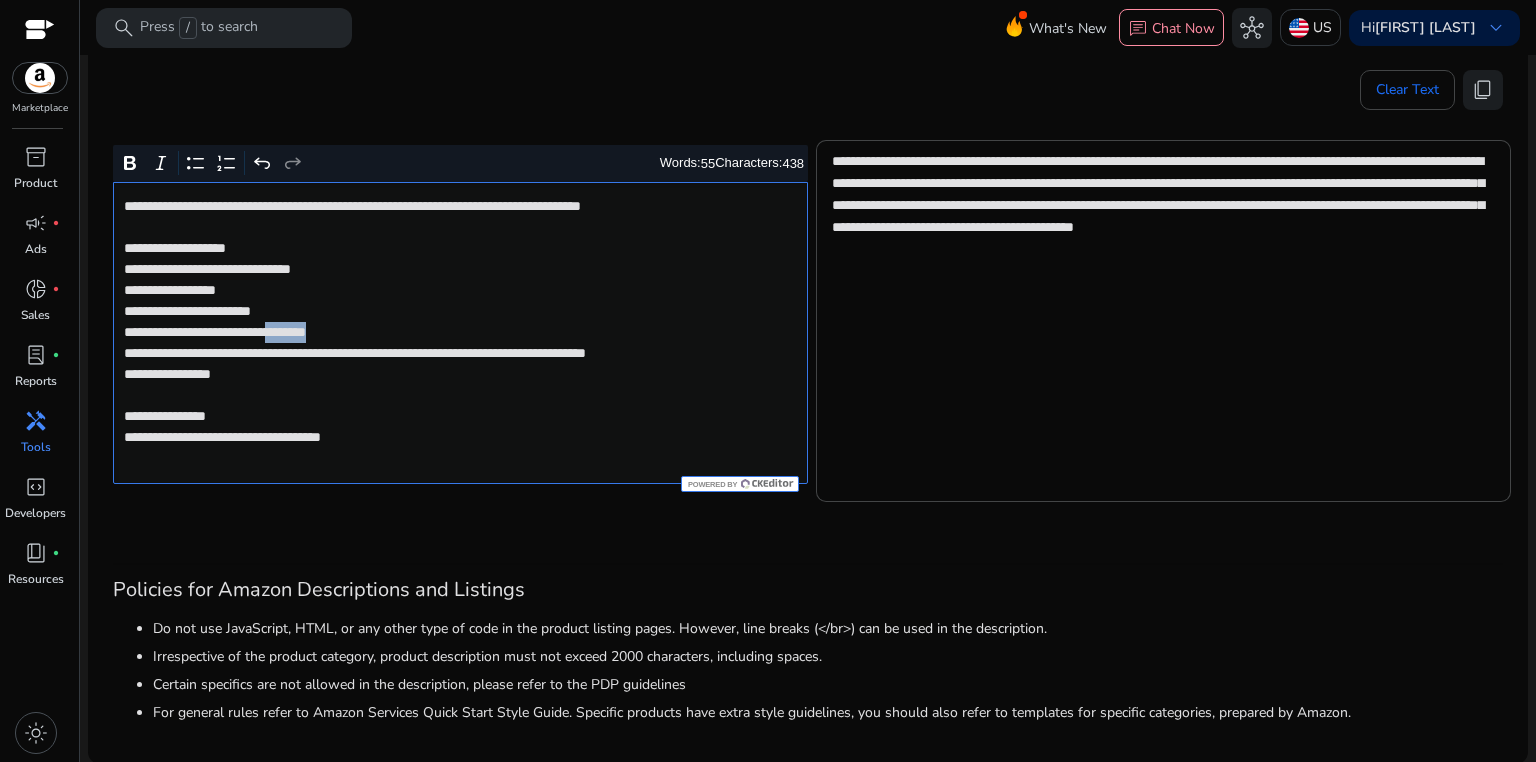 click on "**********" 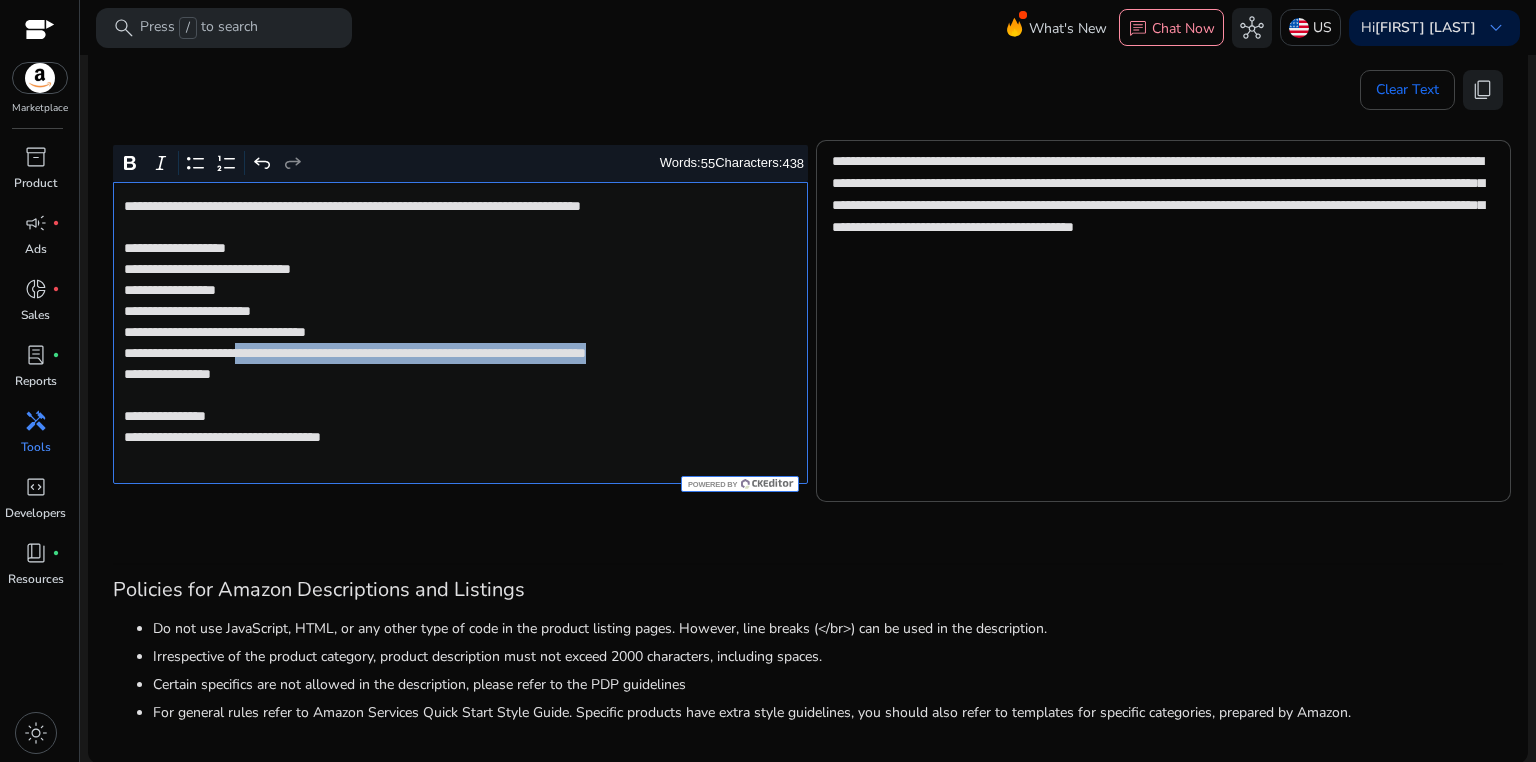drag, startPoint x: 285, startPoint y: 352, endPoint x: 285, endPoint y: 364, distance: 12 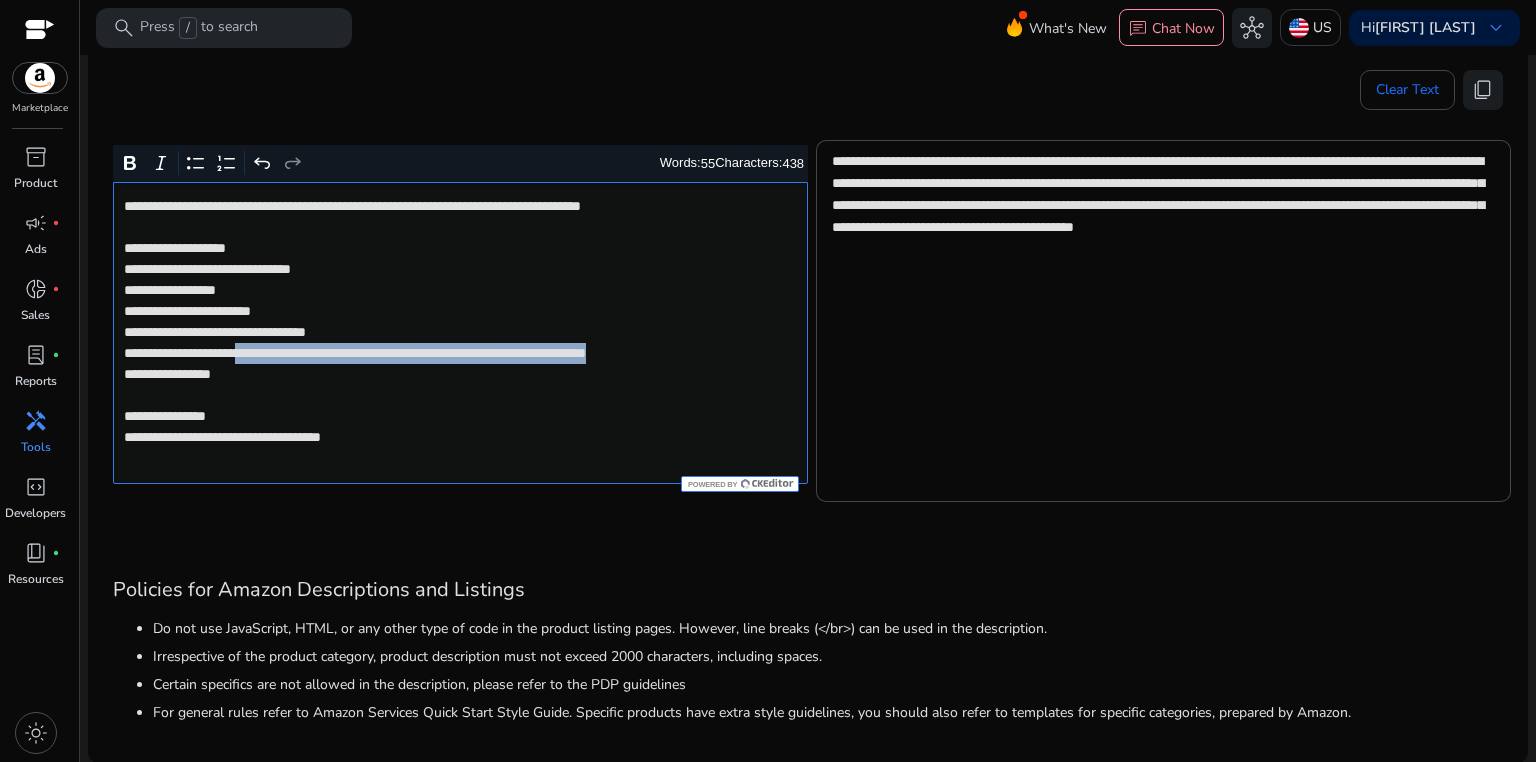 click on "**********" 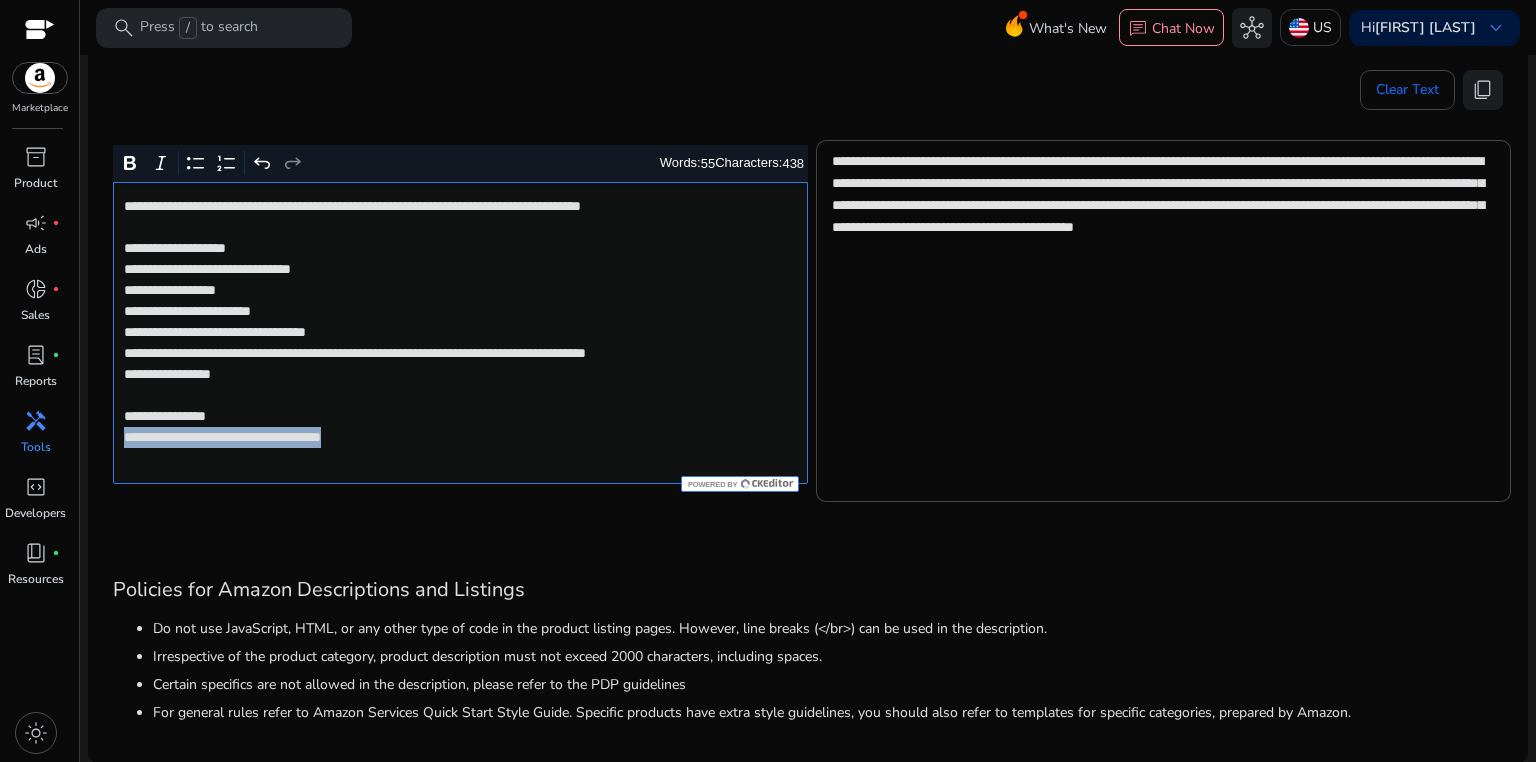 drag, startPoint x: 117, startPoint y: 458, endPoint x: 452, endPoint y: 456, distance: 335.00598 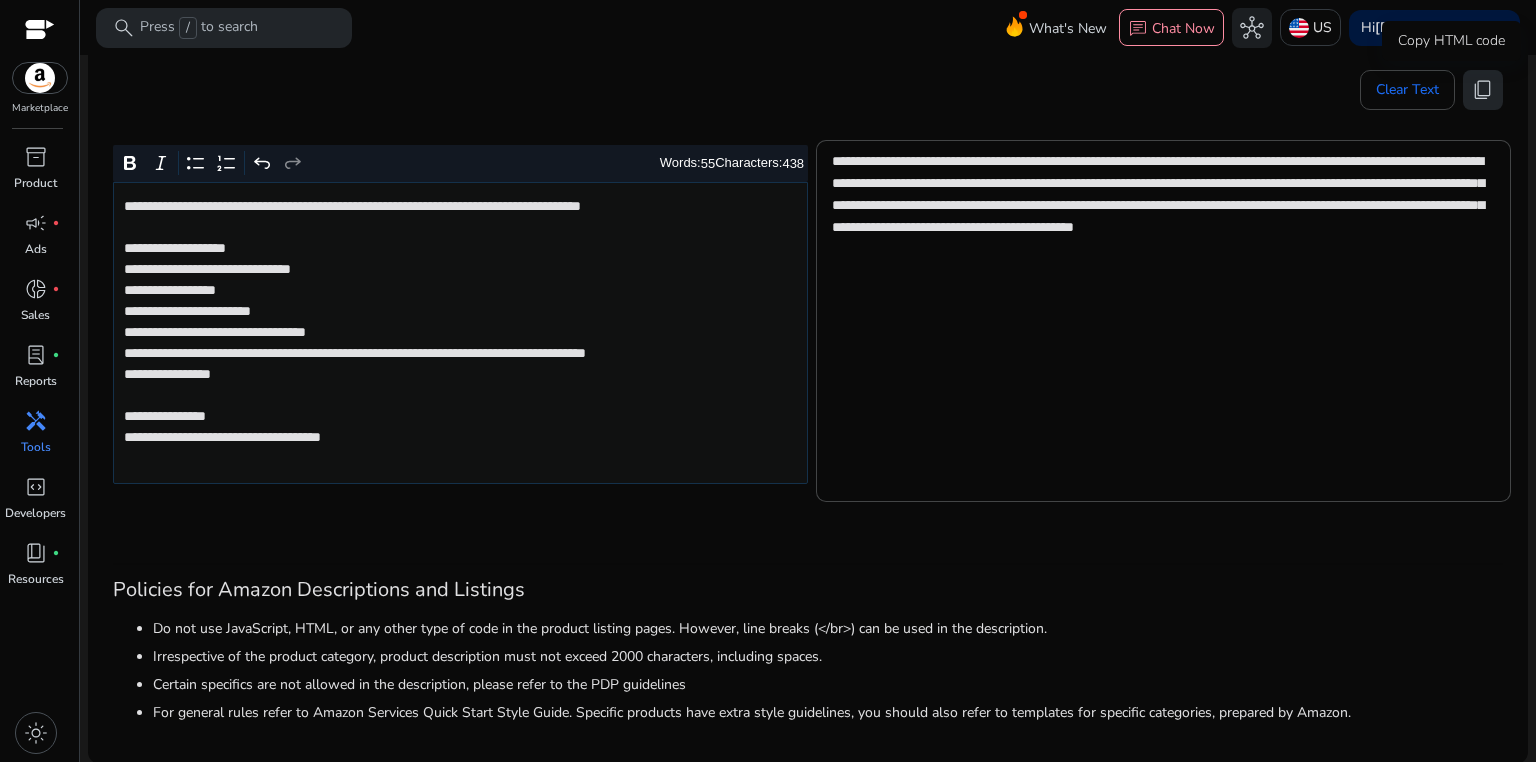 click on "content_copy" 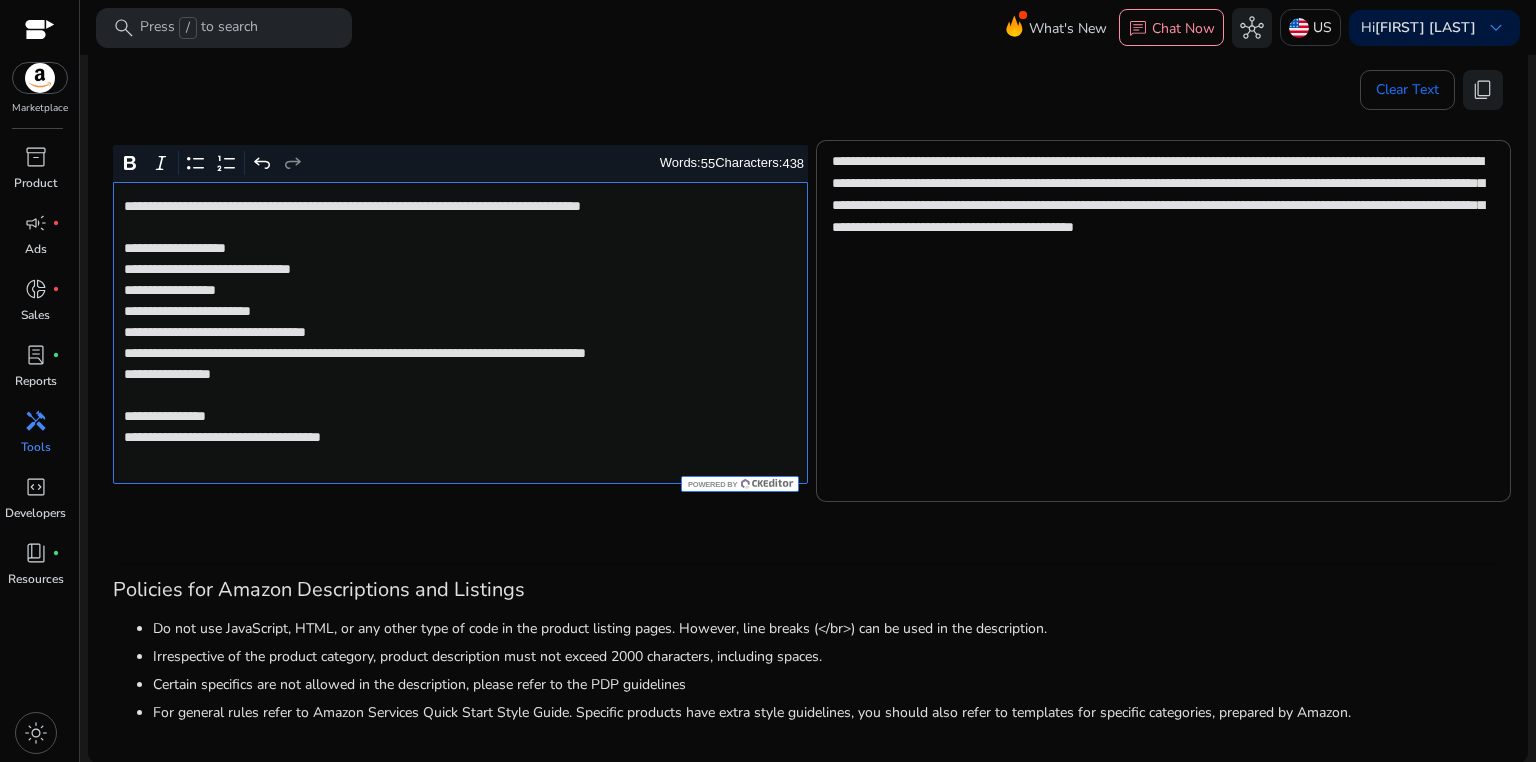 click on "**********" 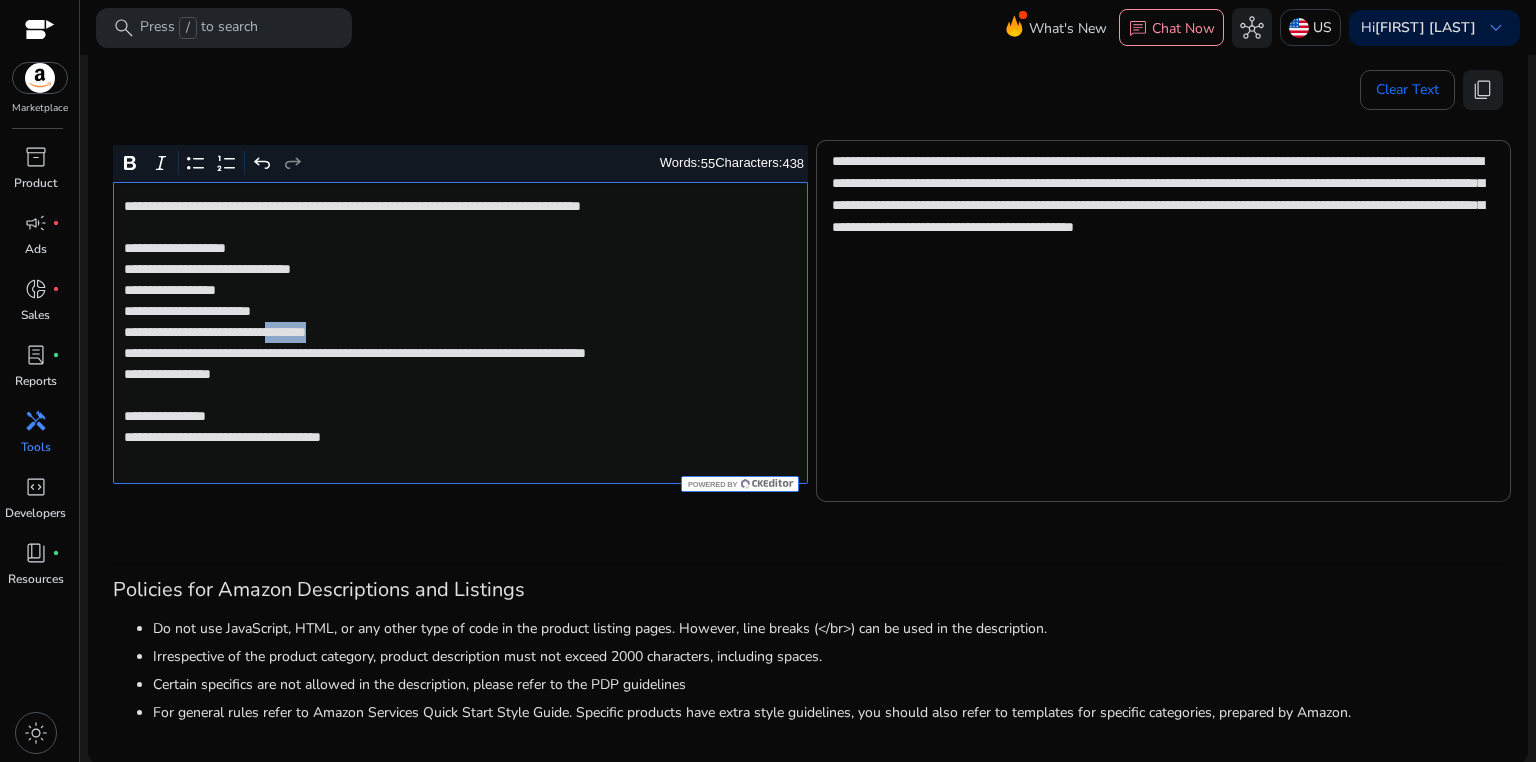 click on "**********" 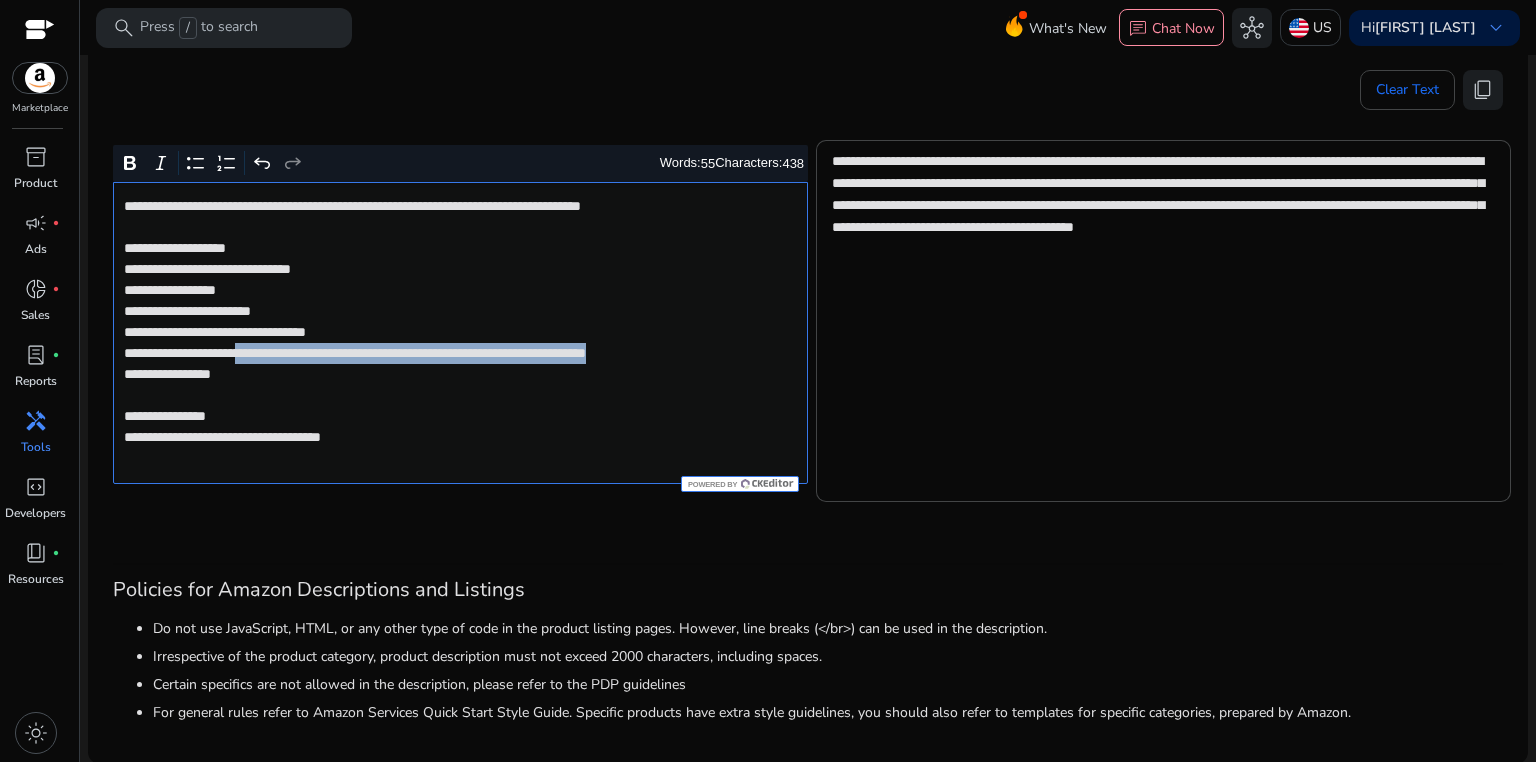 drag, startPoint x: 284, startPoint y: 353, endPoint x: 290, endPoint y: 372, distance: 19.924858 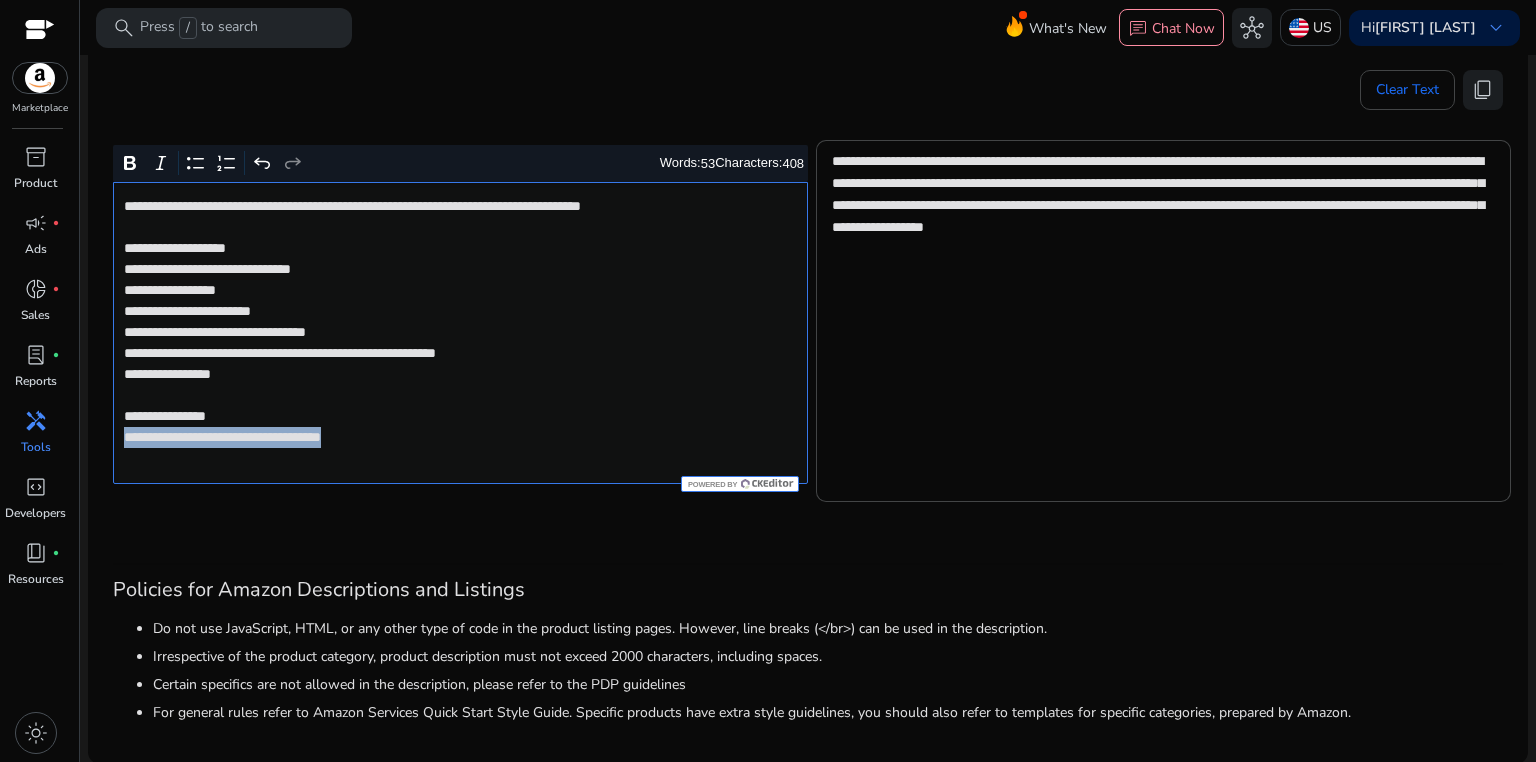 drag, startPoint x: 122, startPoint y: 439, endPoint x: 440, endPoint y: 442, distance: 318.01416 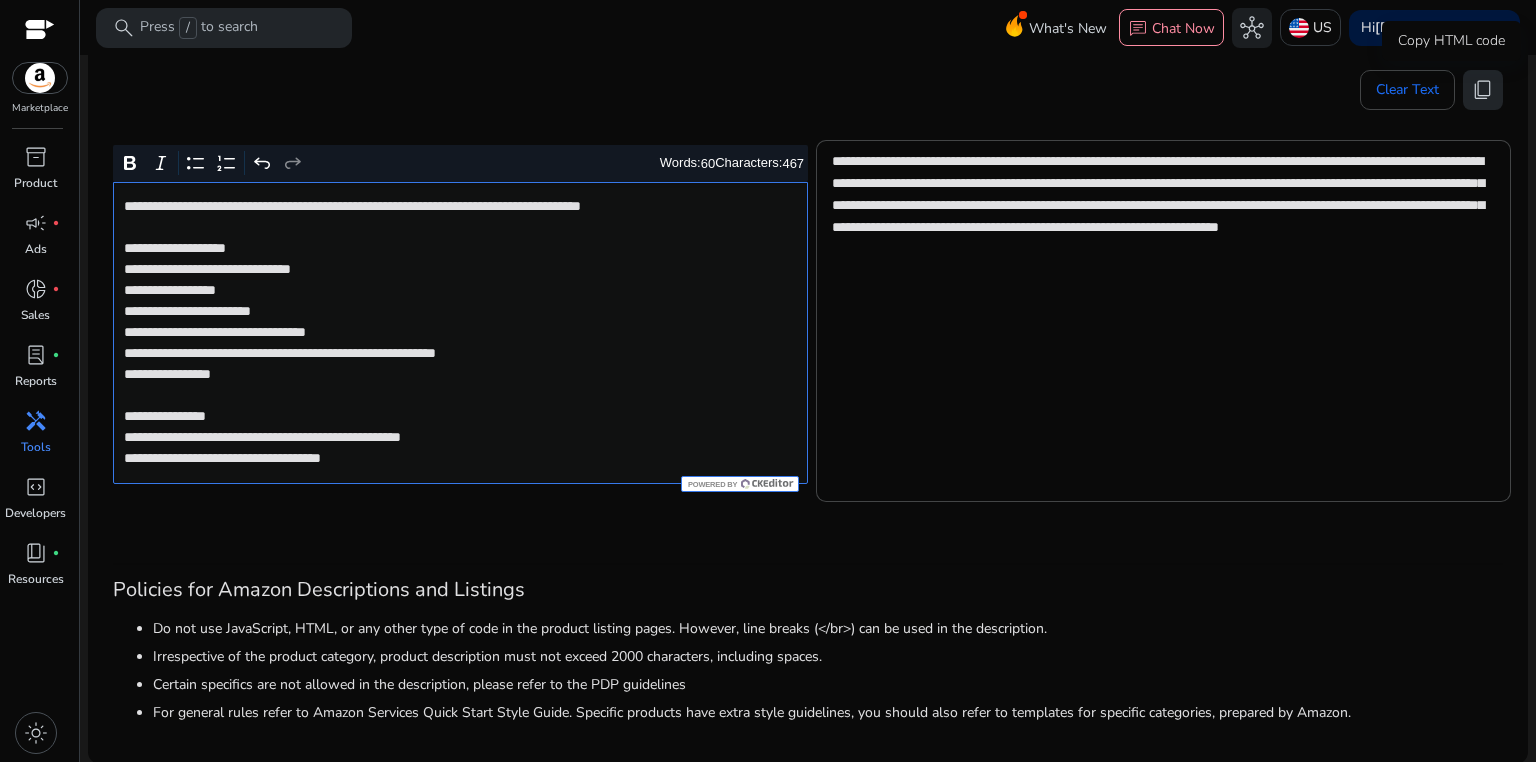 click on "content_copy" 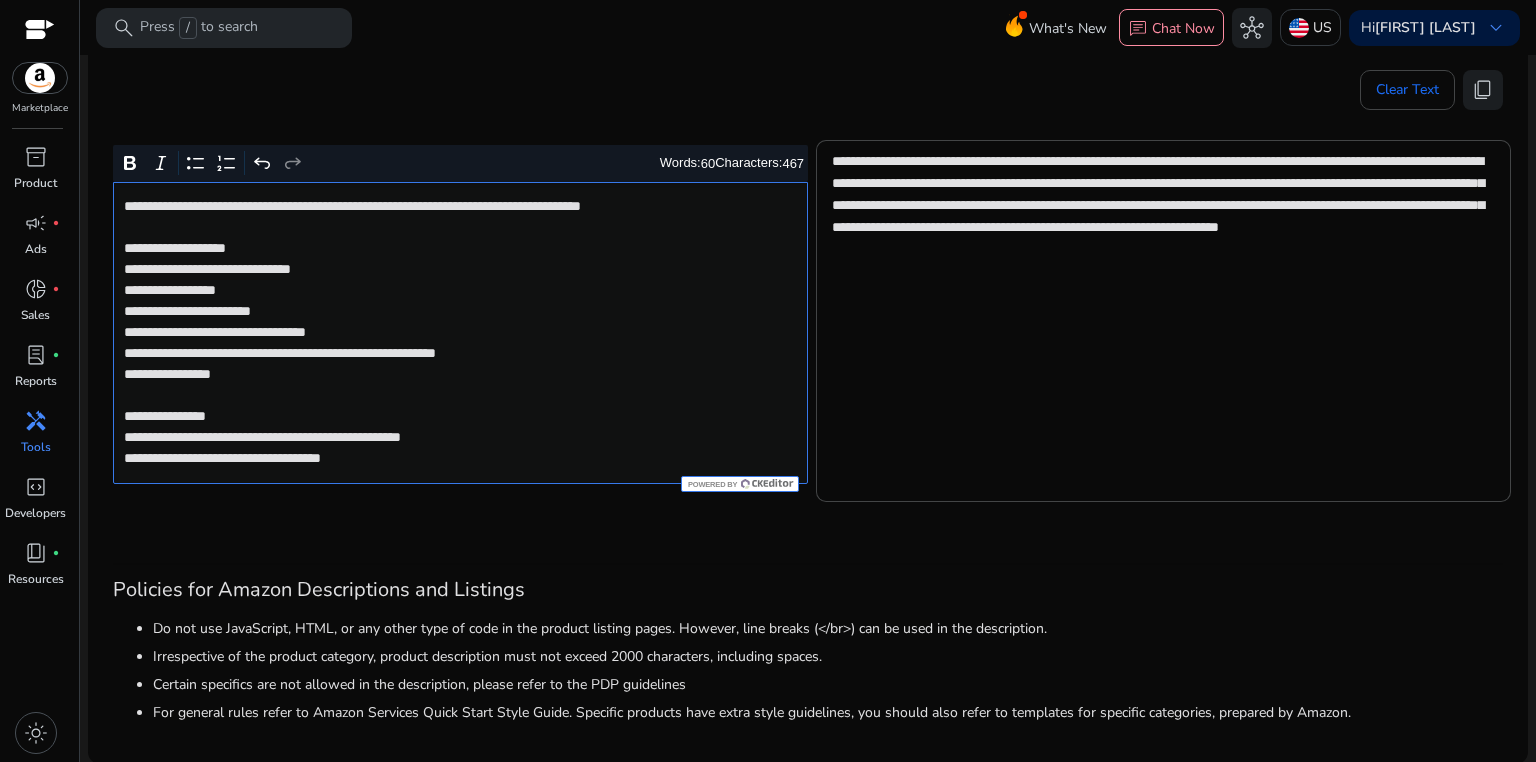 click on "**********" 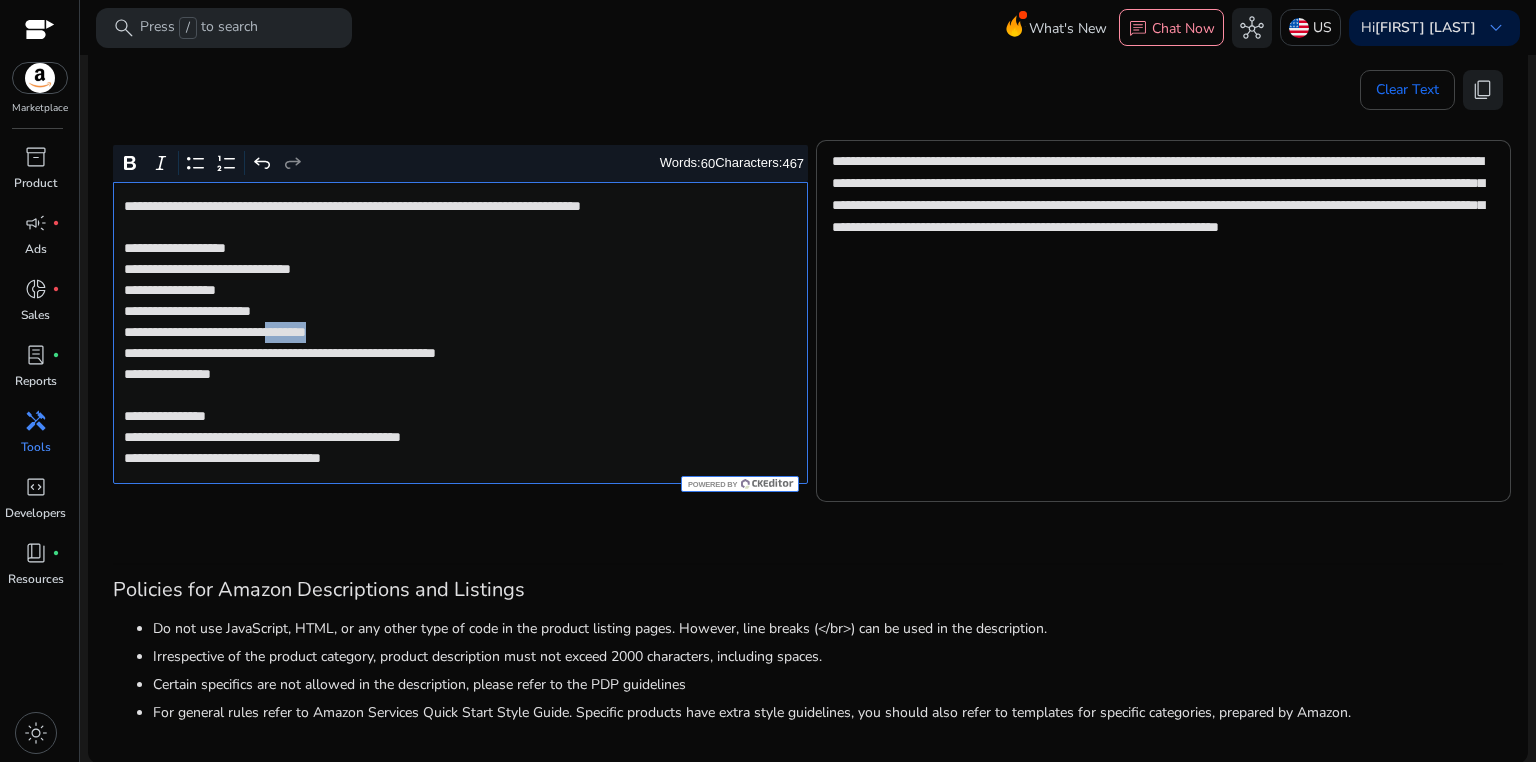 click on "**********" 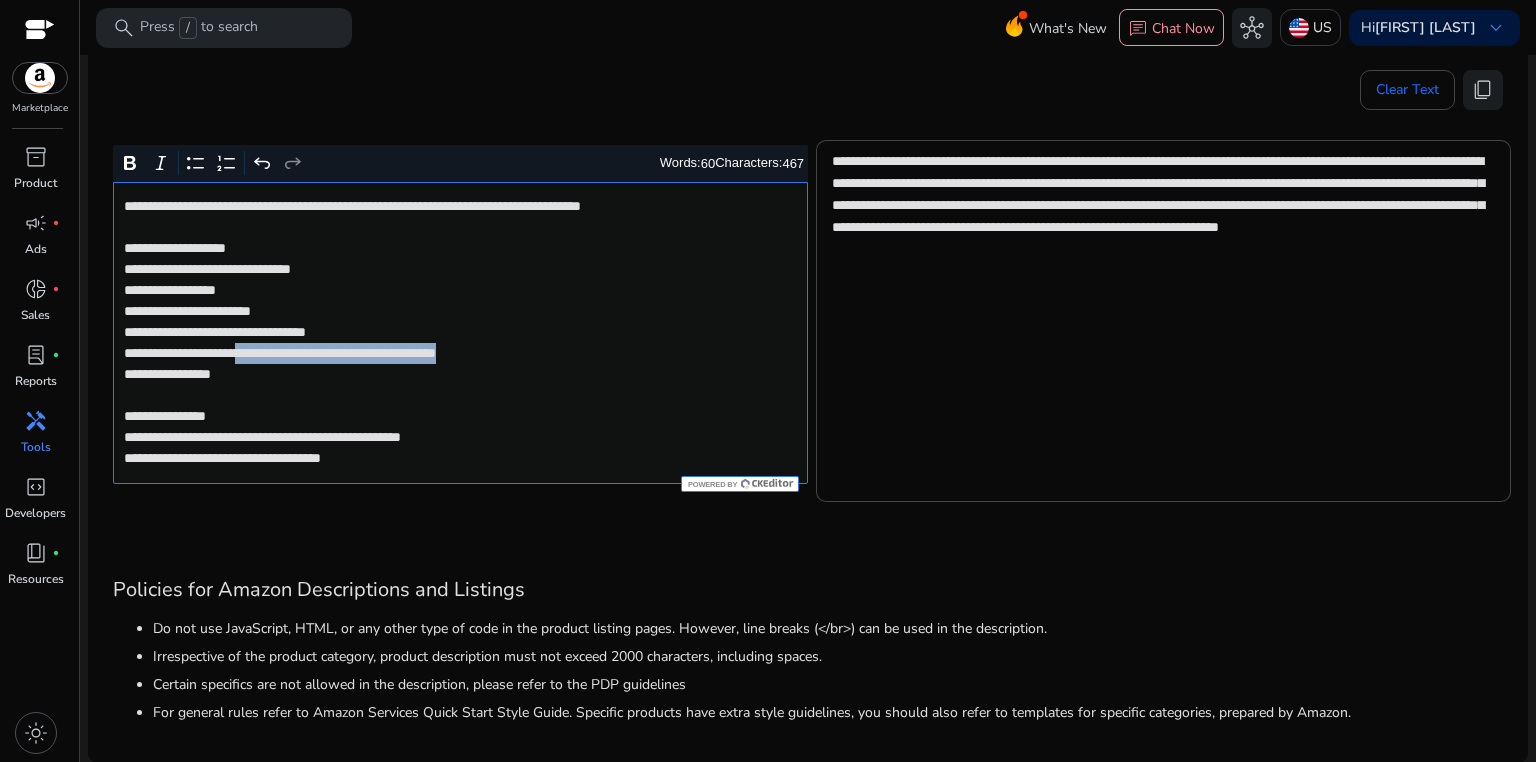 drag, startPoint x: 285, startPoint y: 348, endPoint x: 624, endPoint y: 348, distance: 339 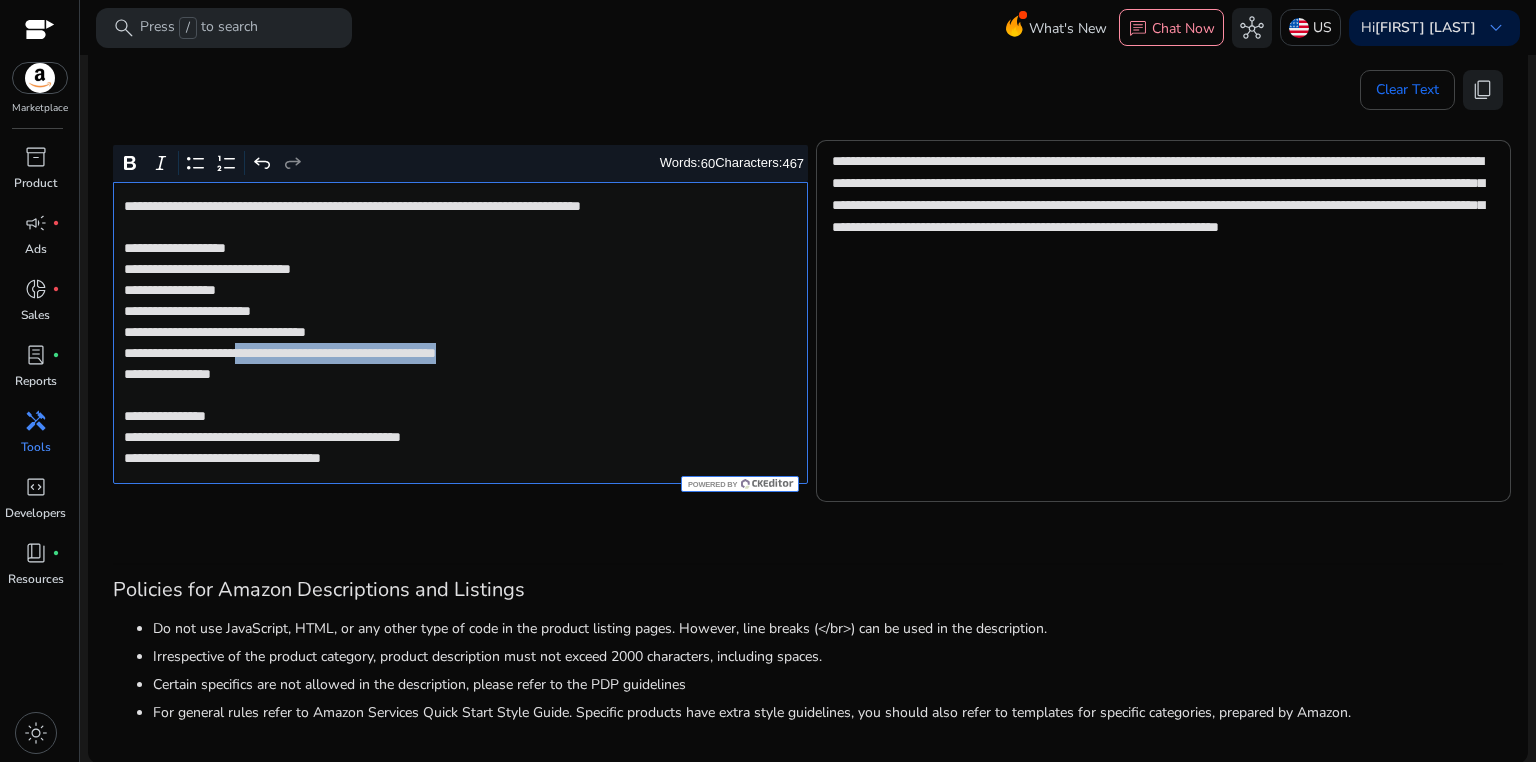click on "**********" 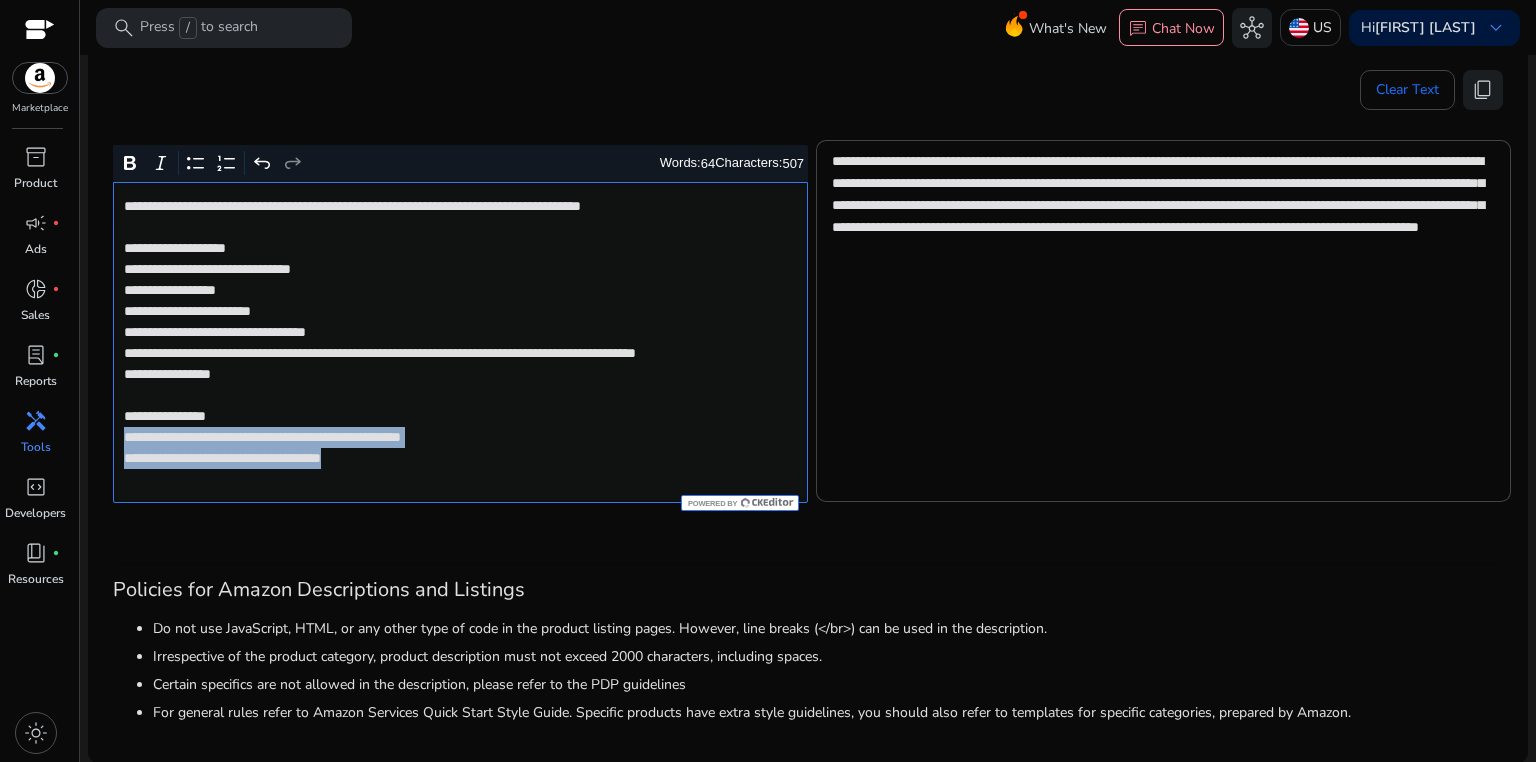drag, startPoint x: 120, startPoint y: 456, endPoint x: 439, endPoint y: 482, distance: 320.0578 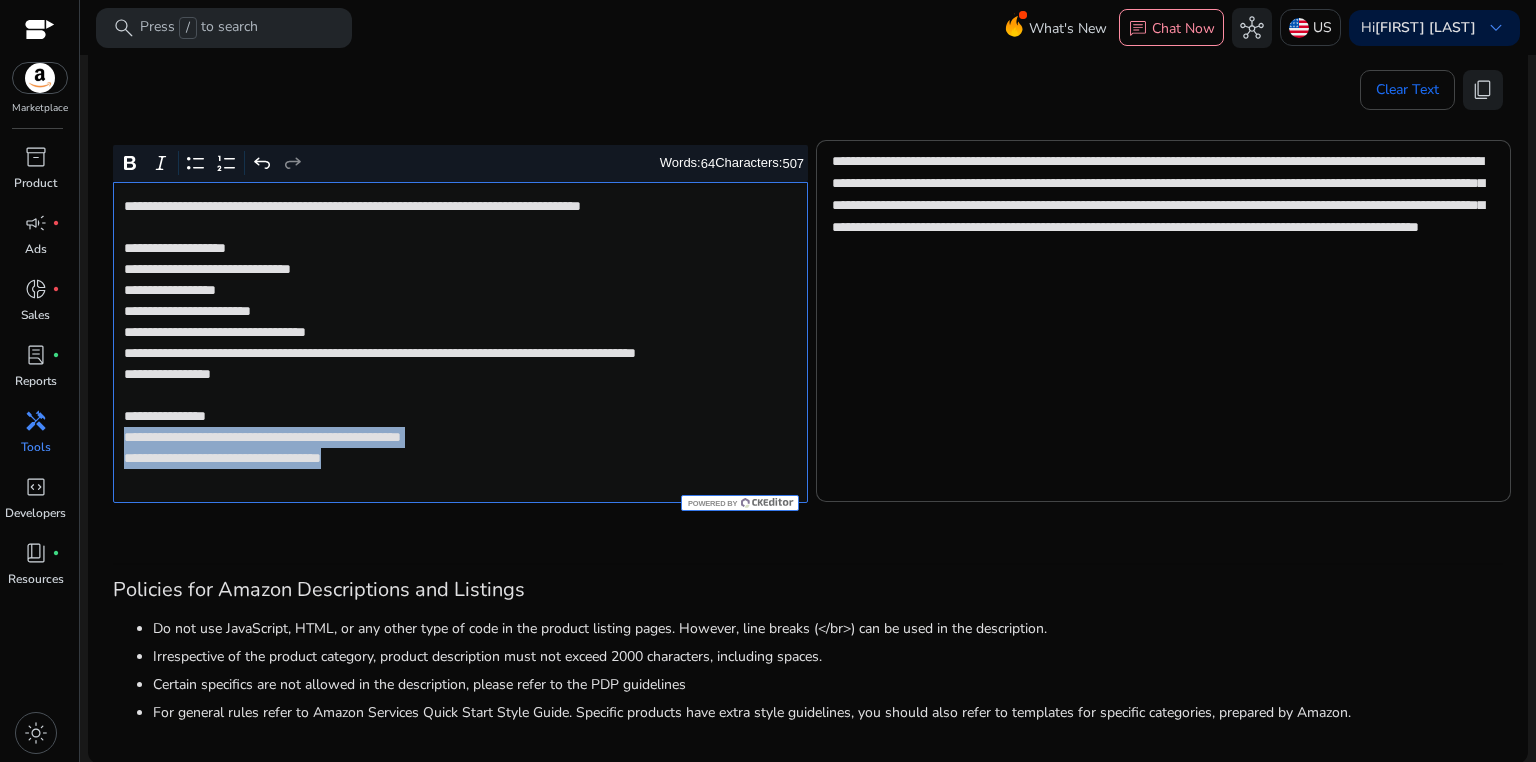 click on "**********" 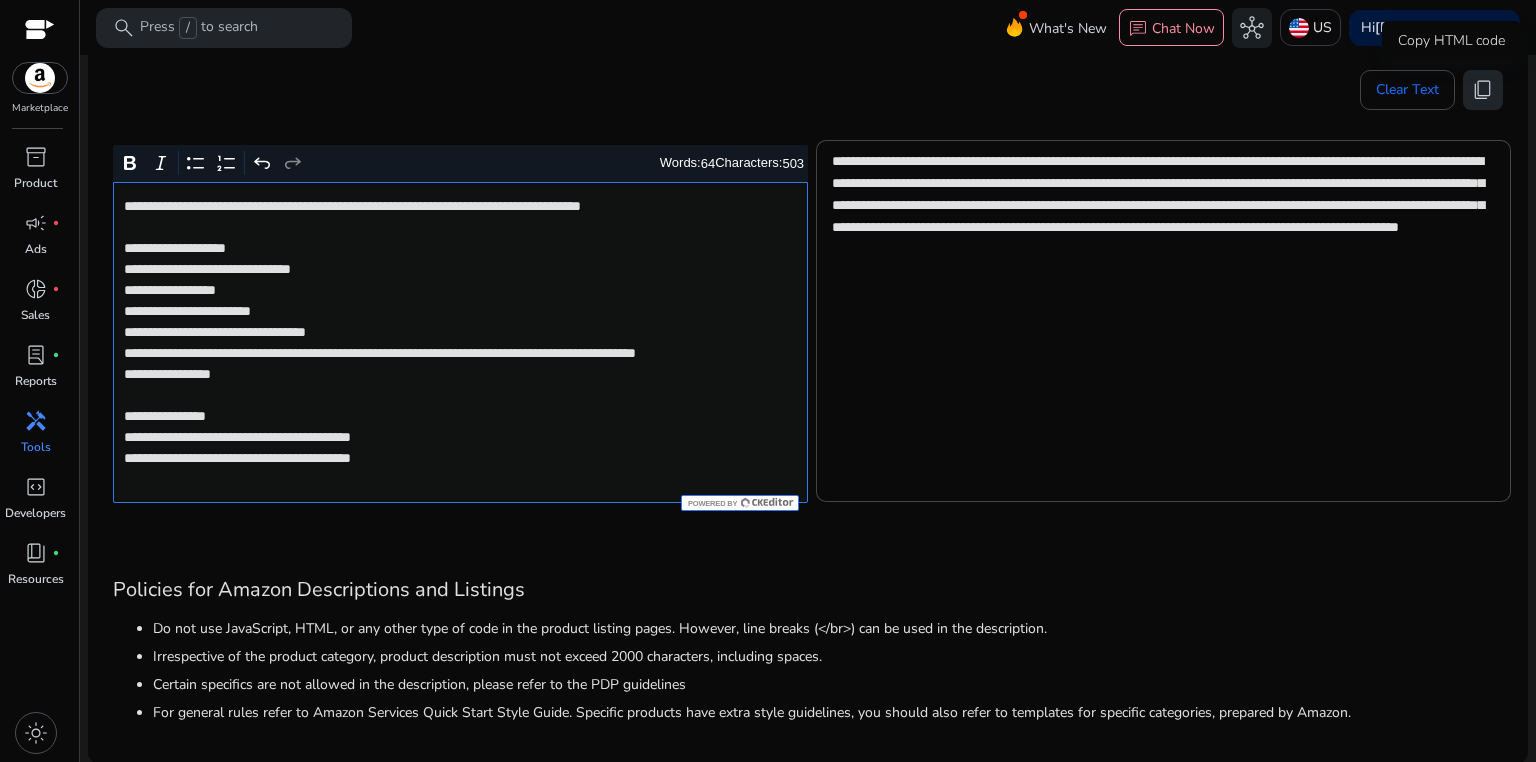 click on "content_copy" 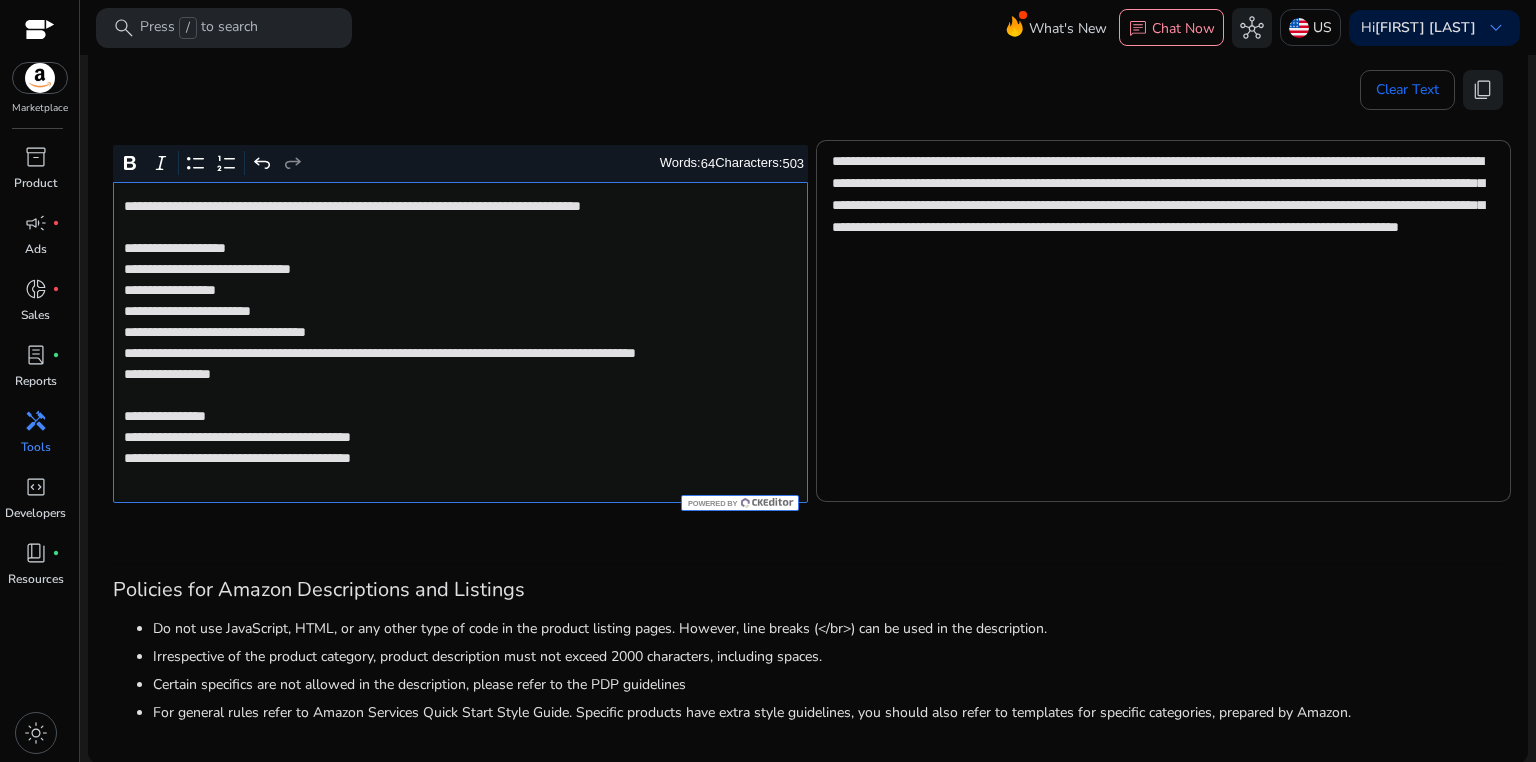click on "**********" 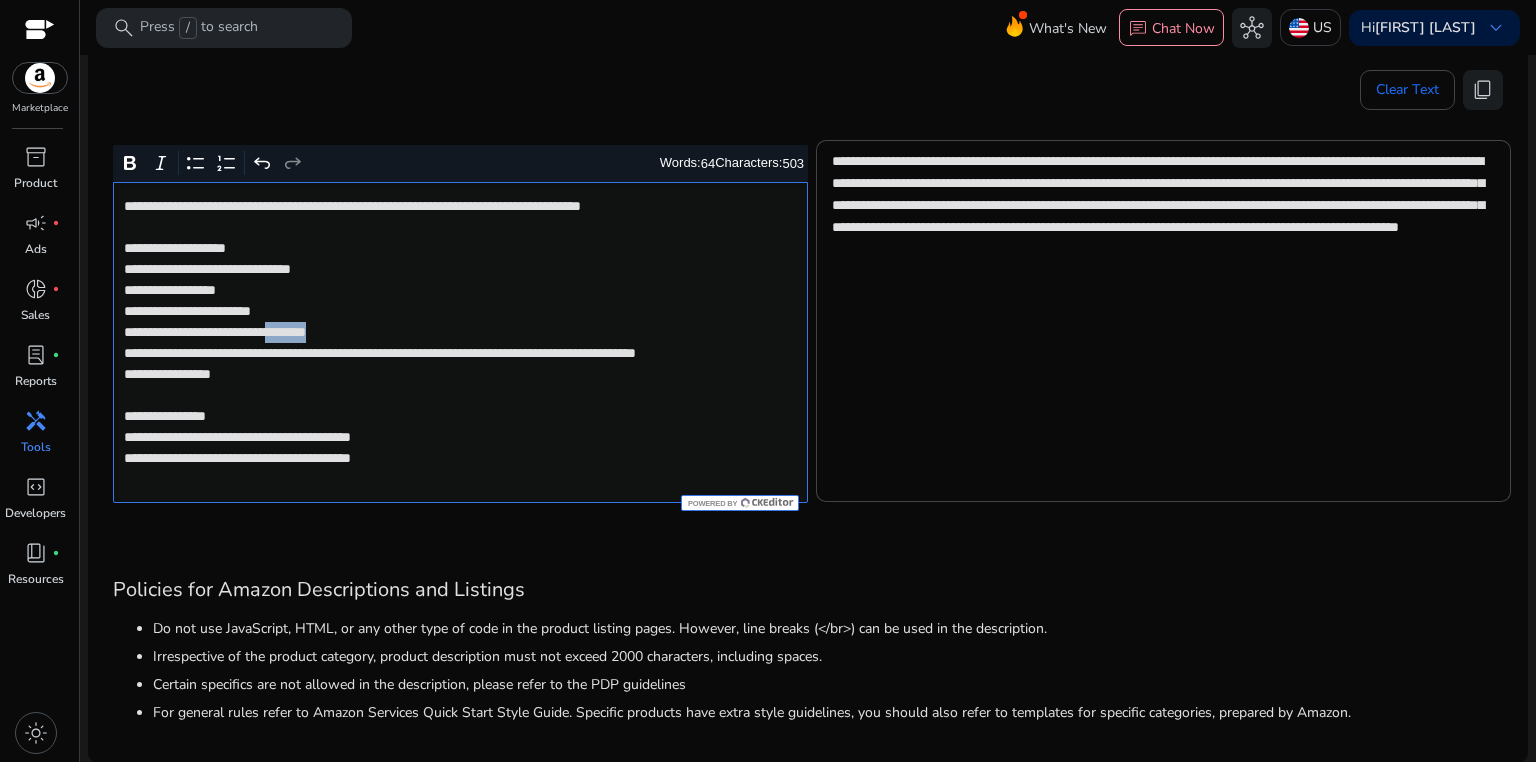 click on "**********" 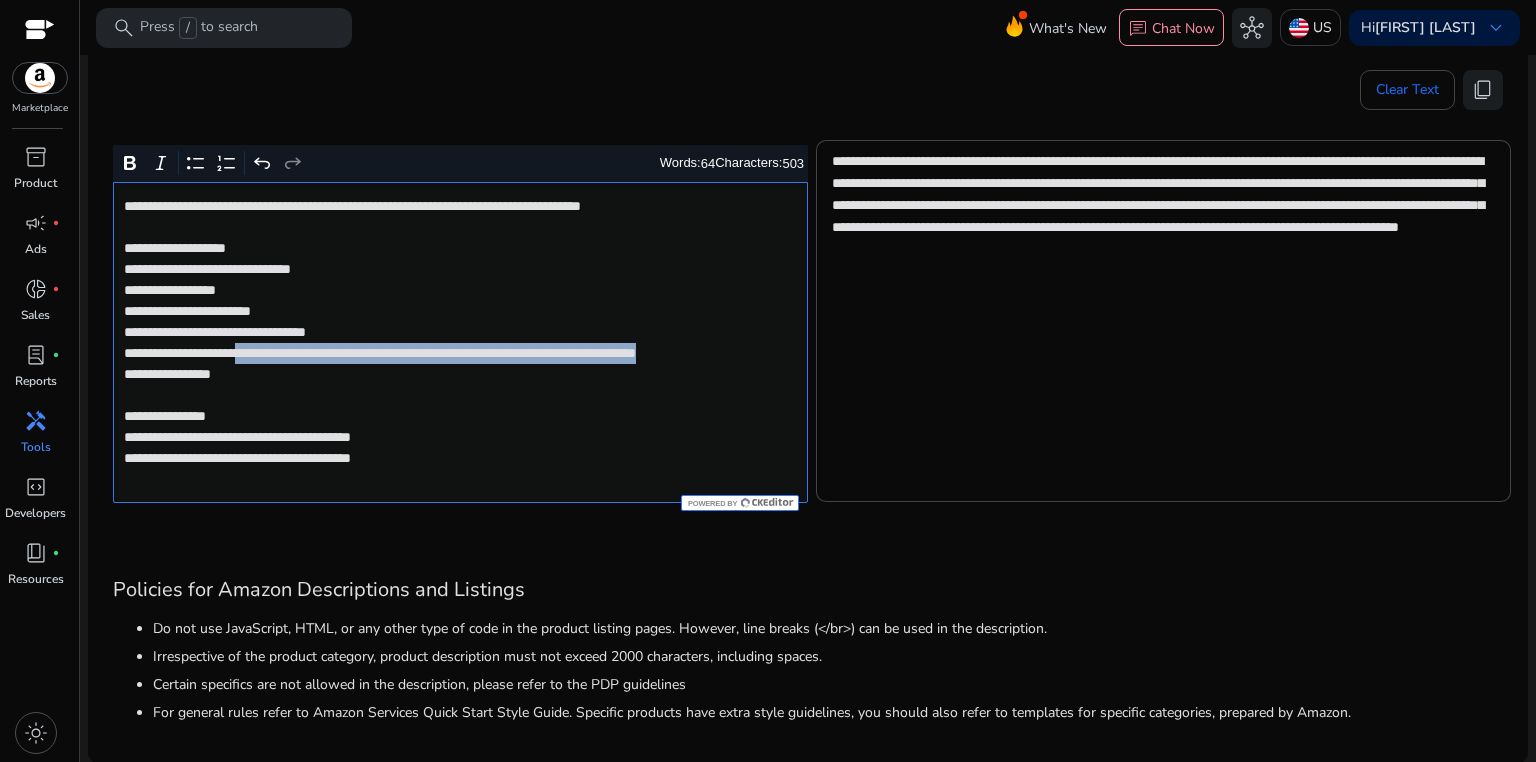 drag, startPoint x: 281, startPoint y: 356, endPoint x: 289, endPoint y: 369, distance: 15.264338 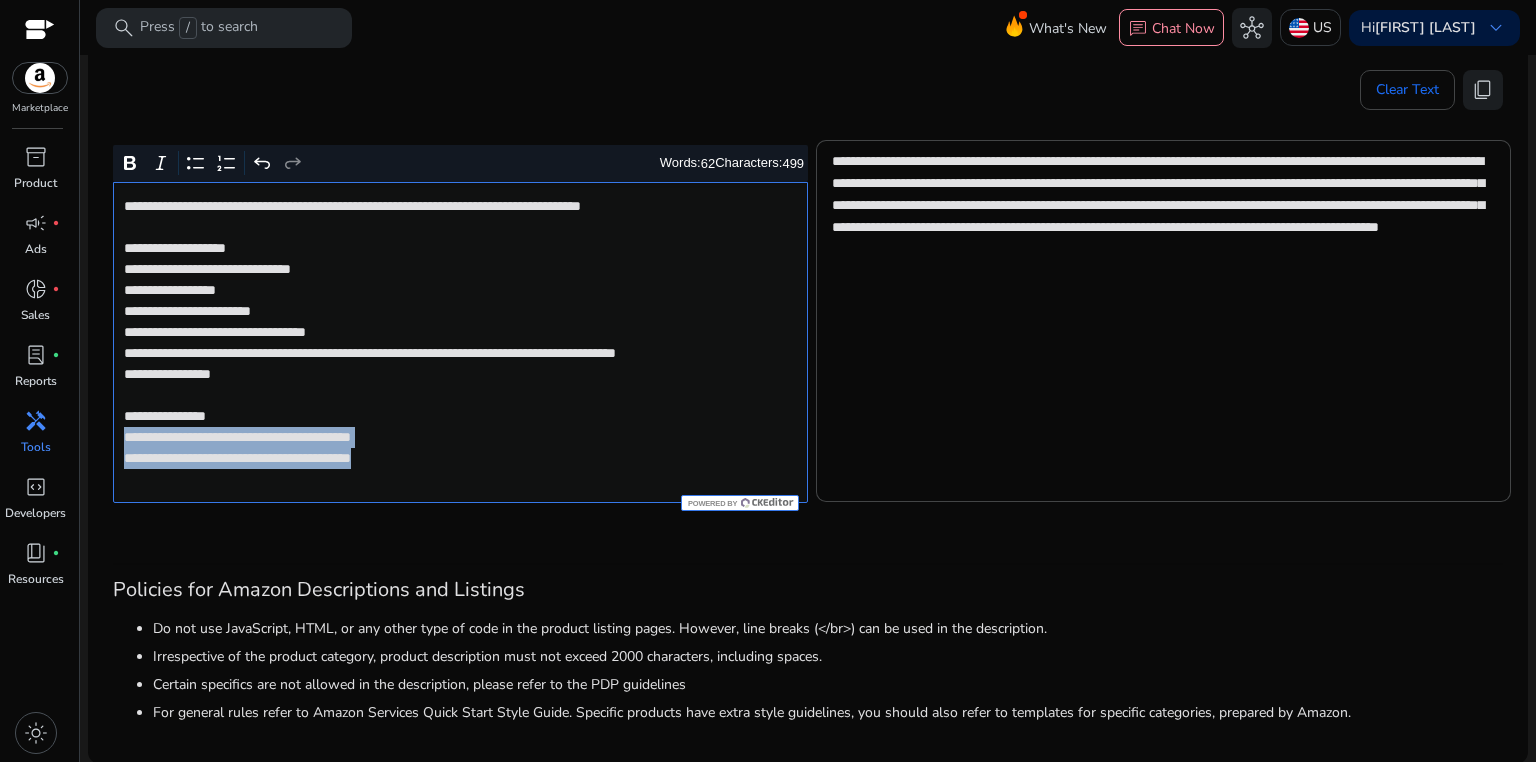 drag, startPoint x: 121, startPoint y: 458, endPoint x: 500, endPoint y: 481, distance: 379.69724 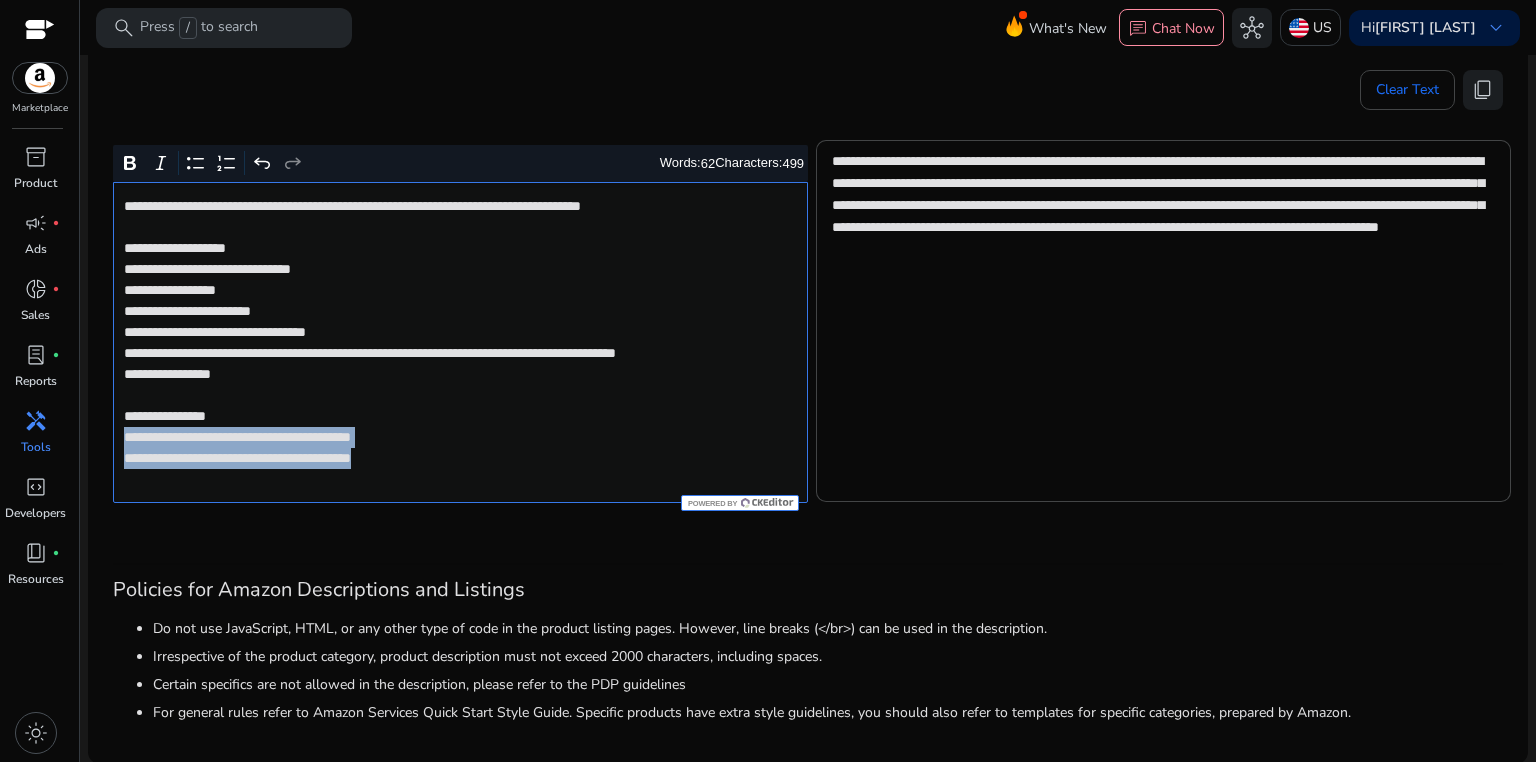 click on "**********" 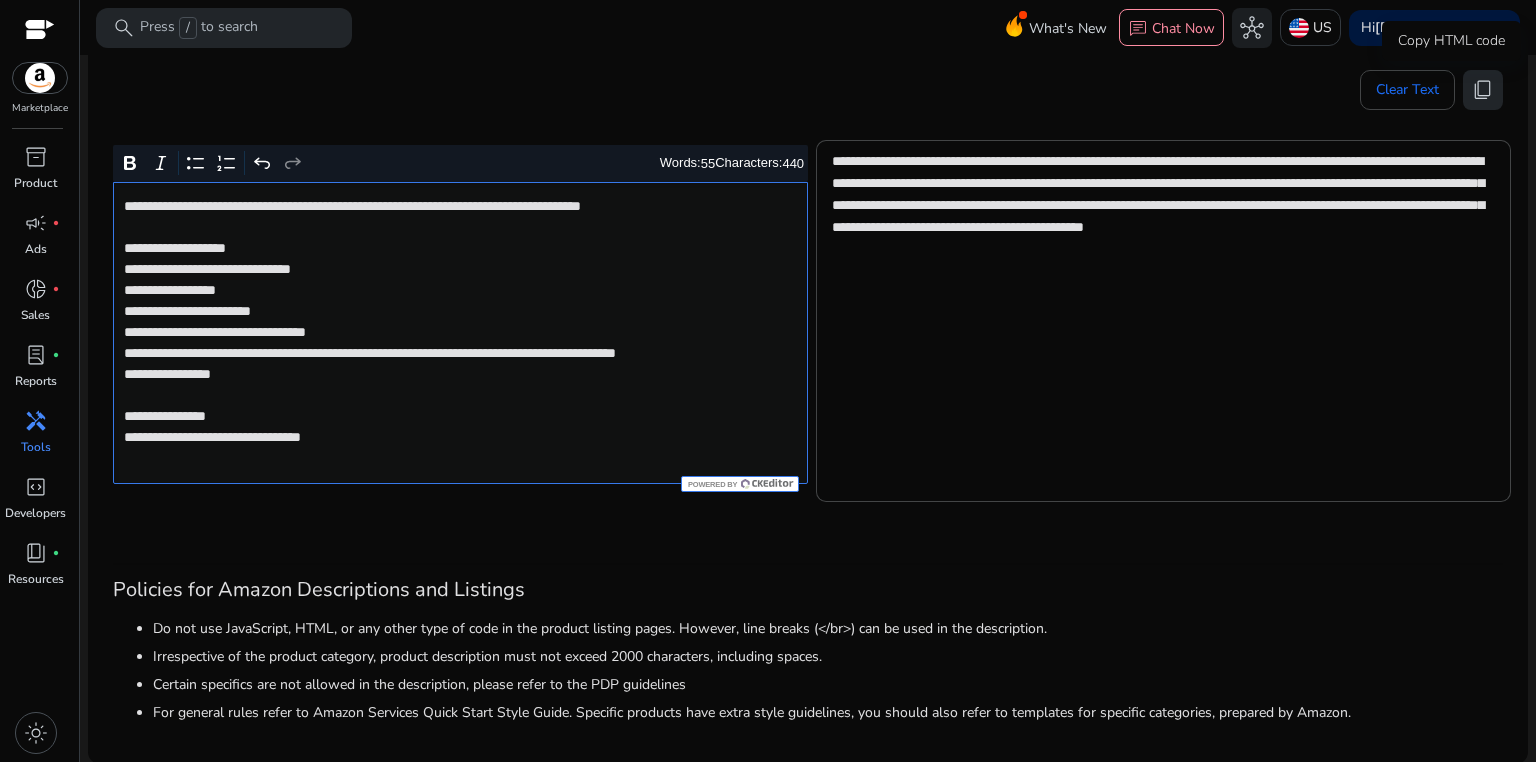 click on "content_copy" 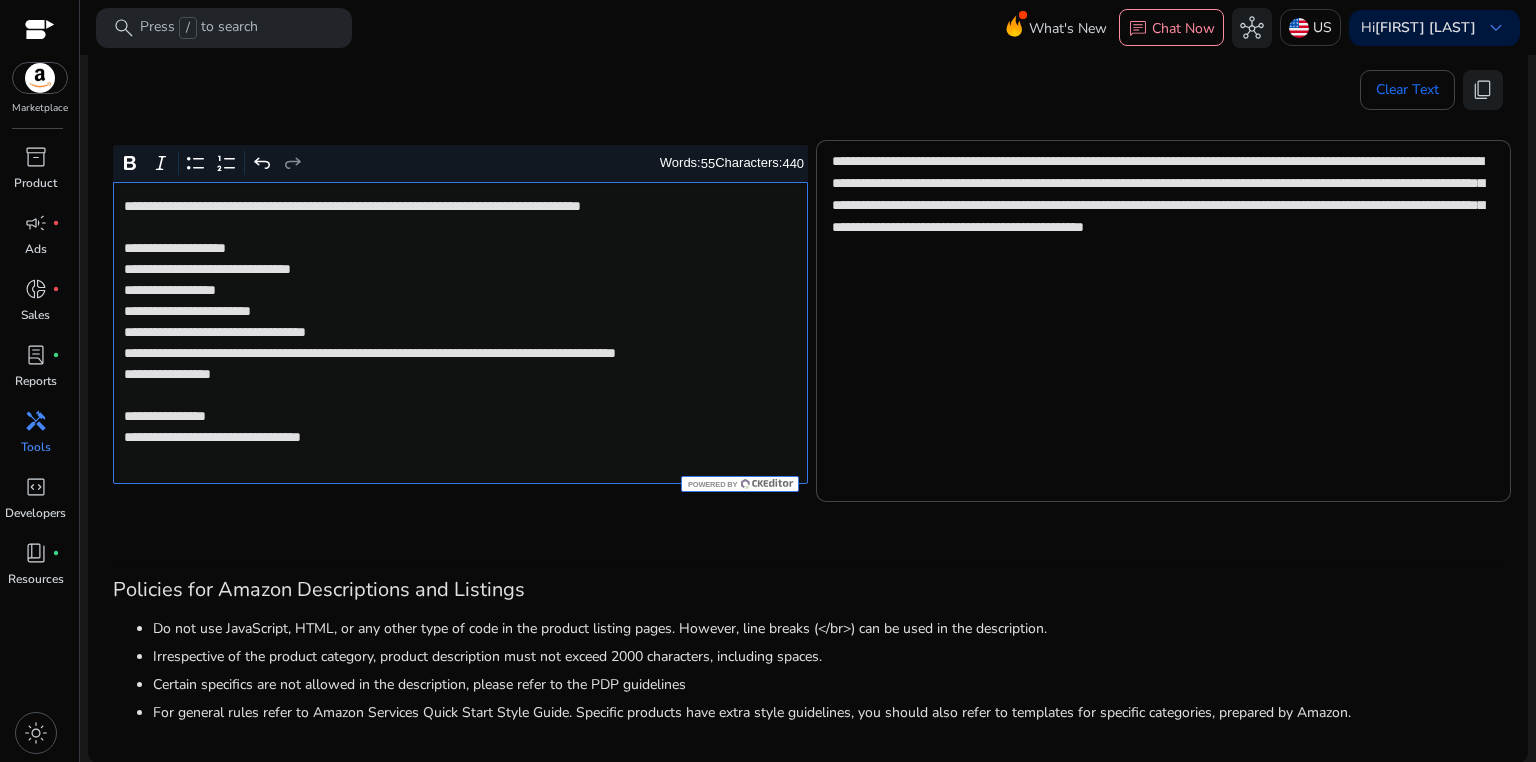 click on "**********" 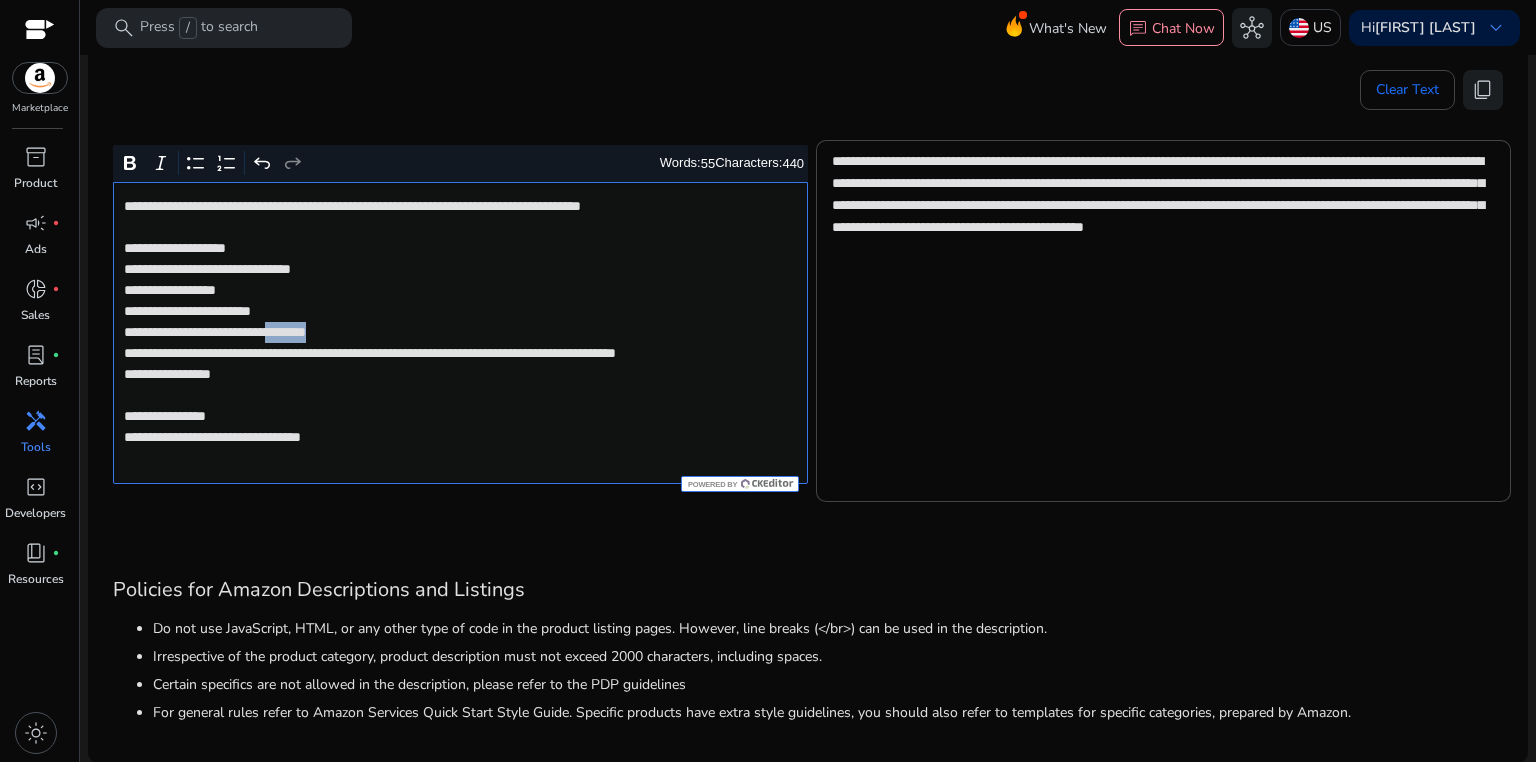 click on "**********" 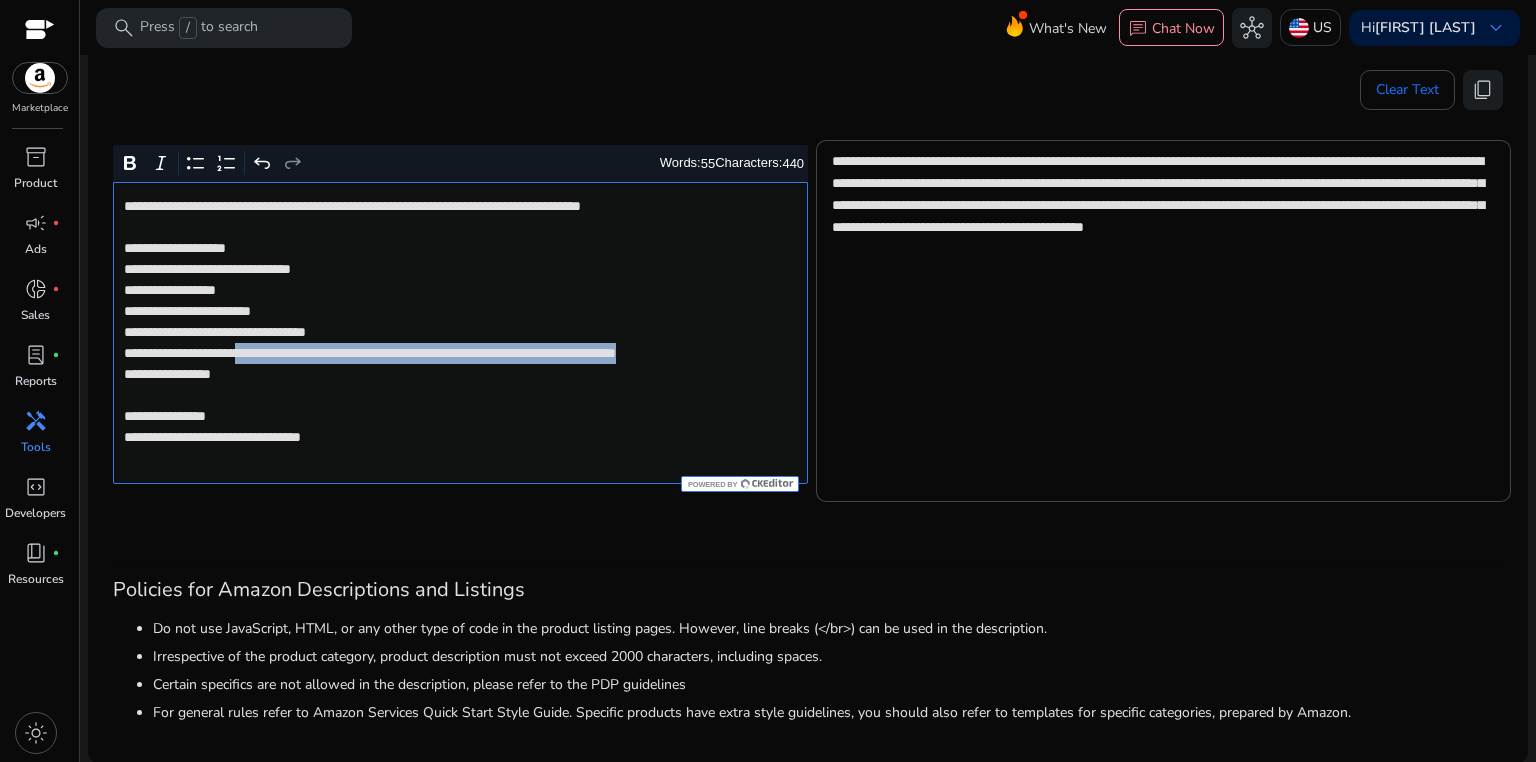 drag, startPoint x: 285, startPoint y: 353, endPoint x: 295, endPoint y: 372, distance: 21.470911 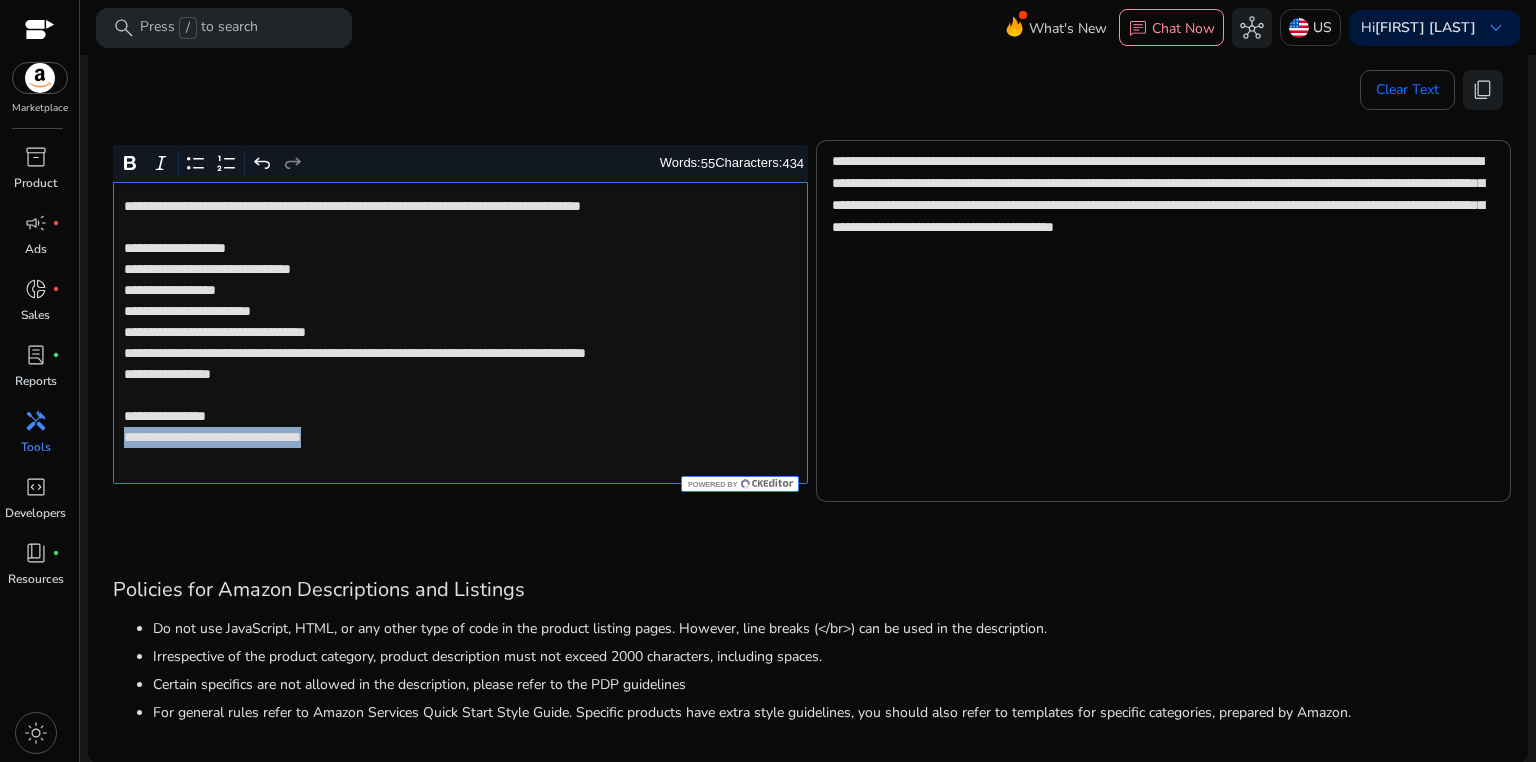 drag, startPoint x: 122, startPoint y: 462, endPoint x: 480, endPoint y: 461, distance: 358.0014 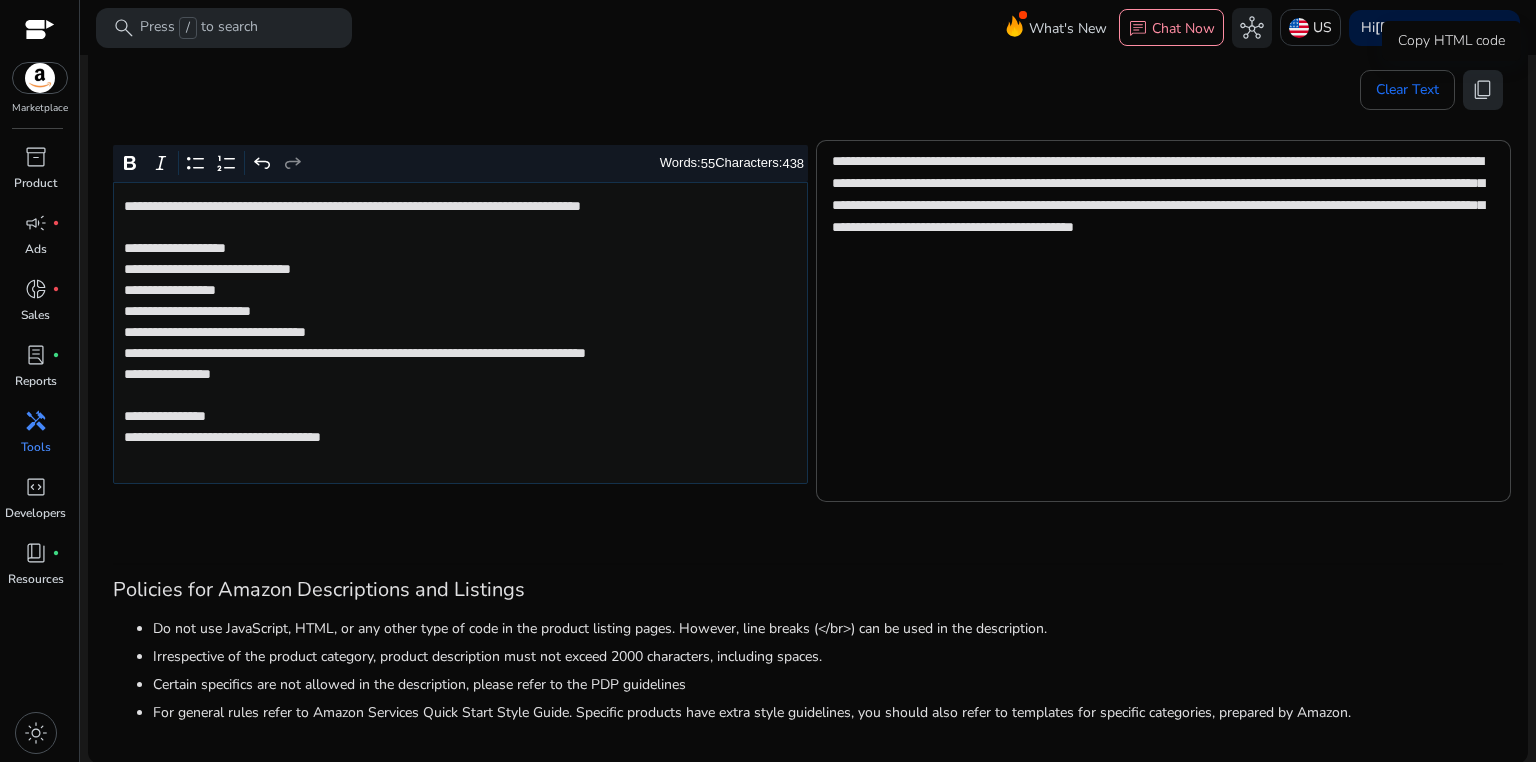 click on "content_copy" 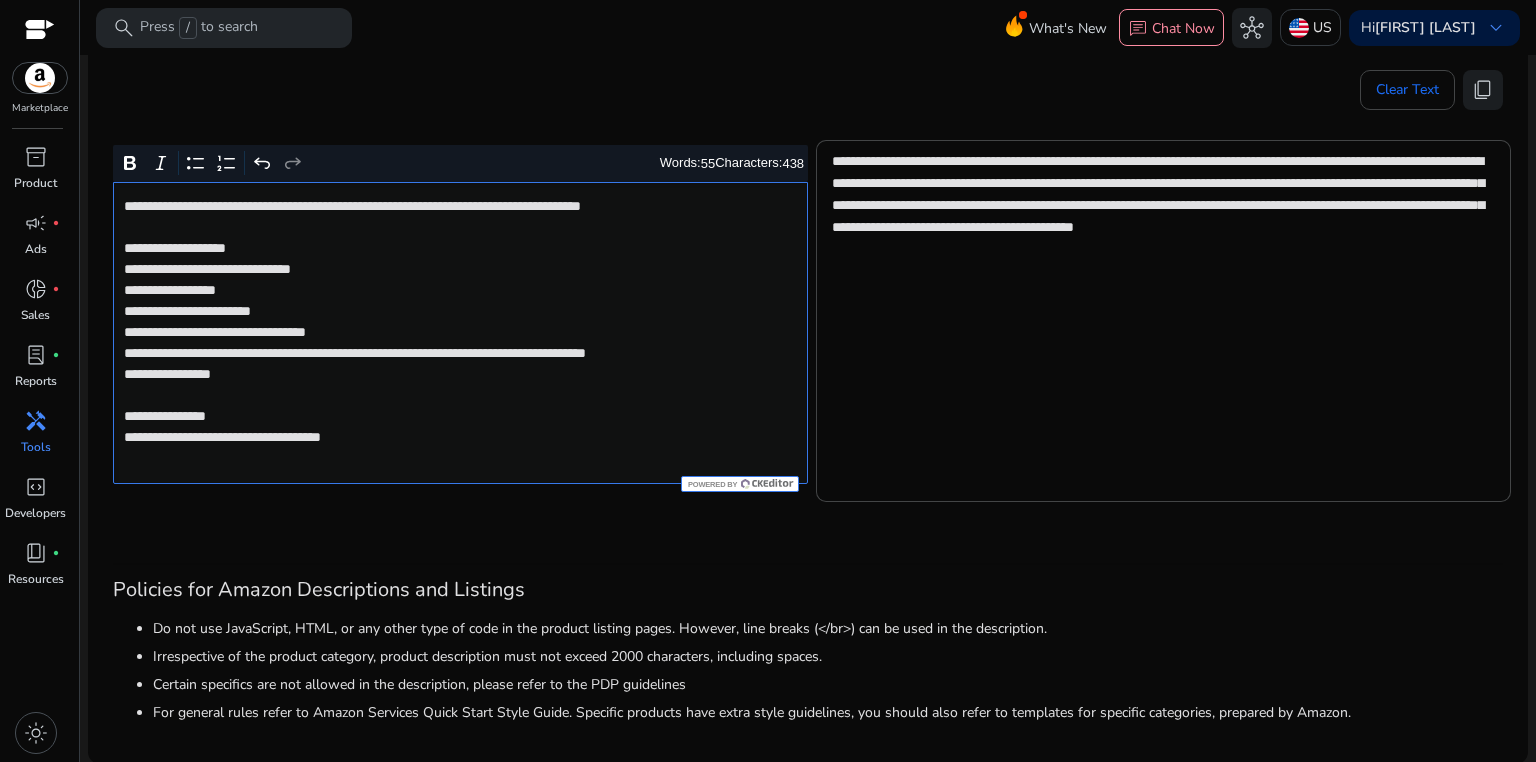 click on "**********" 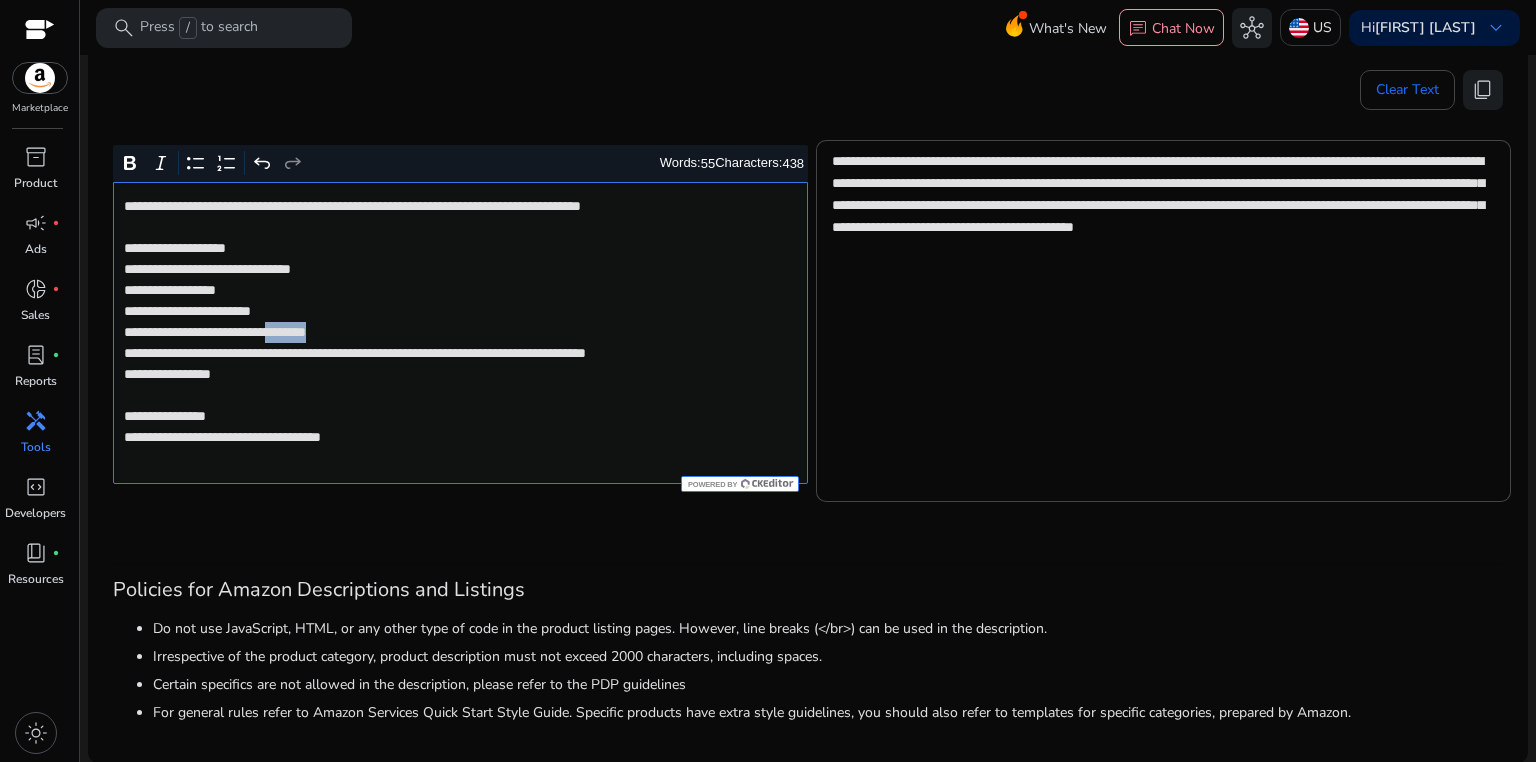 click on "**********" 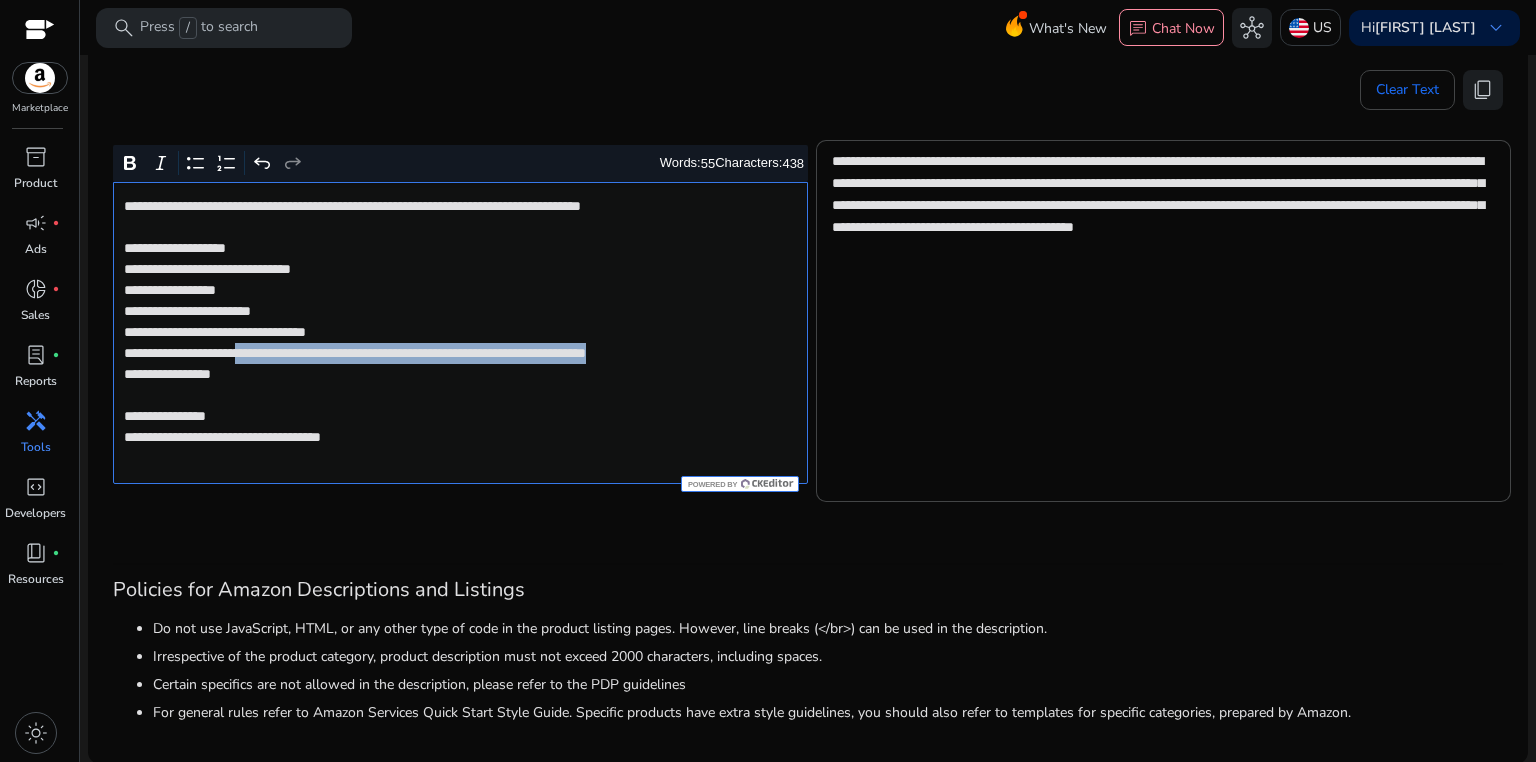 drag, startPoint x: 283, startPoint y: 352, endPoint x: 287, endPoint y: 370, distance: 18.439089 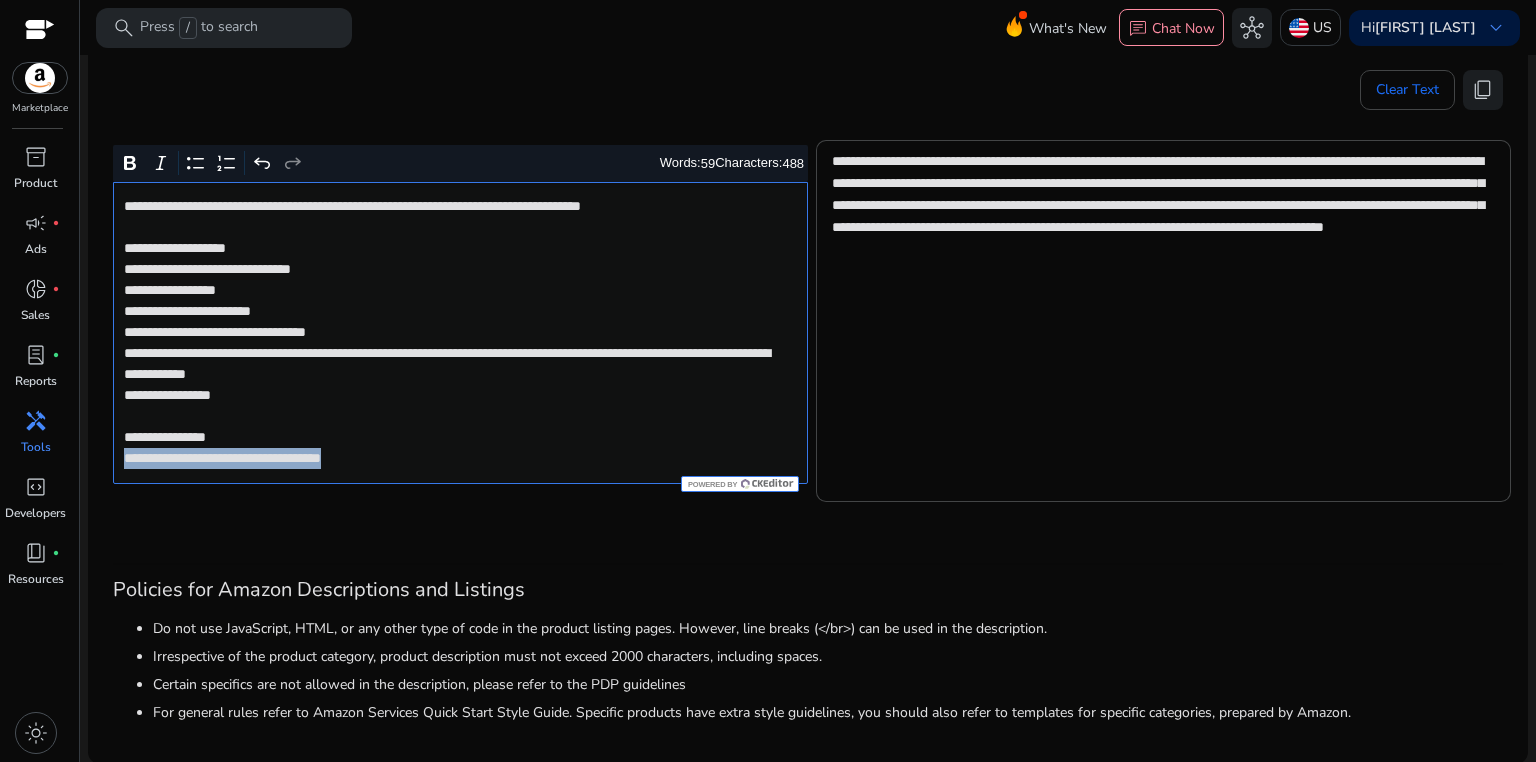 drag, startPoint x: 124, startPoint y: 455, endPoint x: 440, endPoint y: 442, distance: 316.2673 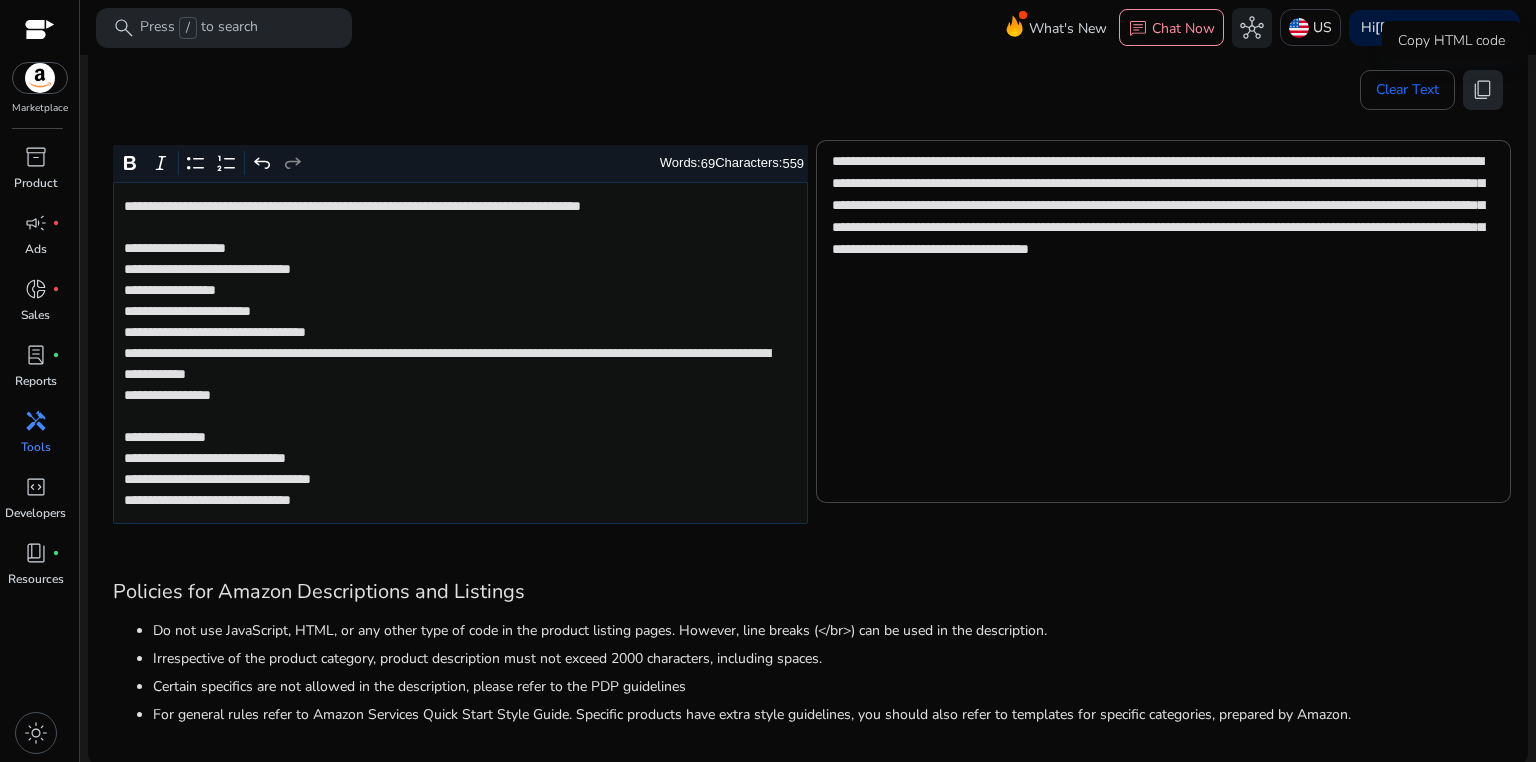 click on "content_copy" 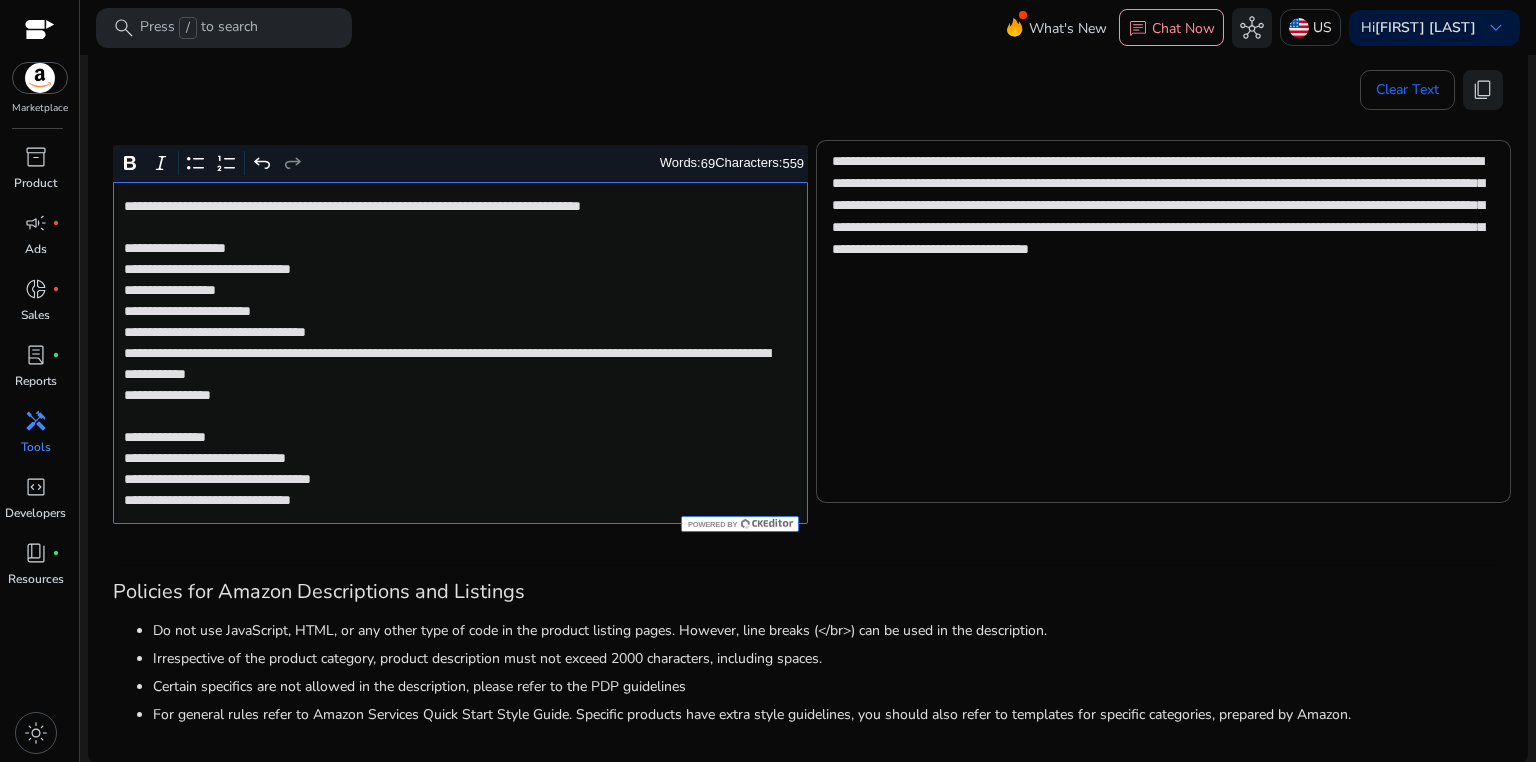 click on "**********" 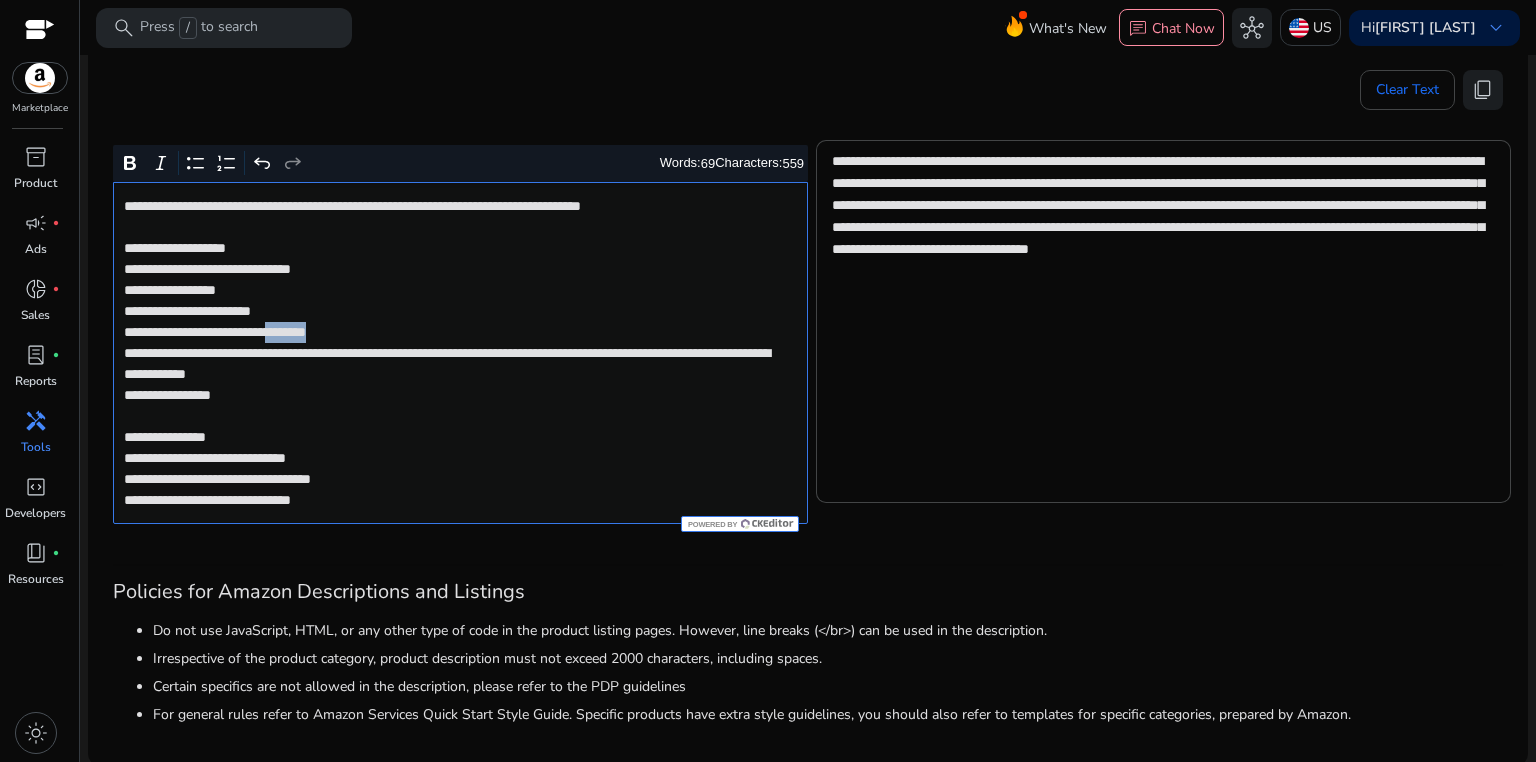 click on "**********" 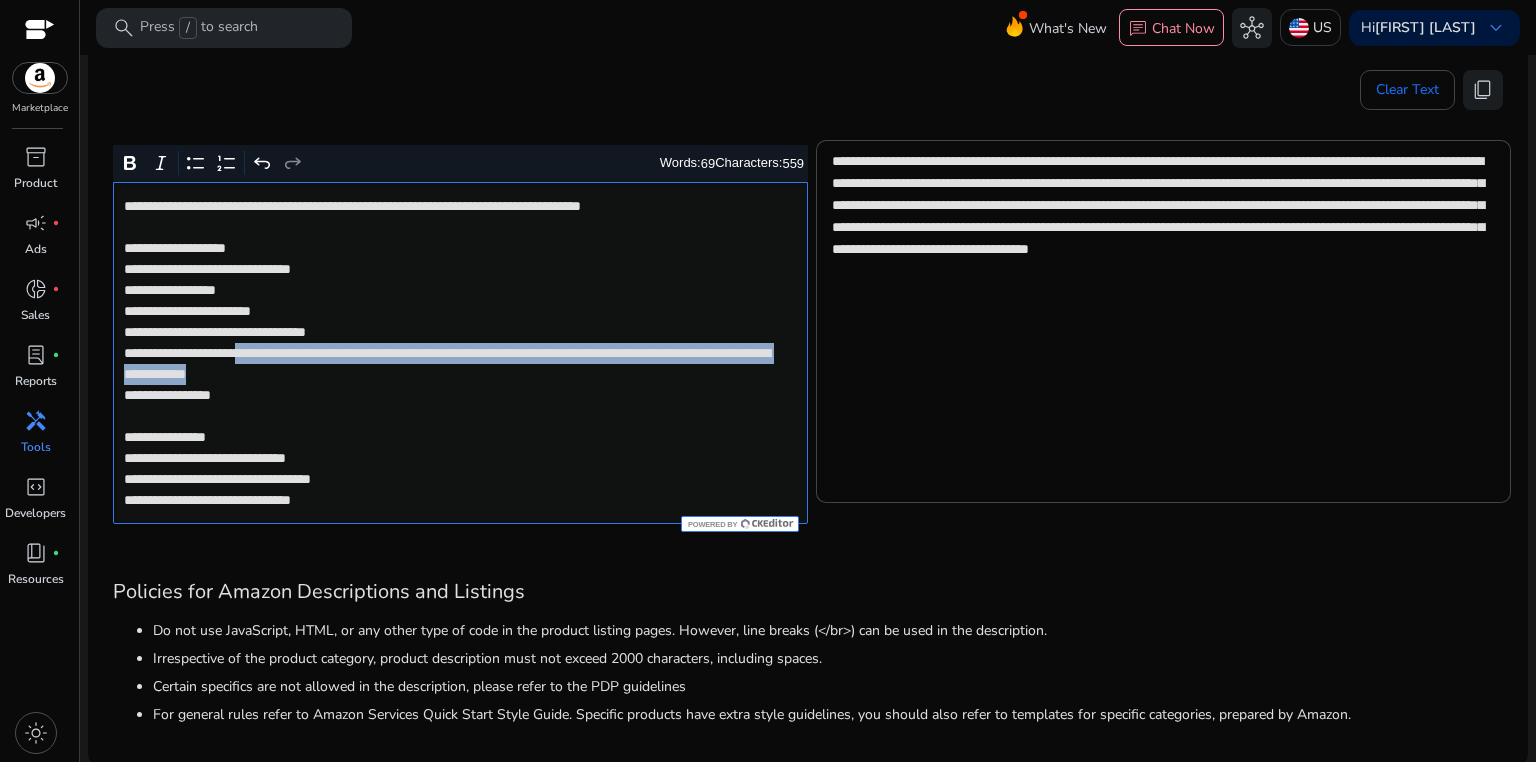 drag, startPoint x: 282, startPoint y: 352, endPoint x: 569, endPoint y: 376, distance: 288.00174 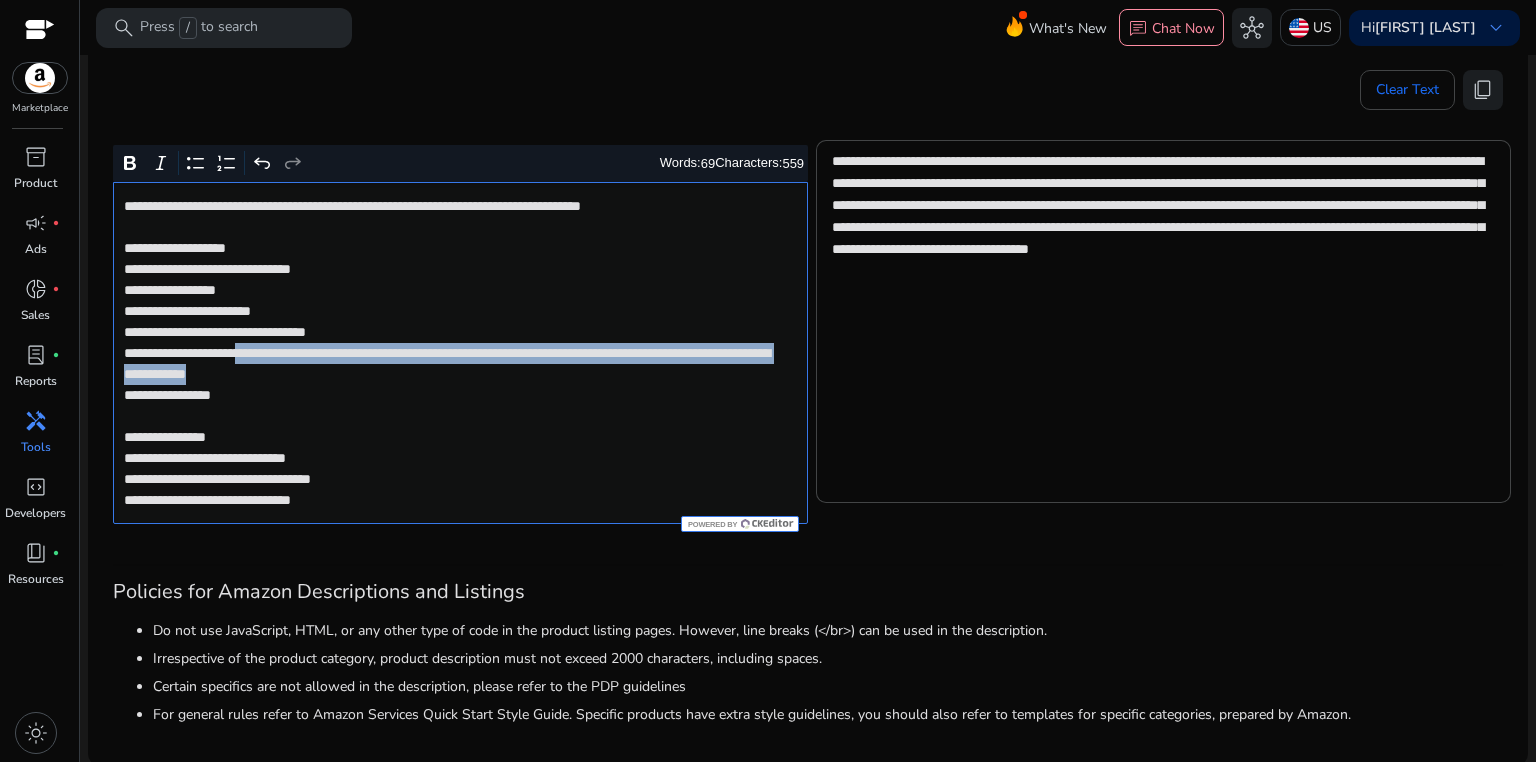 click on "**********" 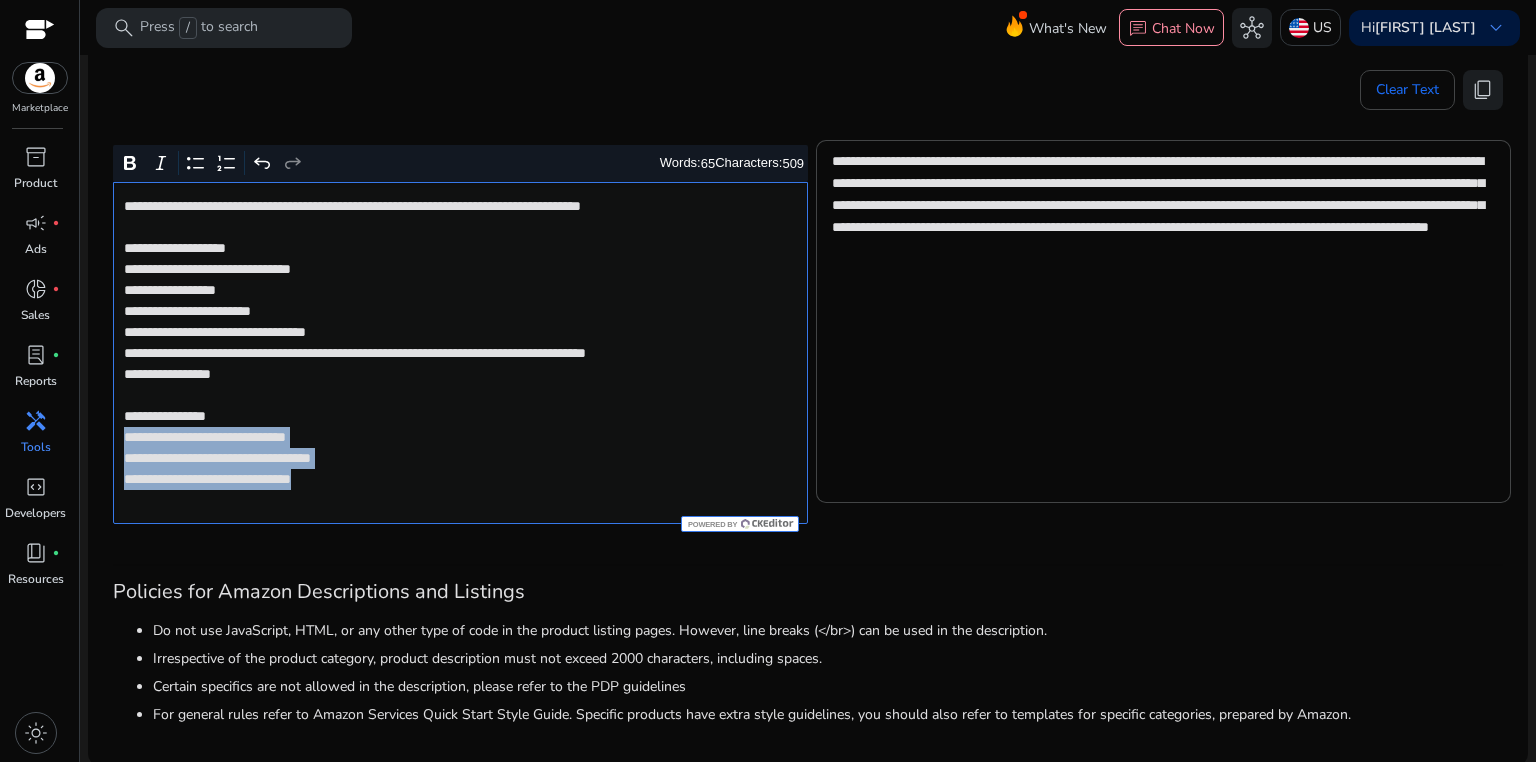 drag, startPoint x: 120, startPoint y: 458, endPoint x: 460, endPoint y: 518, distance: 345.25354 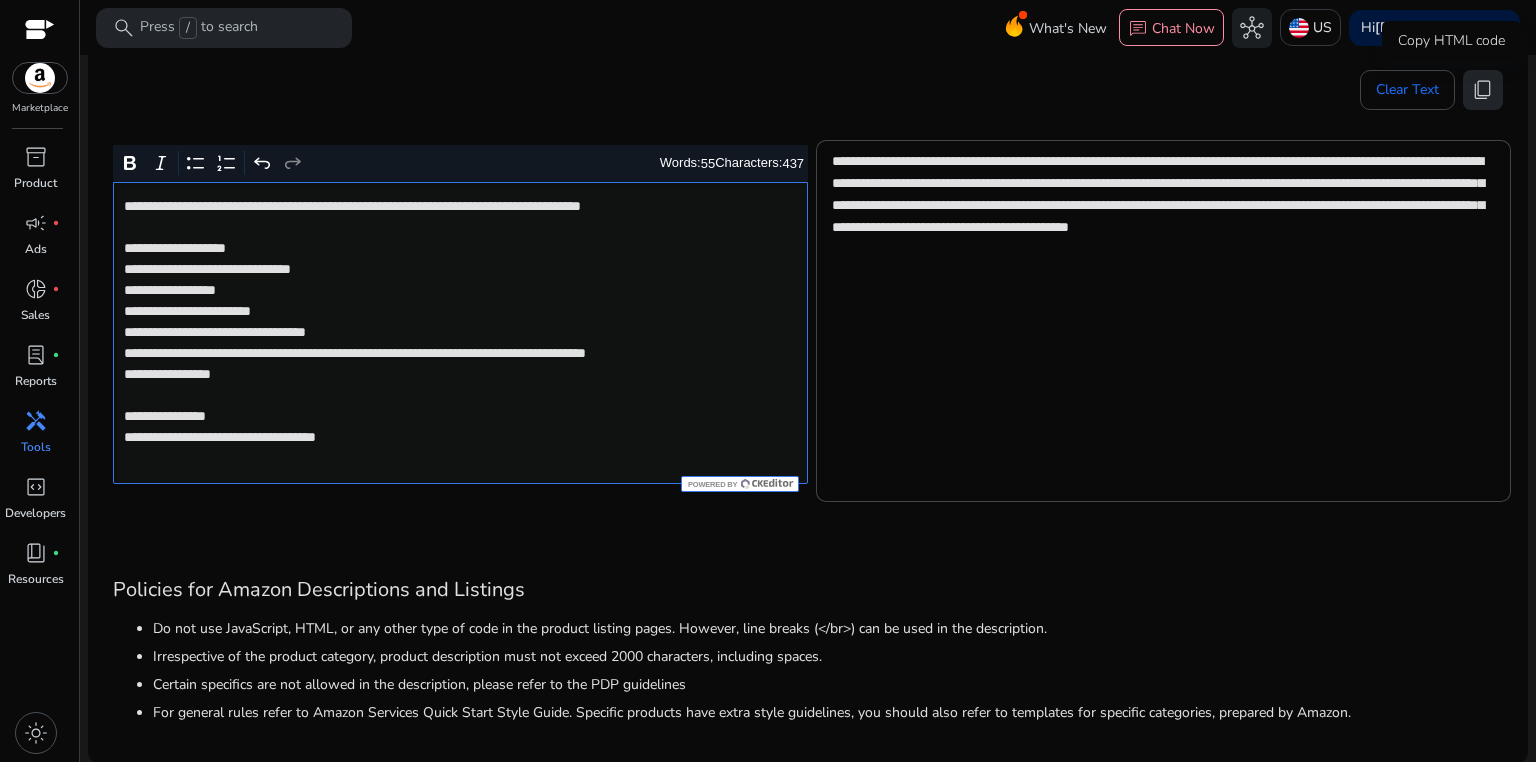 click on "content_copy" 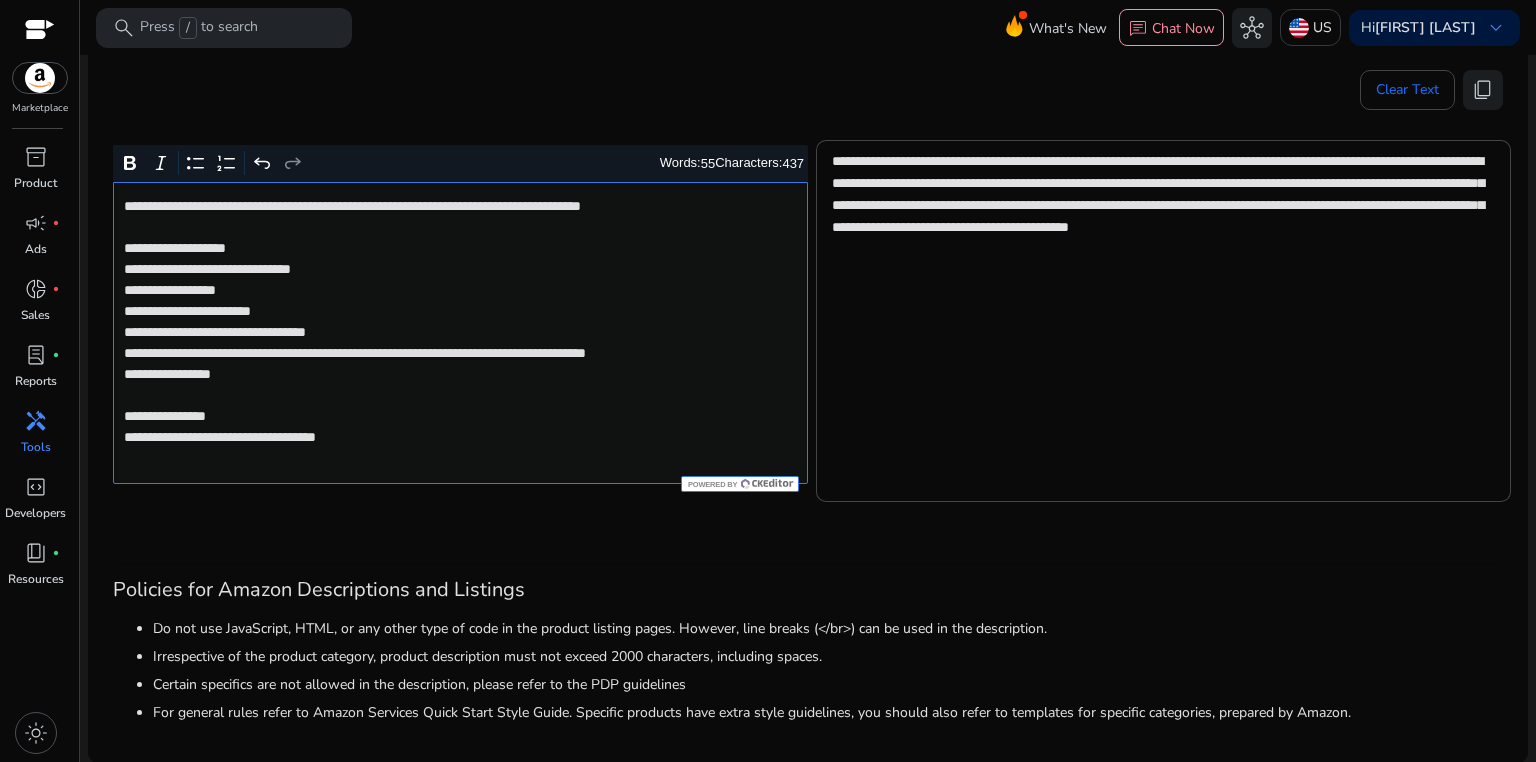 click on "**********" 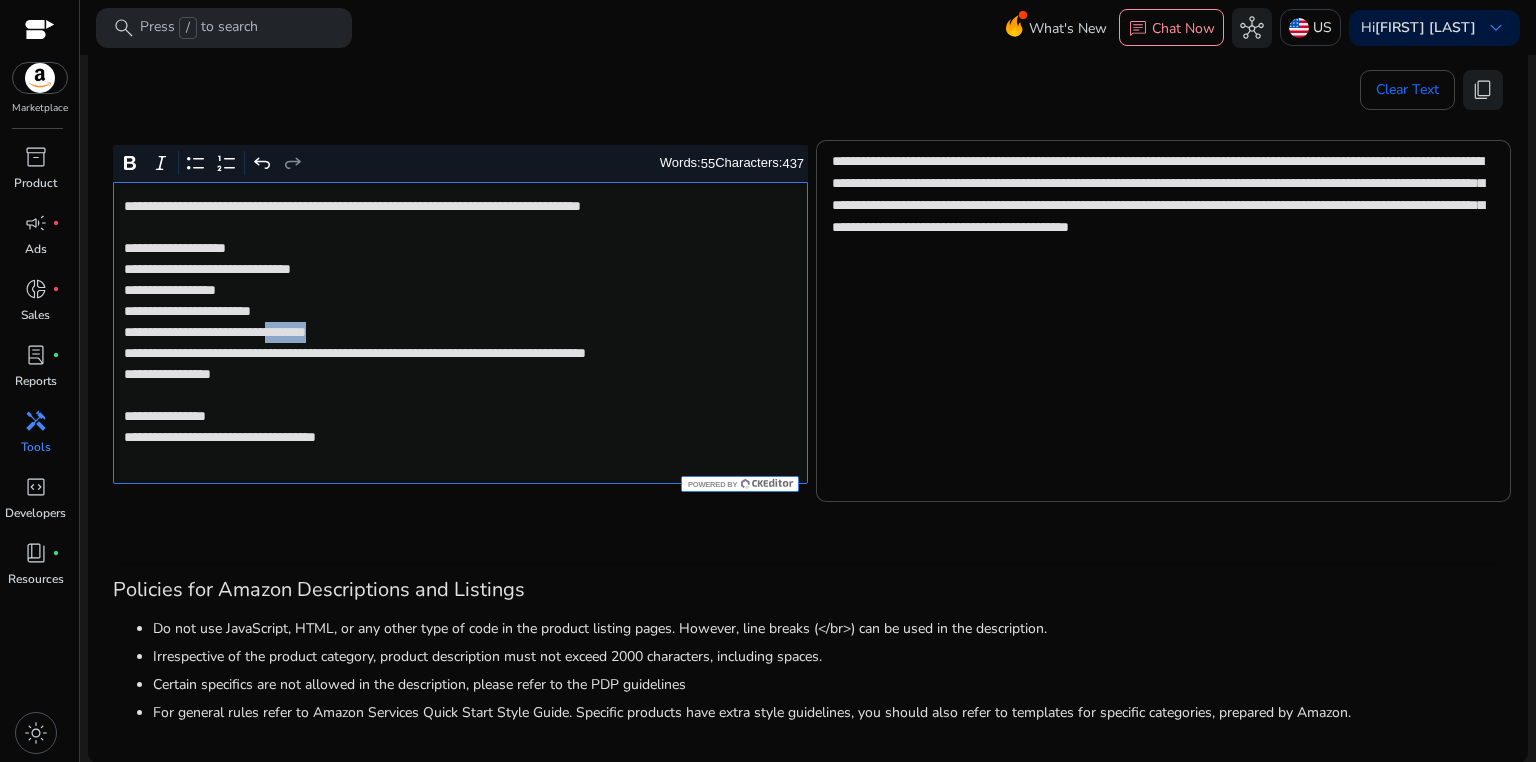 click on "**********" 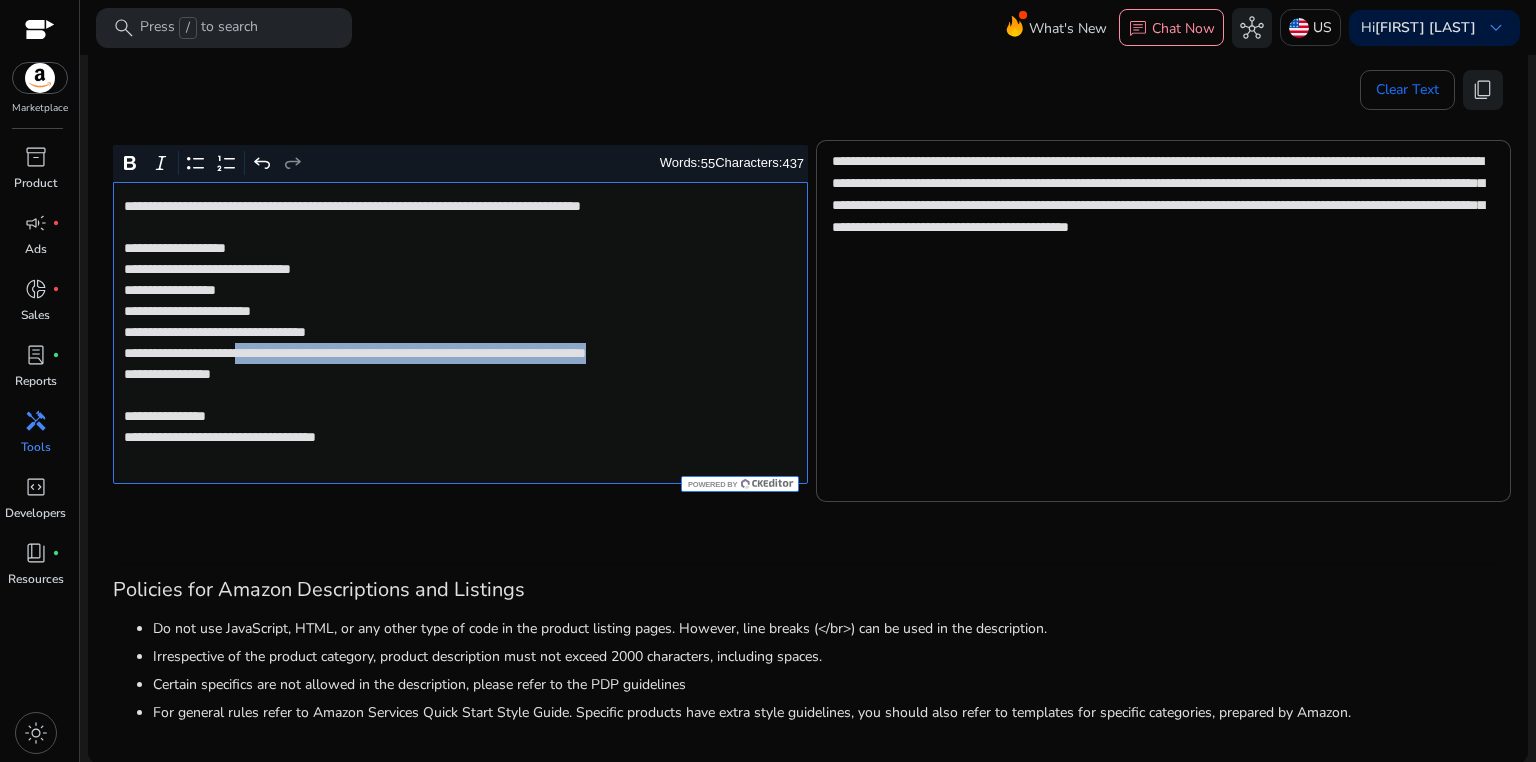 drag, startPoint x: 285, startPoint y: 352, endPoint x: 288, endPoint y: 366, distance: 14.3178215 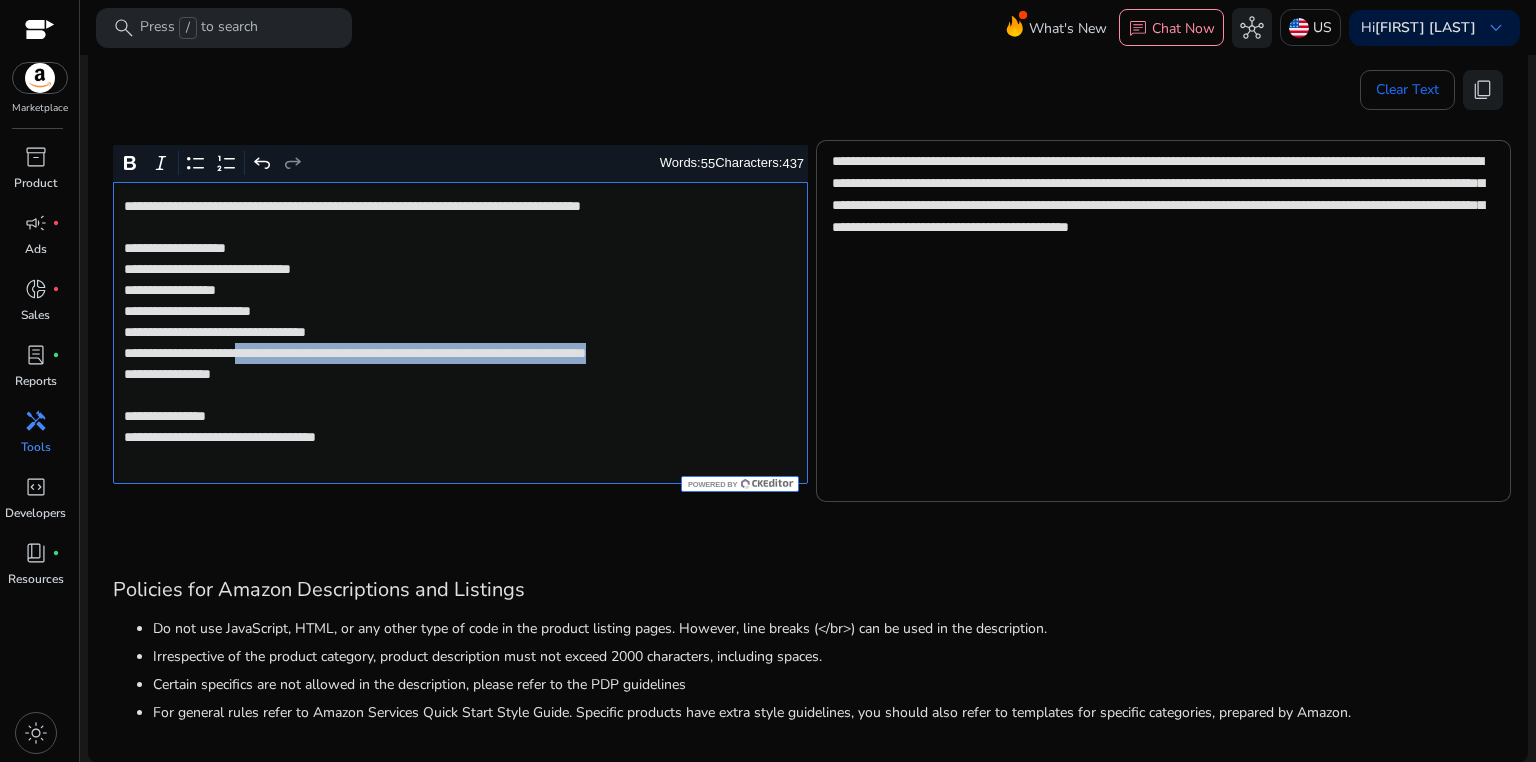 click on "**********" 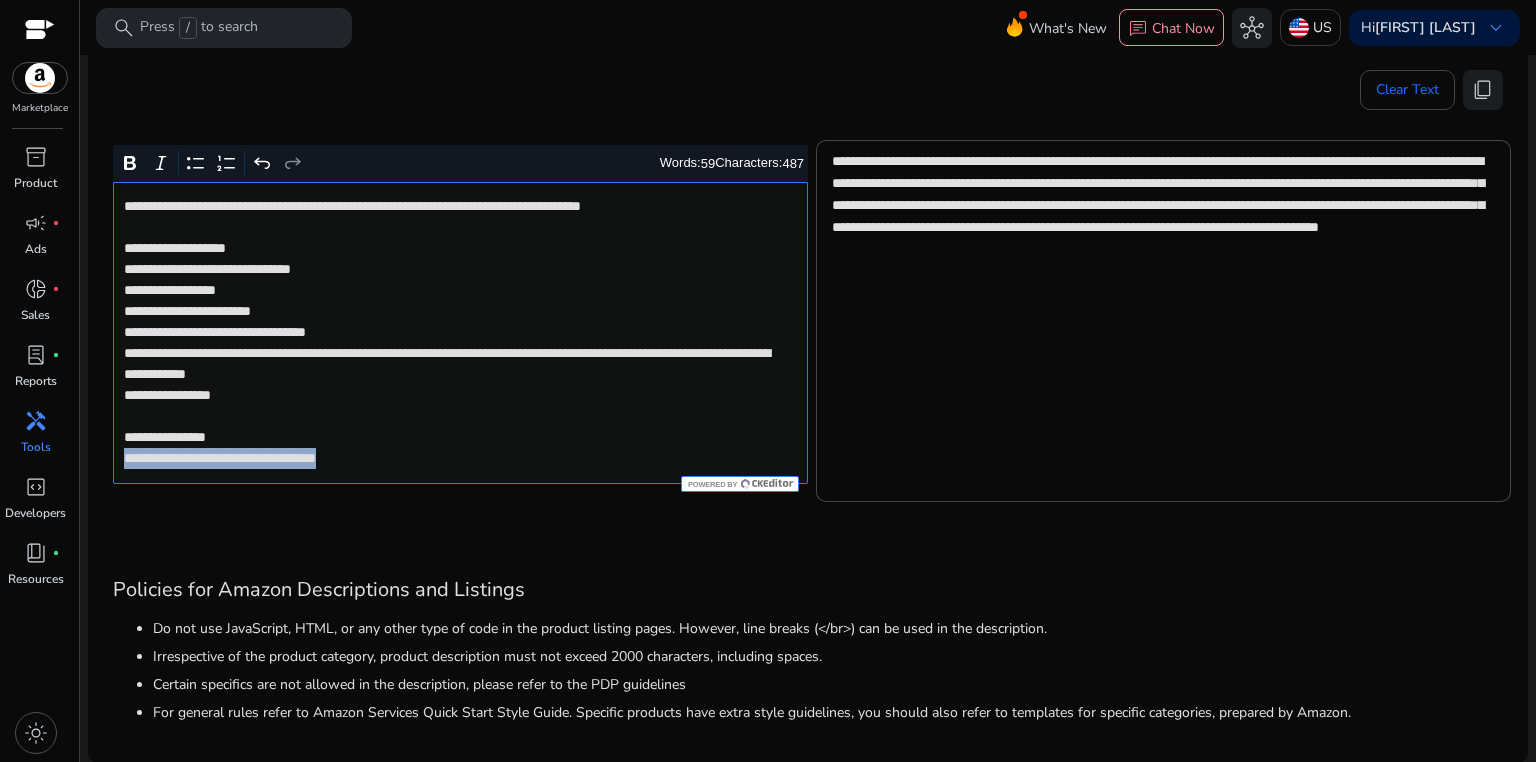 drag, startPoint x: 119, startPoint y: 456, endPoint x: 464, endPoint y: 454, distance: 345.0058 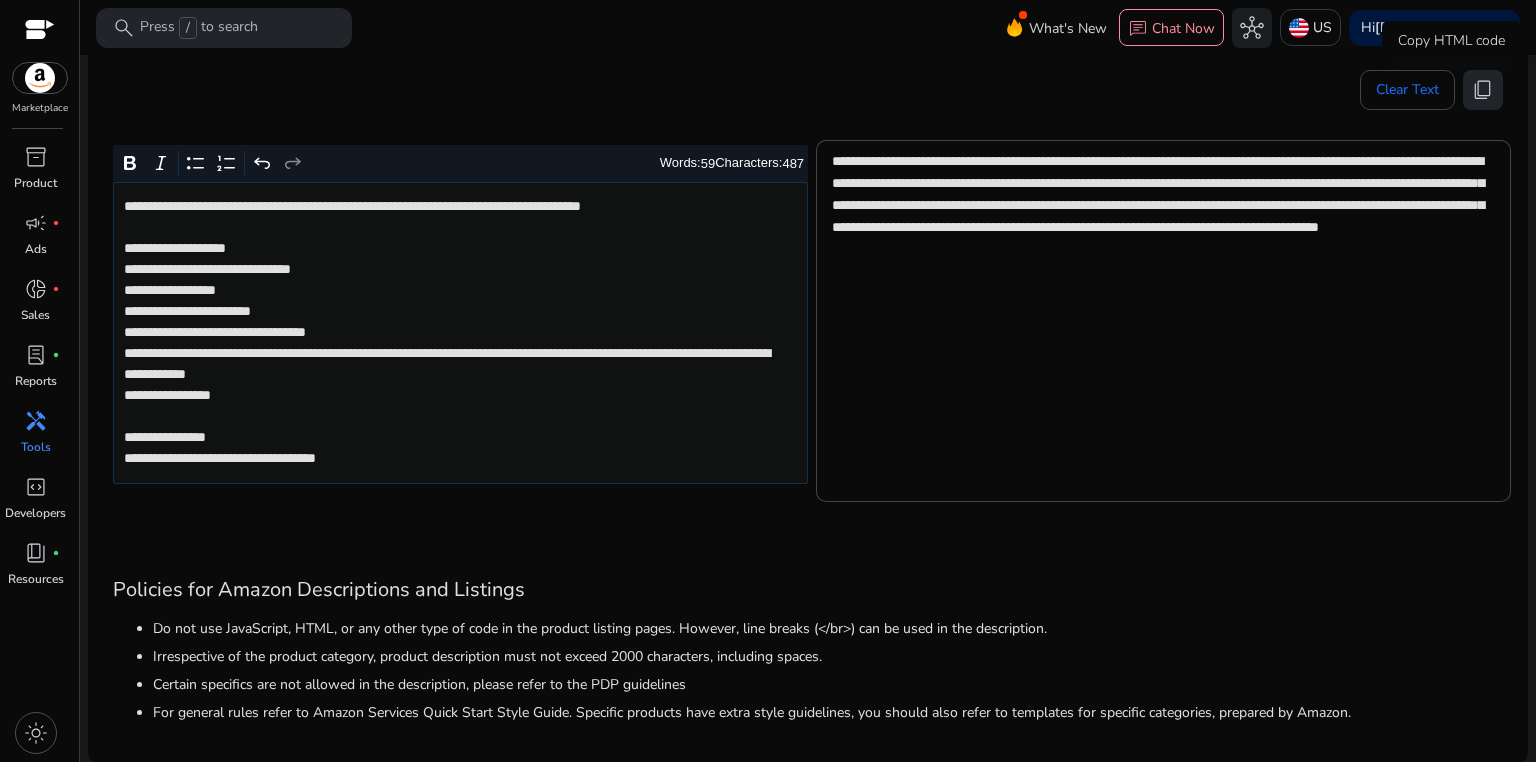 click on "content_copy" 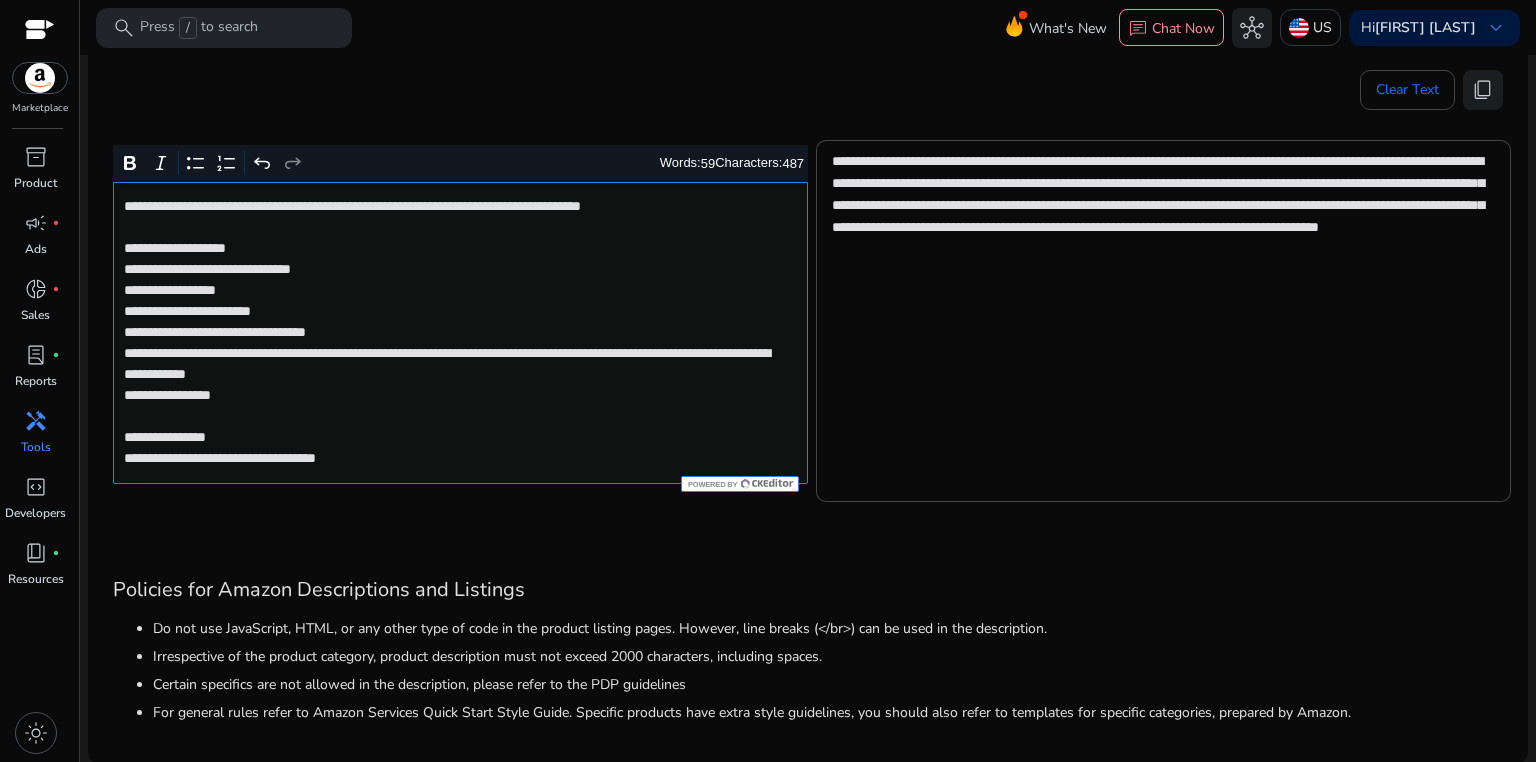 click on "**********" 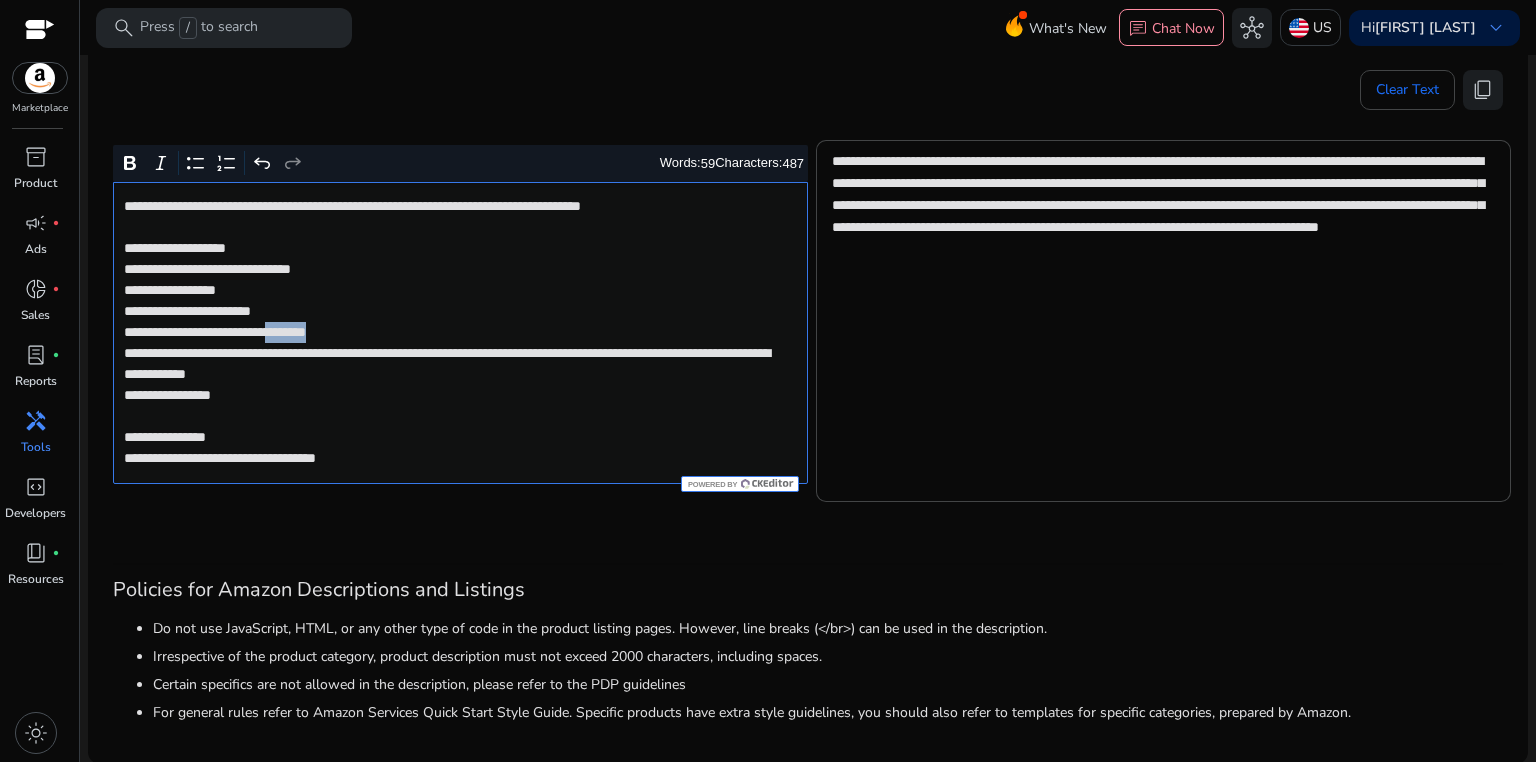click on "**********" 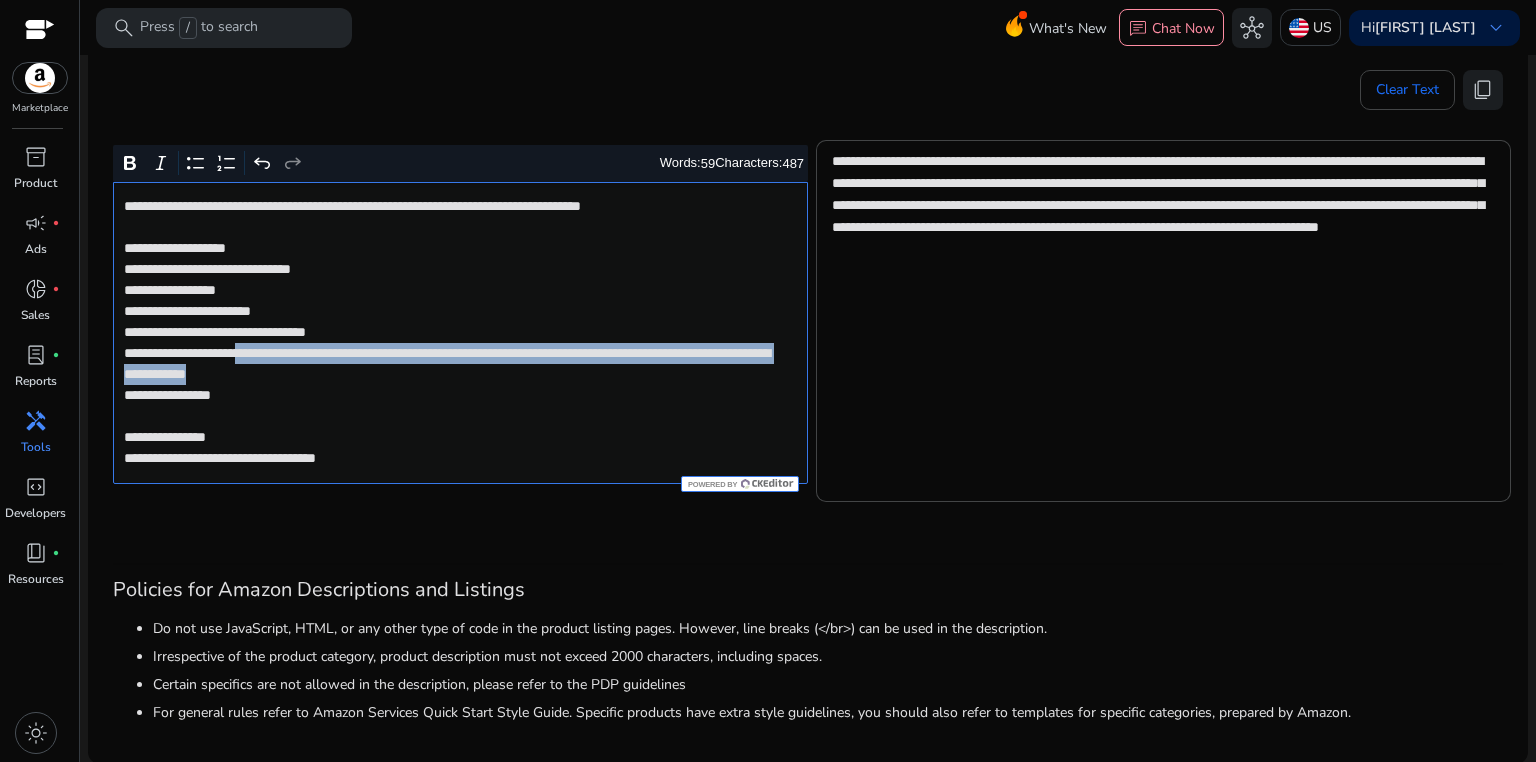 drag, startPoint x: 281, startPoint y: 353, endPoint x: 591, endPoint y: 376, distance: 310.85205 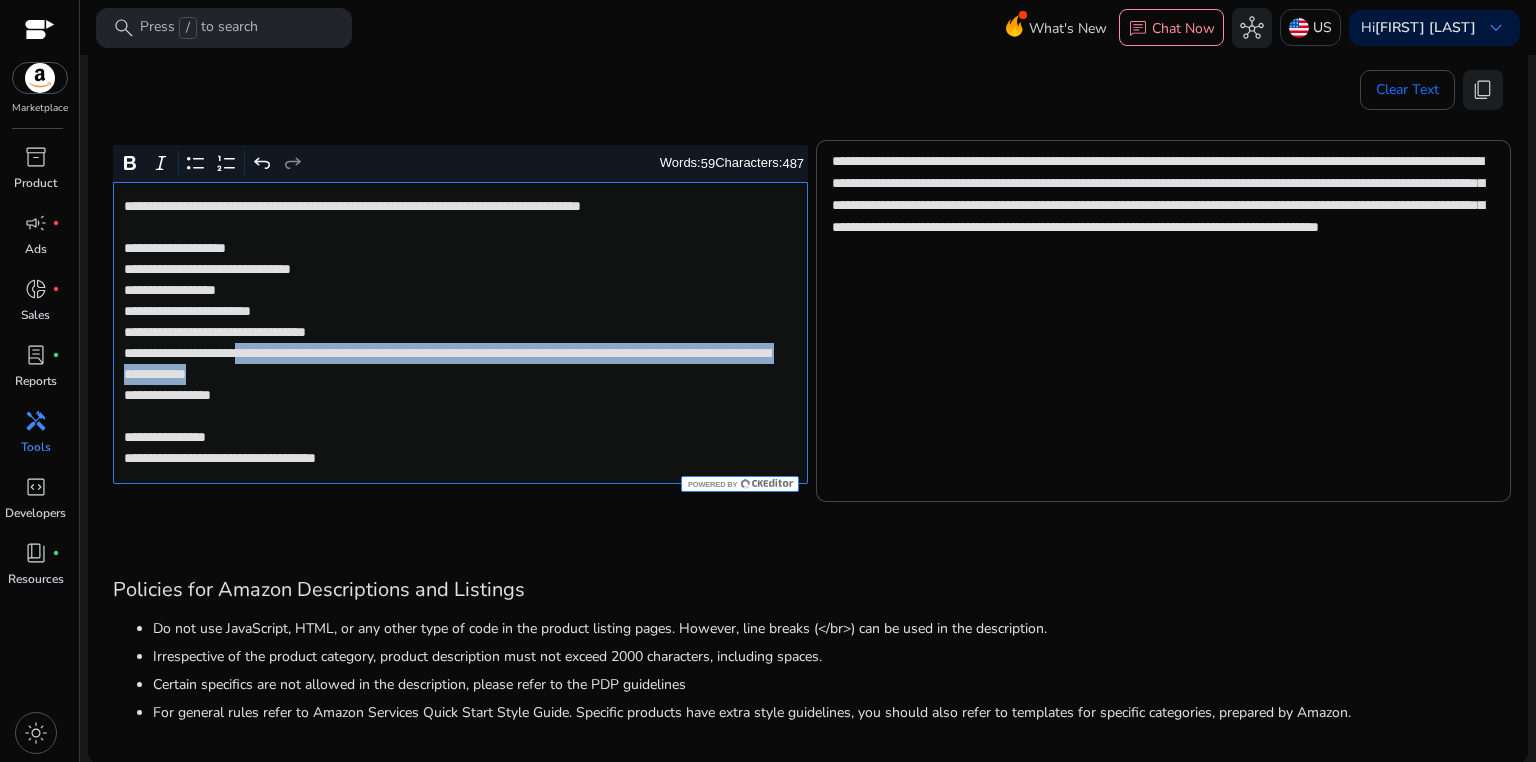 click on "**********" 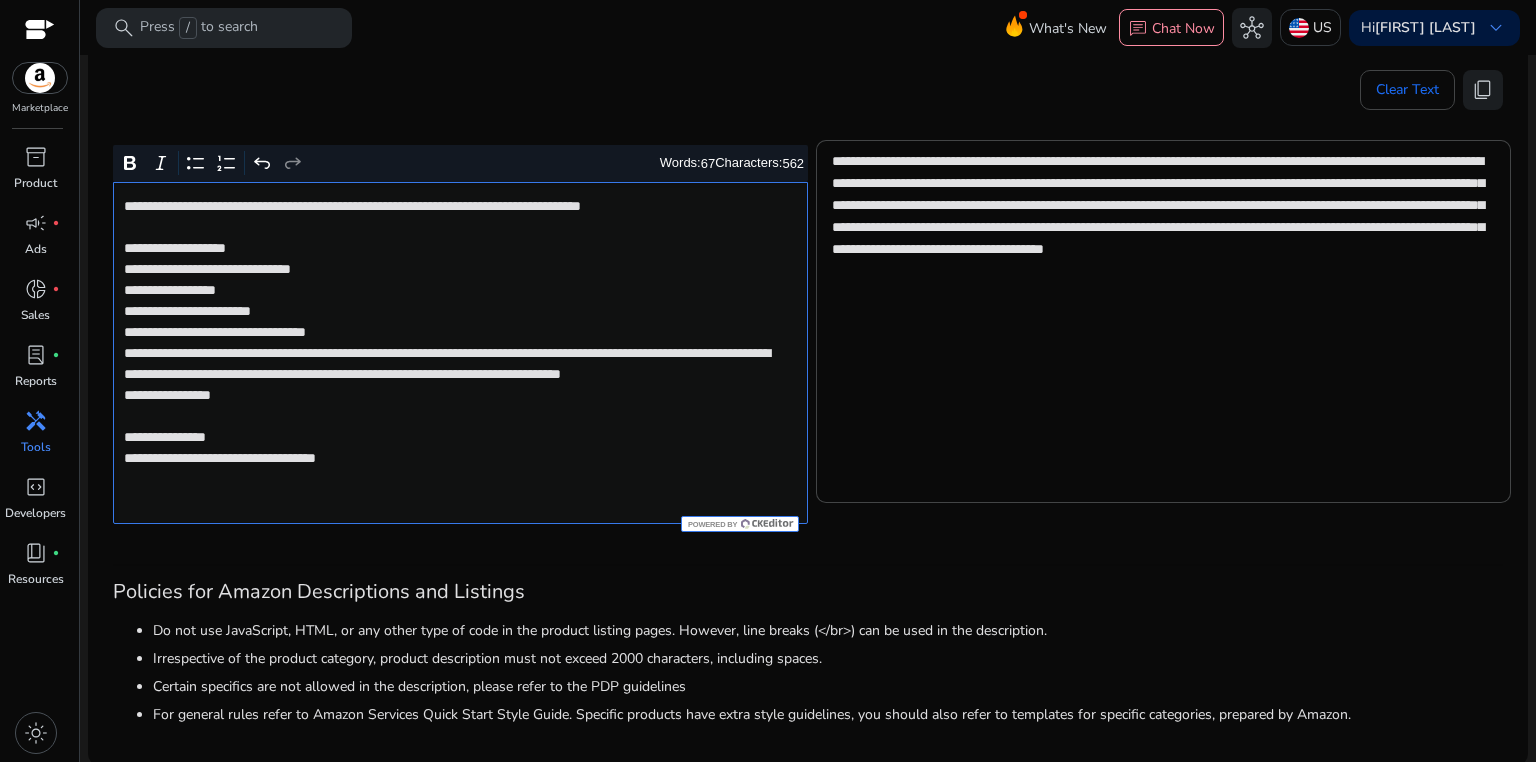 click on "**********" 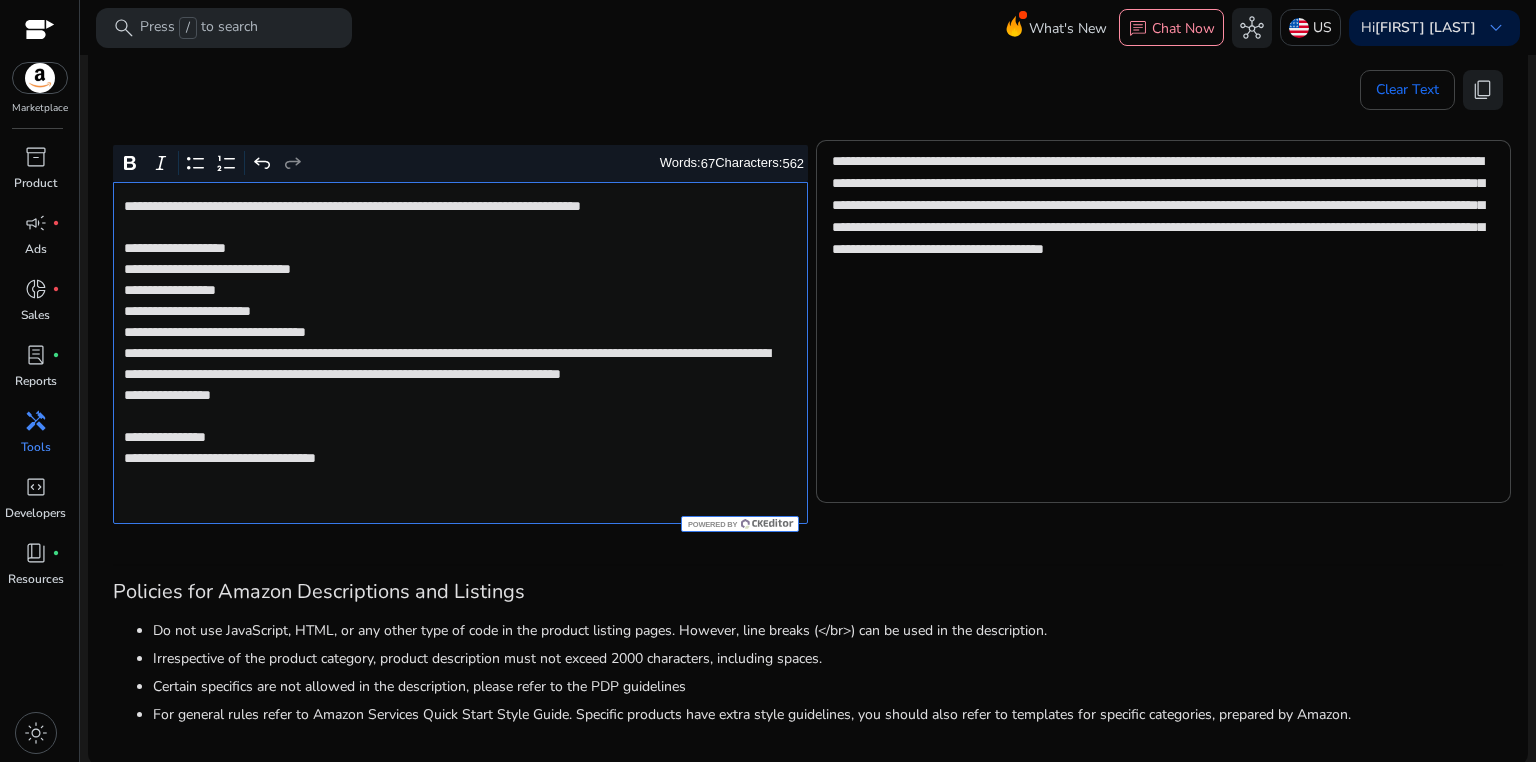 click on "**********" 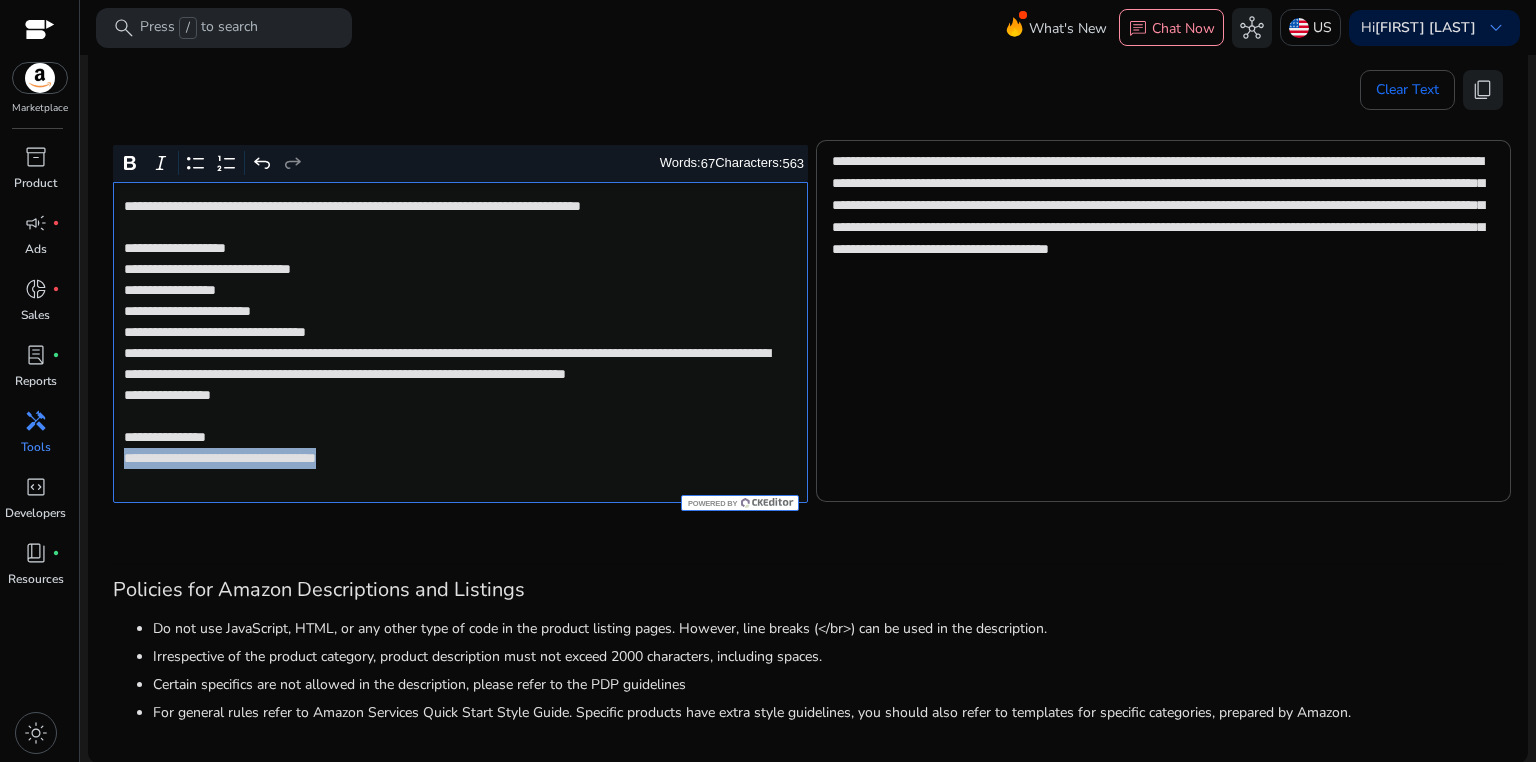 drag, startPoint x: 116, startPoint y: 481, endPoint x: 448, endPoint y: 481, distance: 332 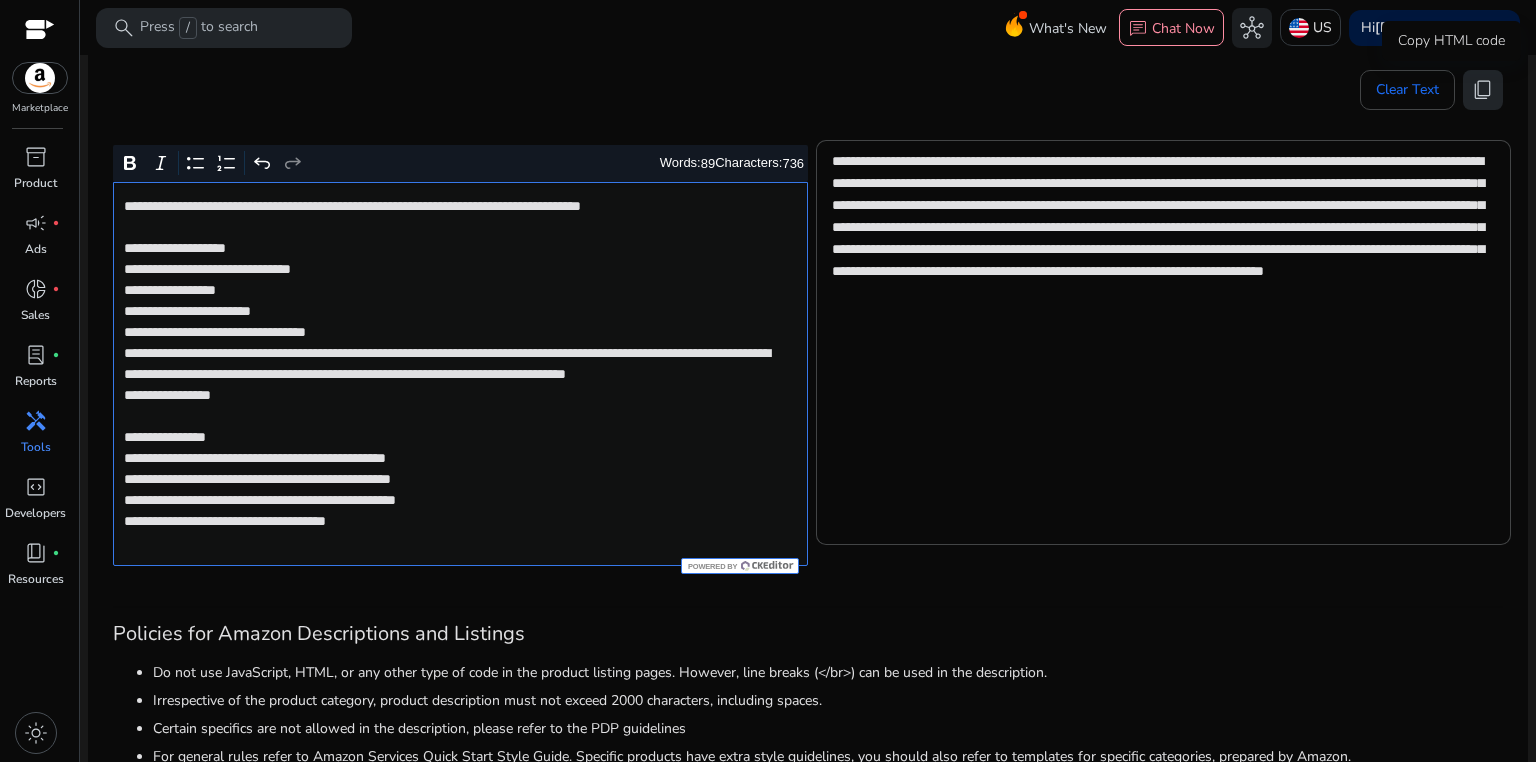 click on "content_copy" 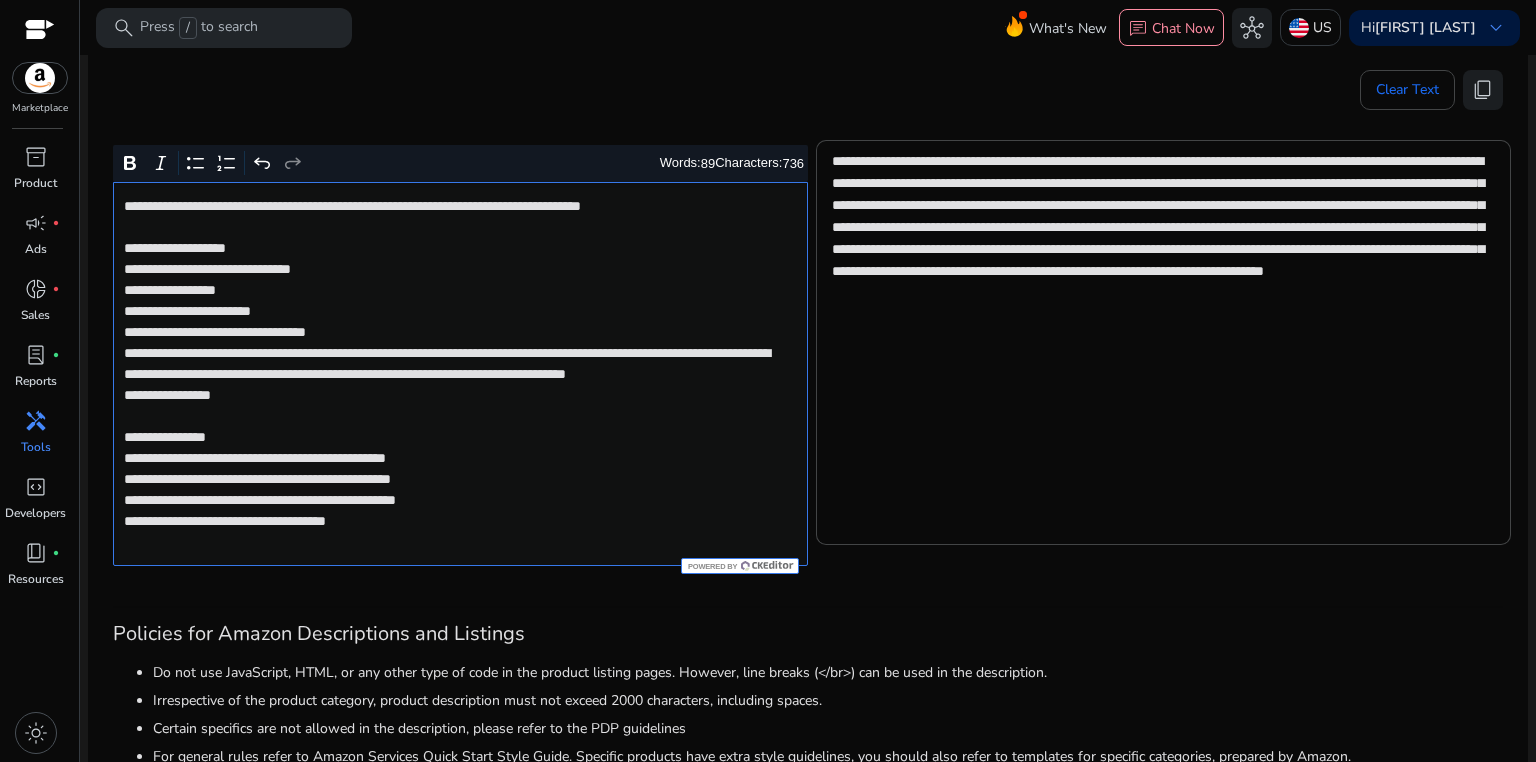 click on "**********" 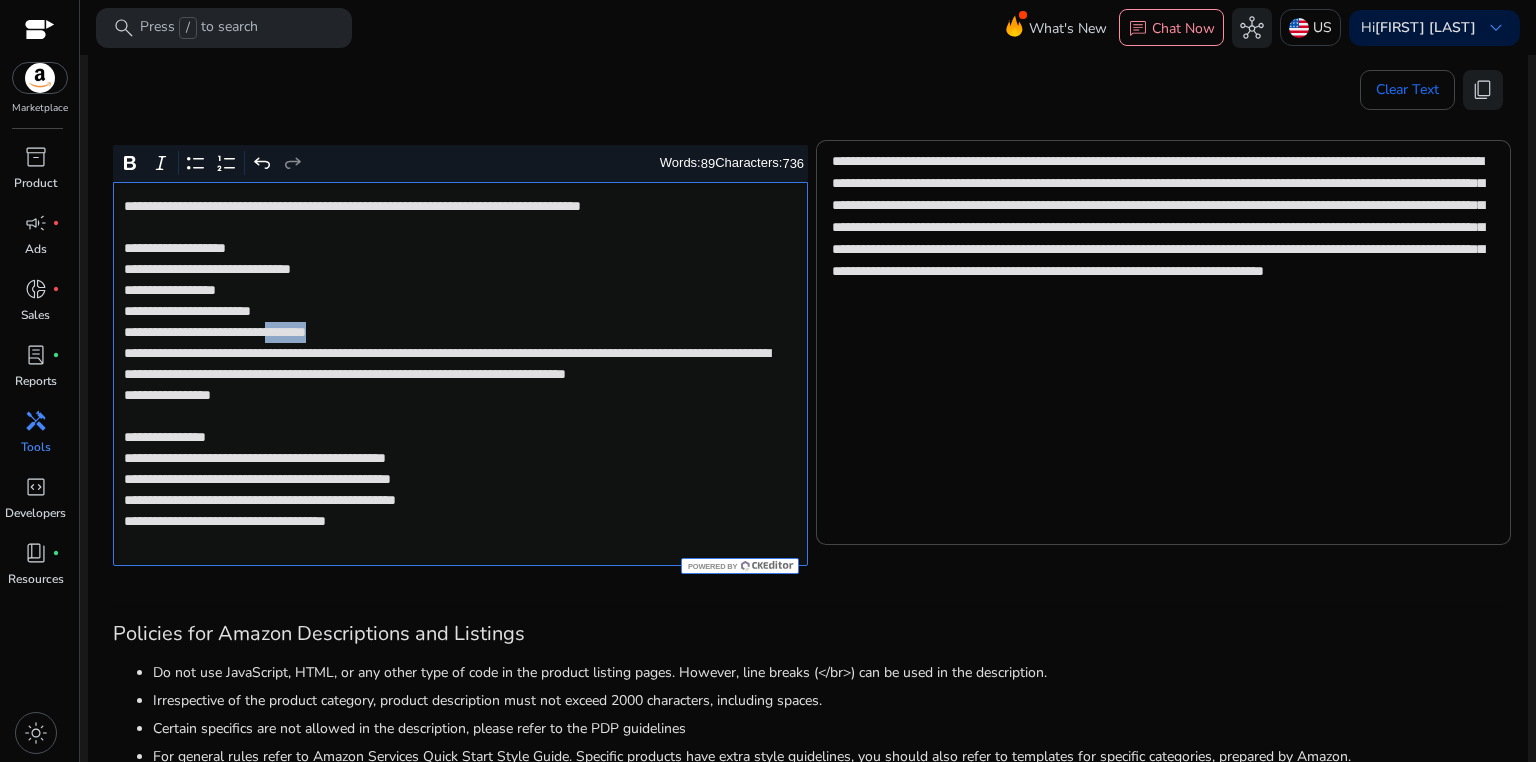 click on "**********" 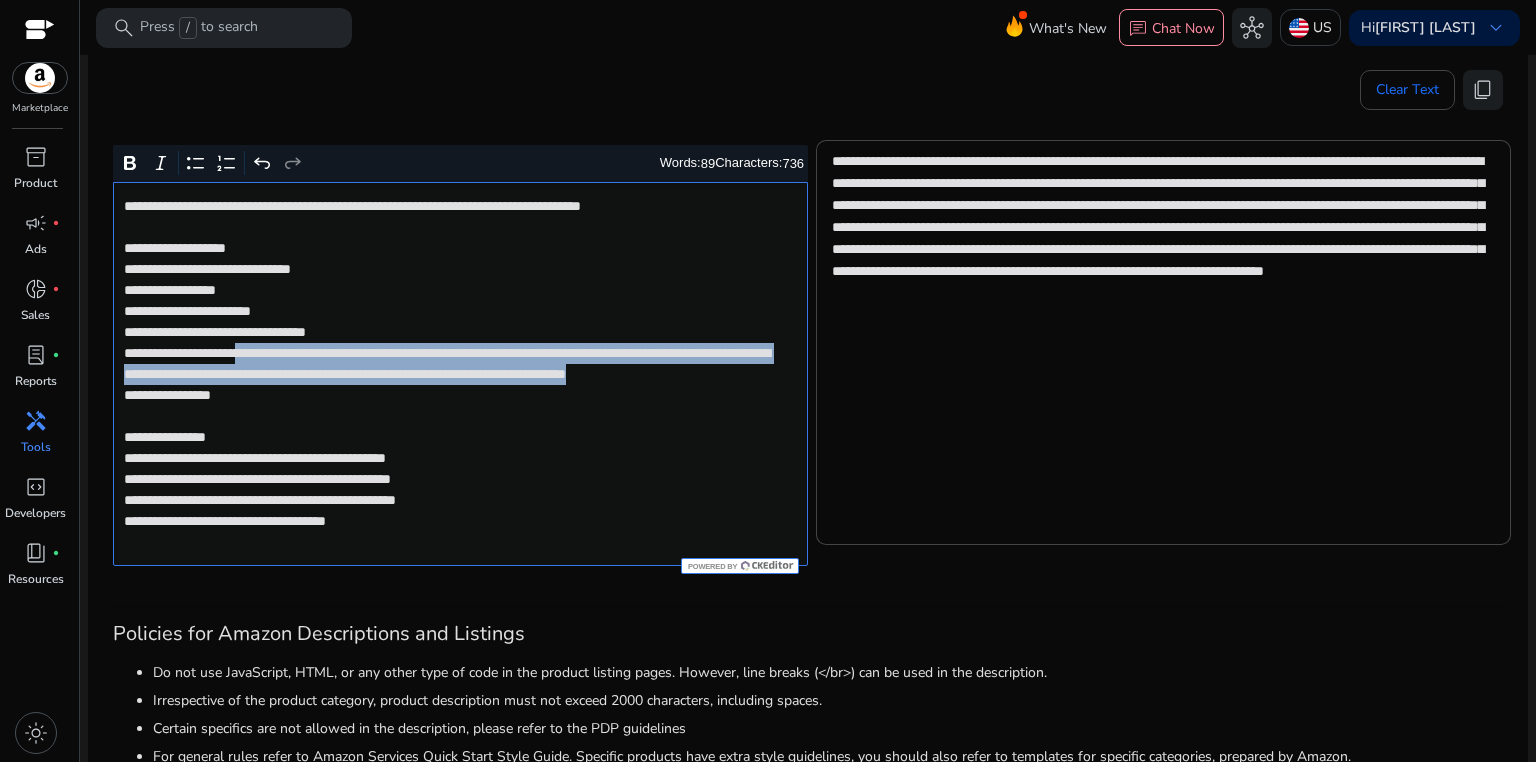 drag, startPoint x: 282, startPoint y: 352, endPoint x: 620, endPoint y: 396, distance: 340.85187 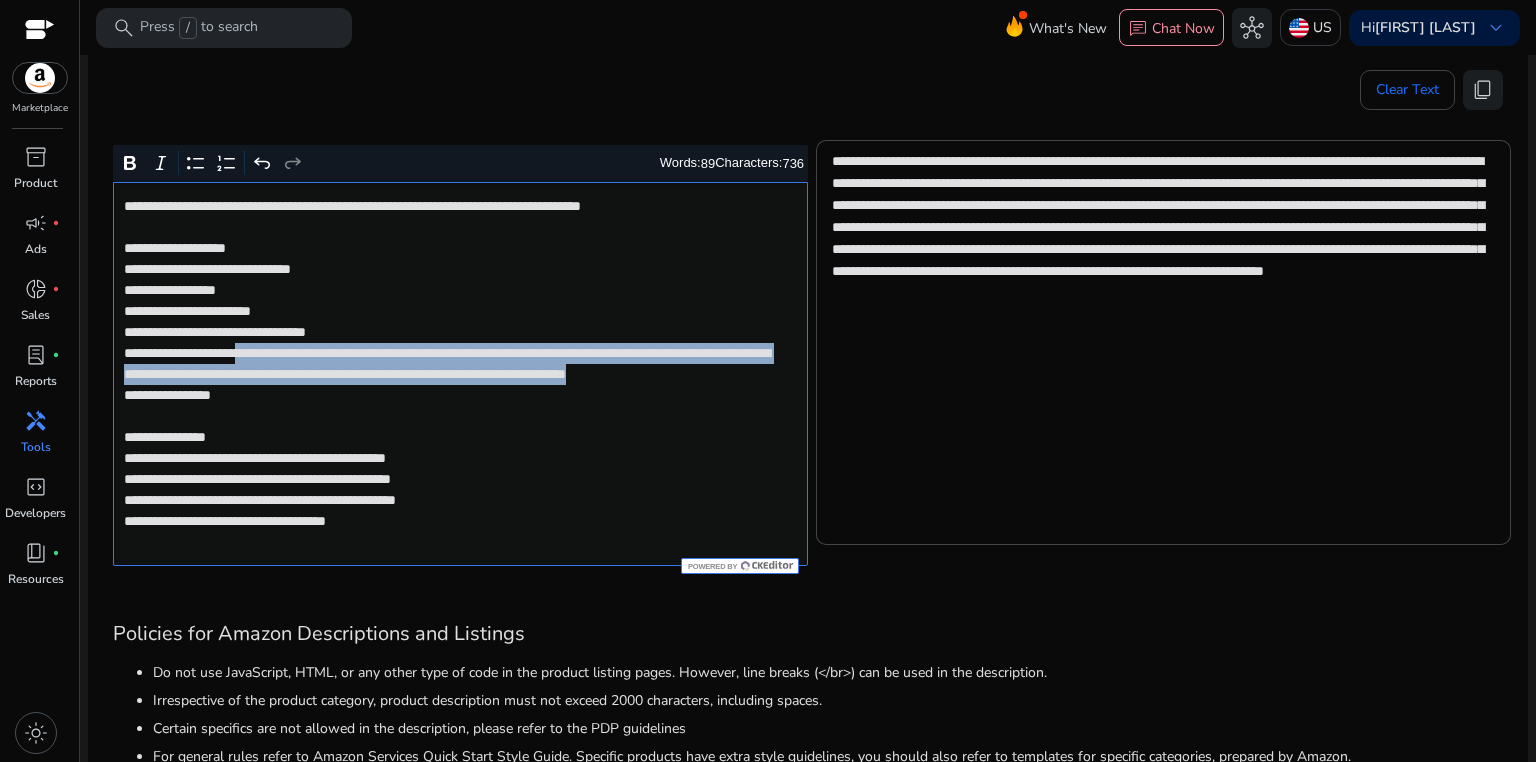 click on "**********" 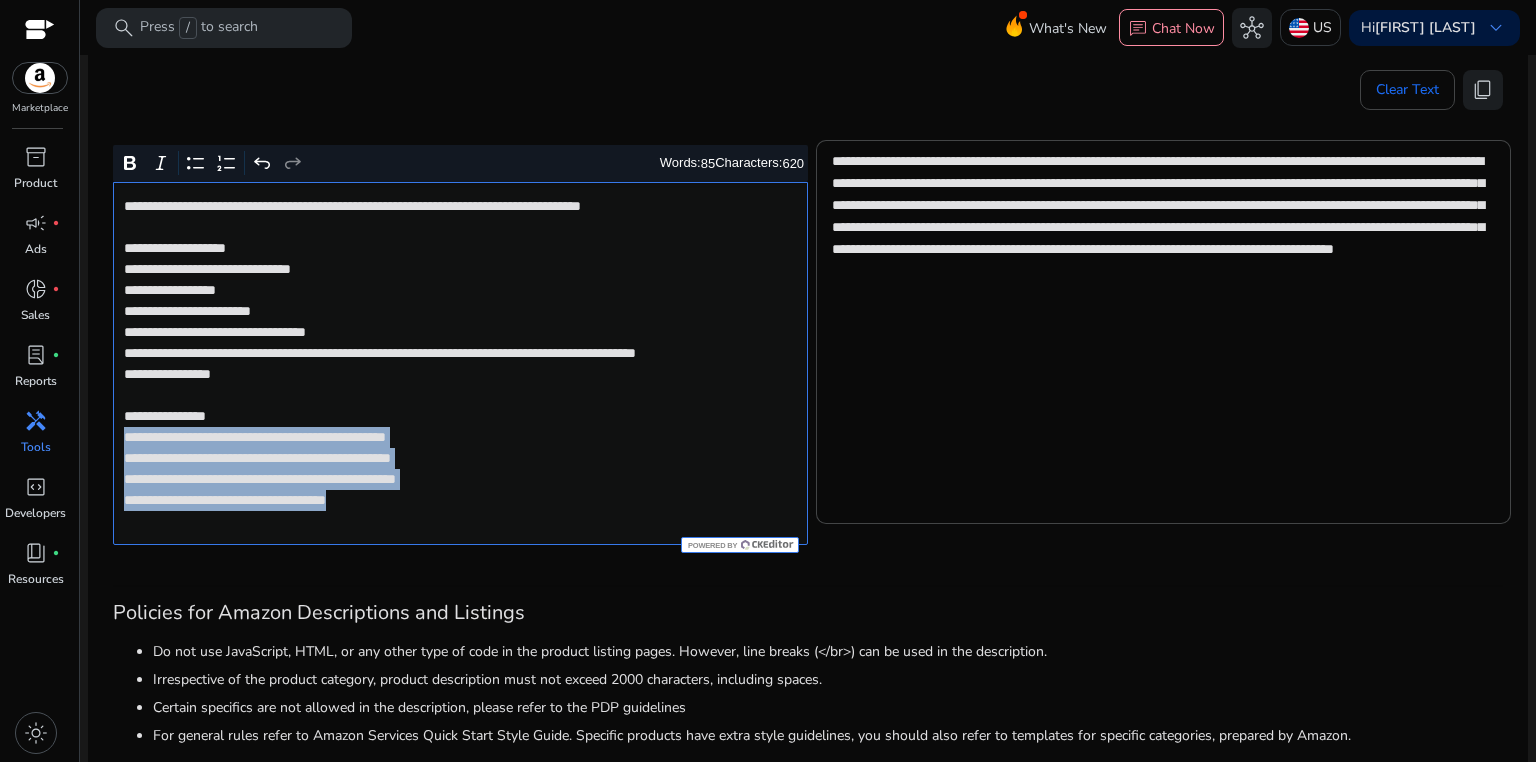 drag, startPoint x: 121, startPoint y: 459, endPoint x: 485, endPoint y: 532, distance: 371.2479 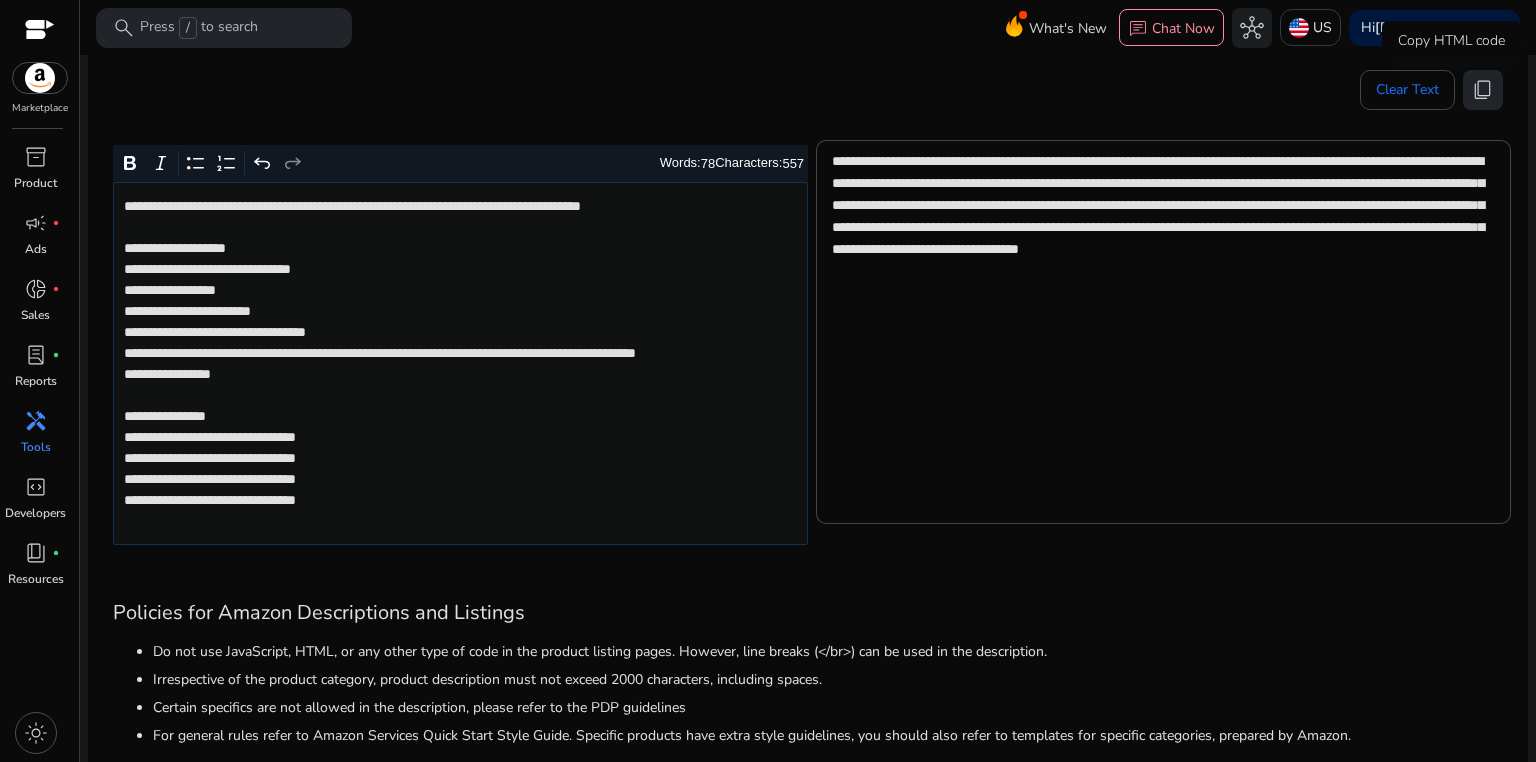 click on "content_copy" 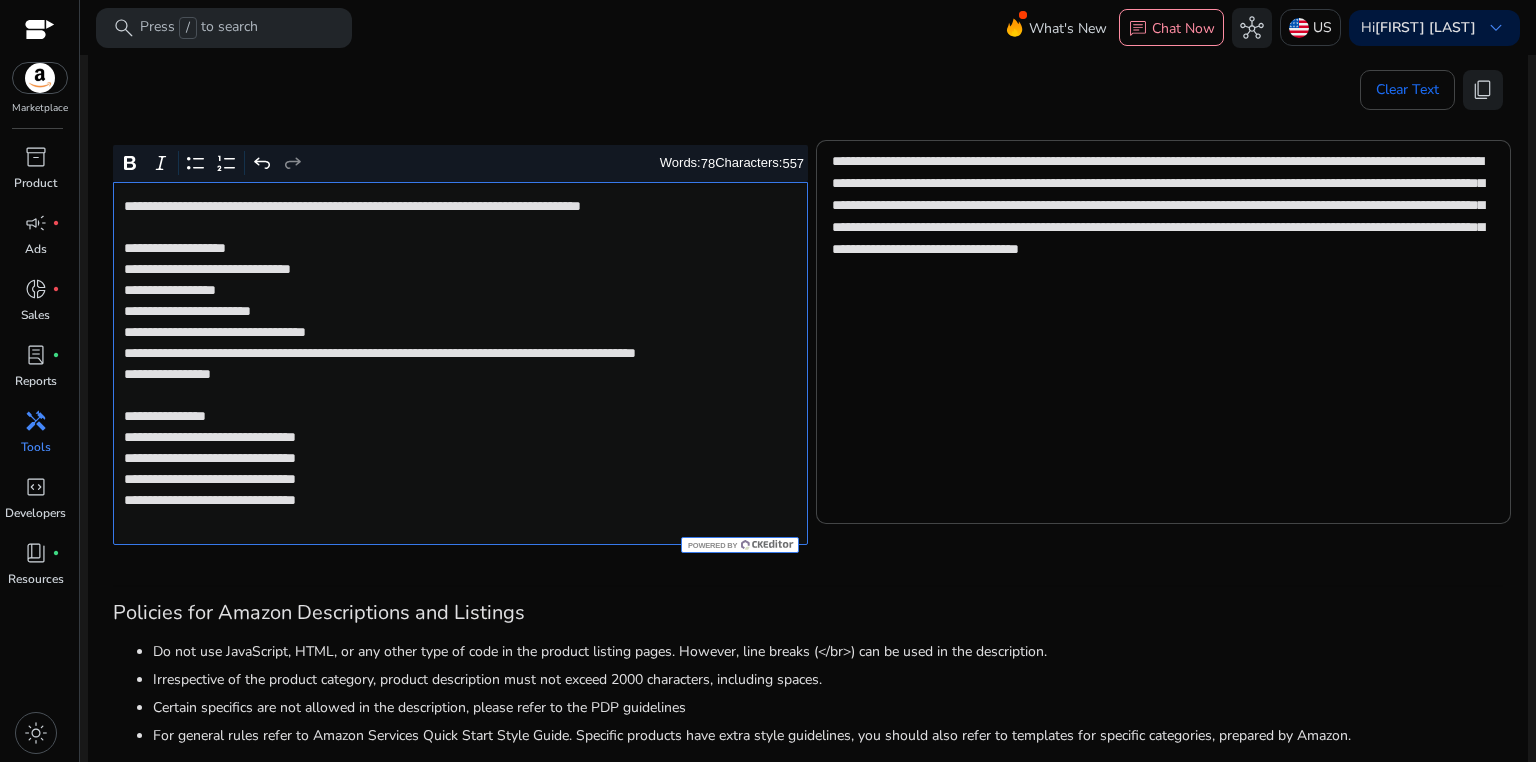 click on "**********" 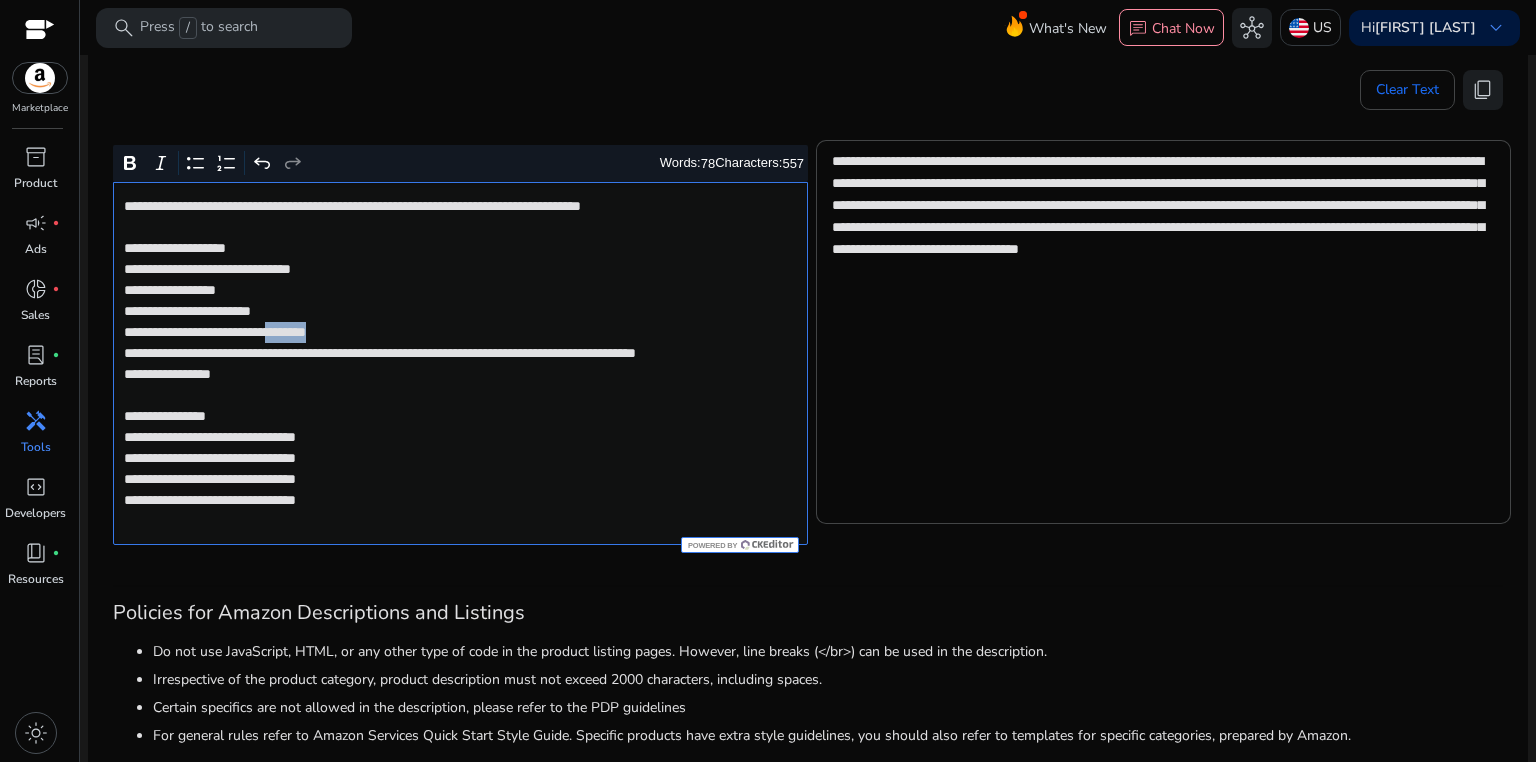 click on "**********" 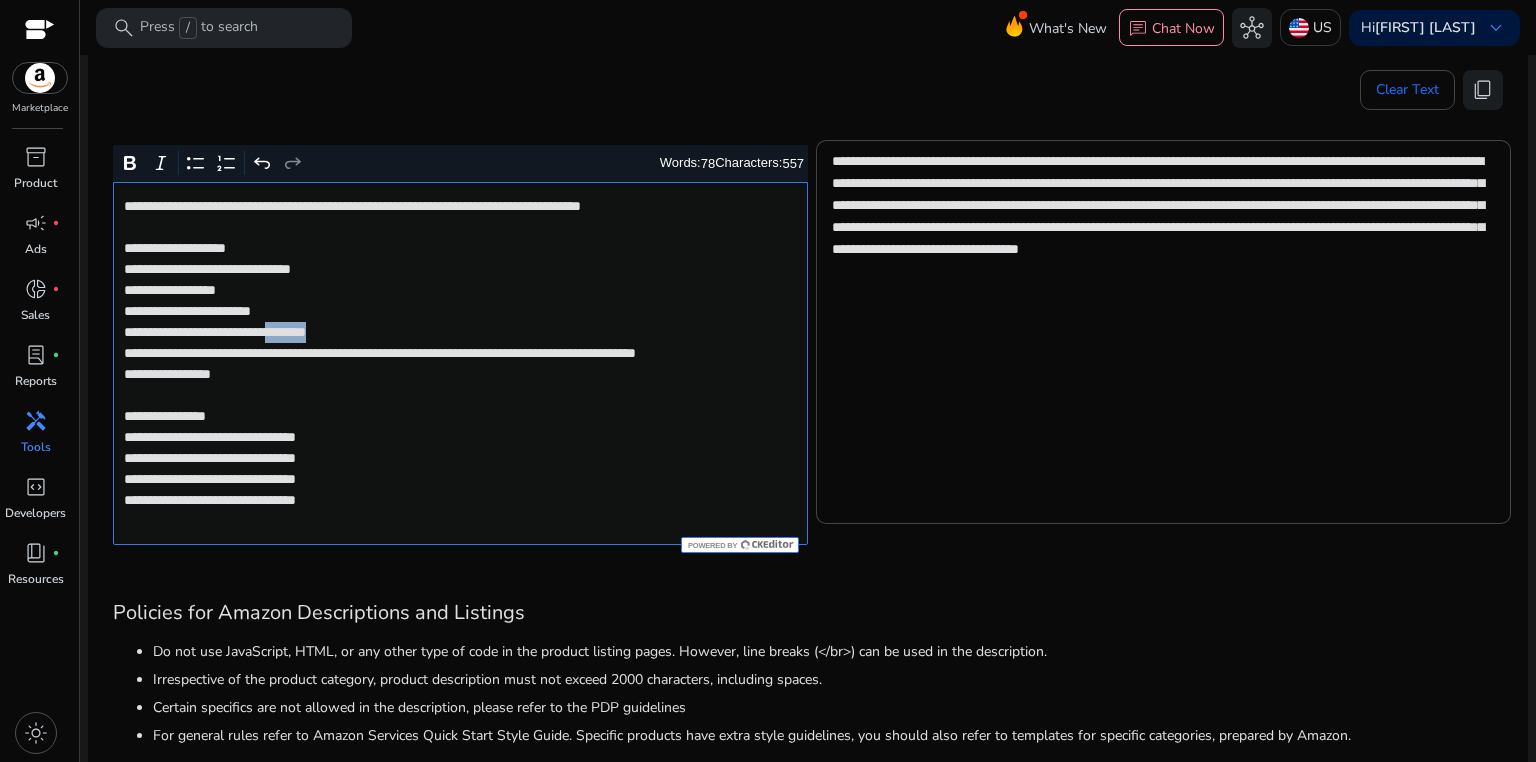 type on "**********" 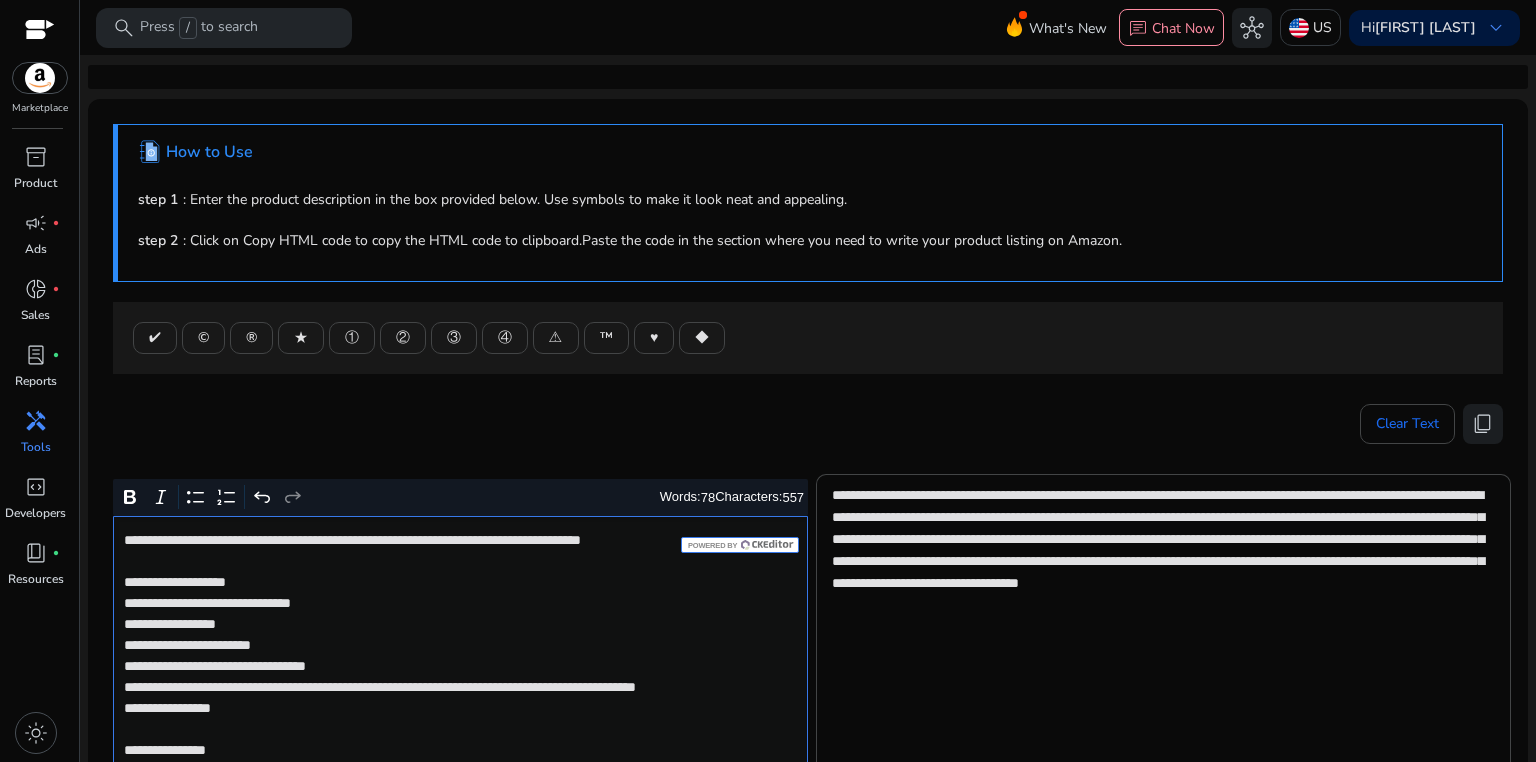 scroll, scrollTop: 0, scrollLeft: 0, axis: both 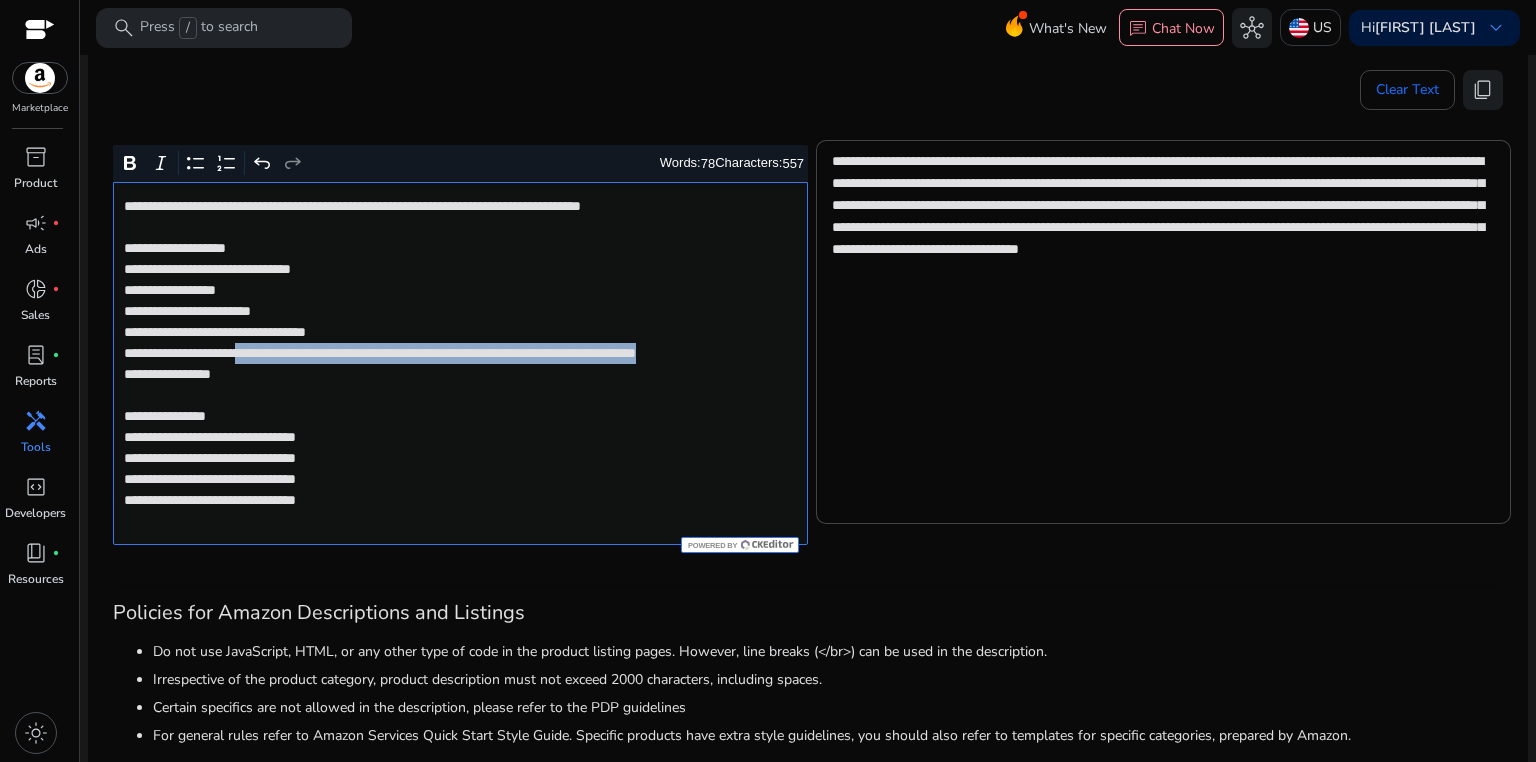drag, startPoint x: 286, startPoint y: 351, endPoint x: 288, endPoint y: 375, distance: 24.083189 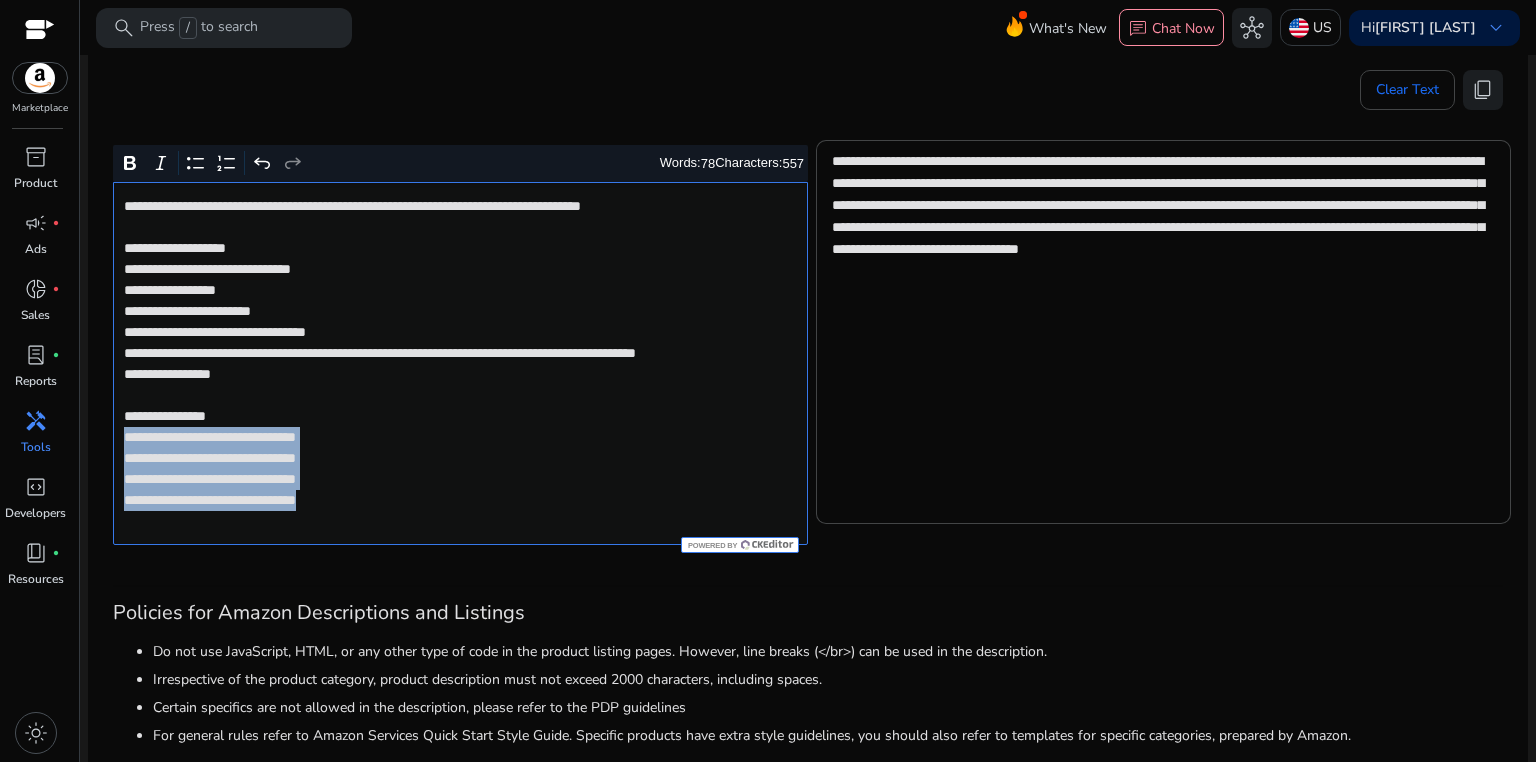 drag, startPoint x: 121, startPoint y: 456, endPoint x: 420, endPoint y: 546, distance: 312.2515 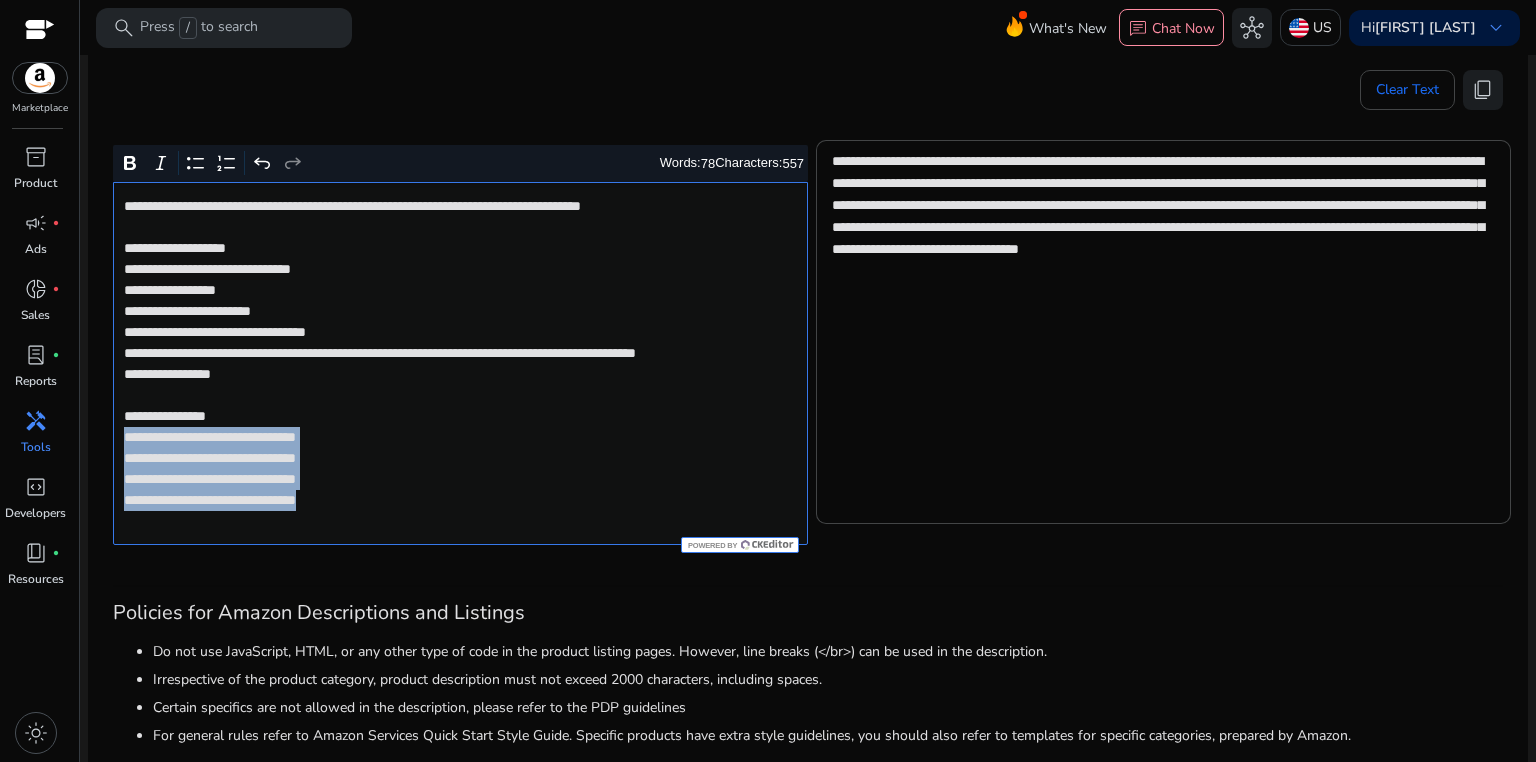 click on "**********" 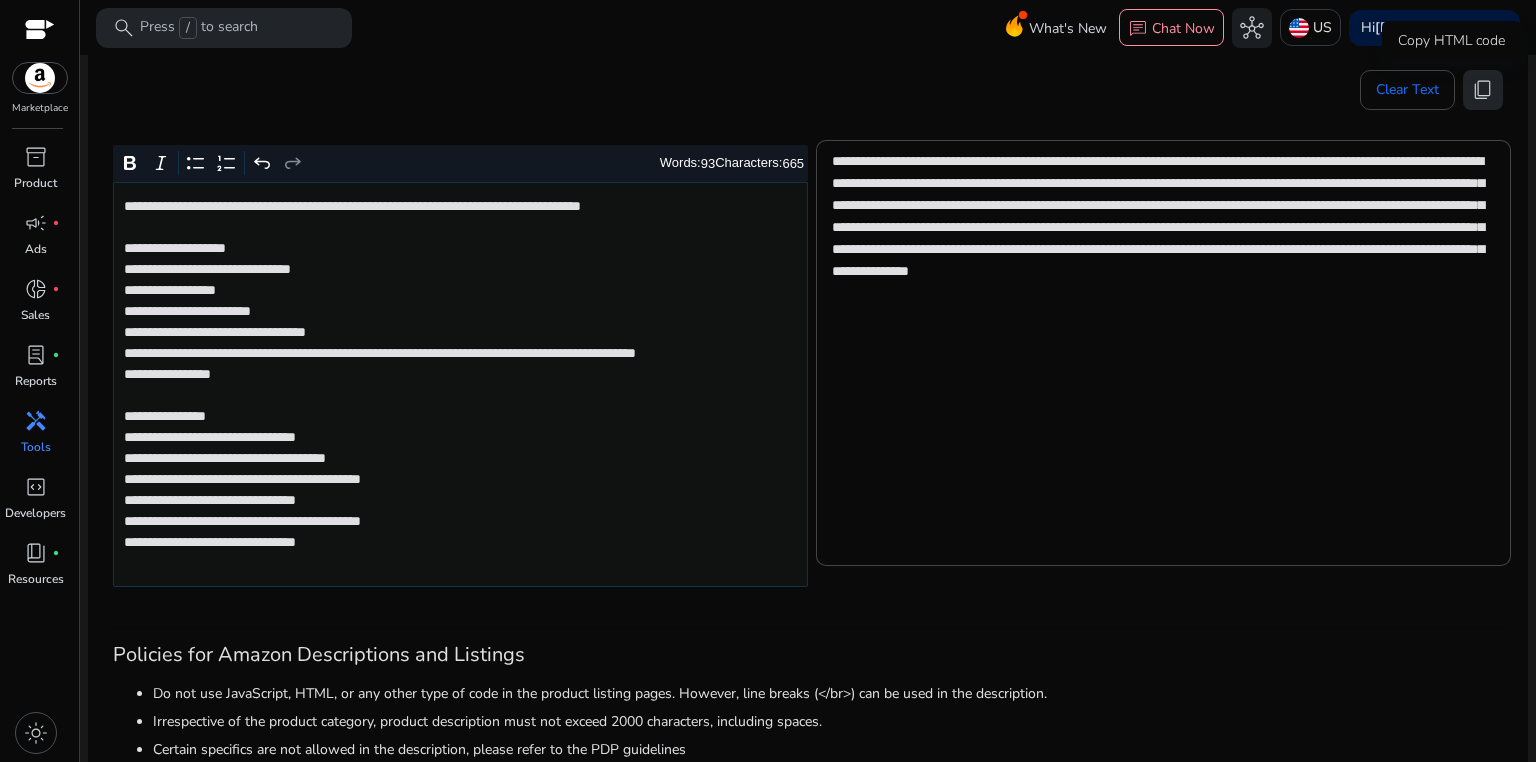 click on "content_copy" 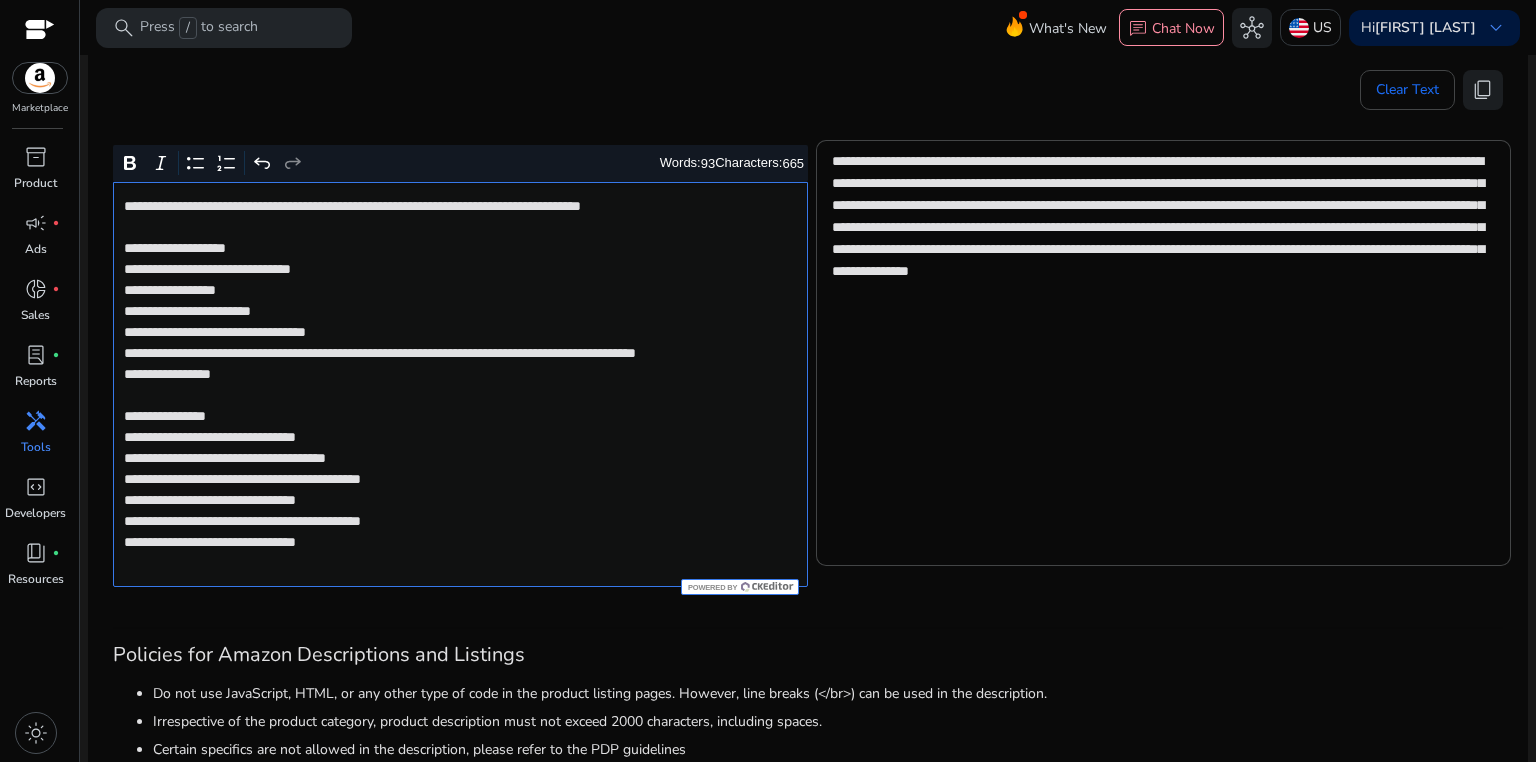 click on "**********" 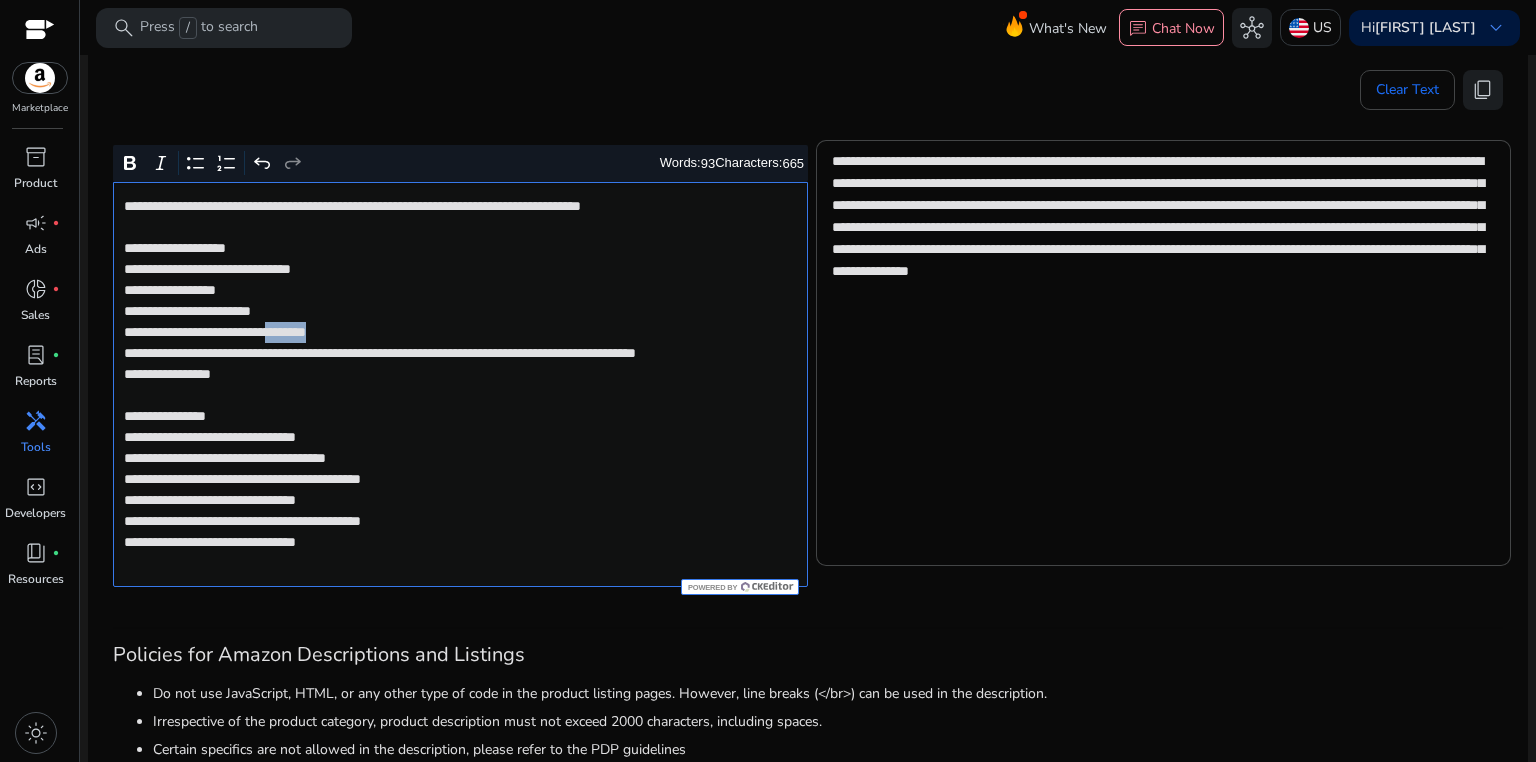 click on "**********" 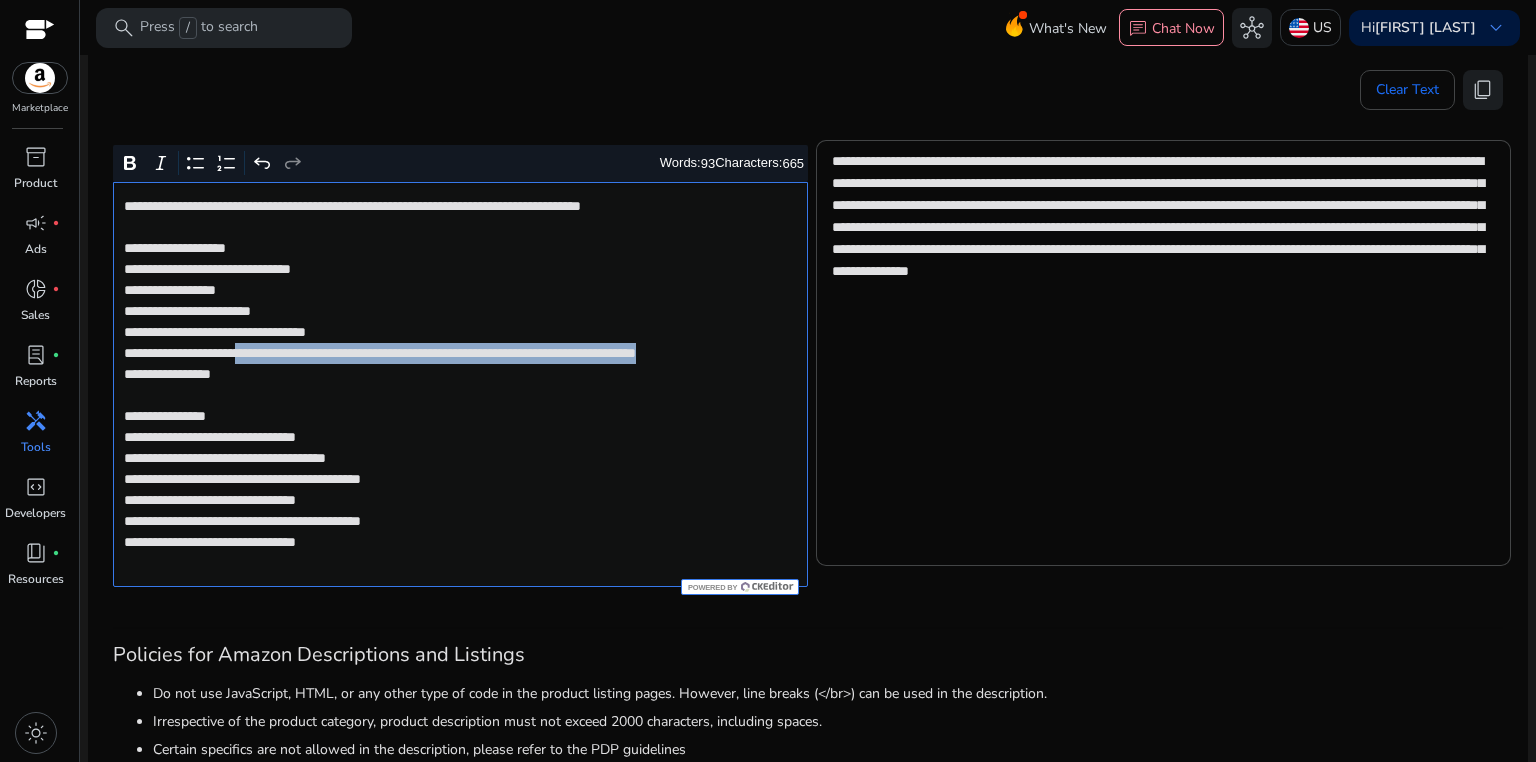 drag, startPoint x: 283, startPoint y: 354, endPoint x: 285, endPoint y: 366, distance: 12.165525 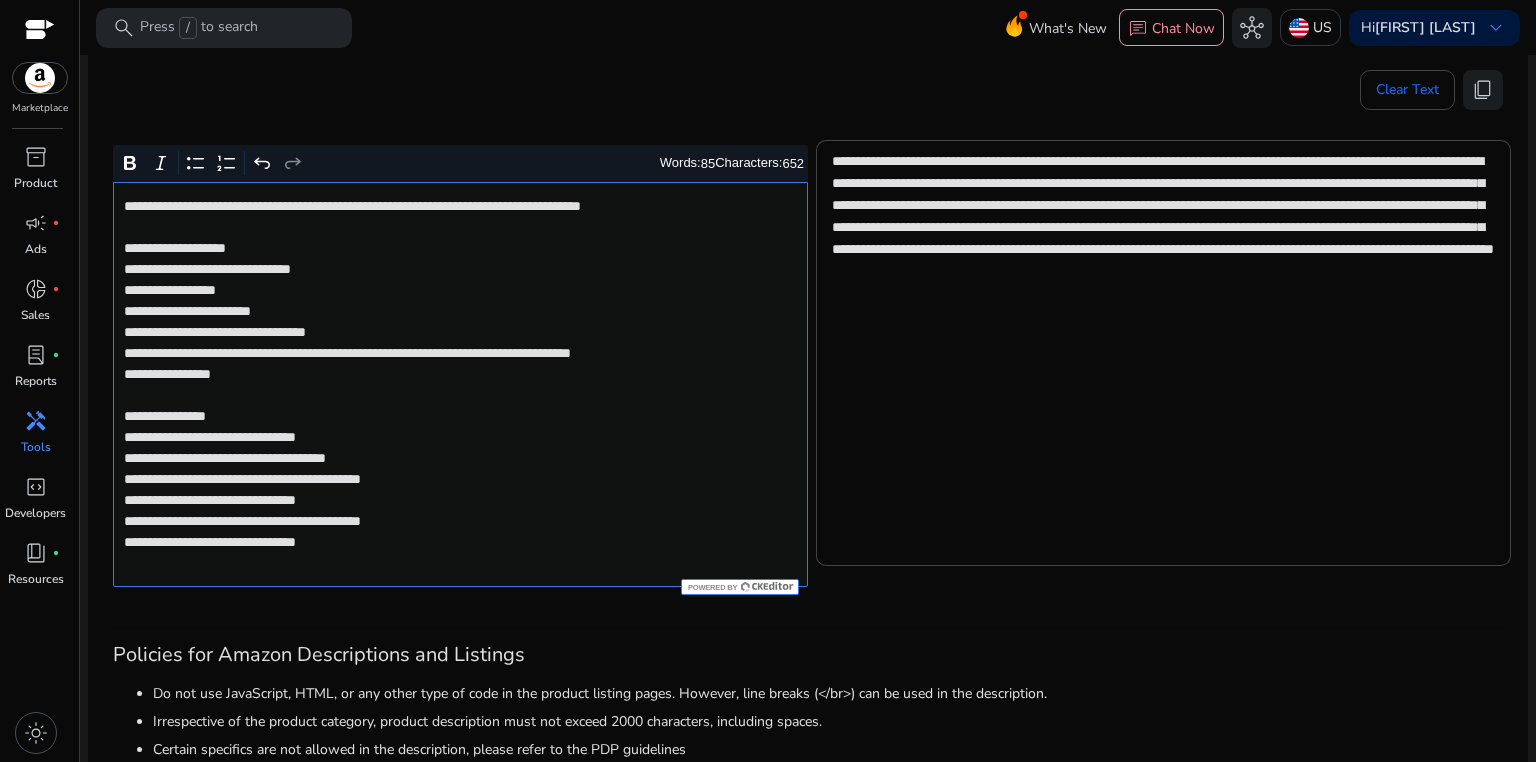 click on "**********" 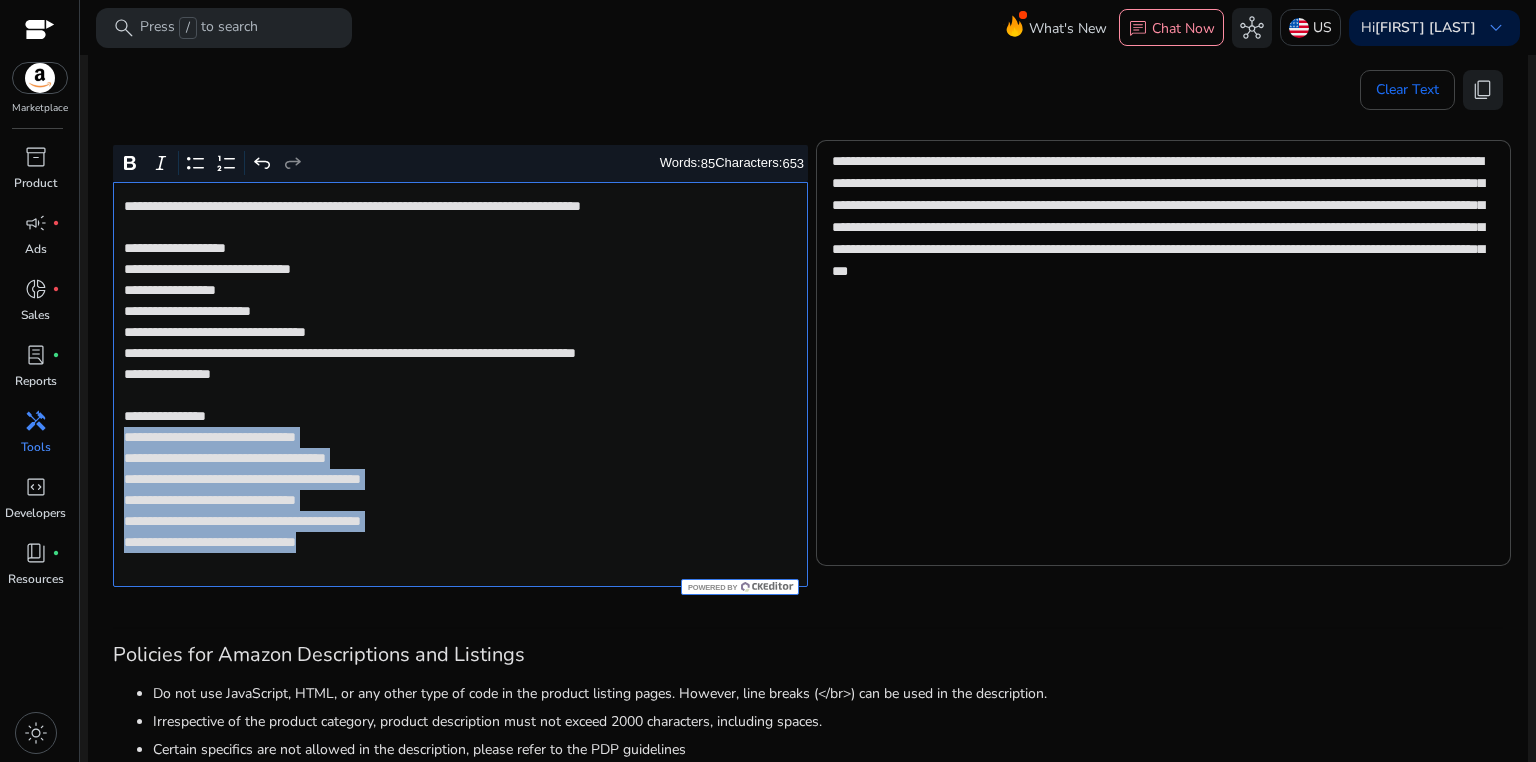drag, startPoint x: 122, startPoint y: 461, endPoint x: 466, endPoint y: 566, distance: 359.6679 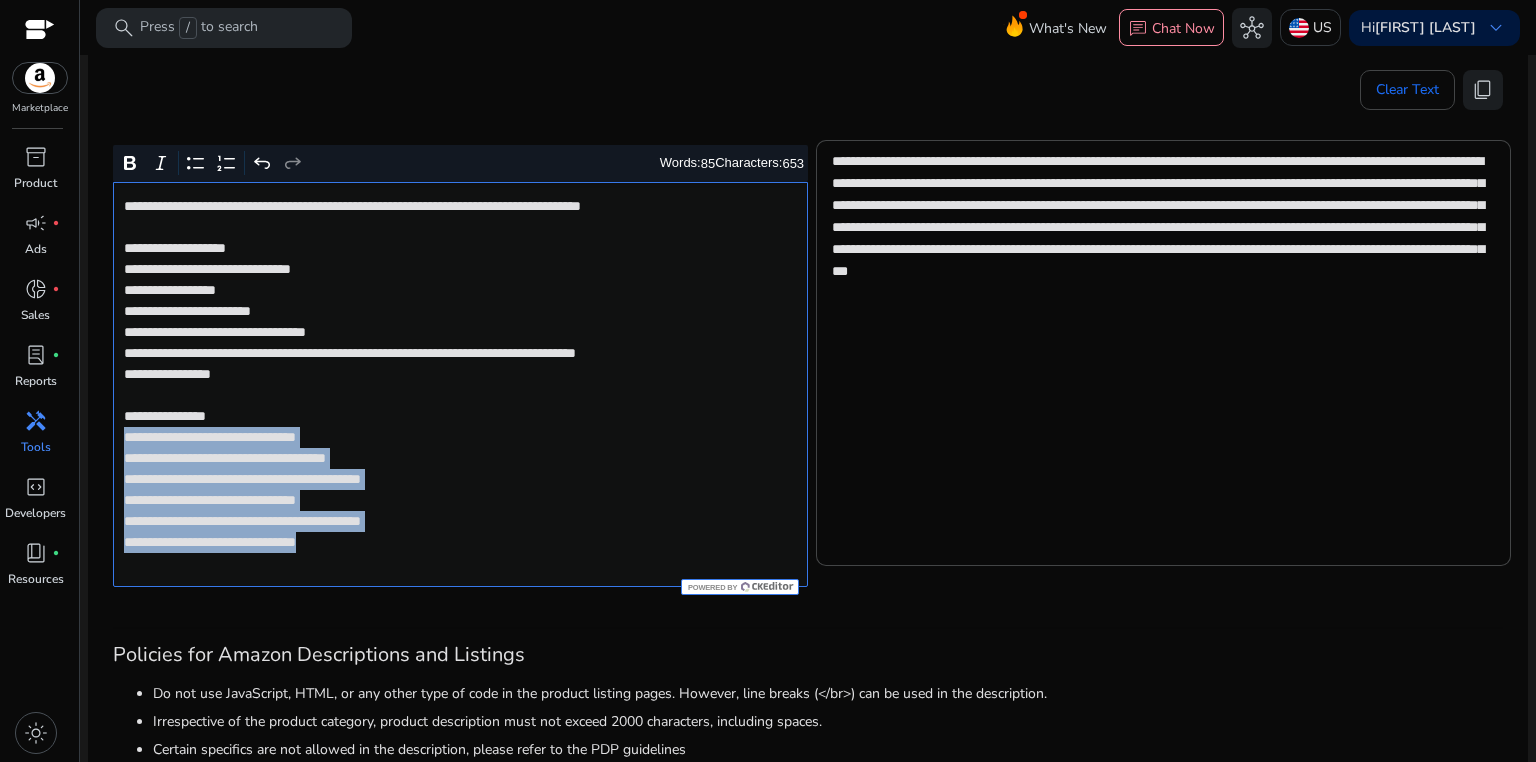 click on "**********" 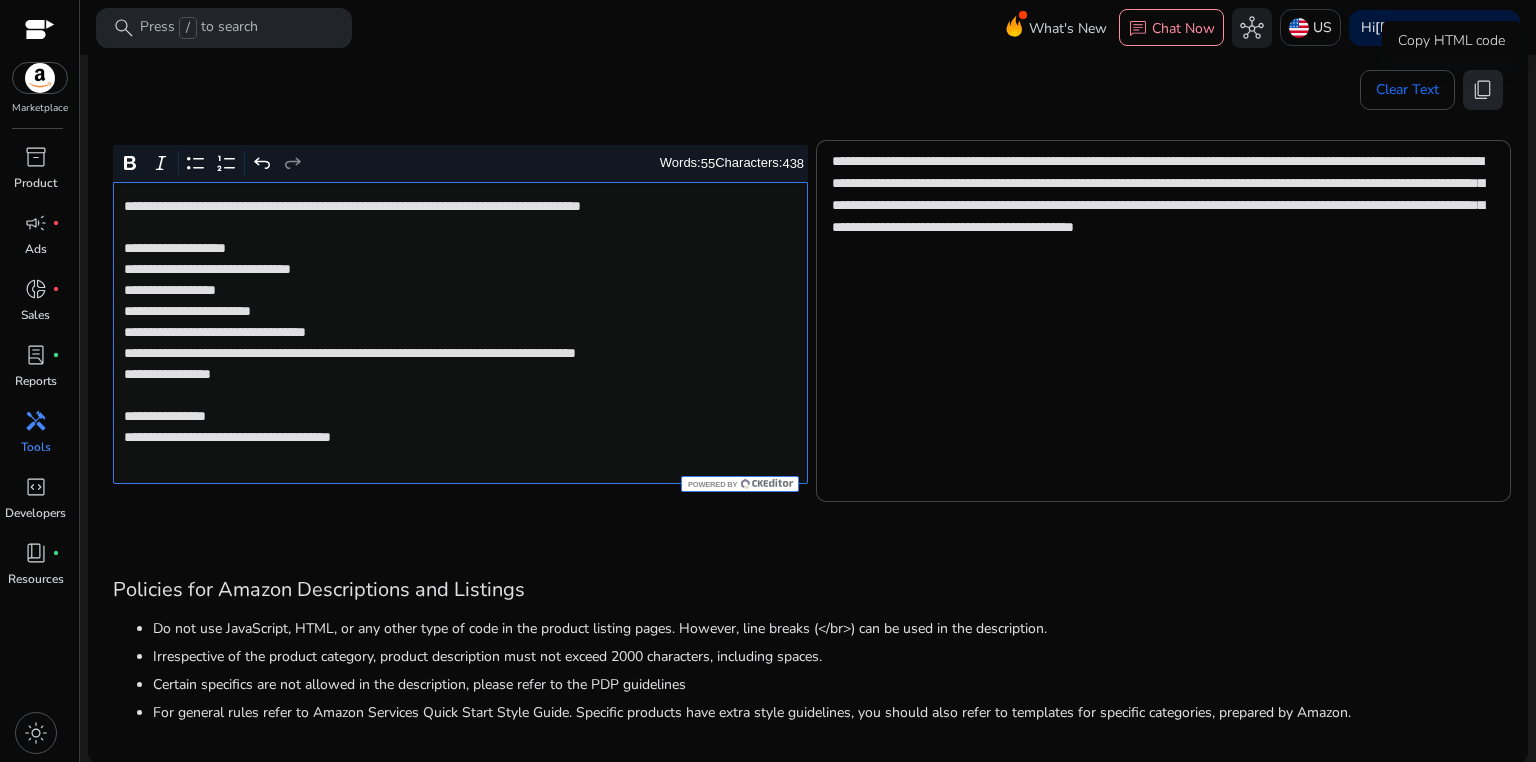 click on "content_copy" 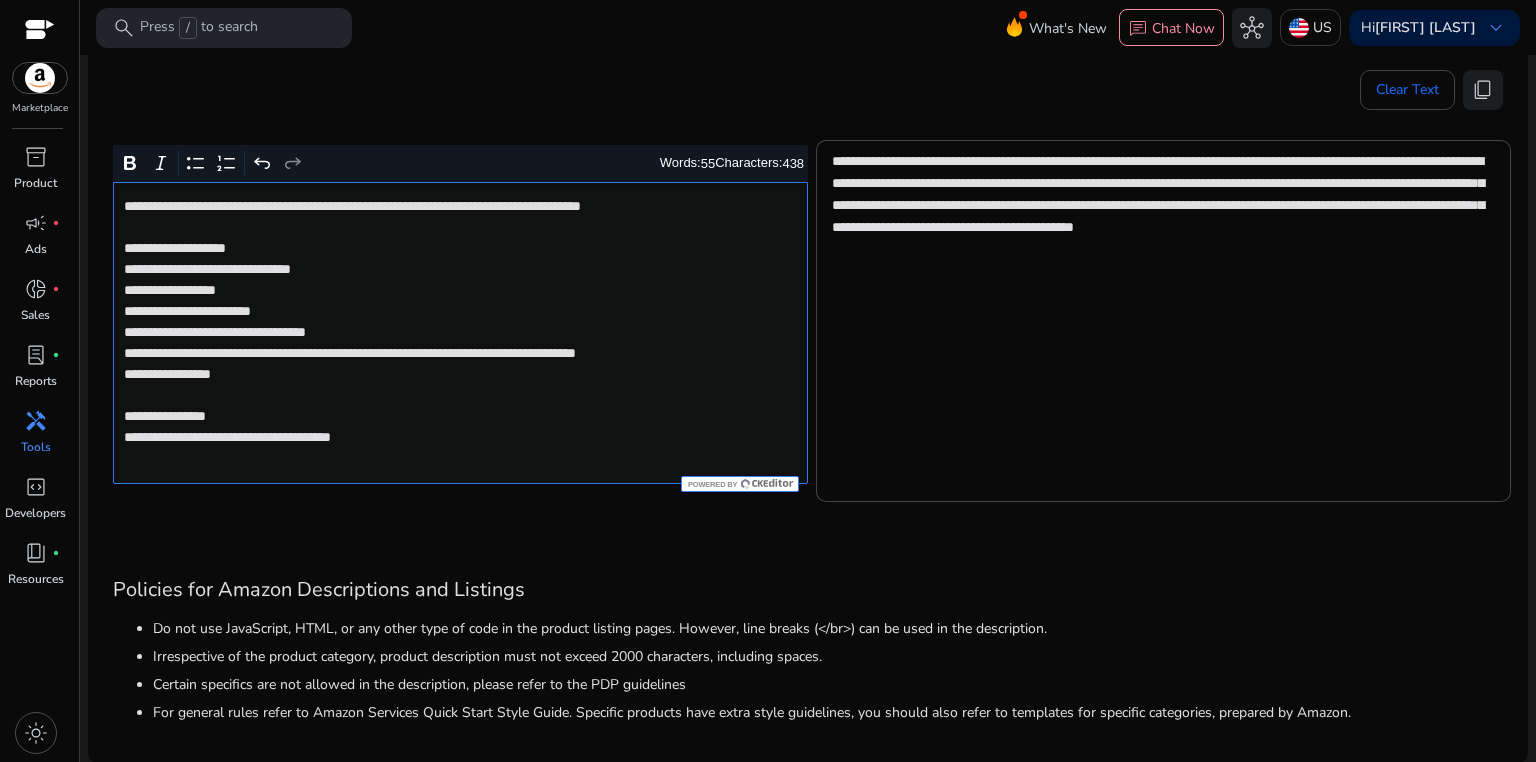 click on "**********" 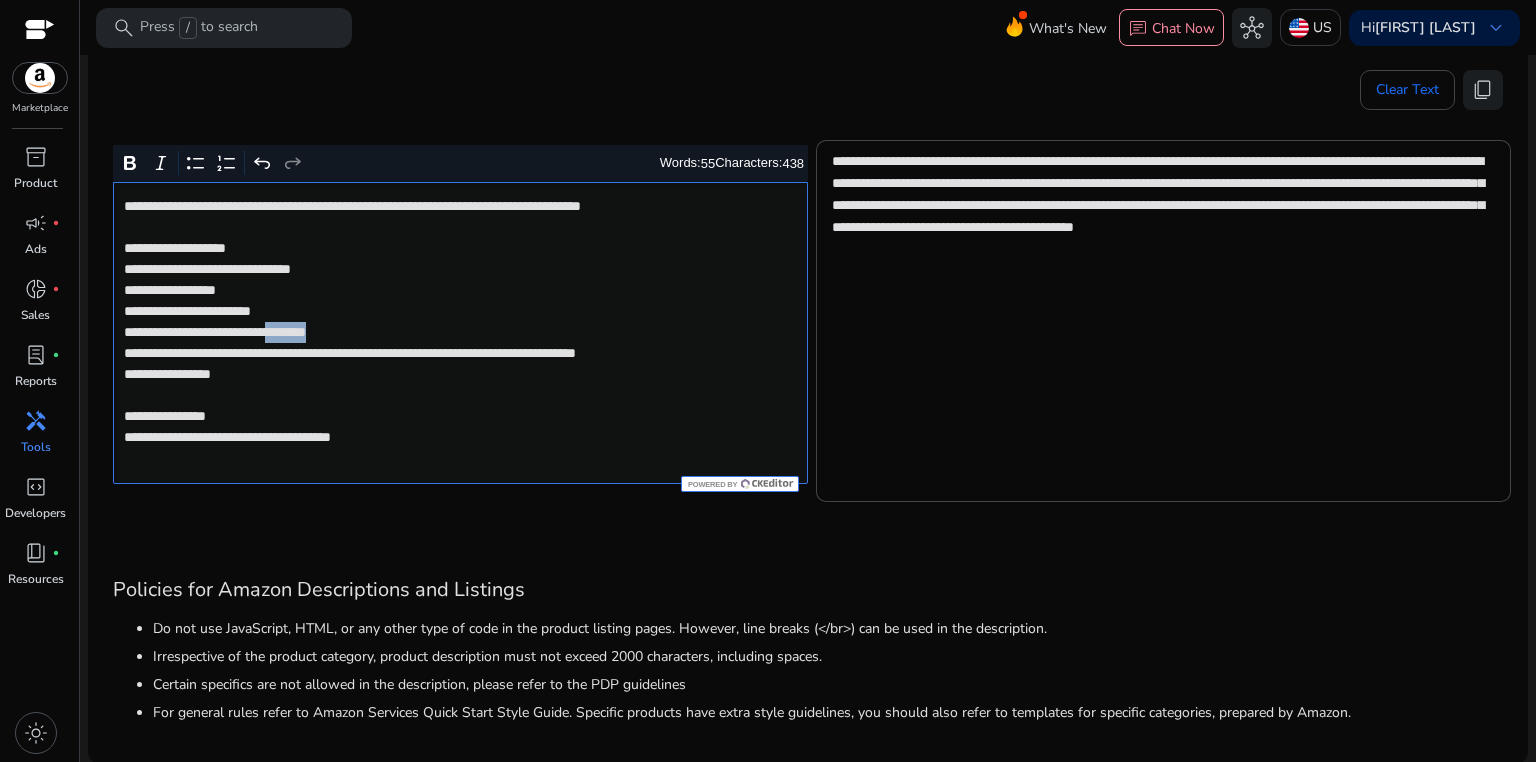 click on "**********" 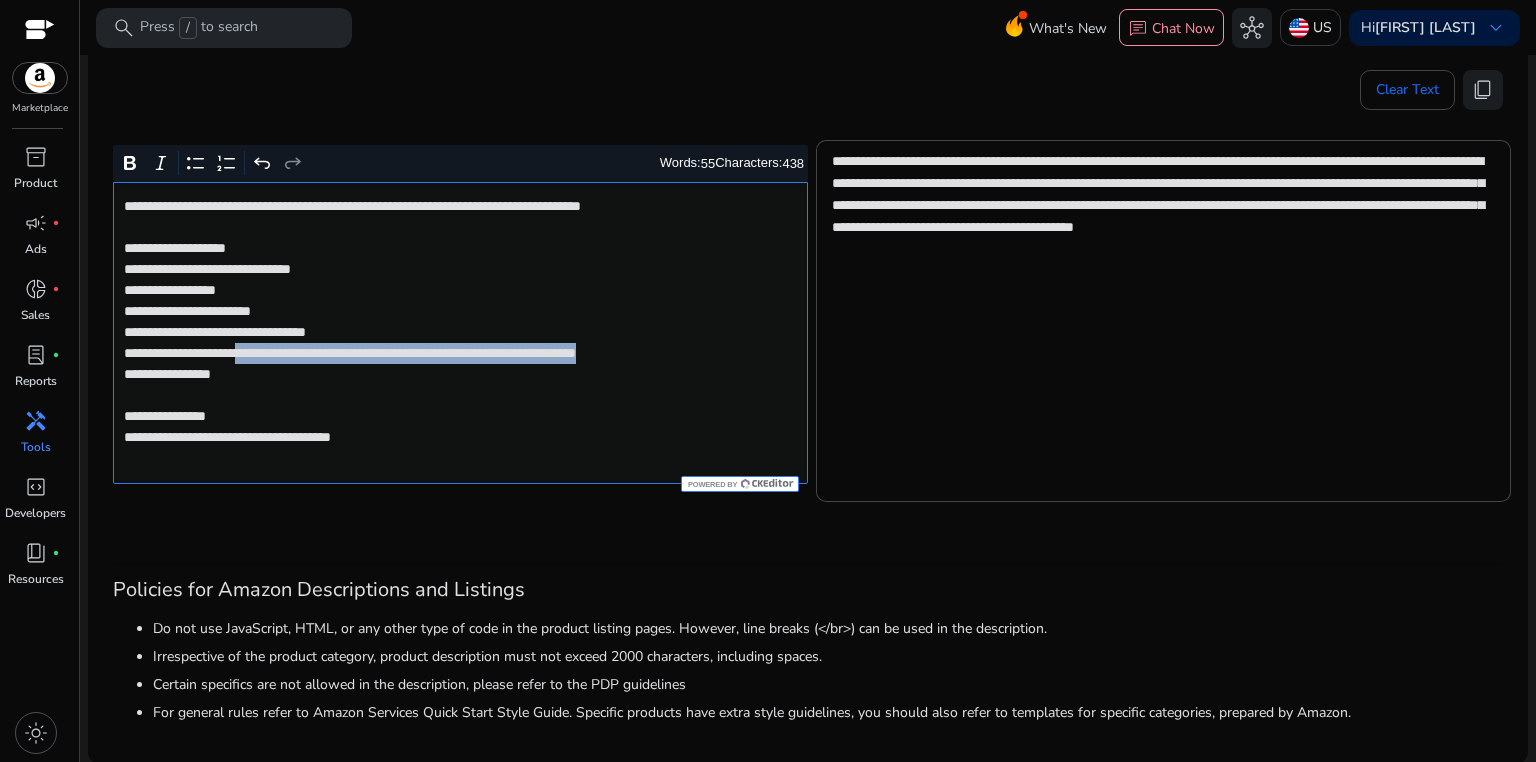 drag, startPoint x: 281, startPoint y: 352, endPoint x: 288, endPoint y: 371, distance: 20.248457 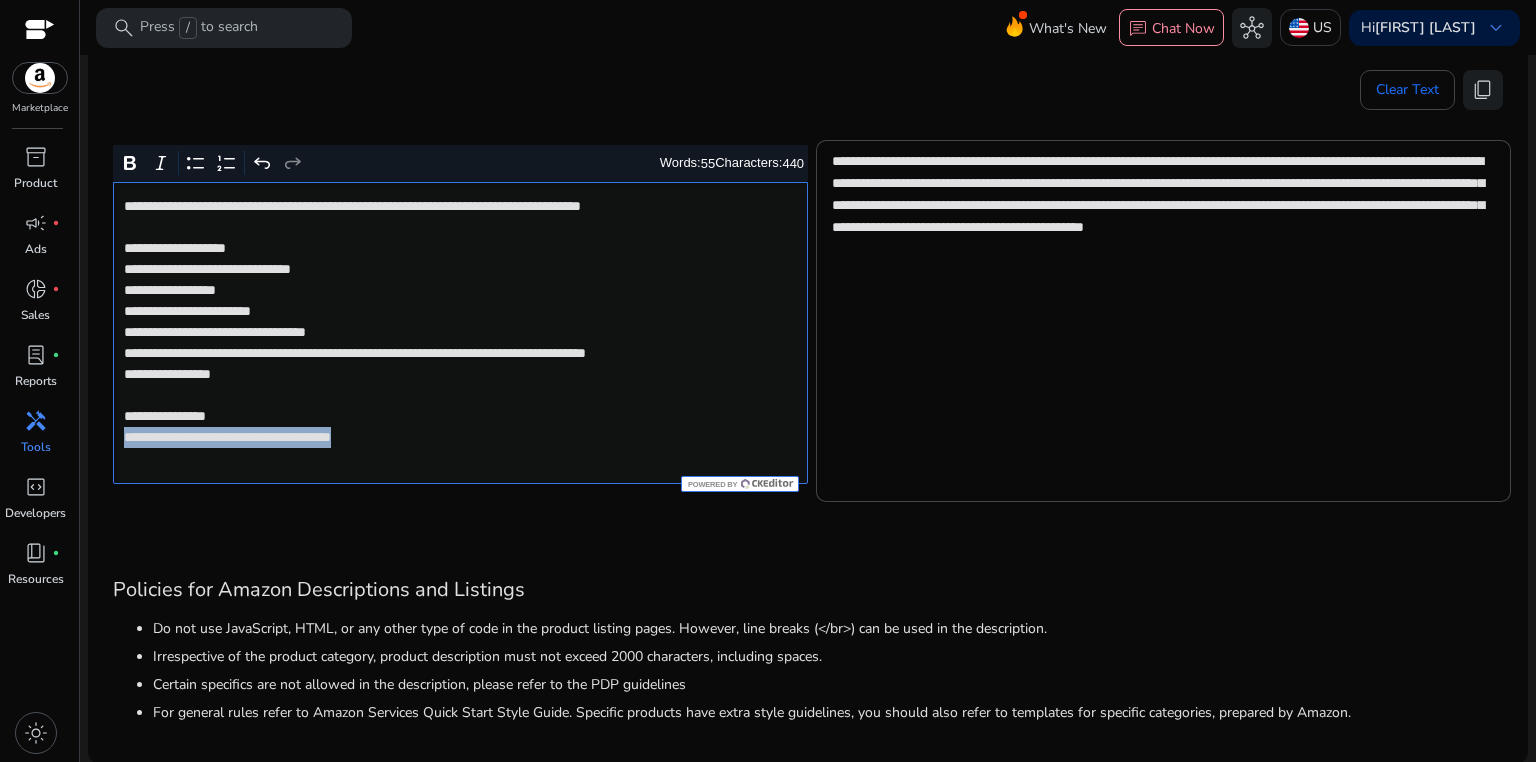 drag, startPoint x: 124, startPoint y: 458, endPoint x: 444, endPoint y: 458, distance: 320 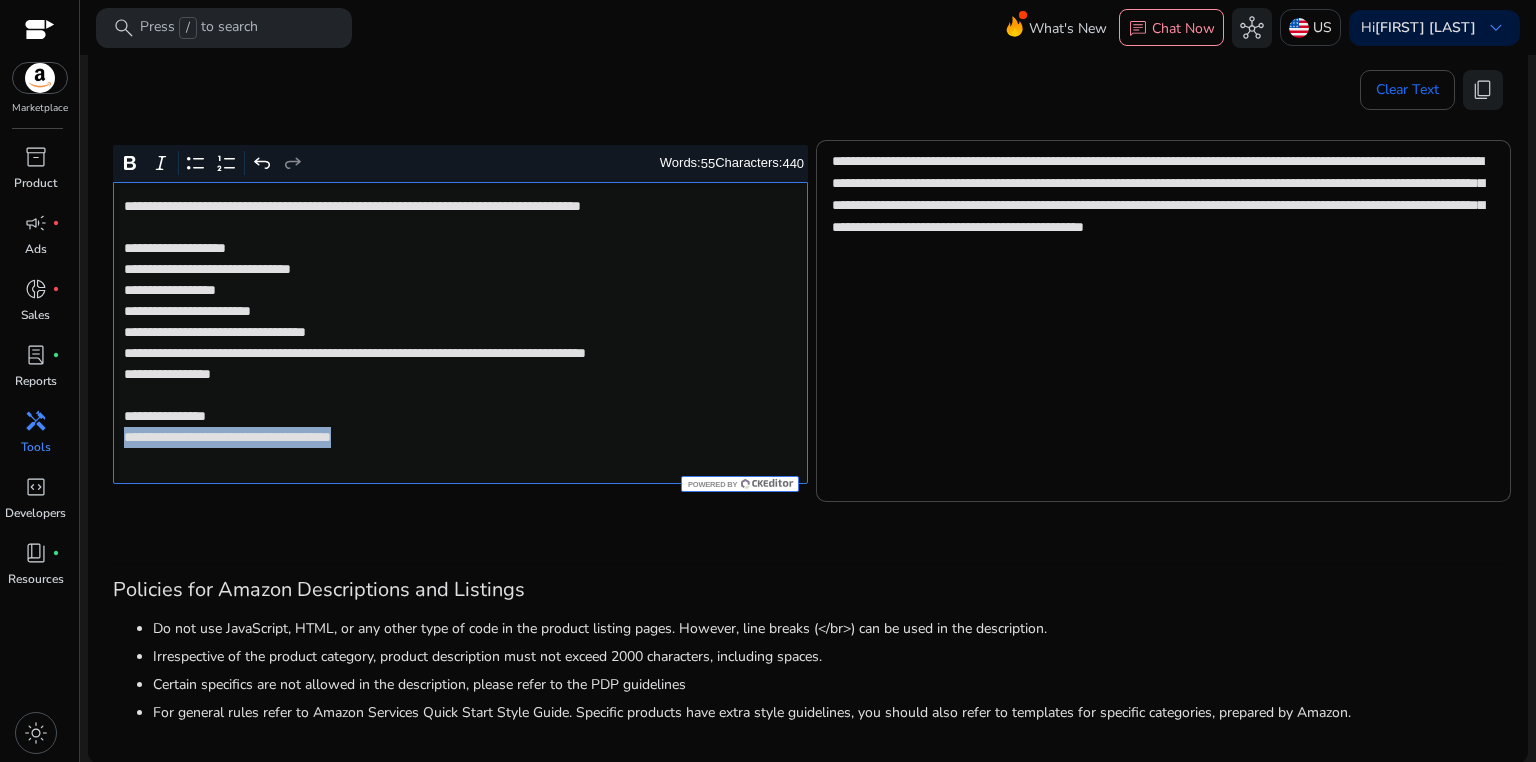click on "**********" 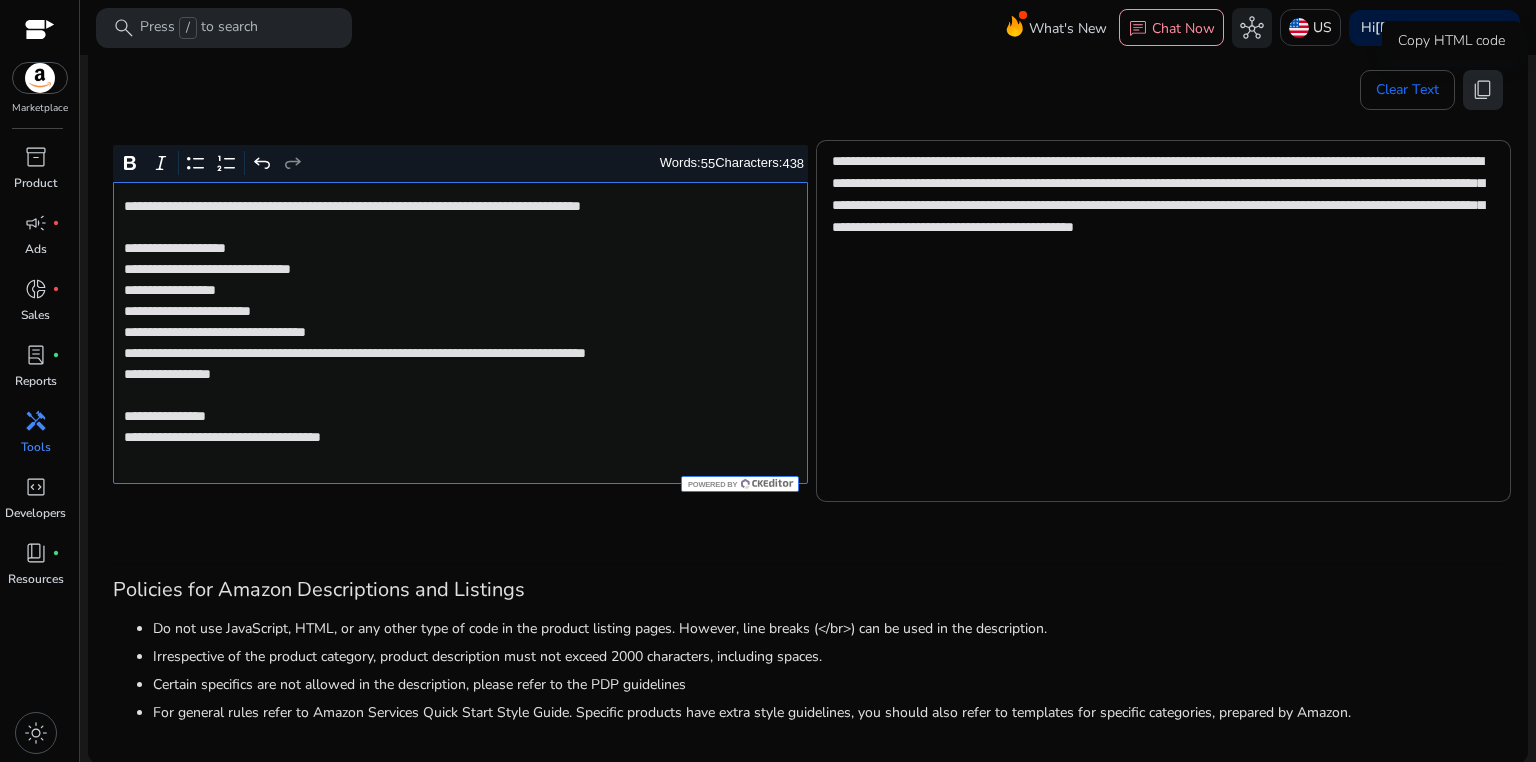 click on "content_copy" 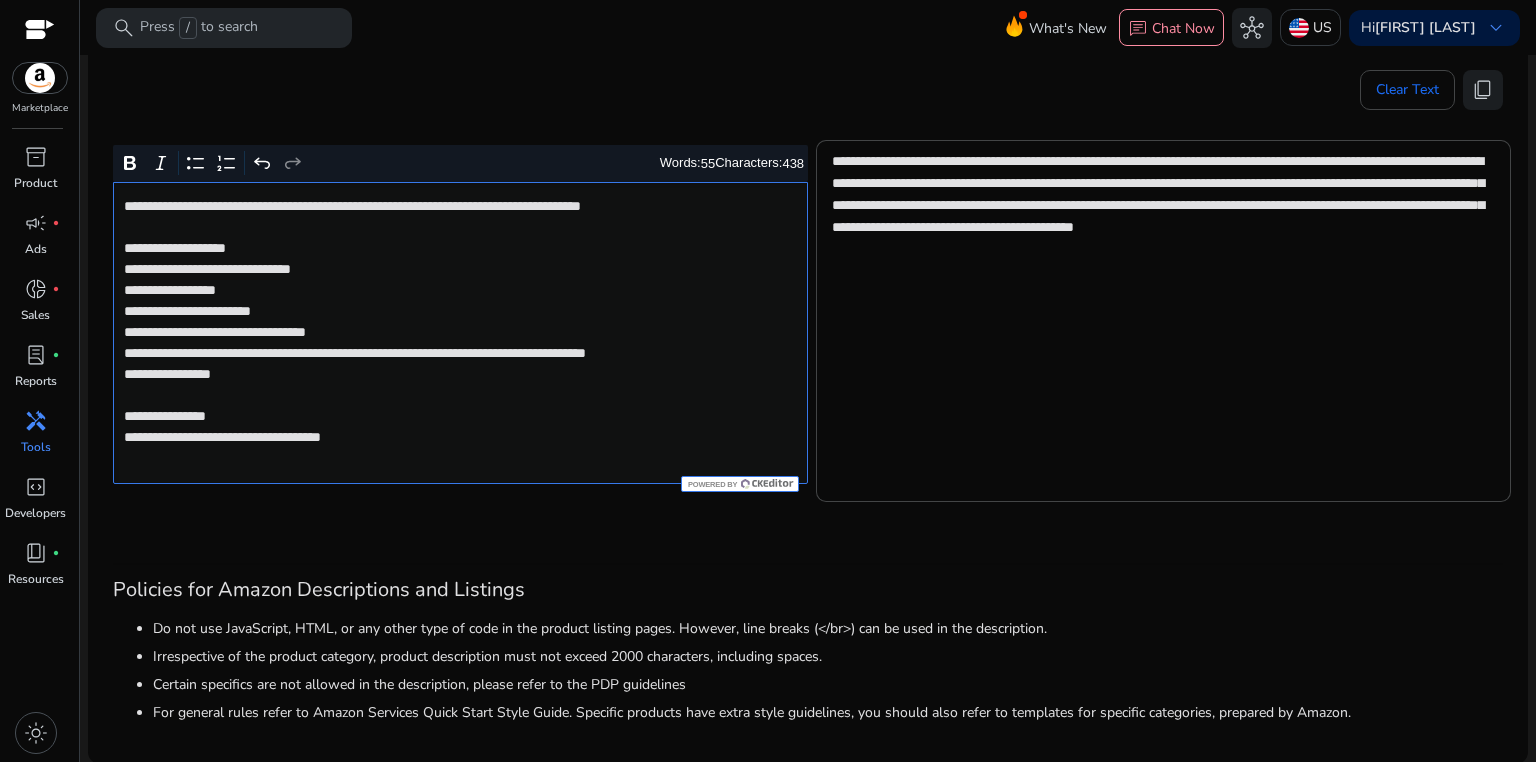 click on "**********" 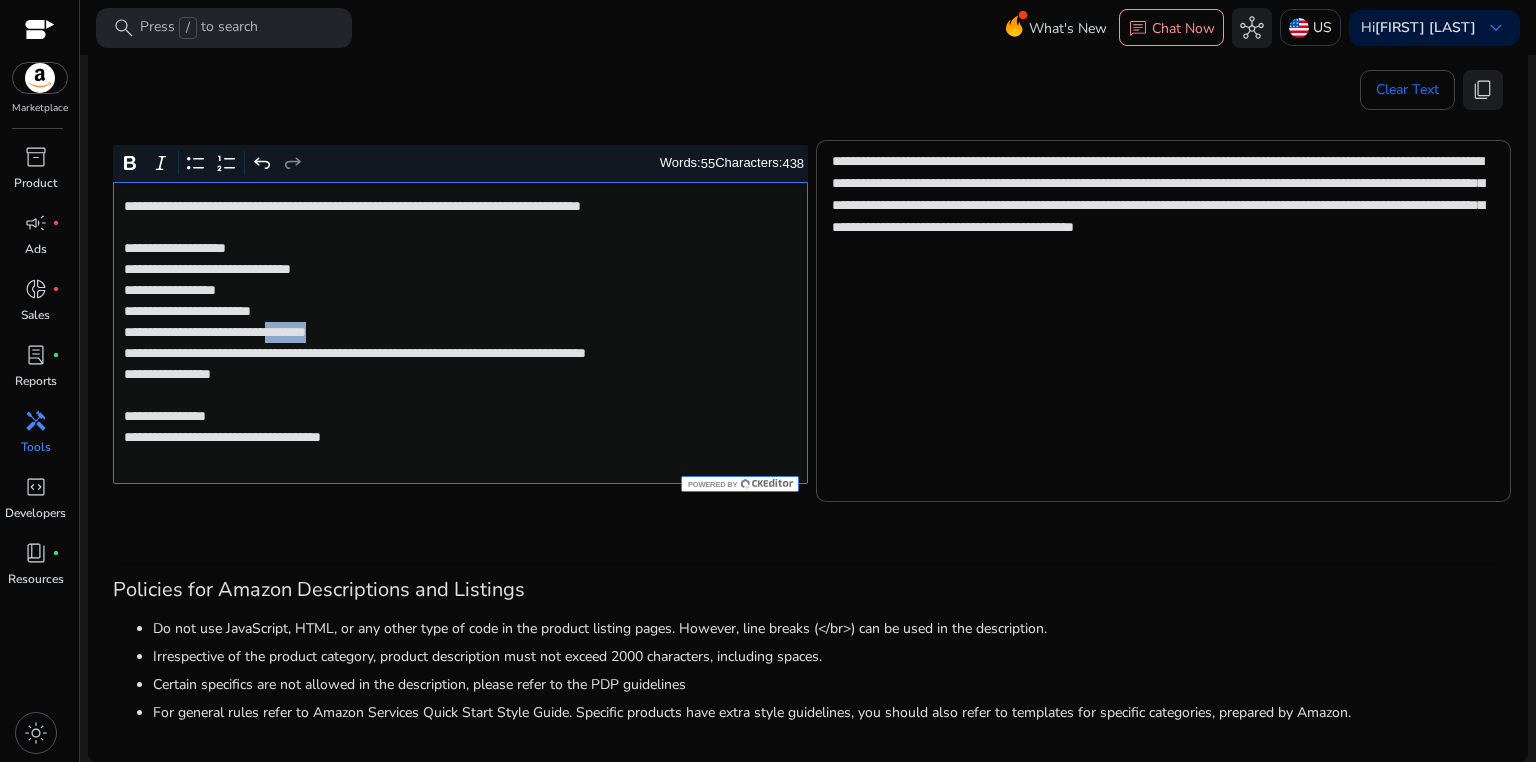 click on "**********" 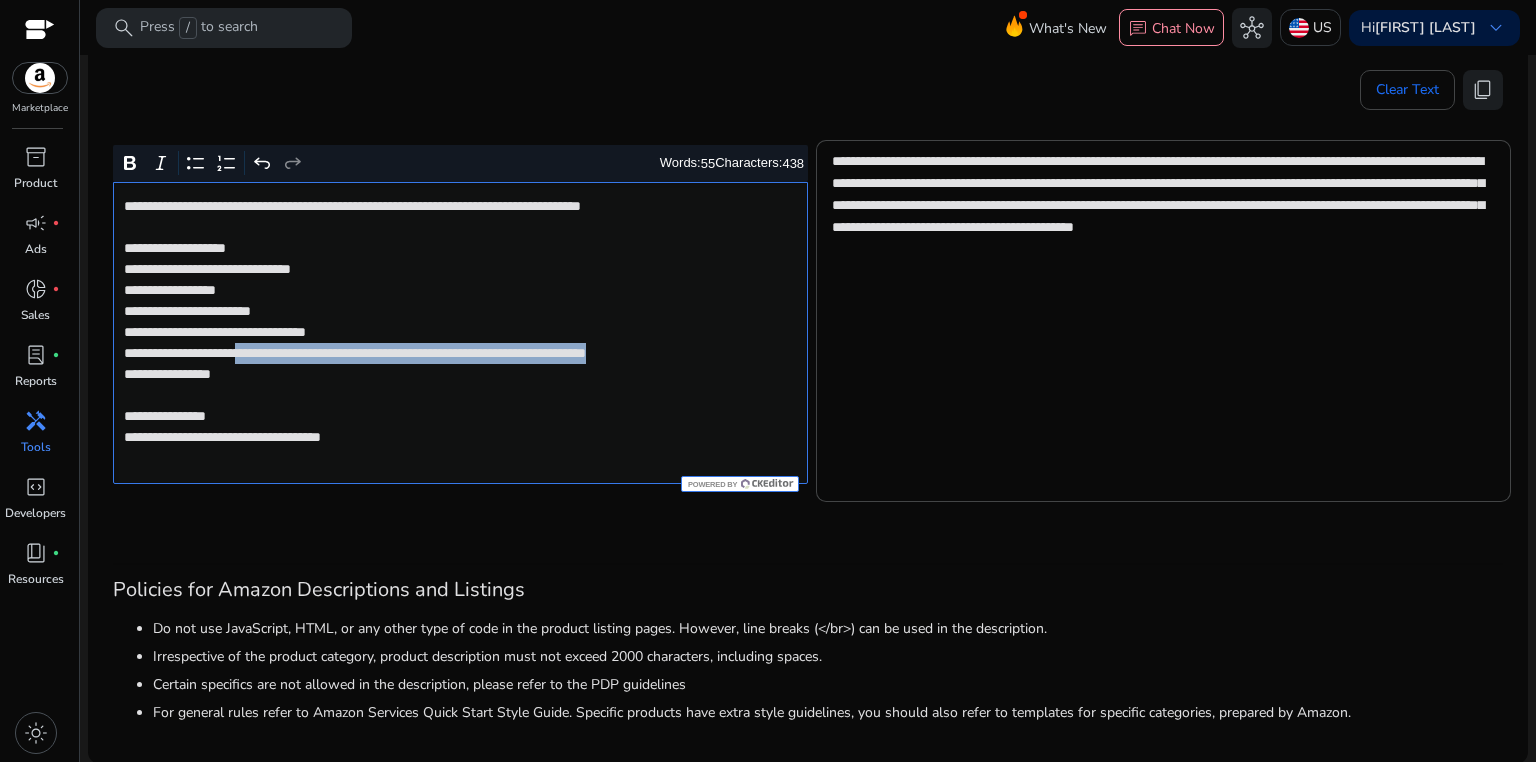 drag, startPoint x: 284, startPoint y: 354, endPoint x: 285, endPoint y: 379, distance: 25.019993 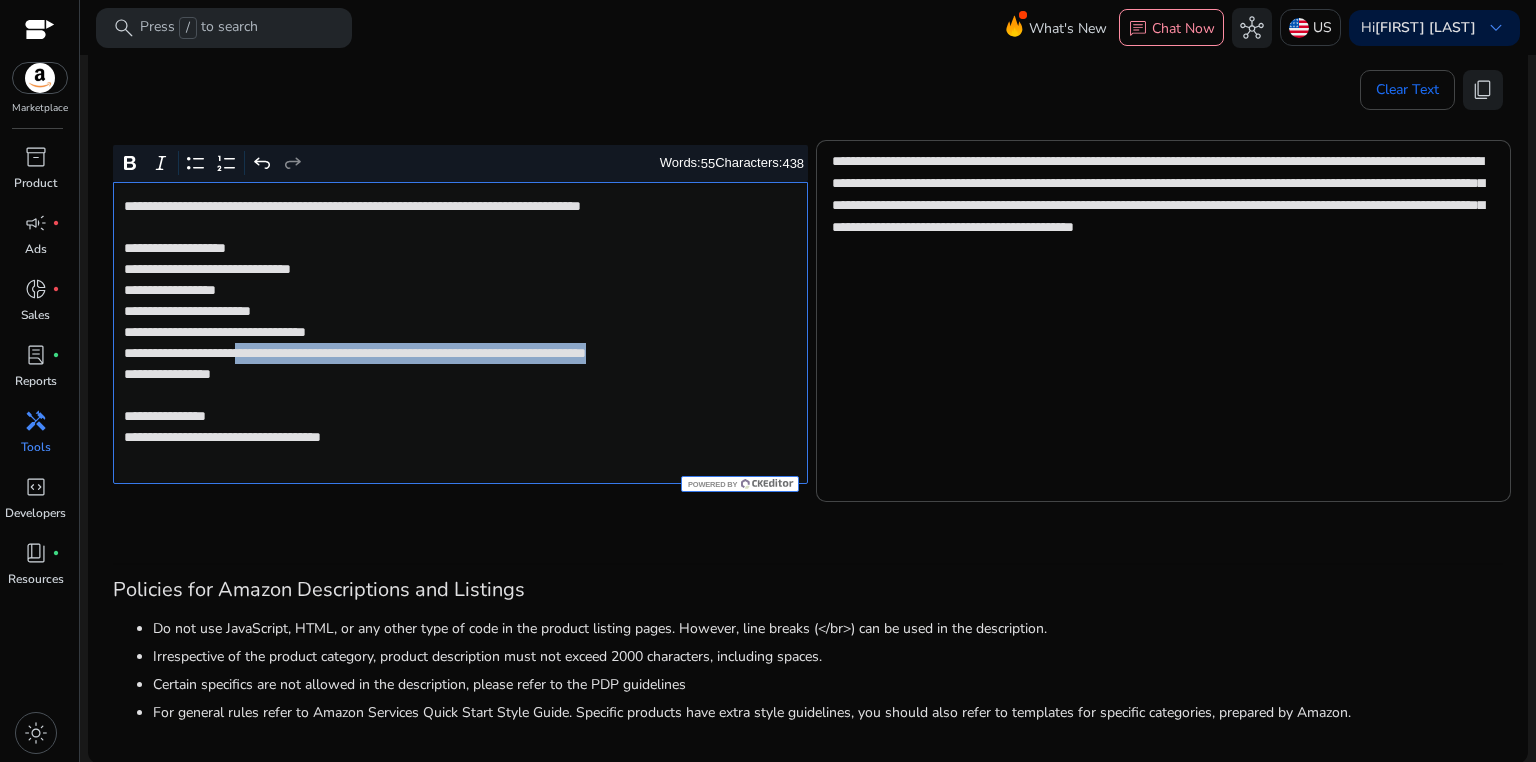 click on "**********" 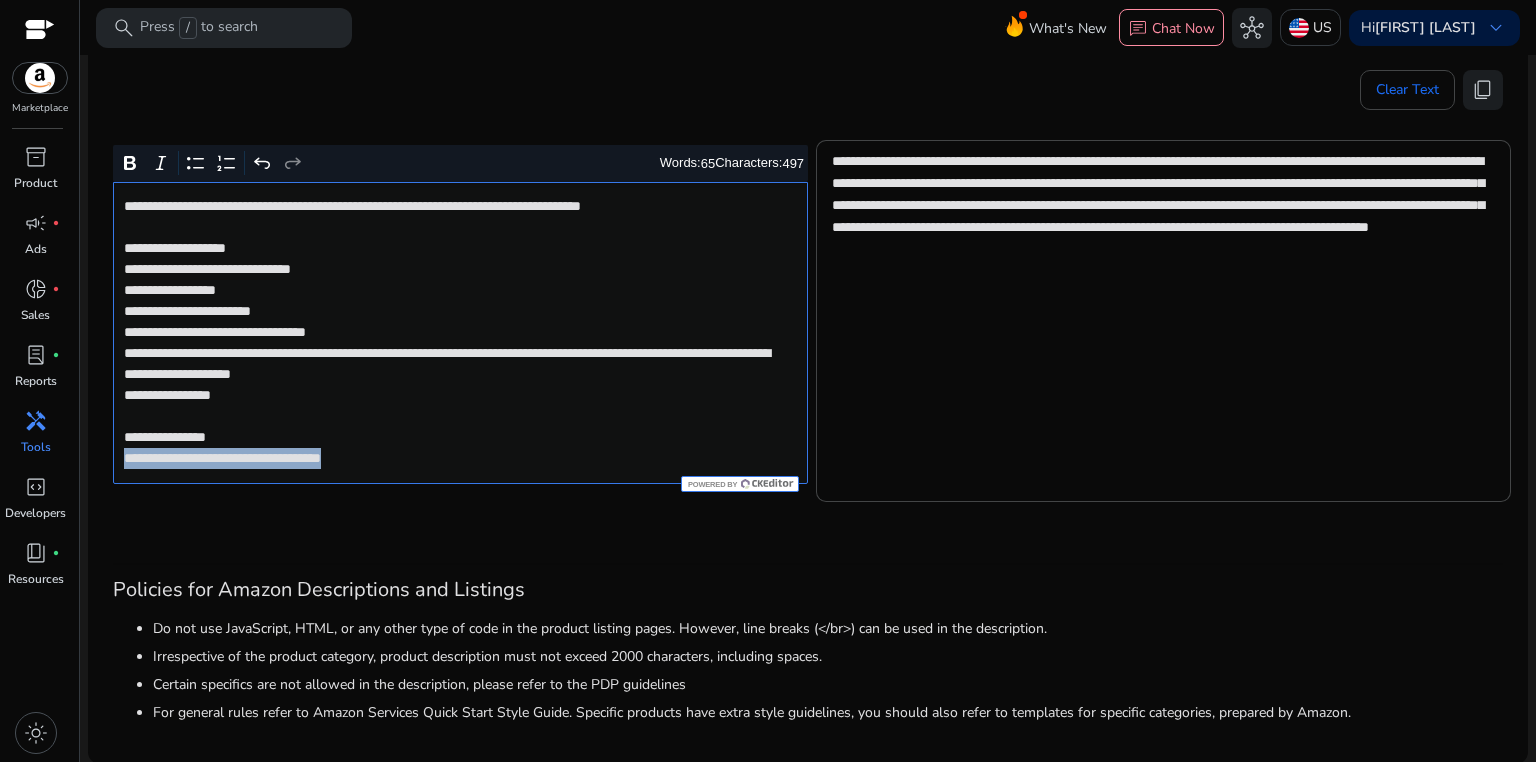 drag, startPoint x: 121, startPoint y: 459, endPoint x: 456, endPoint y: 466, distance: 335.07312 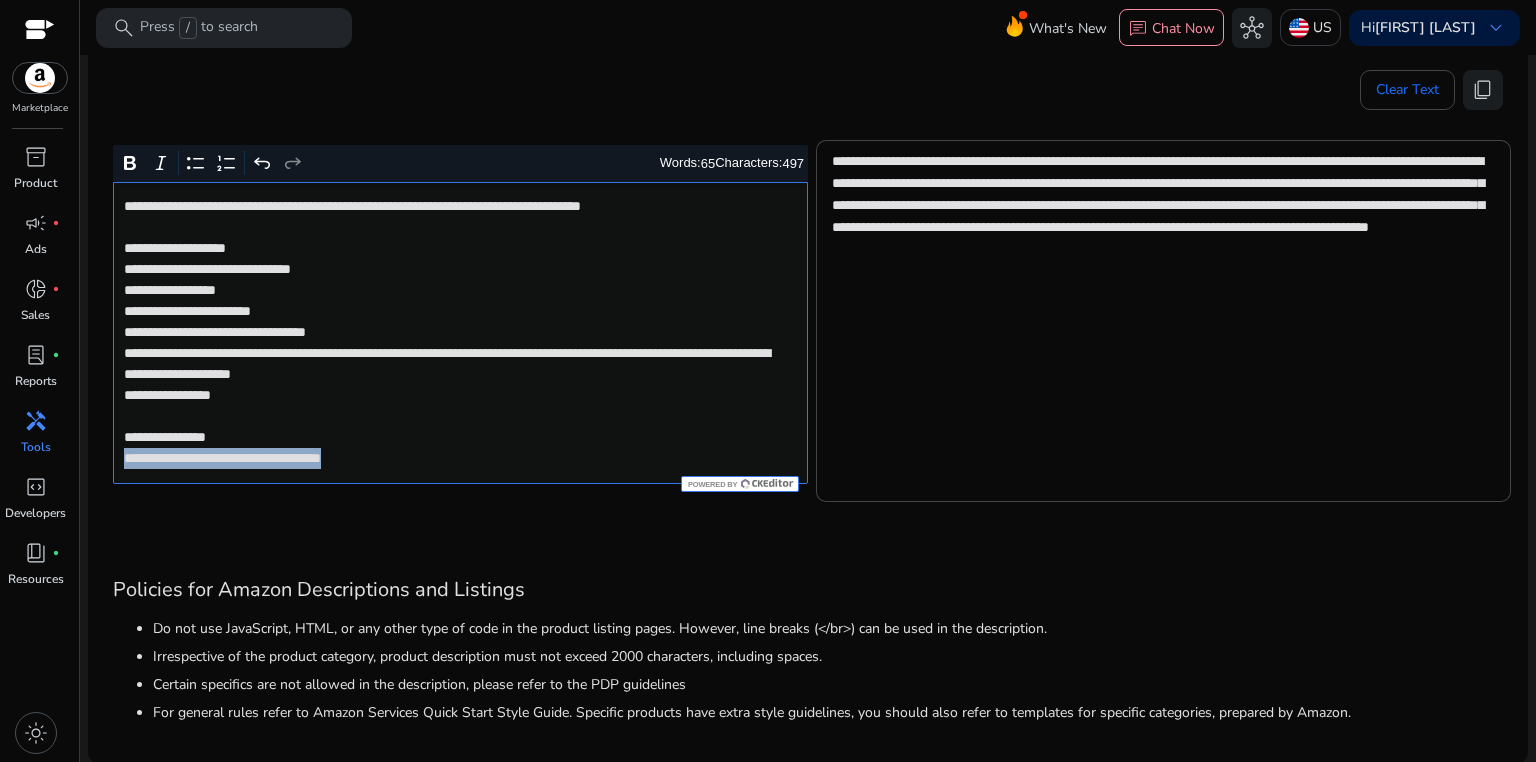 click on "**********" 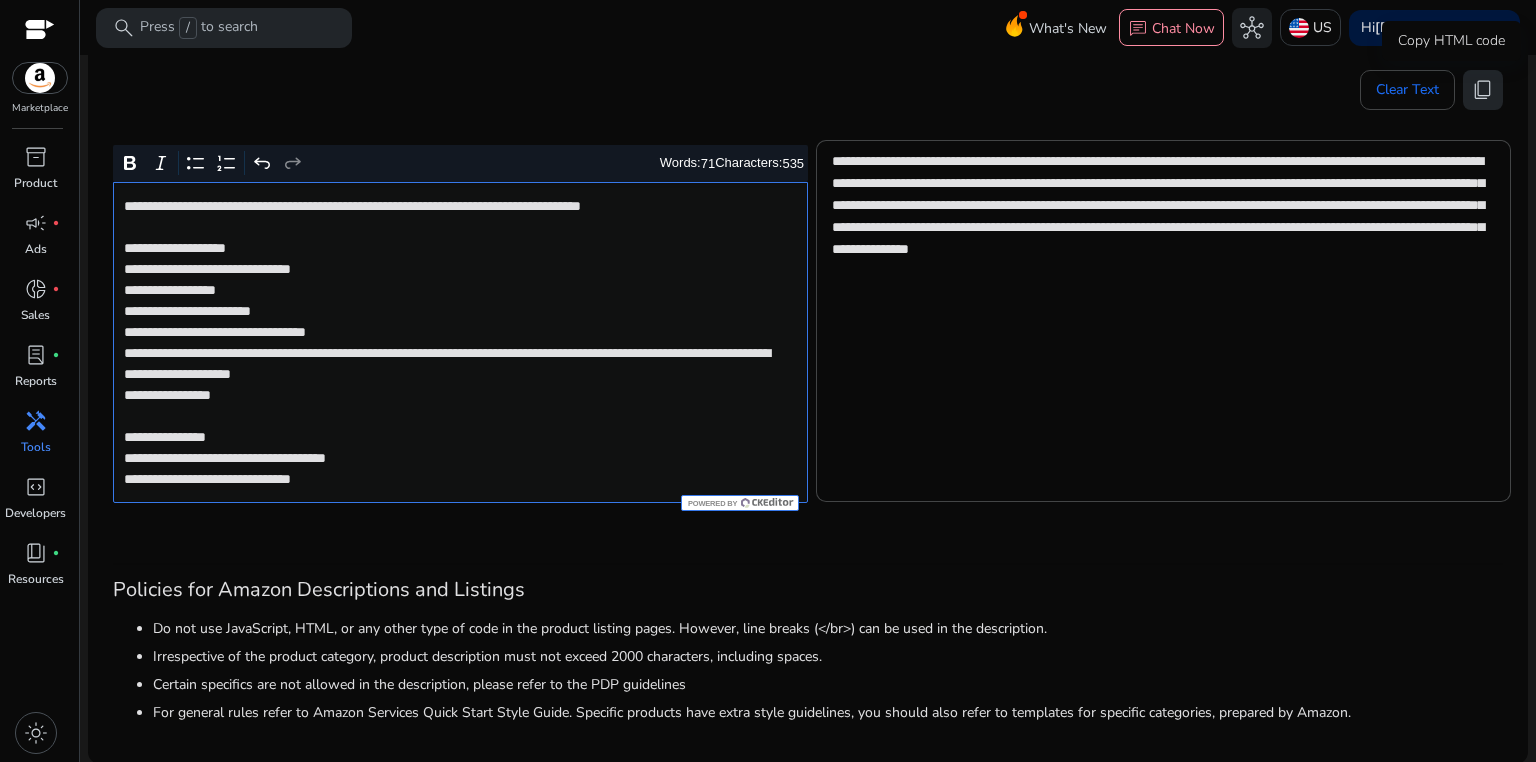 click on "content_copy" 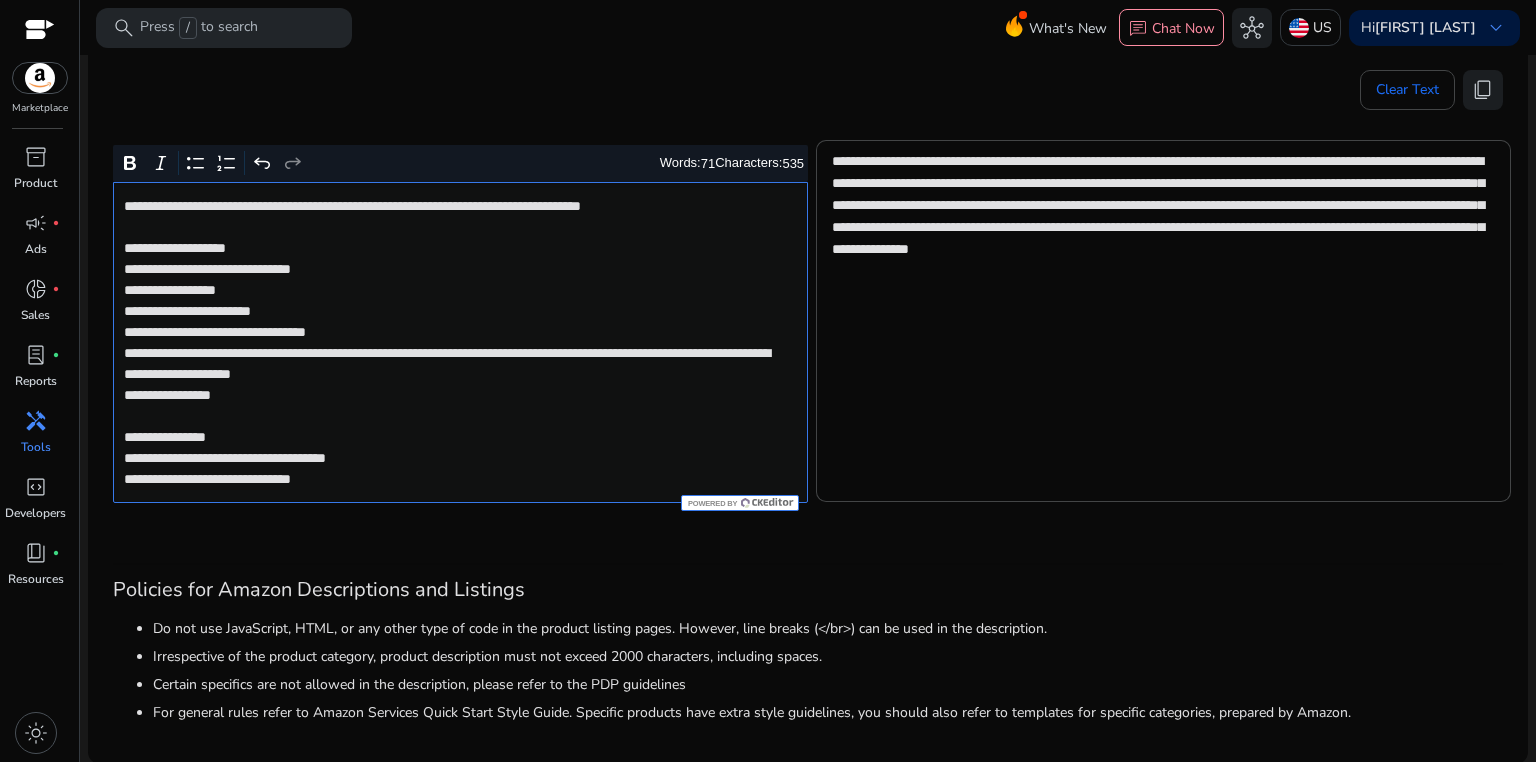 click on "**********" 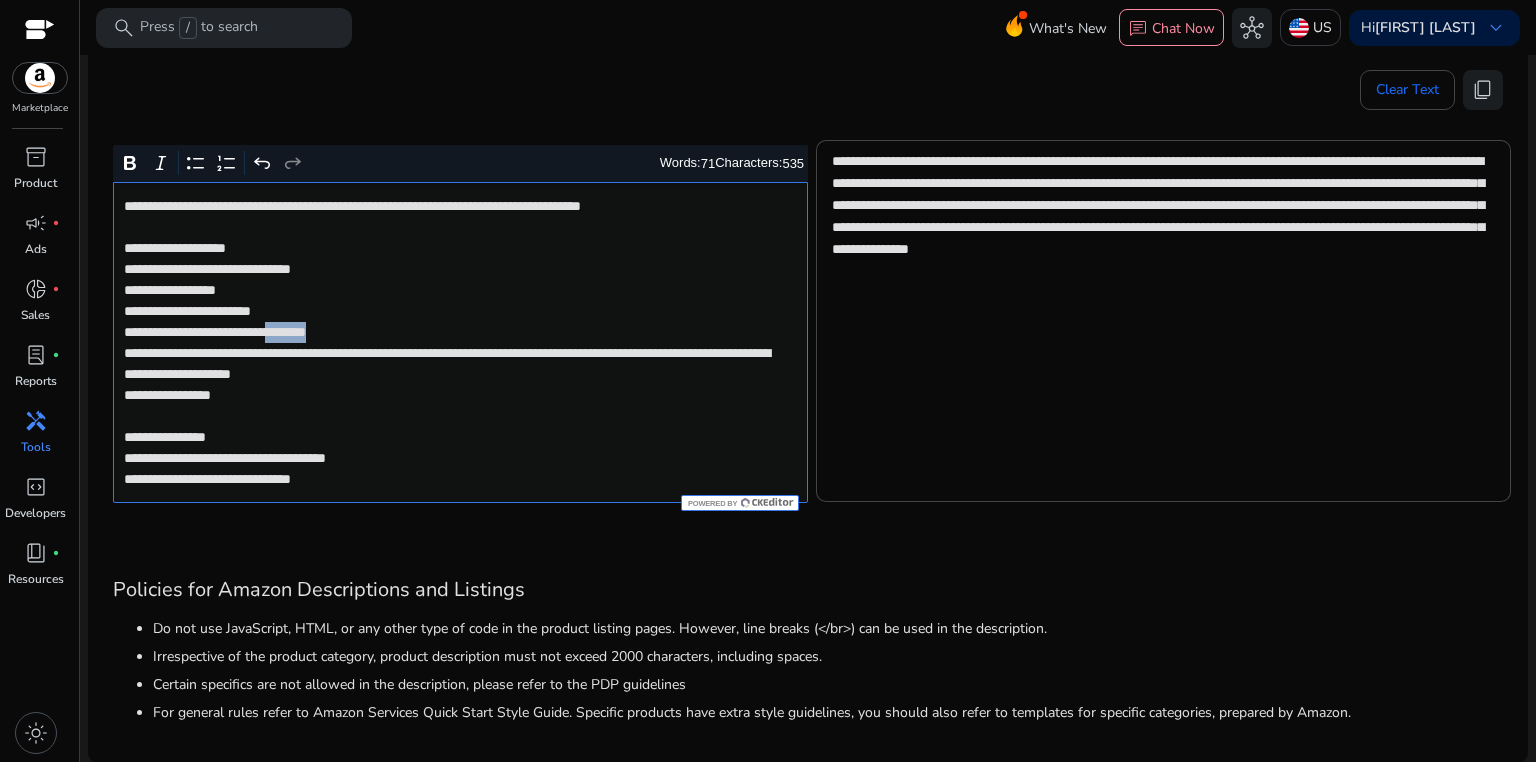 click on "**********" 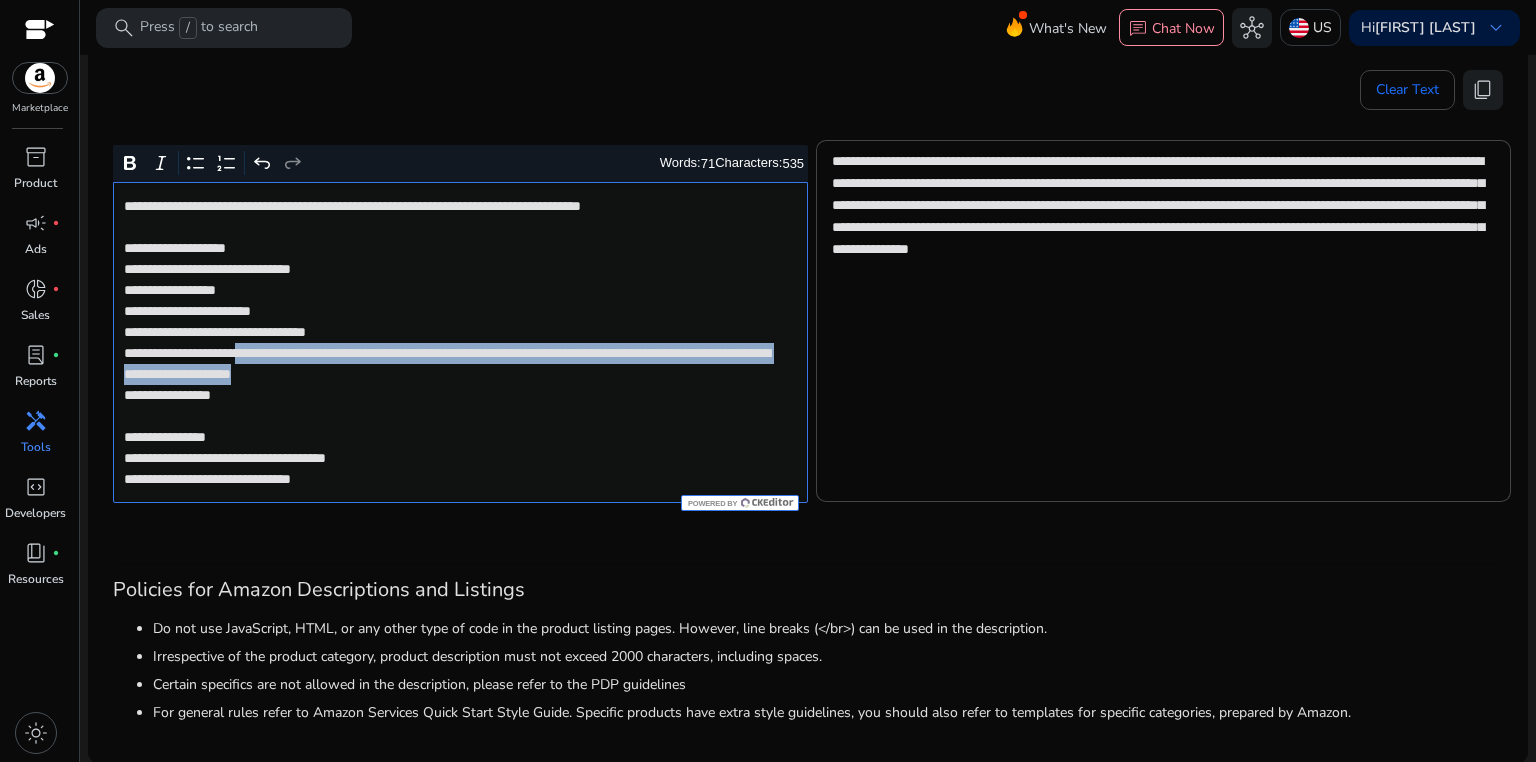 drag, startPoint x: 284, startPoint y: 348, endPoint x: 646, endPoint y: 372, distance: 362.7947 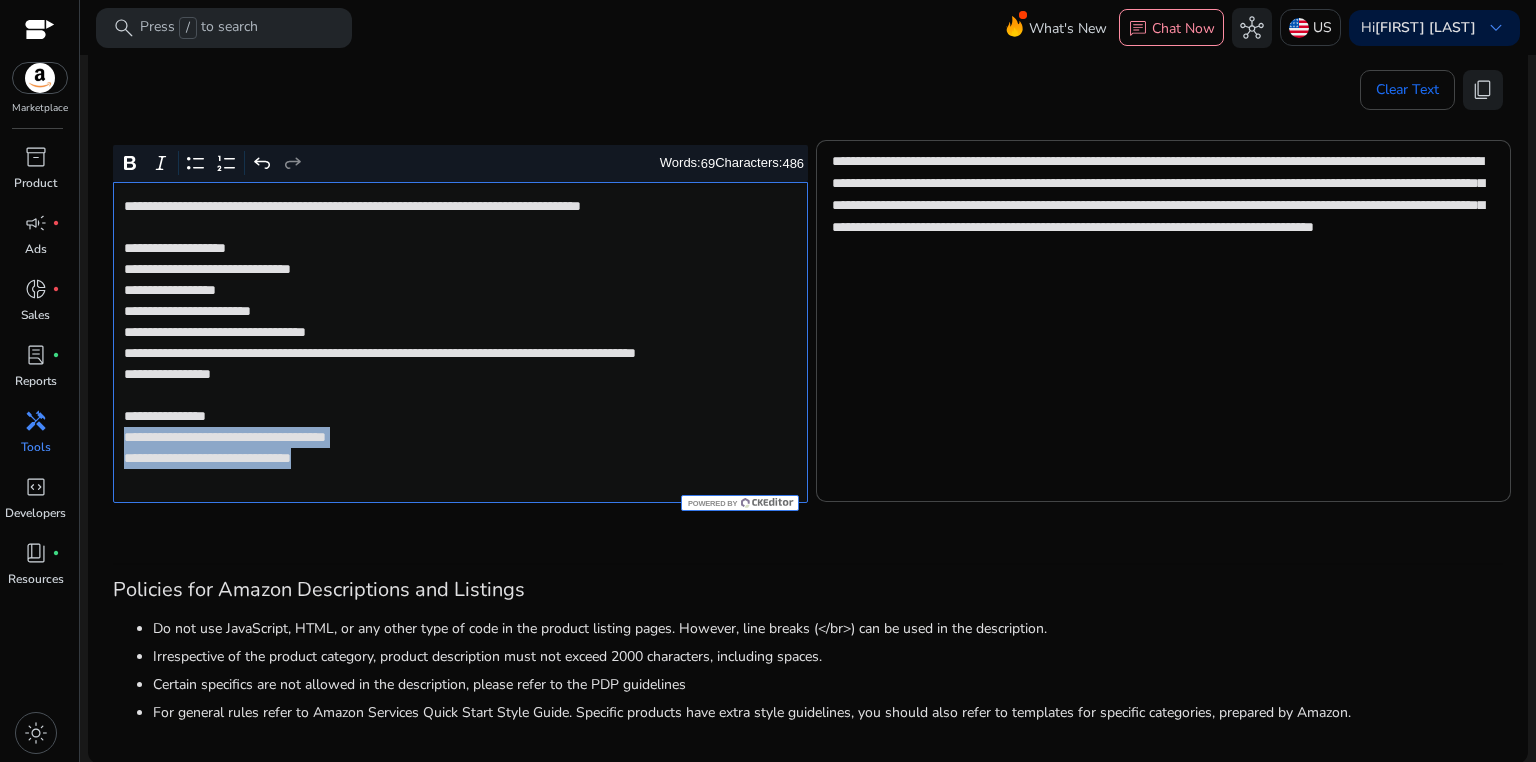 drag, startPoint x: 122, startPoint y: 456, endPoint x: 450, endPoint y: 474, distance: 328.49353 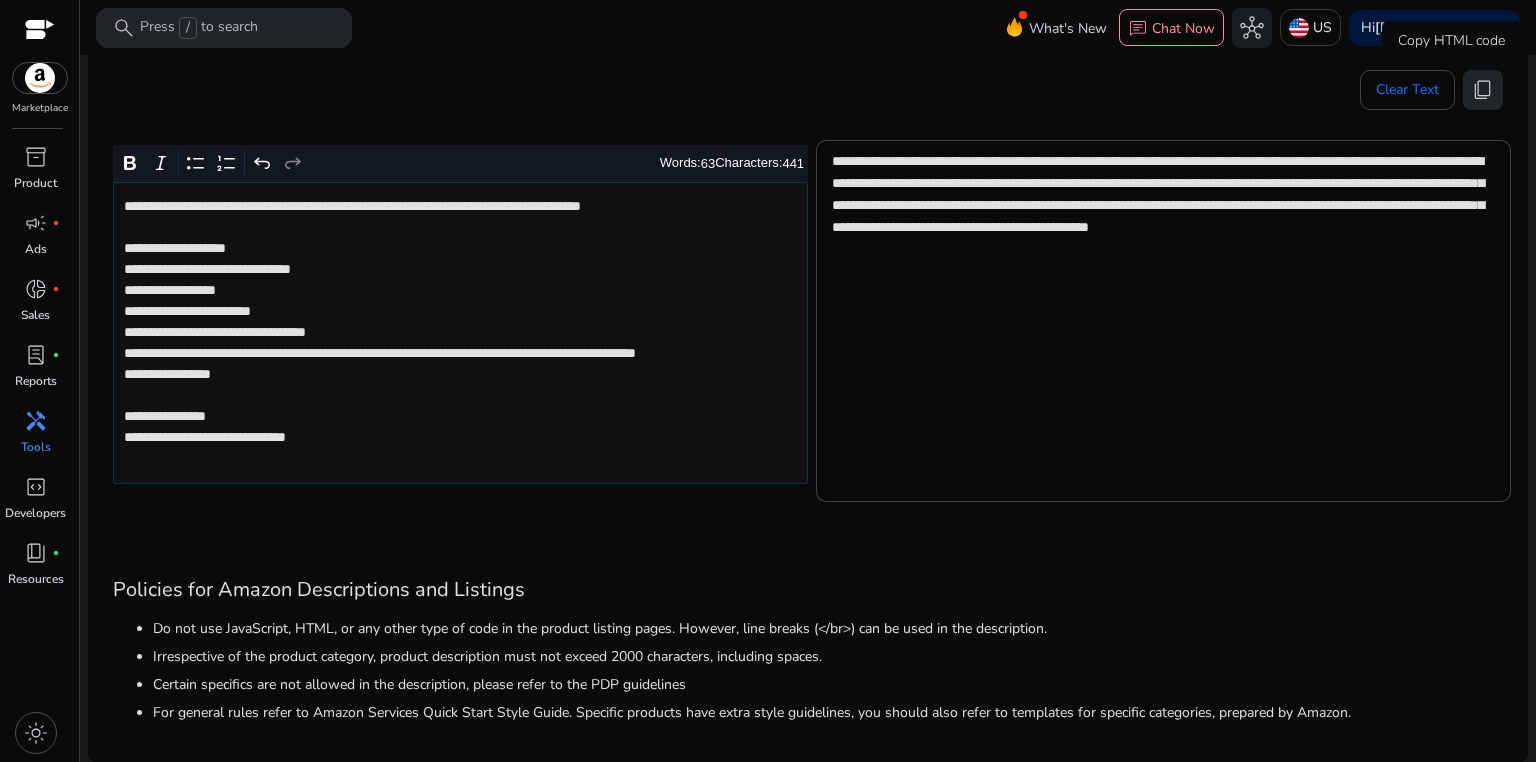 click on "content_copy" 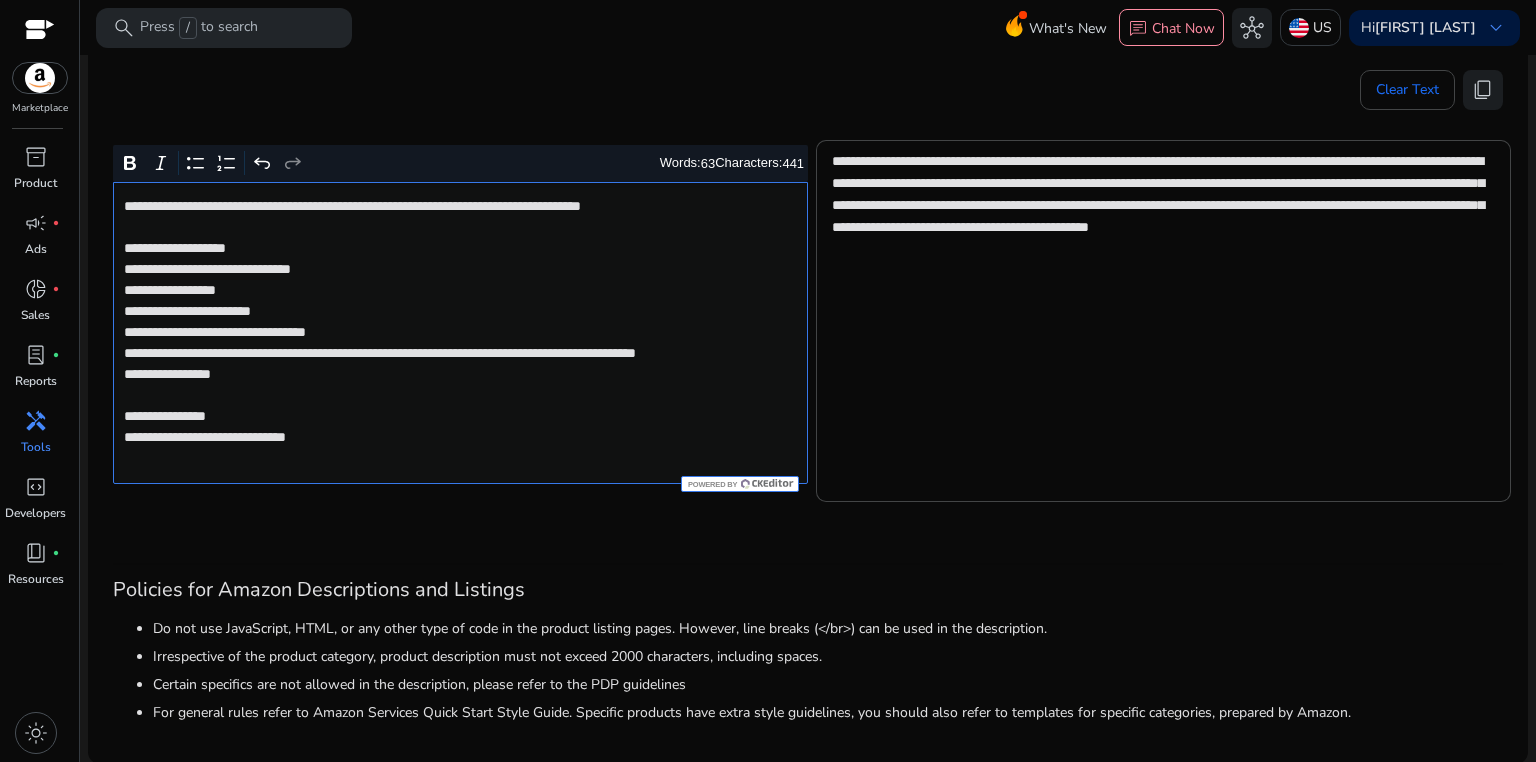 click on "**********" 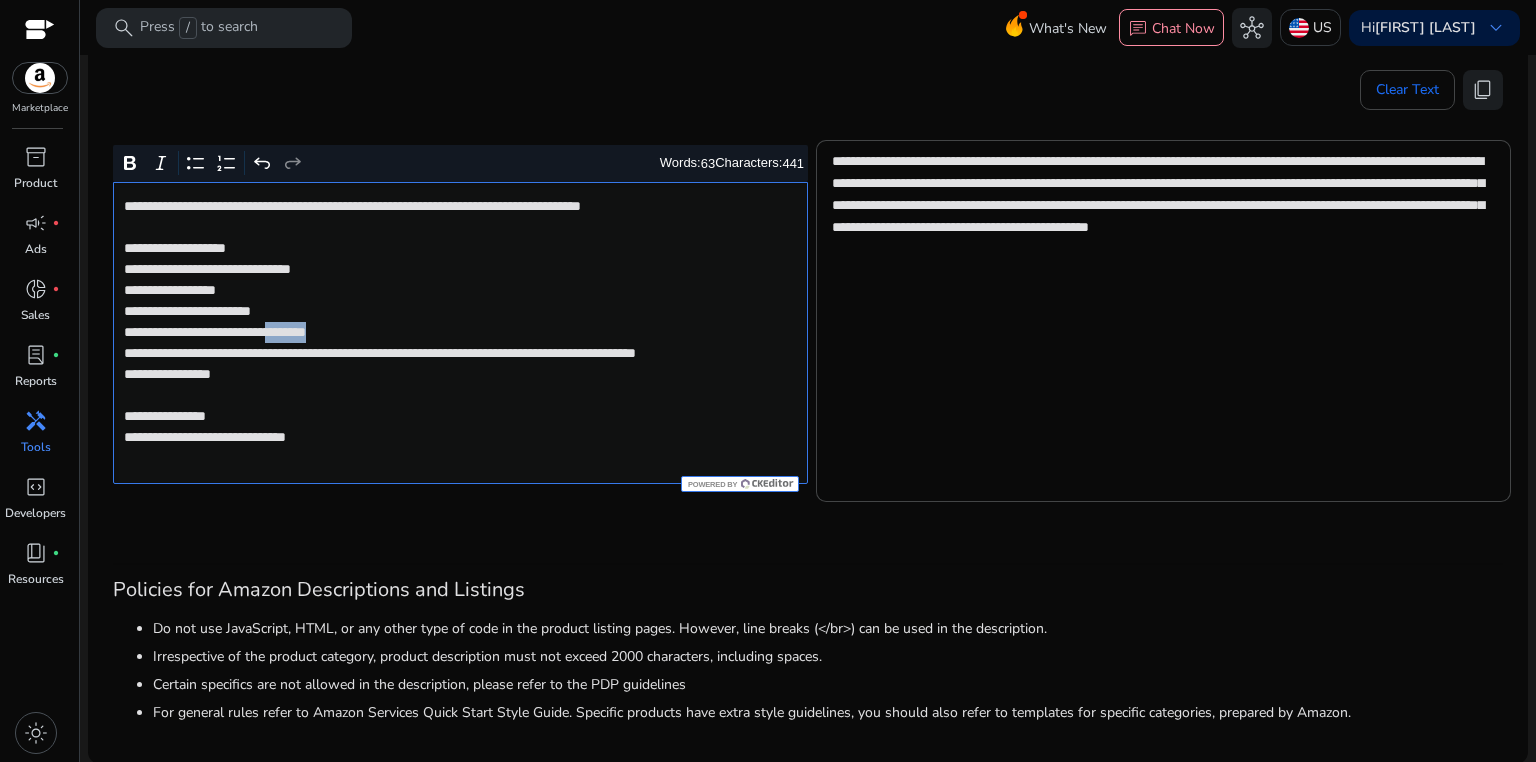 click on "**********" 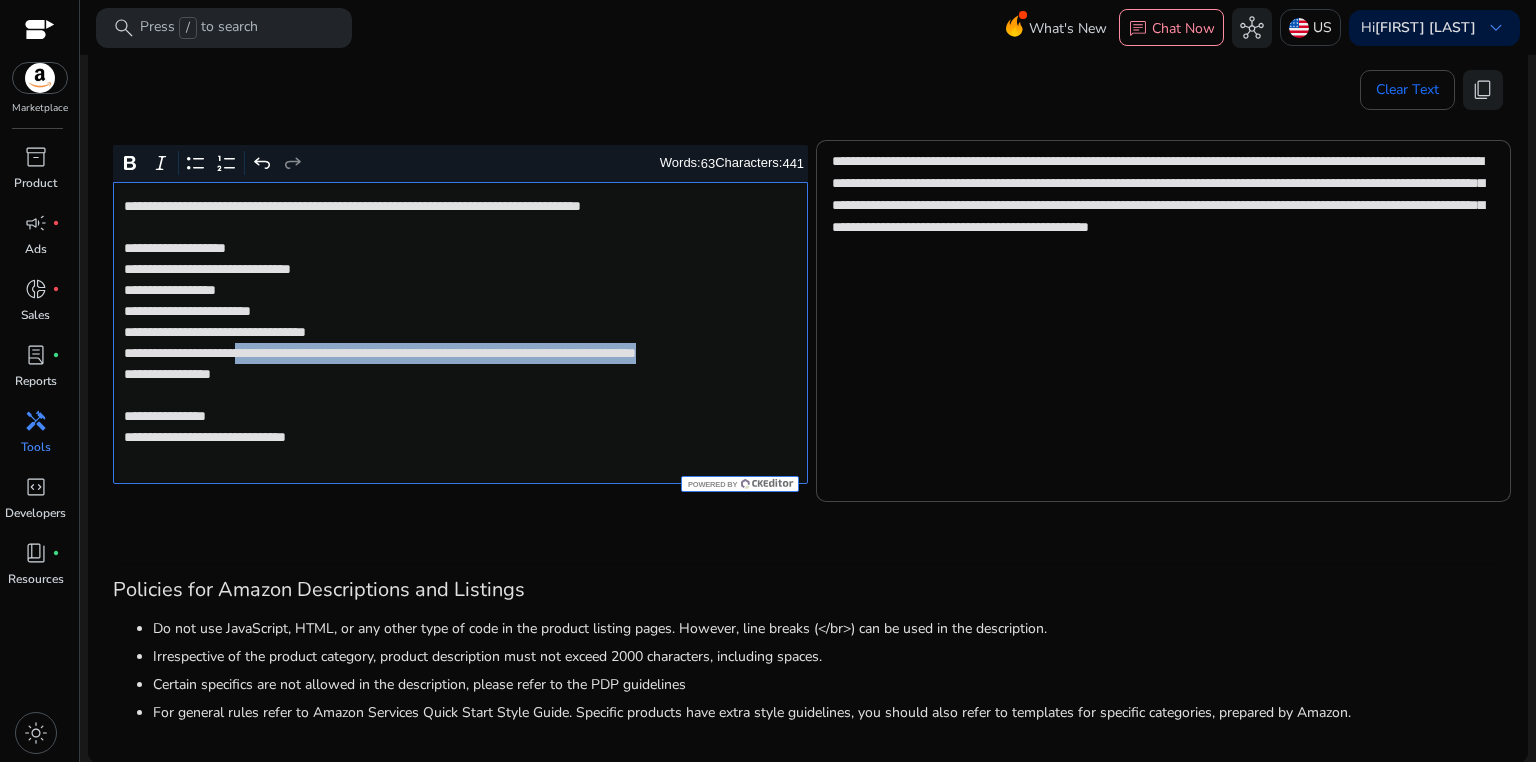 drag, startPoint x: 282, startPoint y: 355, endPoint x: 288, endPoint y: 371, distance: 17.088007 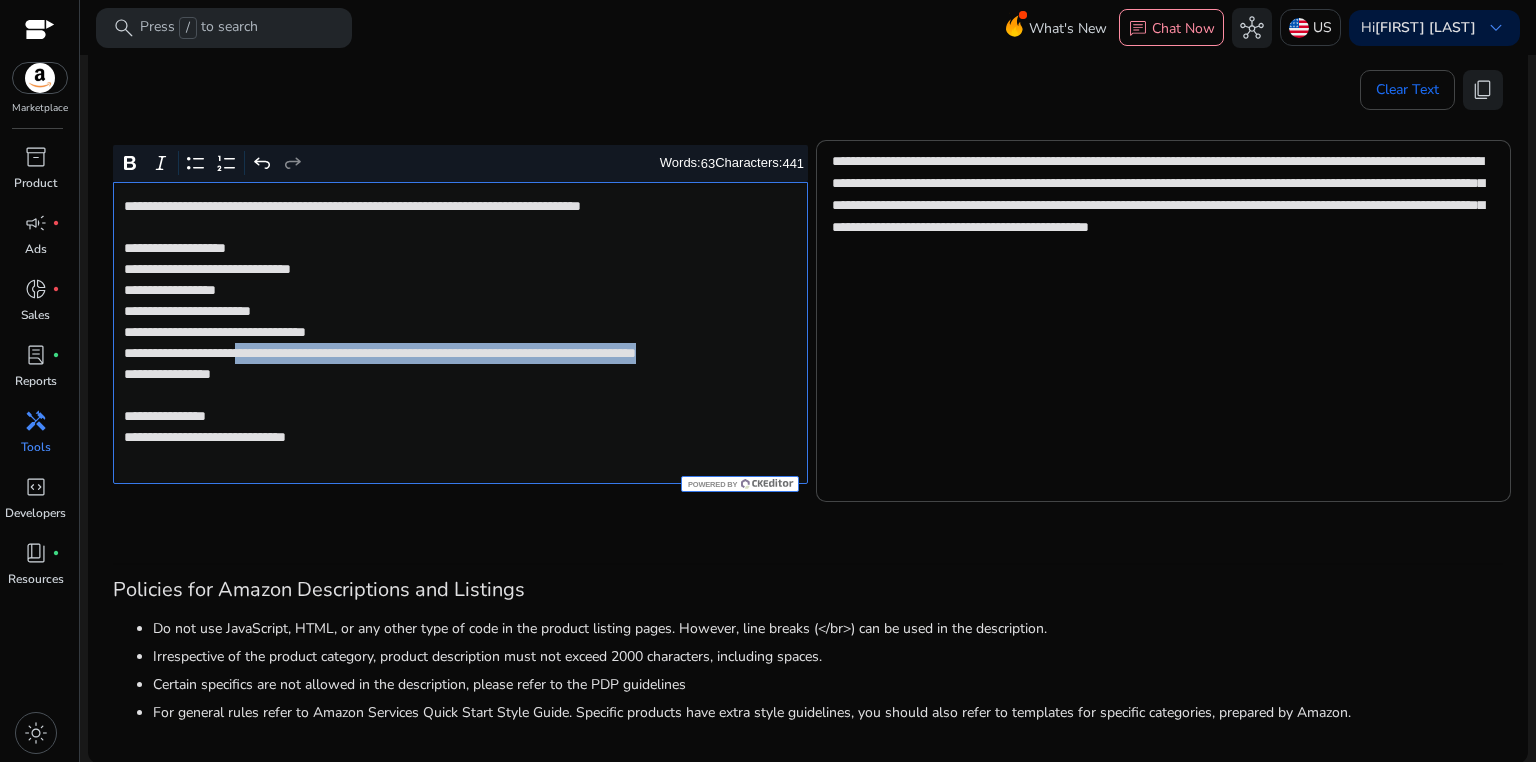 click on "**********" 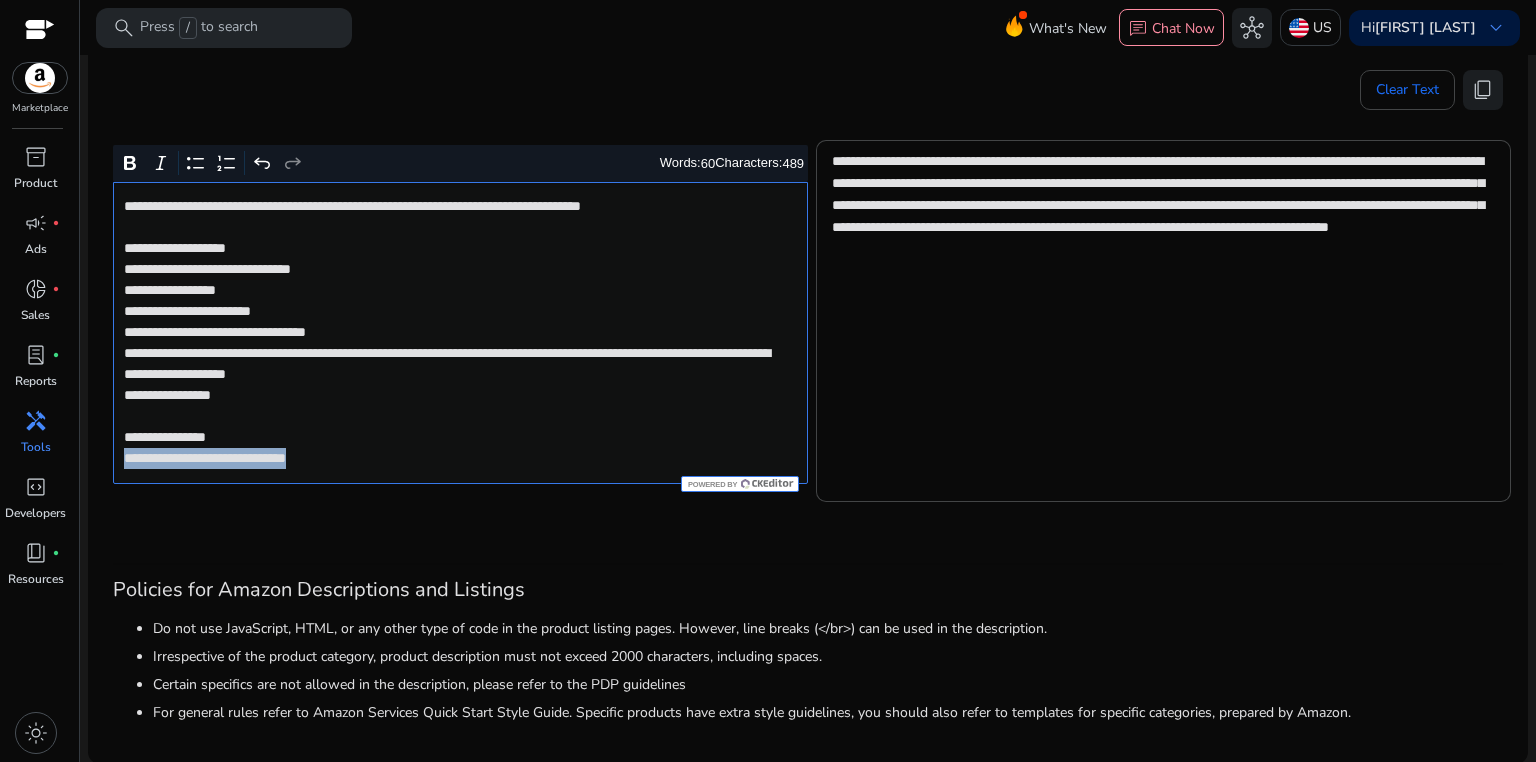 drag, startPoint x: 115, startPoint y: 452, endPoint x: 432, endPoint y: 455, distance: 317.0142 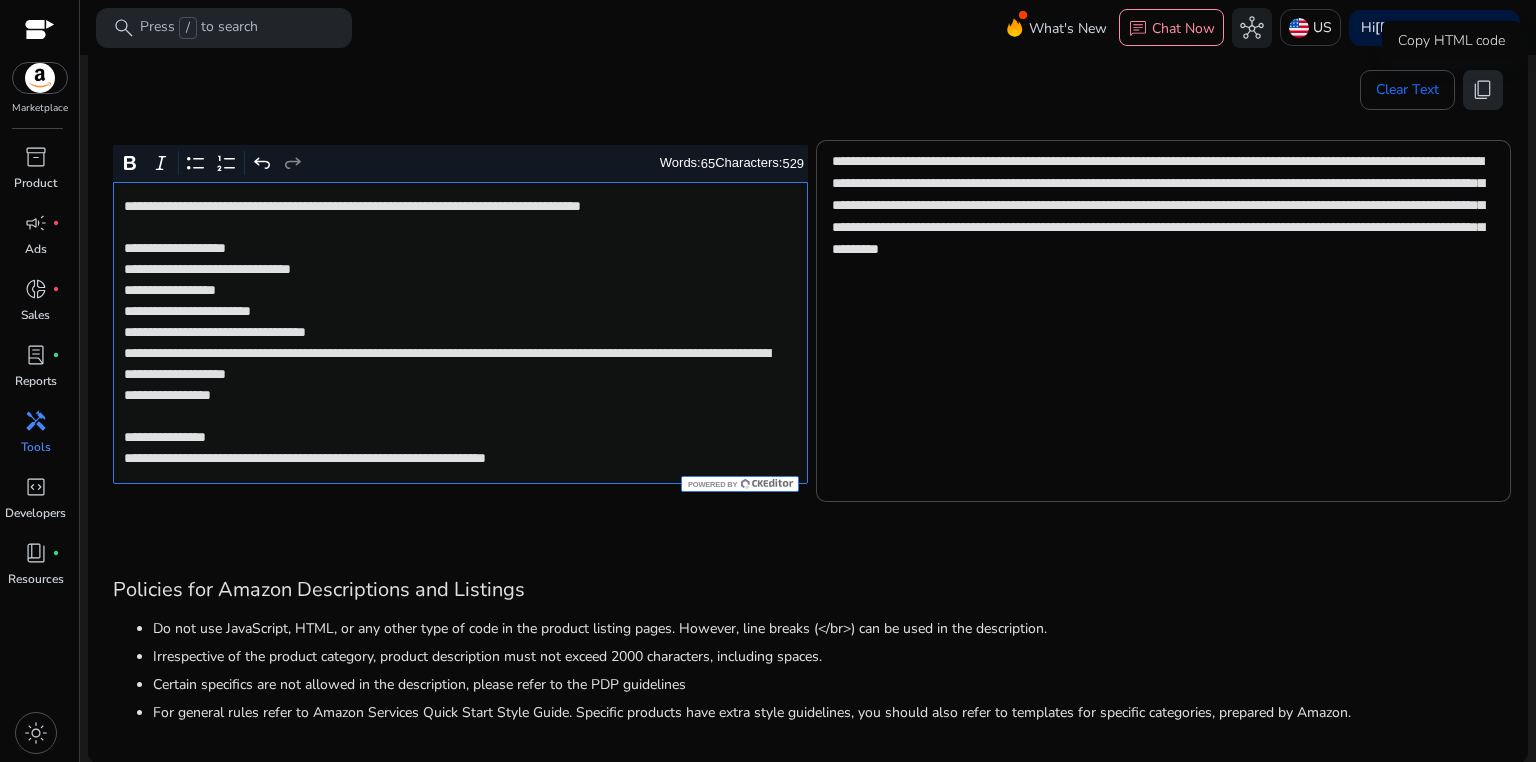 click on "content_copy" 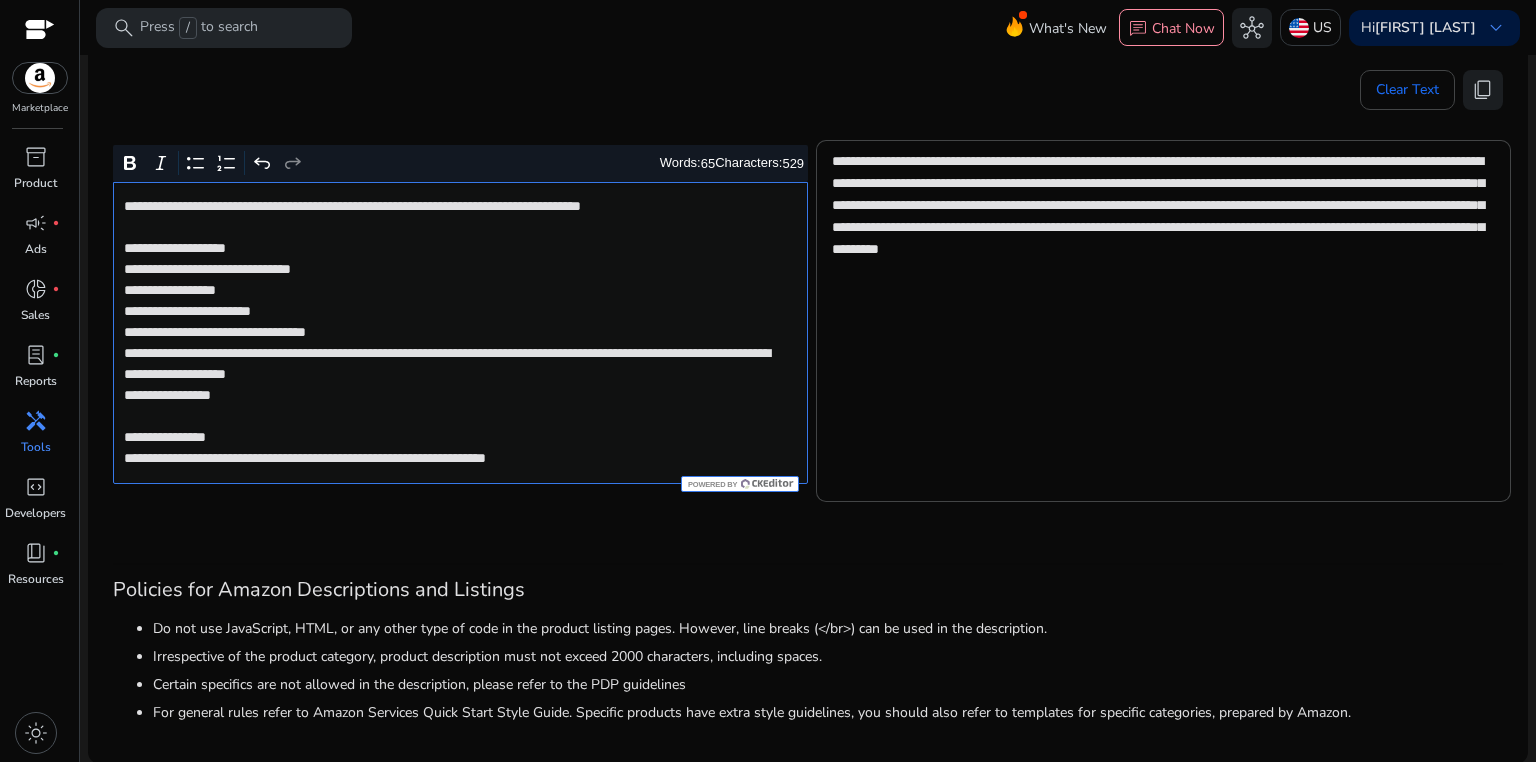 click on "**********" 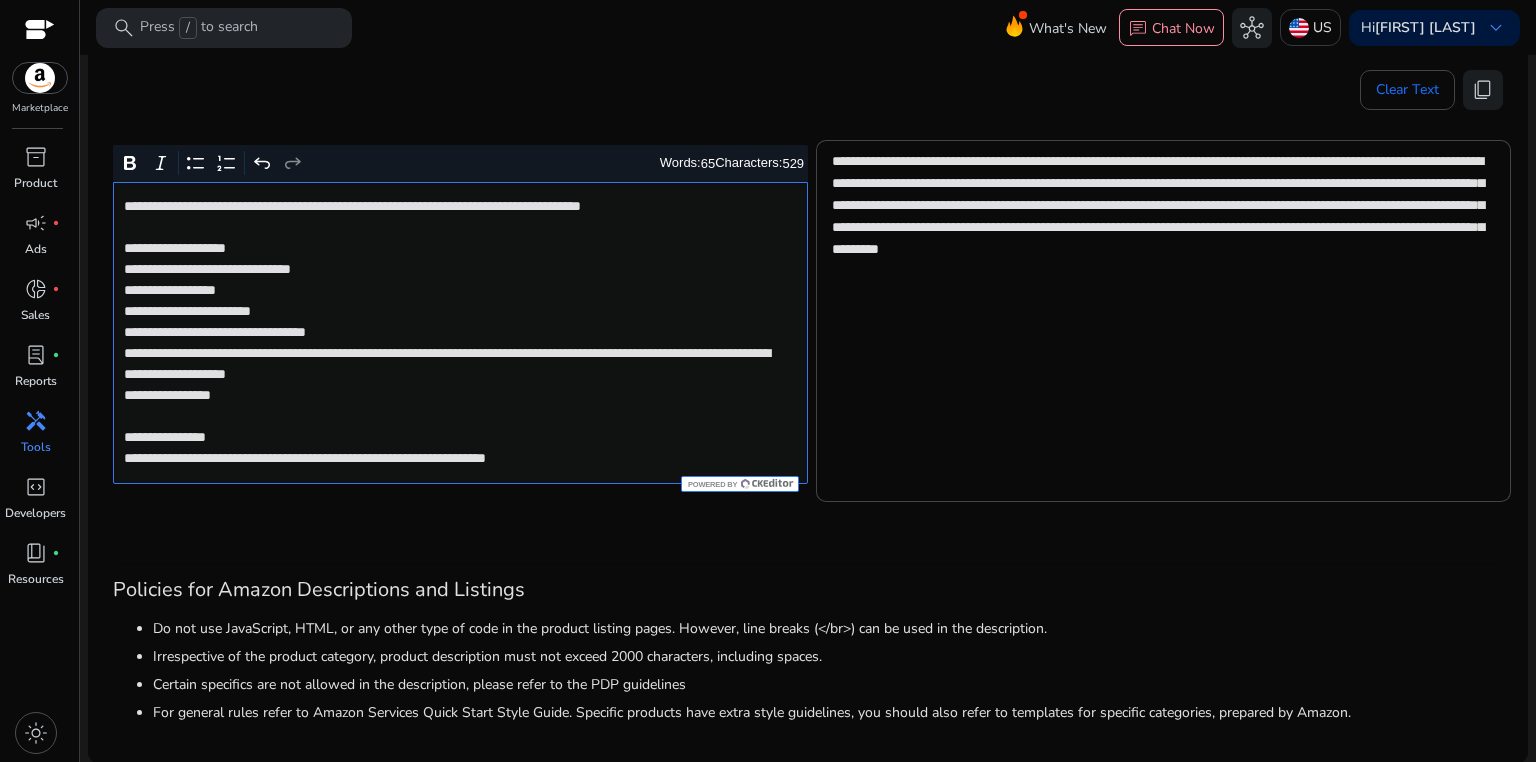click on "**********" 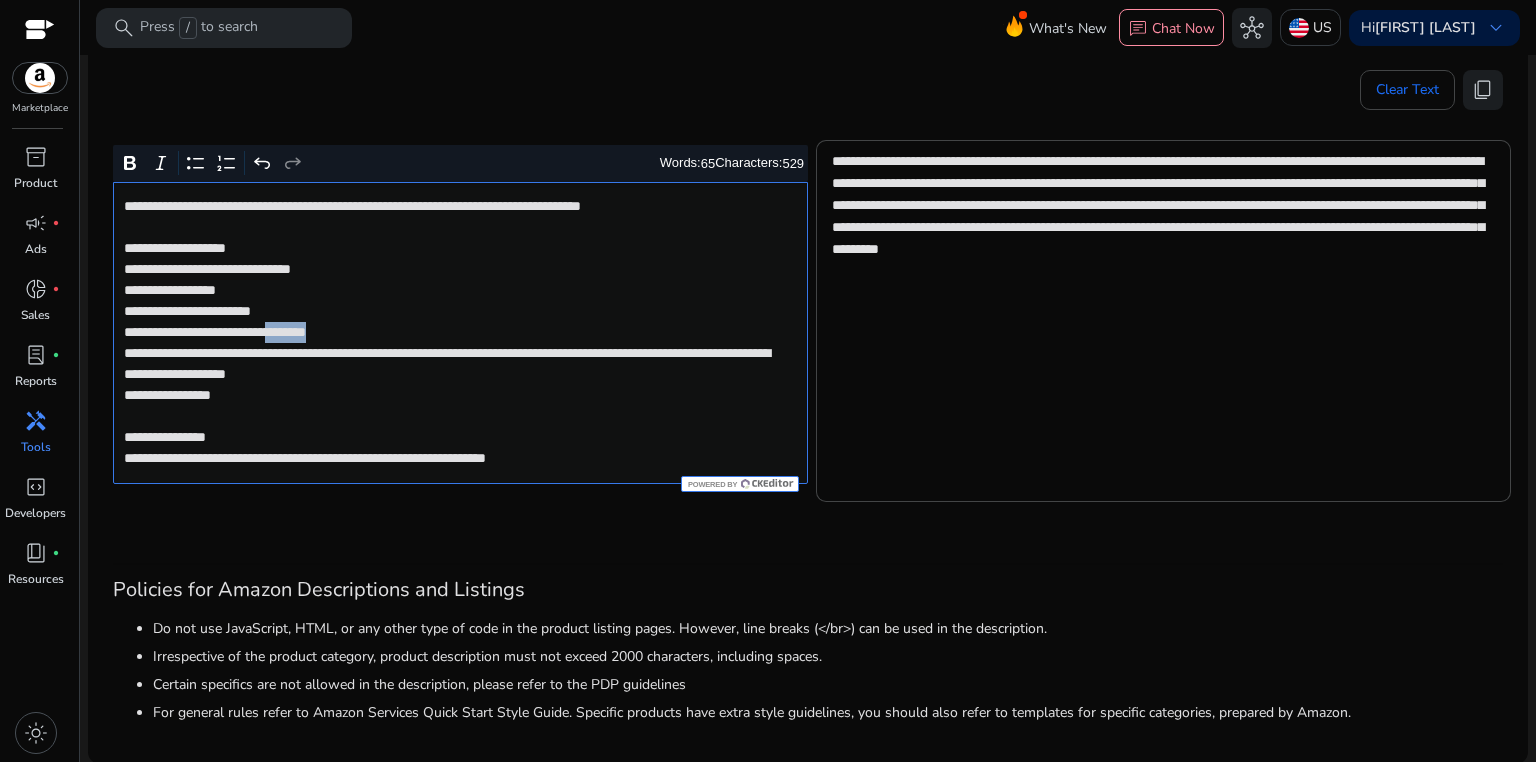 click on "**********" 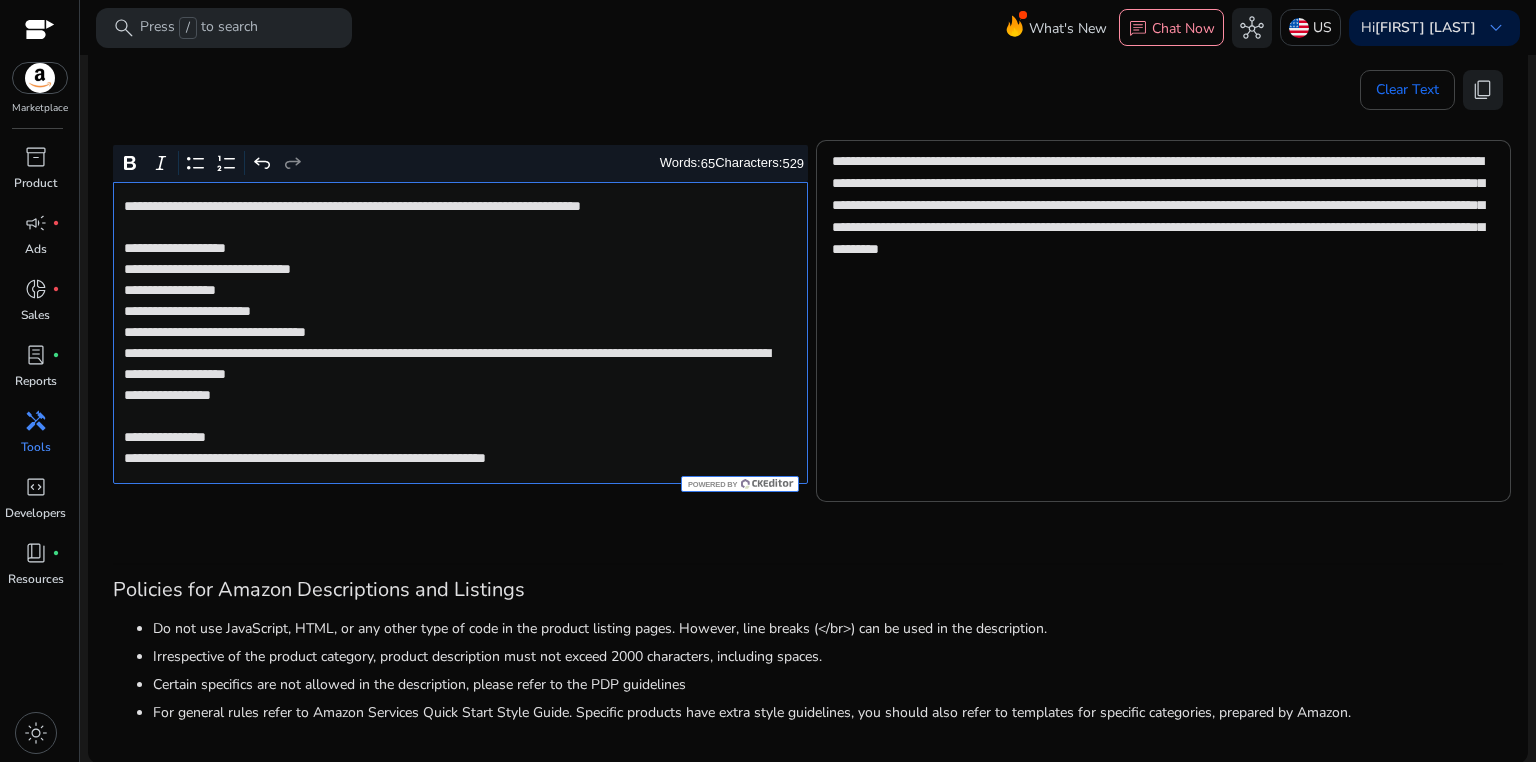 click on "**********" 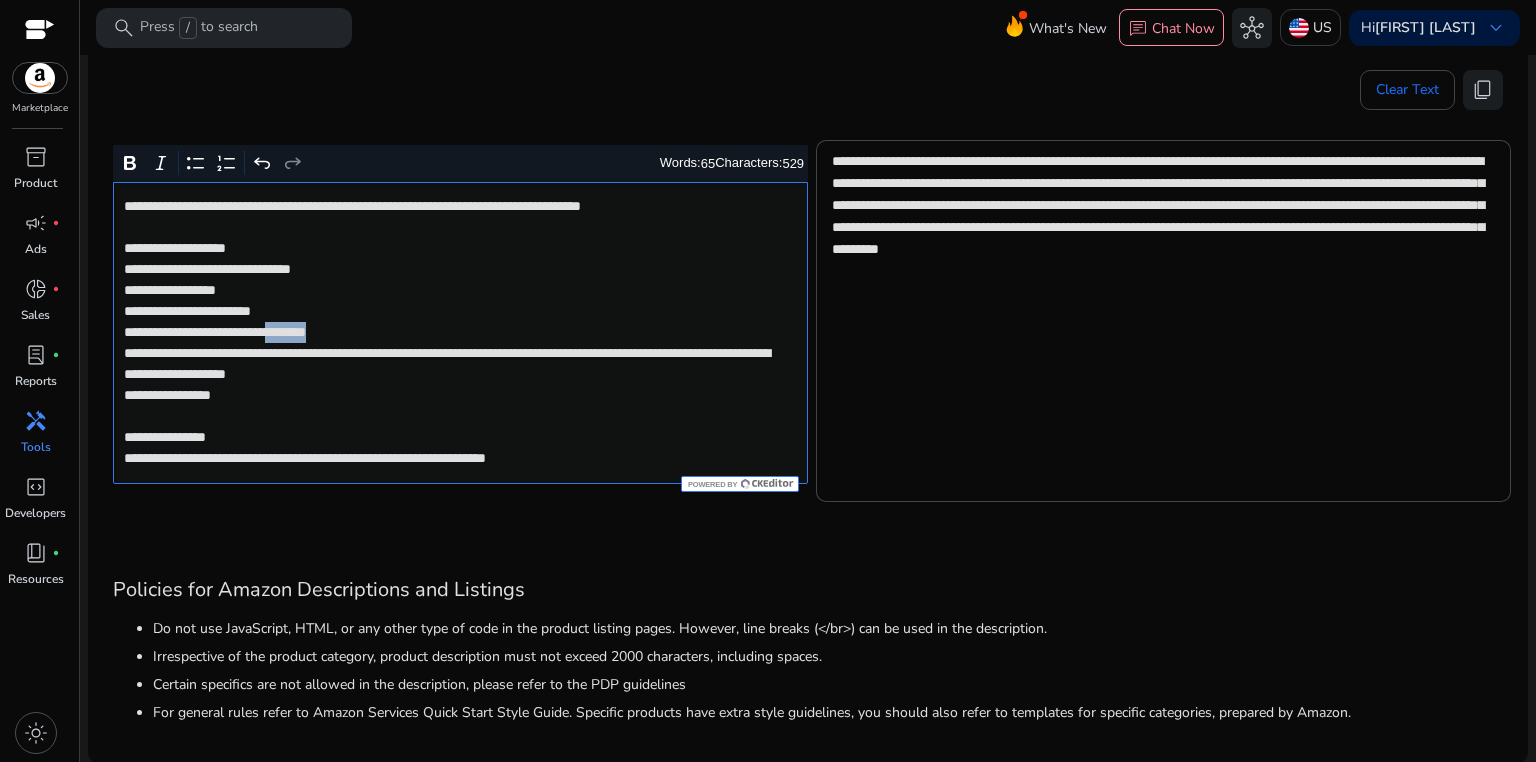 click on "**********" 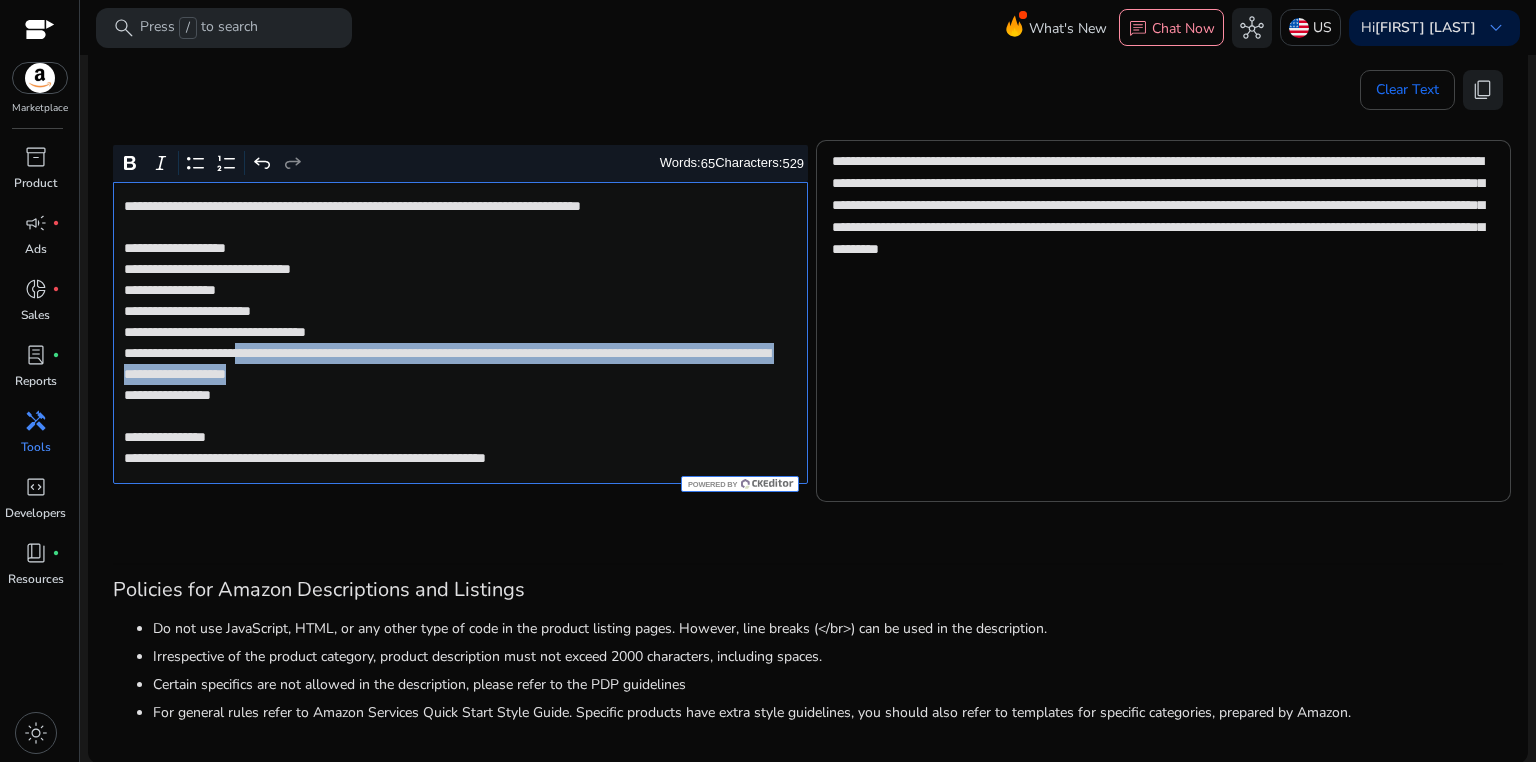 drag, startPoint x: 285, startPoint y: 353, endPoint x: 662, endPoint y: 373, distance: 377.53012 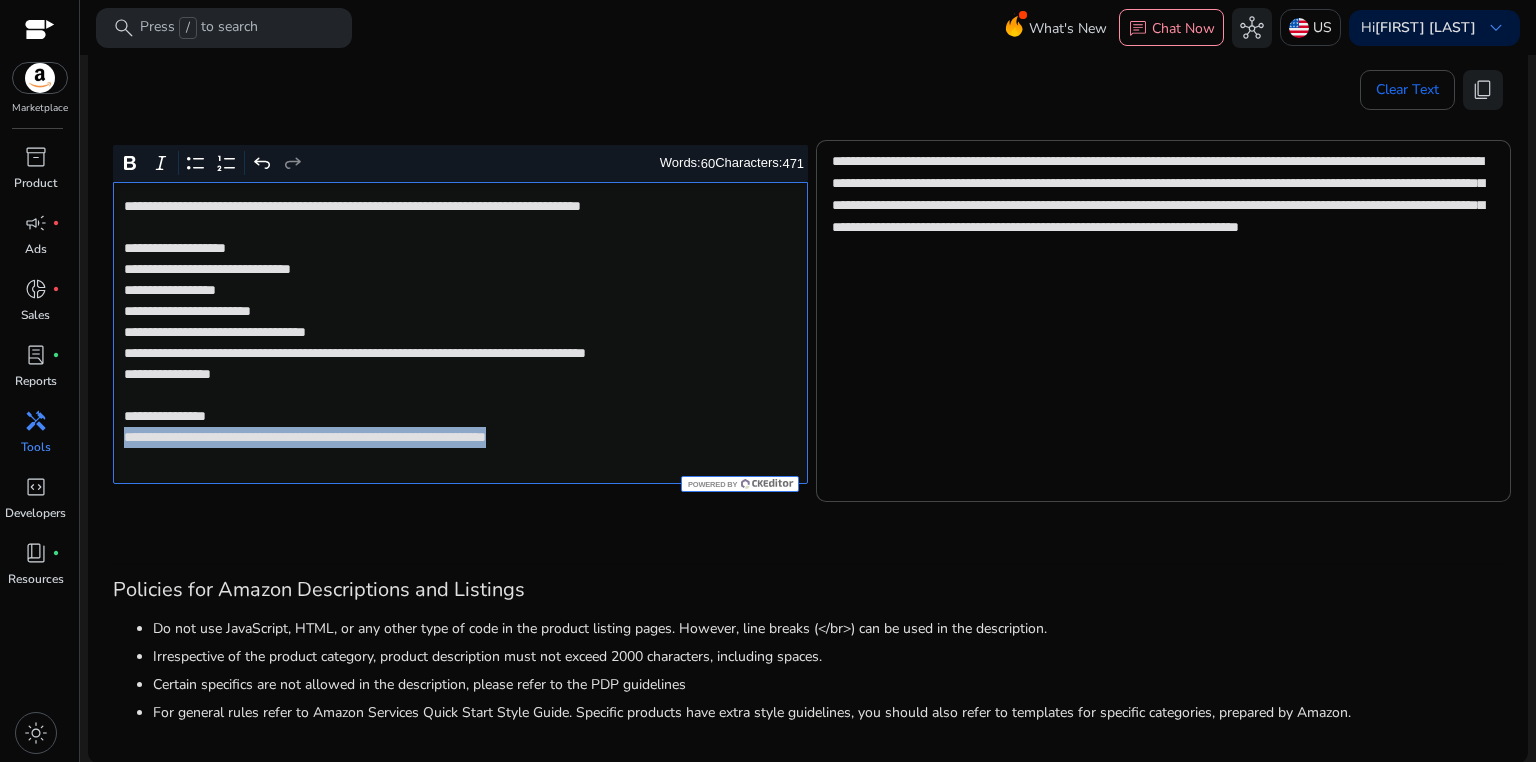 drag, startPoint x: 121, startPoint y: 460, endPoint x: 624, endPoint y: 459, distance: 503.001 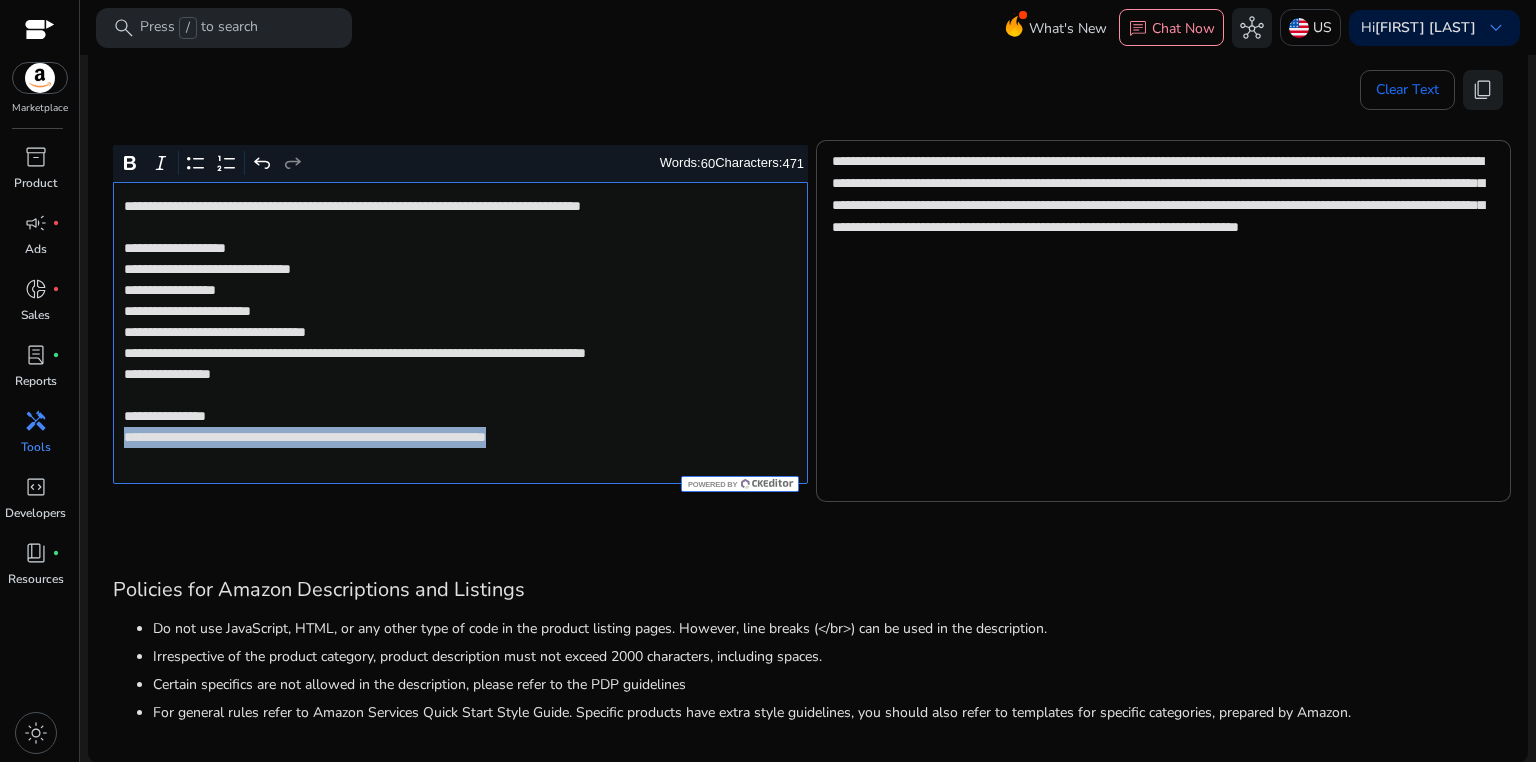 click on "**********" 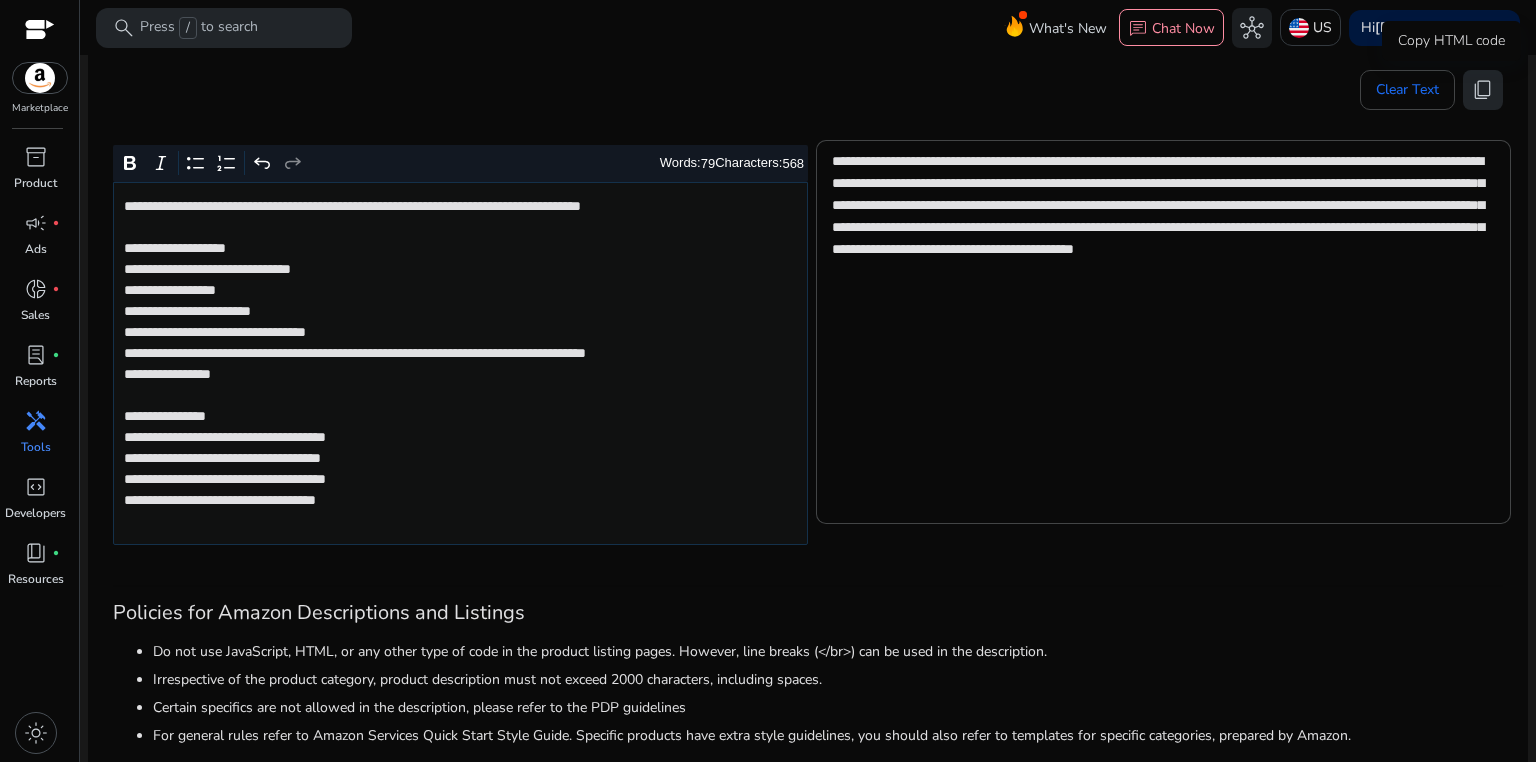 click on "content_copy" 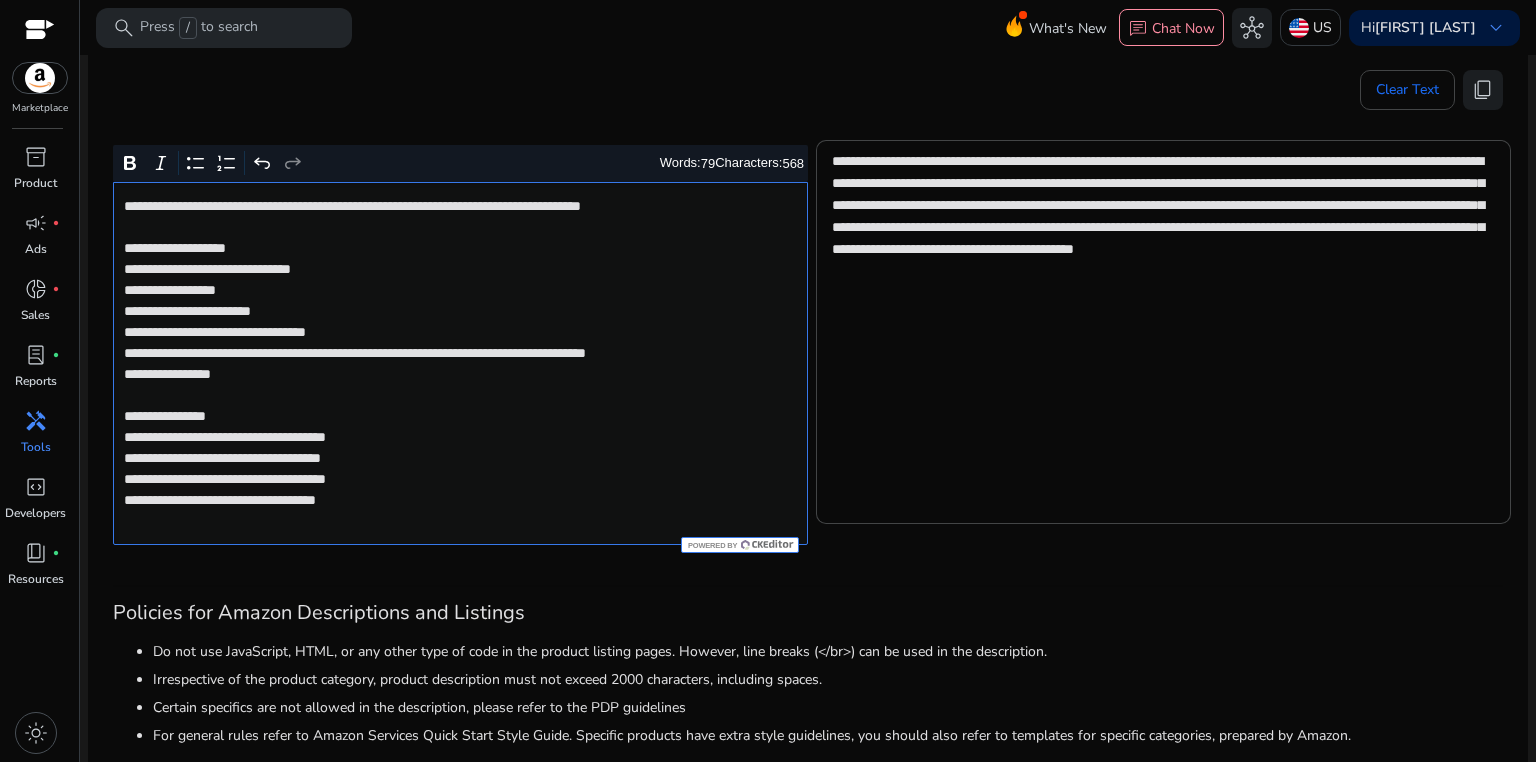 click on "**********" 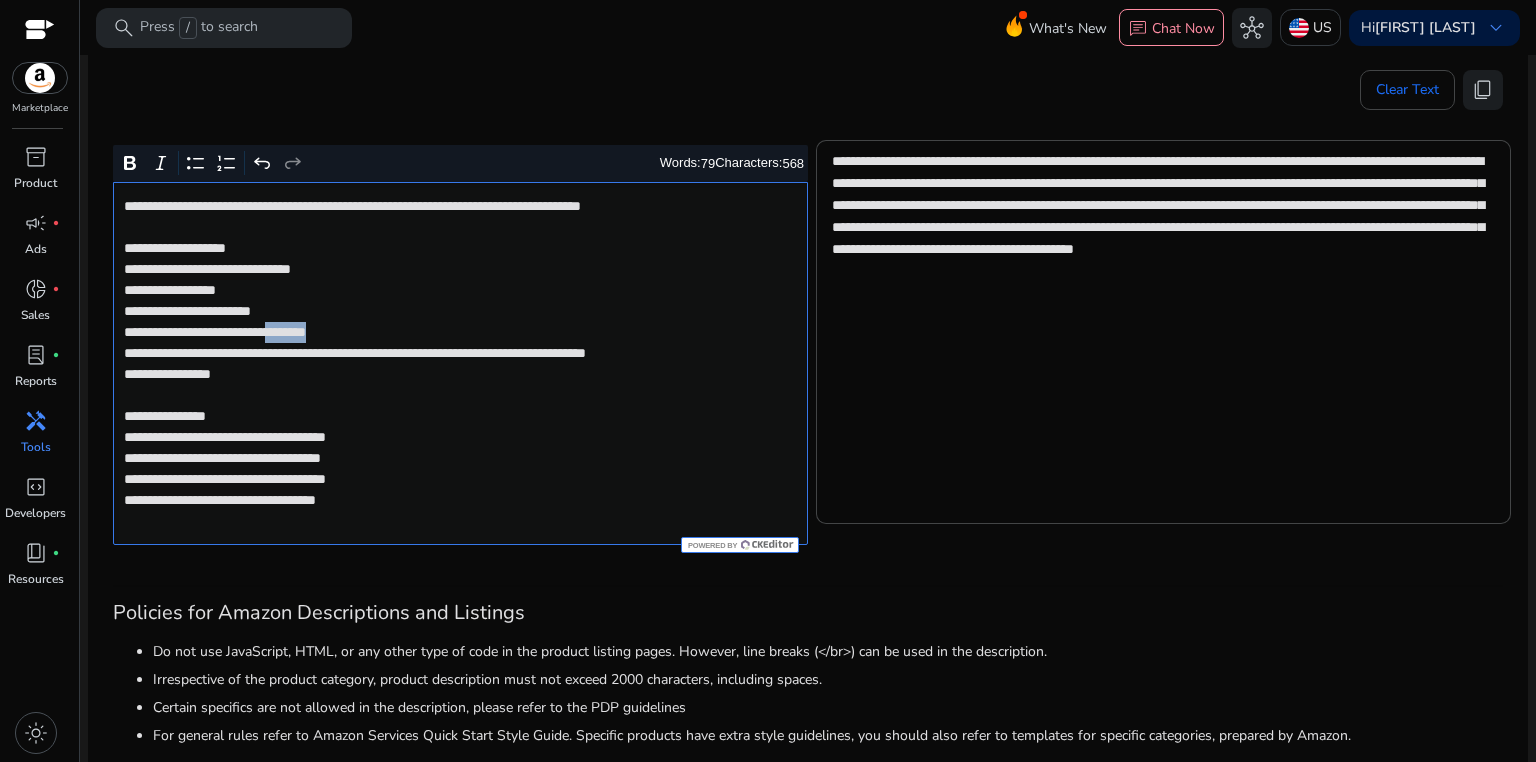 click on "**********" 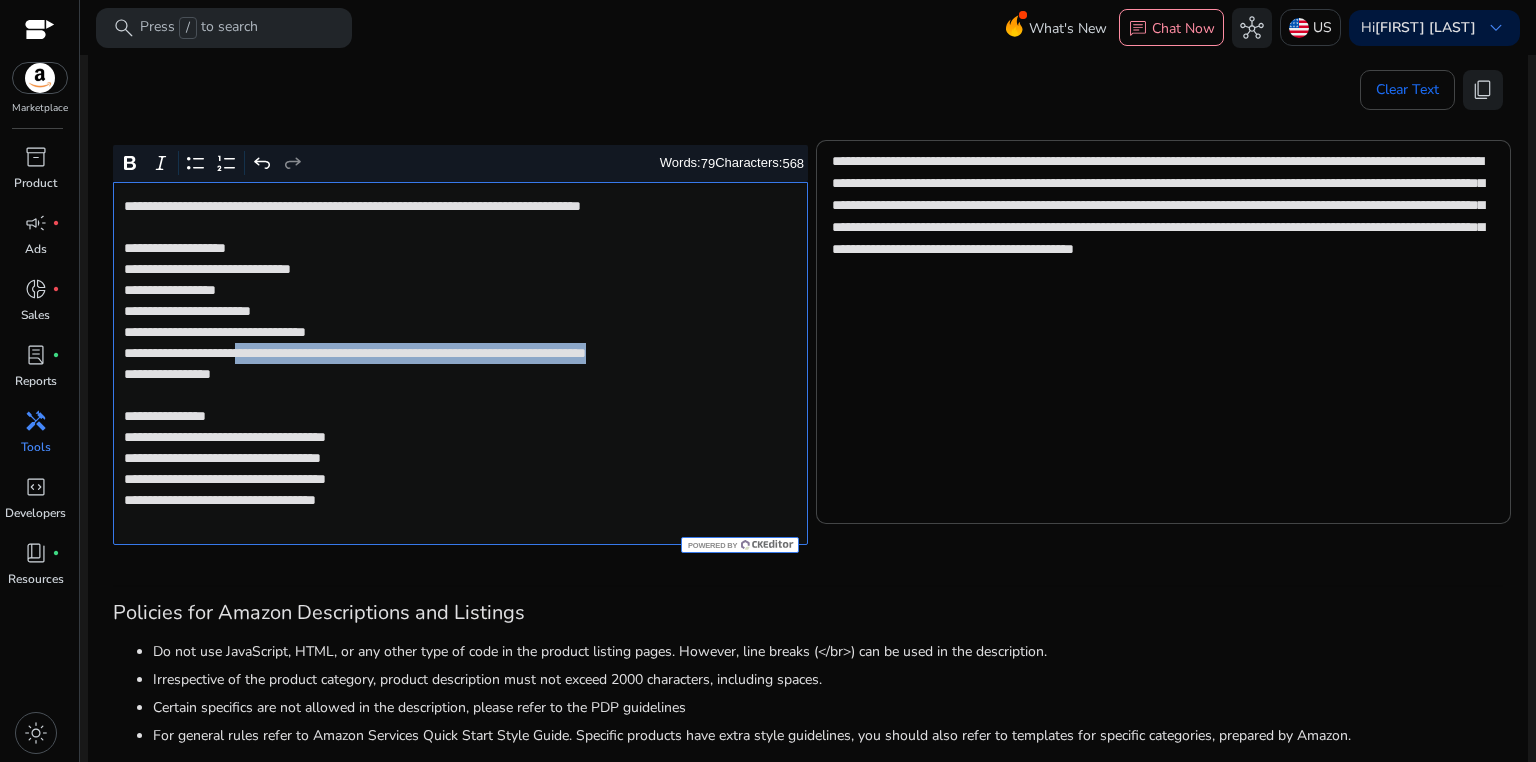 drag, startPoint x: 283, startPoint y: 353, endPoint x: 284, endPoint y: 366, distance: 13.038404 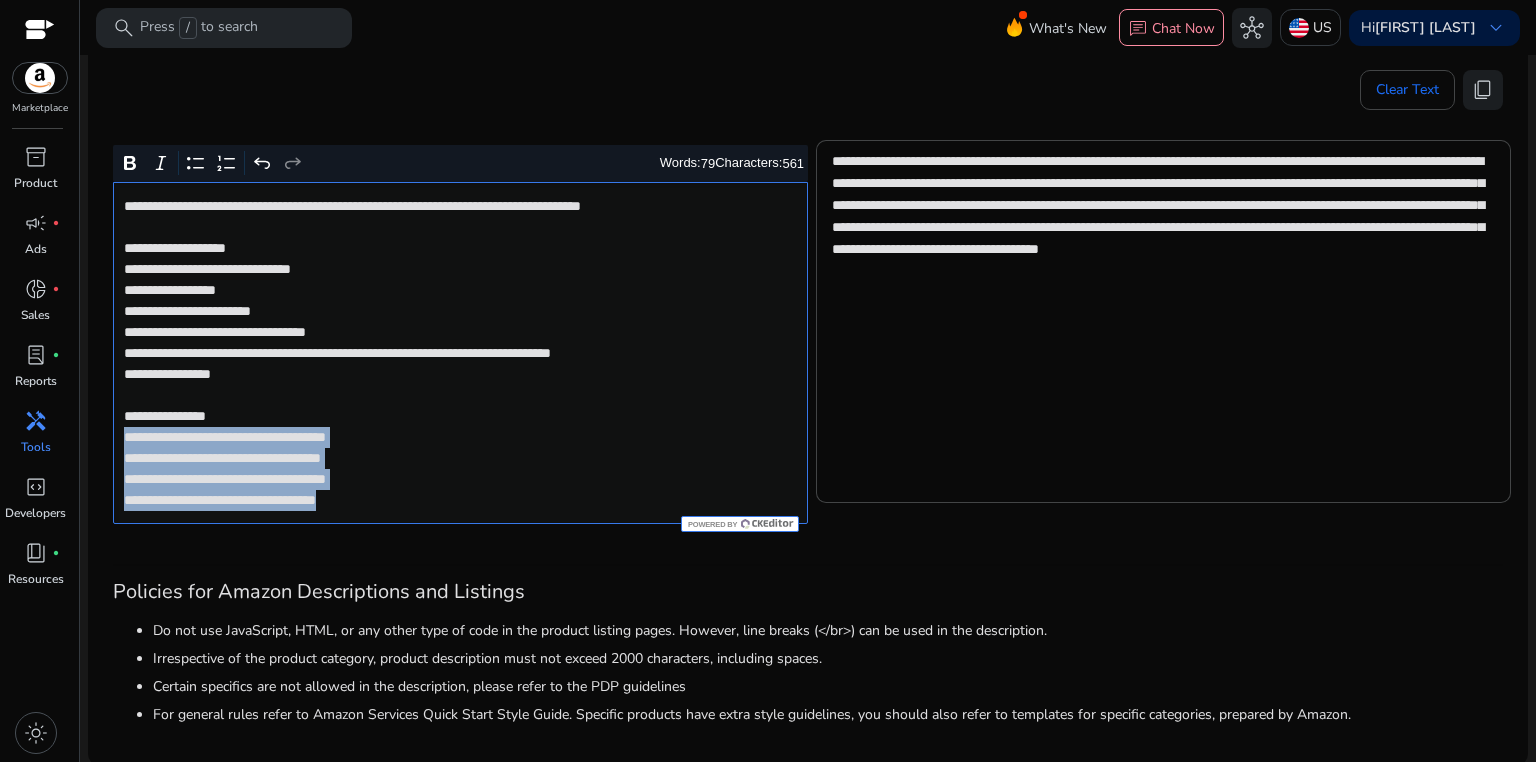 drag, startPoint x: 119, startPoint y: 436, endPoint x: 447, endPoint y: 521, distance: 338.83478 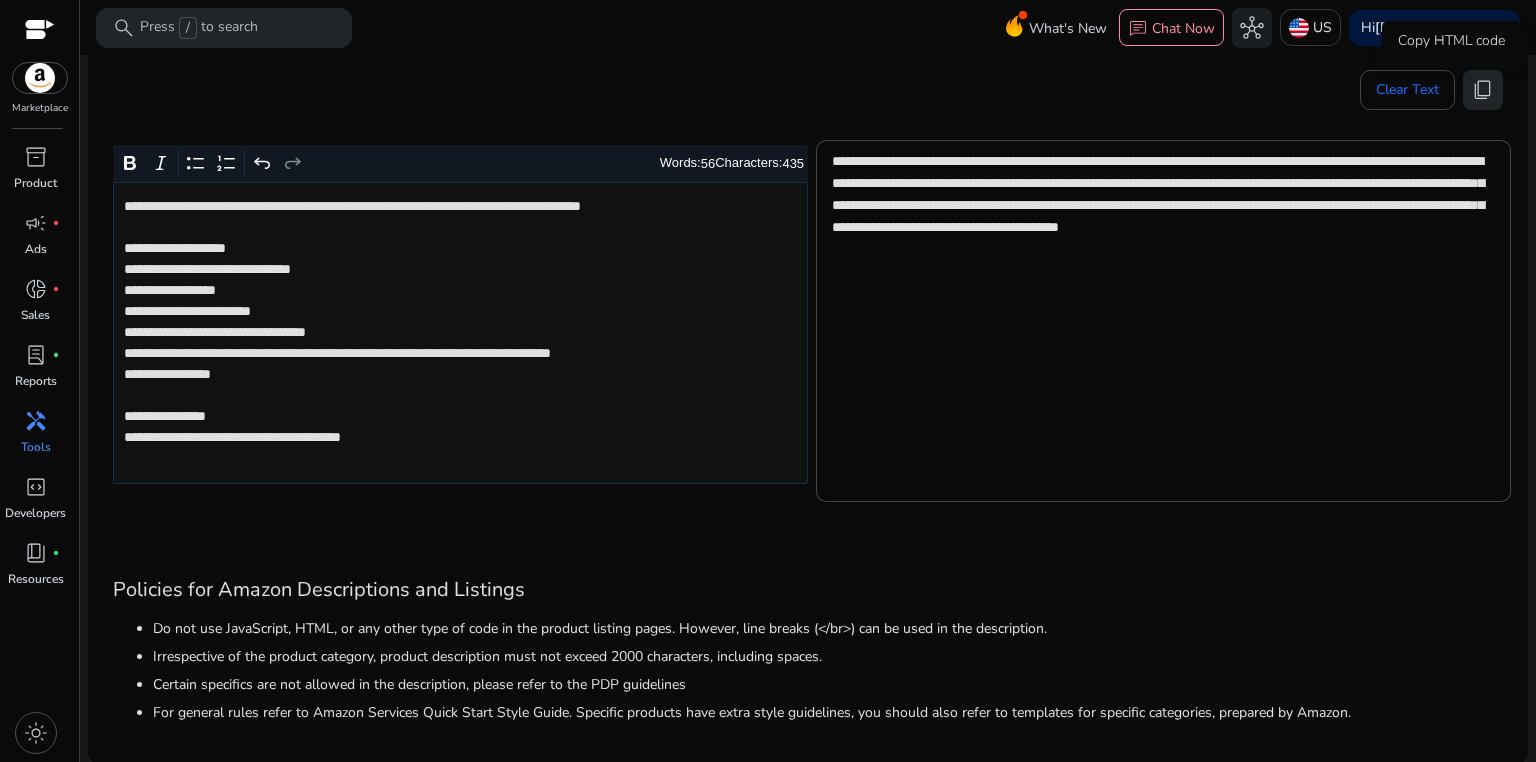 click on "content_copy" 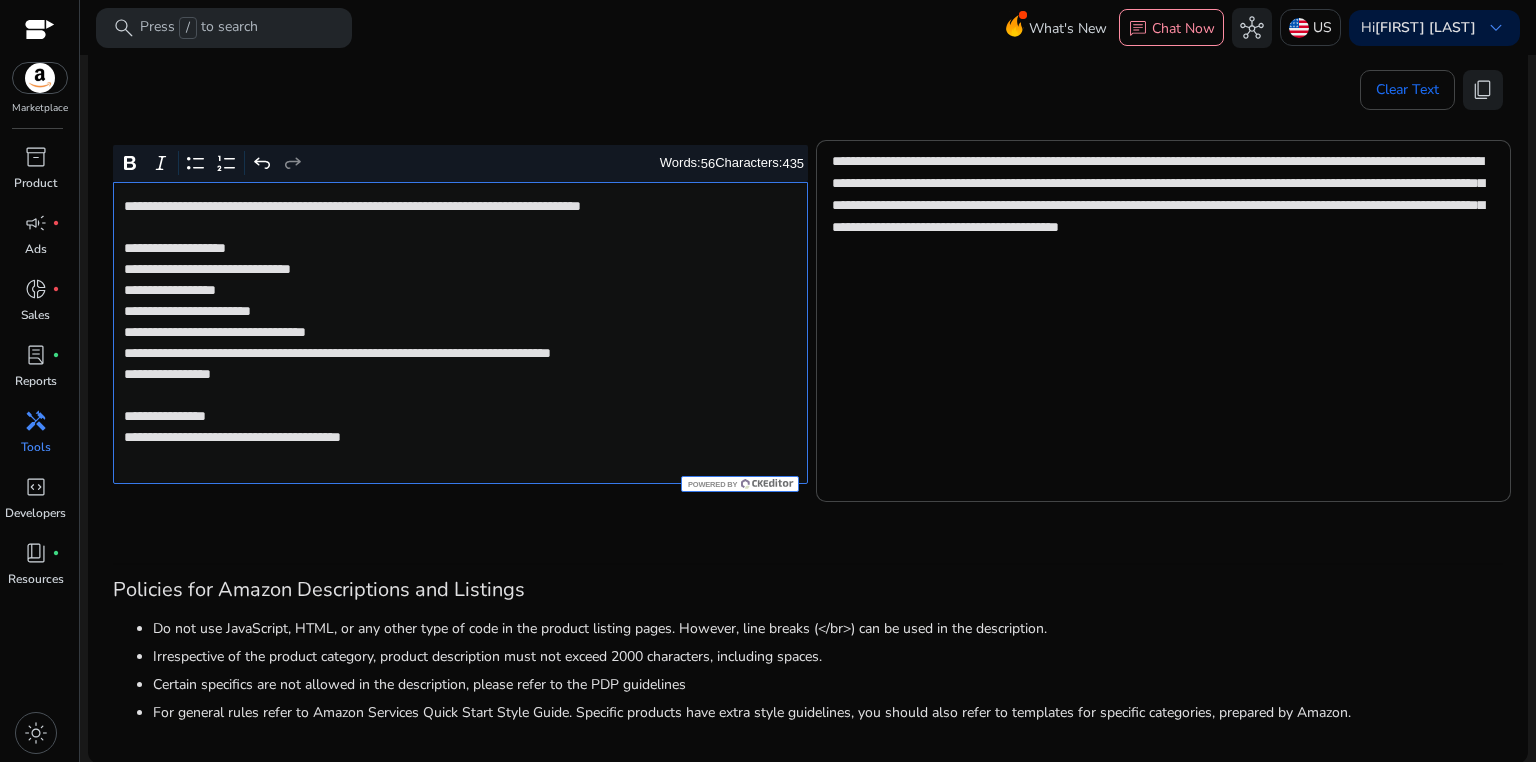 click on "**********" 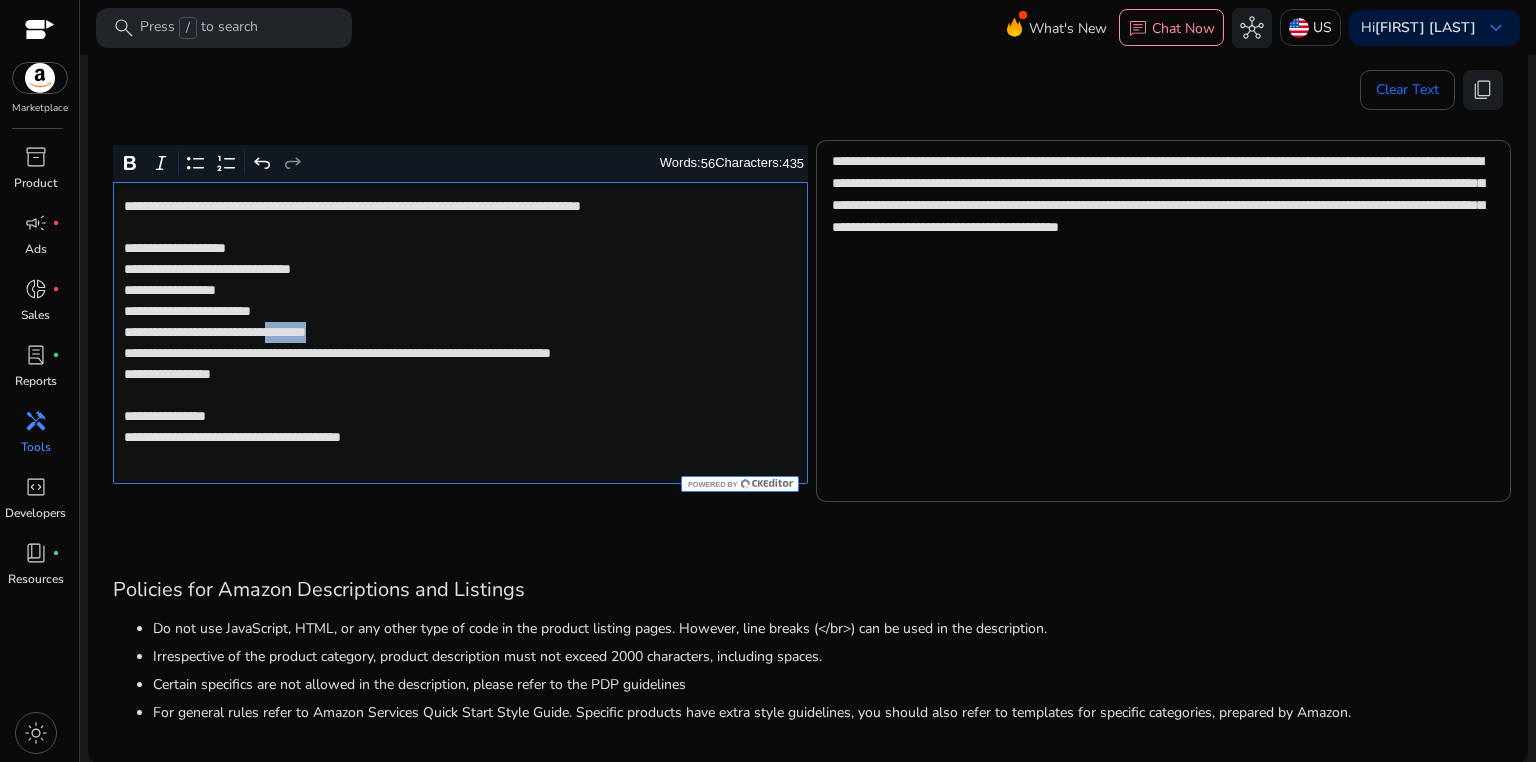 click on "**********" 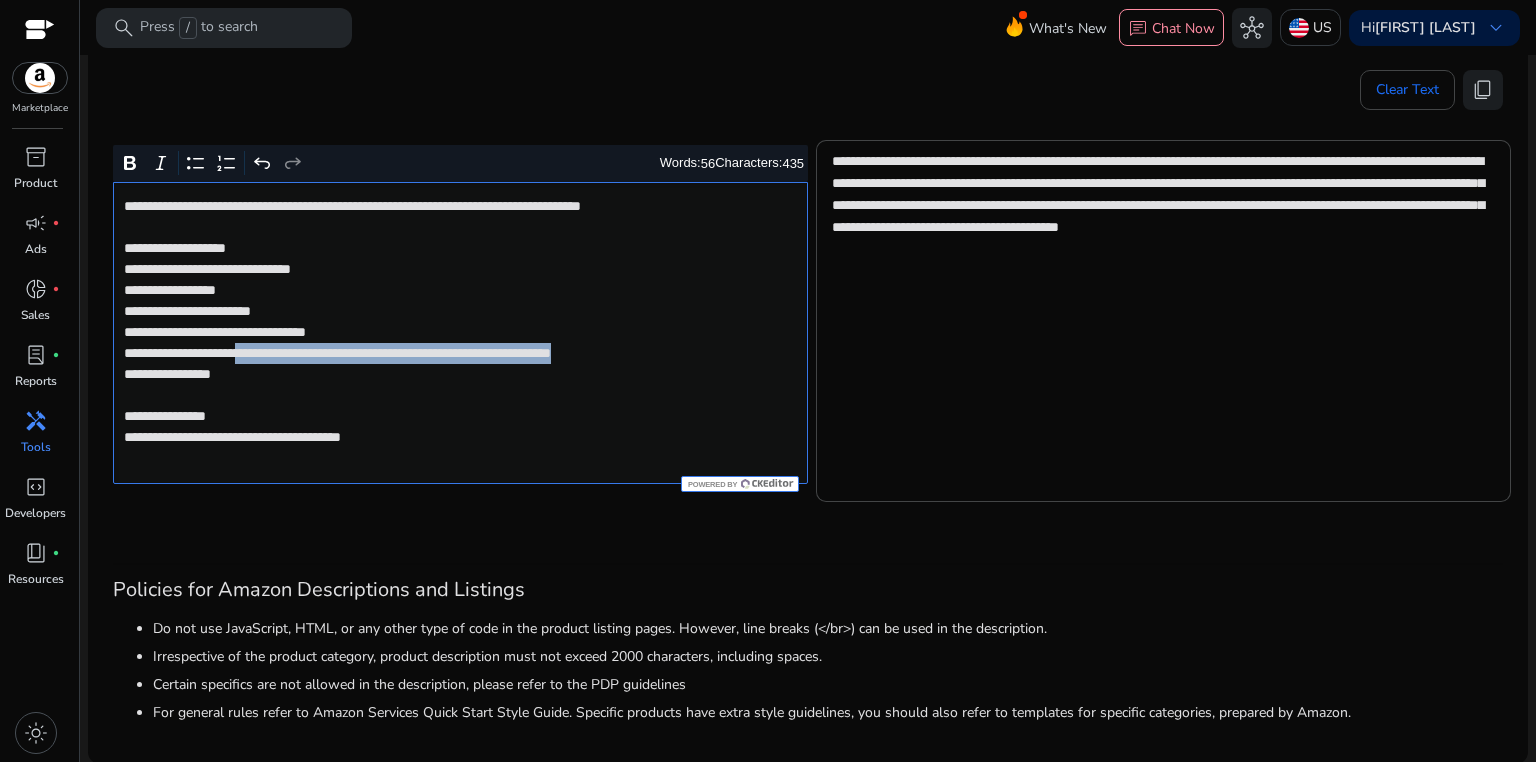 drag, startPoint x: 283, startPoint y: 355, endPoint x: 788, endPoint y: 359, distance: 505.01584 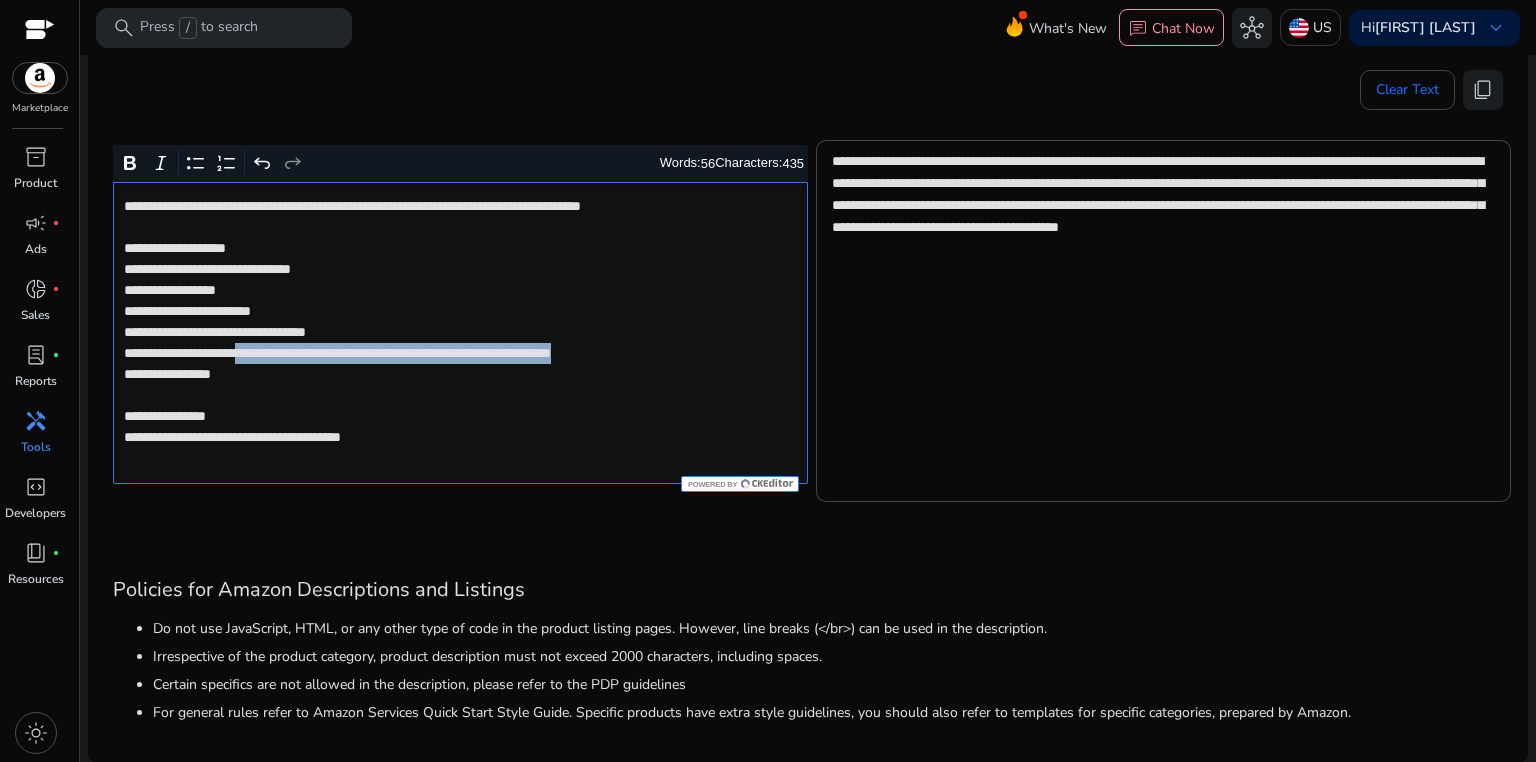 click on "**********" 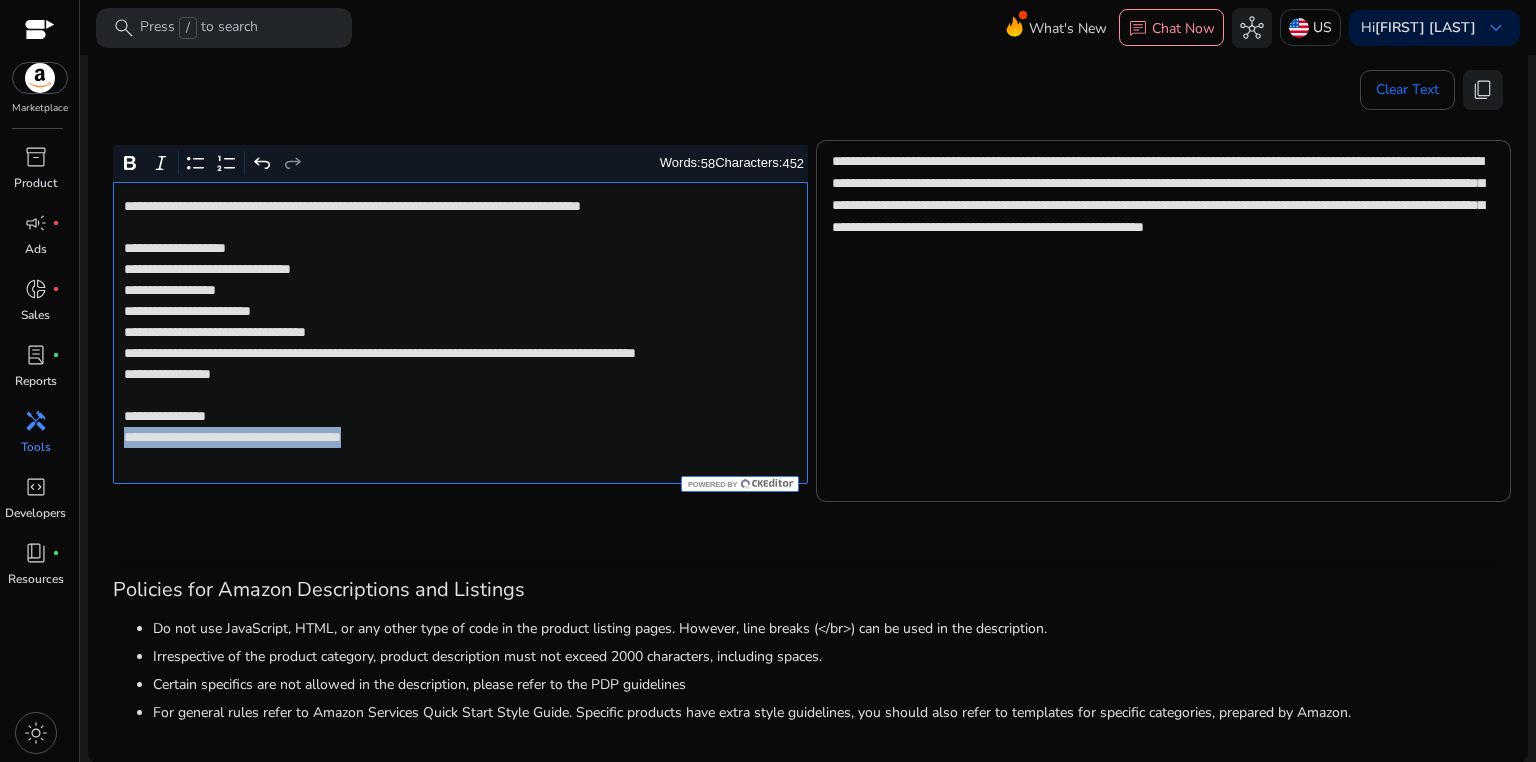 drag, startPoint x: 123, startPoint y: 461, endPoint x: 472, endPoint y: 459, distance: 349.00574 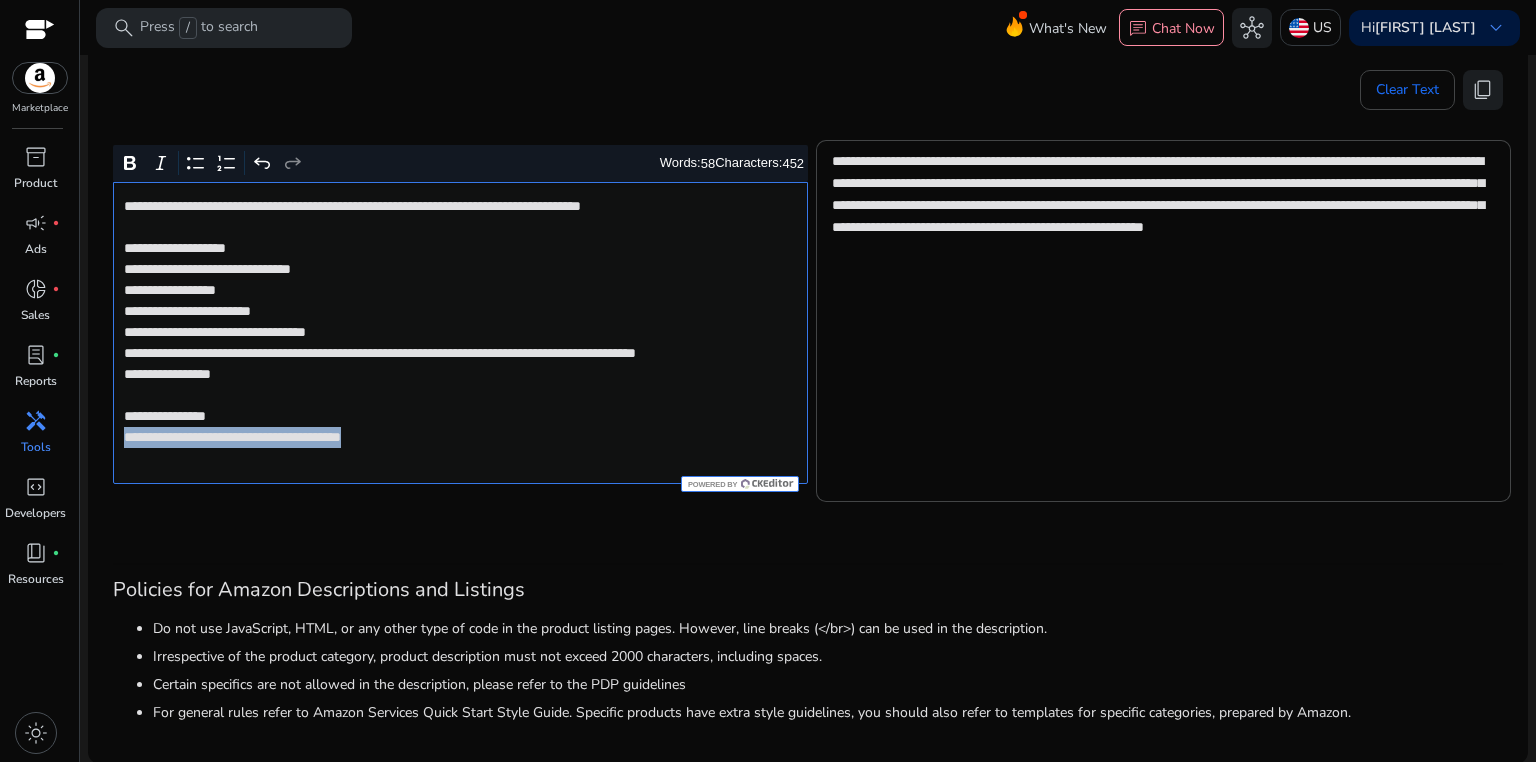 click on "**********" 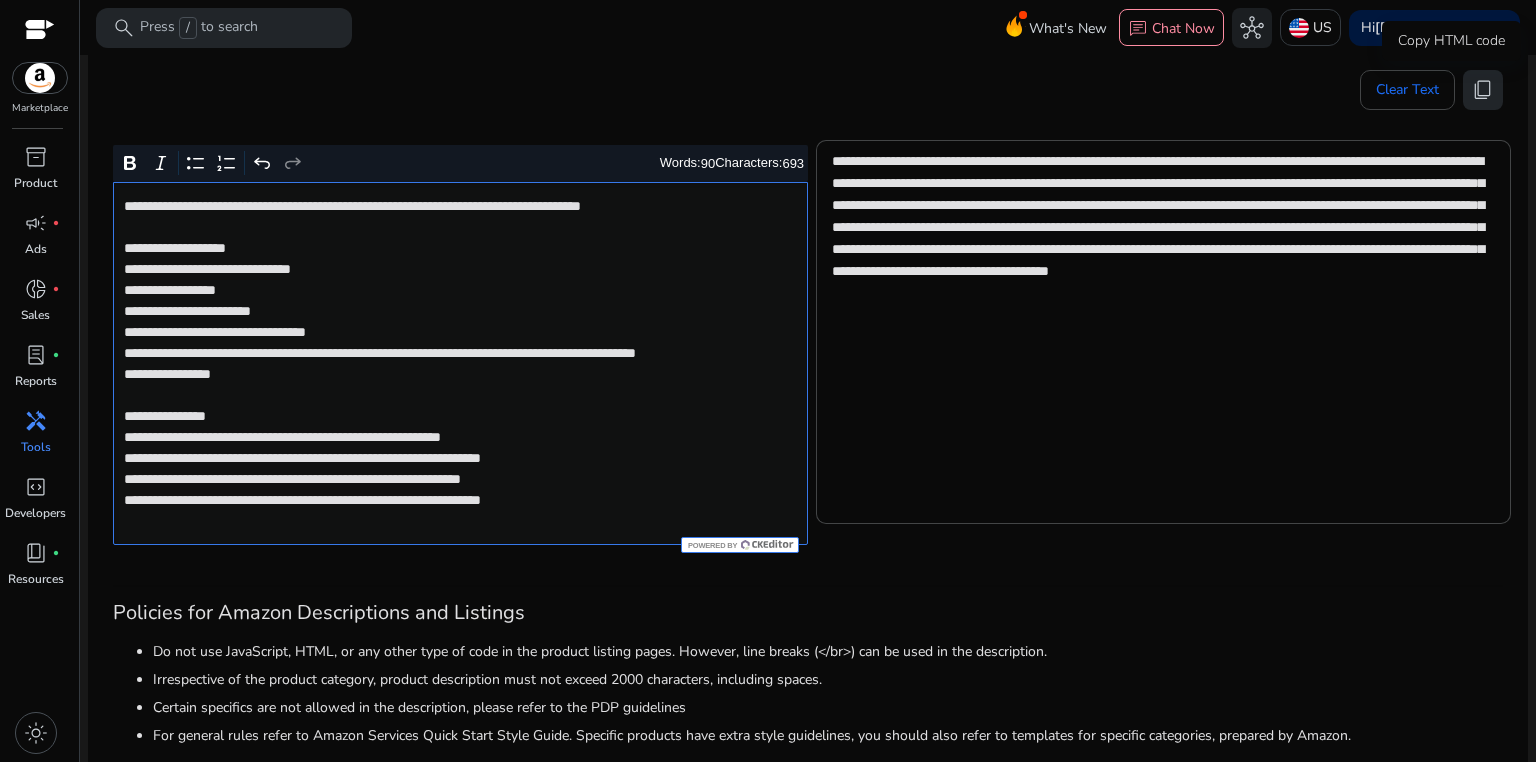 click on "content_copy" 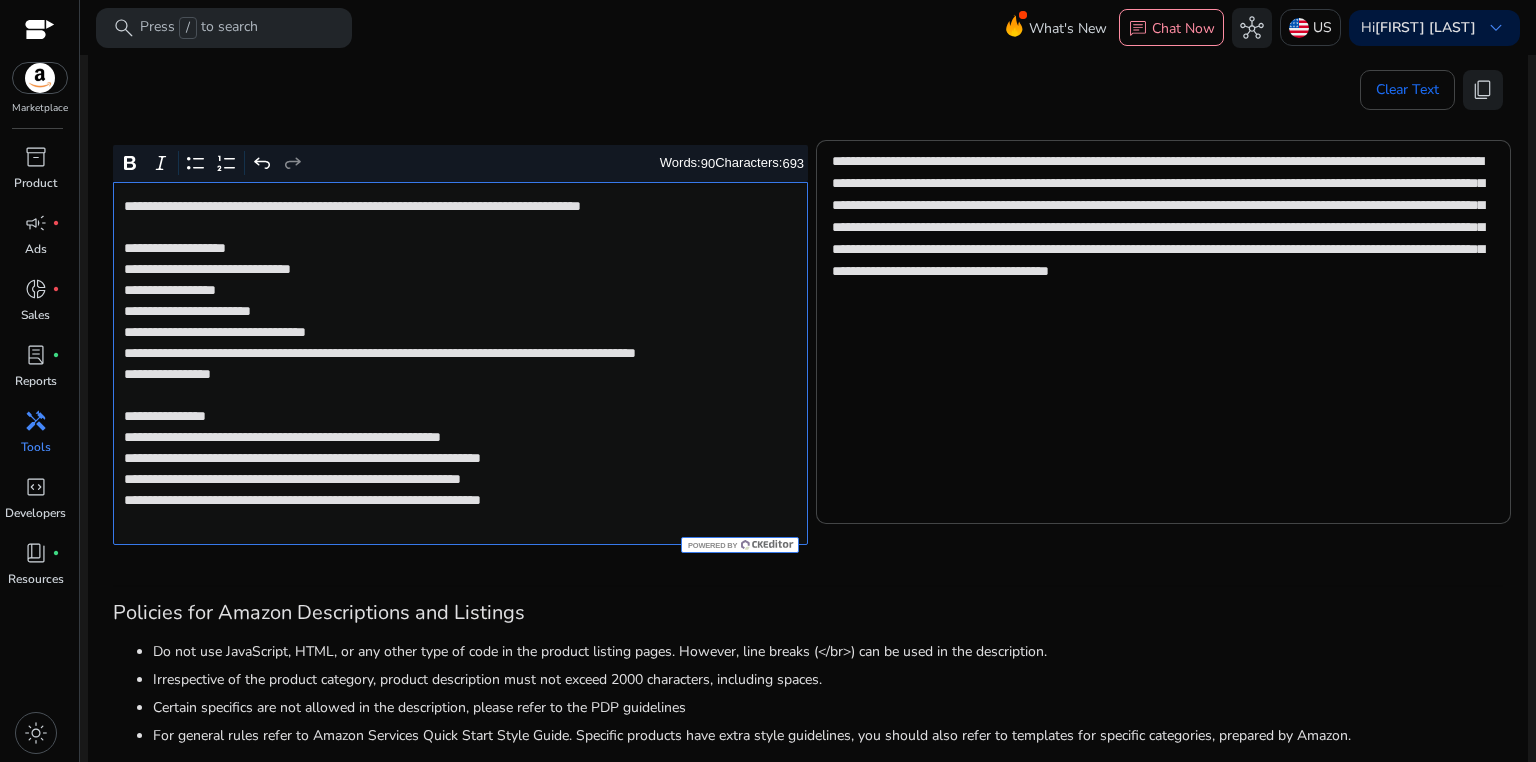 click on "**********" 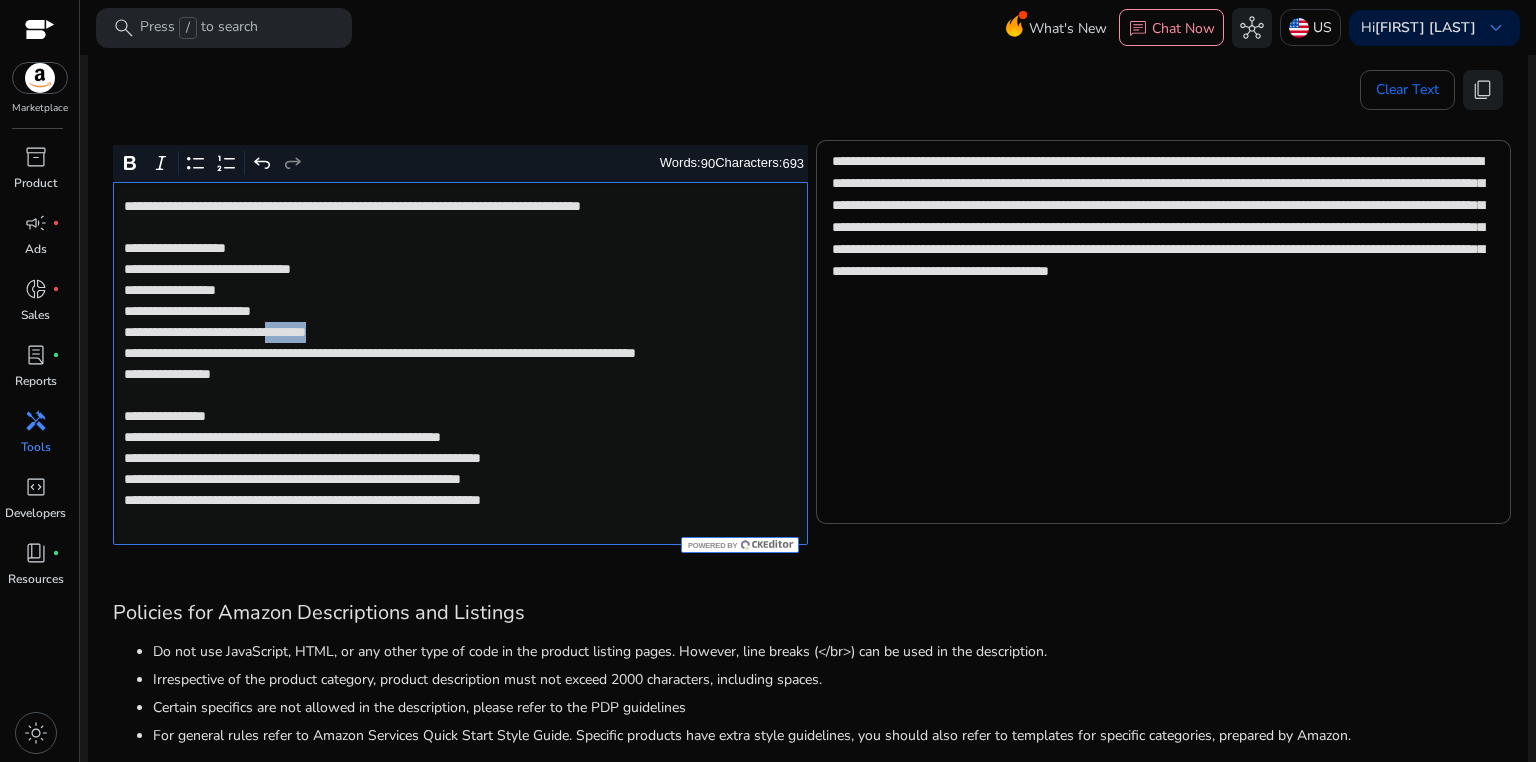 click on "**********" 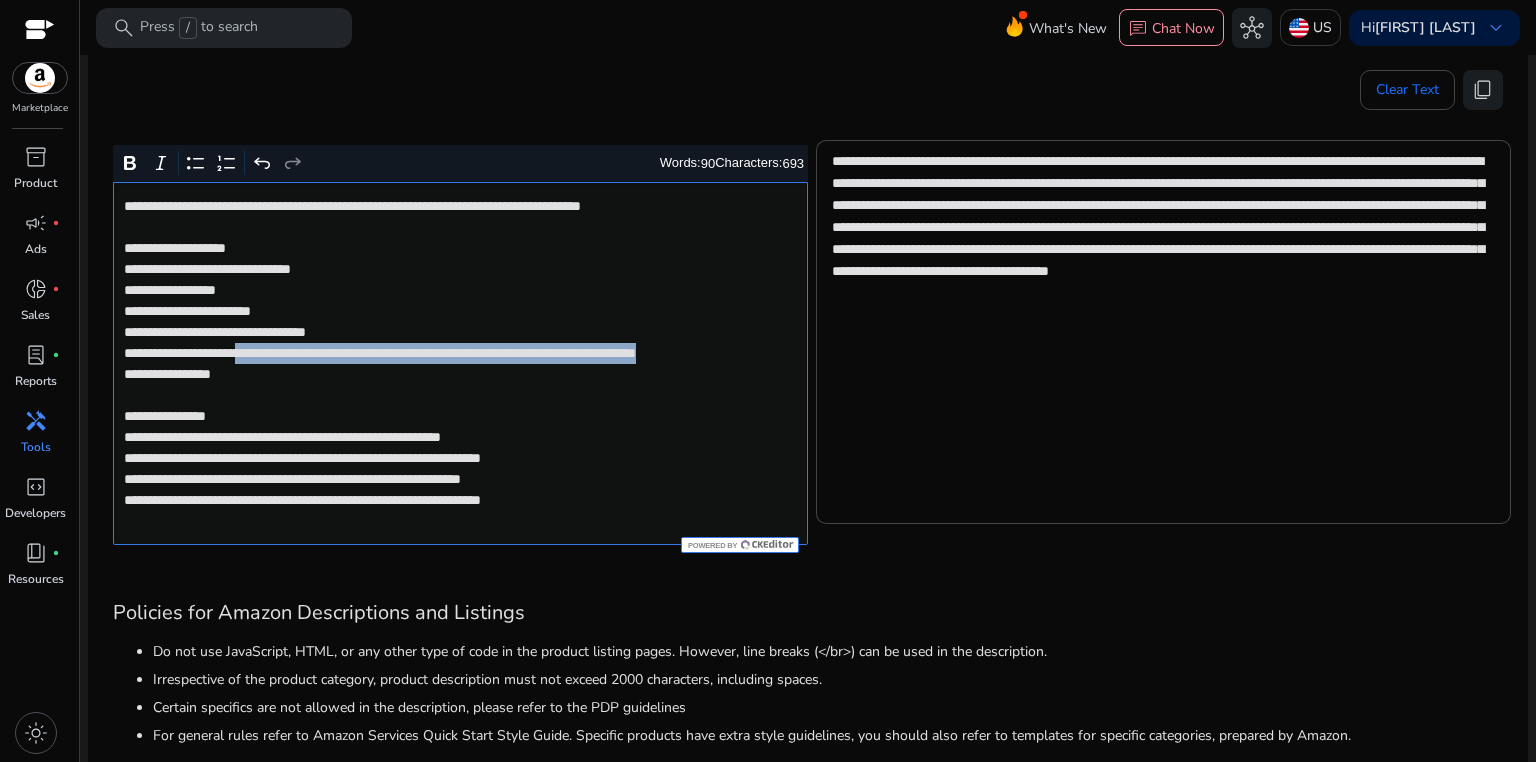 drag, startPoint x: 284, startPoint y: 356, endPoint x: 293, endPoint y: 368, distance: 15 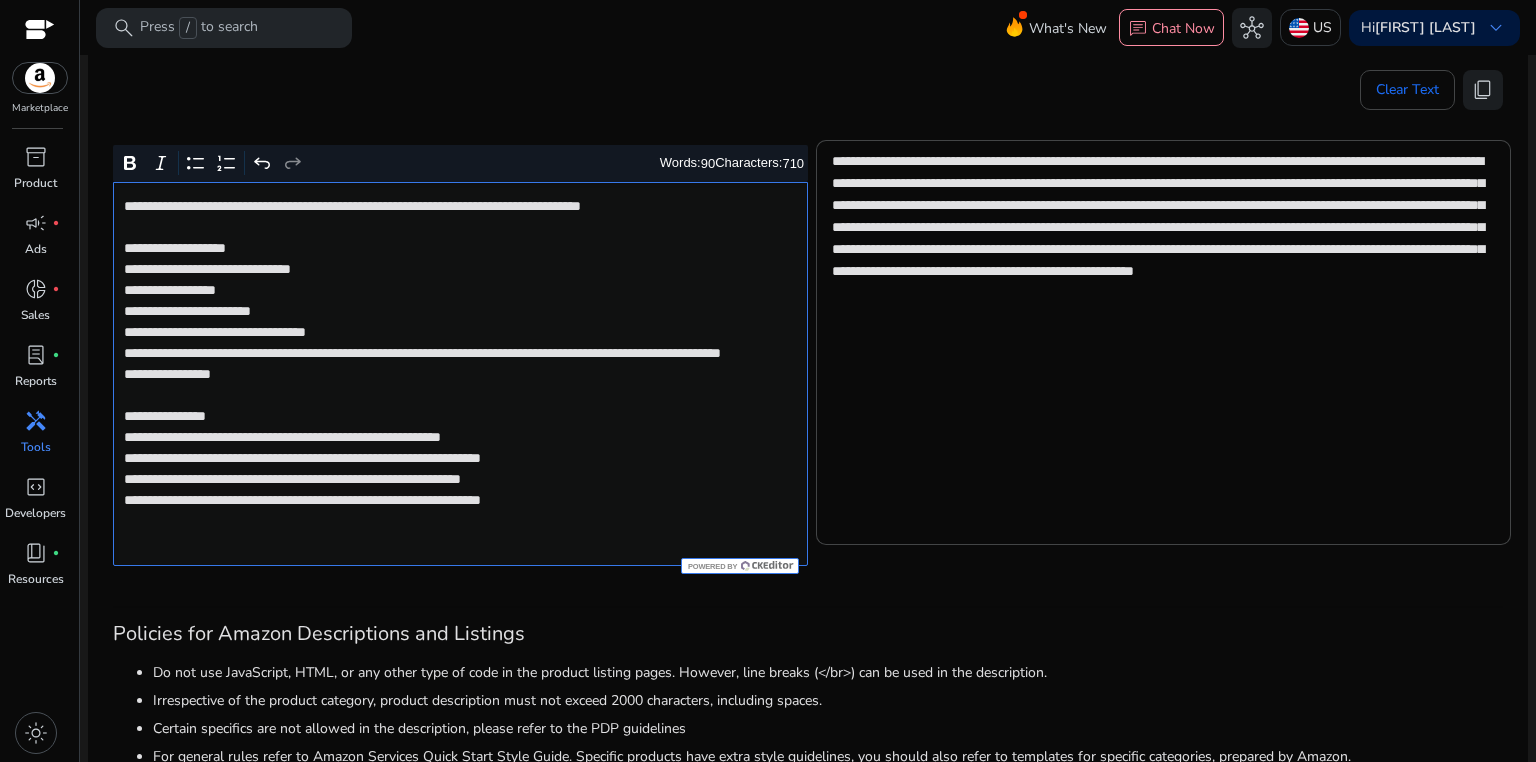 click on "**********" 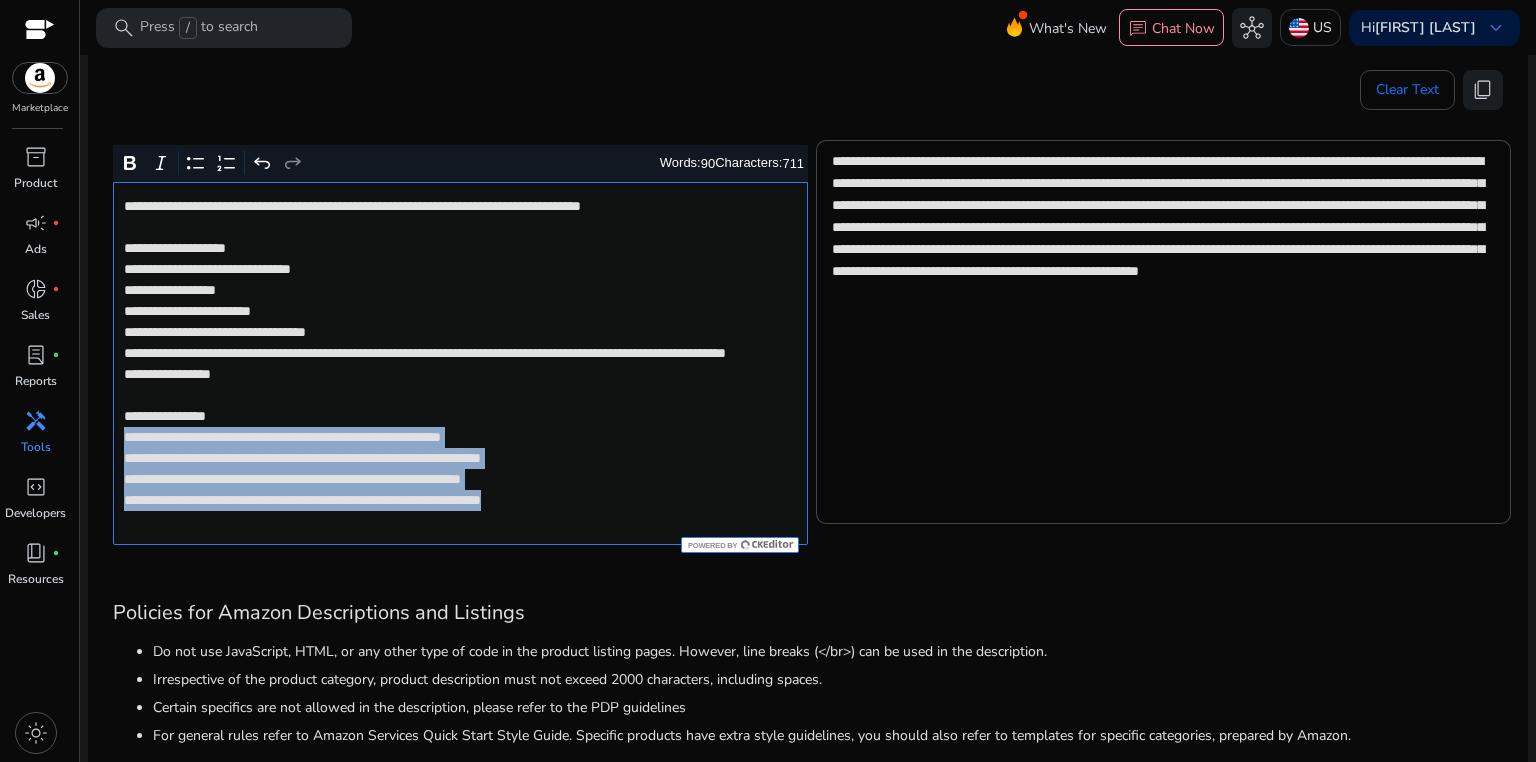 drag, startPoint x: 123, startPoint y: 456, endPoint x: 665, endPoint y: 528, distance: 546.76135 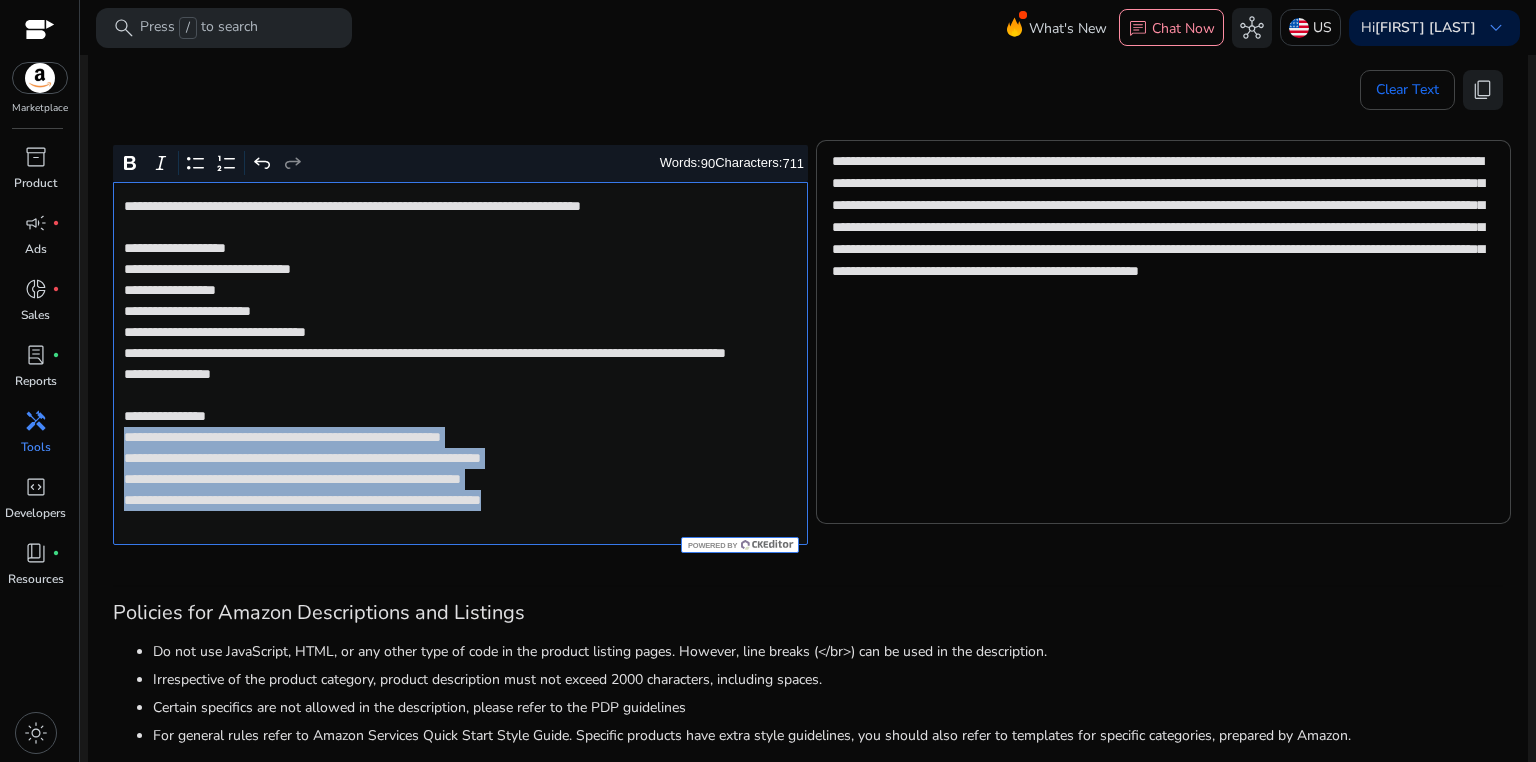 click on "**********" 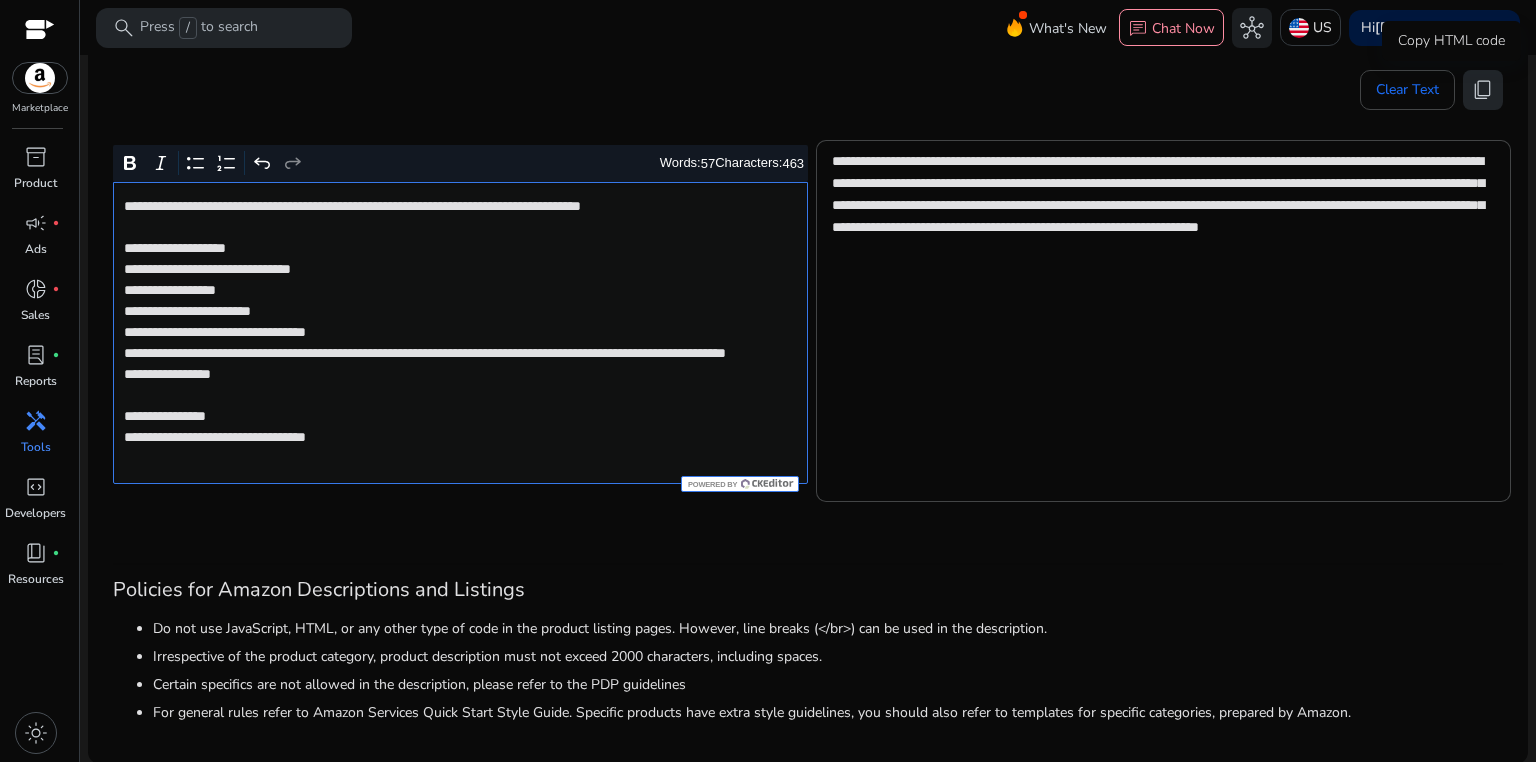 click on "content_copy" 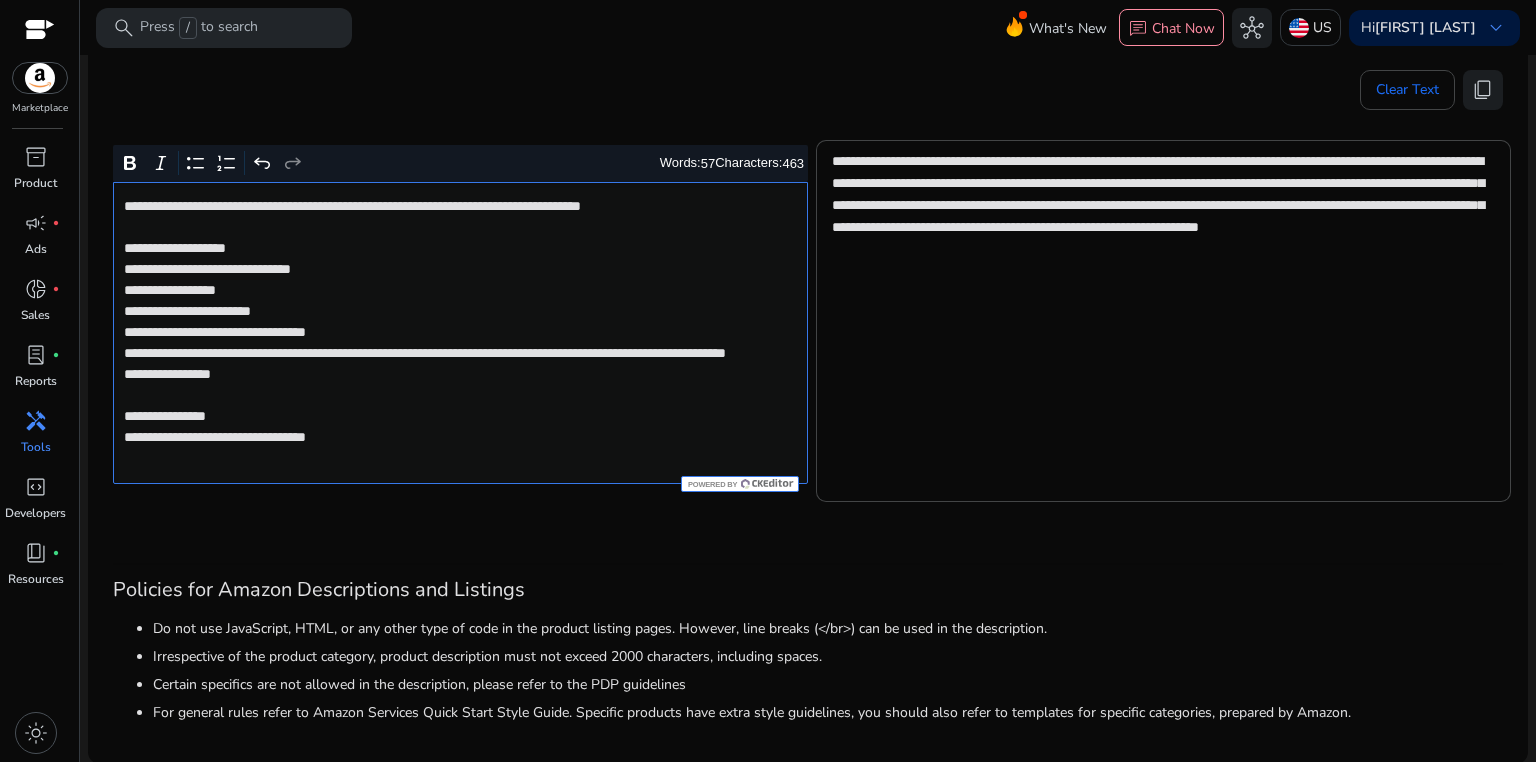 click on "**********" 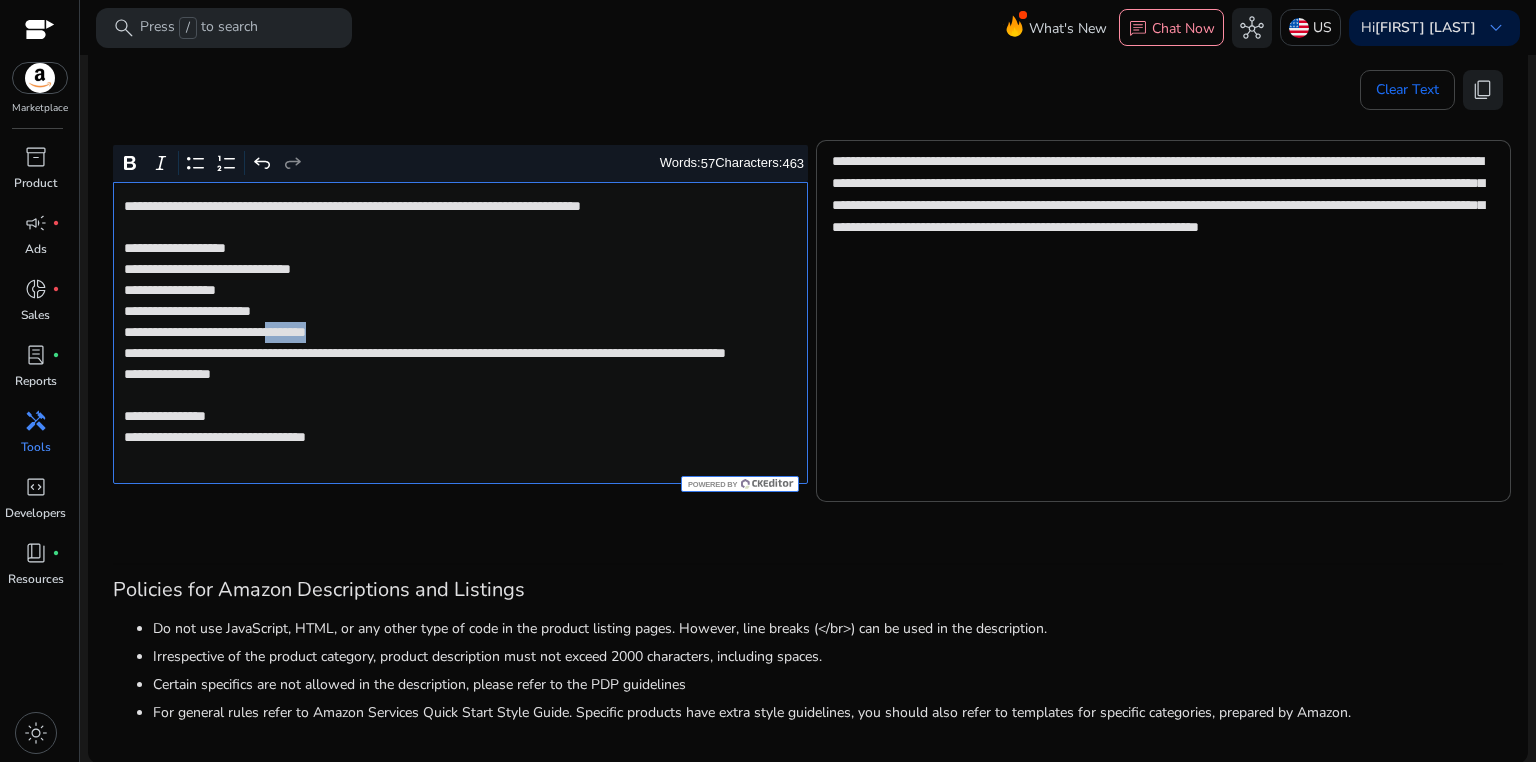 click on "**********" 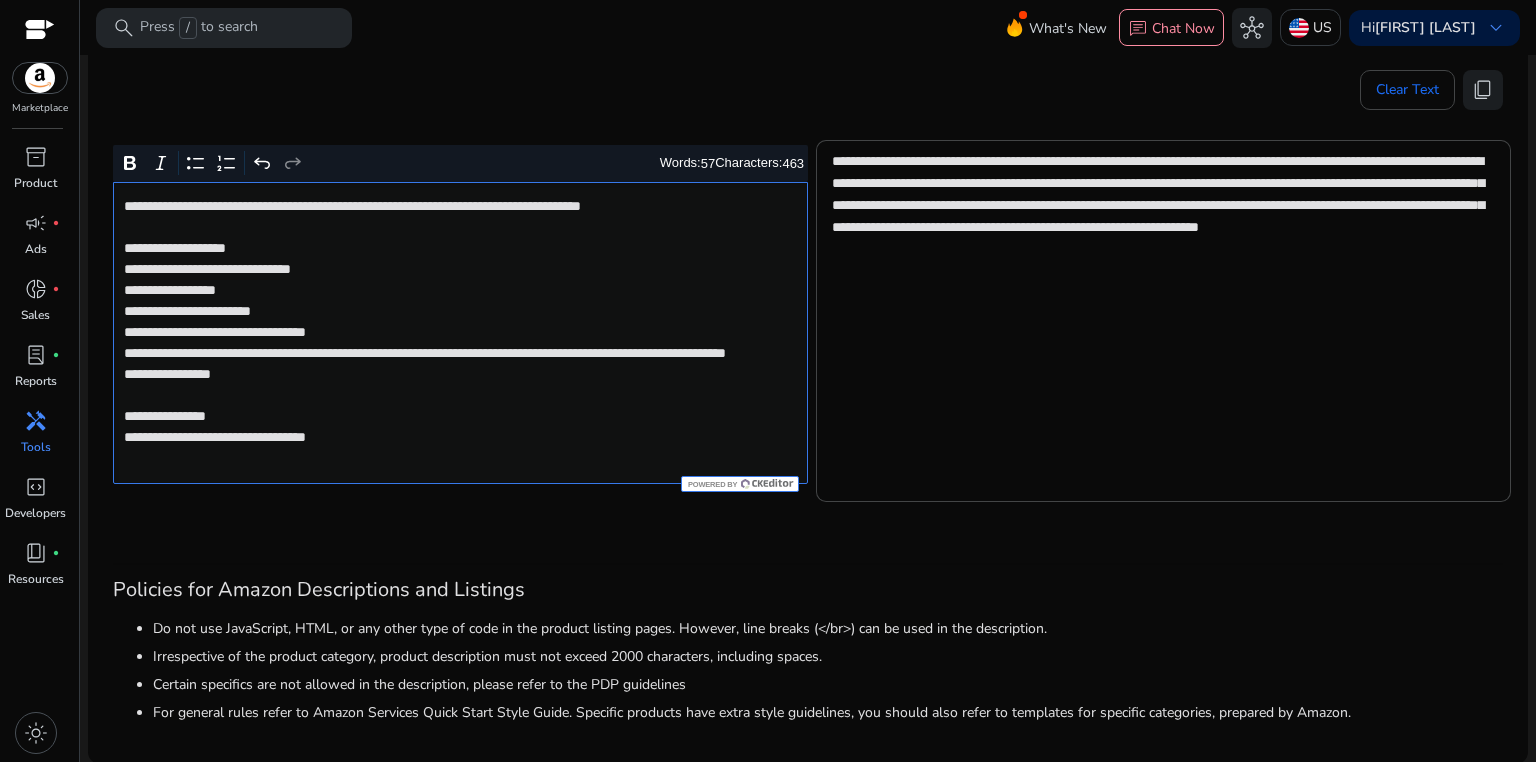 click on "**********" 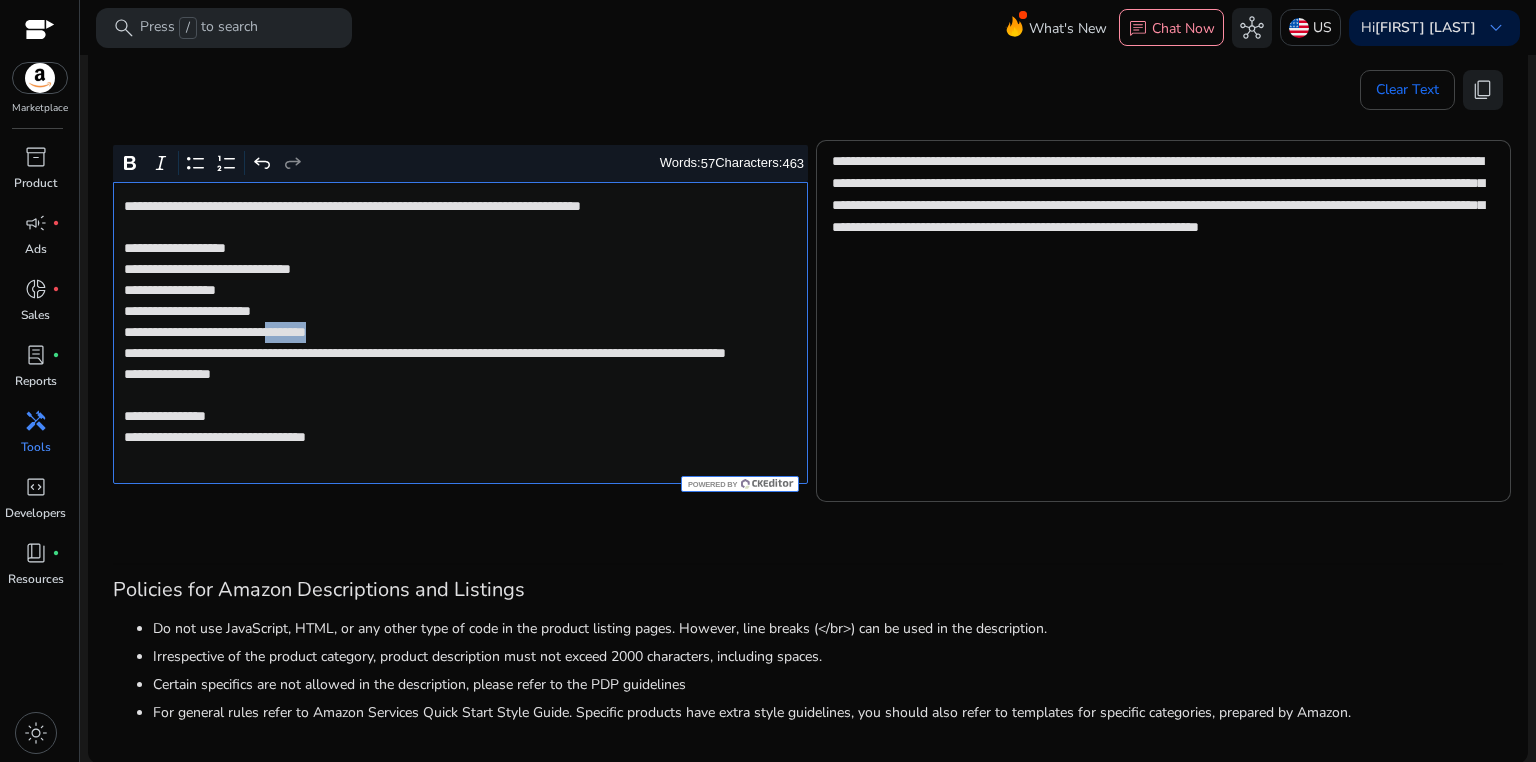 click on "**********" 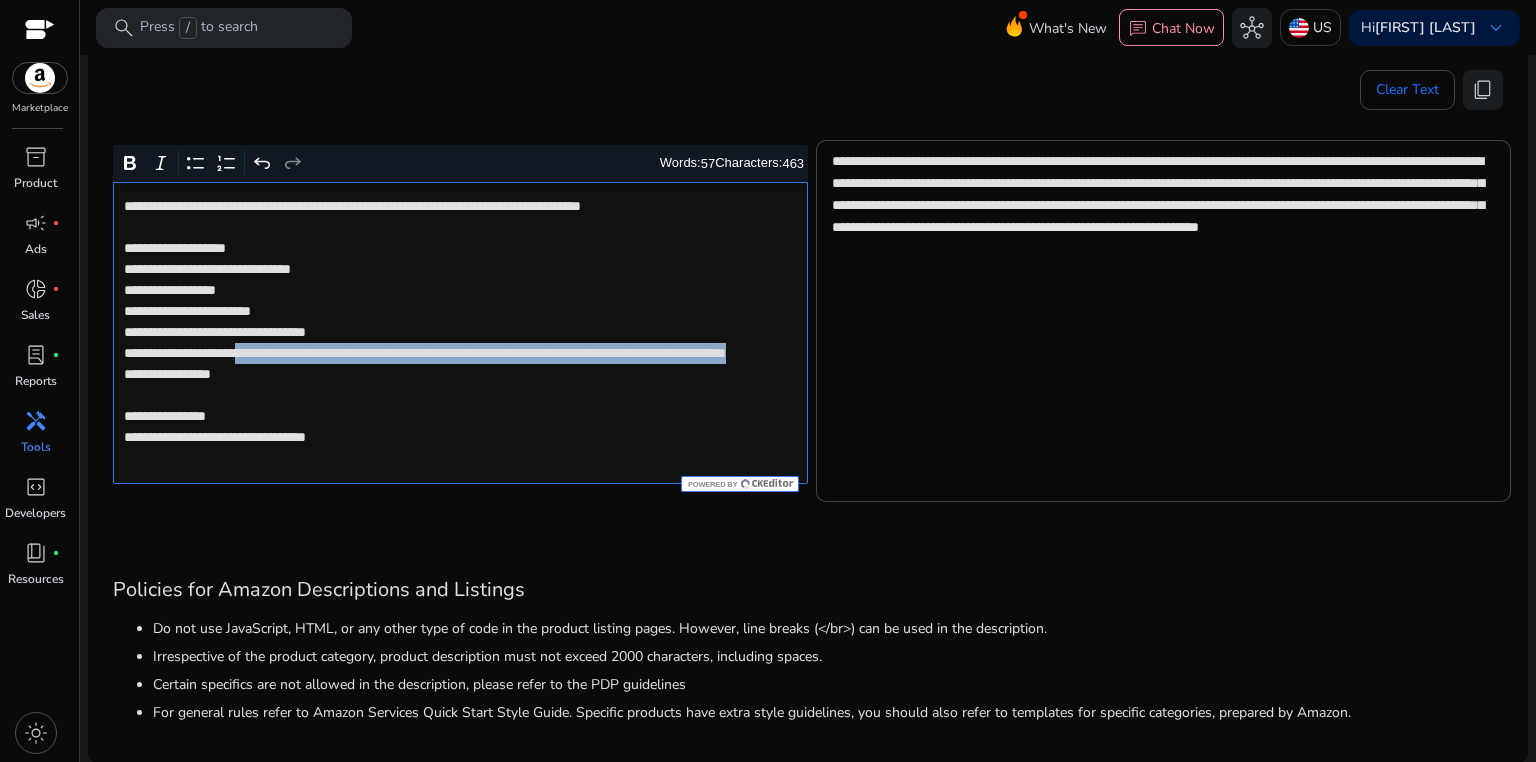 drag, startPoint x: 284, startPoint y: 355, endPoint x: 510, endPoint y: 371, distance: 226.56566 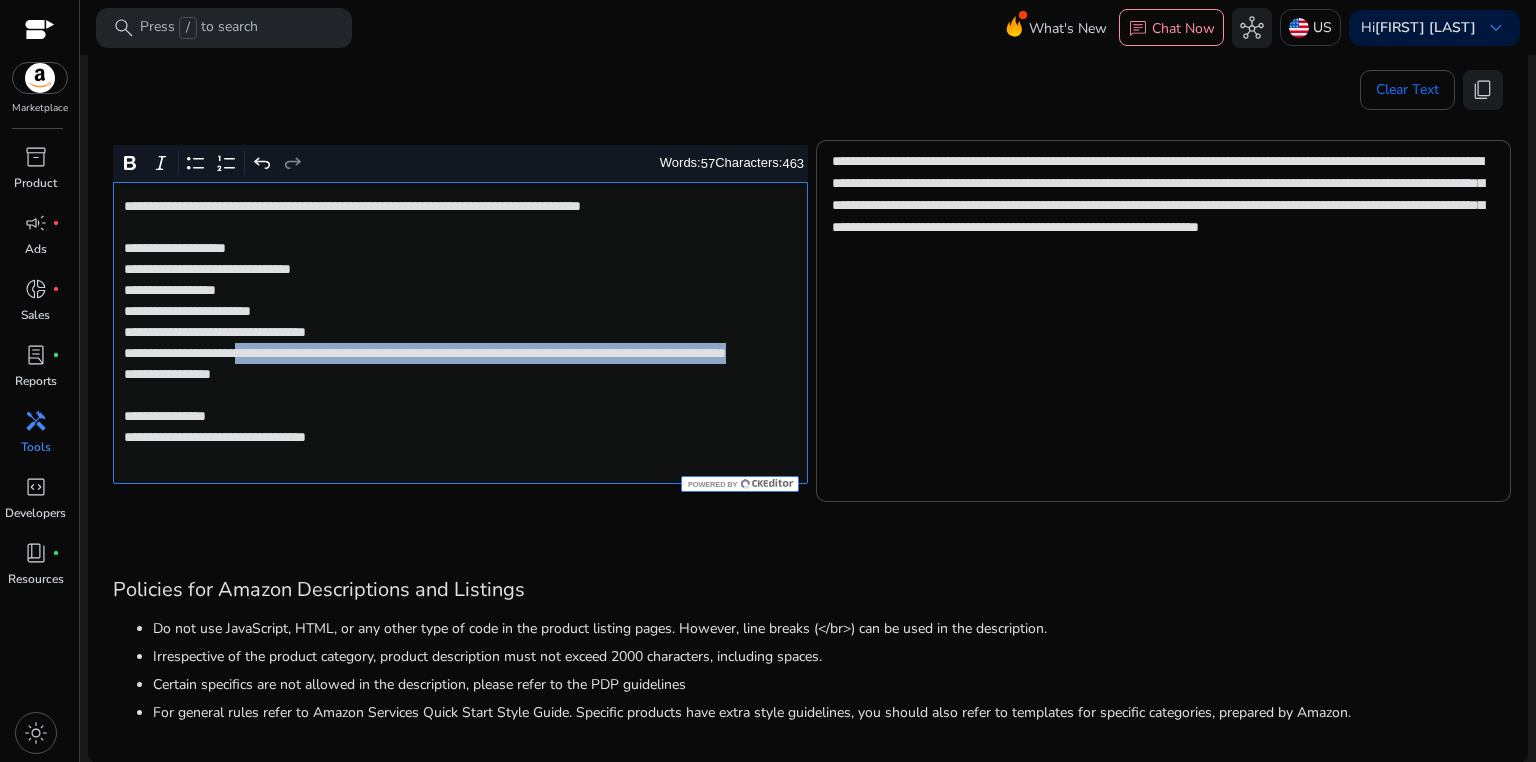 click on "**********" 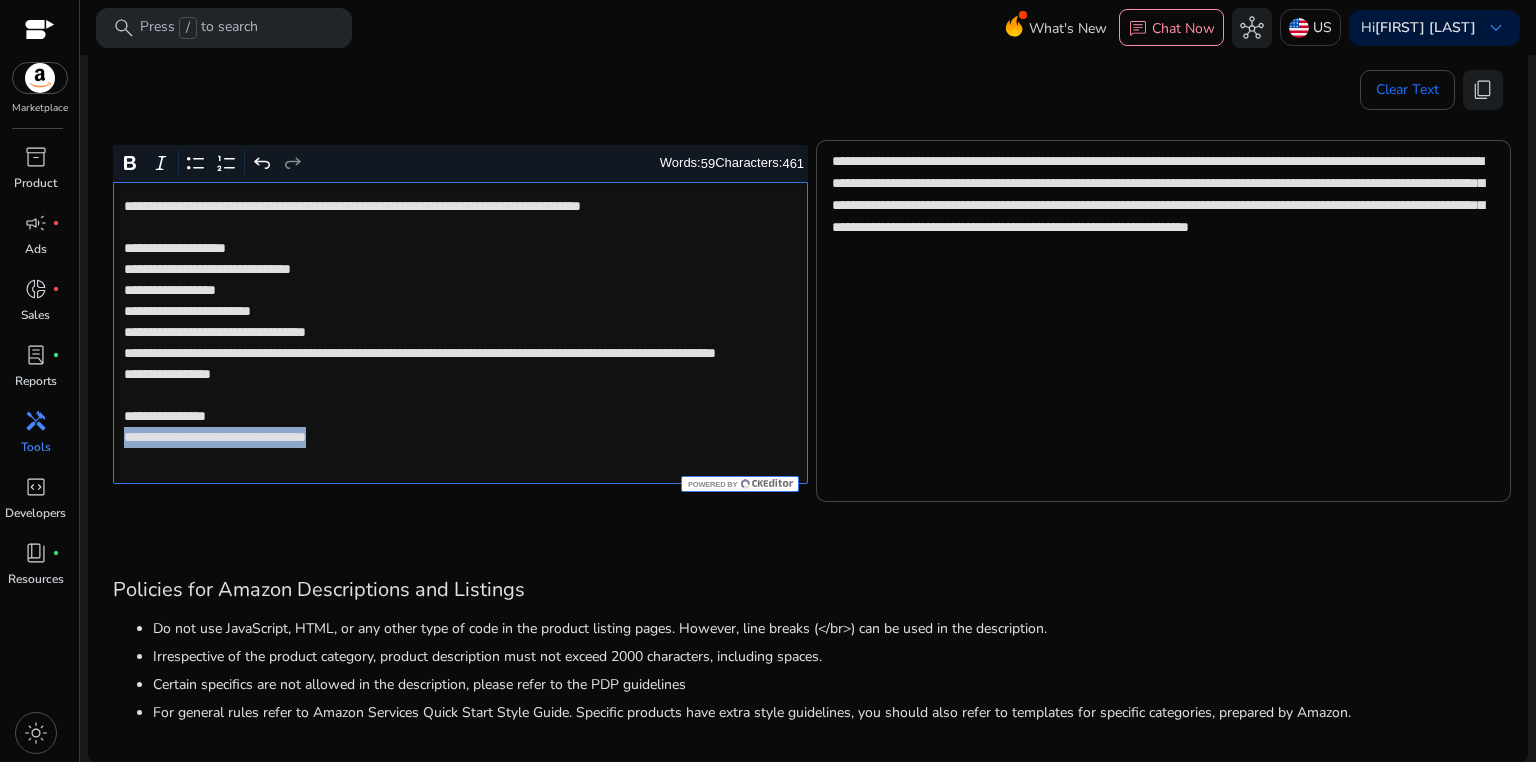 drag, startPoint x: 117, startPoint y: 459, endPoint x: 403, endPoint y: 459, distance: 286 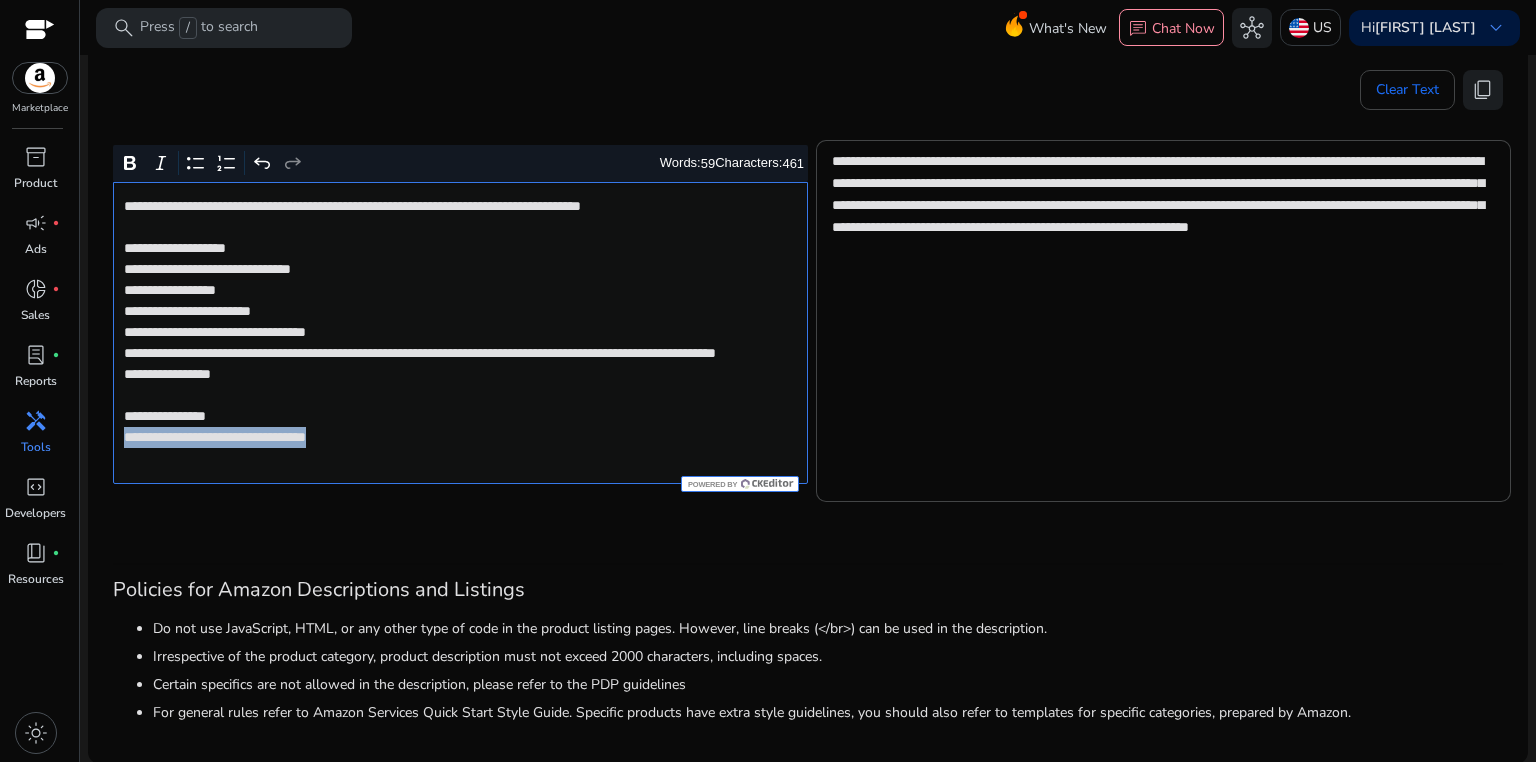 click on "**********" 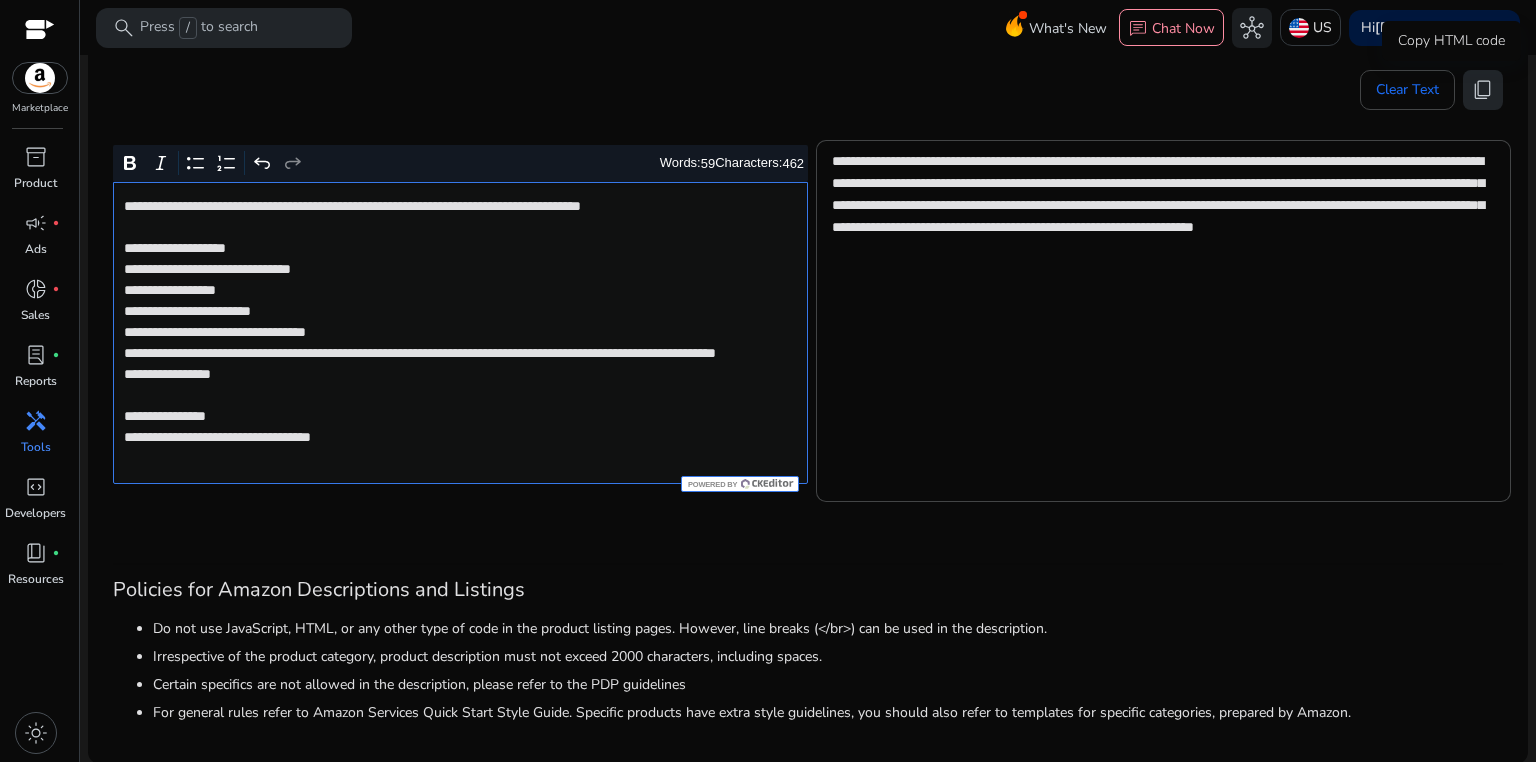click on "content_copy" 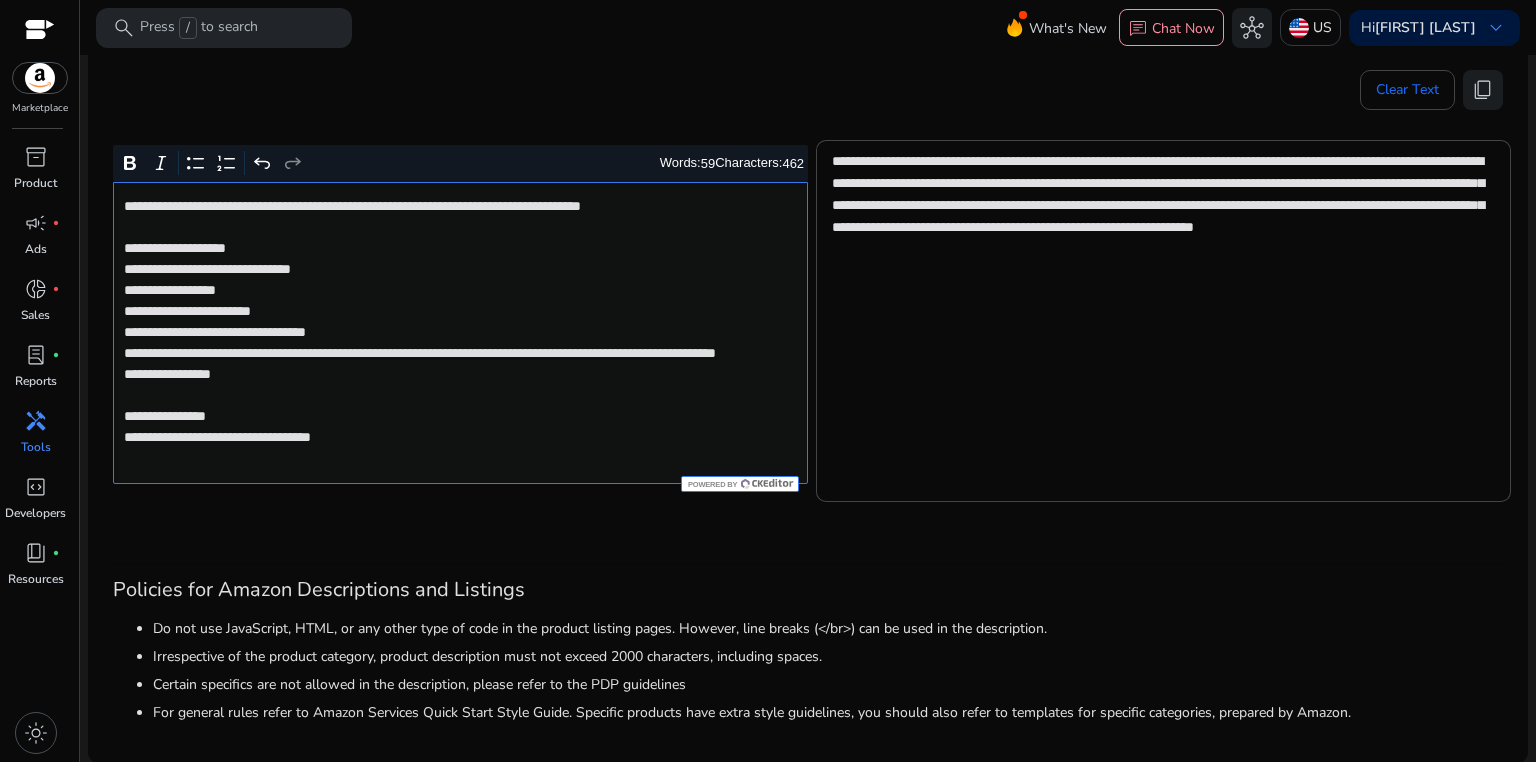 click on "**********" 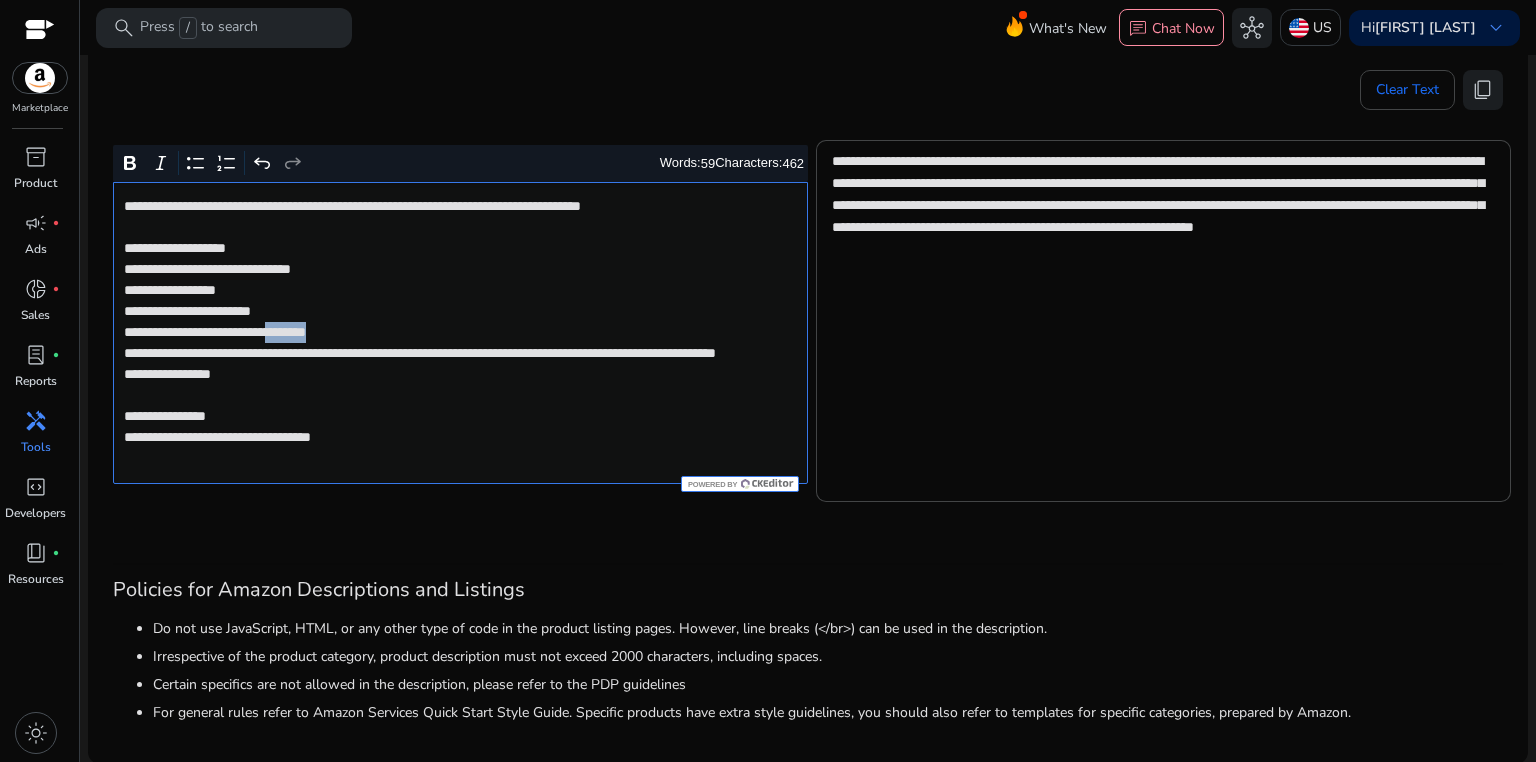 click on "**********" 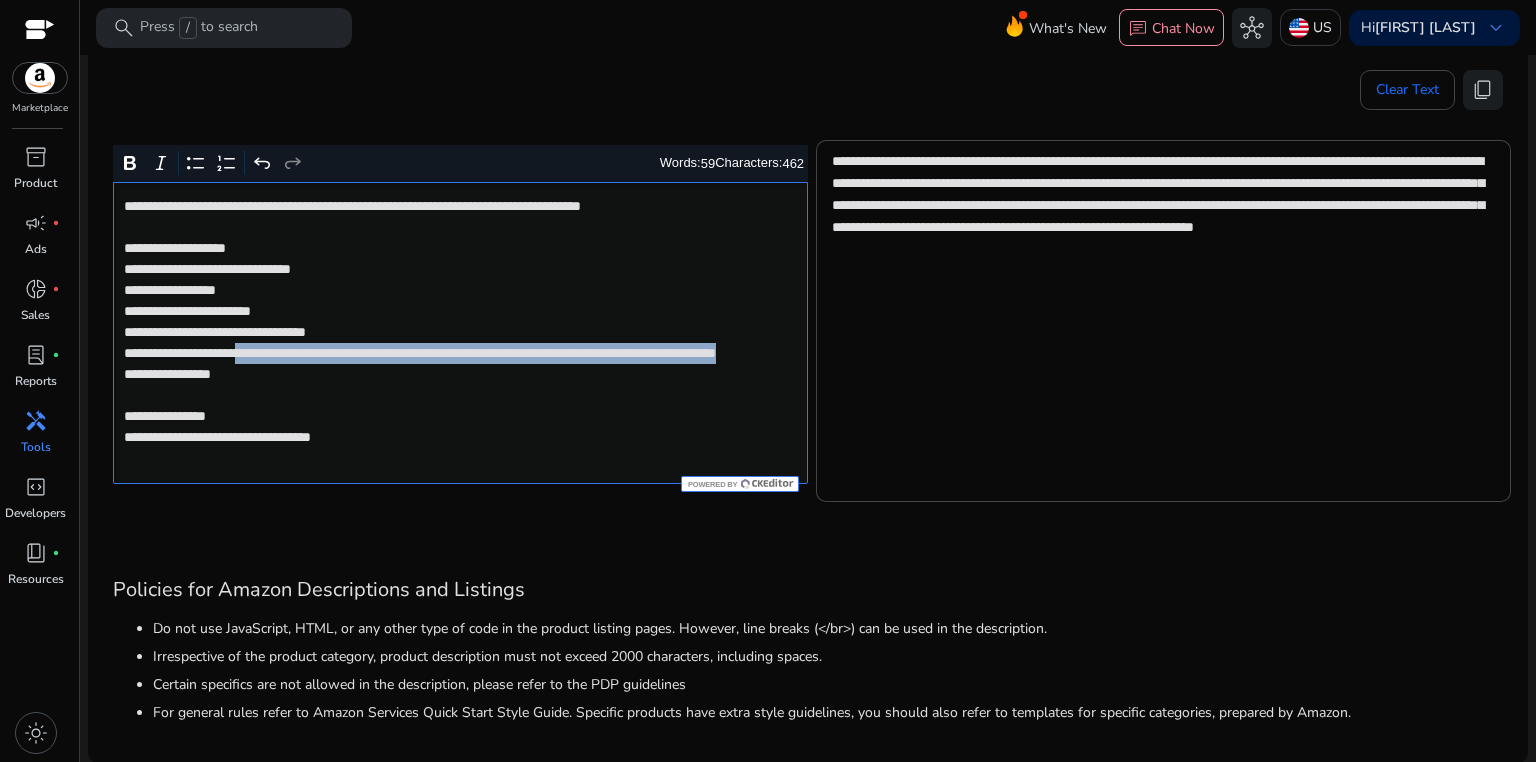 drag, startPoint x: 281, startPoint y: 356, endPoint x: 401, endPoint y: 377, distance: 121.82365 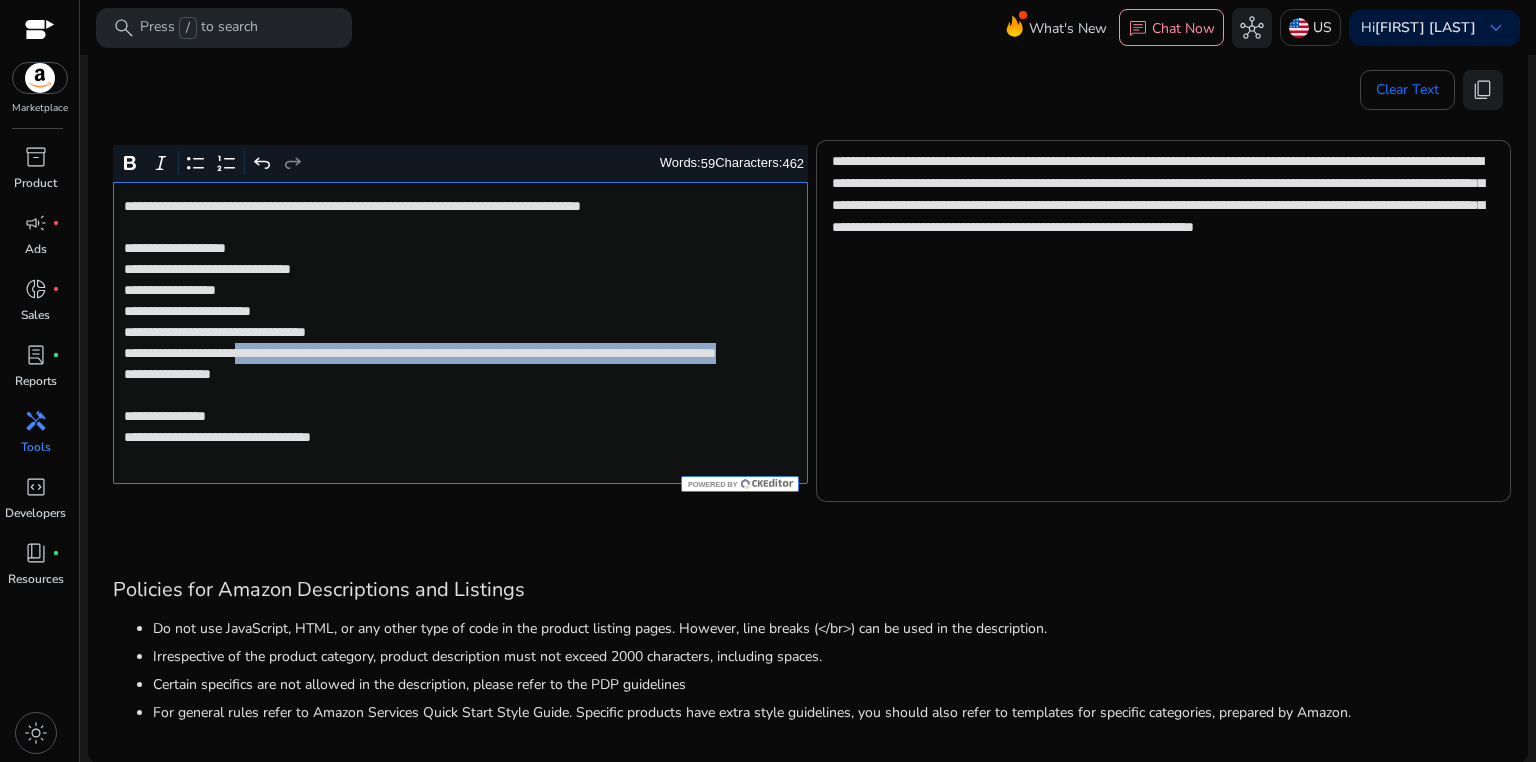 click on "**********" 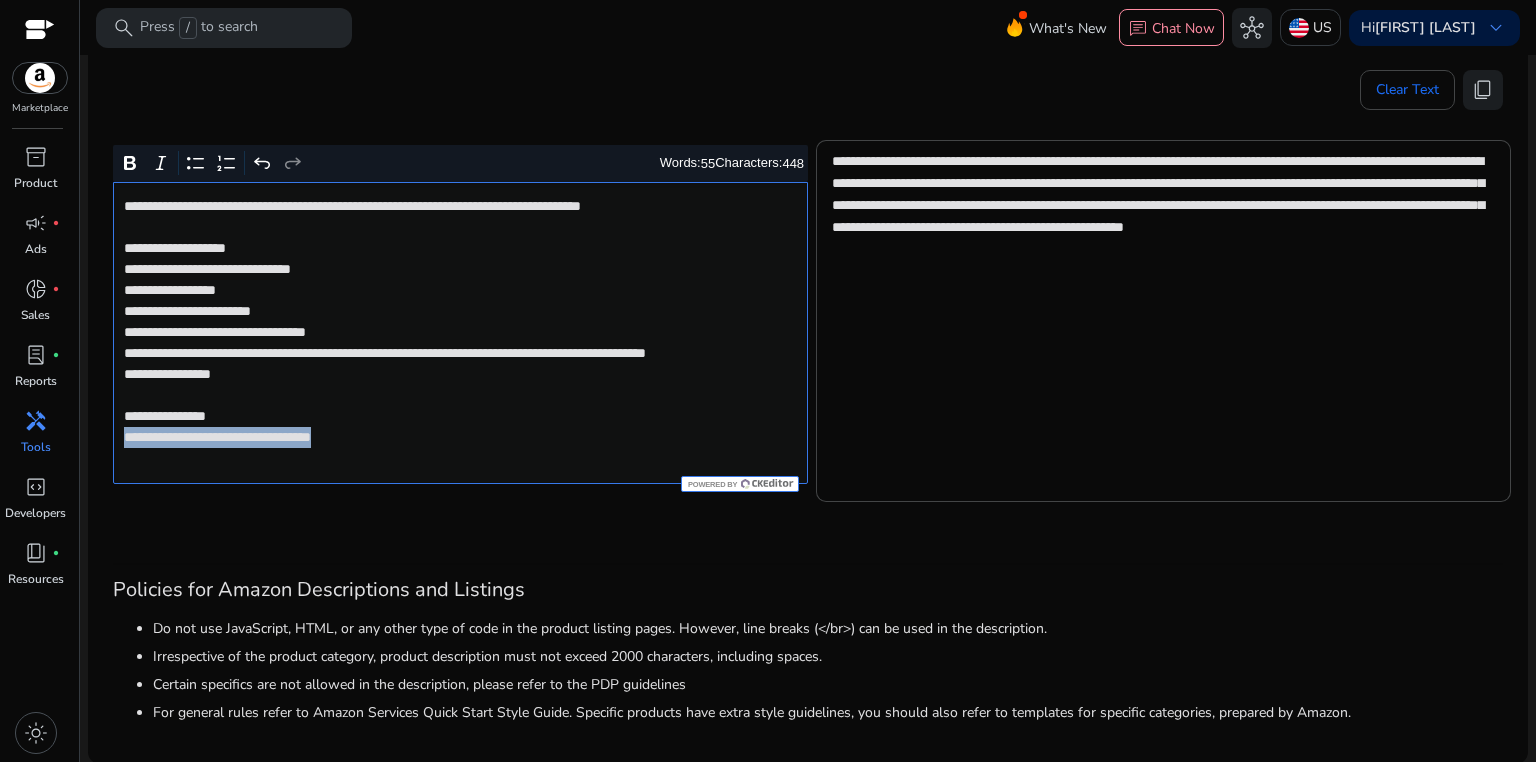 drag, startPoint x: 118, startPoint y: 460, endPoint x: 426, endPoint y: 456, distance: 308.02597 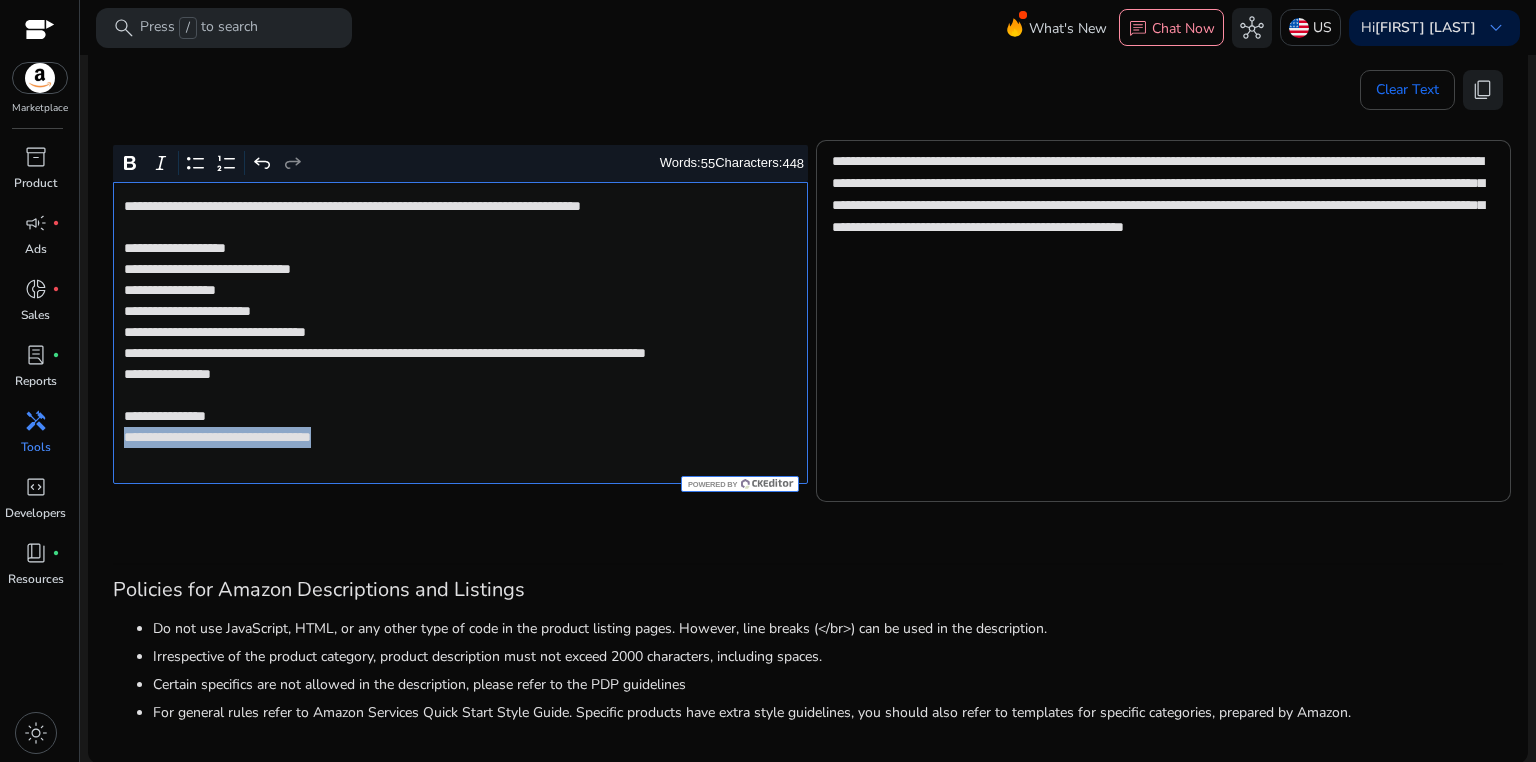 click on "**********" 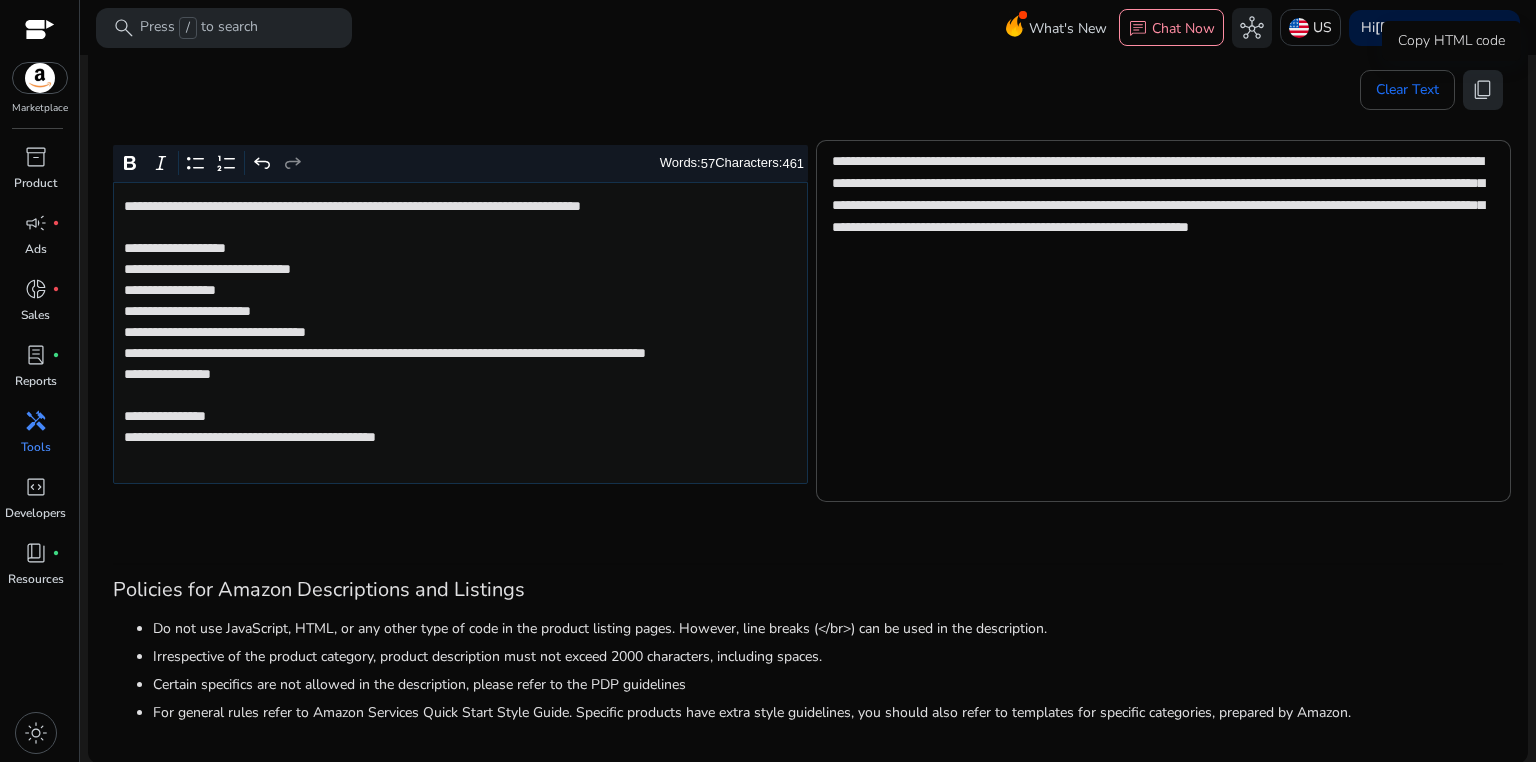 click on "content_copy" 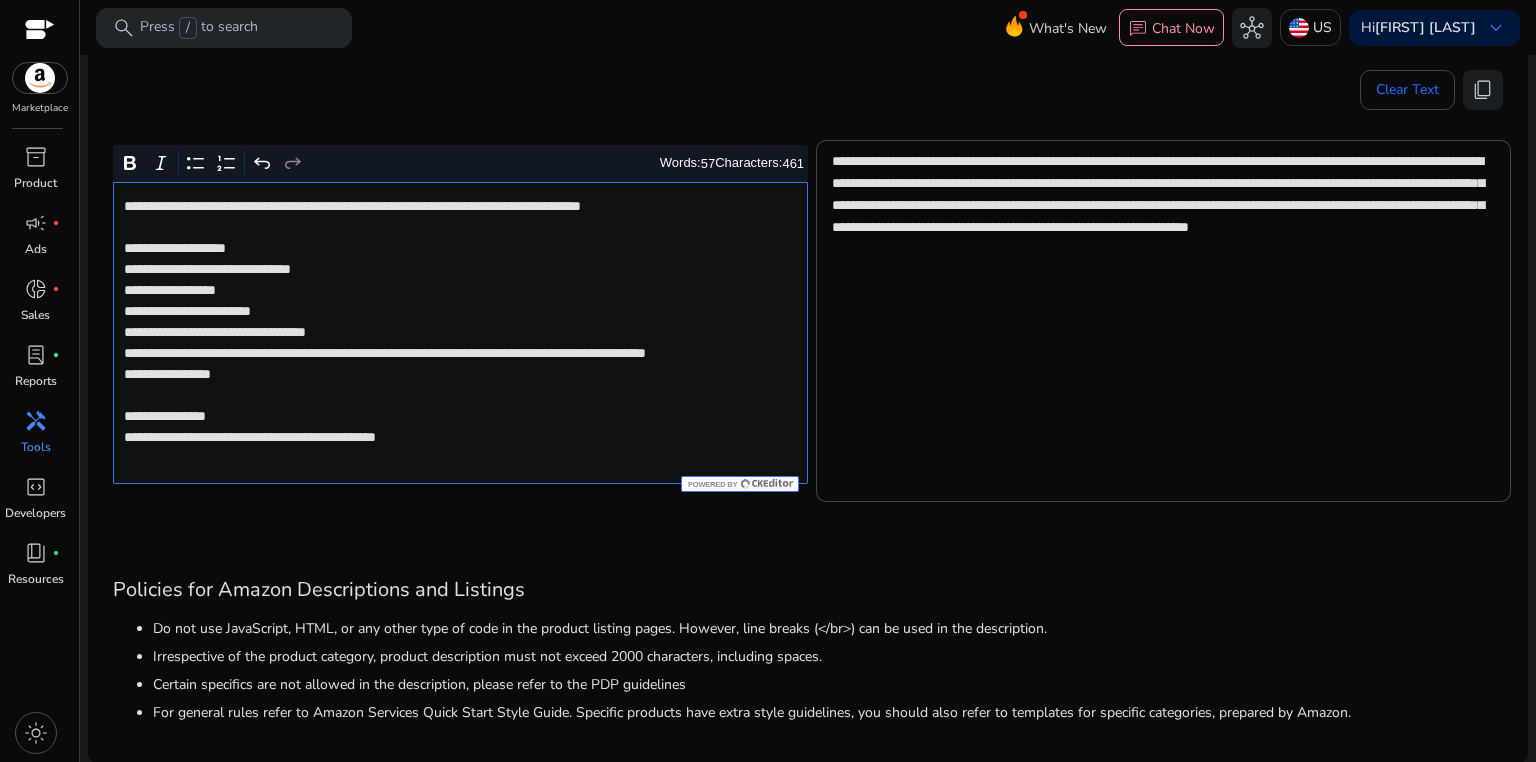 click on "**********" 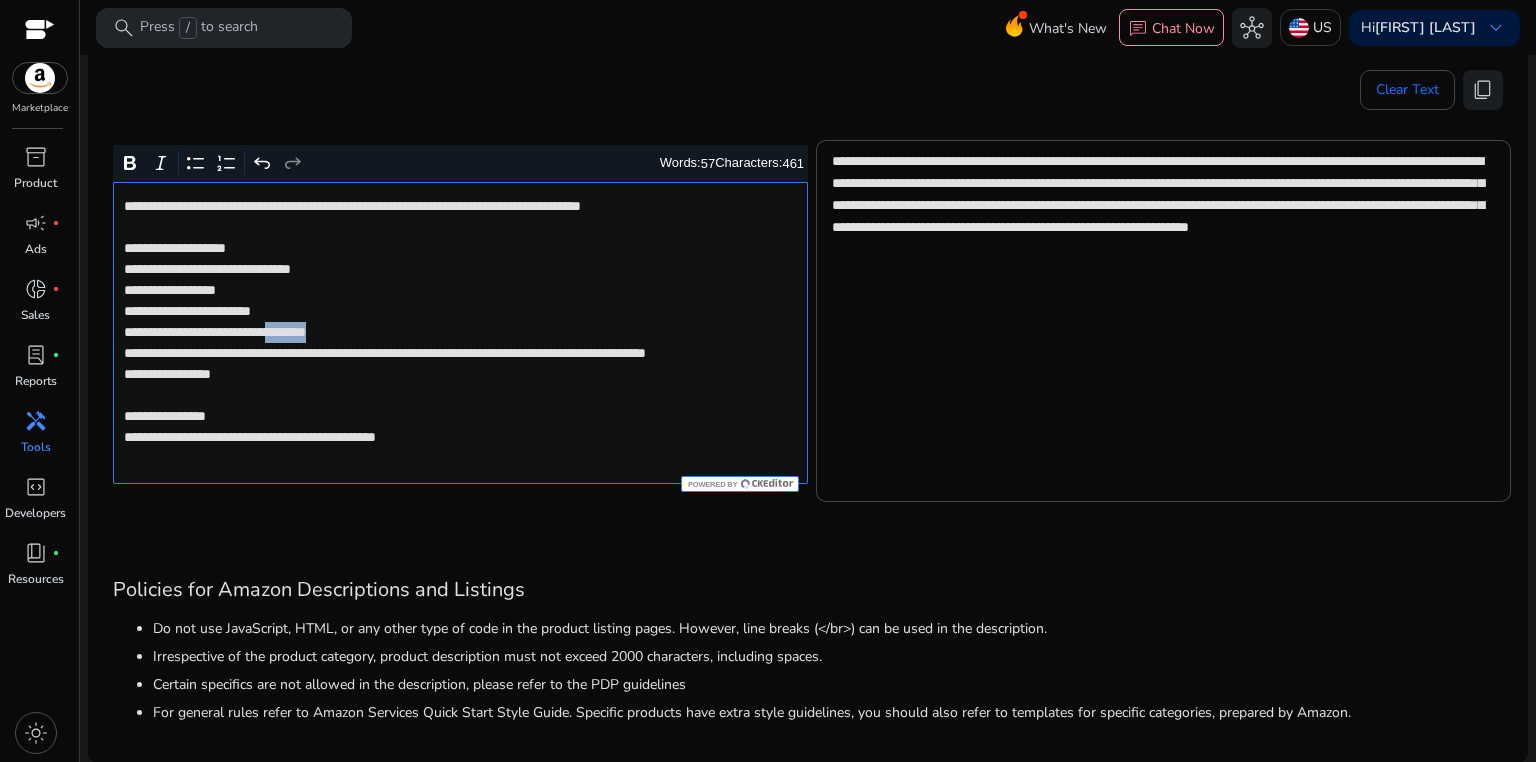click on "**********" 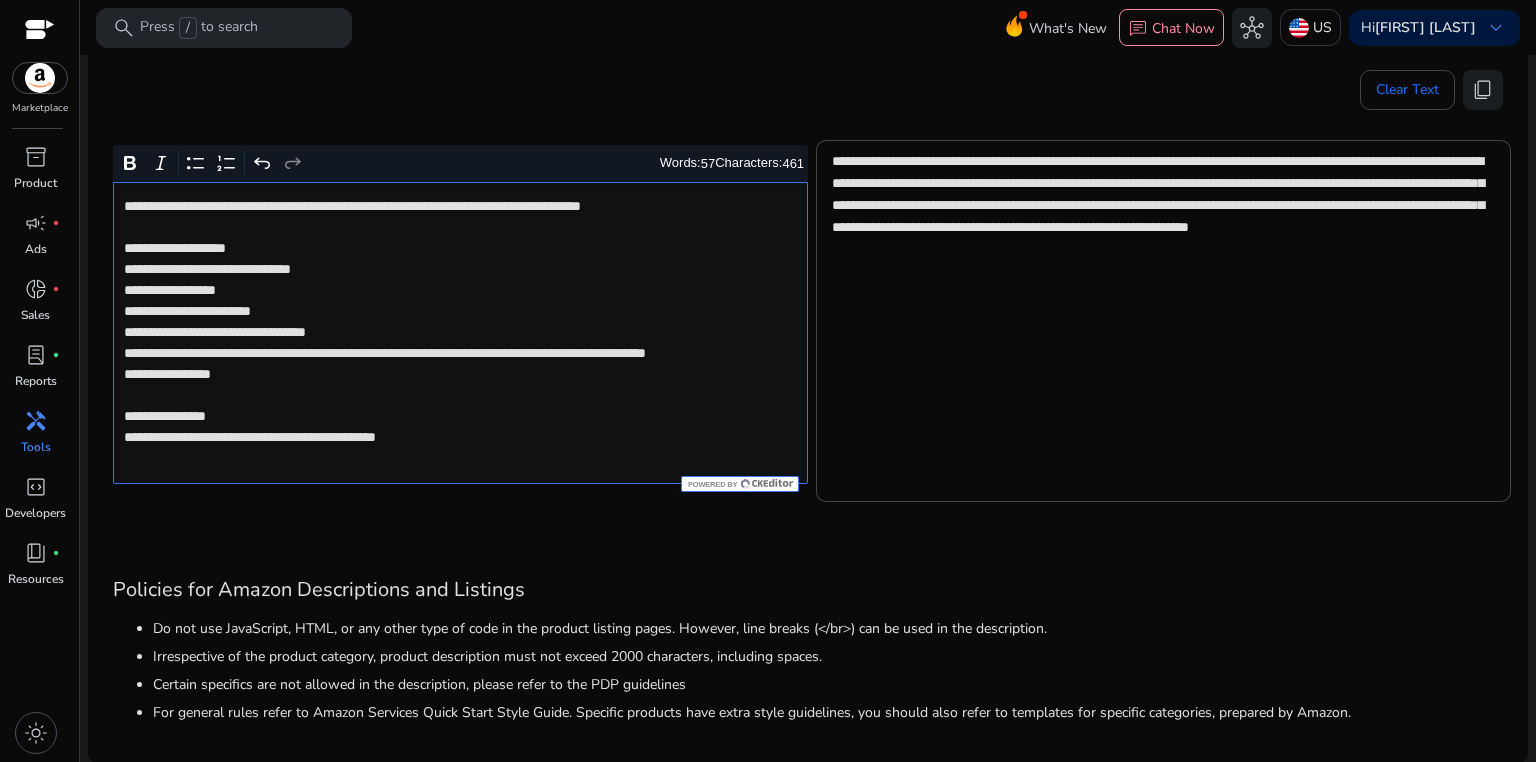 click on "**********" 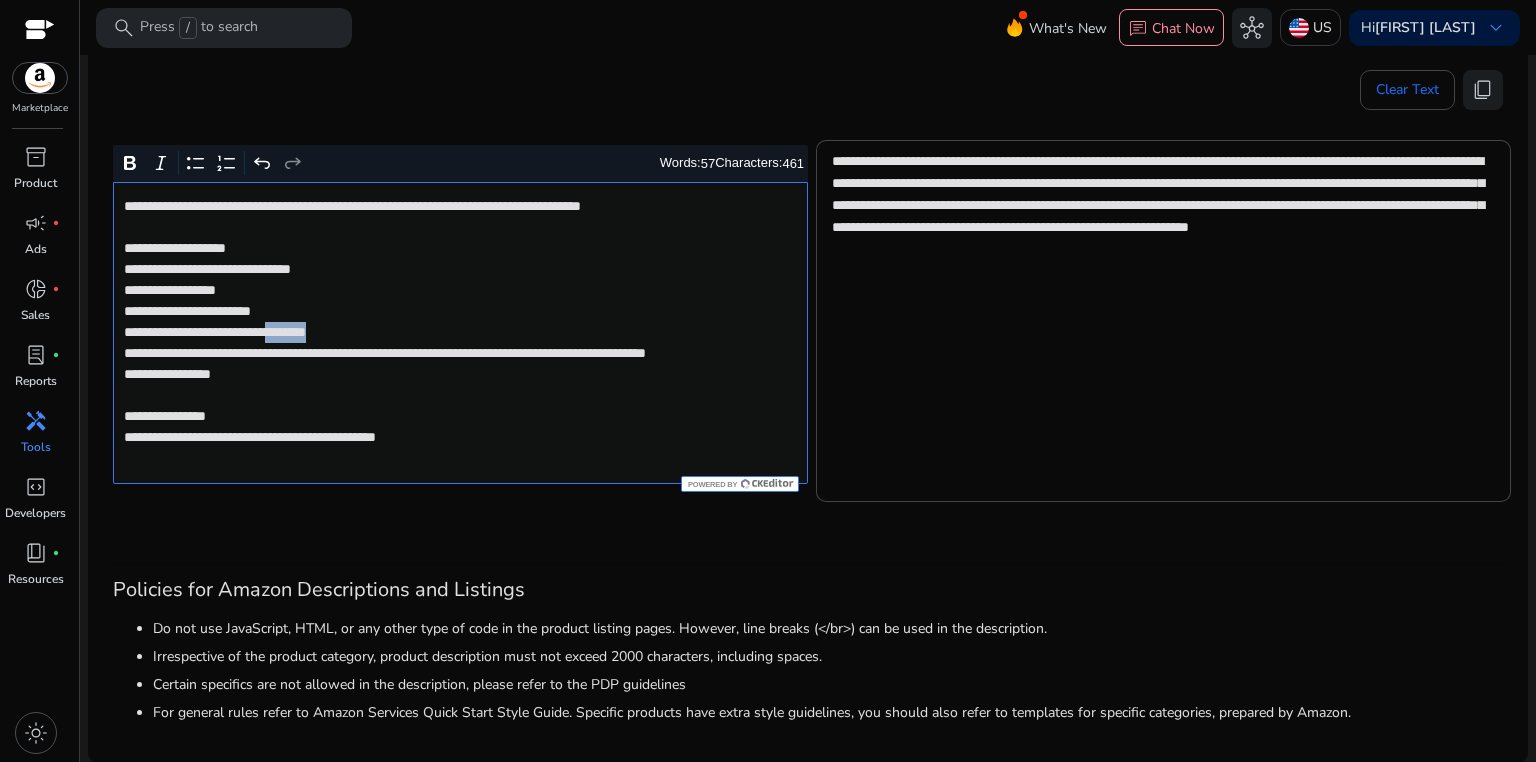 click on "**********" 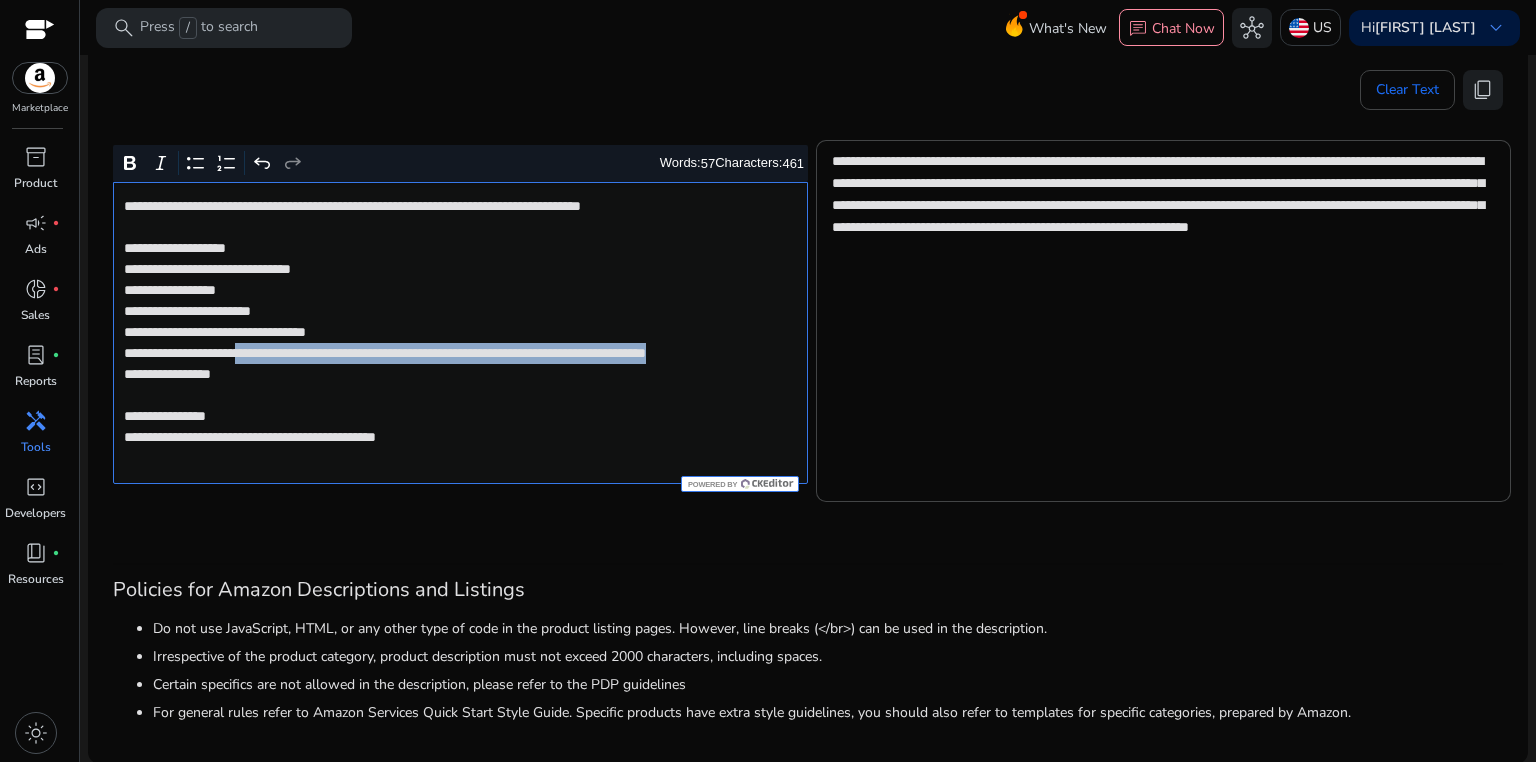 drag, startPoint x: 283, startPoint y: 354, endPoint x: 291, endPoint y: 375, distance: 22.472204 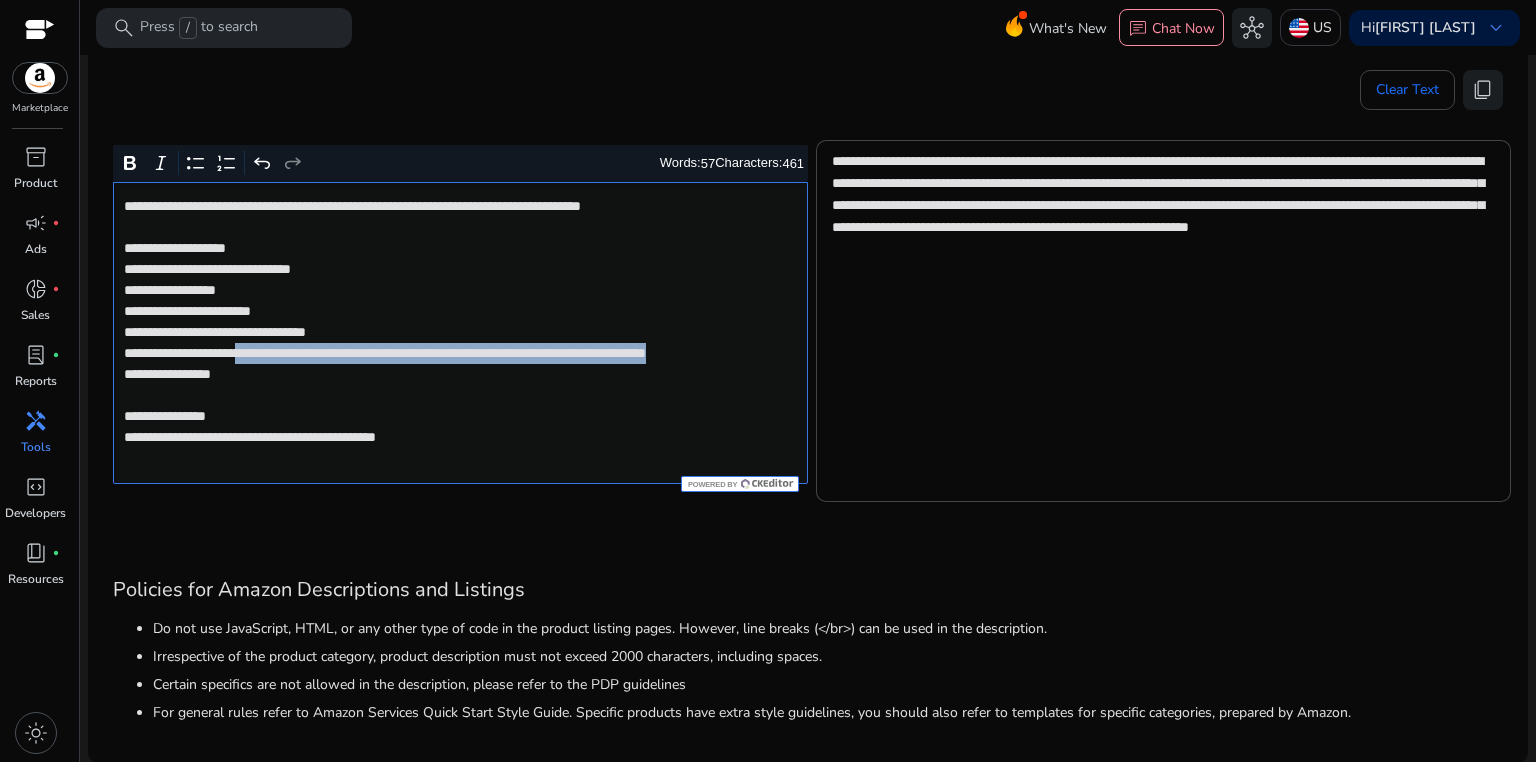 click on "**********" 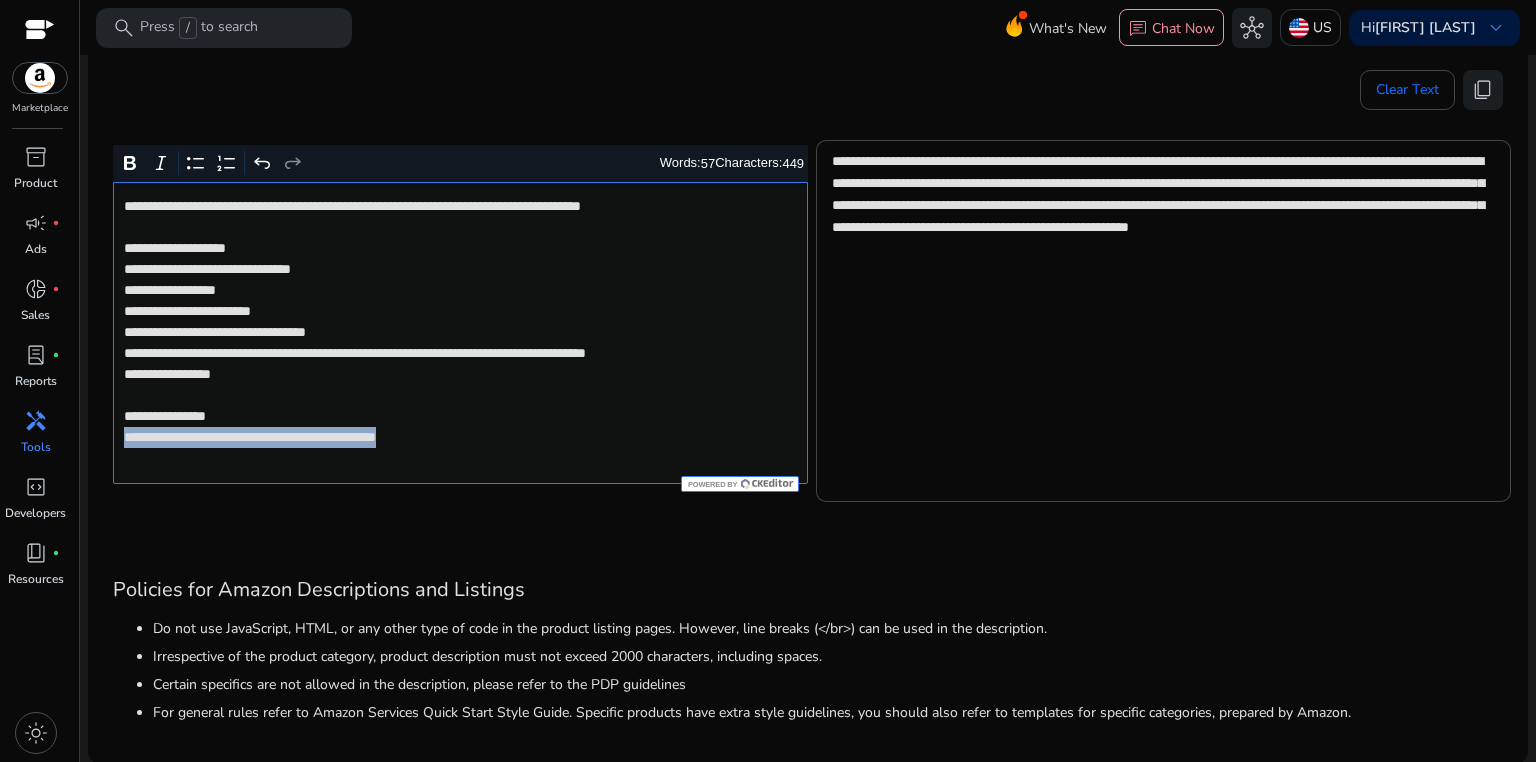 drag, startPoint x: 121, startPoint y: 464, endPoint x: 488, endPoint y: 468, distance: 367.0218 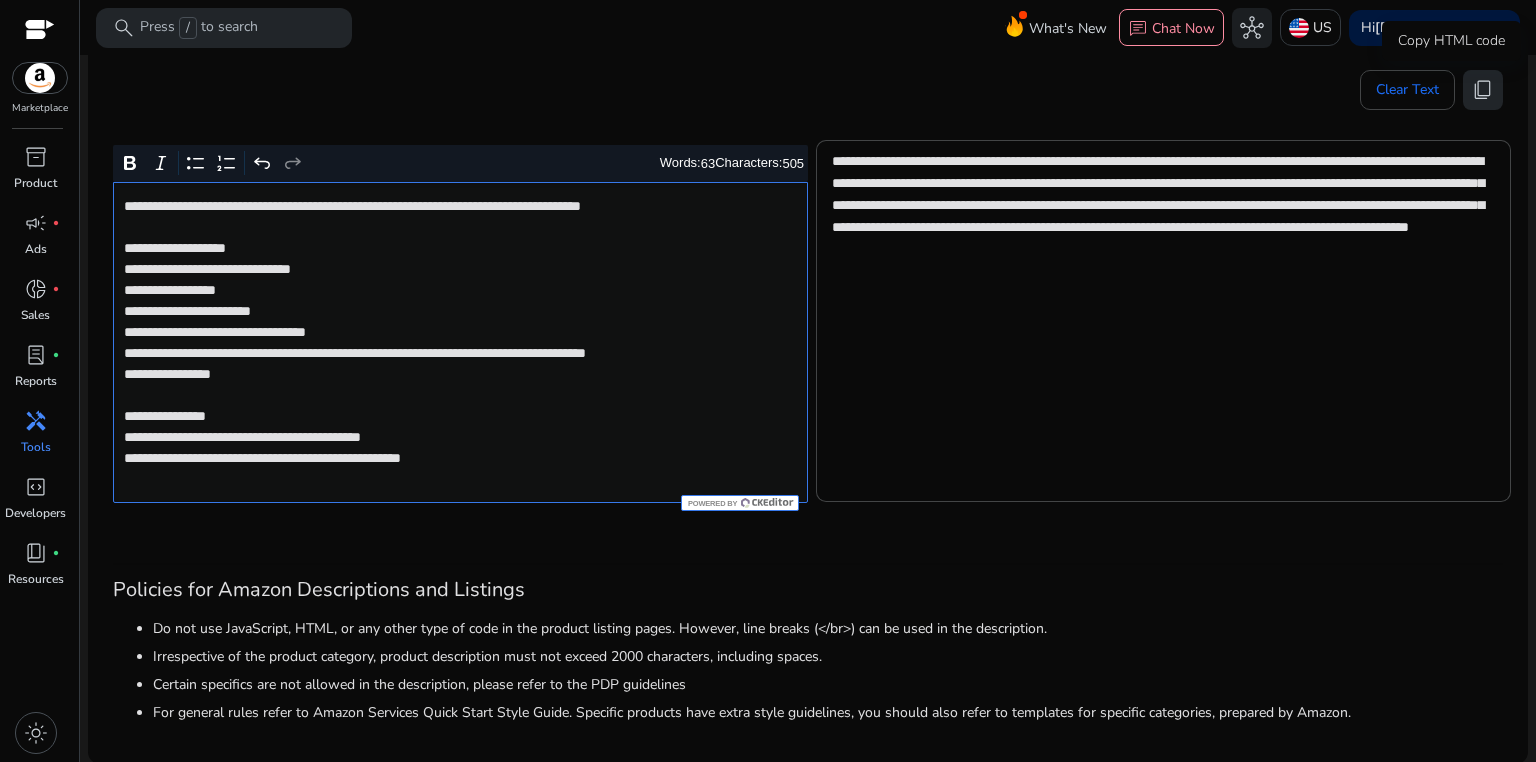 click on "content_copy" 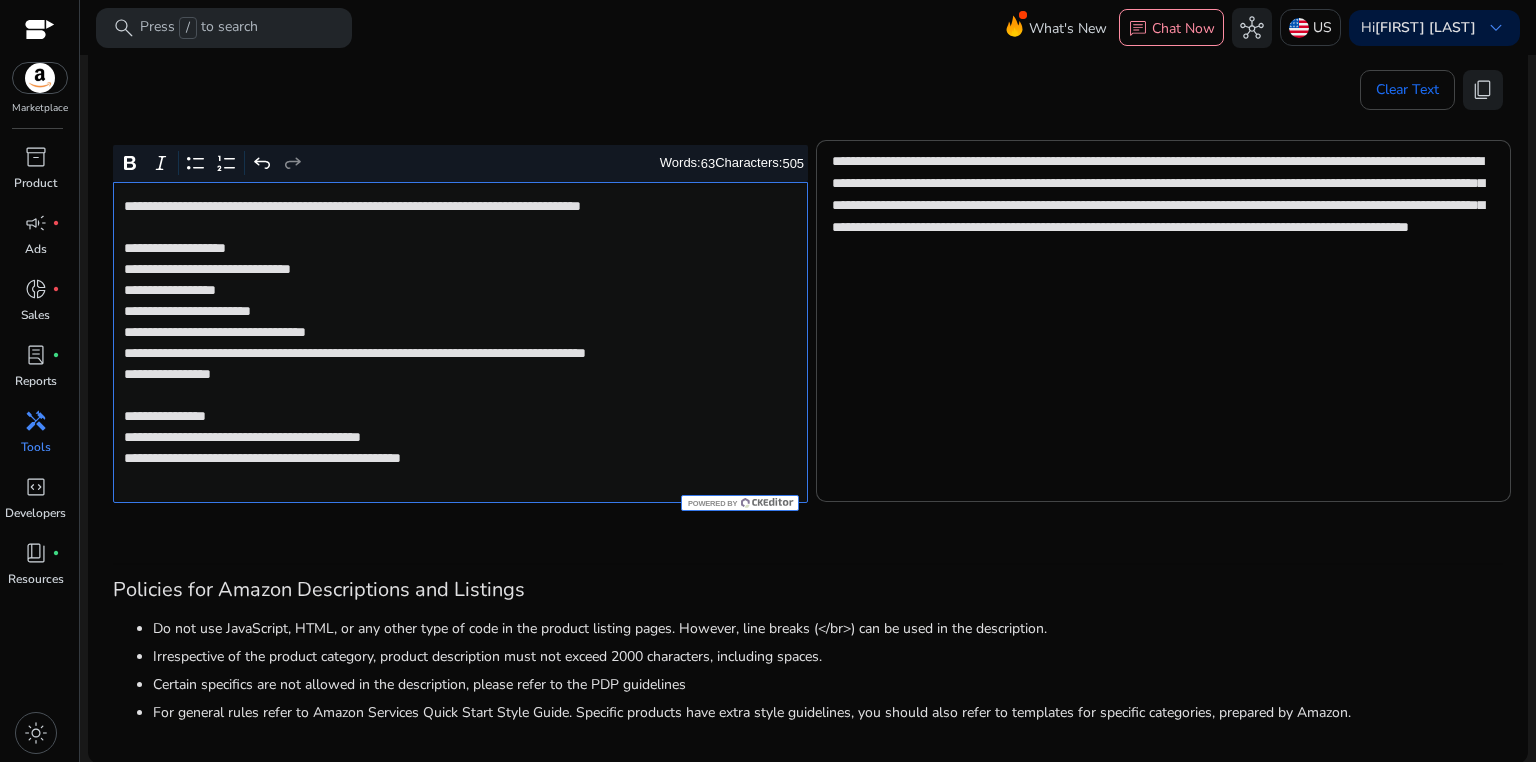 click on "**********" 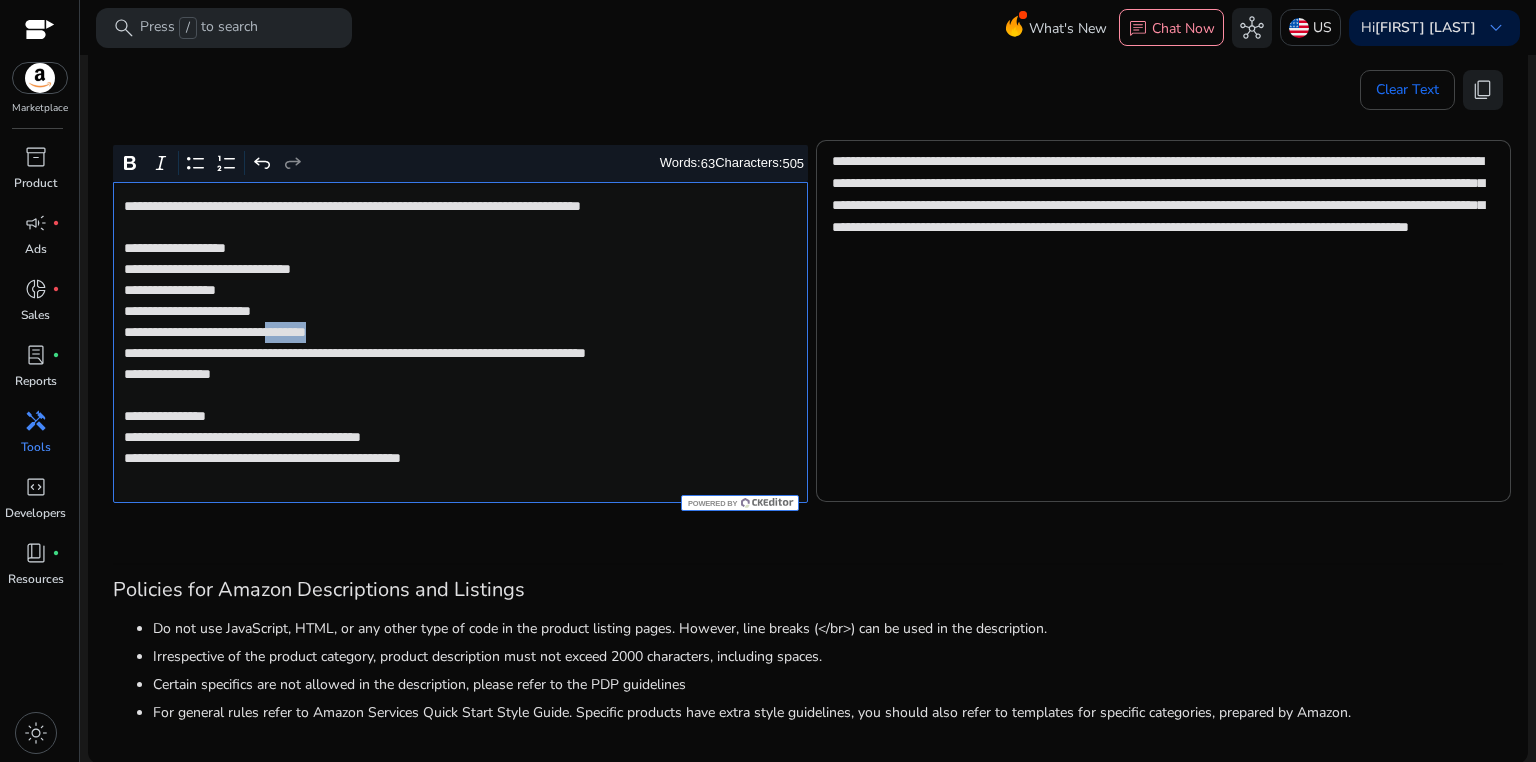 click on "**********" 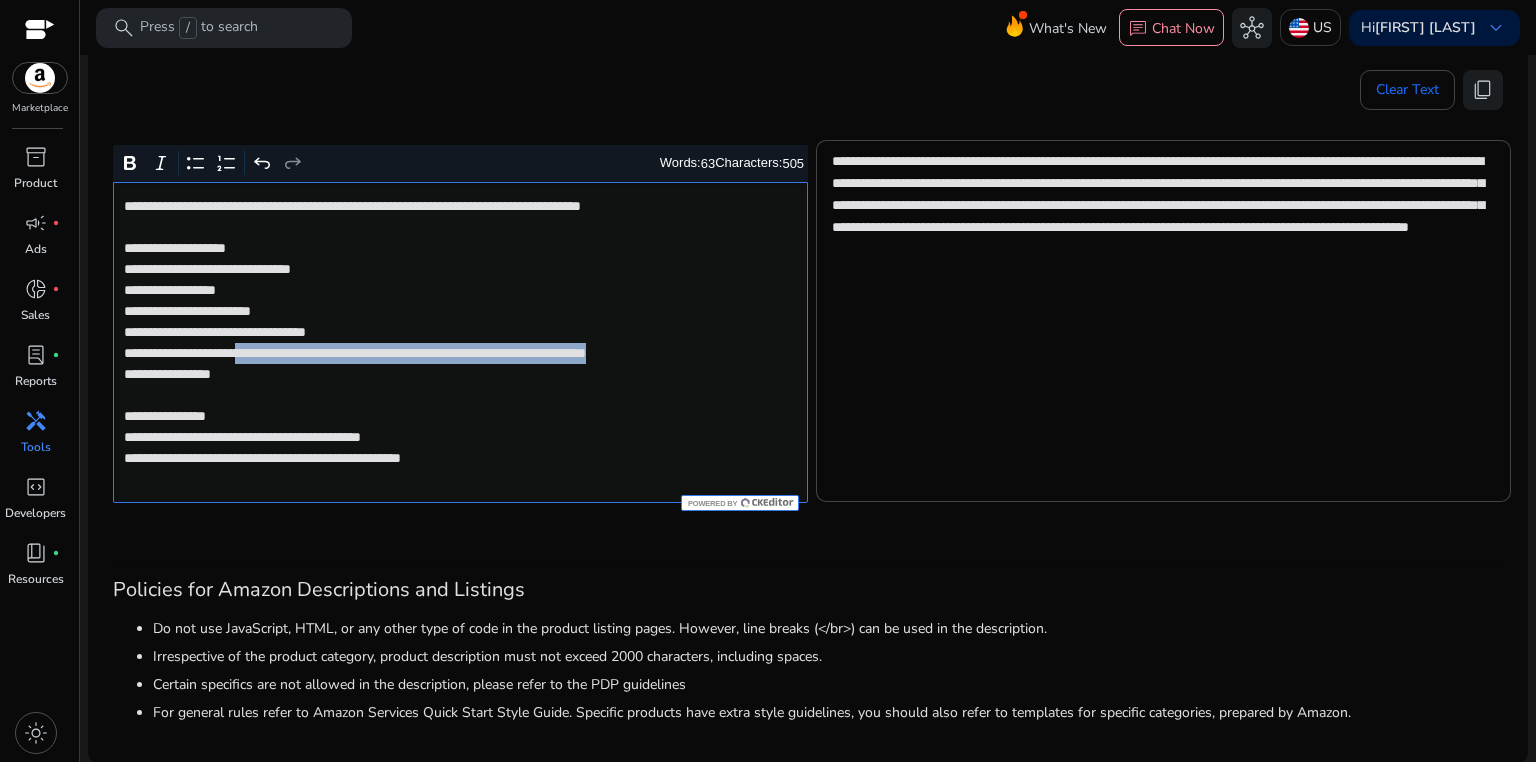 drag, startPoint x: 284, startPoint y: 354, endPoint x: 292, endPoint y: 369, distance: 17 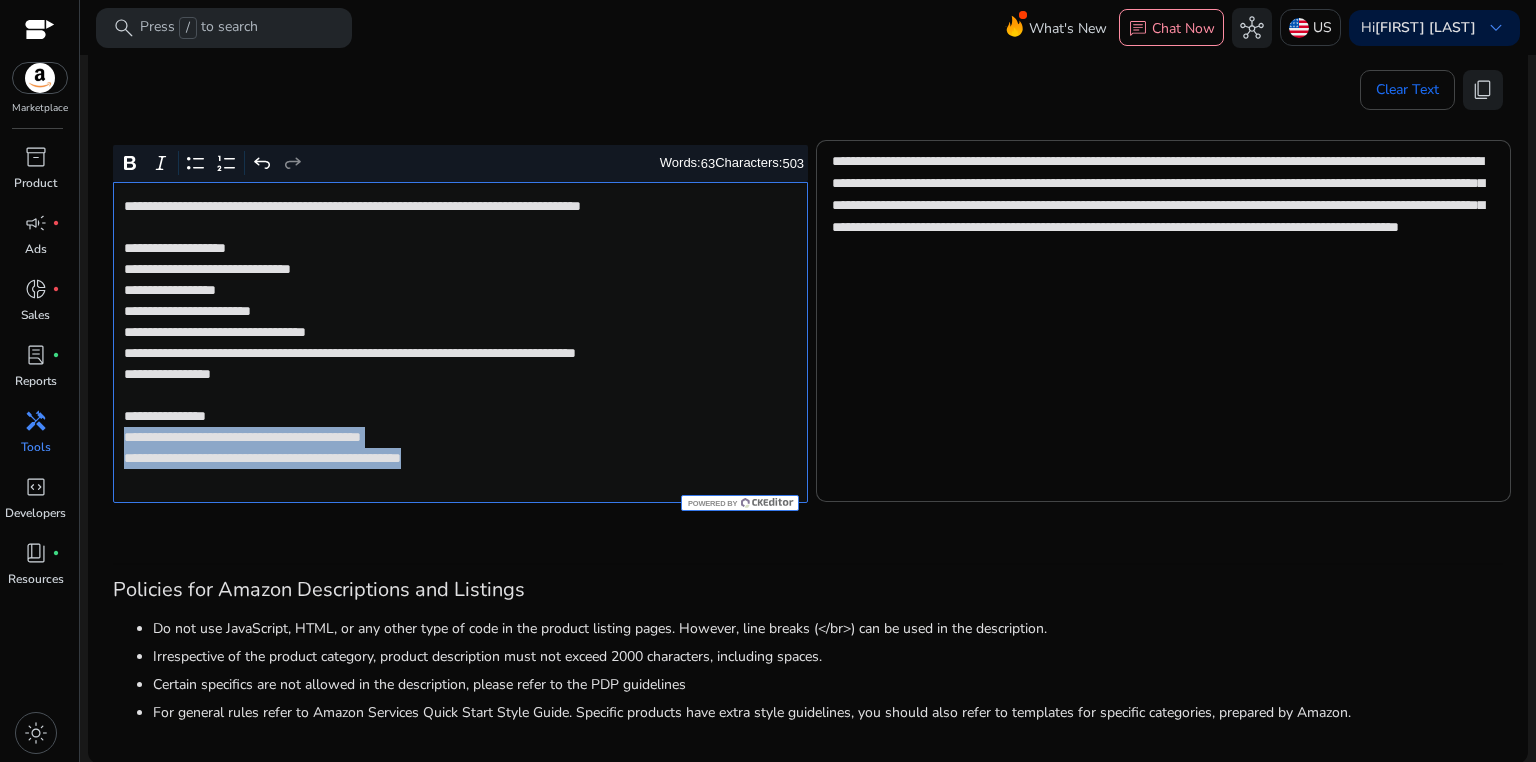 drag, startPoint x: 118, startPoint y: 459, endPoint x: 516, endPoint y: 492, distance: 399.36575 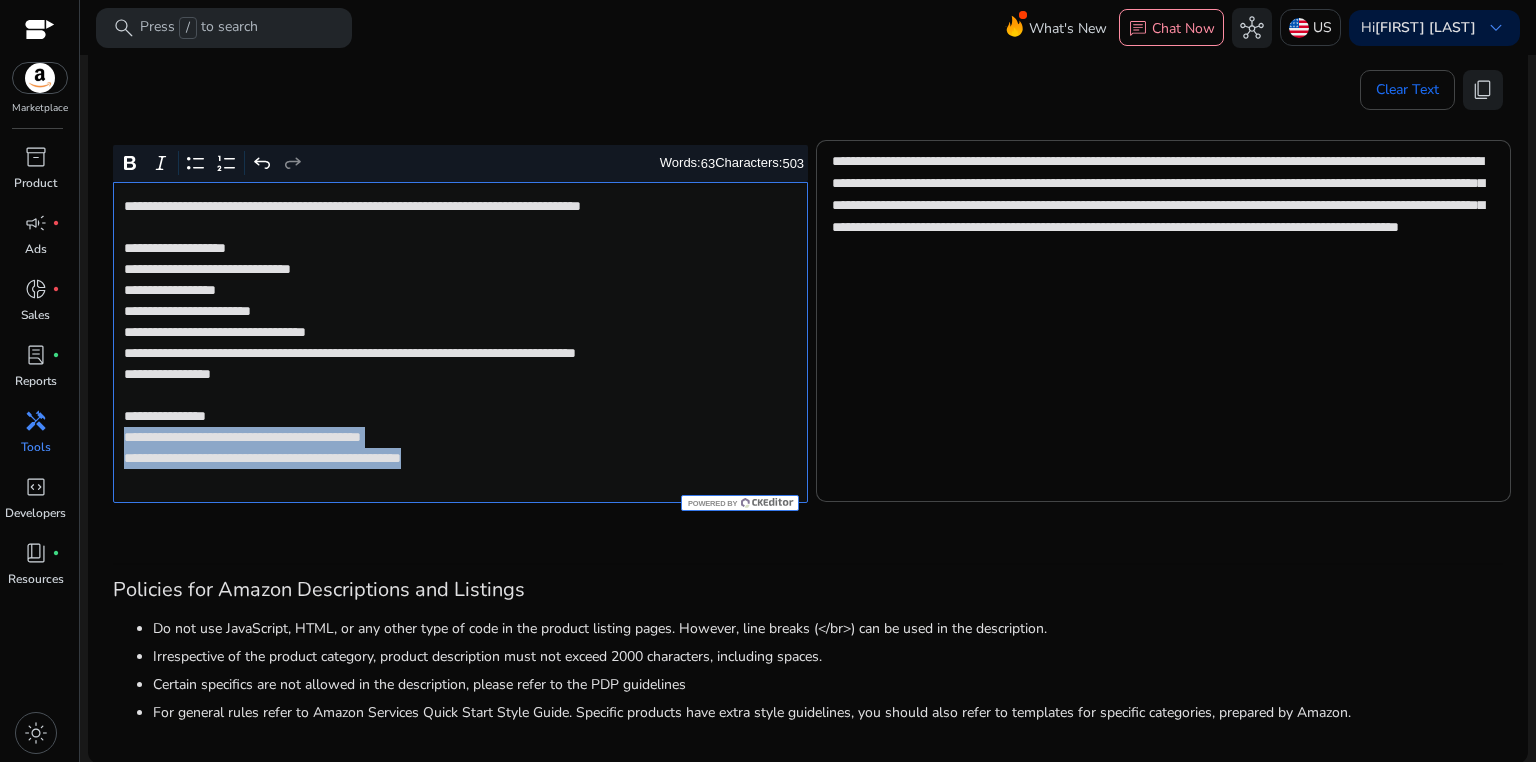 click on "**********" 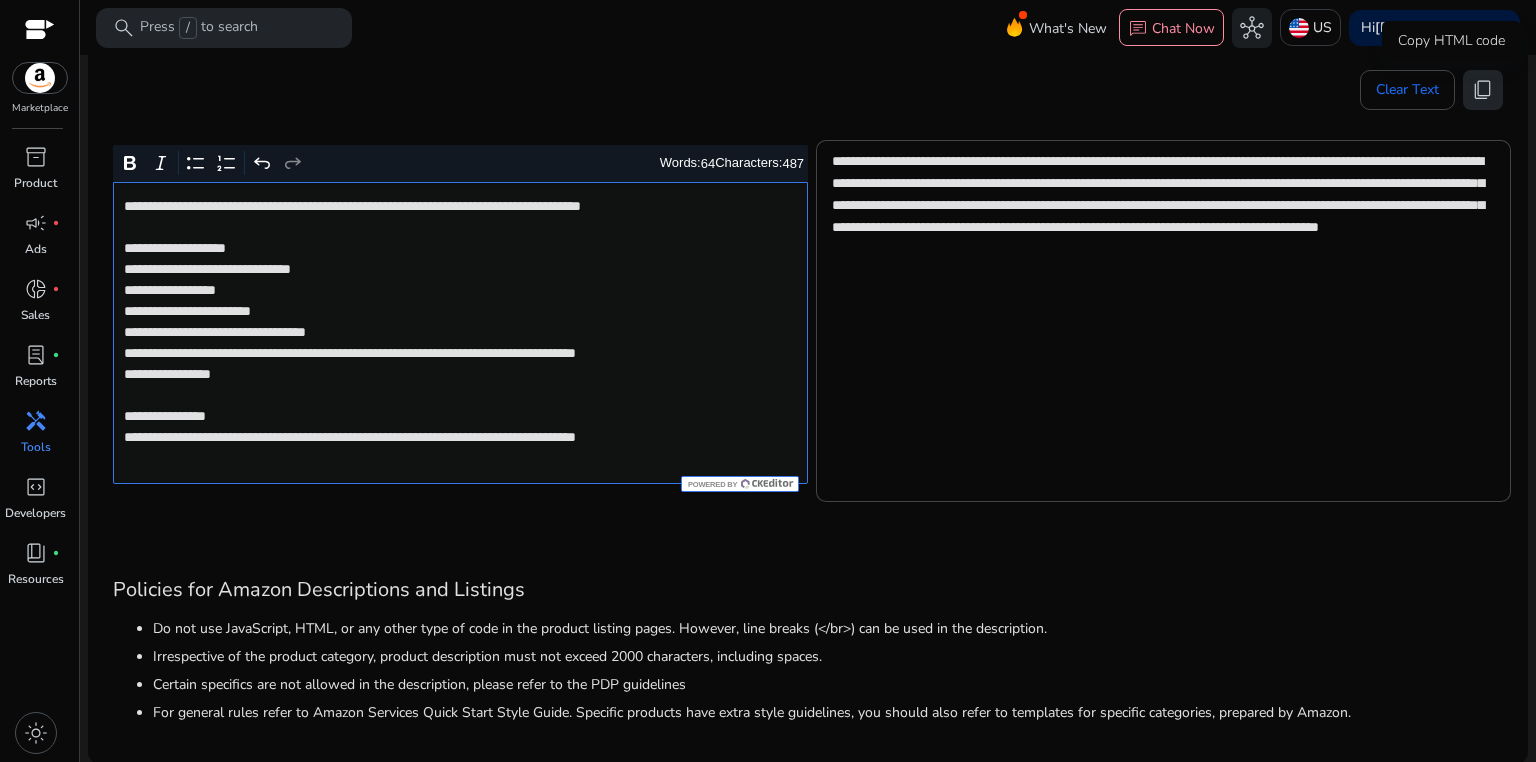 click on "content_copy" 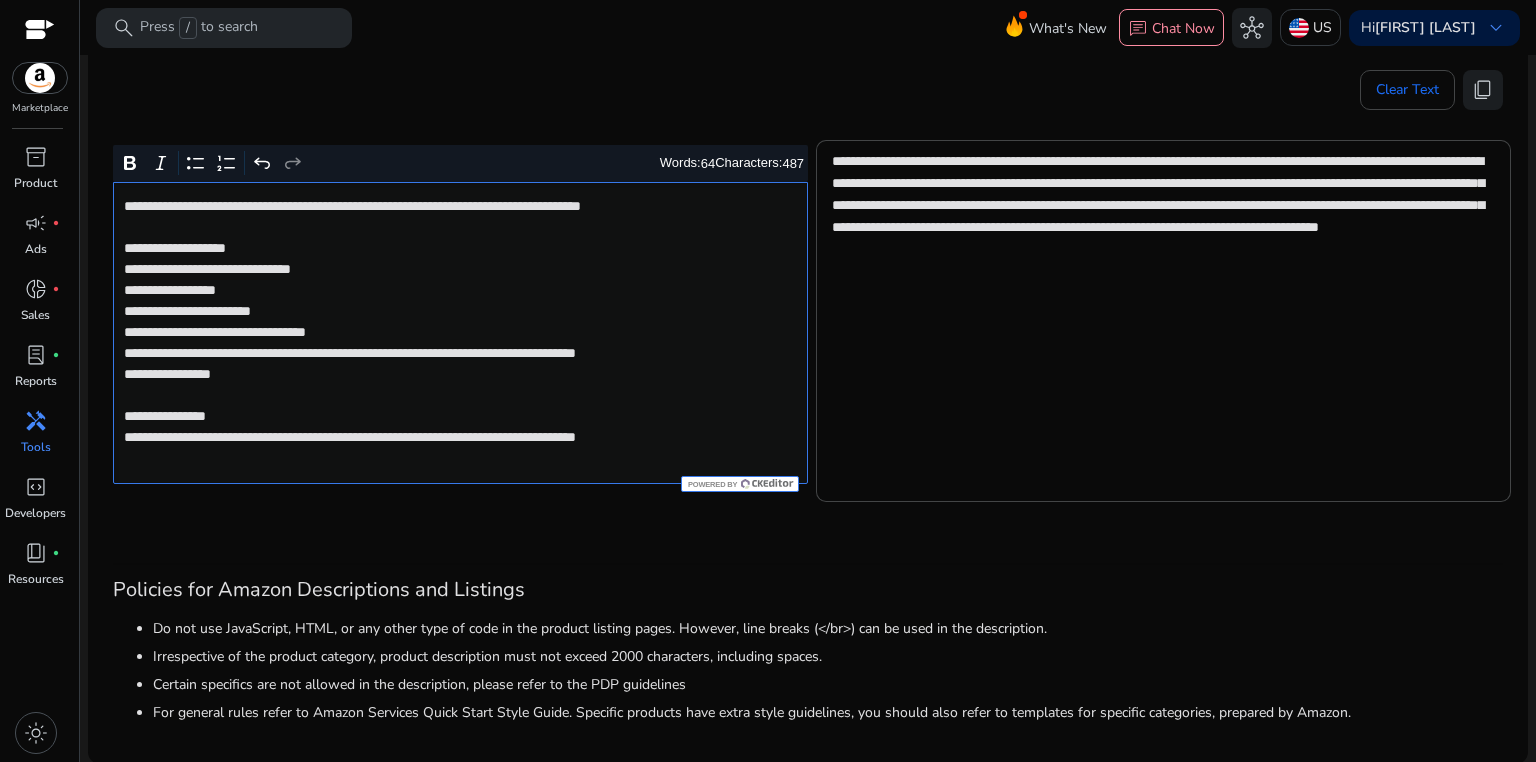 click on "**********" 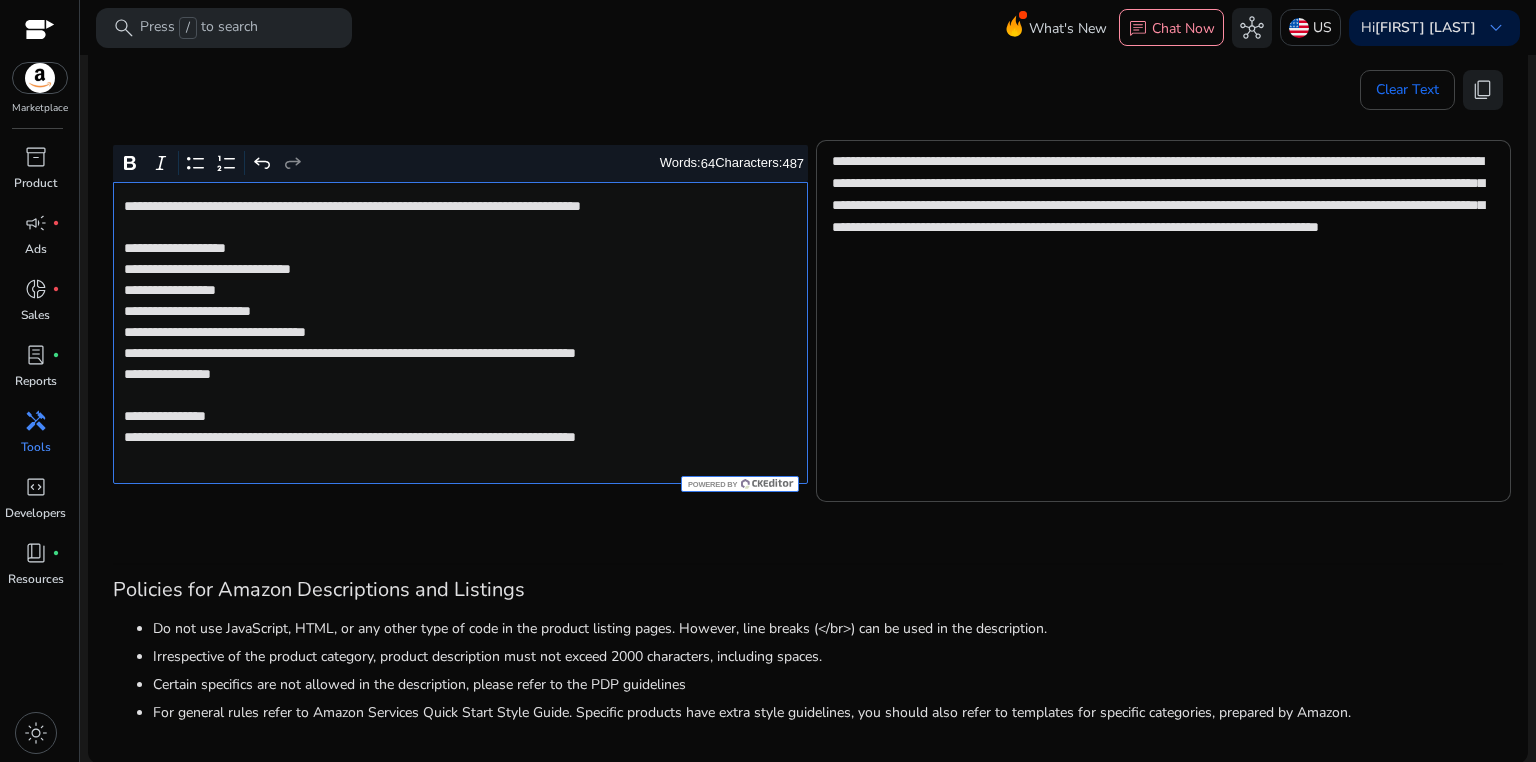 click on "**********" 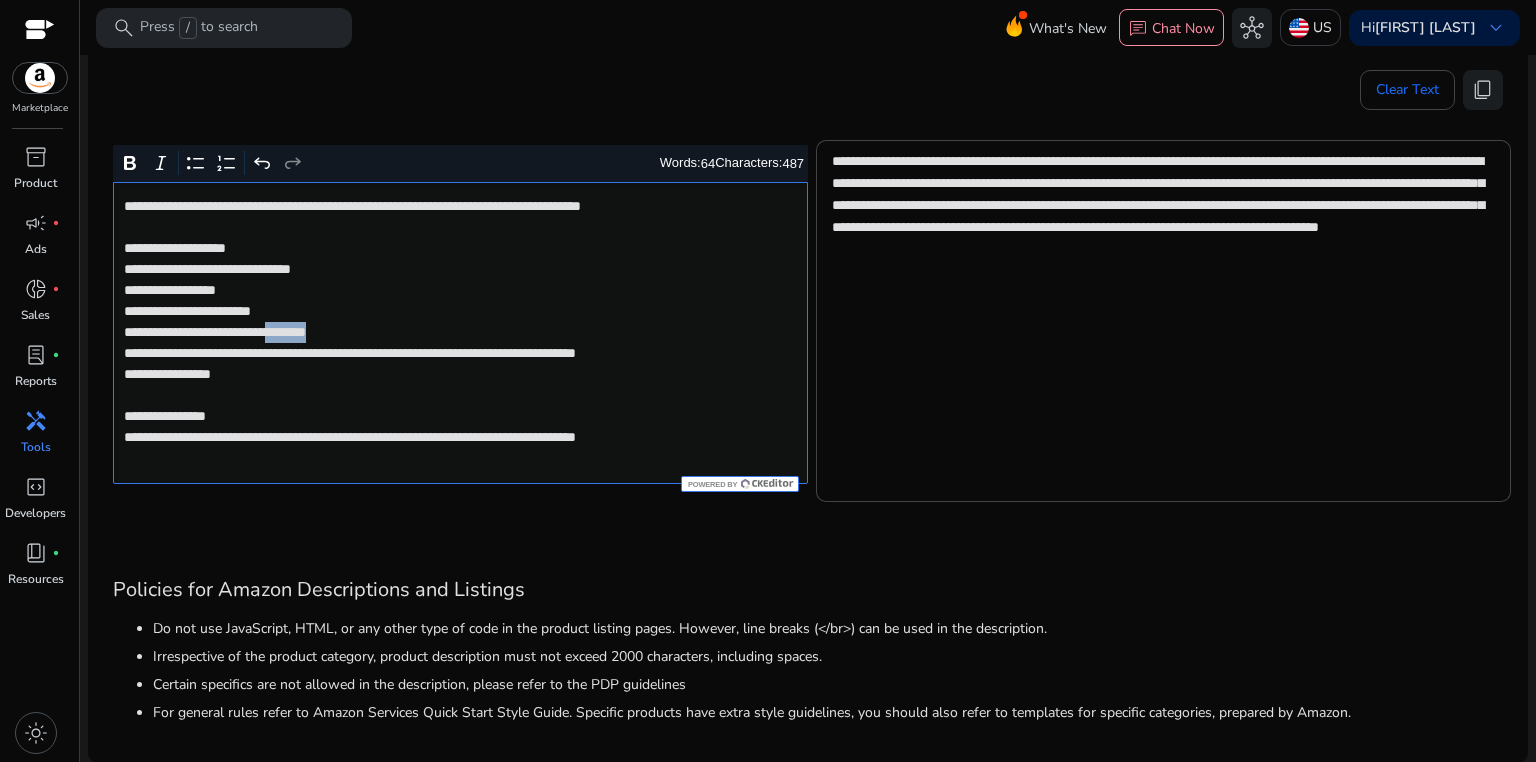 click on "**********" 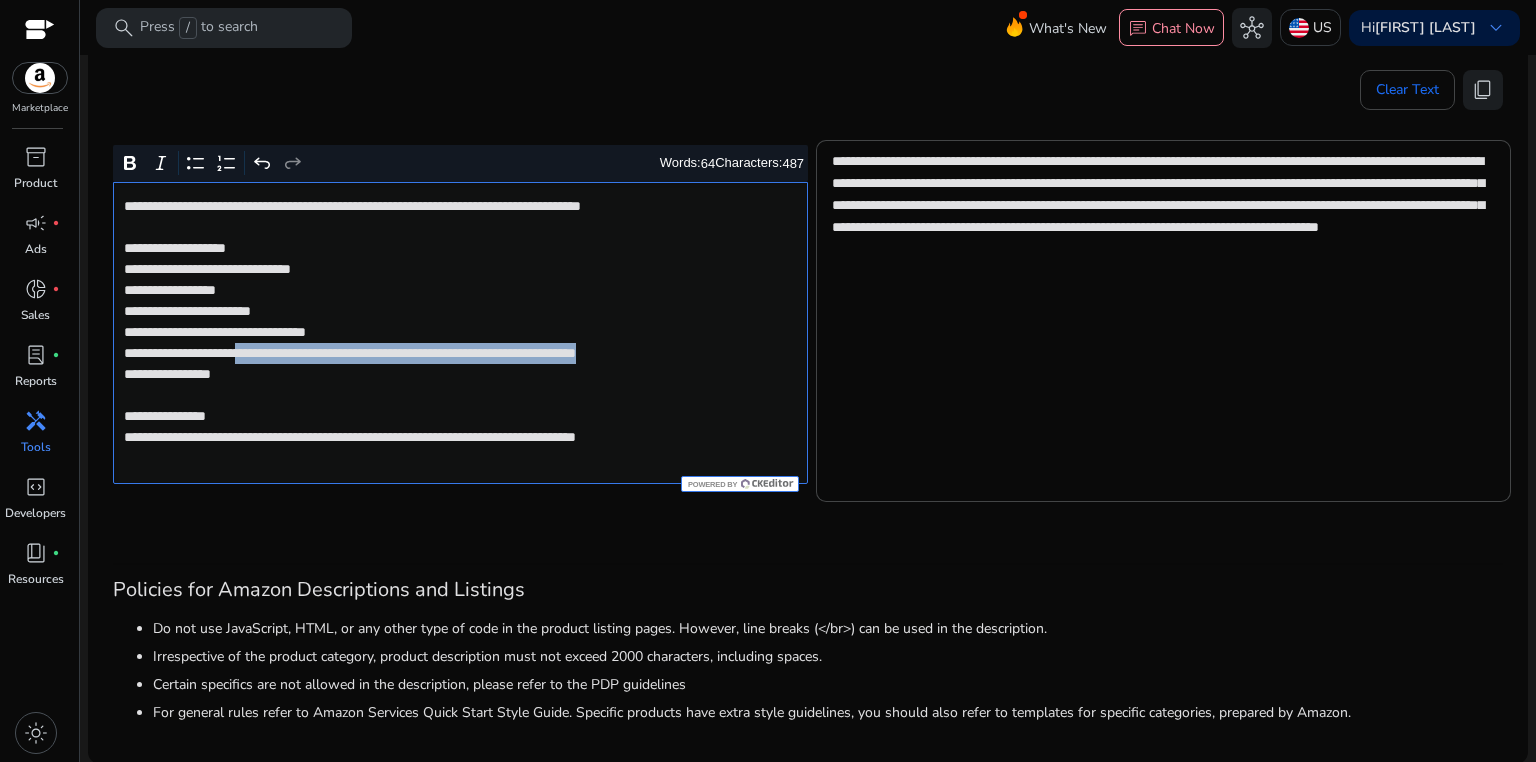 drag, startPoint x: 284, startPoint y: 355, endPoint x: 287, endPoint y: 367, distance: 12.369317 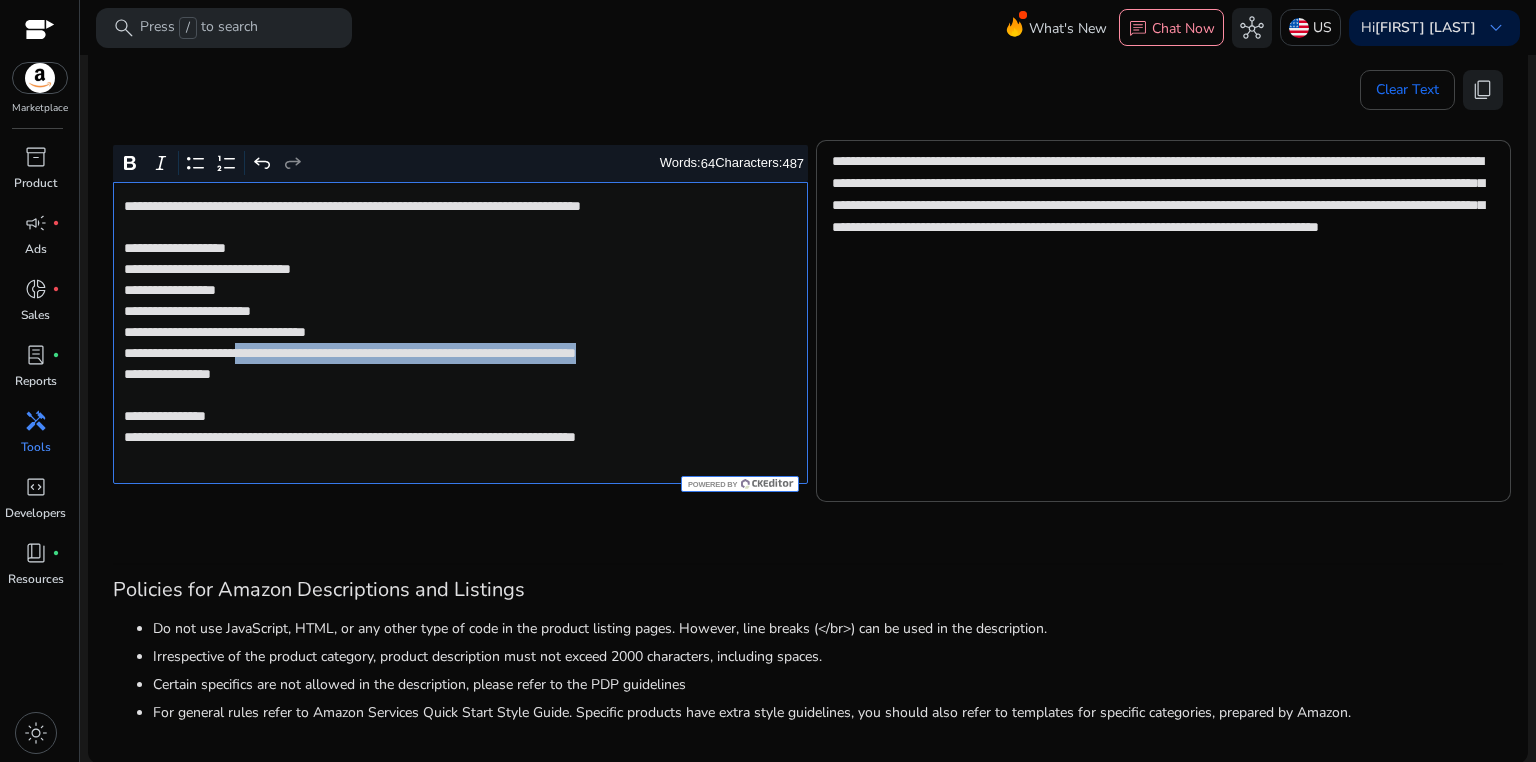 click on "**********" 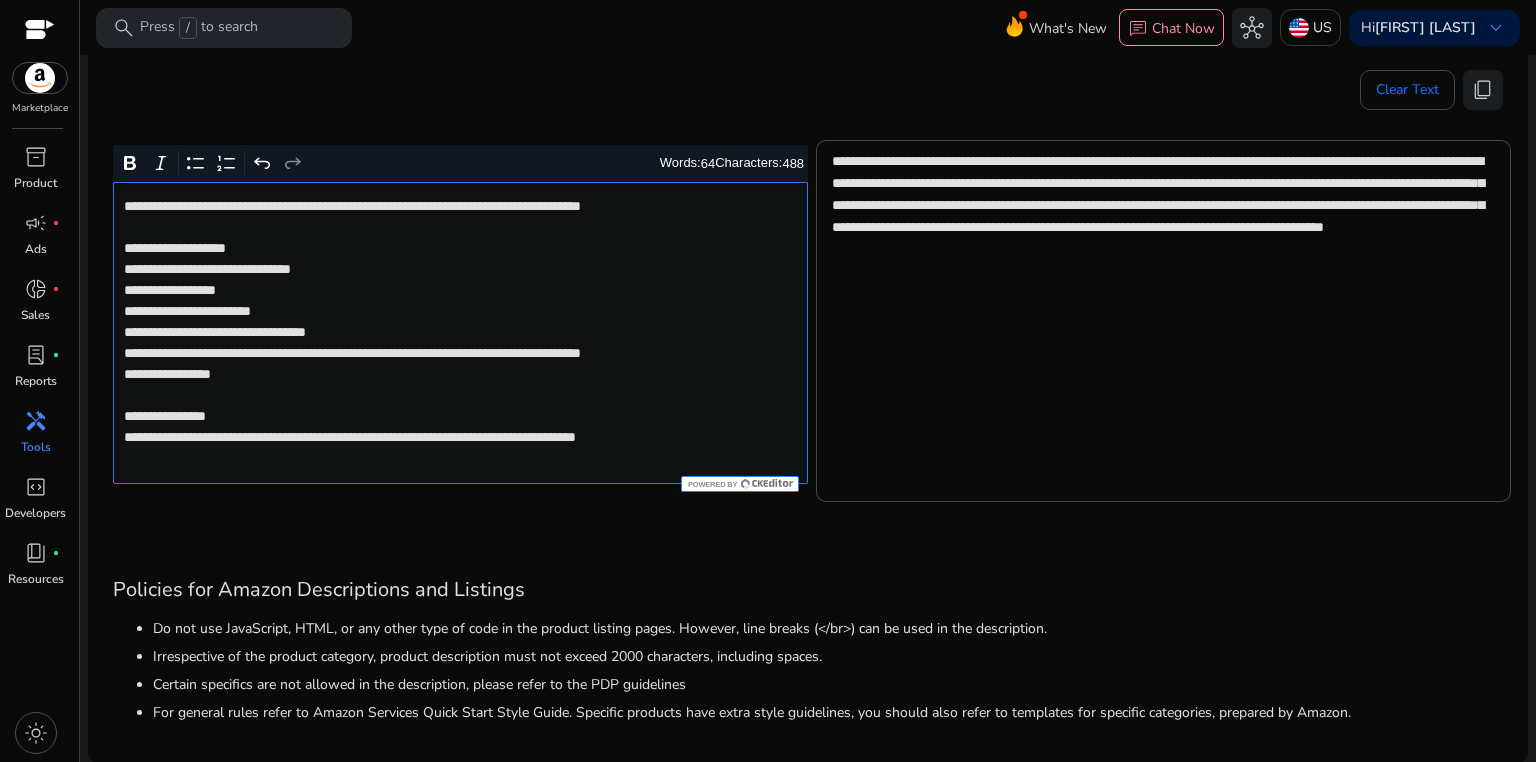 click on "**********" 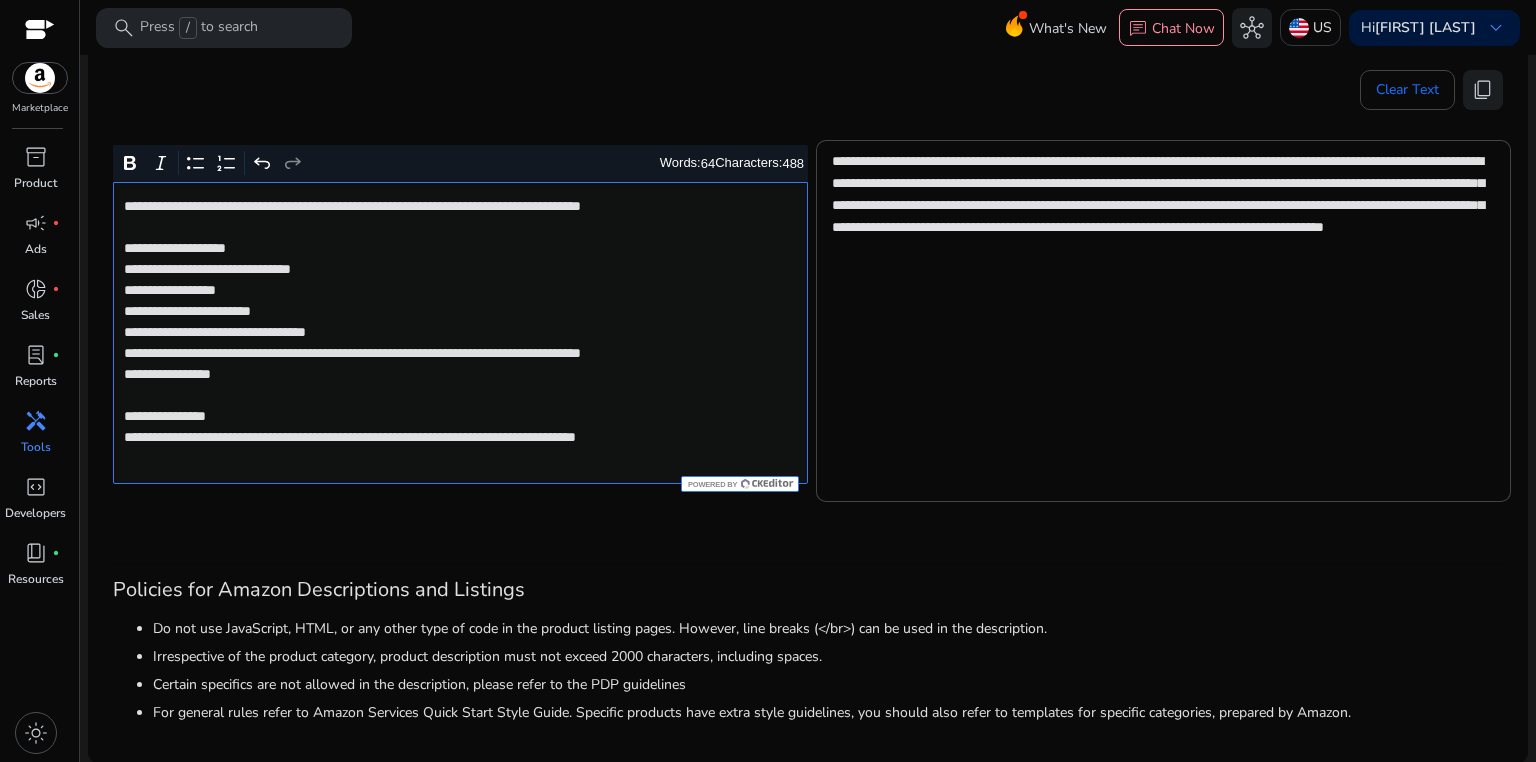 type on "**********" 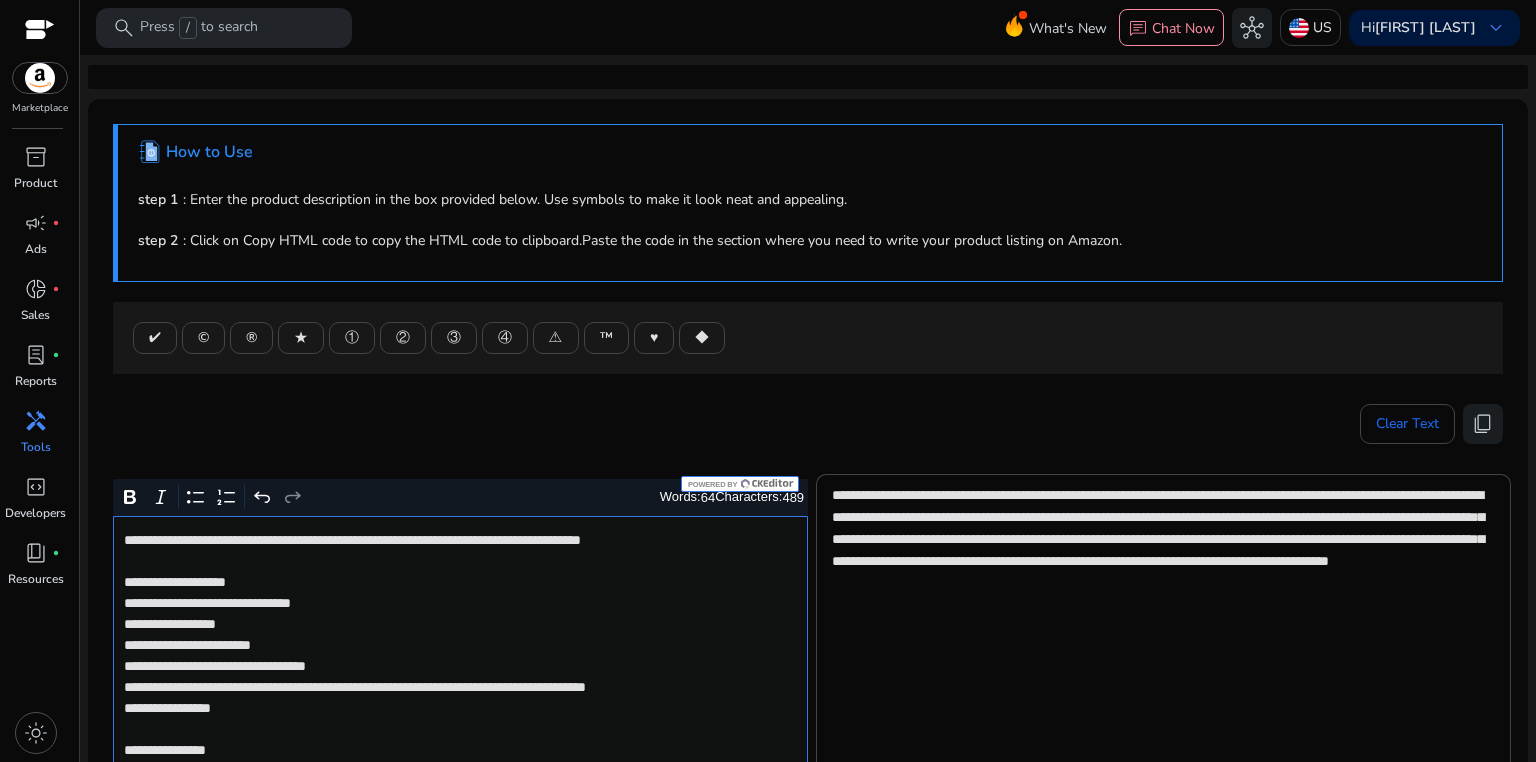 scroll, scrollTop: 0, scrollLeft: 0, axis: both 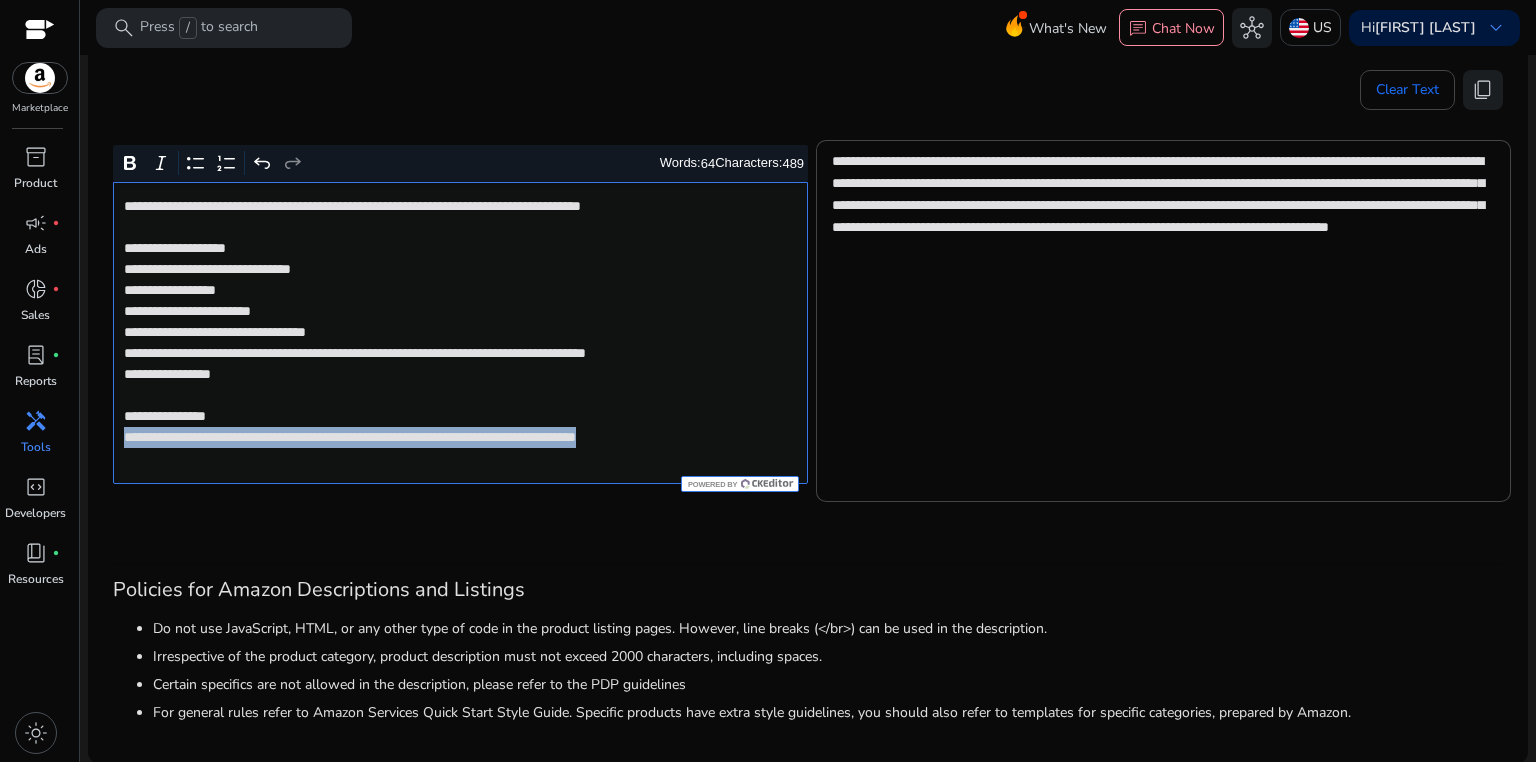 drag, startPoint x: 123, startPoint y: 459, endPoint x: 758, endPoint y: 459, distance: 635 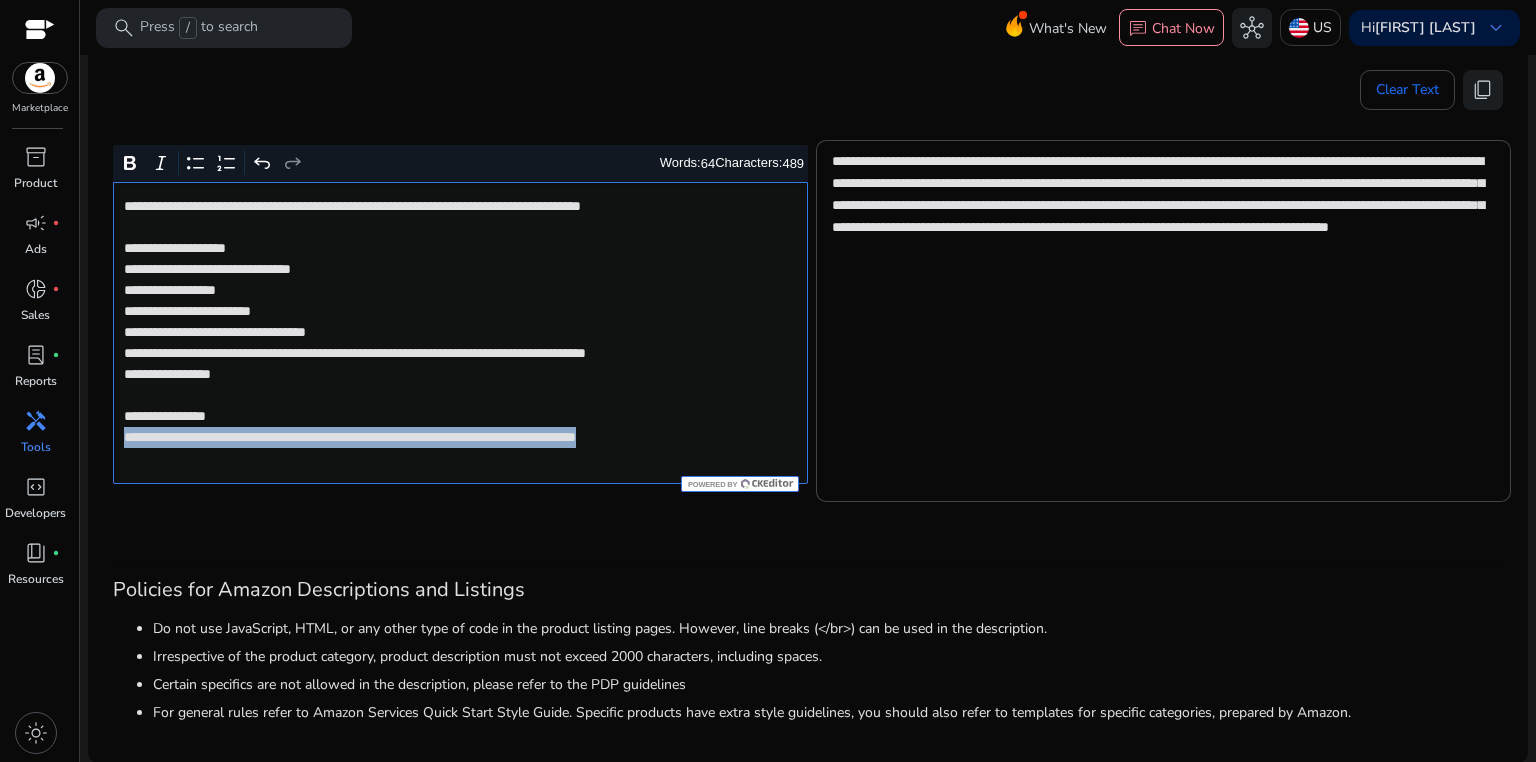 click on "**********" 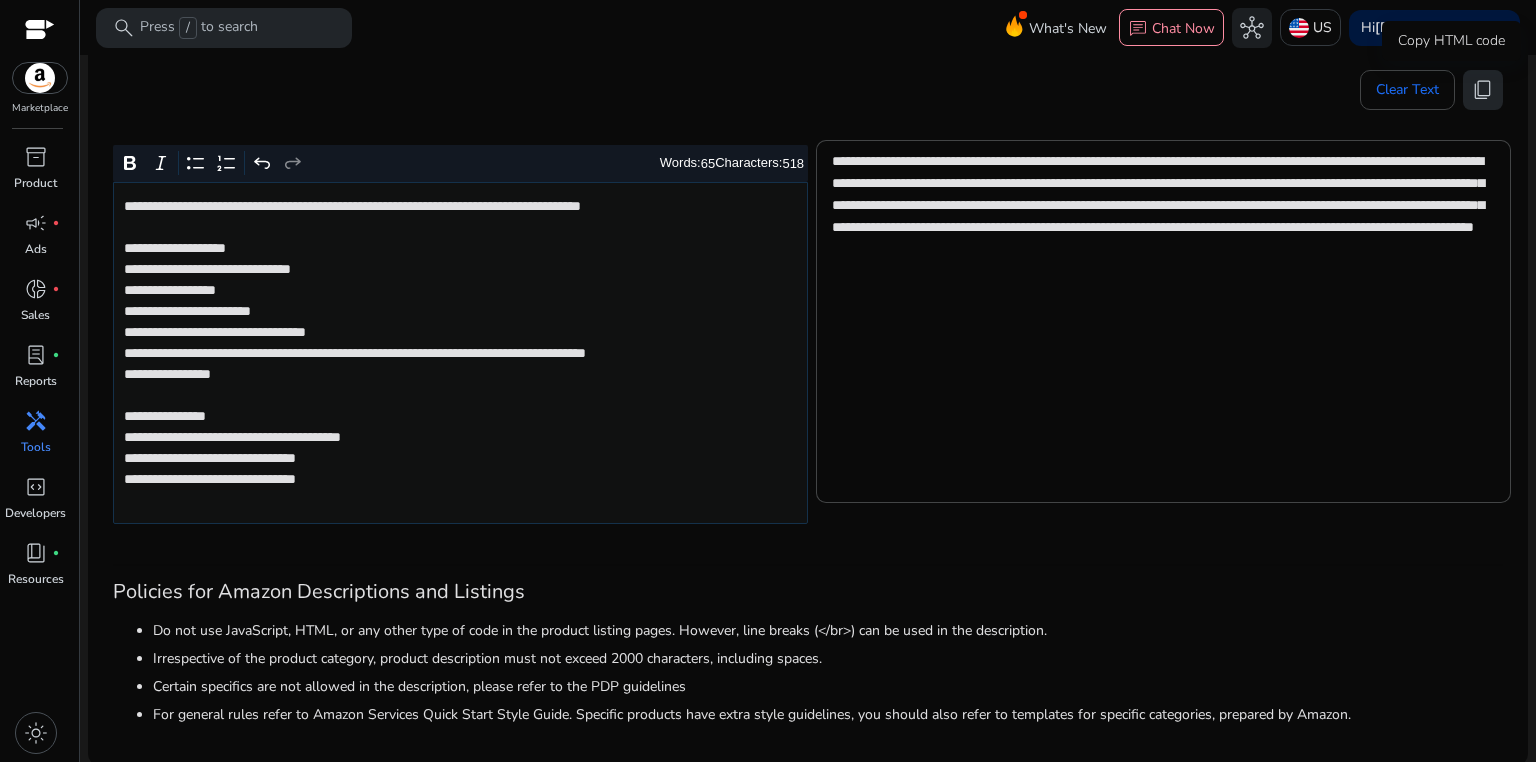 click on "content_copy" 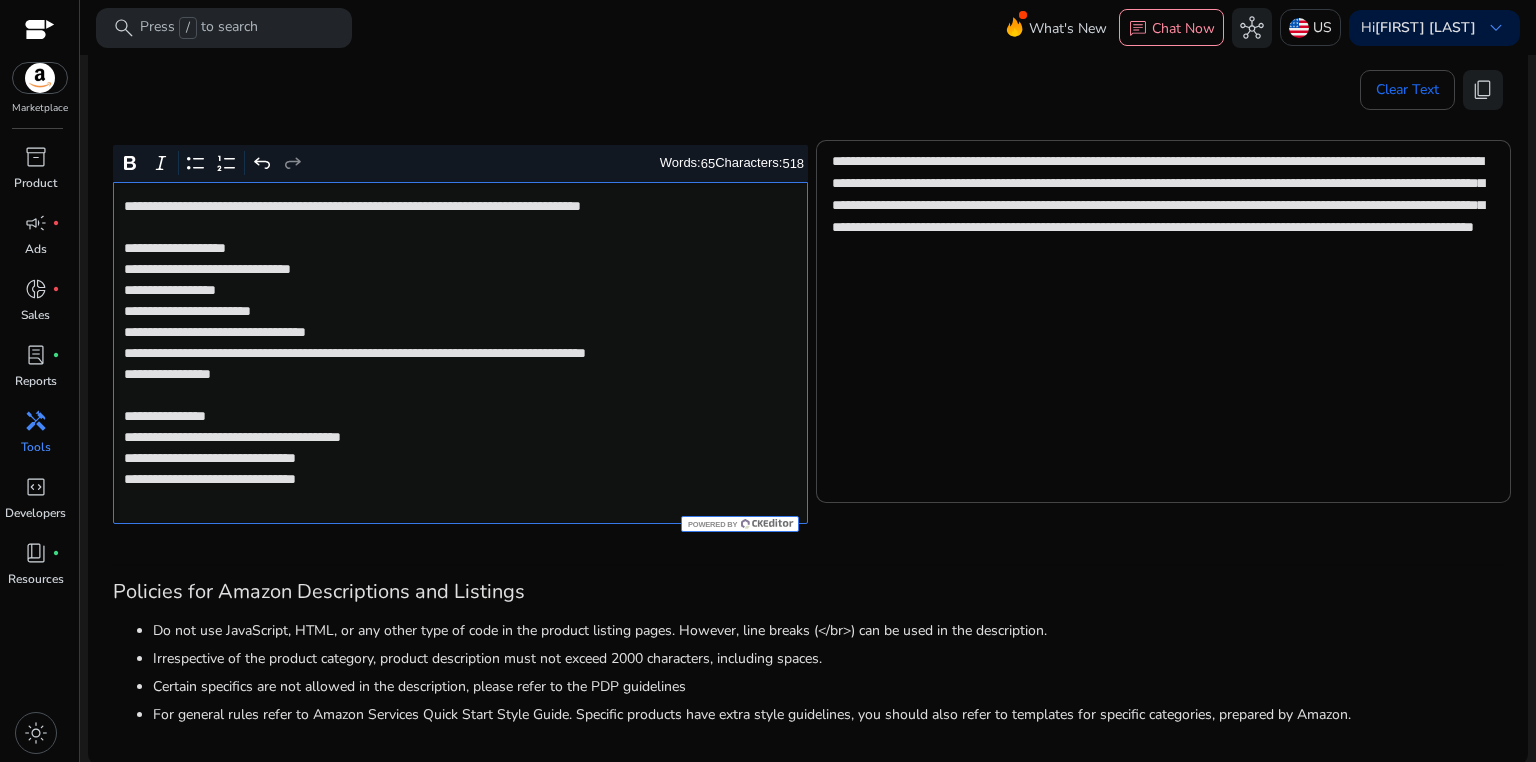 click on "**********" 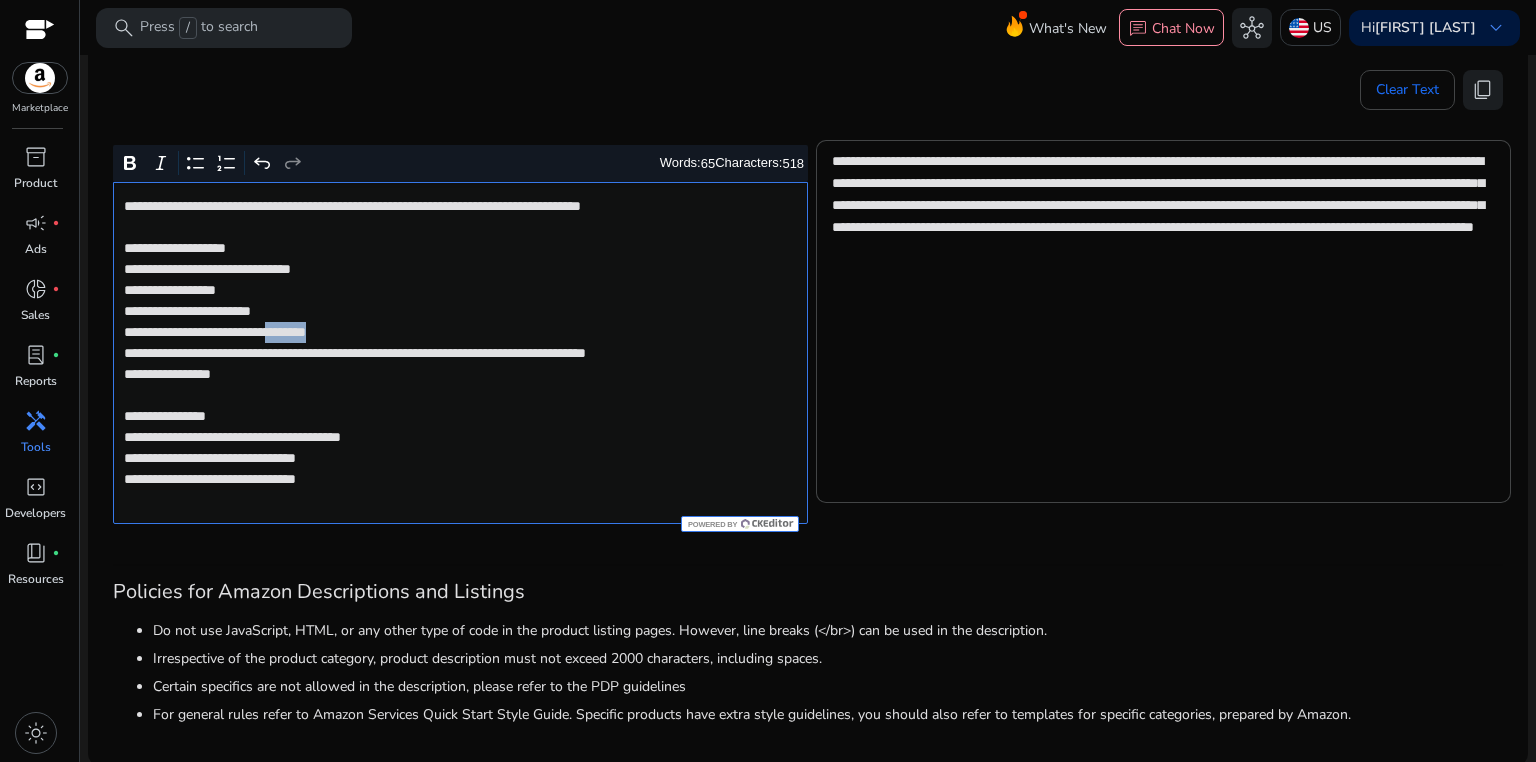 click on "**********" 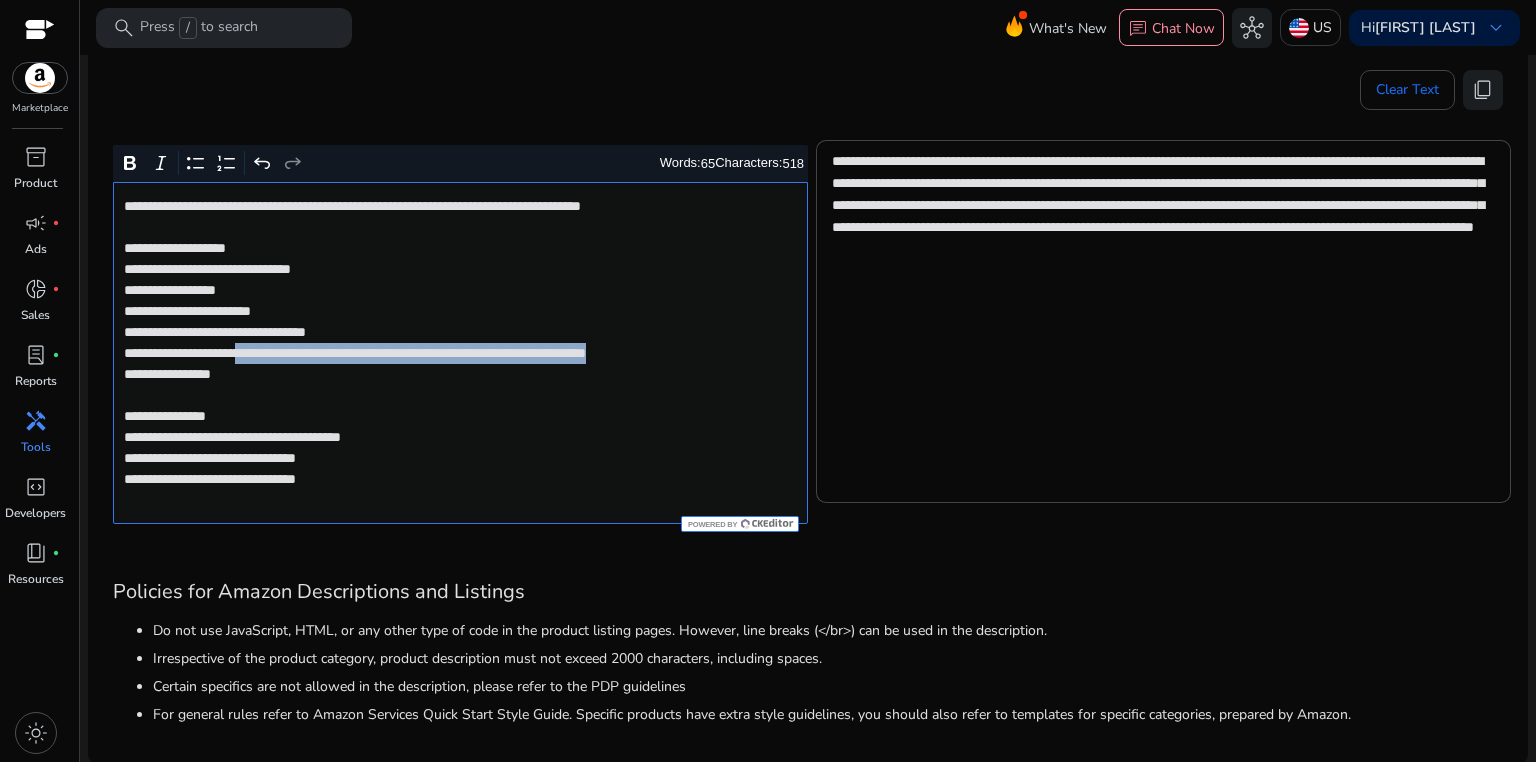 click on "**********" 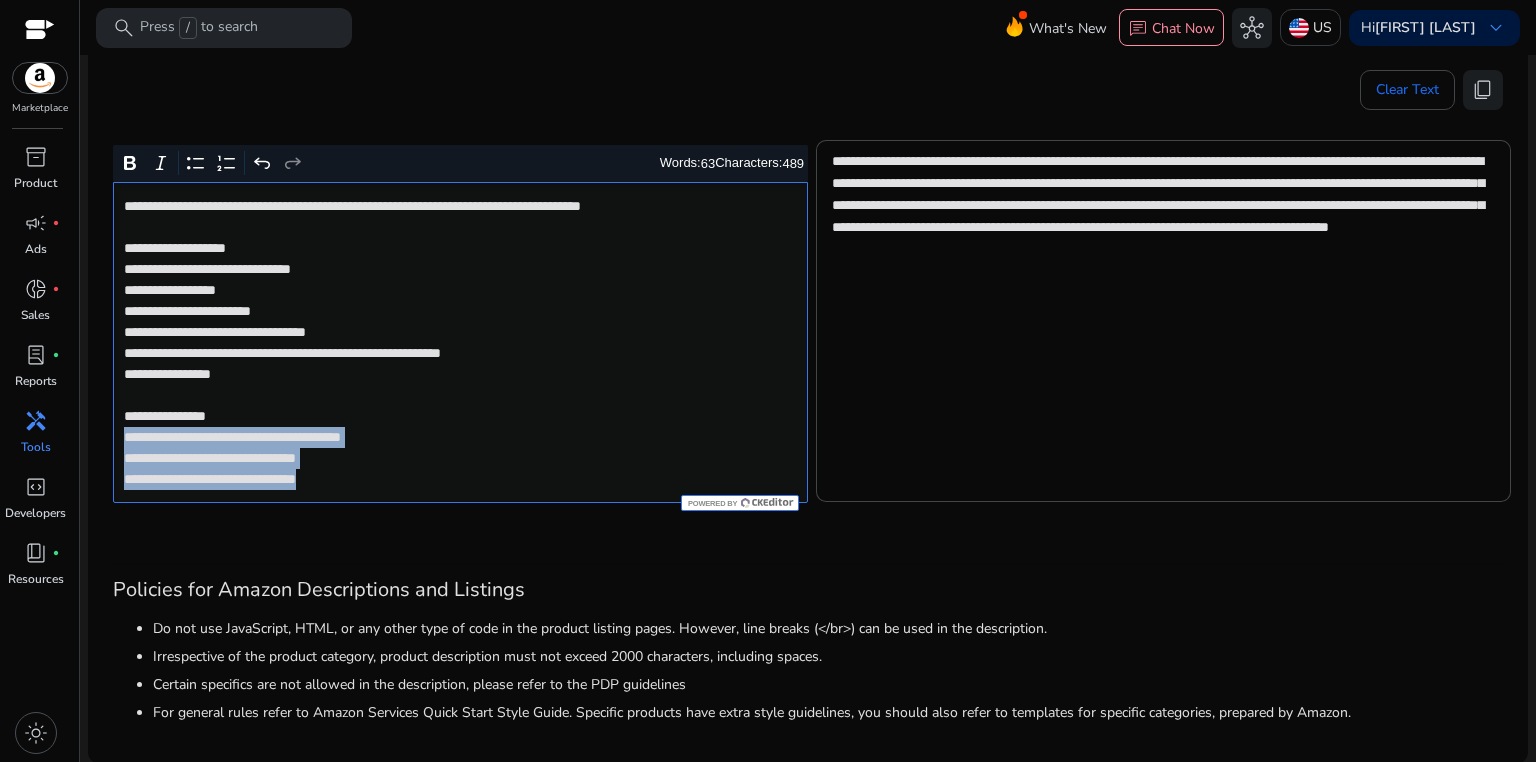 drag, startPoint x: 121, startPoint y: 437, endPoint x: 448, endPoint y: 480, distance: 329.8151 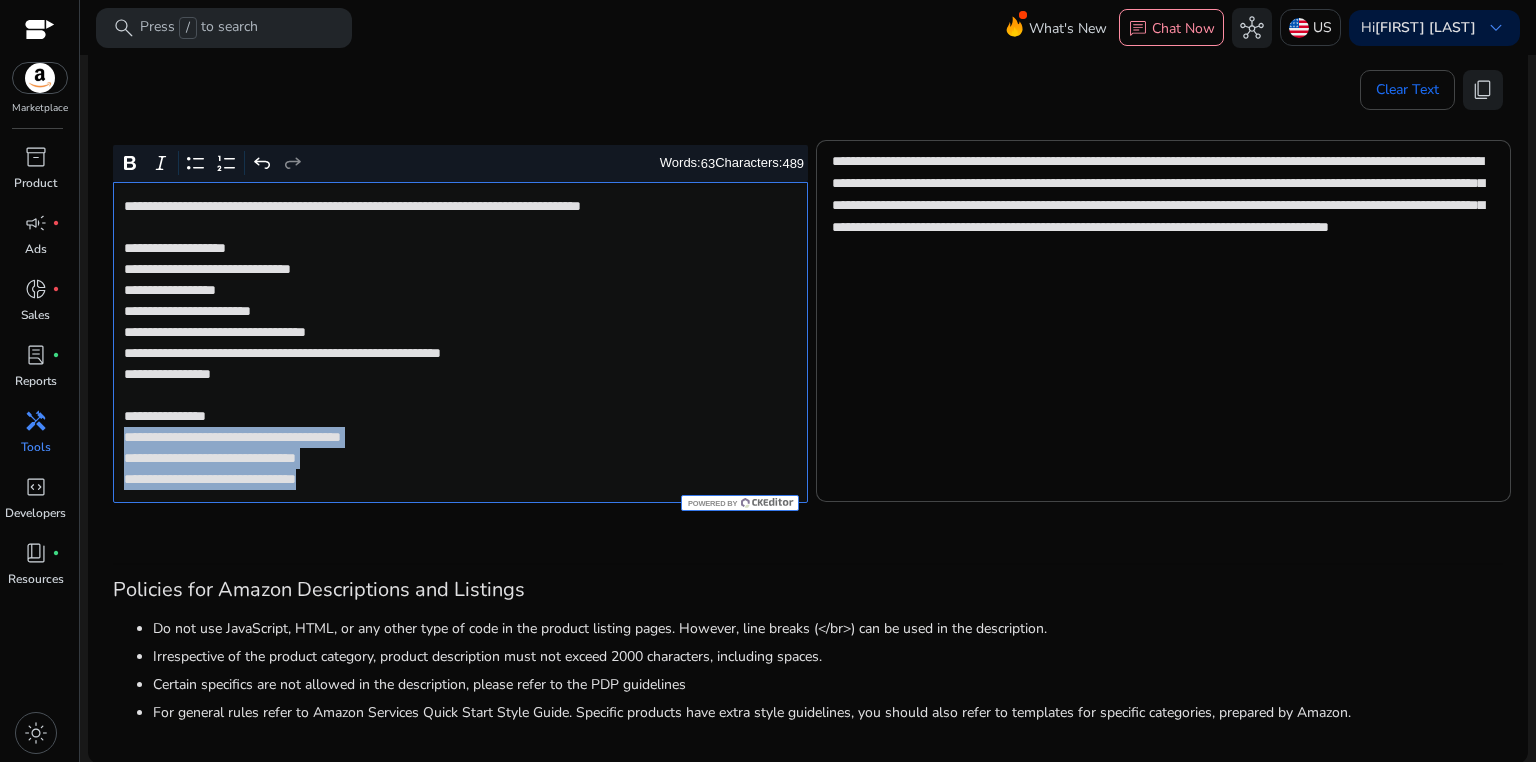 click on "**********" 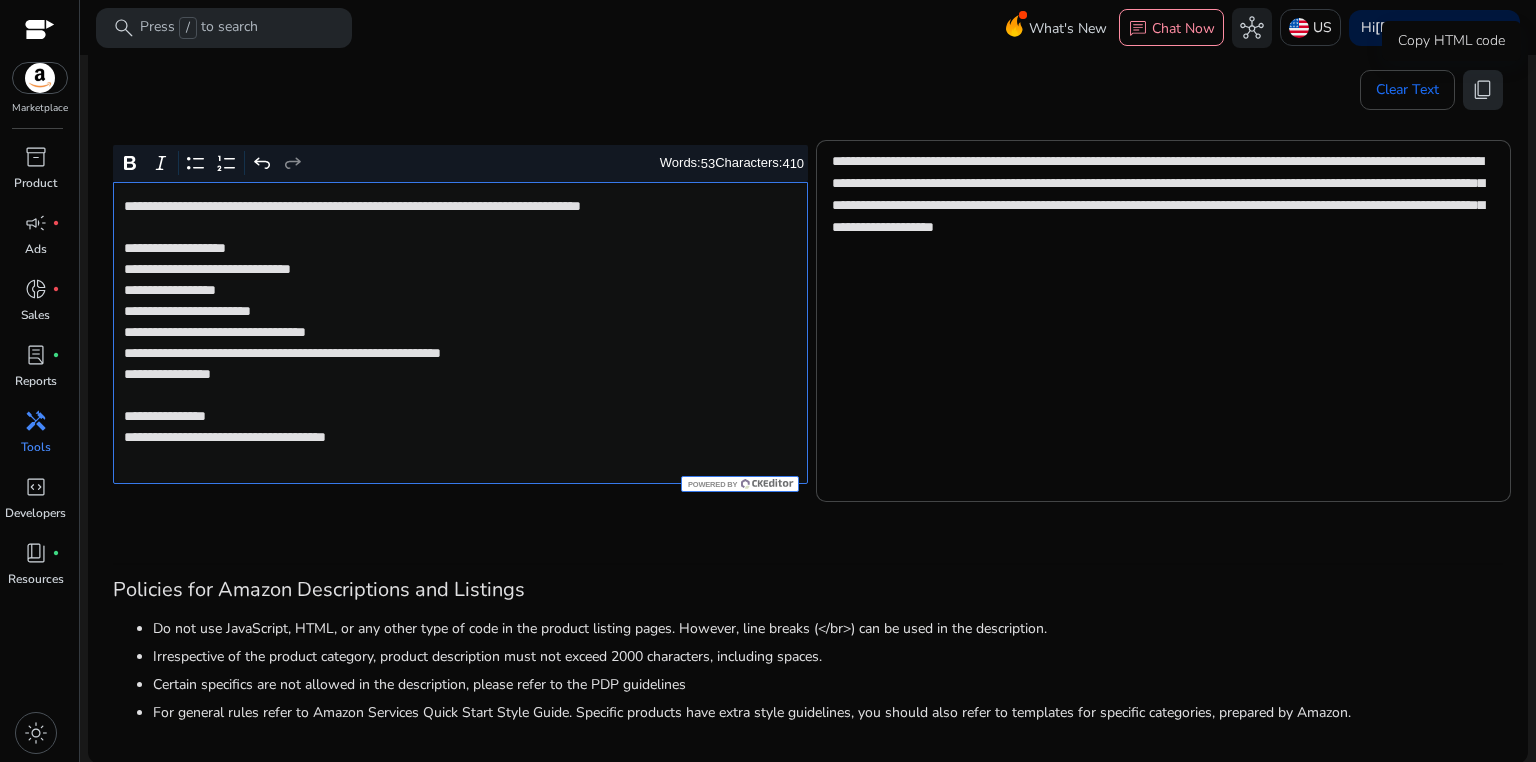 click on "content_copy" 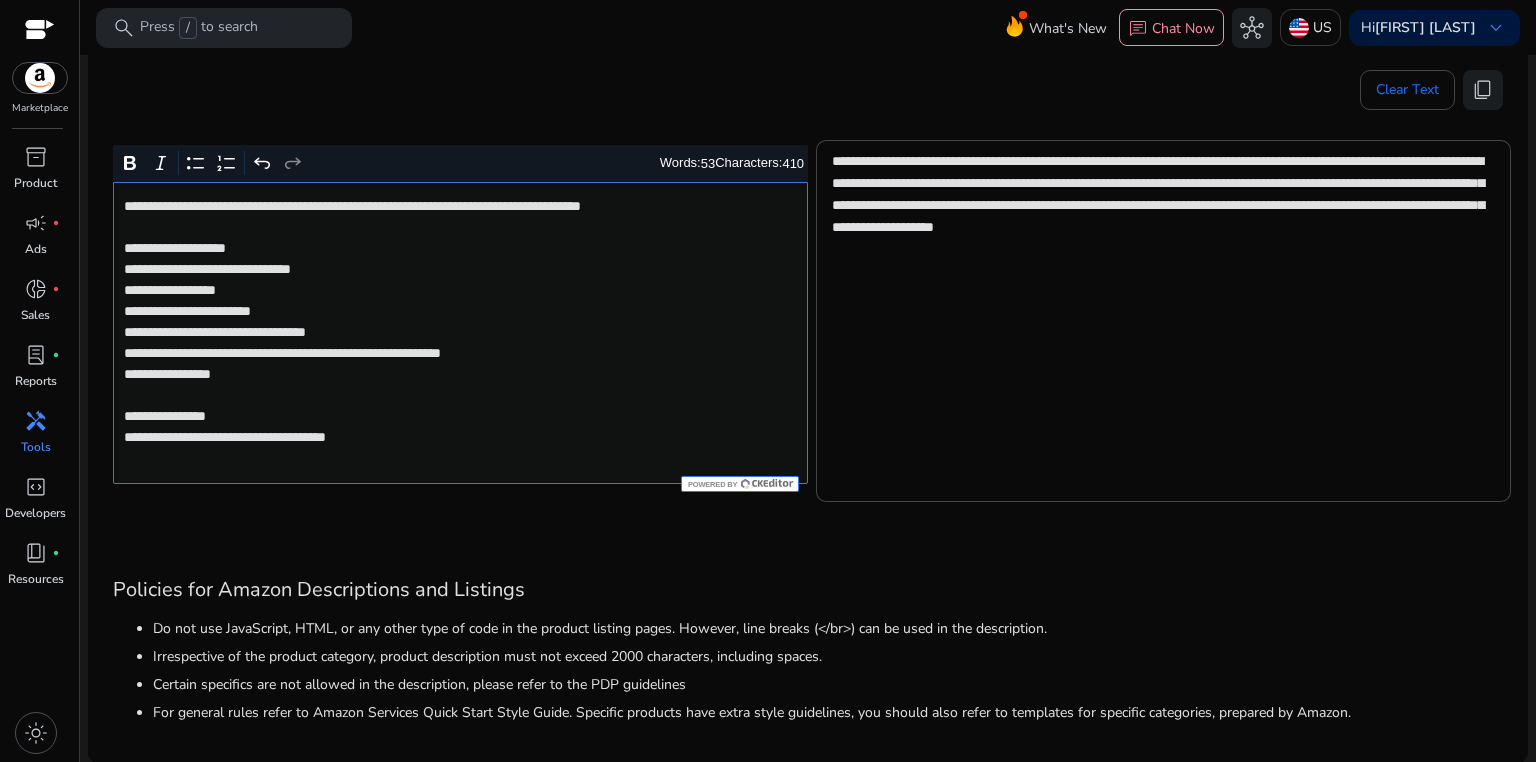 click on "**********" 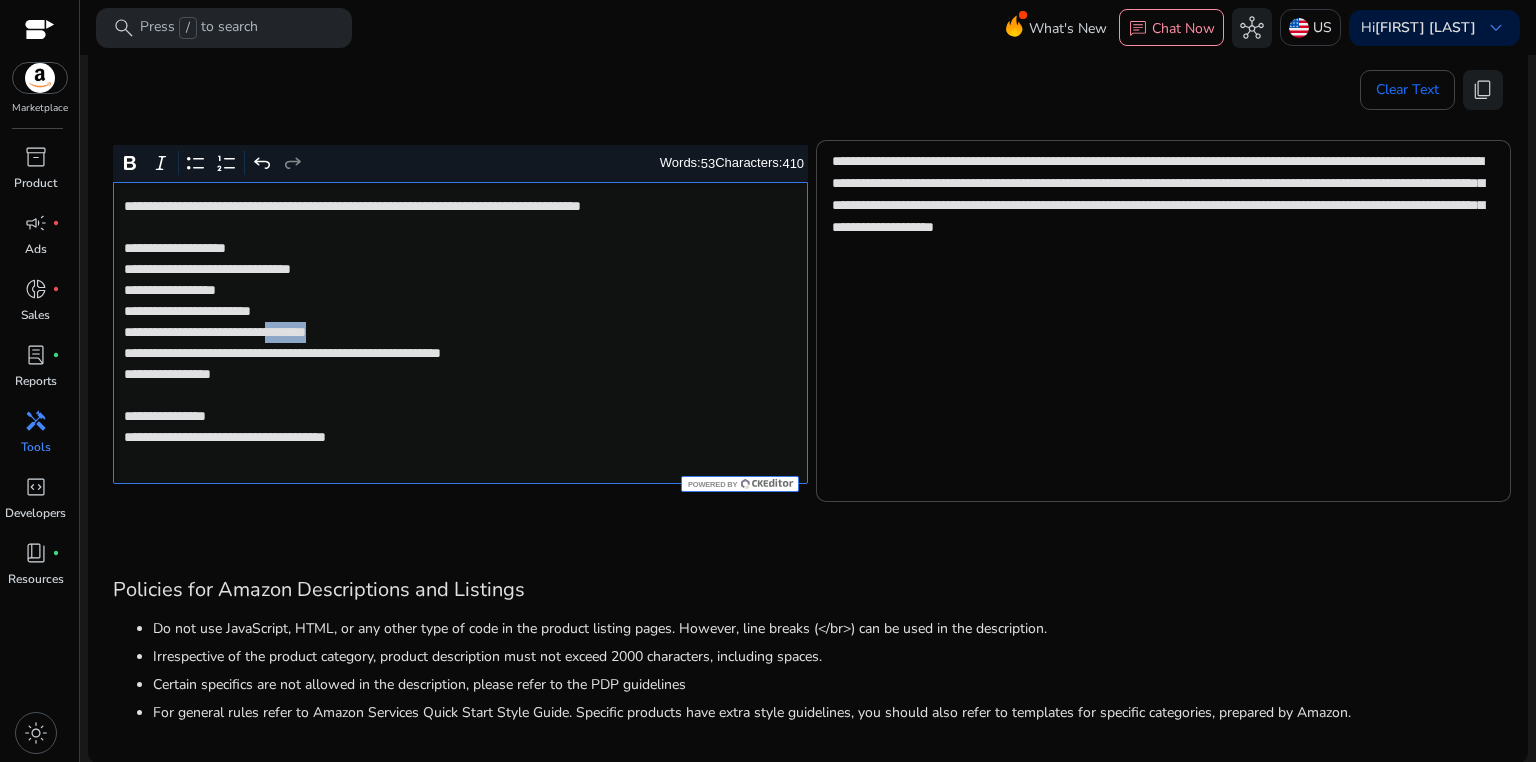 click on "**********" 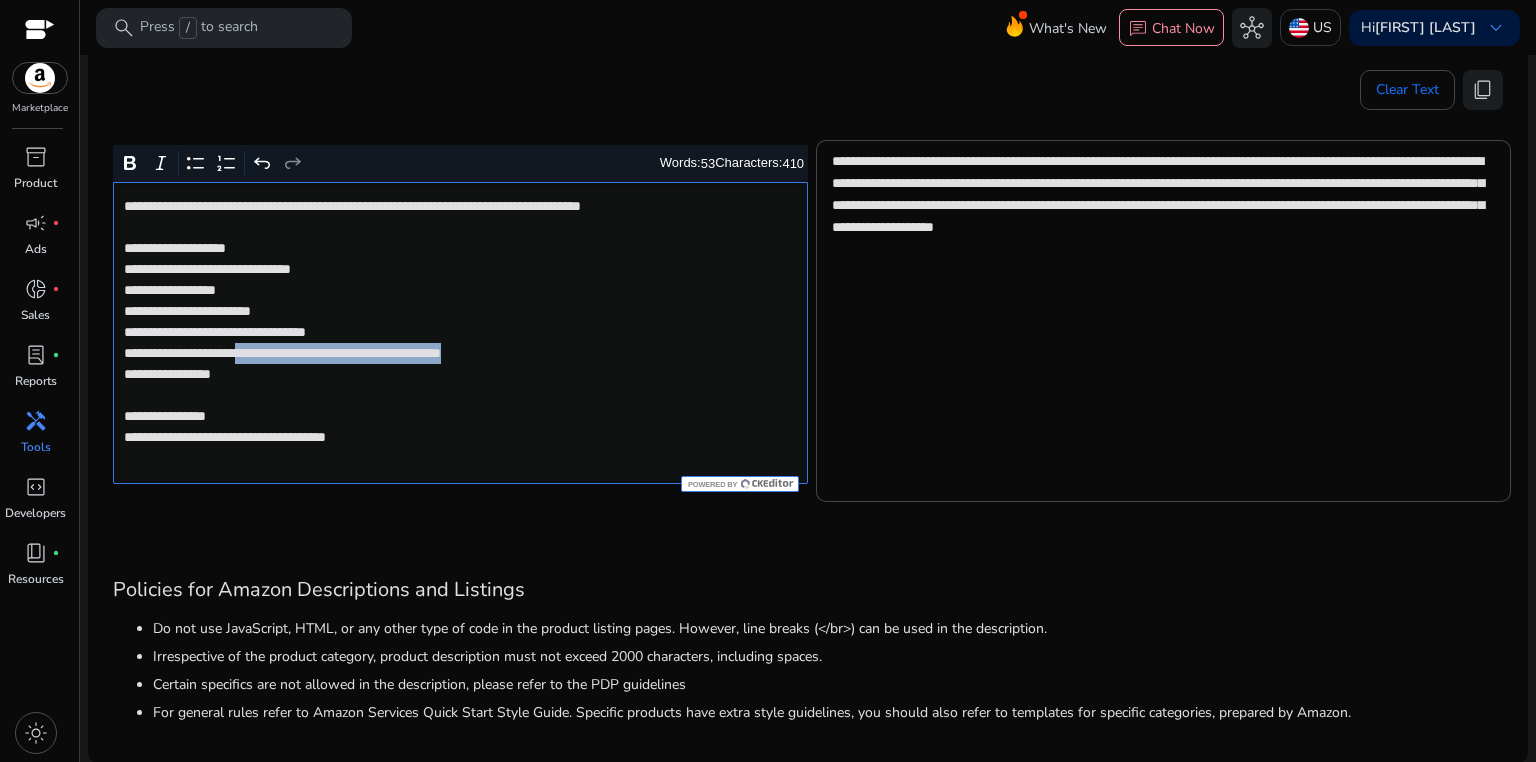 drag, startPoint x: 282, startPoint y: 355, endPoint x: 634, endPoint y: 354, distance: 352.00143 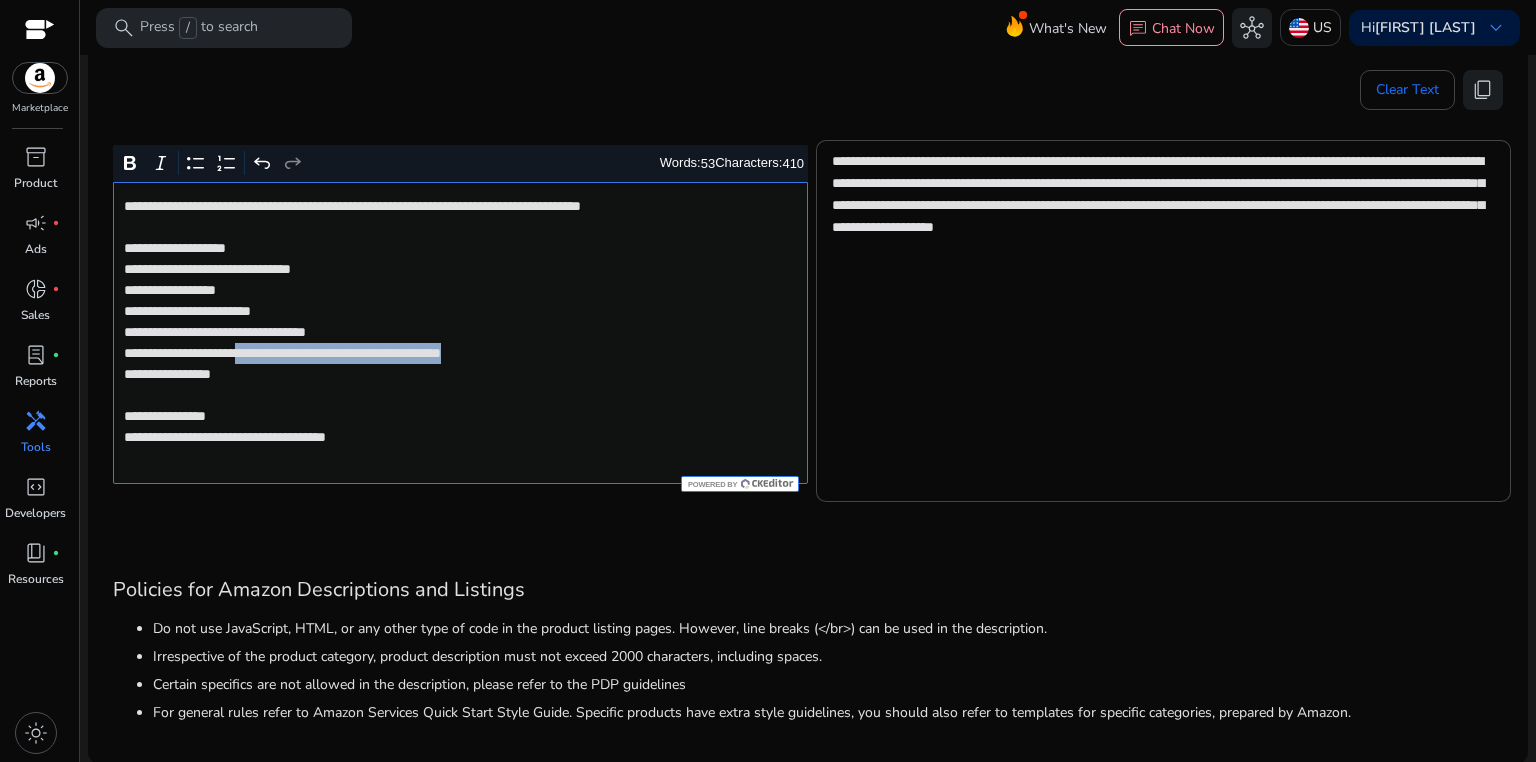 click on "**********" 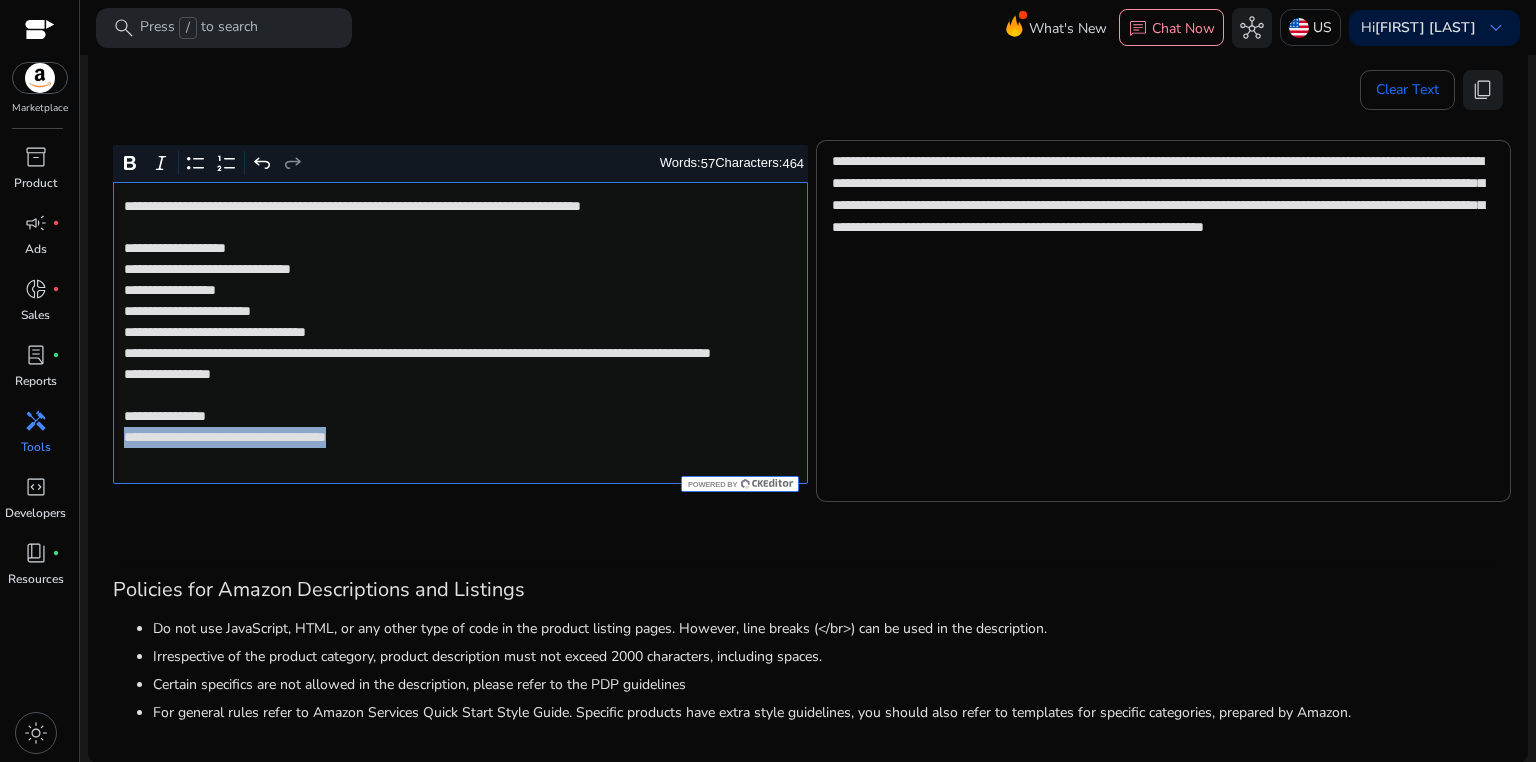 drag, startPoint x: 121, startPoint y: 464, endPoint x: 424, endPoint y: 461, distance: 303.01486 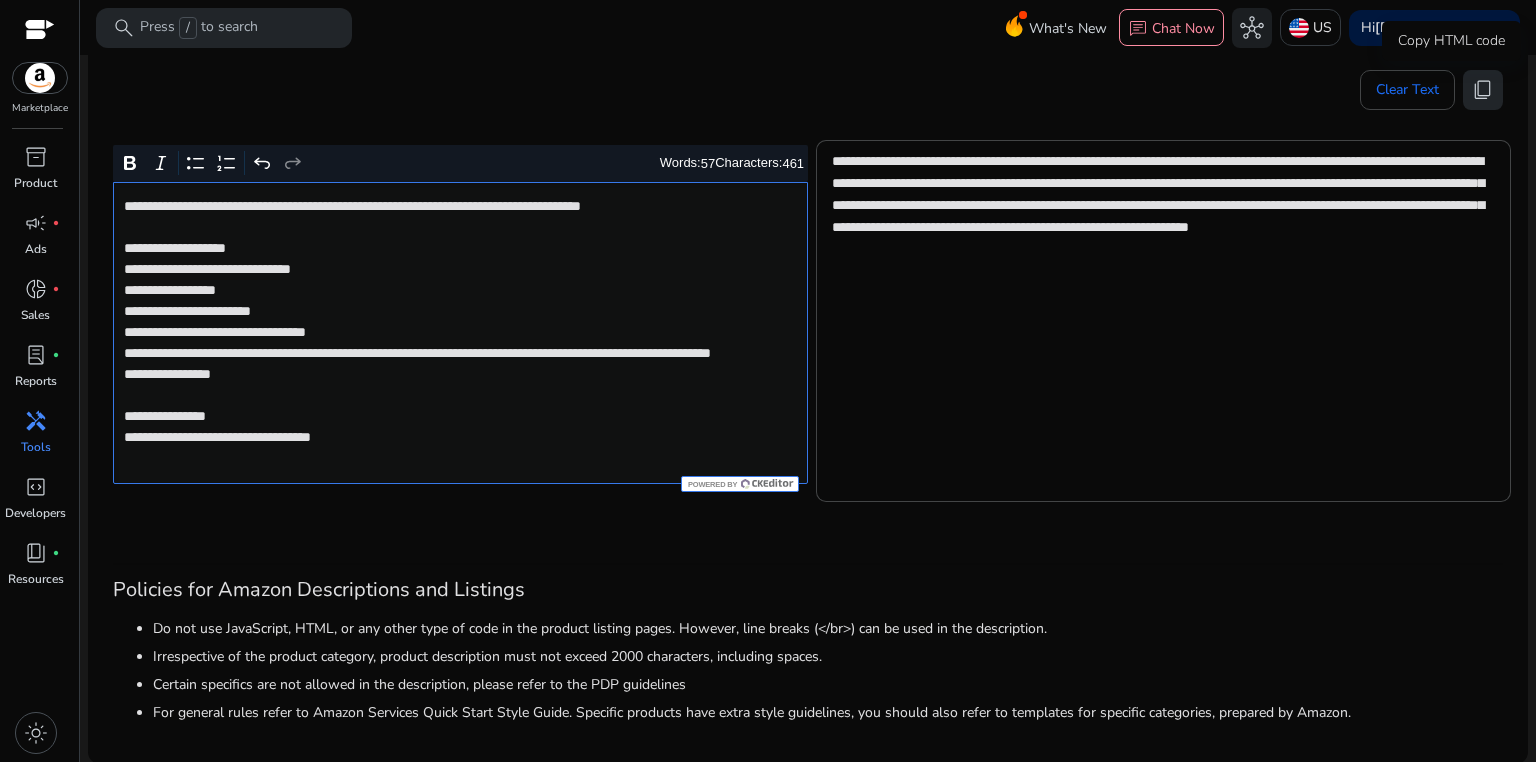 click on "content_copy" 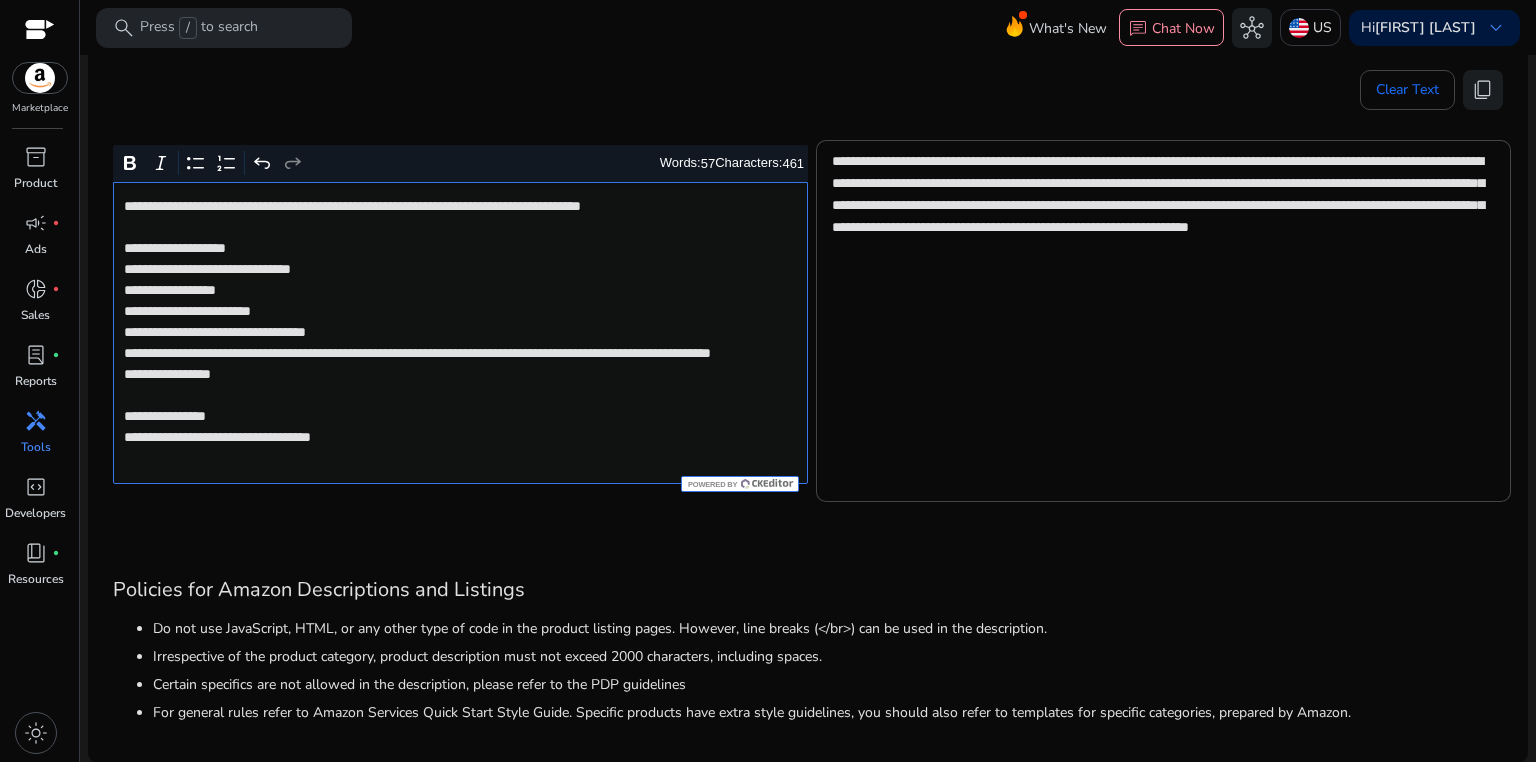 click on "**********" 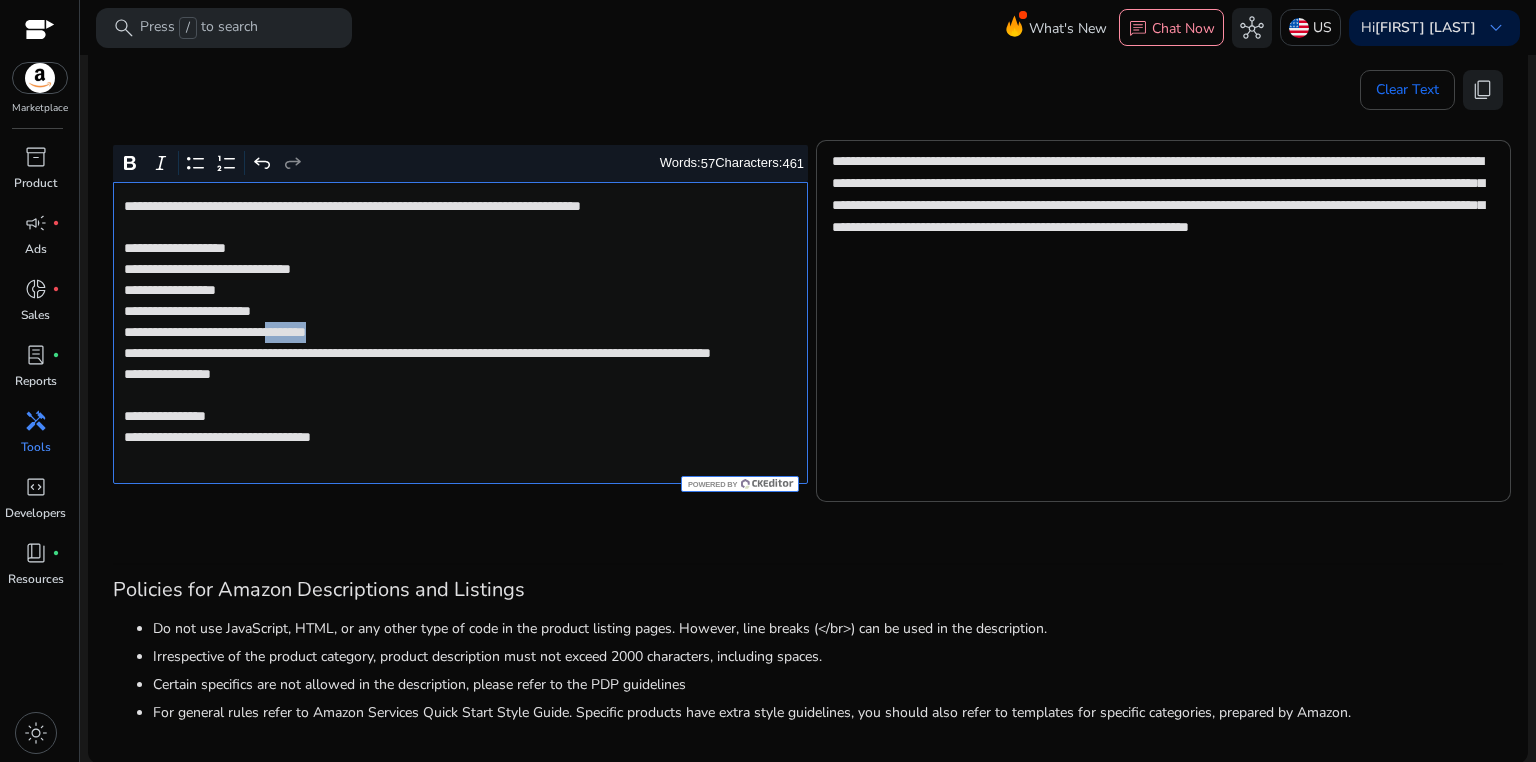 click on "**********" 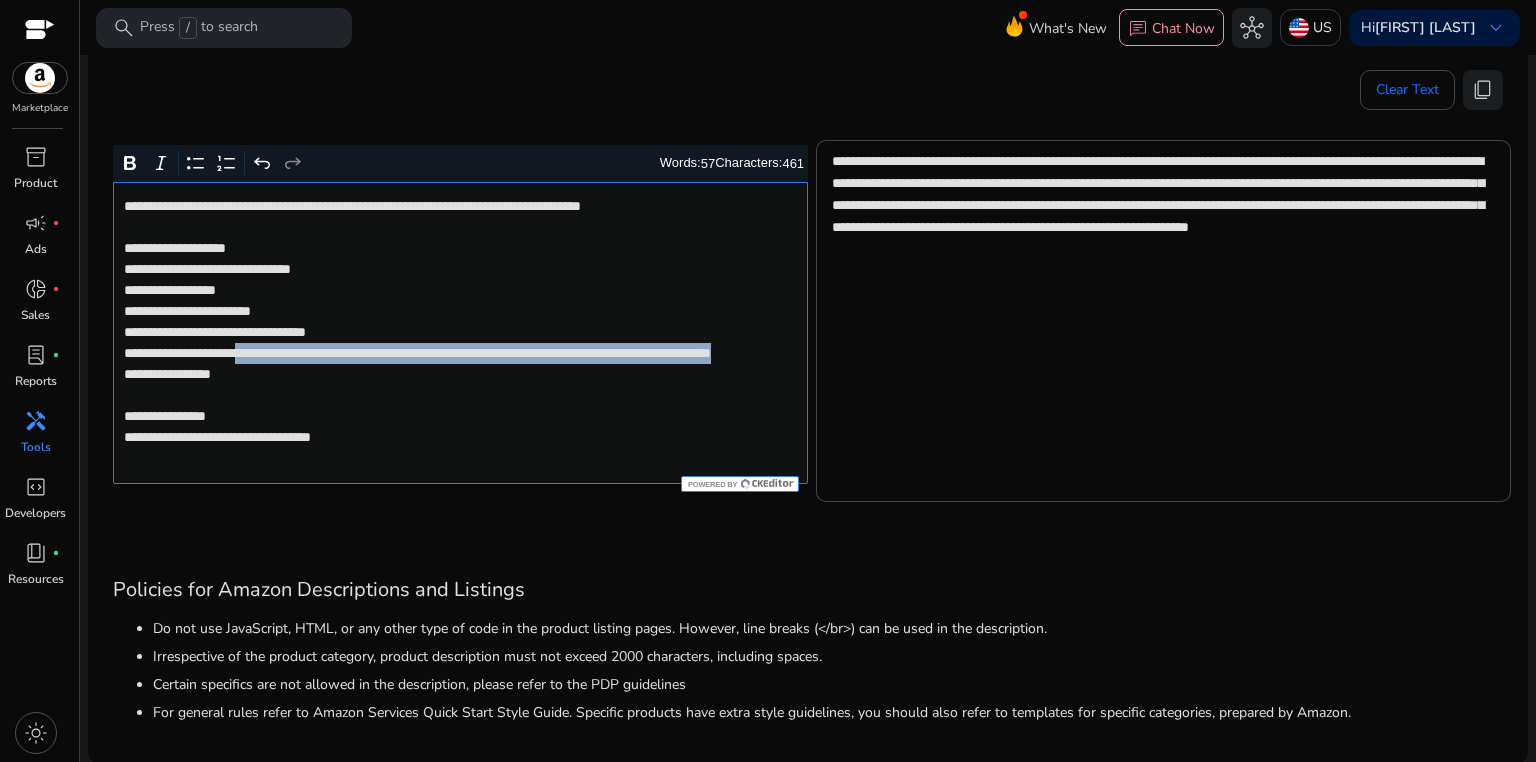 drag, startPoint x: 286, startPoint y: 353, endPoint x: 438, endPoint y: 376, distance: 153.73029 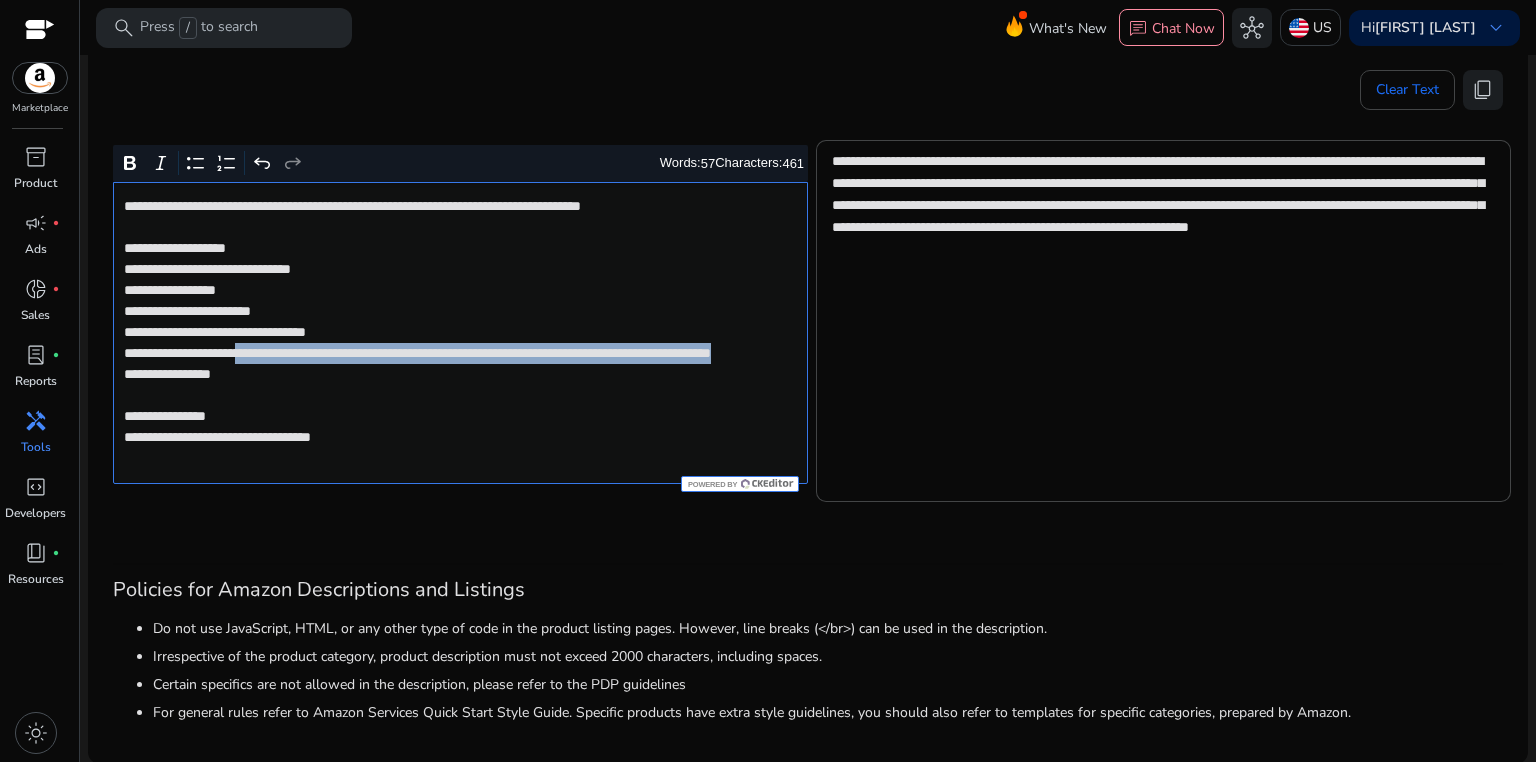 click on "**********" 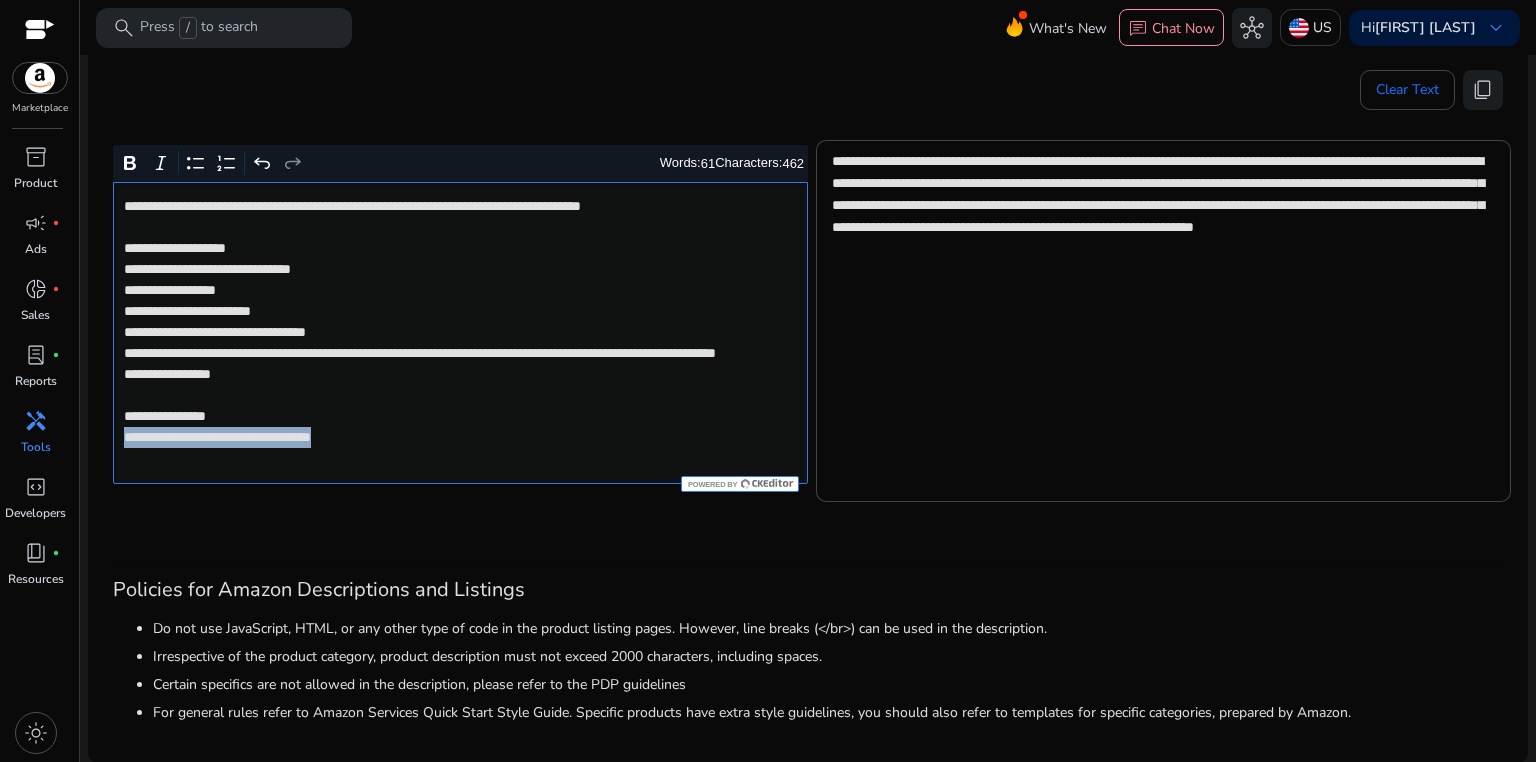 drag, startPoint x: 120, startPoint y: 459, endPoint x: 440, endPoint y: 458, distance: 320.00156 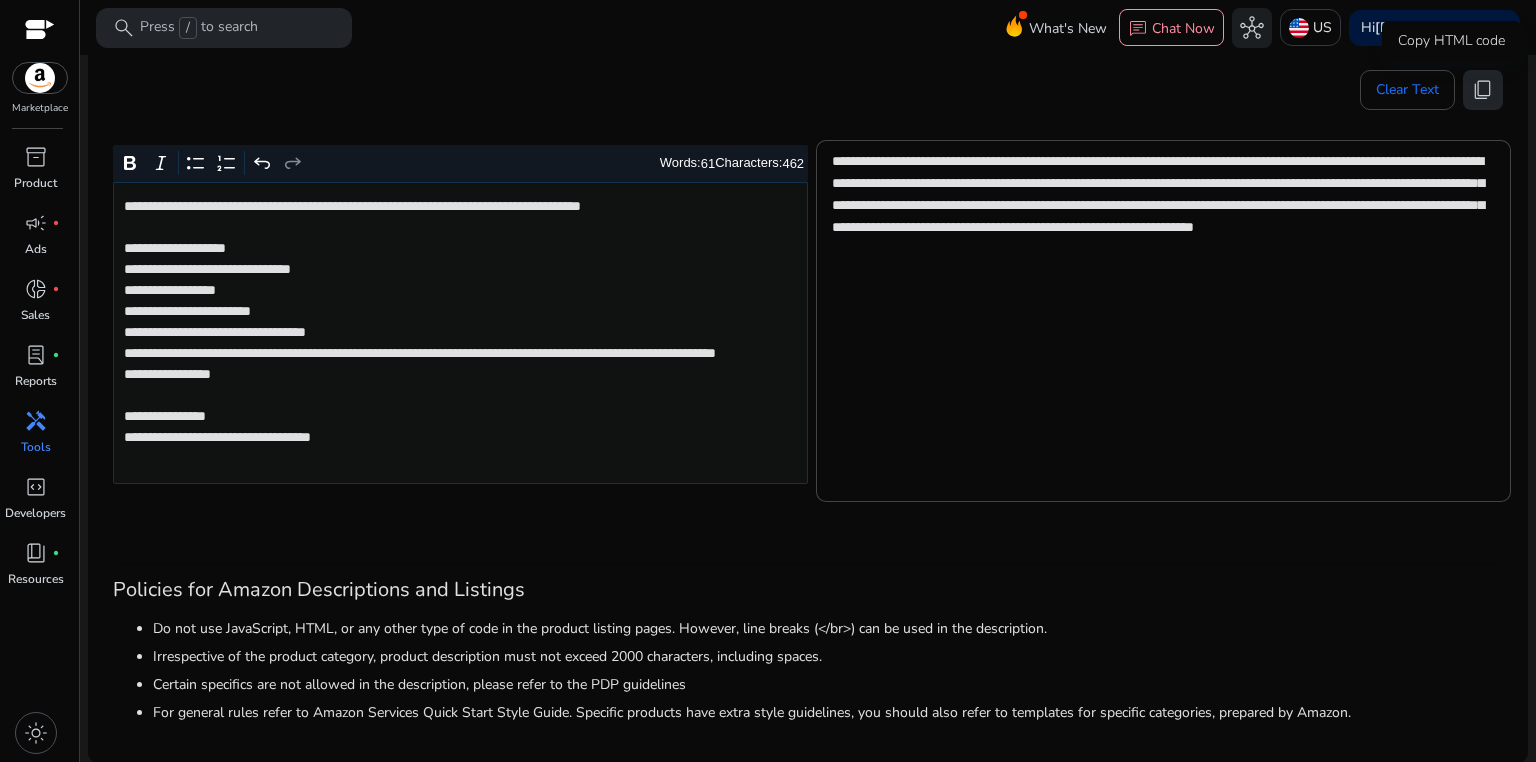 click on "content_copy" 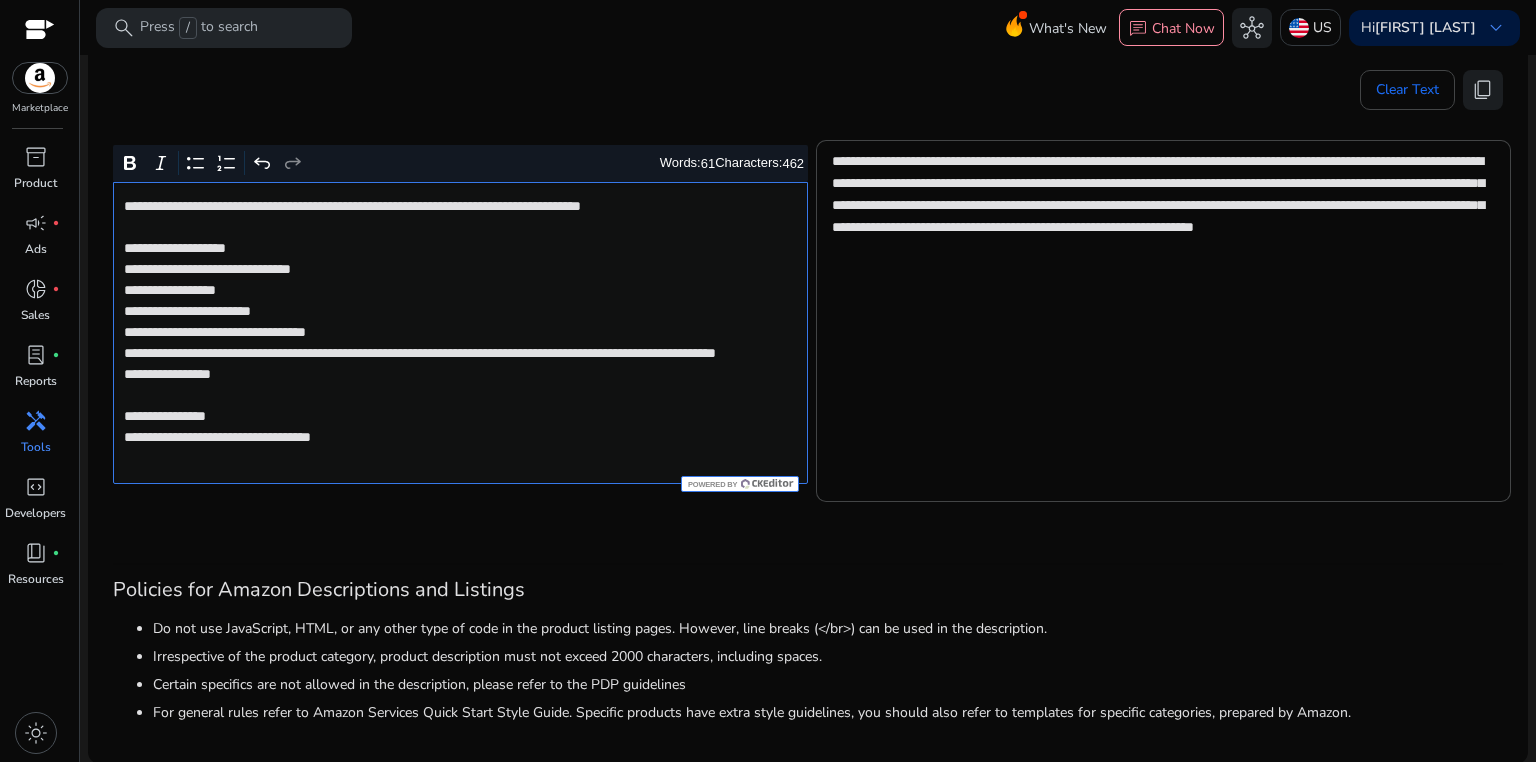 click on "**********" 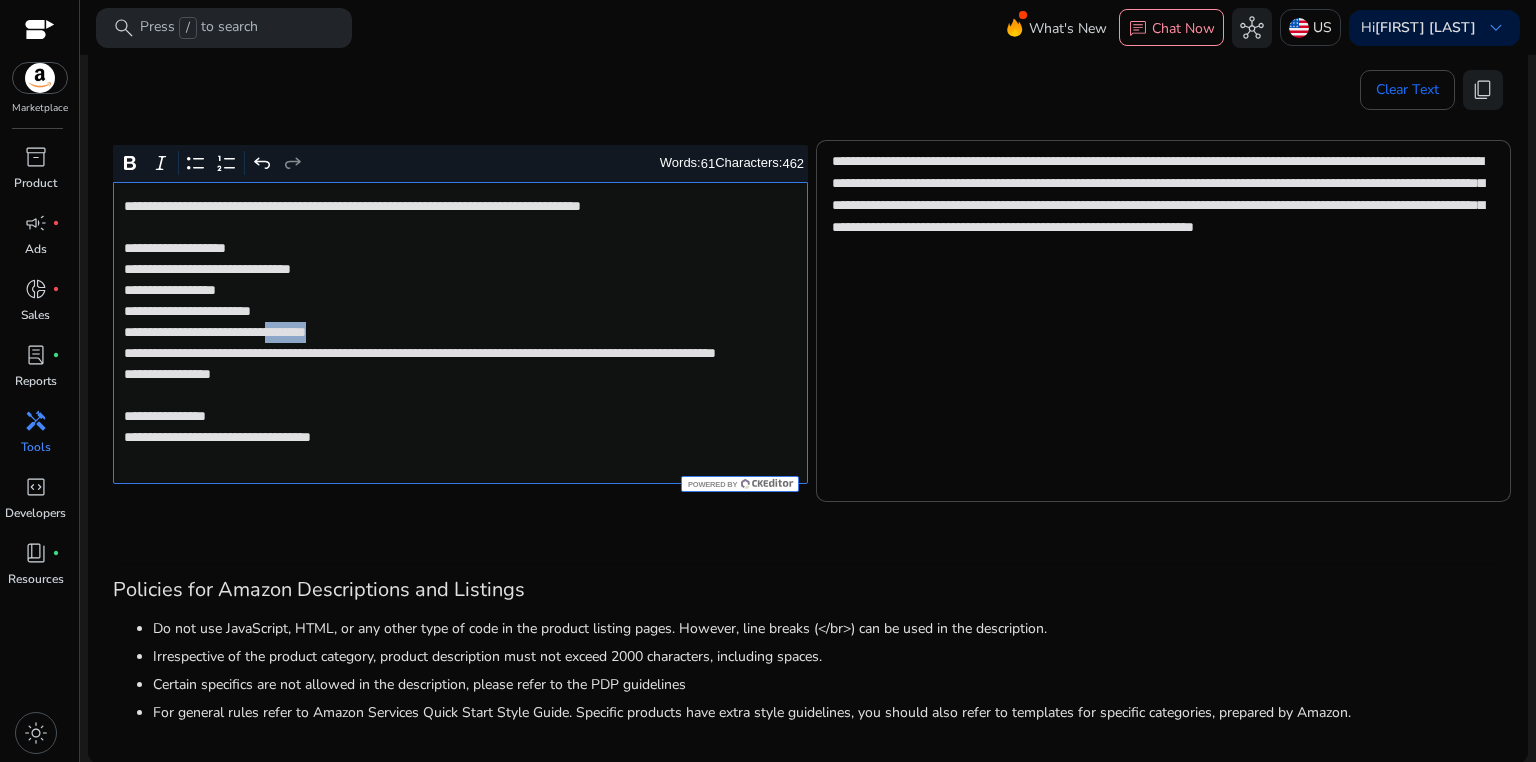 click on "**********" 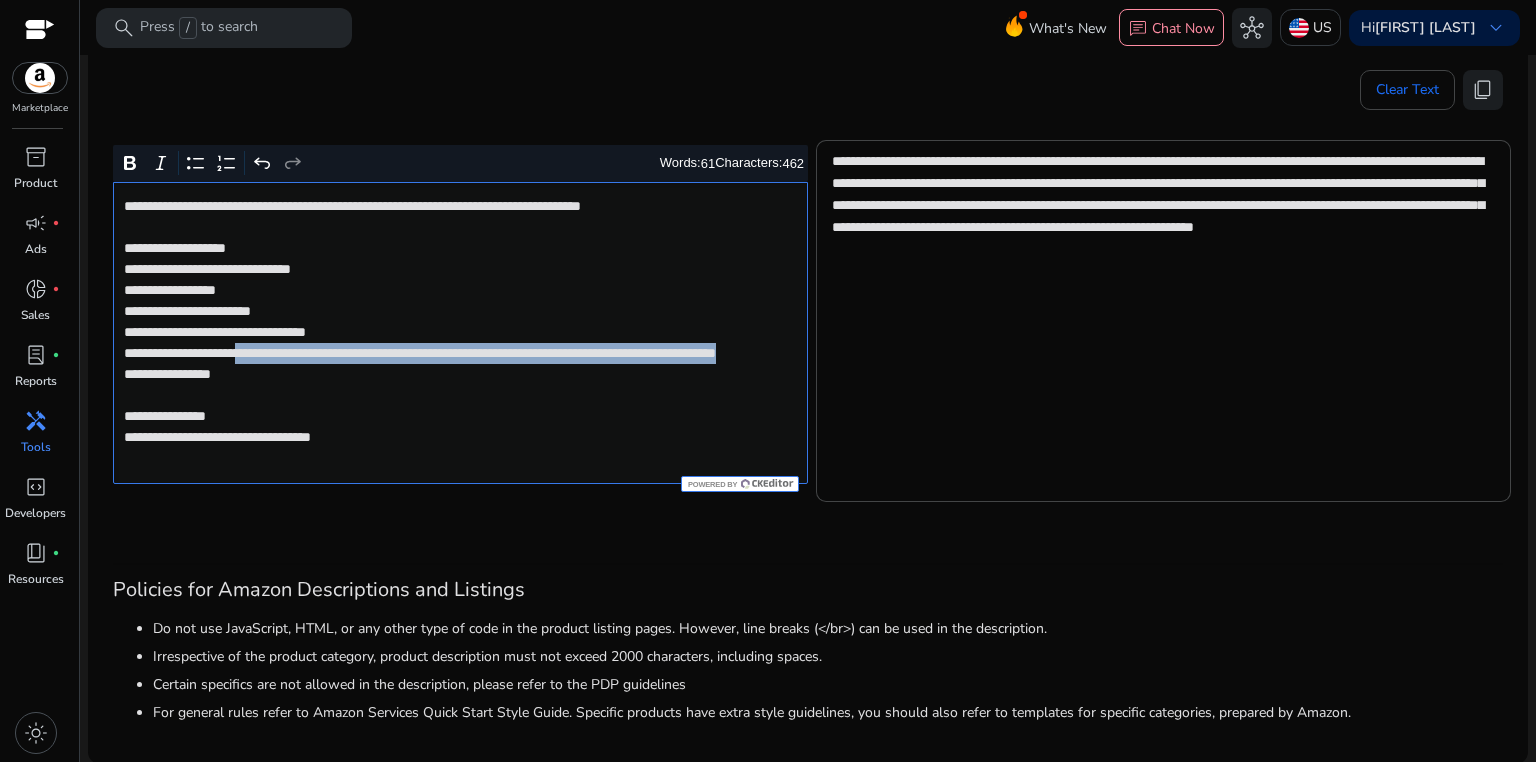 drag, startPoint x: 284, startPoint y: 354, endPoint x: 421, endPoint y: 377, distance: 138.91724 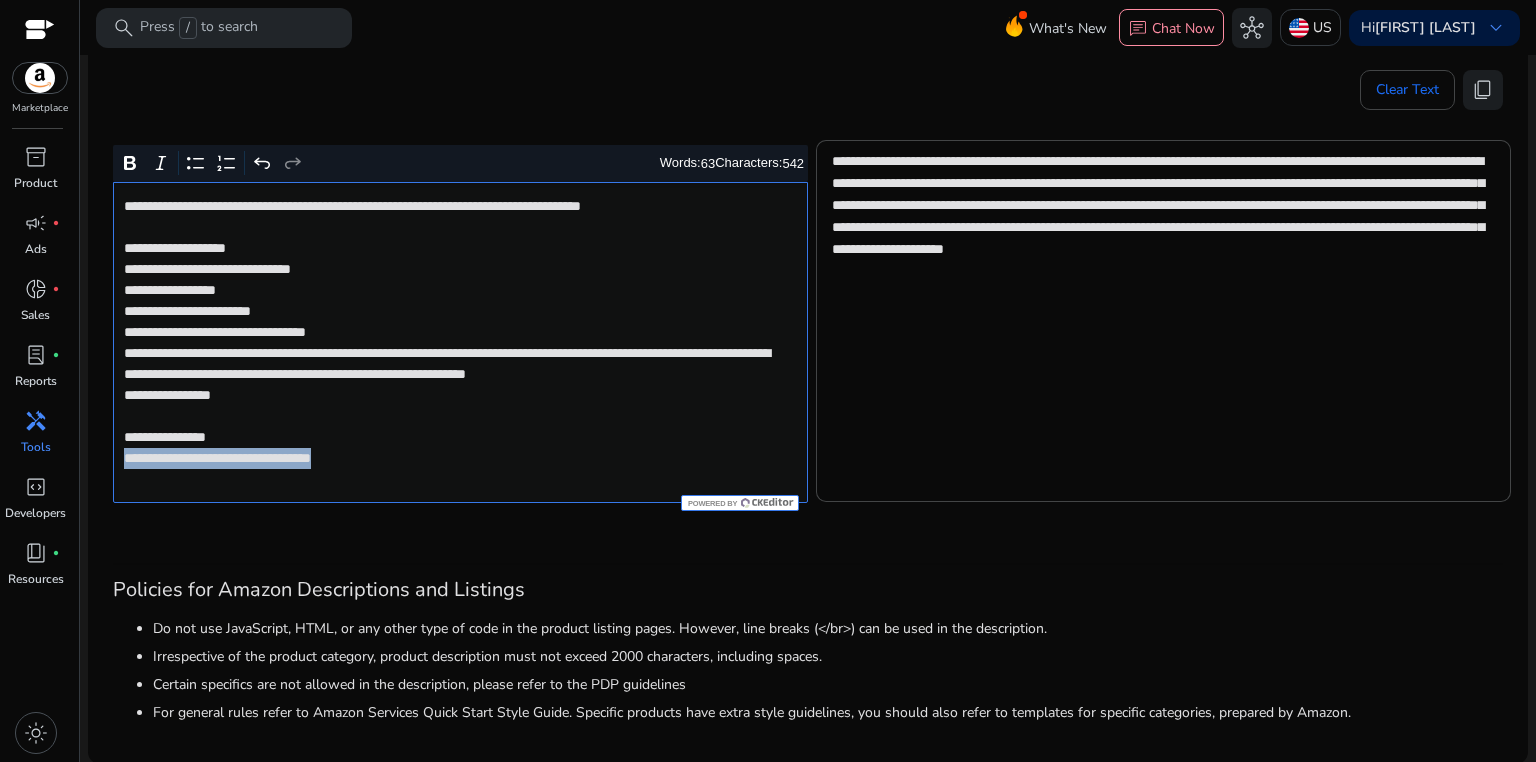 drag, startPoint x: 119, startPoint y: 484, endPoint x: 438, endPoint y: 478, distance: 319.05643 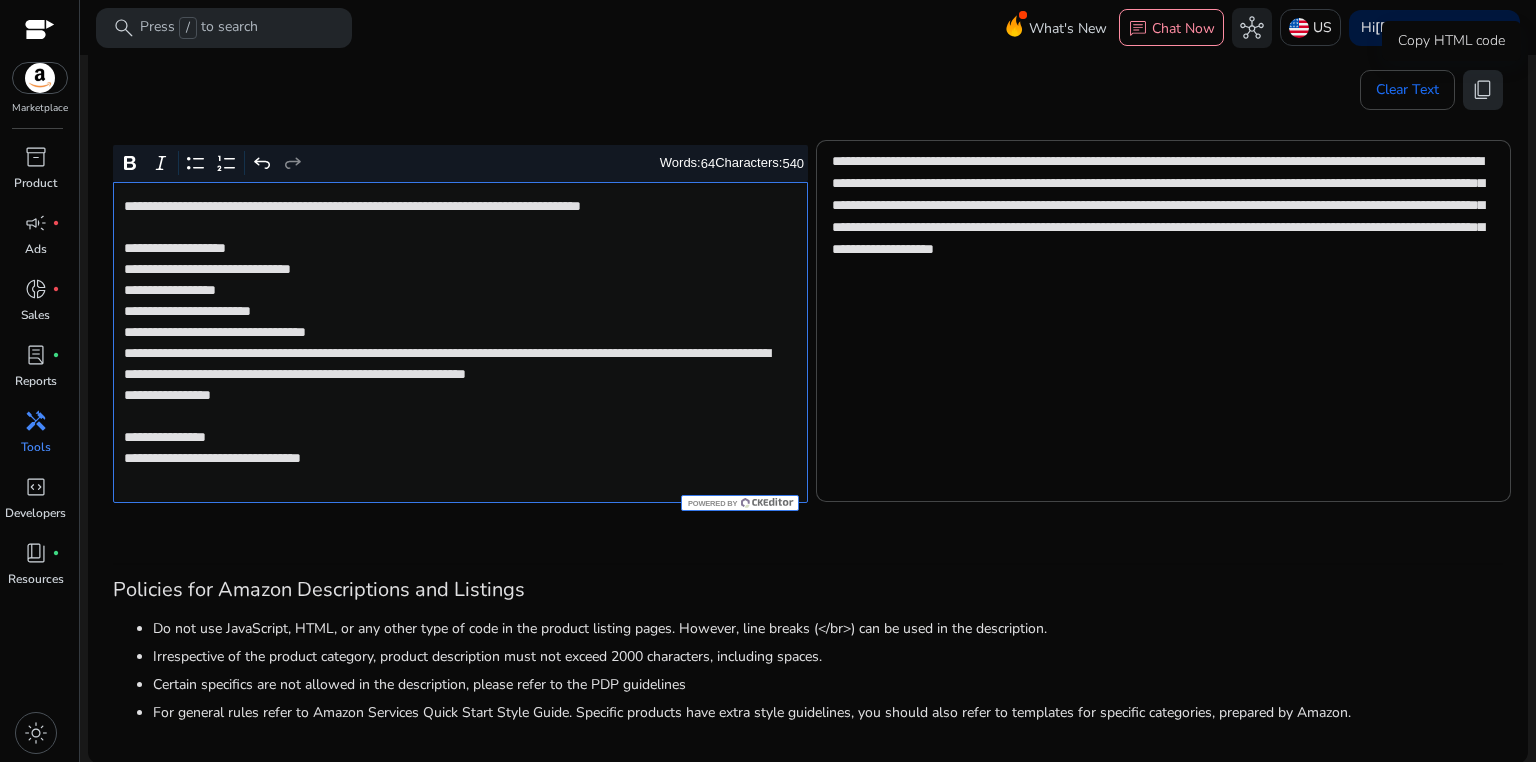 click on "content_copy" 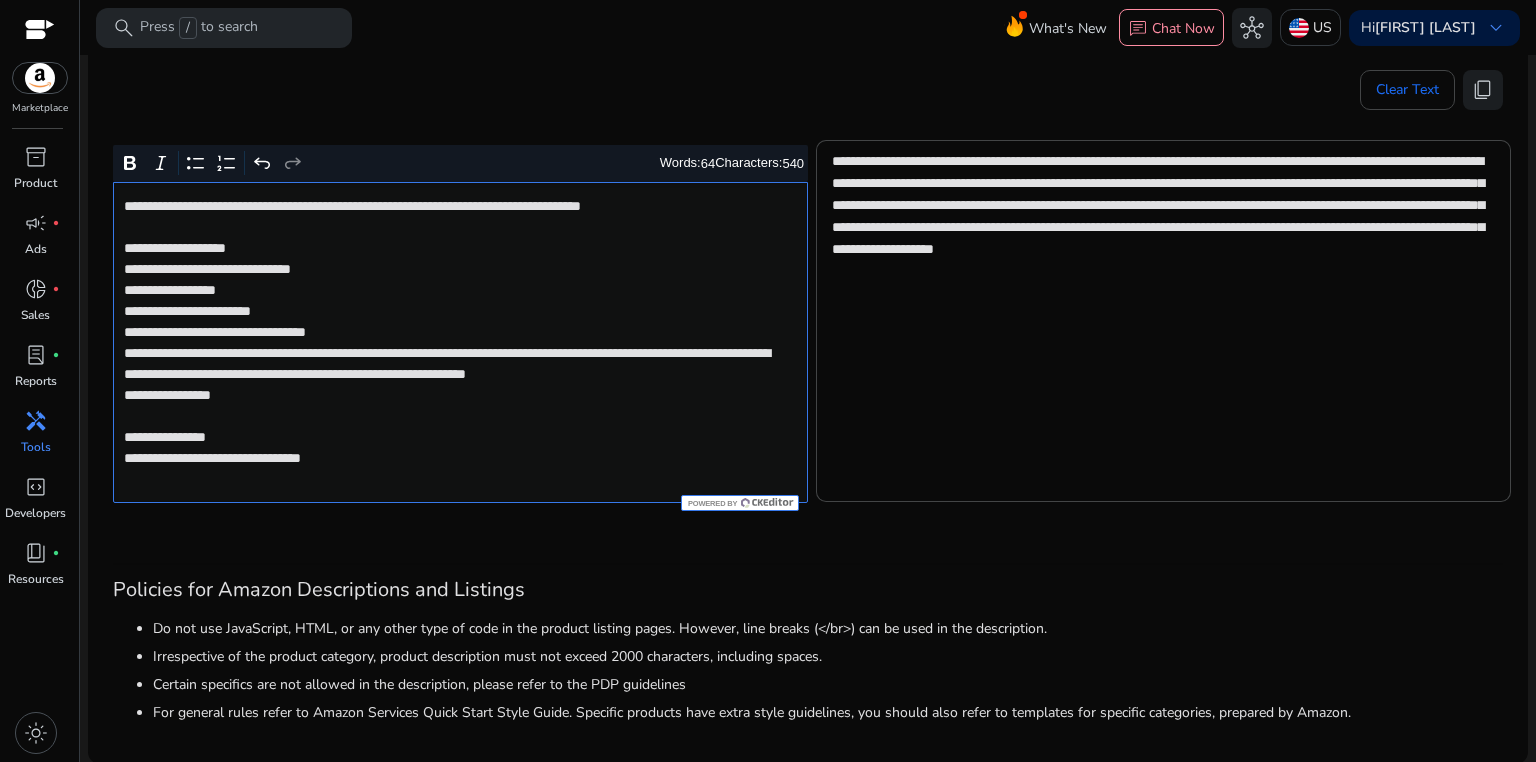 click on "**********" 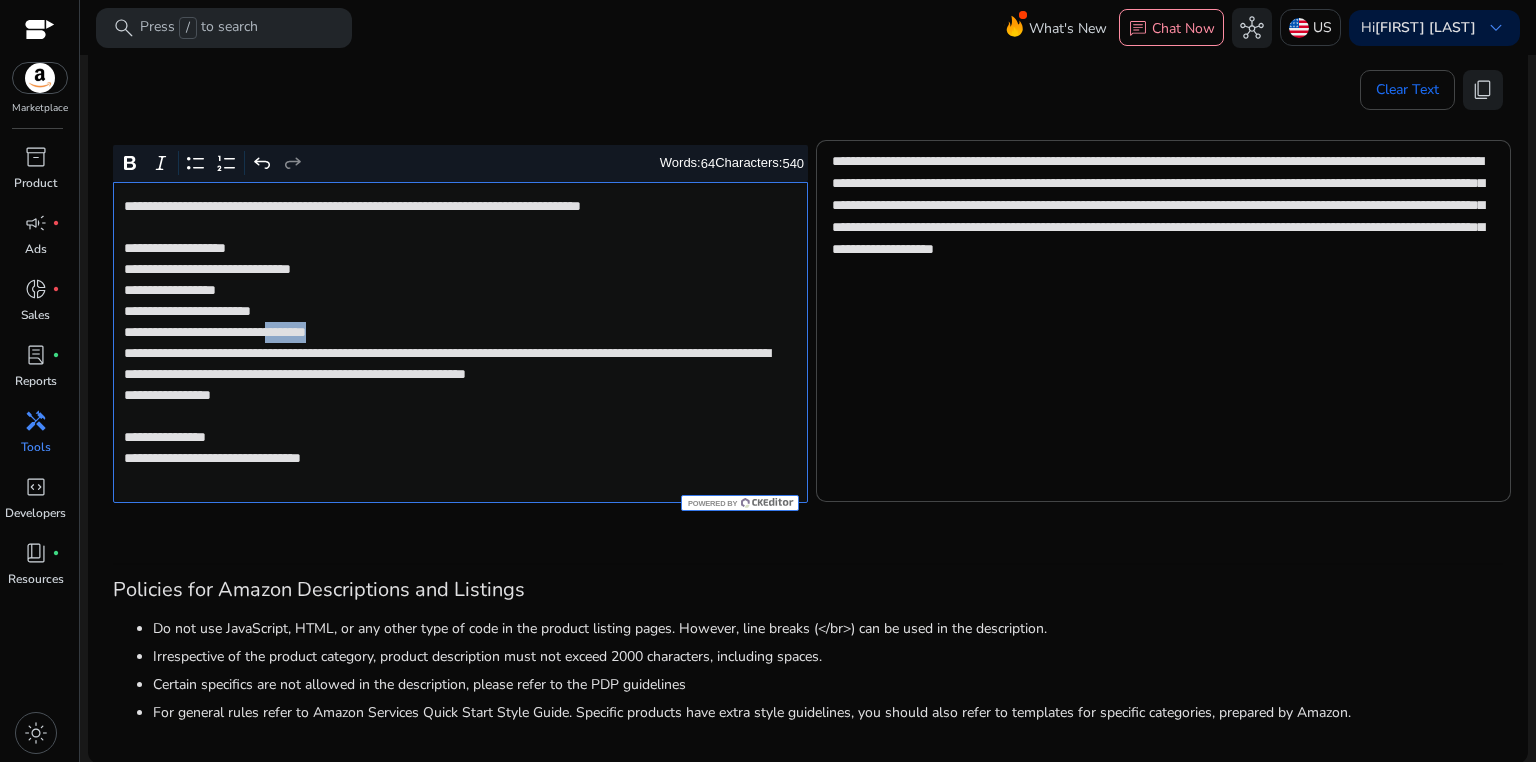click on "**********" 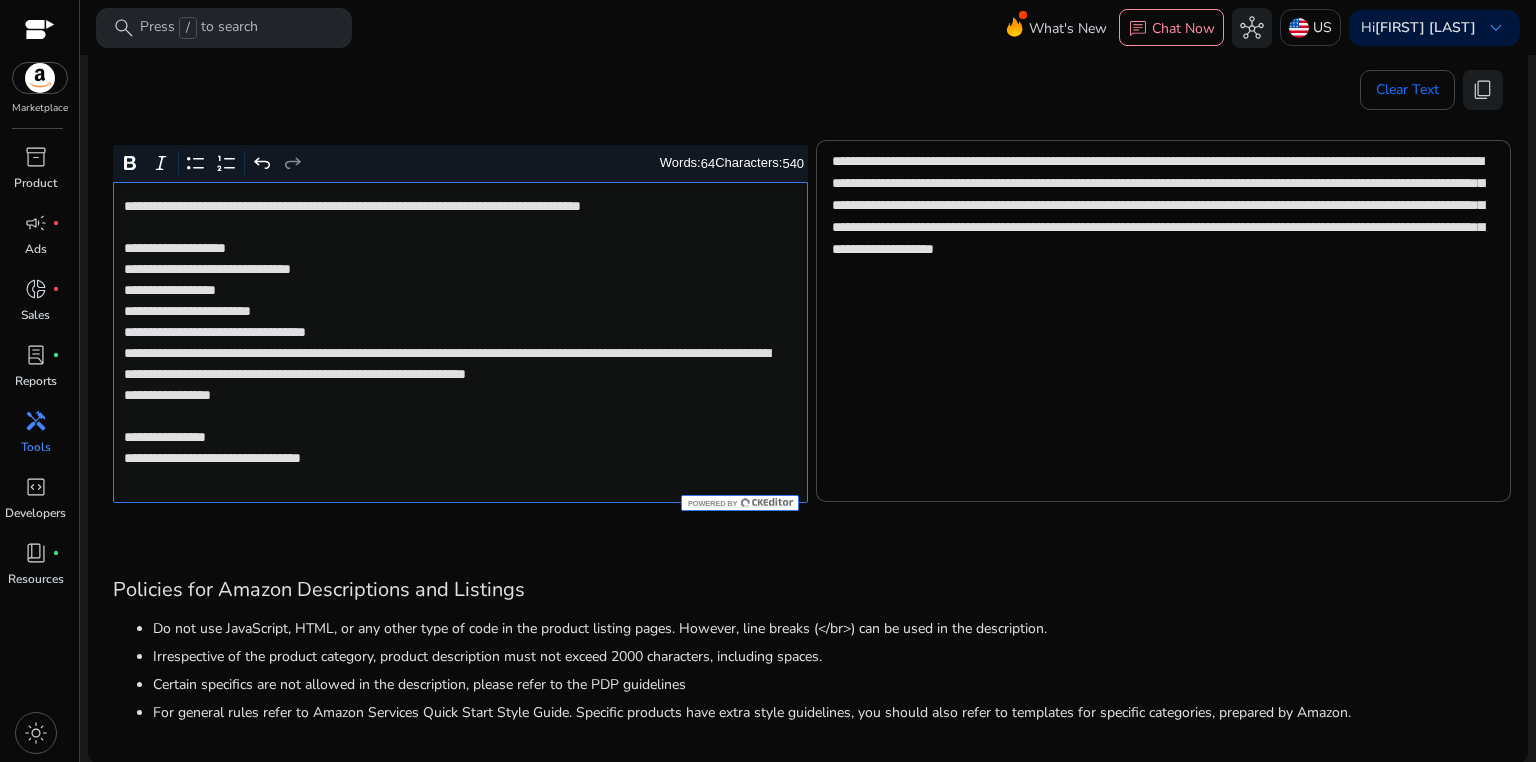 click on "**********" 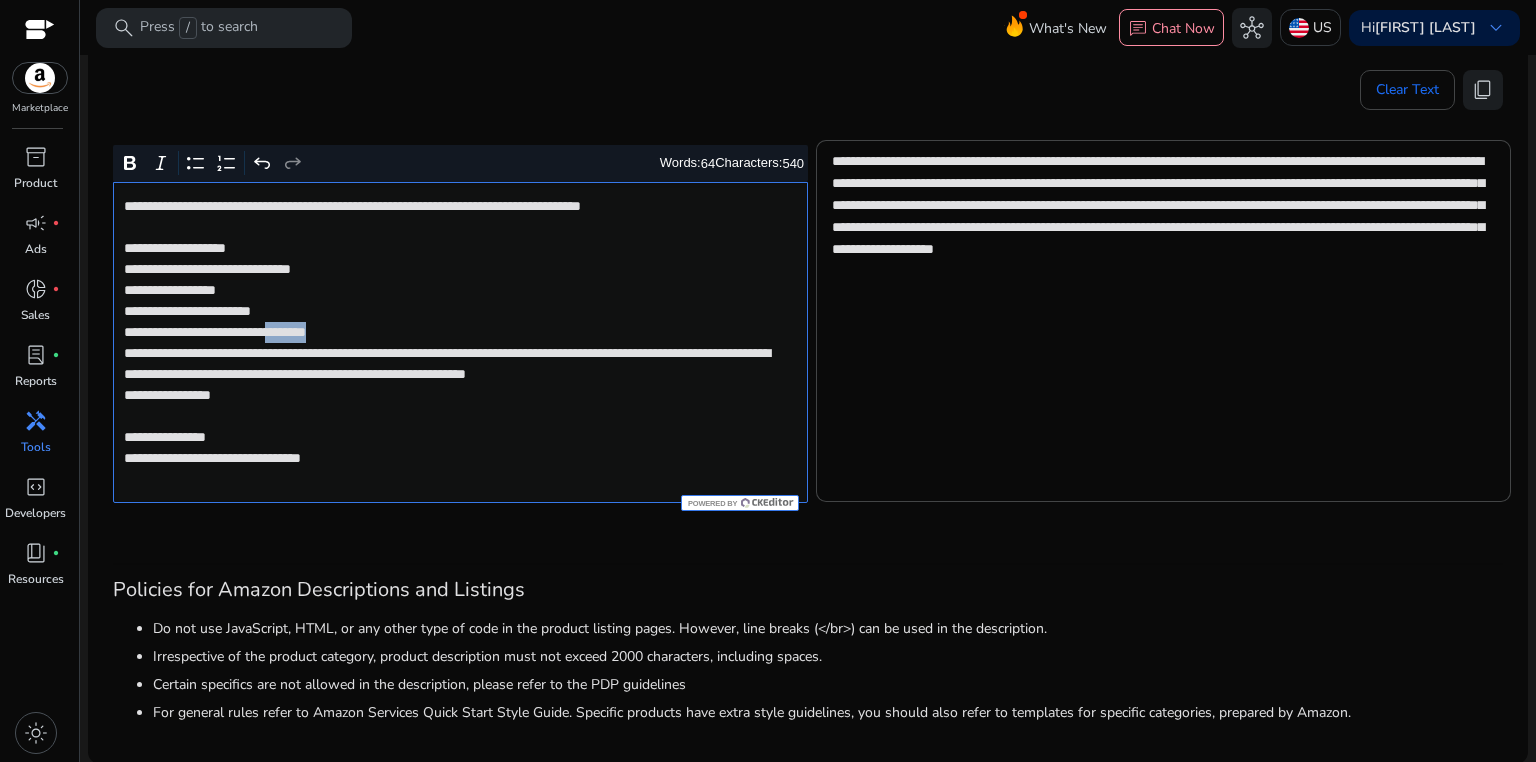 click on "**********" 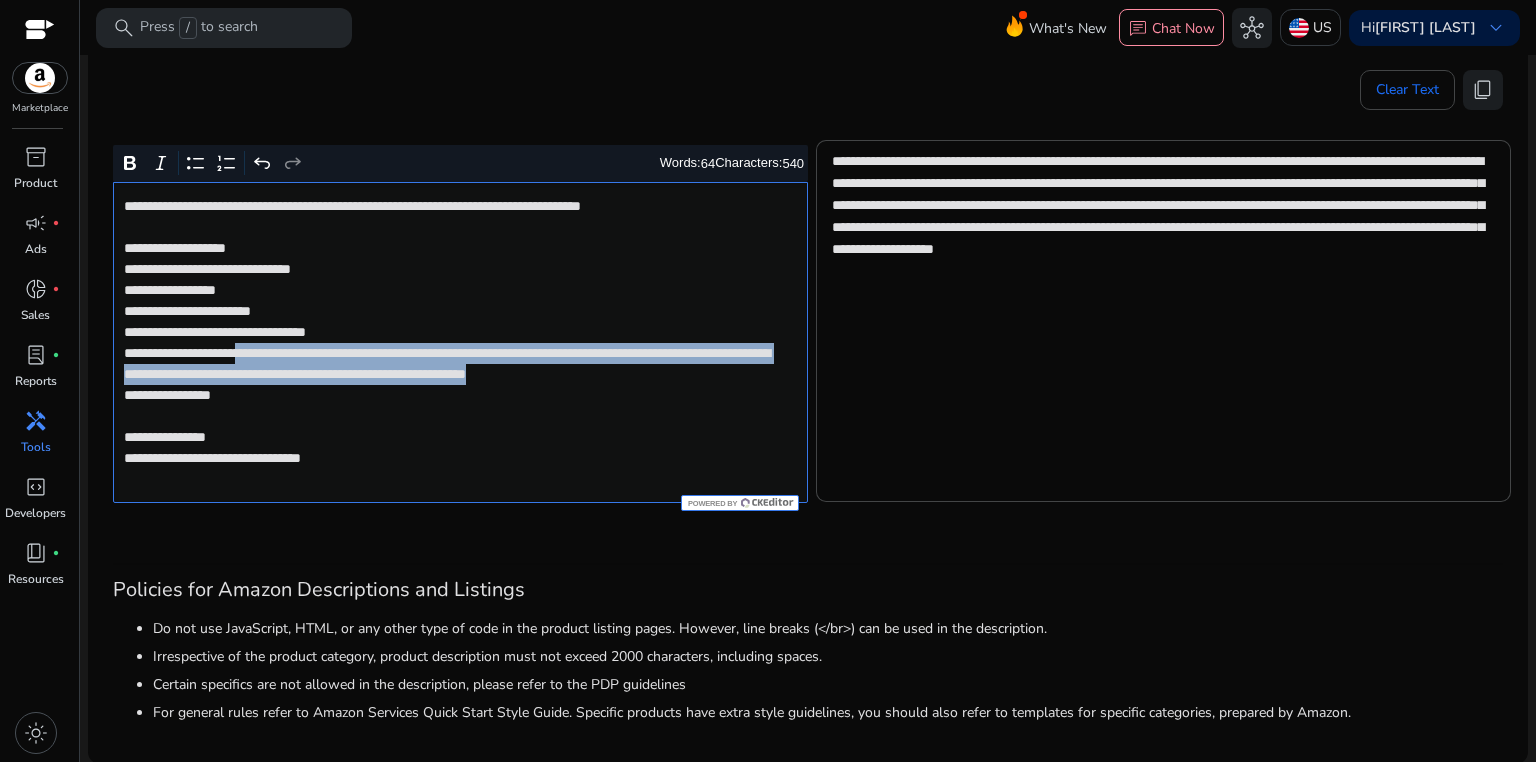 drag, startPoint x: 283, startPoint y: 357, endPoint x: 404, endPoint y: 394, distance: 126.53063 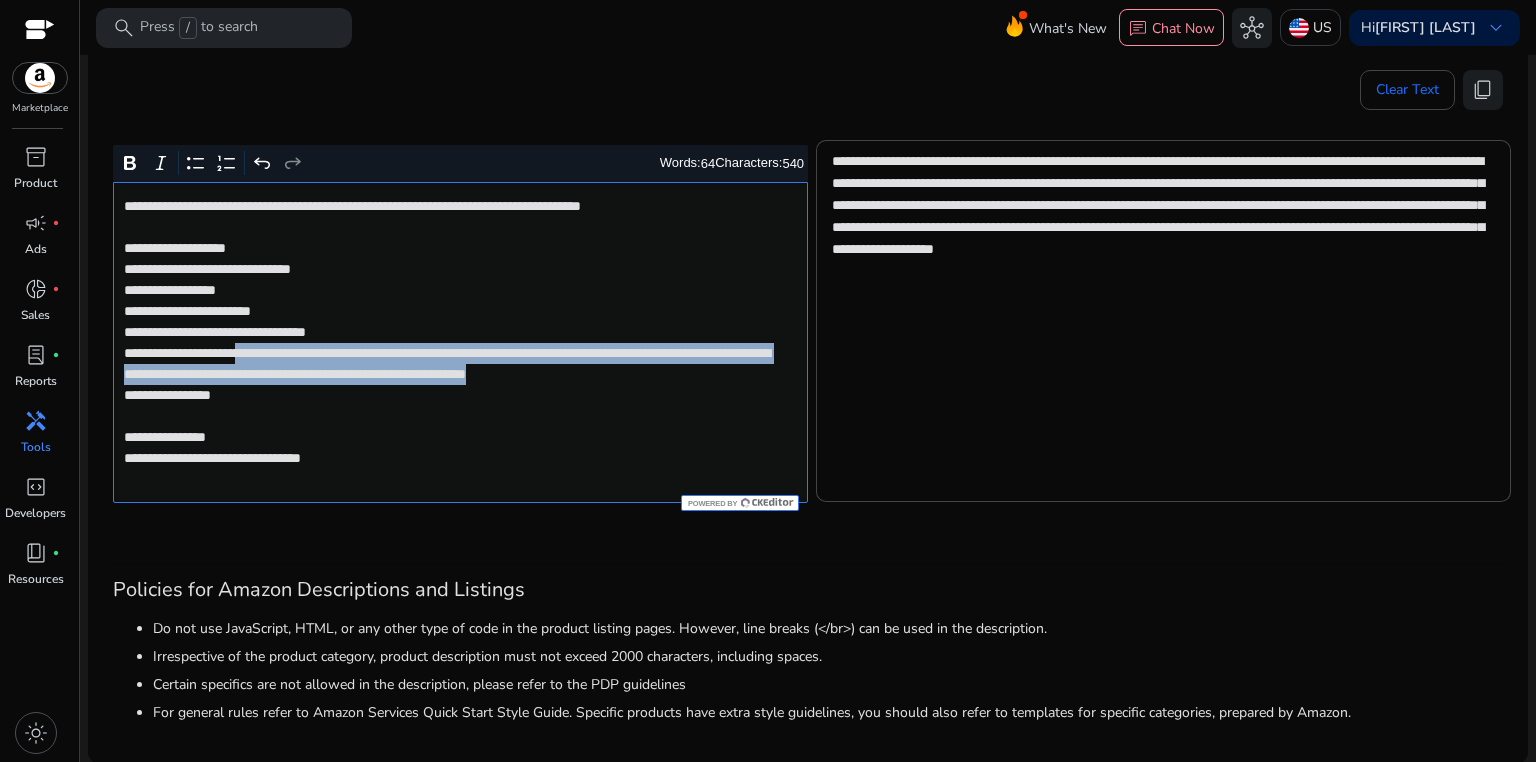 click on "**********" 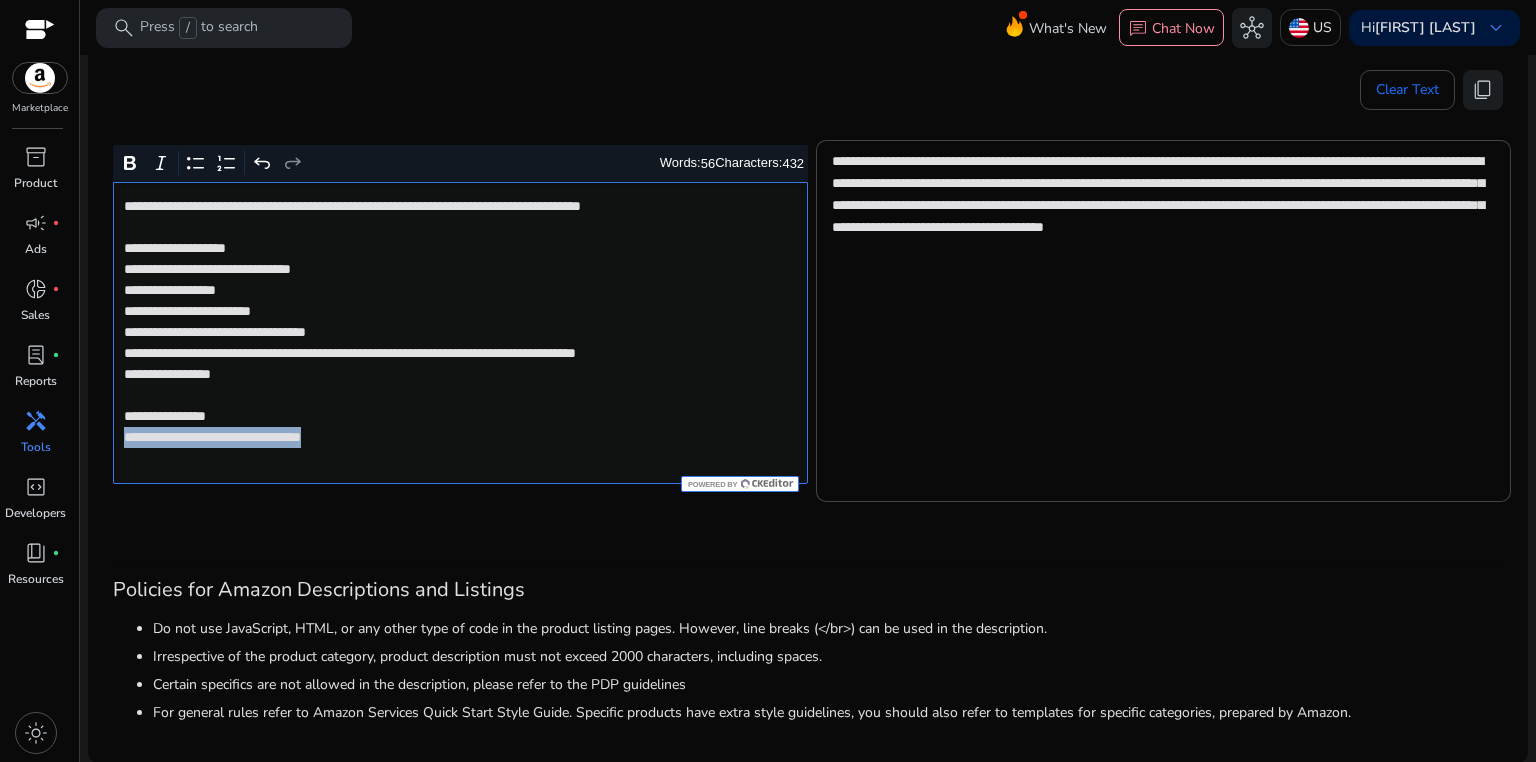 drag, startPoint x: 115, startPoint y: 464, endPoint x: 398, endPoint y: 464, distance: 283 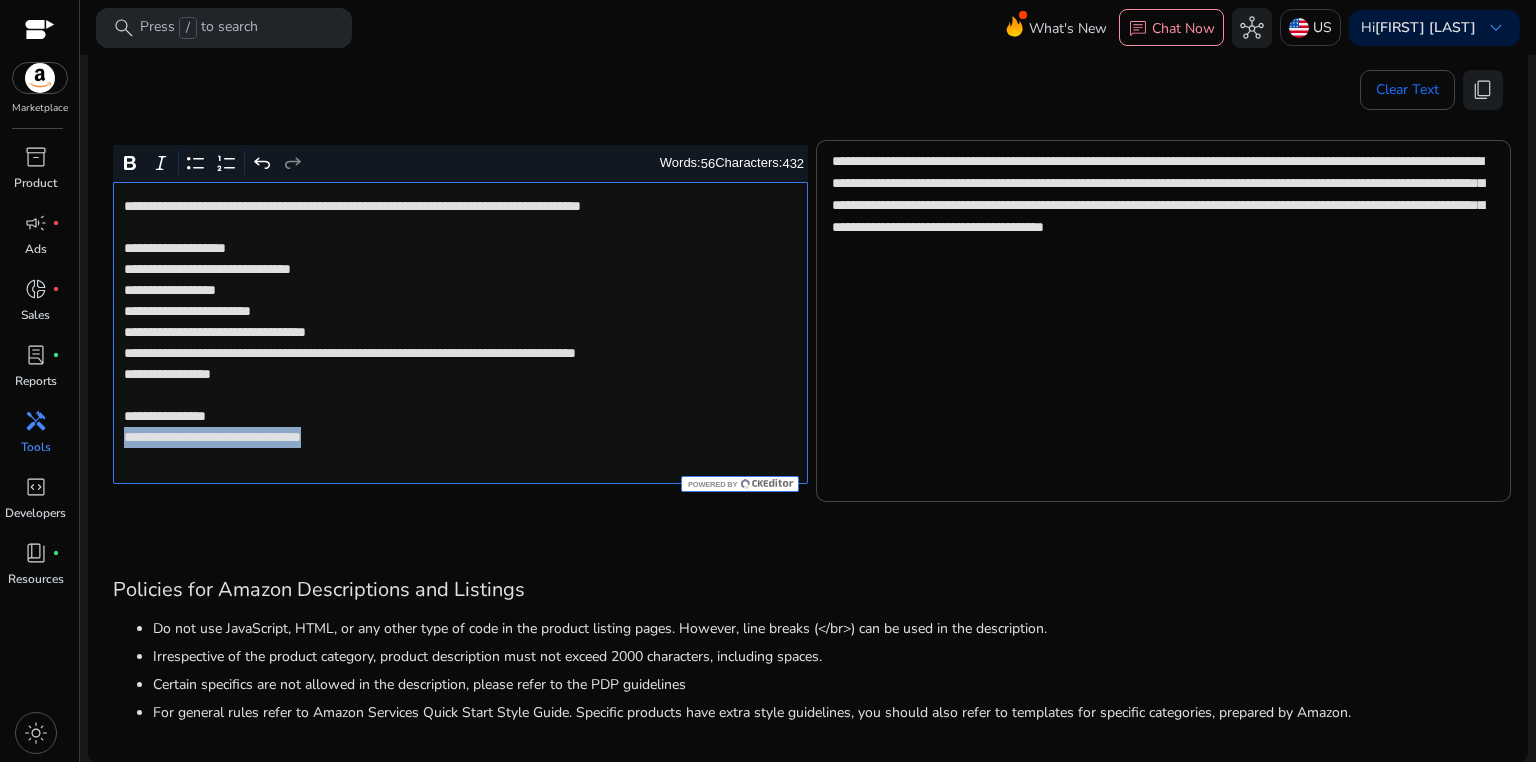 click on "**********" 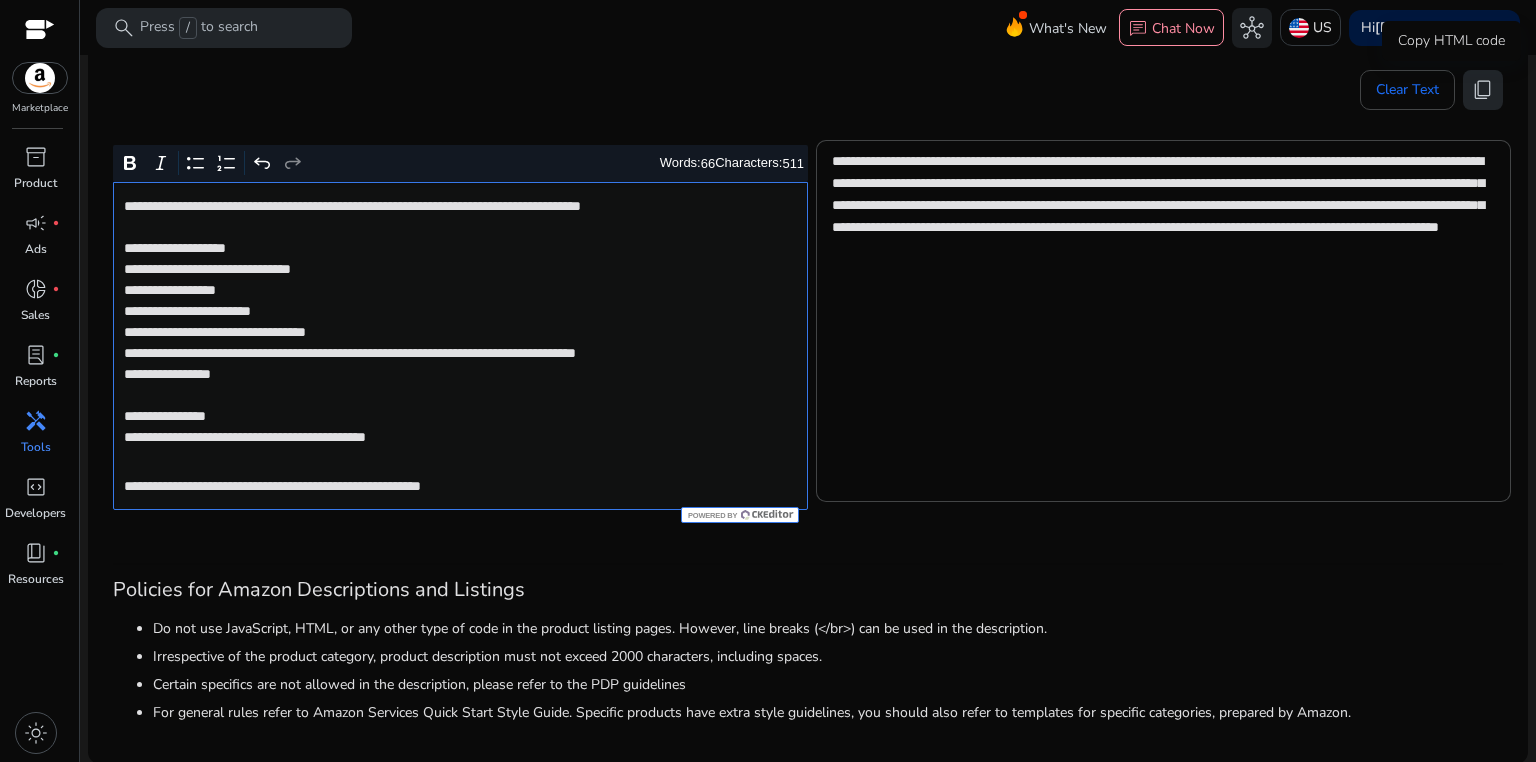 click on "content_copy" 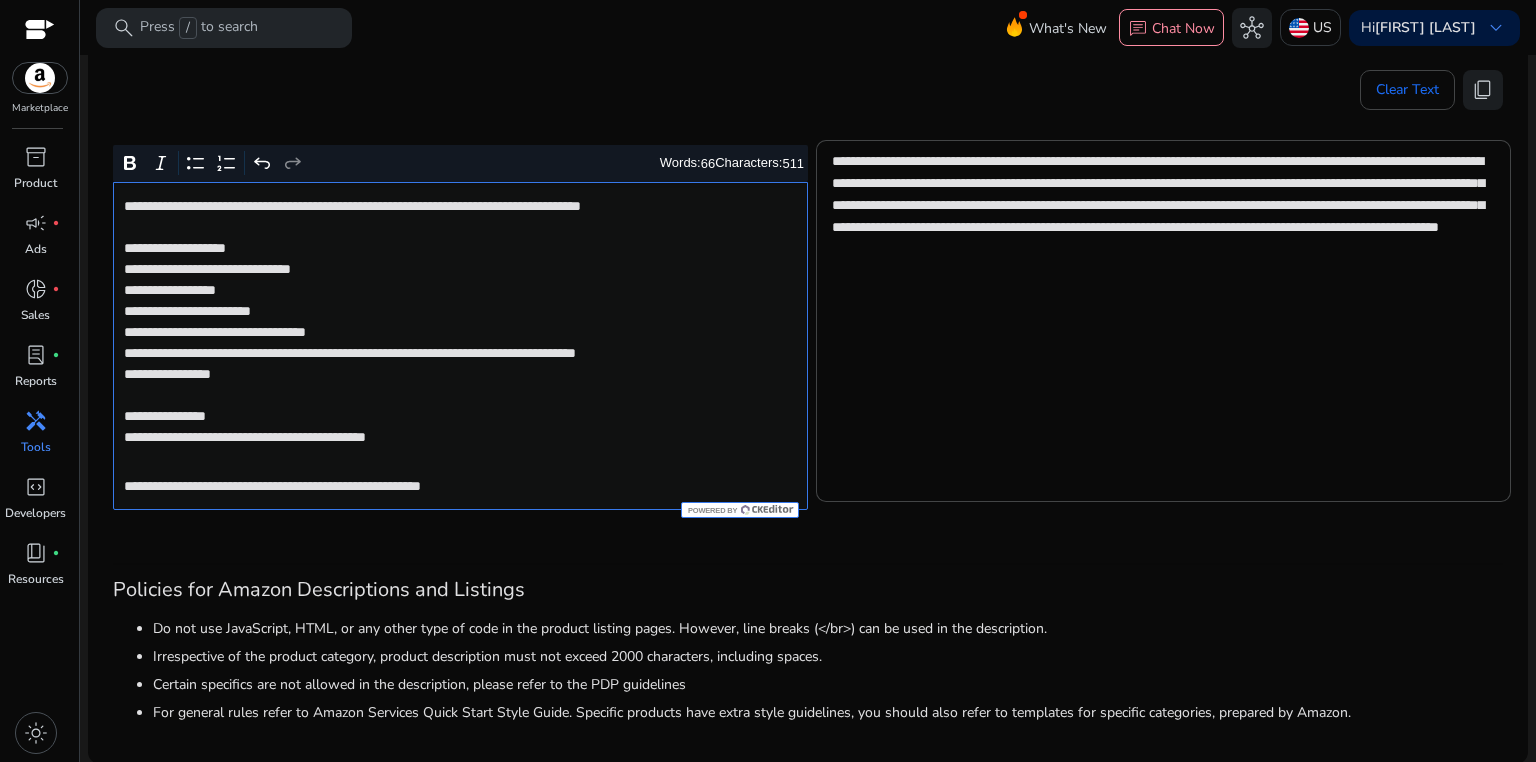 click on "**********" 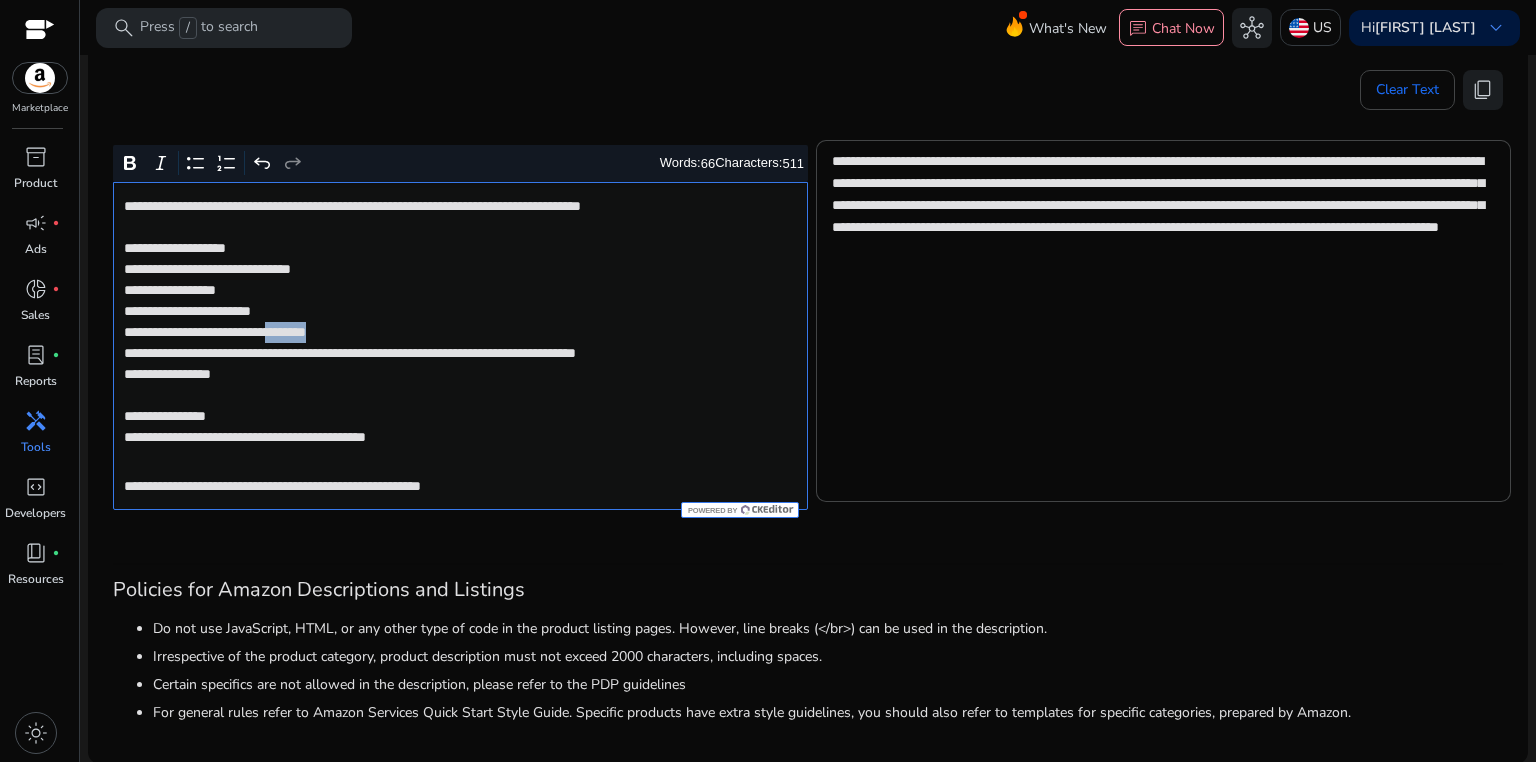 click on "**********" 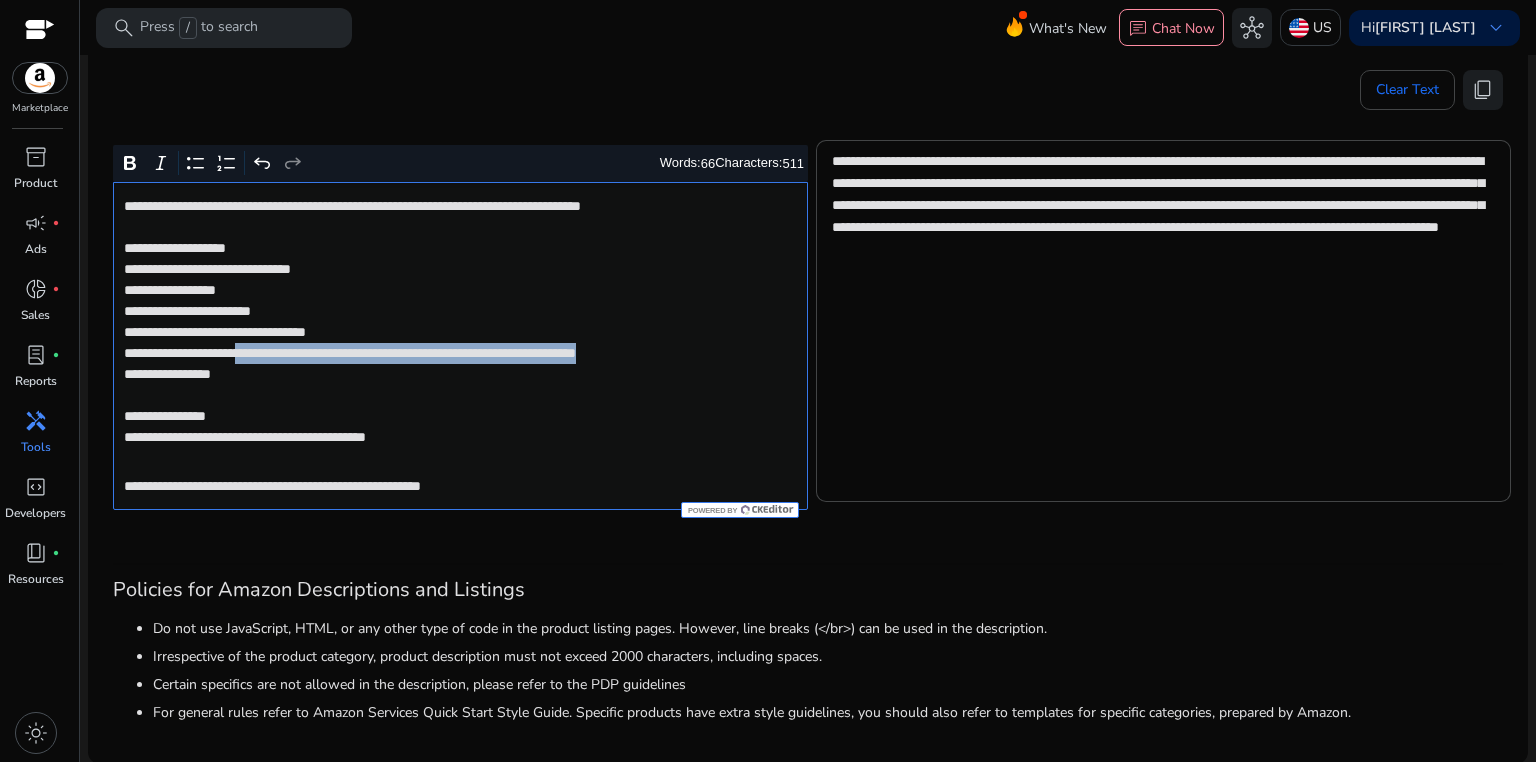 drag, startPoint x: 283, startPoint y: 356, endPoint x: 288, endPoint y: 366, distance: 11.18034 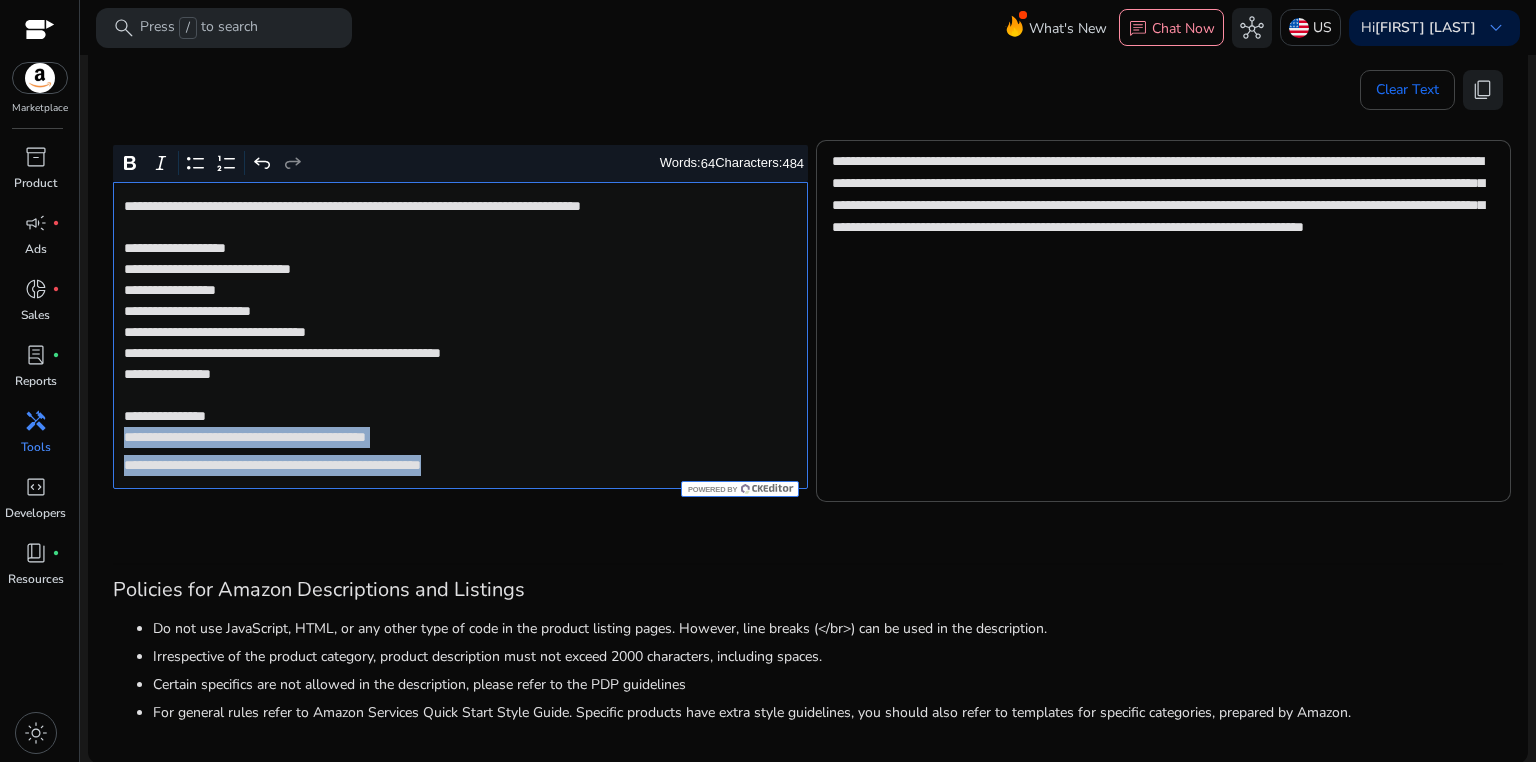 drag, startPoint x: 120, startPoint y: 440, endPoint x: 550, endPoint y: 472, distance: 431.18906 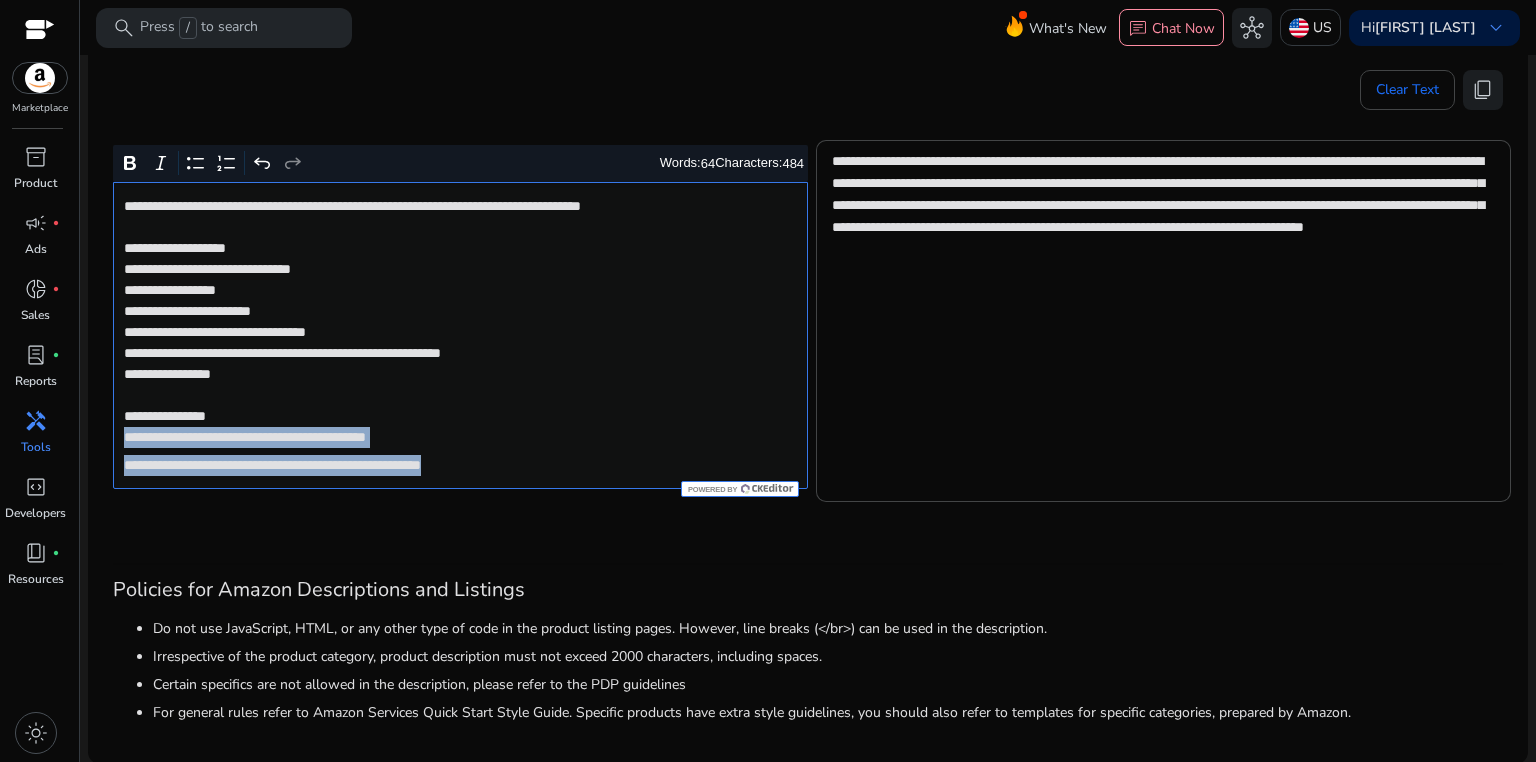 click on "**********" 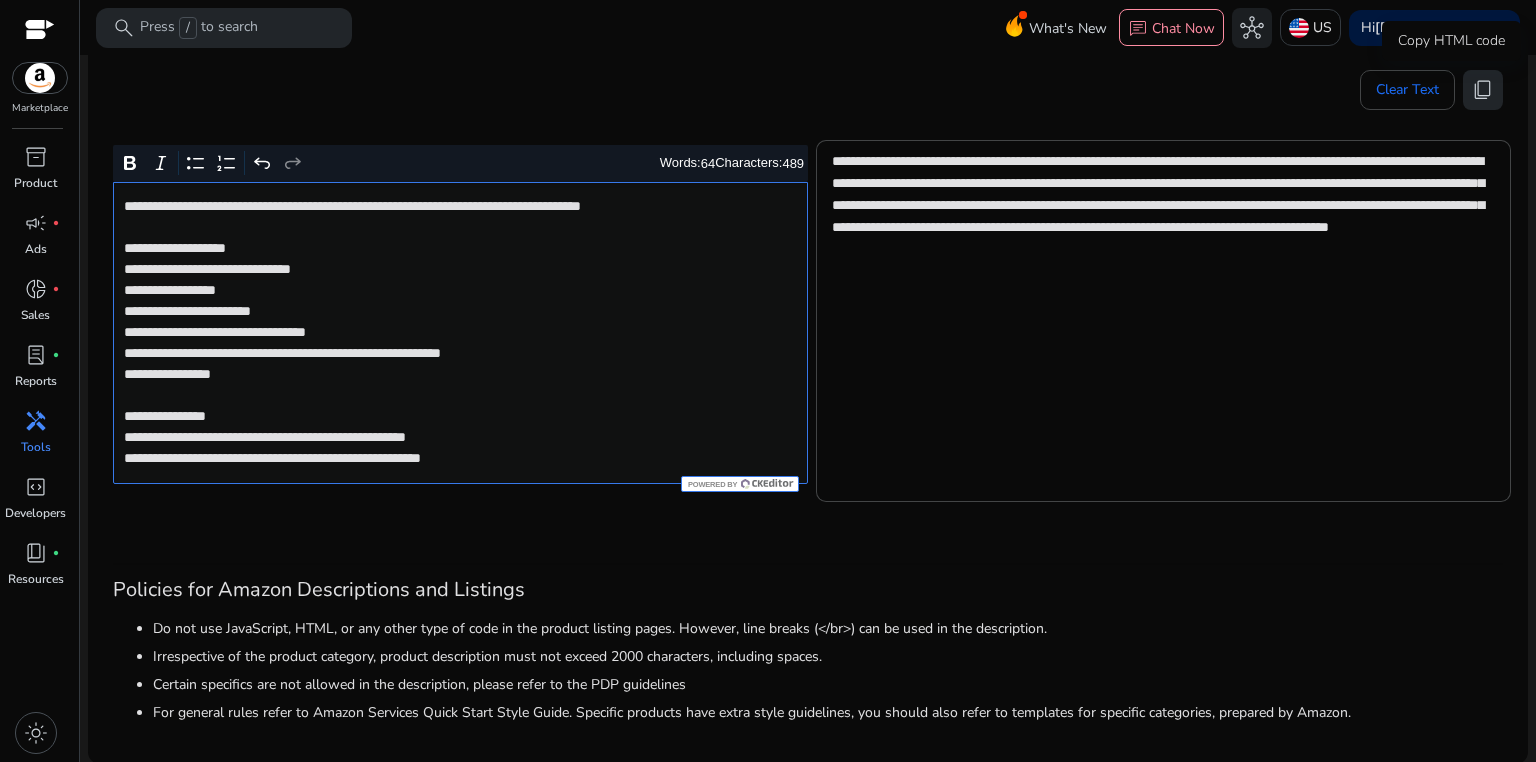 click on "content_copy" 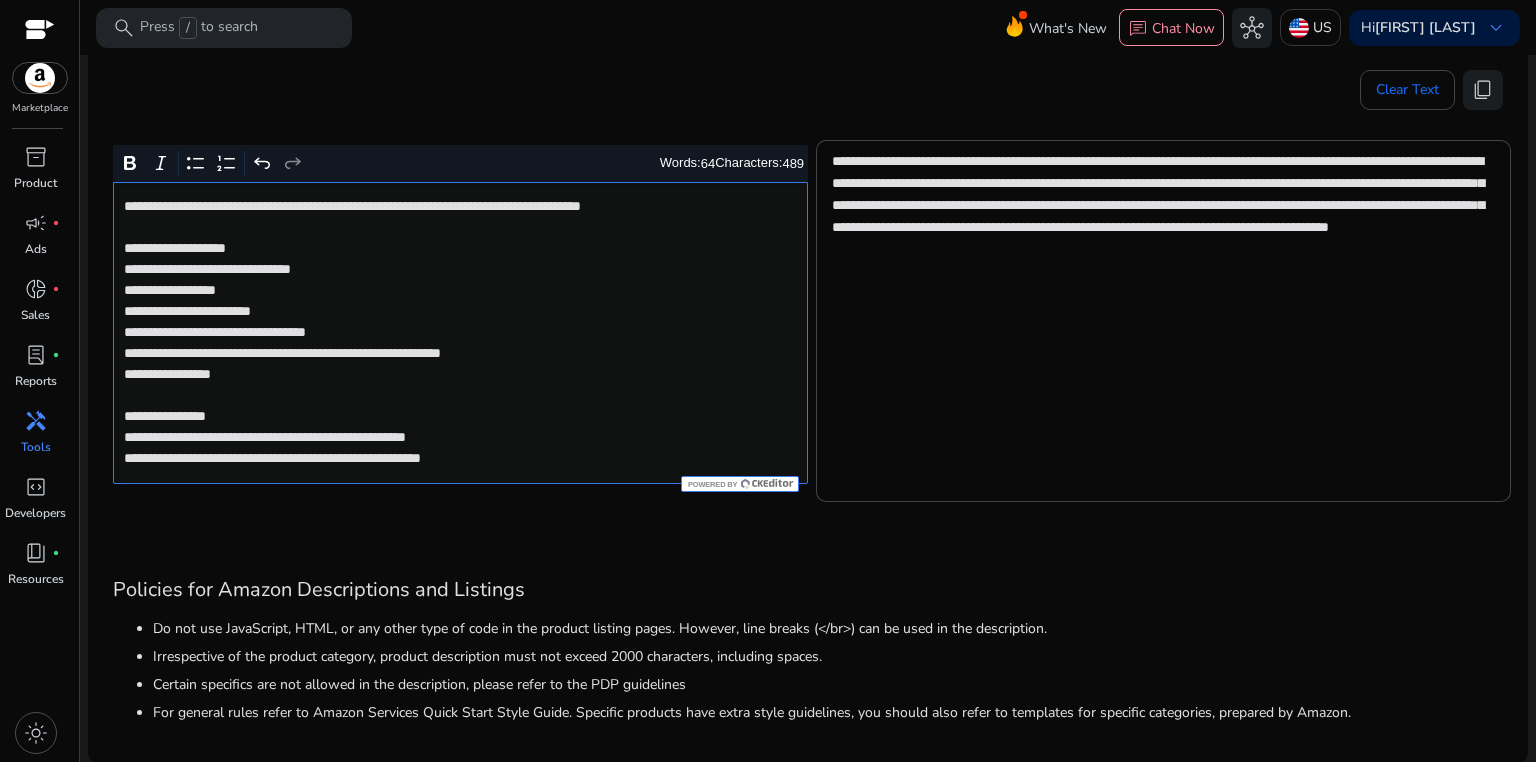 click on "**********" 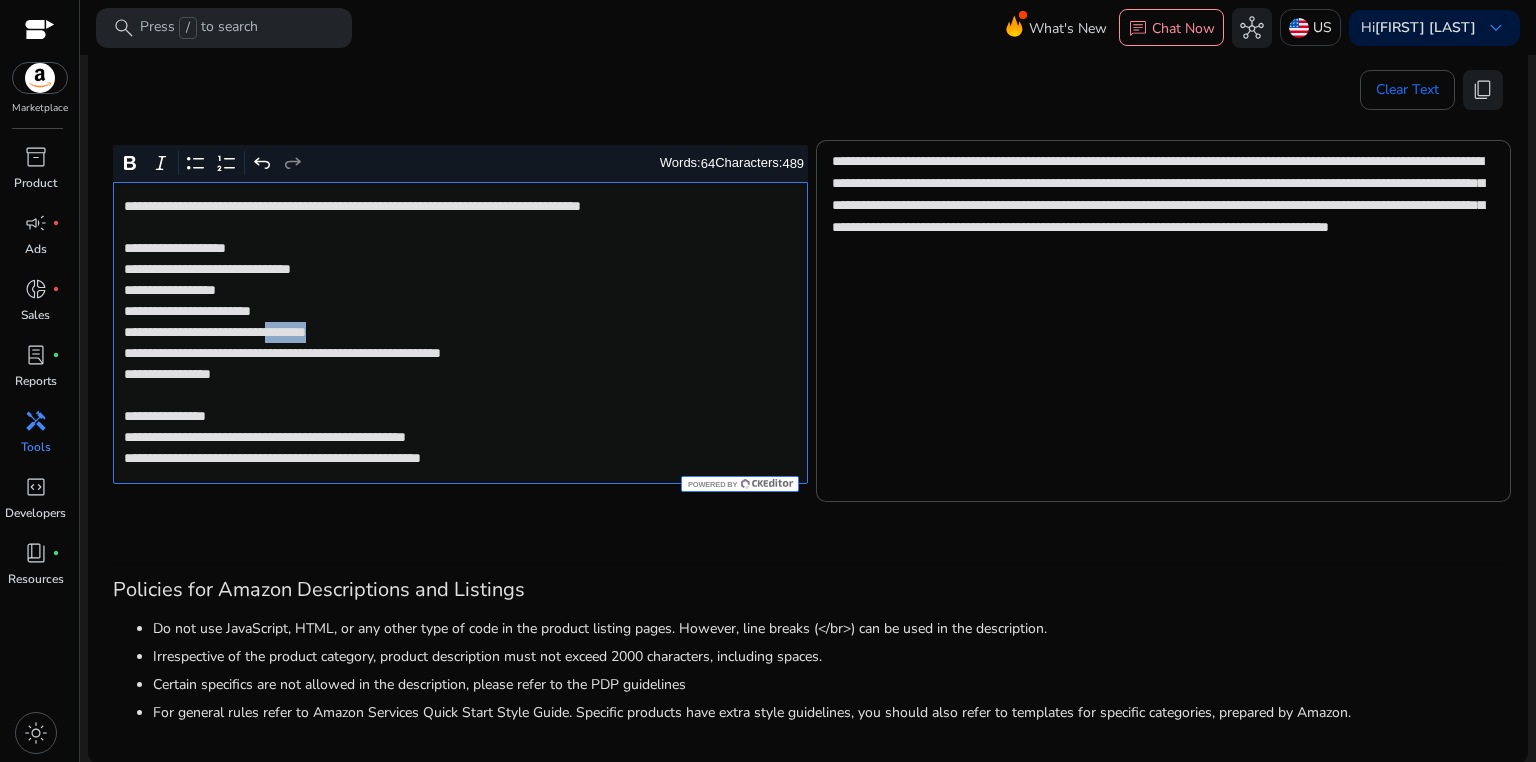 click on "**********" 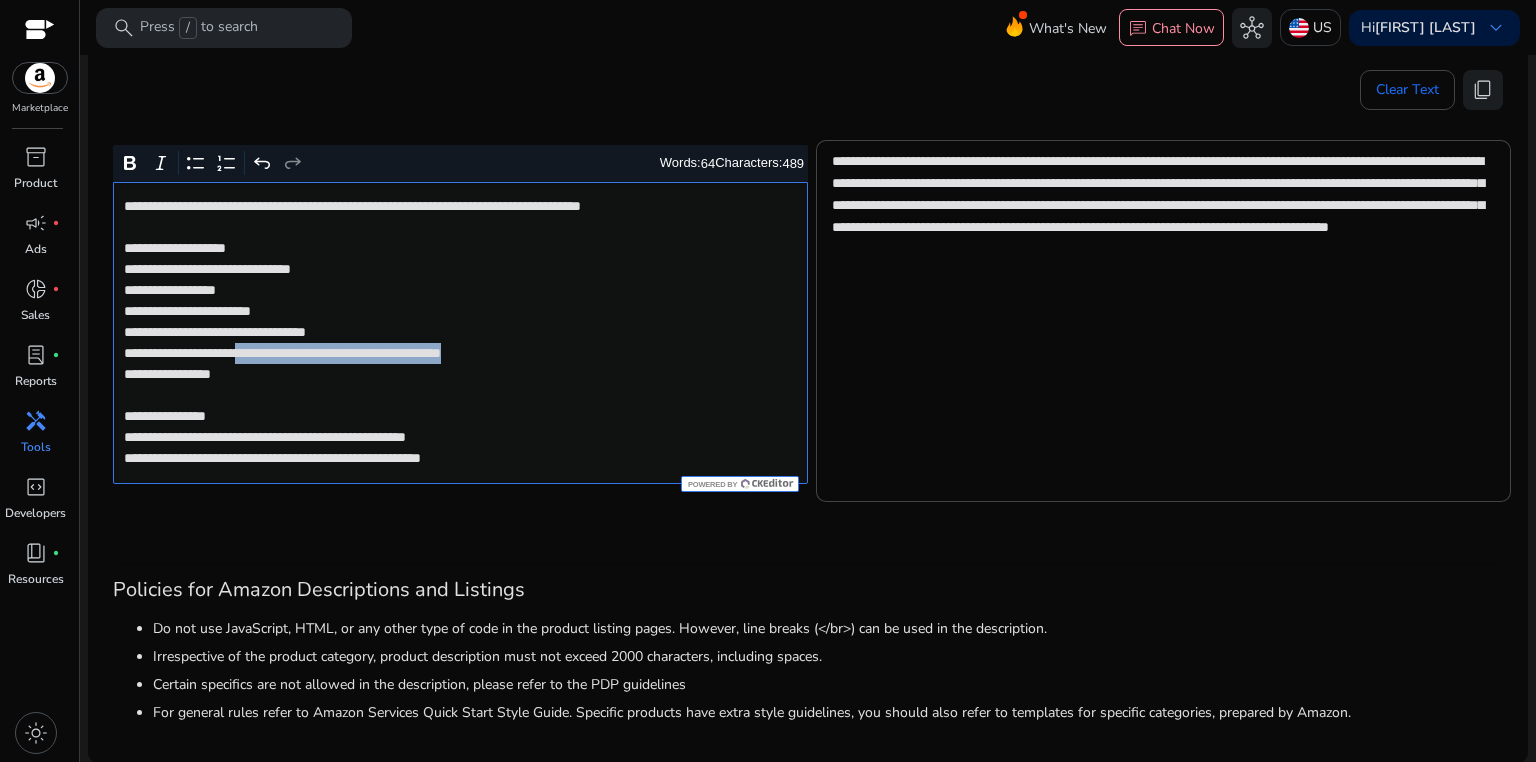 drag, startPoint x: 282, startPoint y: 354, endPoint x: 615, endPoint y: 354, distance: 333 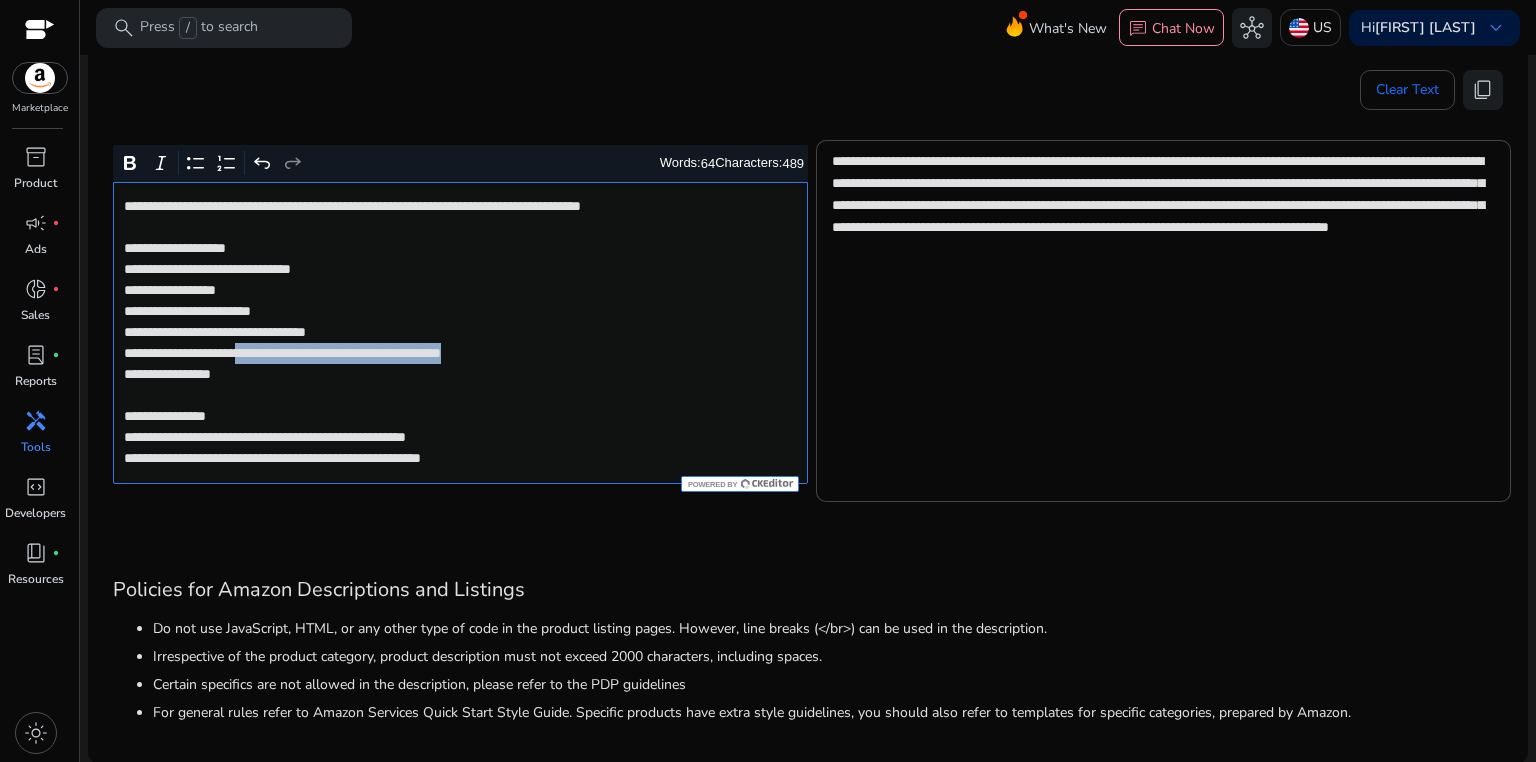 click on "**********" 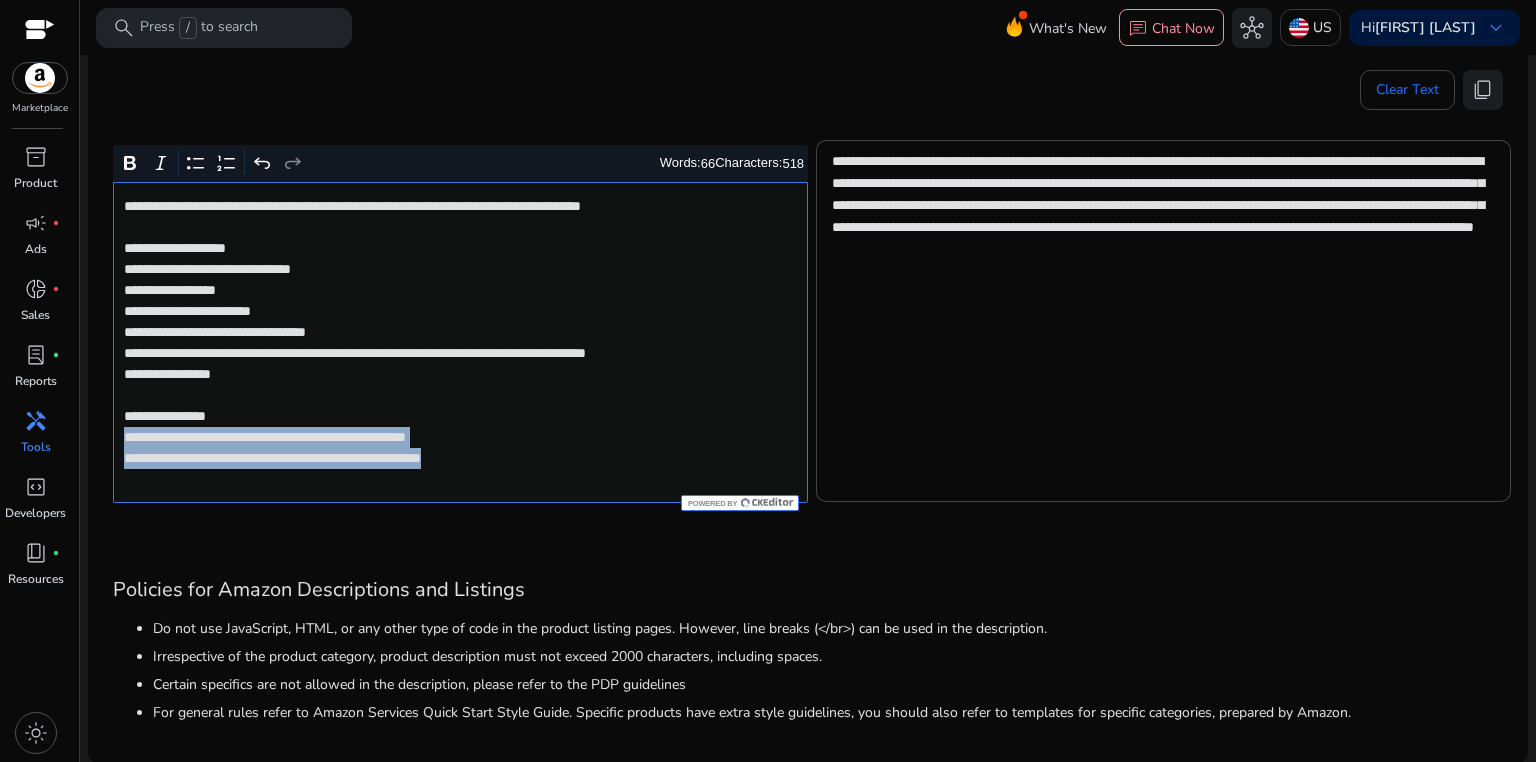 drag, startPoint x: 120, startPoint y: 456, endPoint x: 555, endPoint y: 479, distance: 435.60764 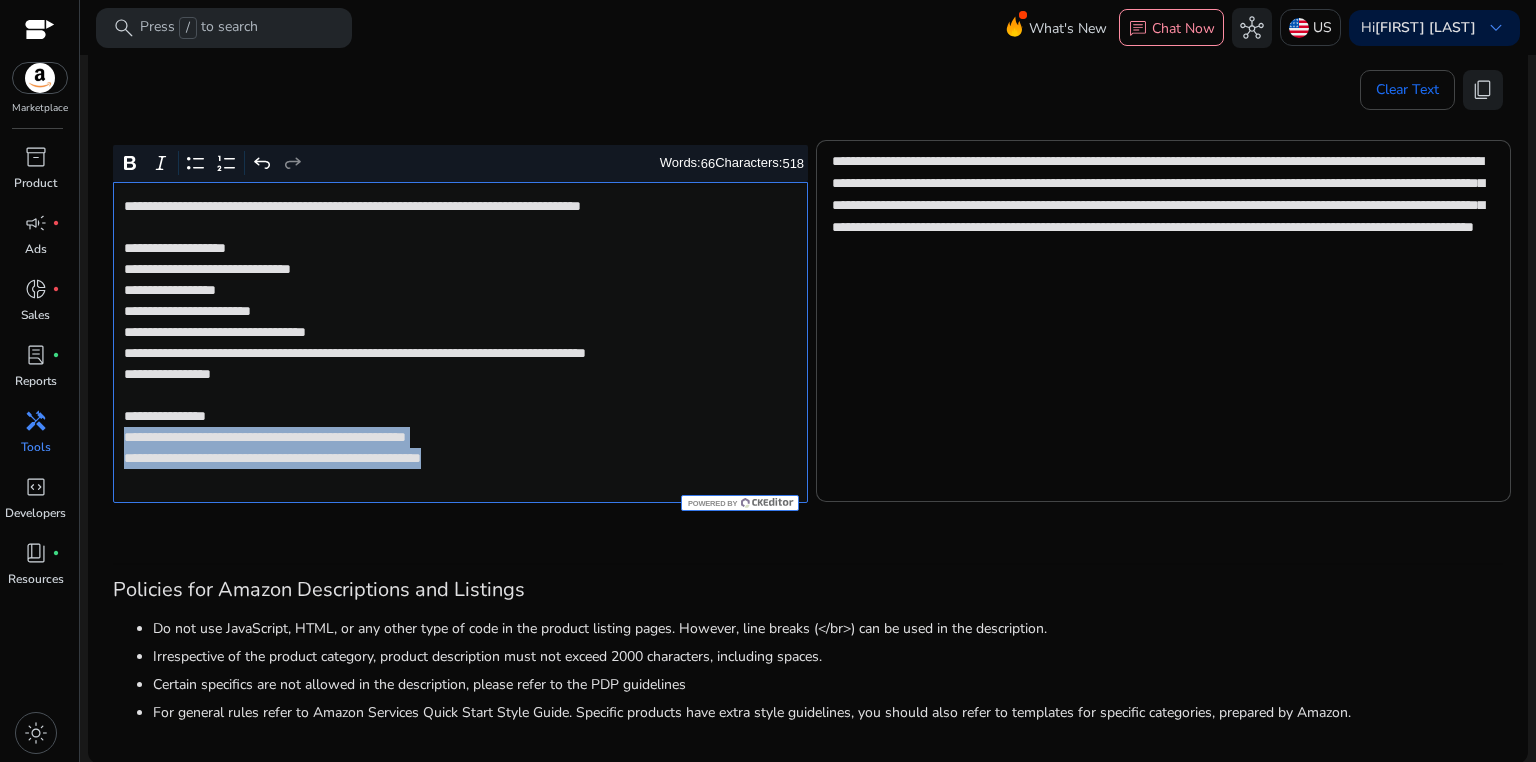 click on "**********" 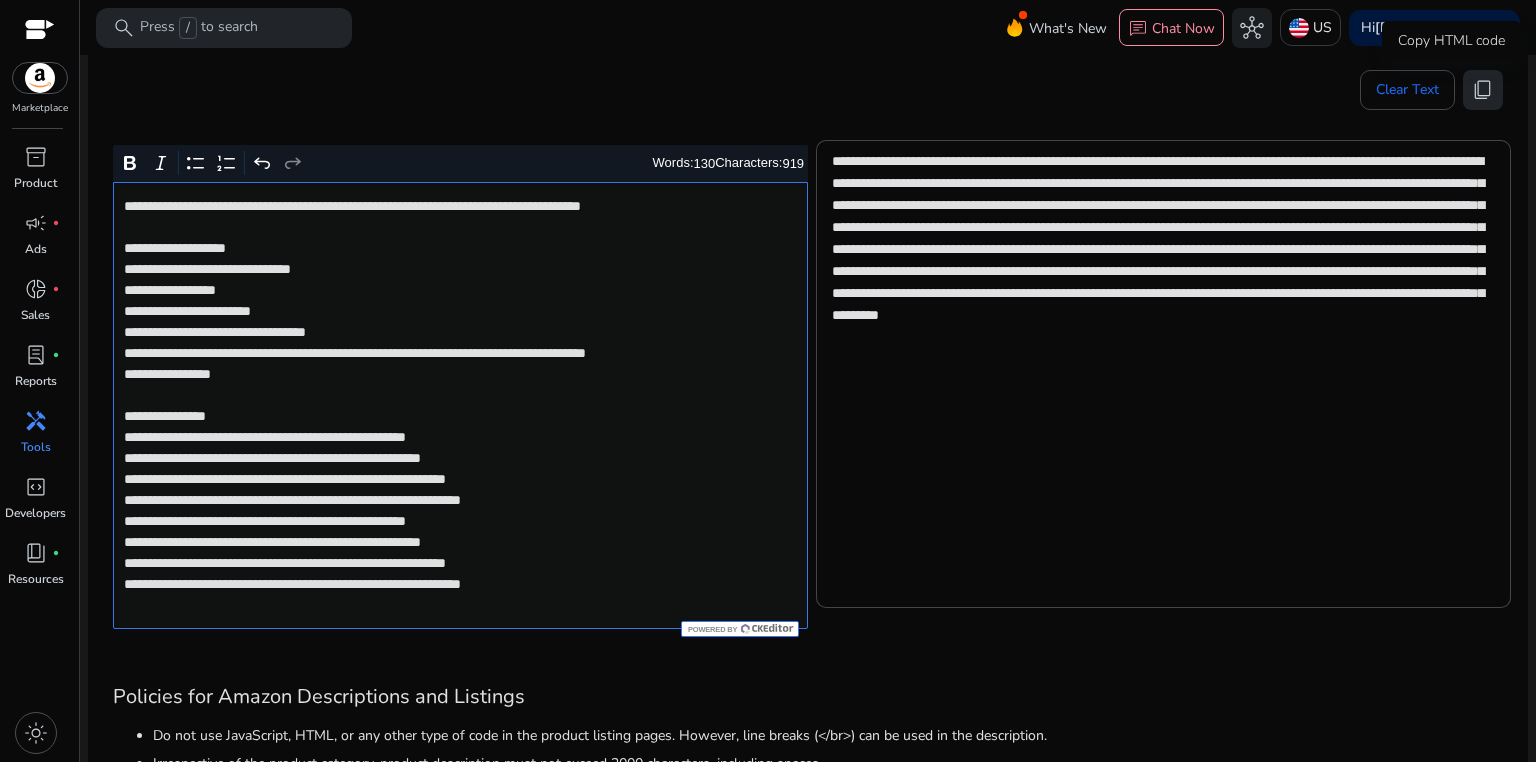click on "content_copy" 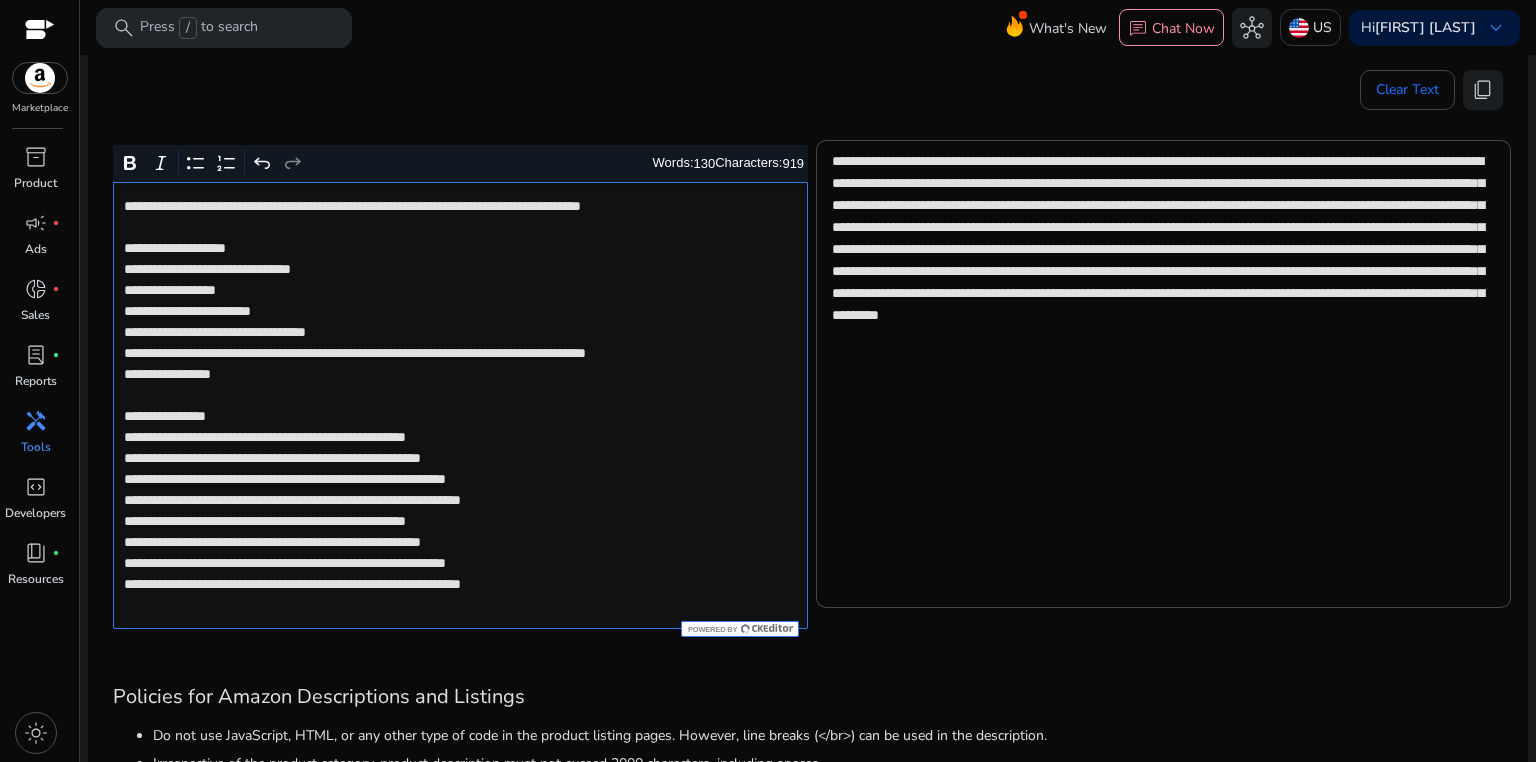 click on "**********" 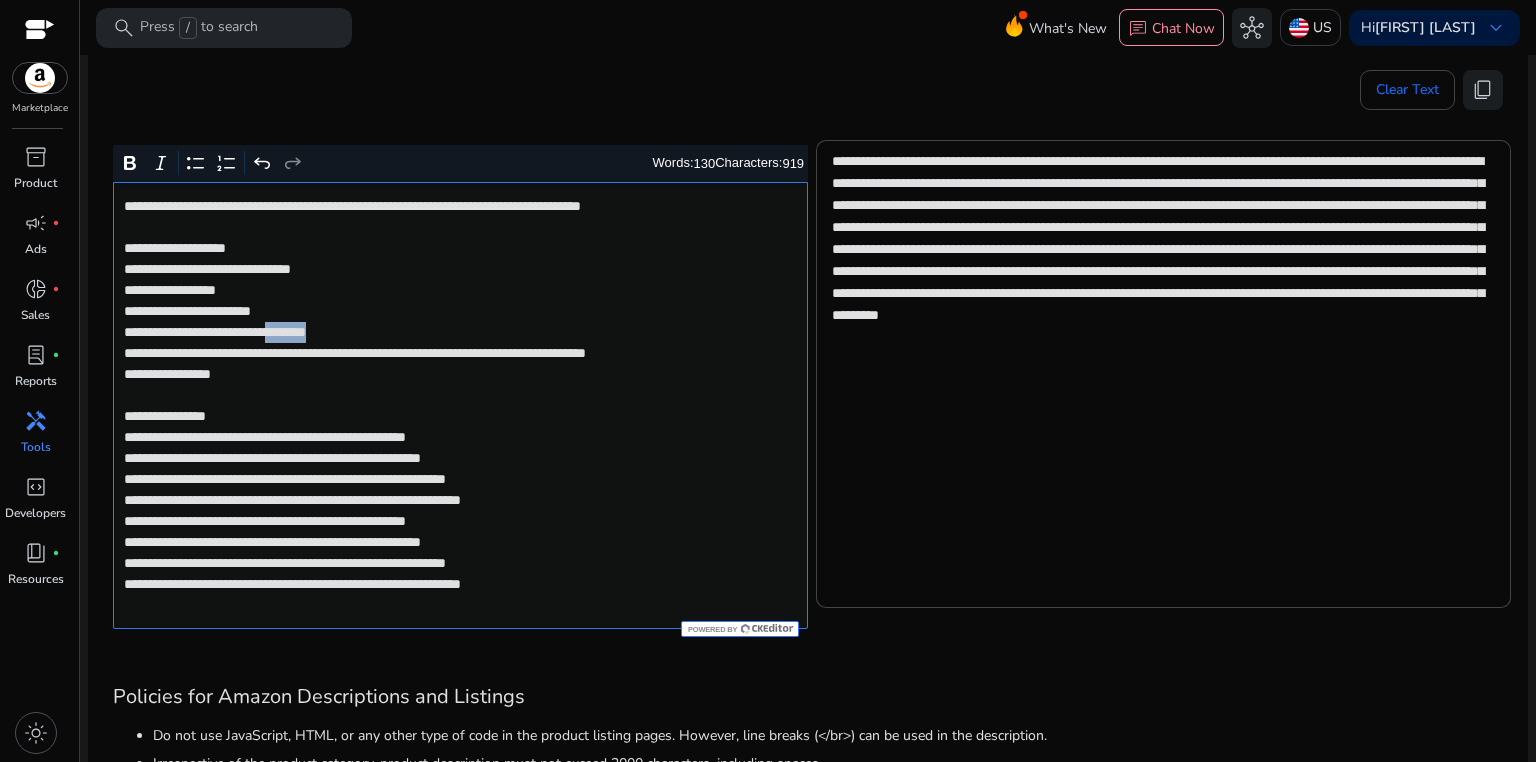 click on "**********" 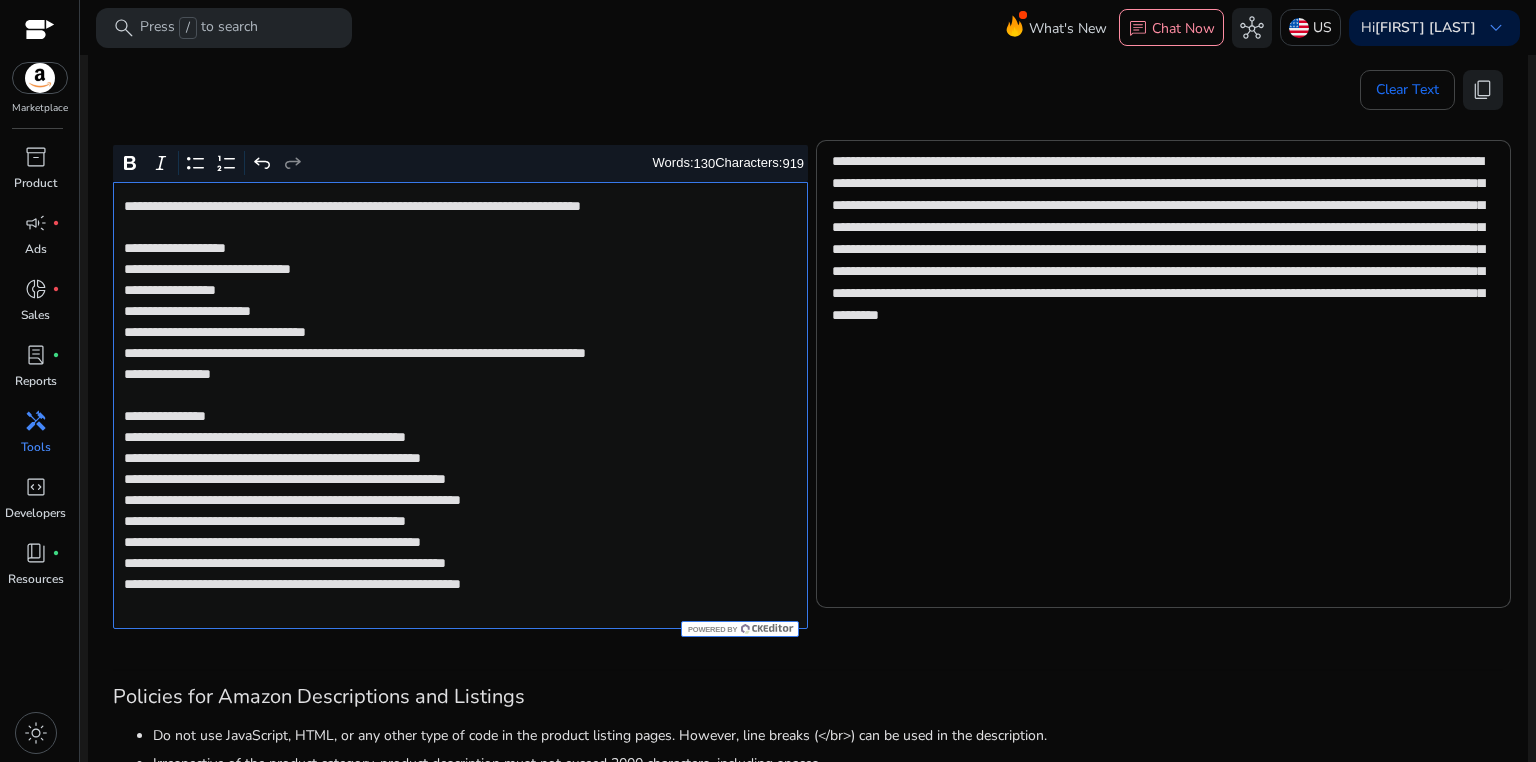 click on "**********" 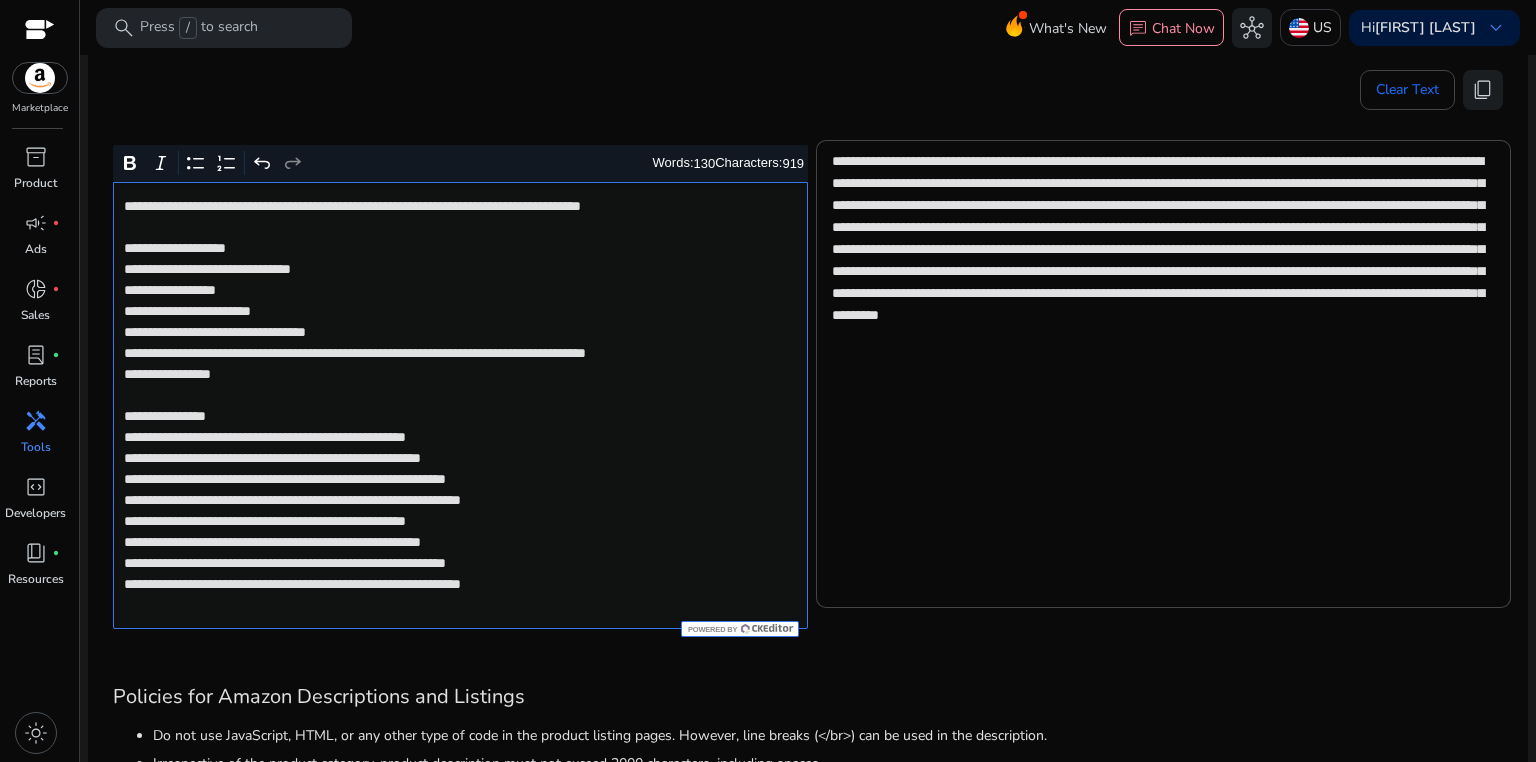 click on "**********" 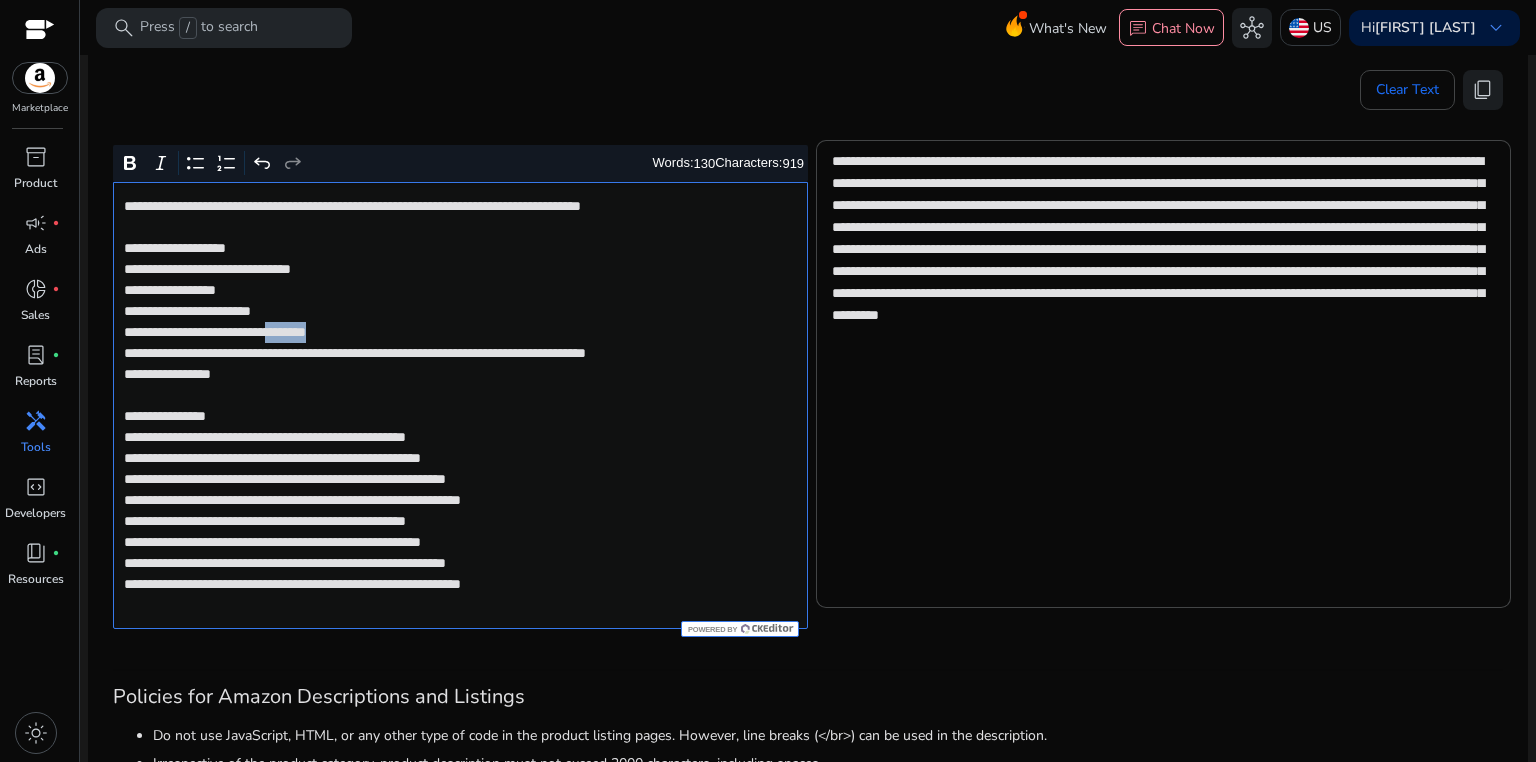 click on "**********" 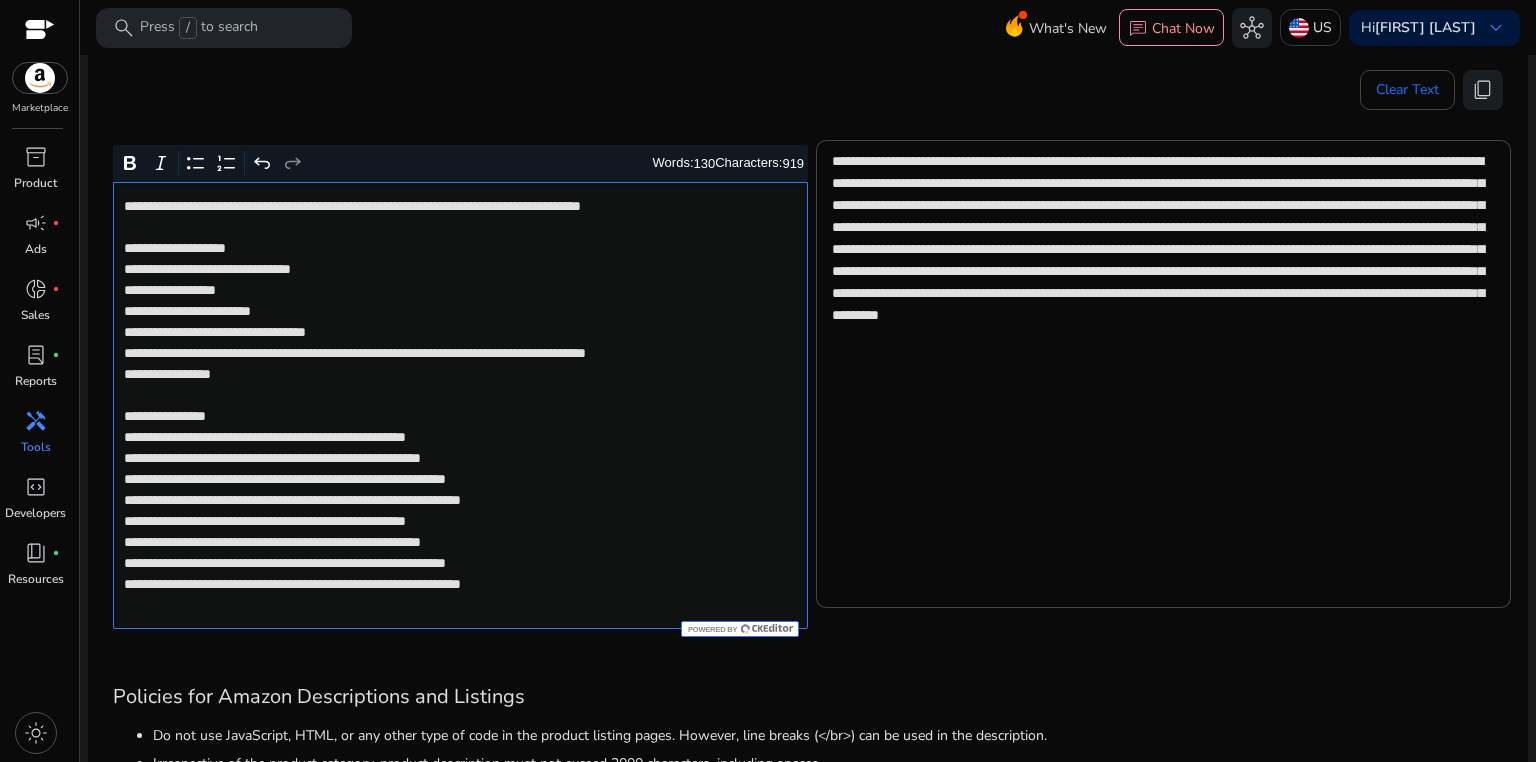 click on "**********" 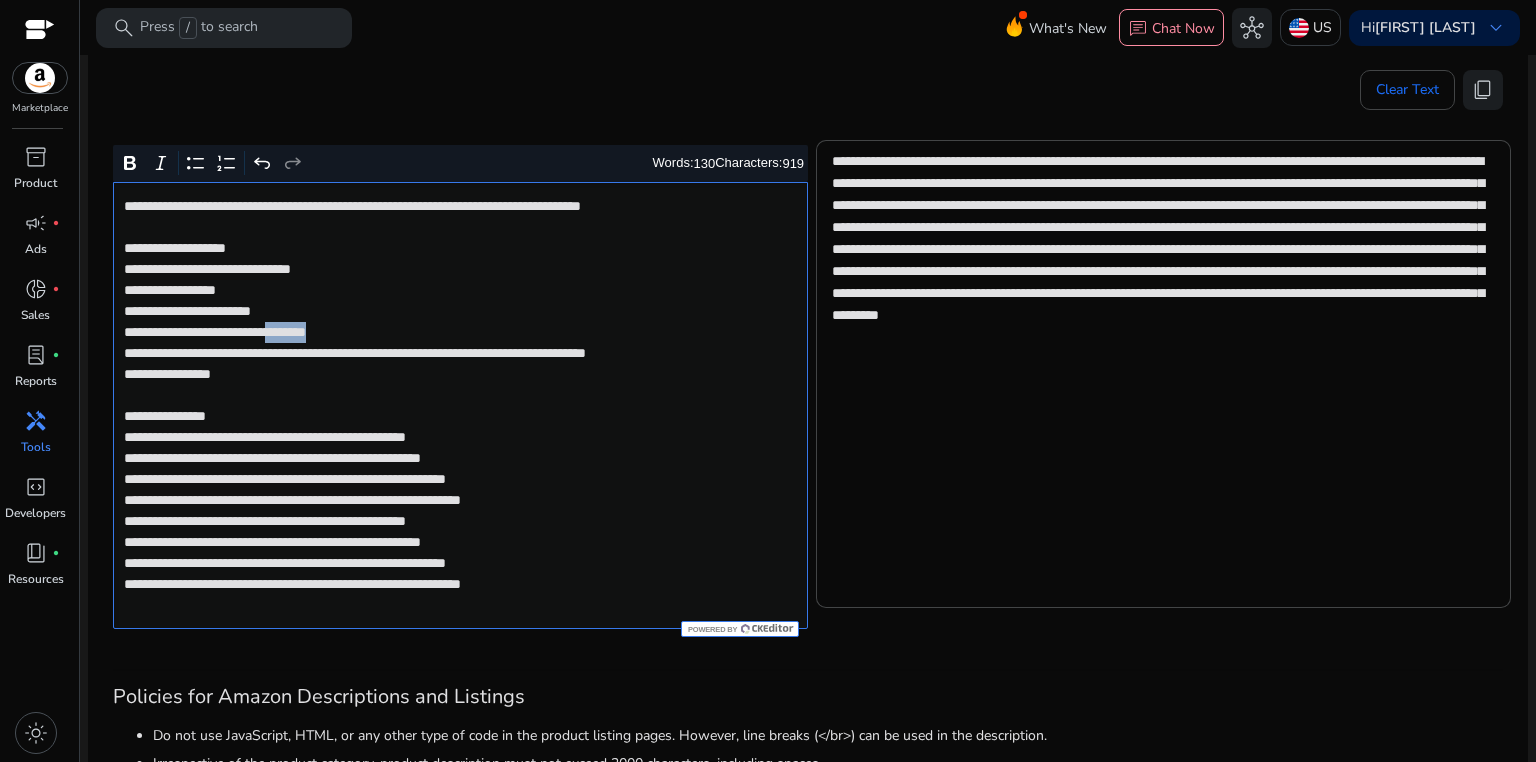 click on "**********" 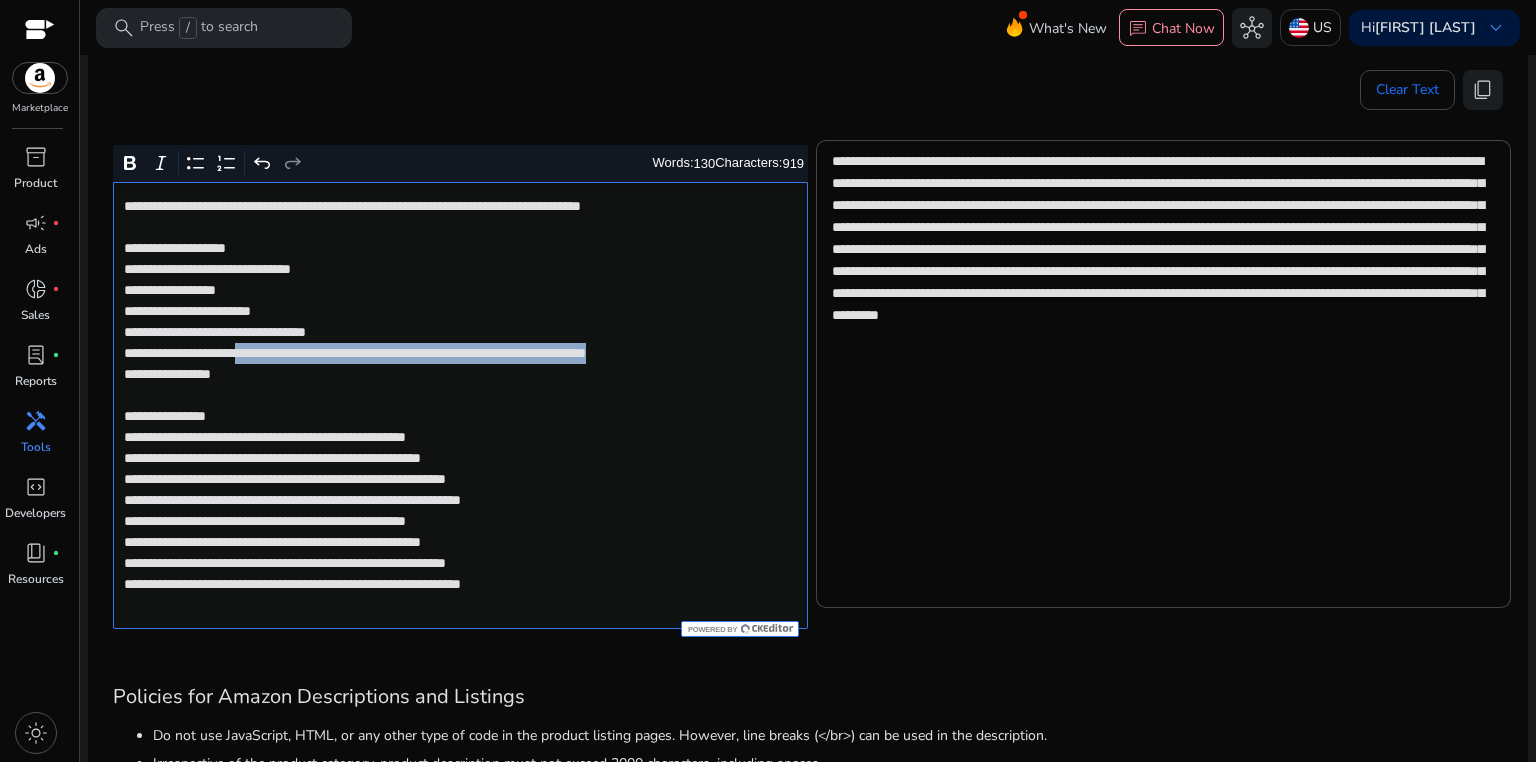 drag, startPoint x: 282, startPoint y: 351, endPoint x: 292, endPoint y: 374, distance: 25.079872 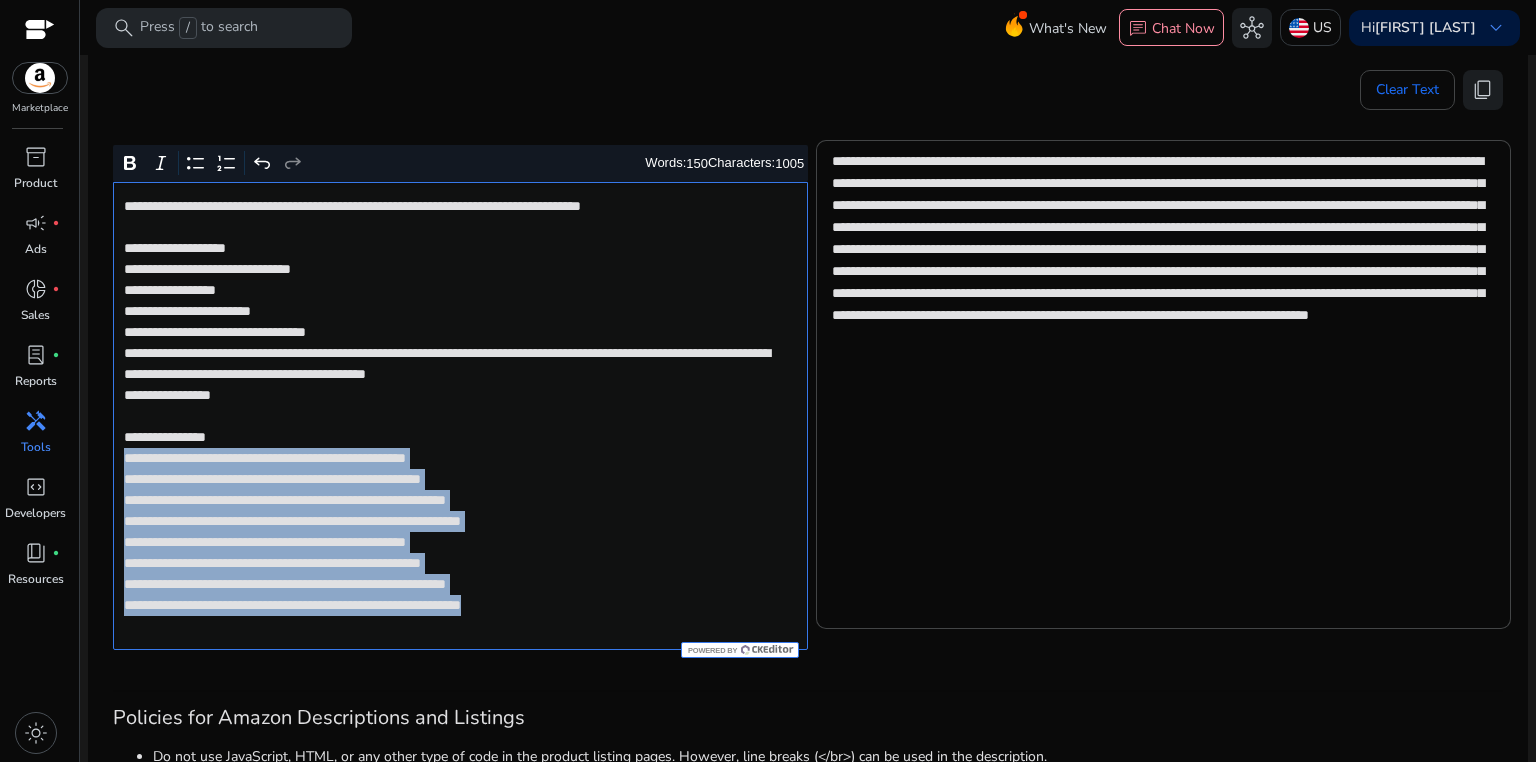 drag, startPoint x: 124, startPoint y: 480, endPoint x: 612, endPoint y: 632, distance: 511.12424 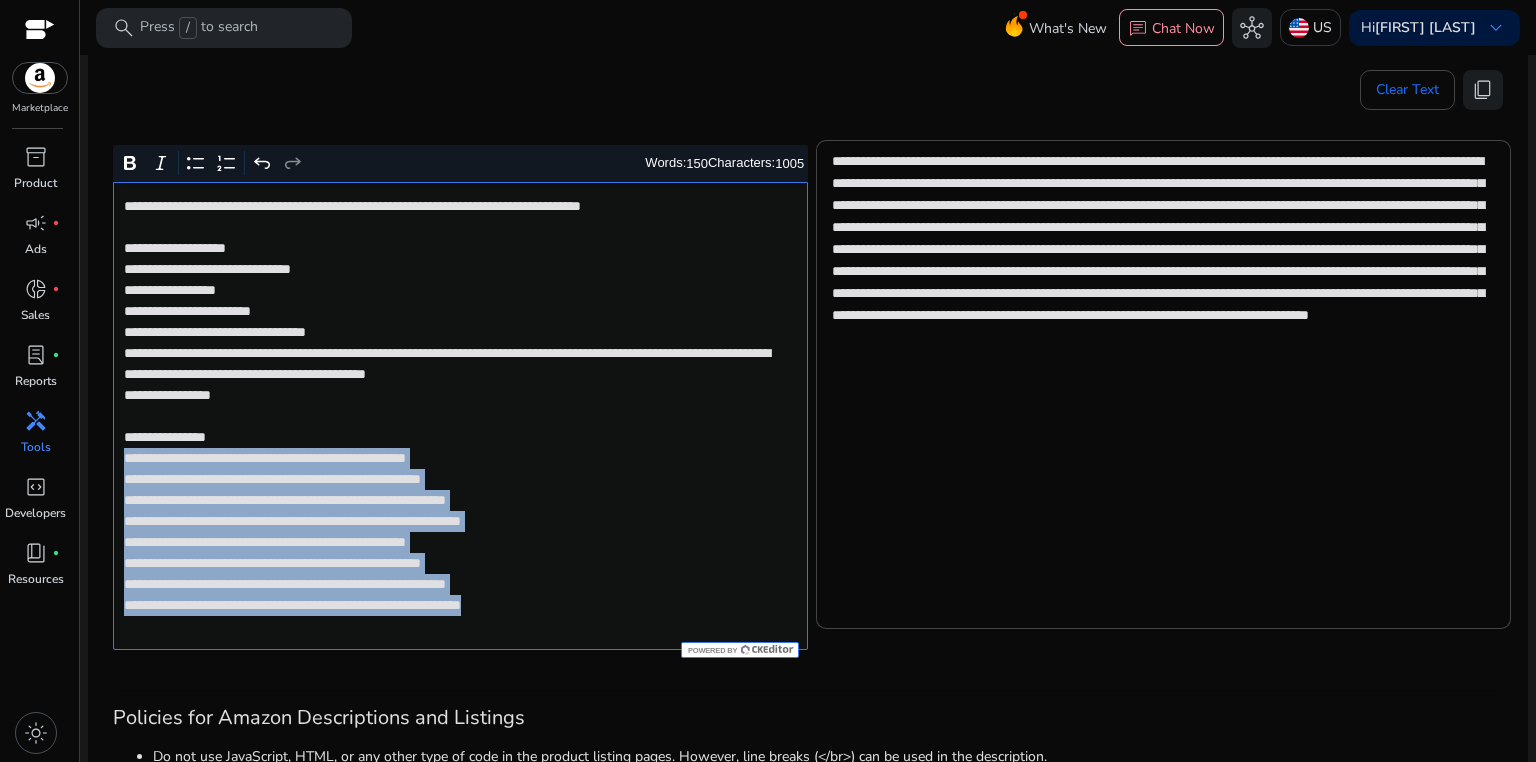 click on "**********" 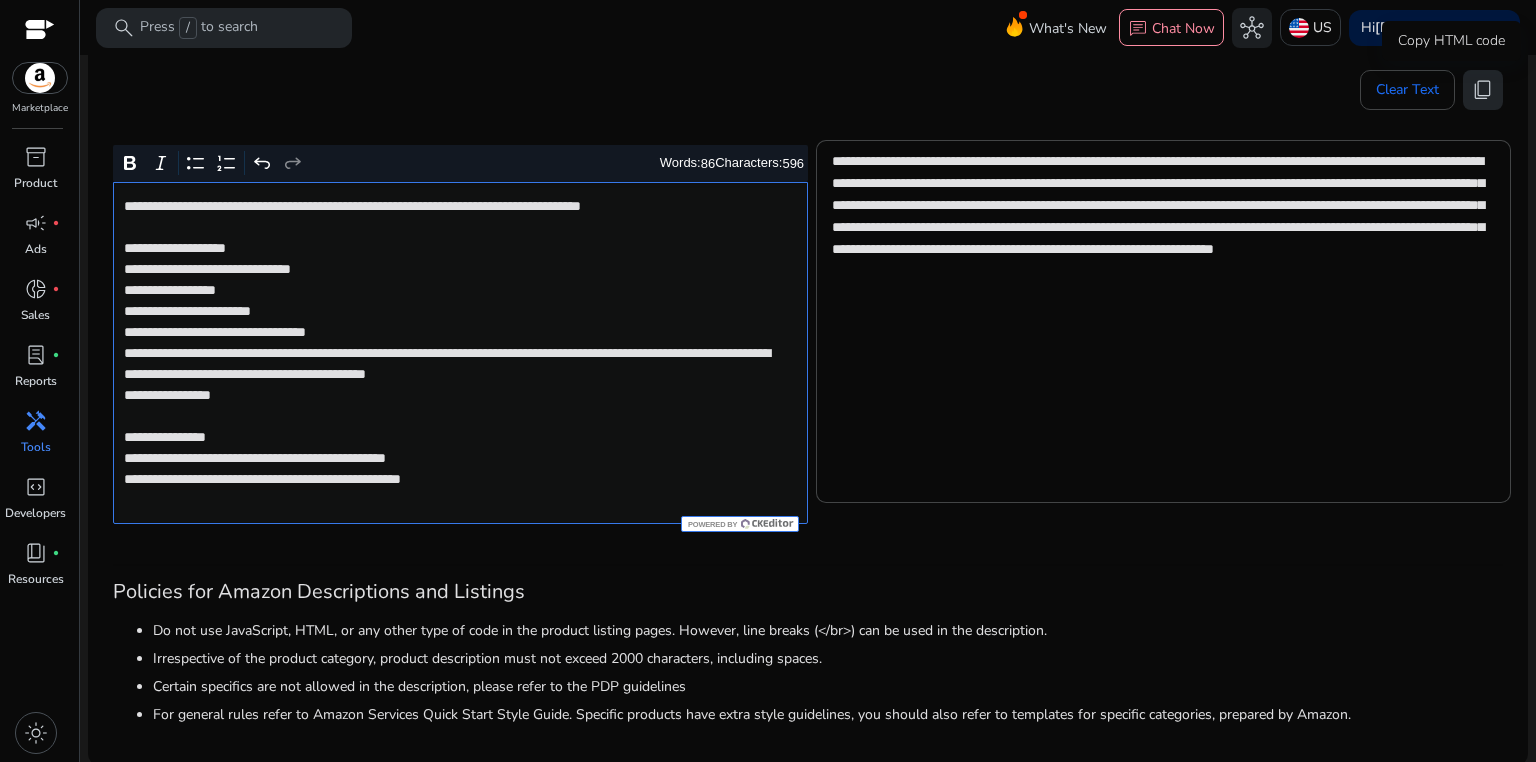 click on "content_copy" 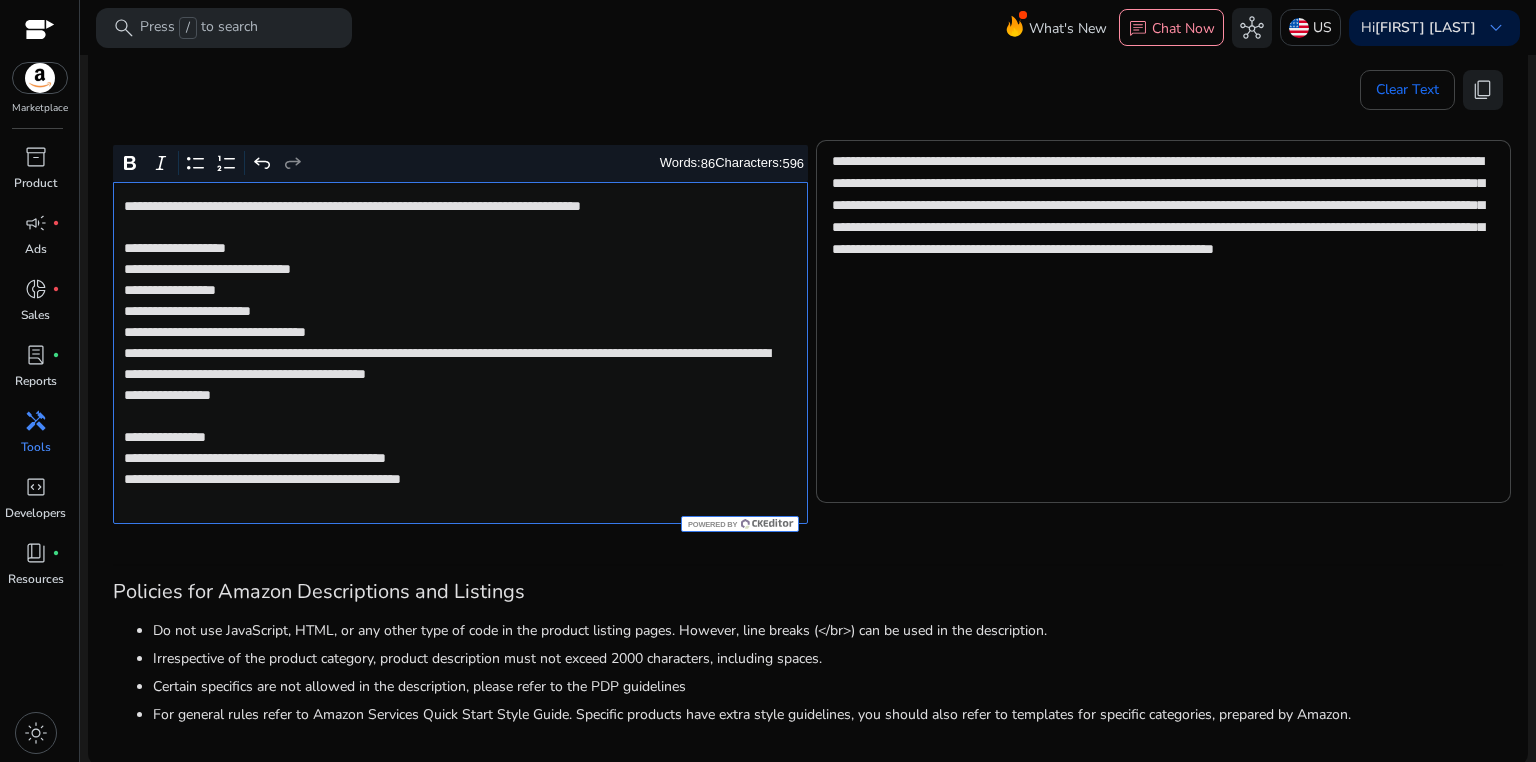 click on "**********" 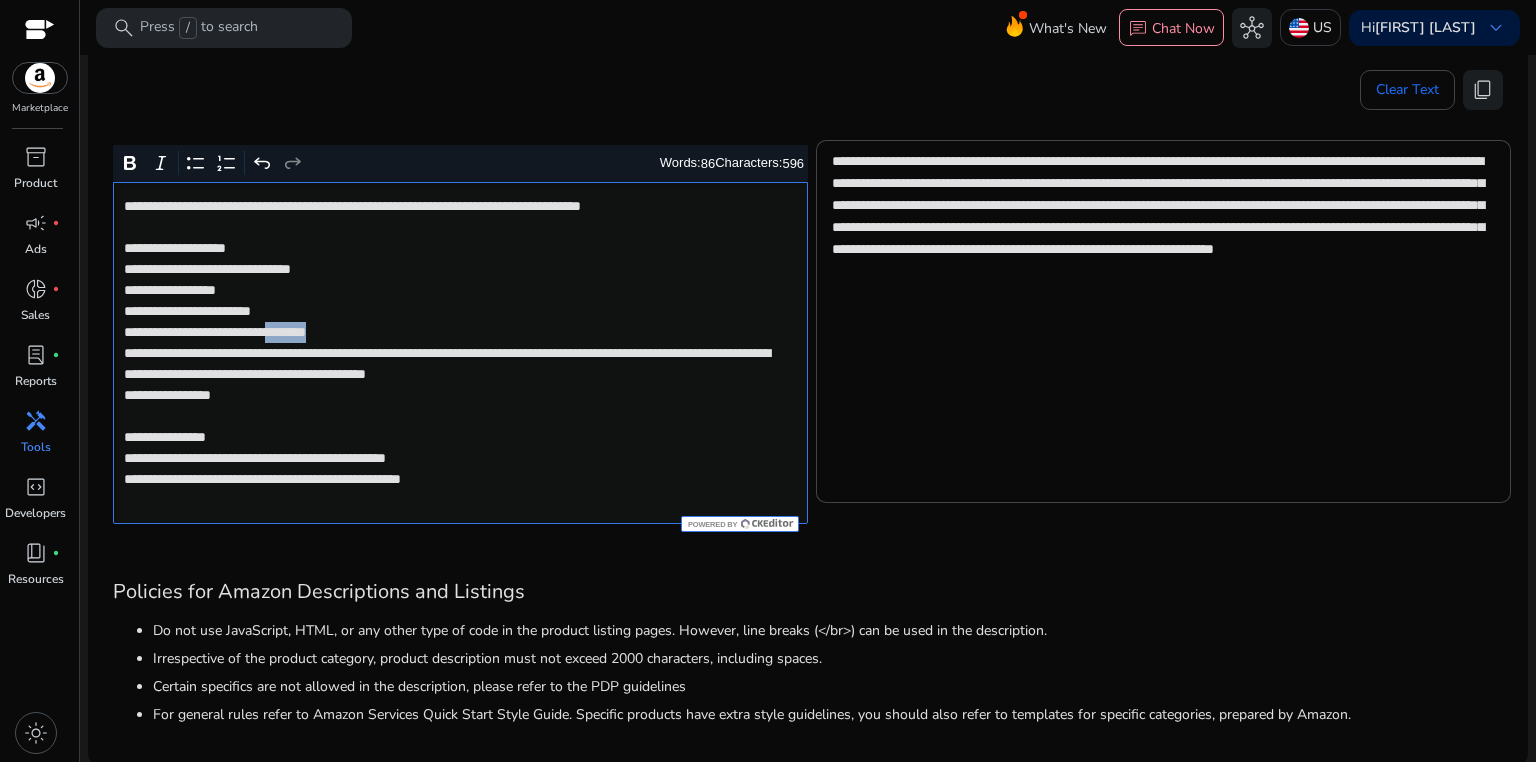 click on "**********" 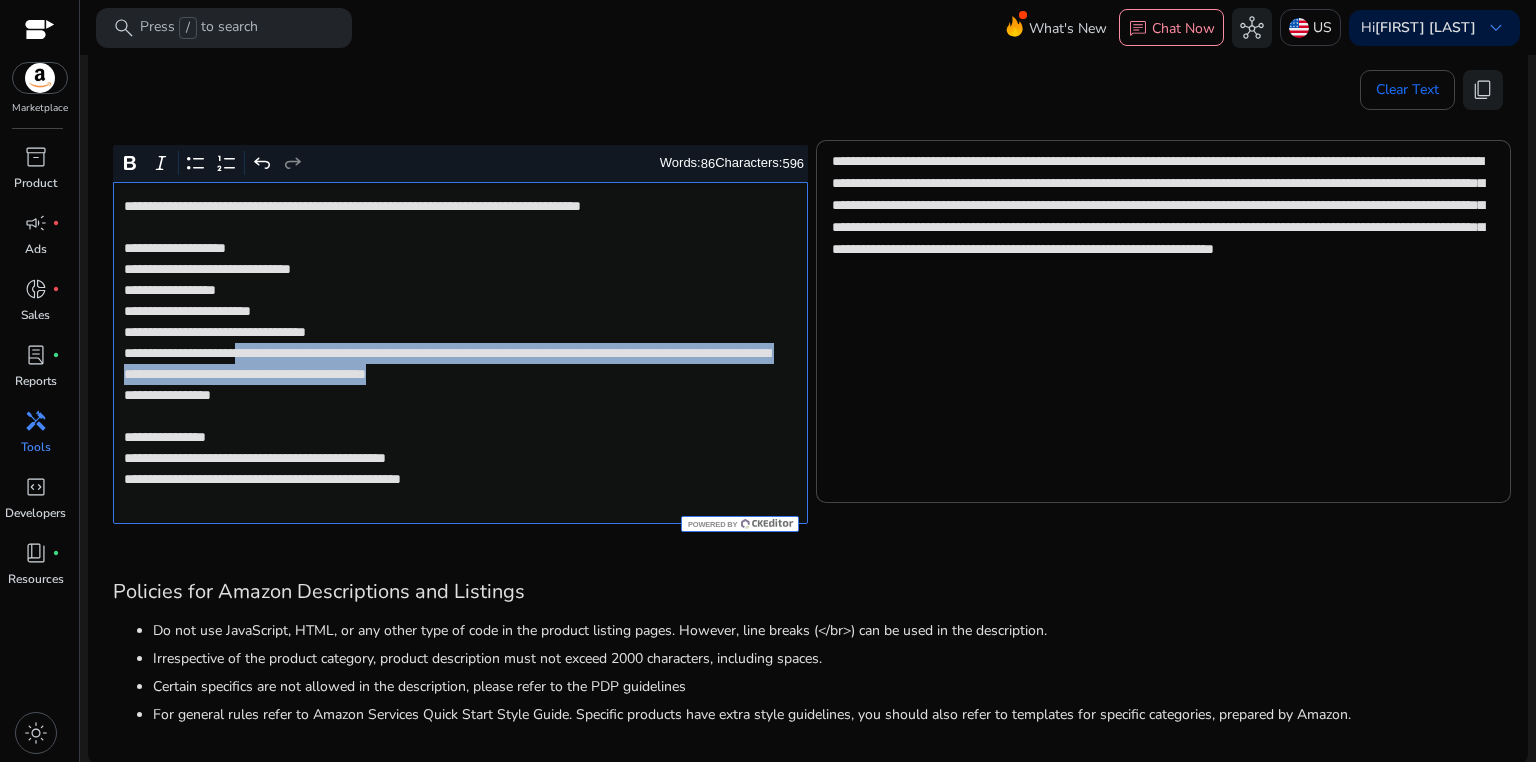 drag, startPoint x: 281, startPoint y: 351, endPoint x: 298, endPoint y: 397, distance: 49.0408 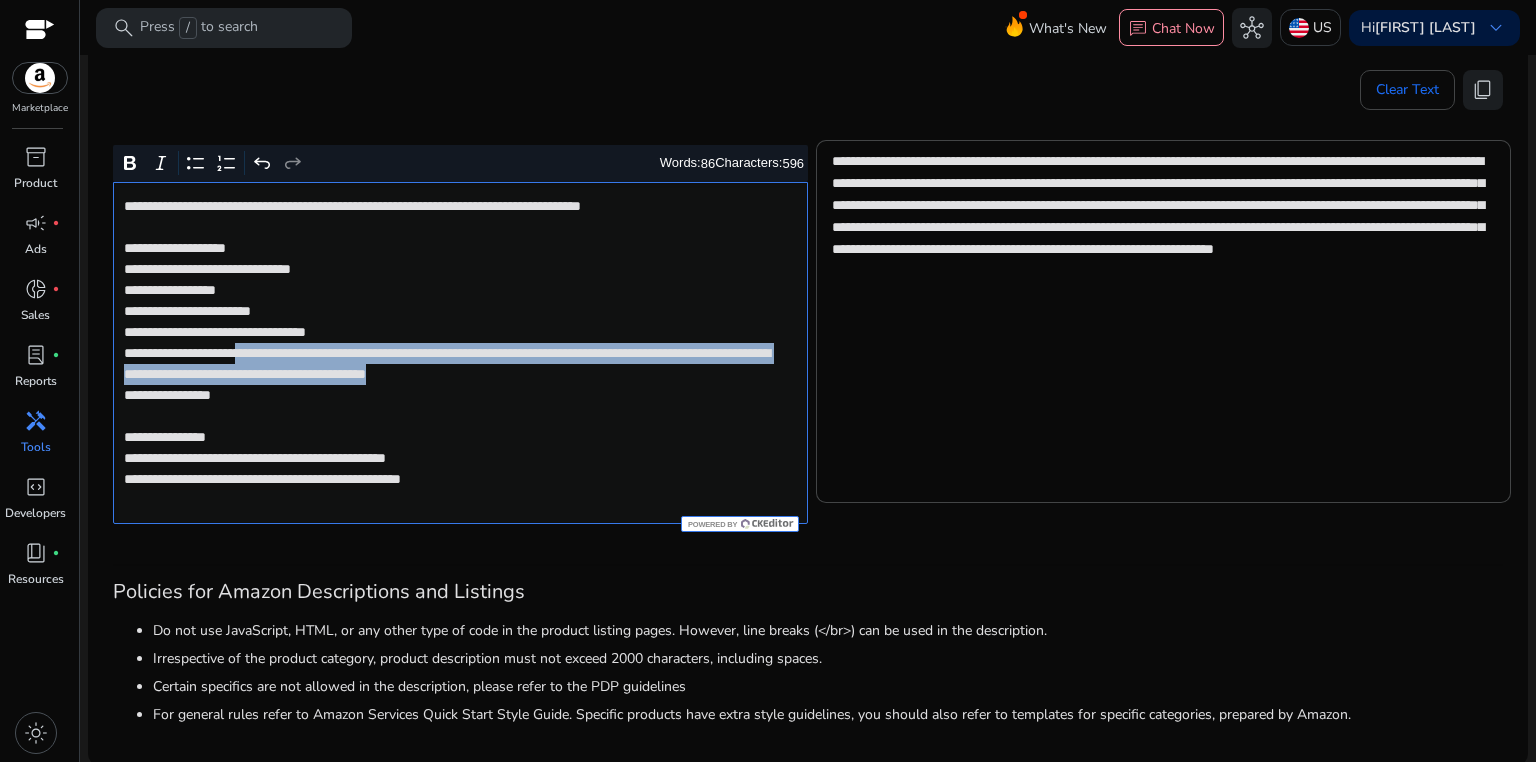 click on "**********" 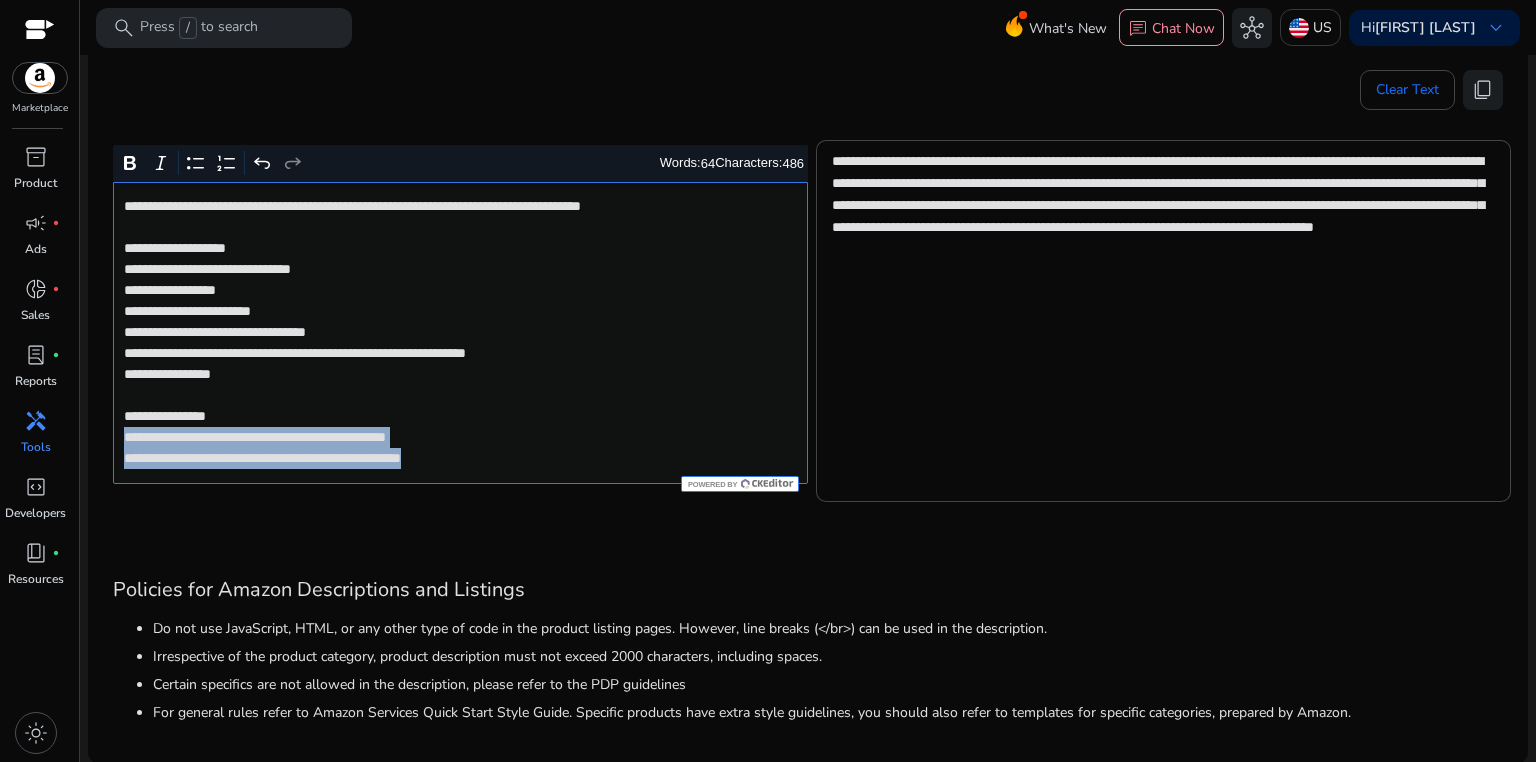 drag, startPoint x: 122, startPoint y: 435, endPoint x: 541, endPoint y: 463, distance: 419.9345 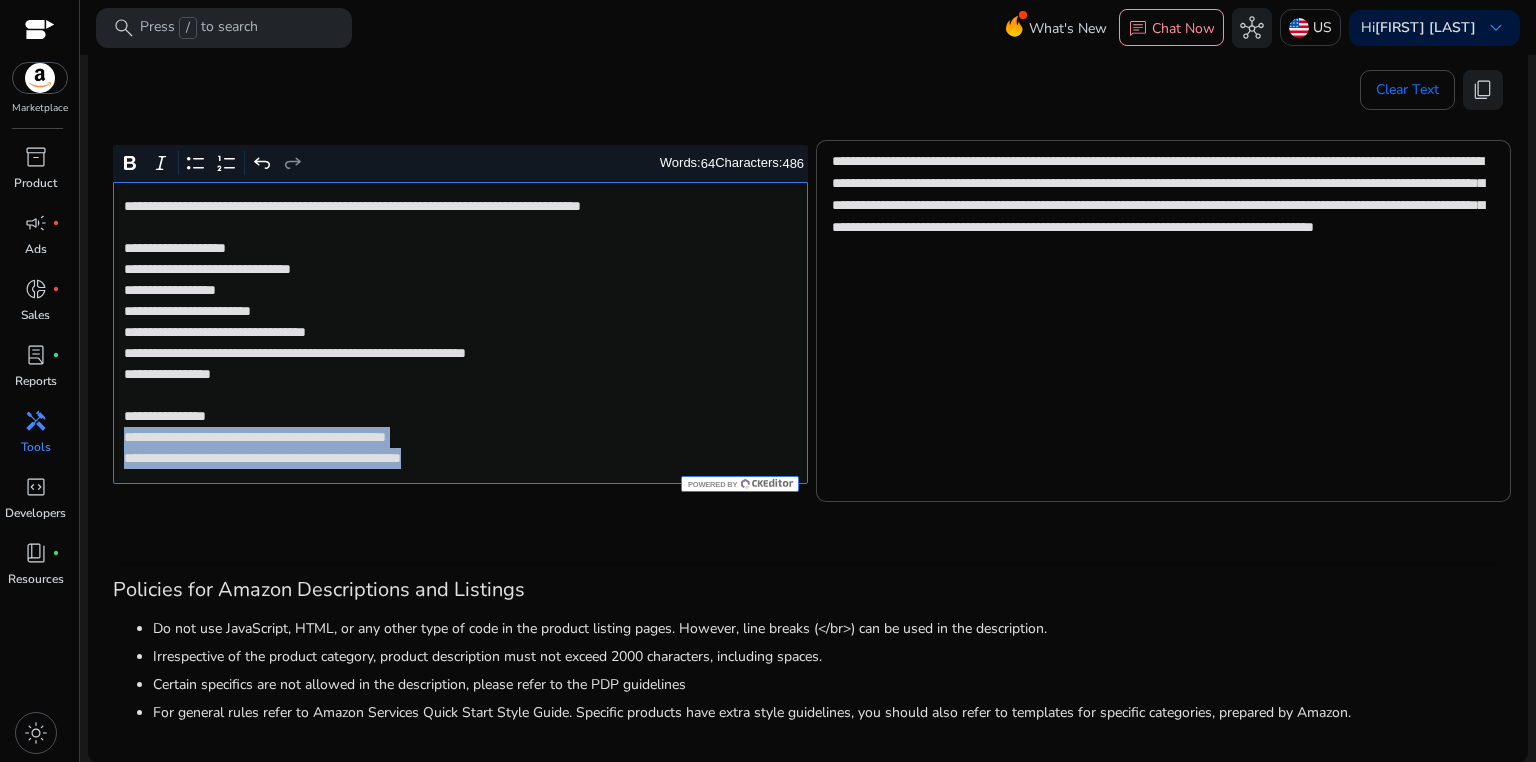 click on "**********" 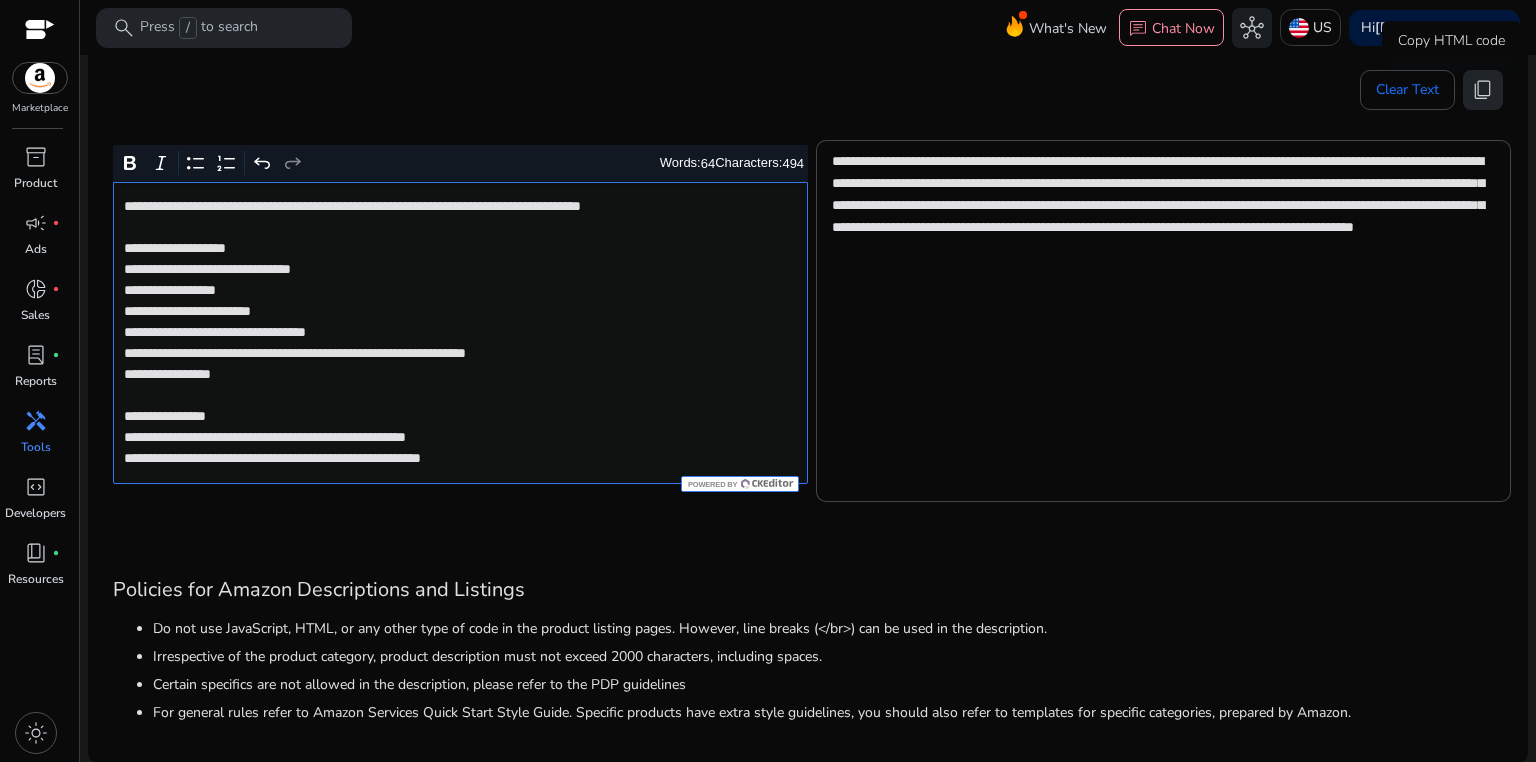 click on "content_copy" 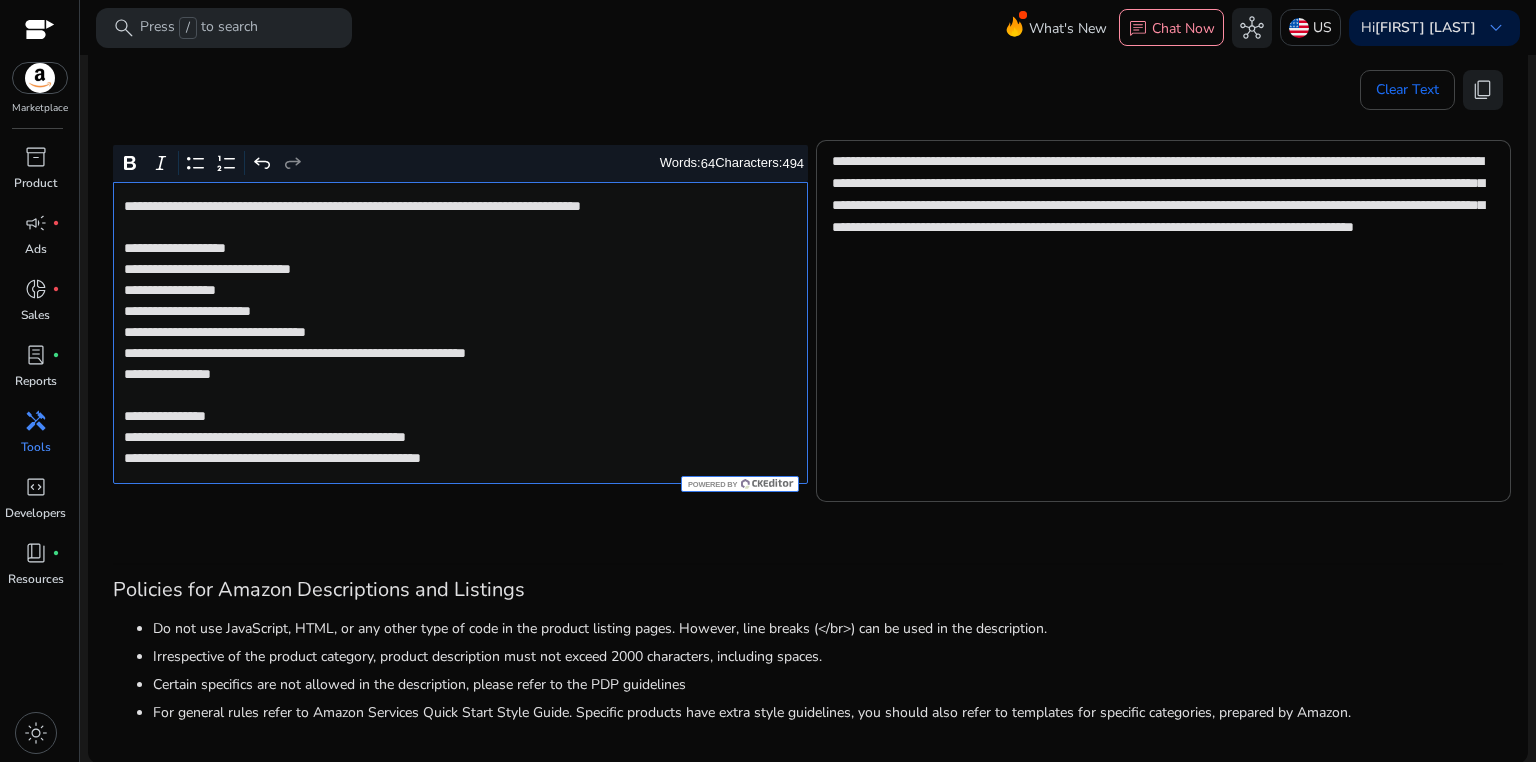 click on "**********" 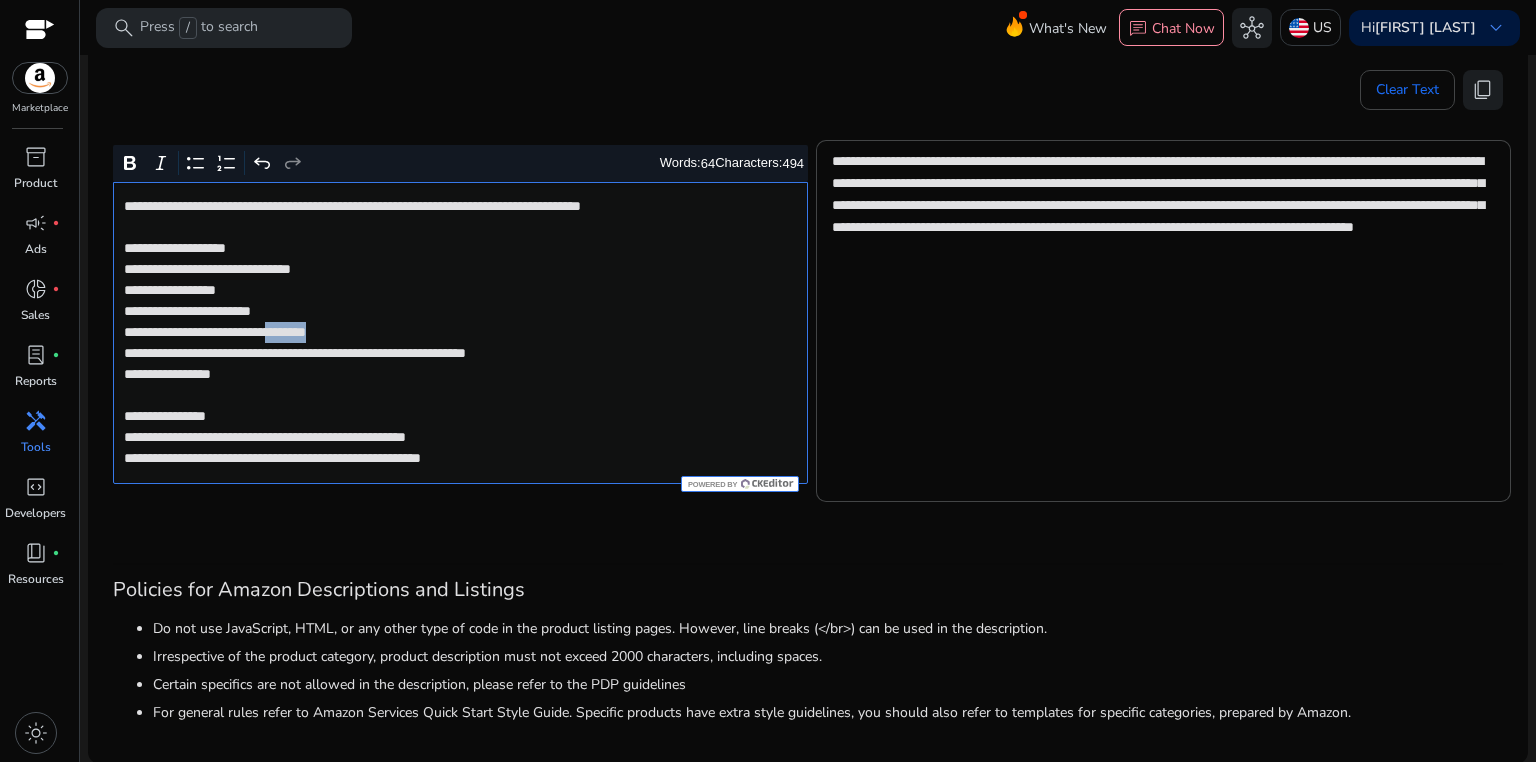 click on "**********" 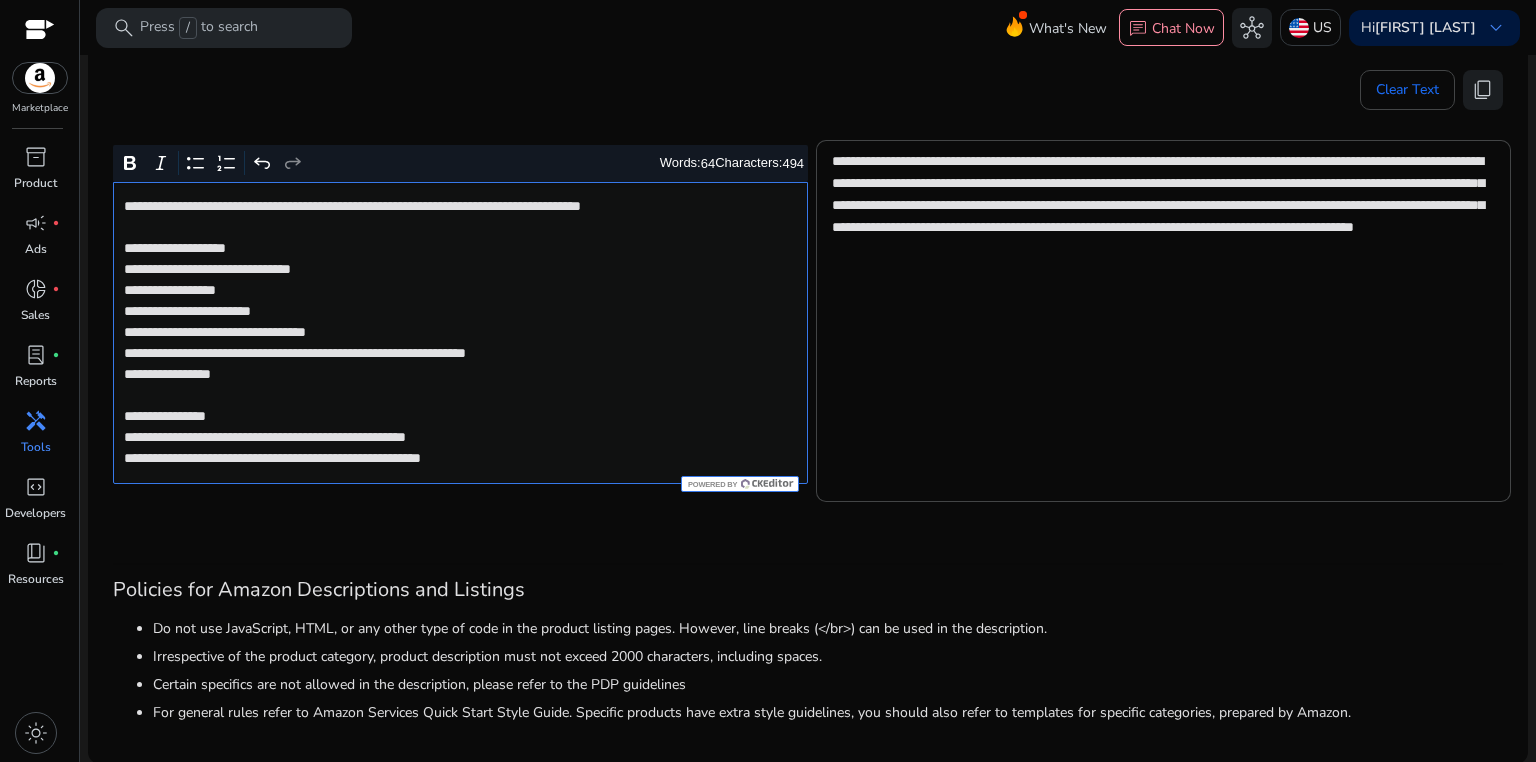 click on "**********" 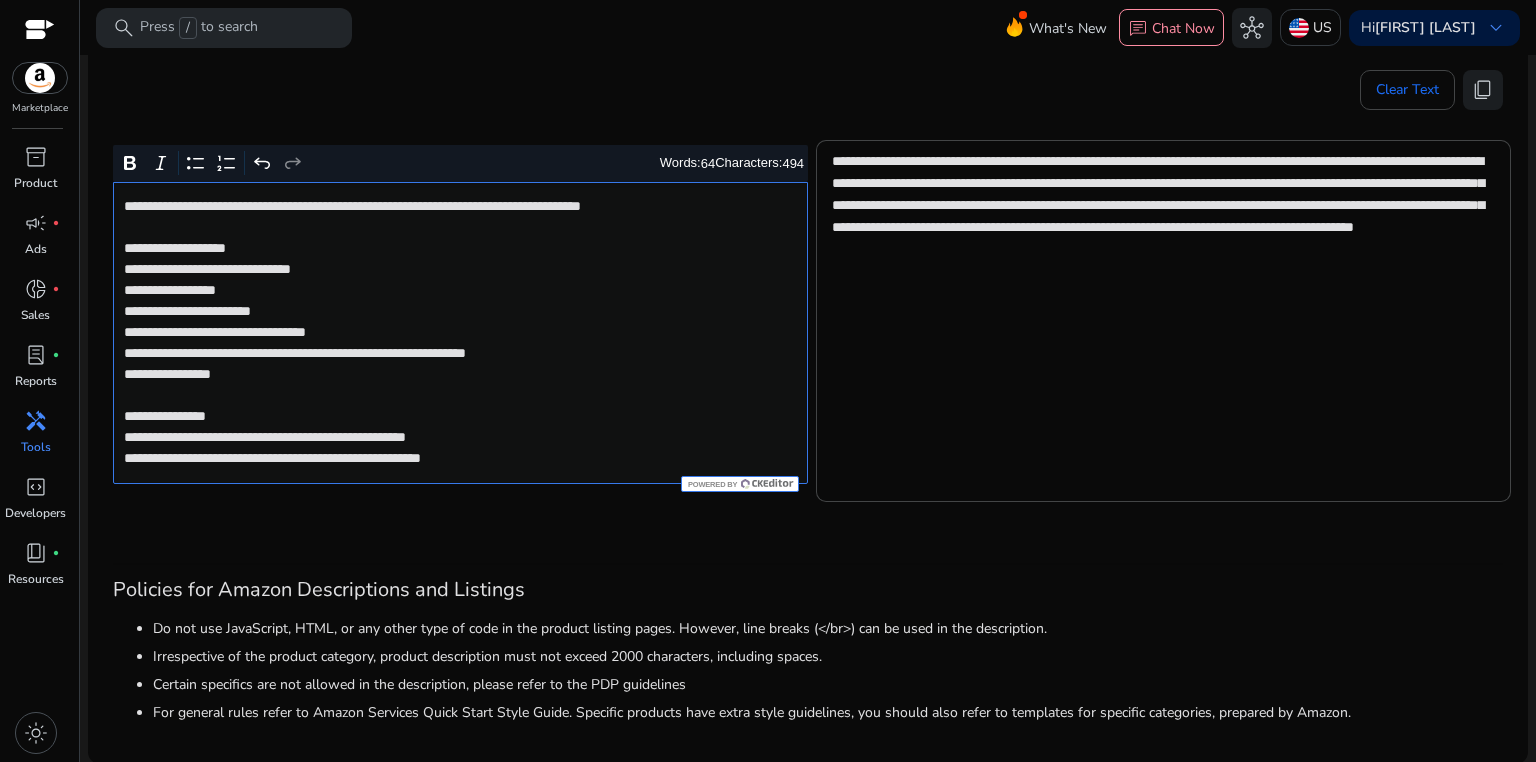 click on "**********" 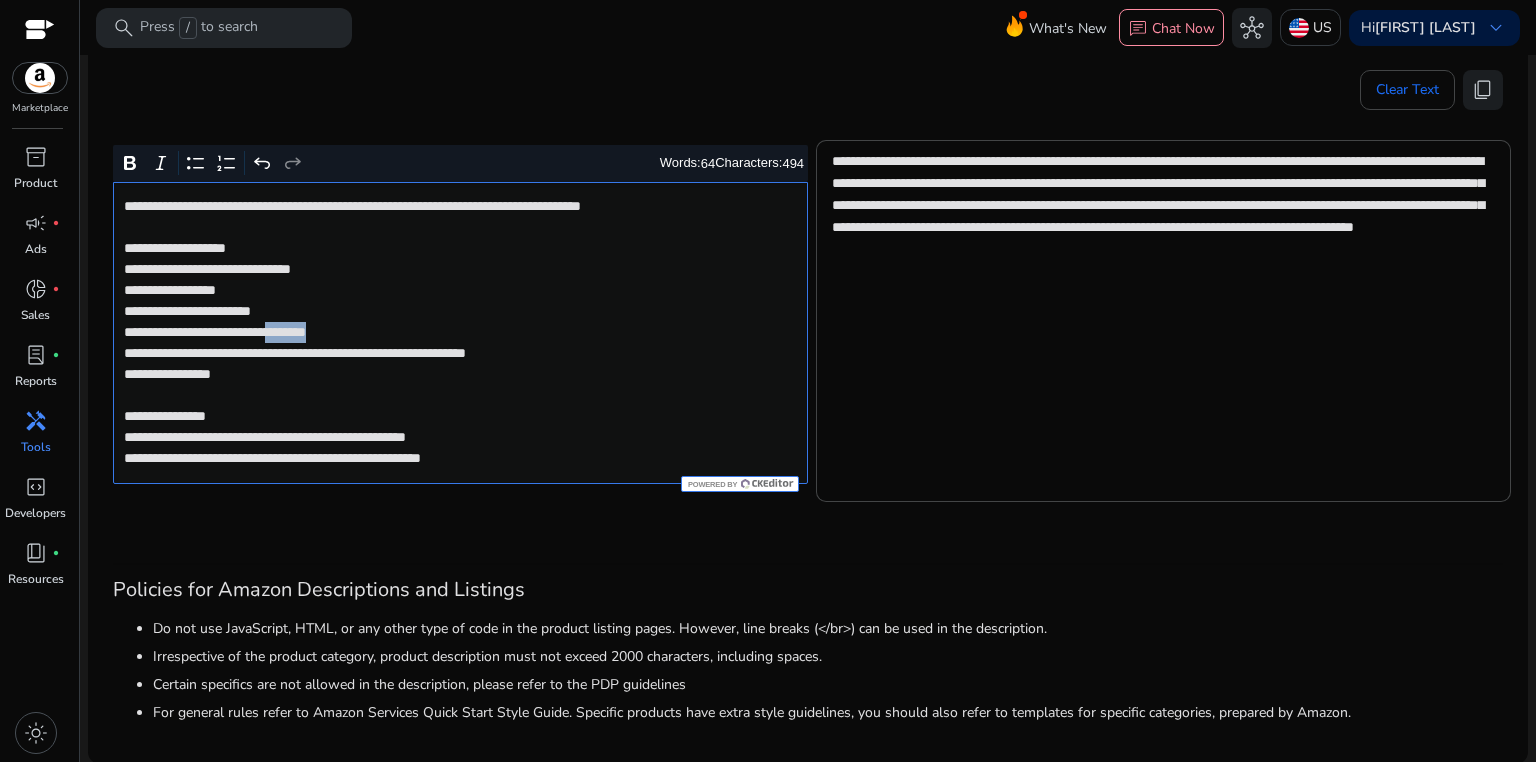 click on "**********" 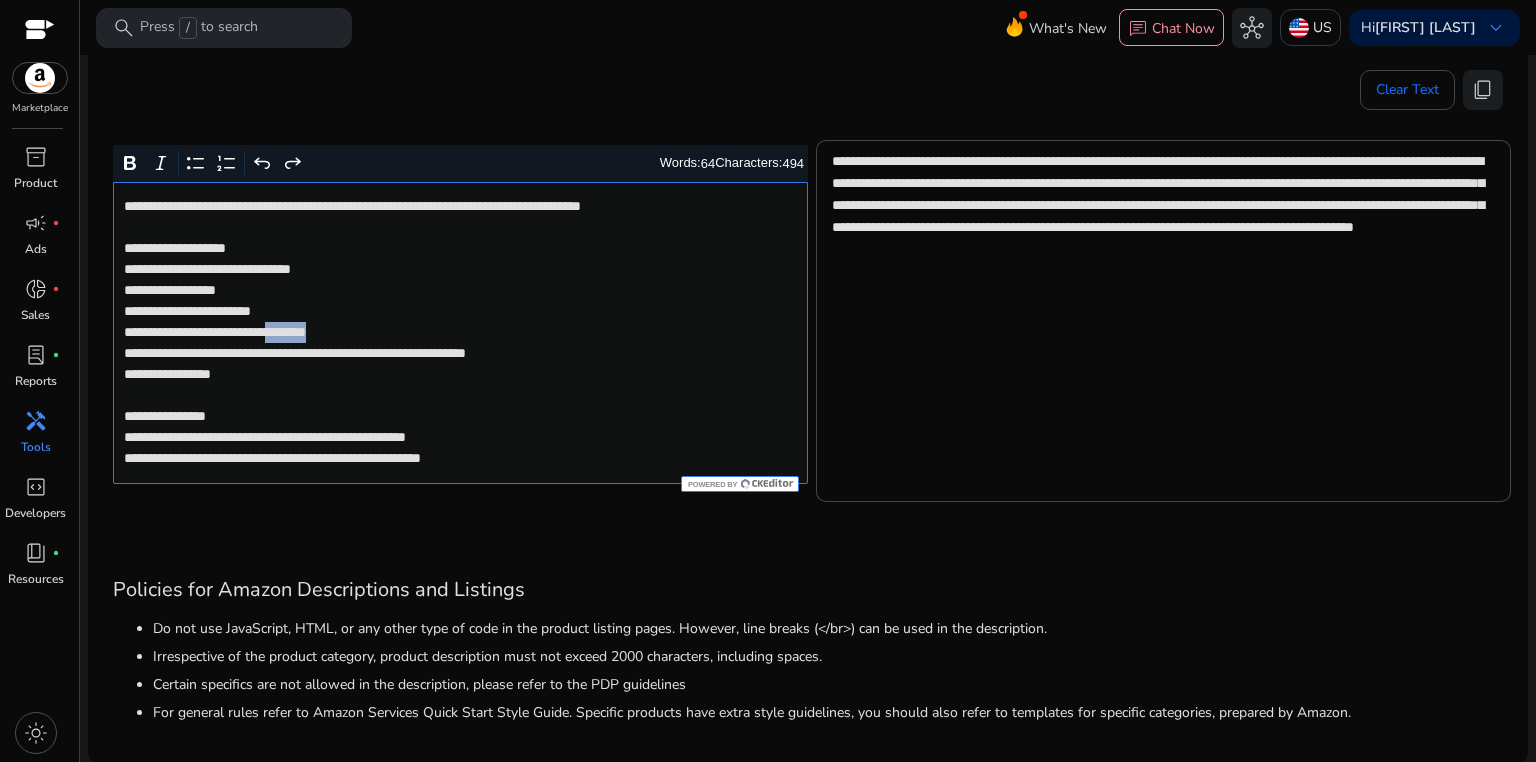 click on "**********" 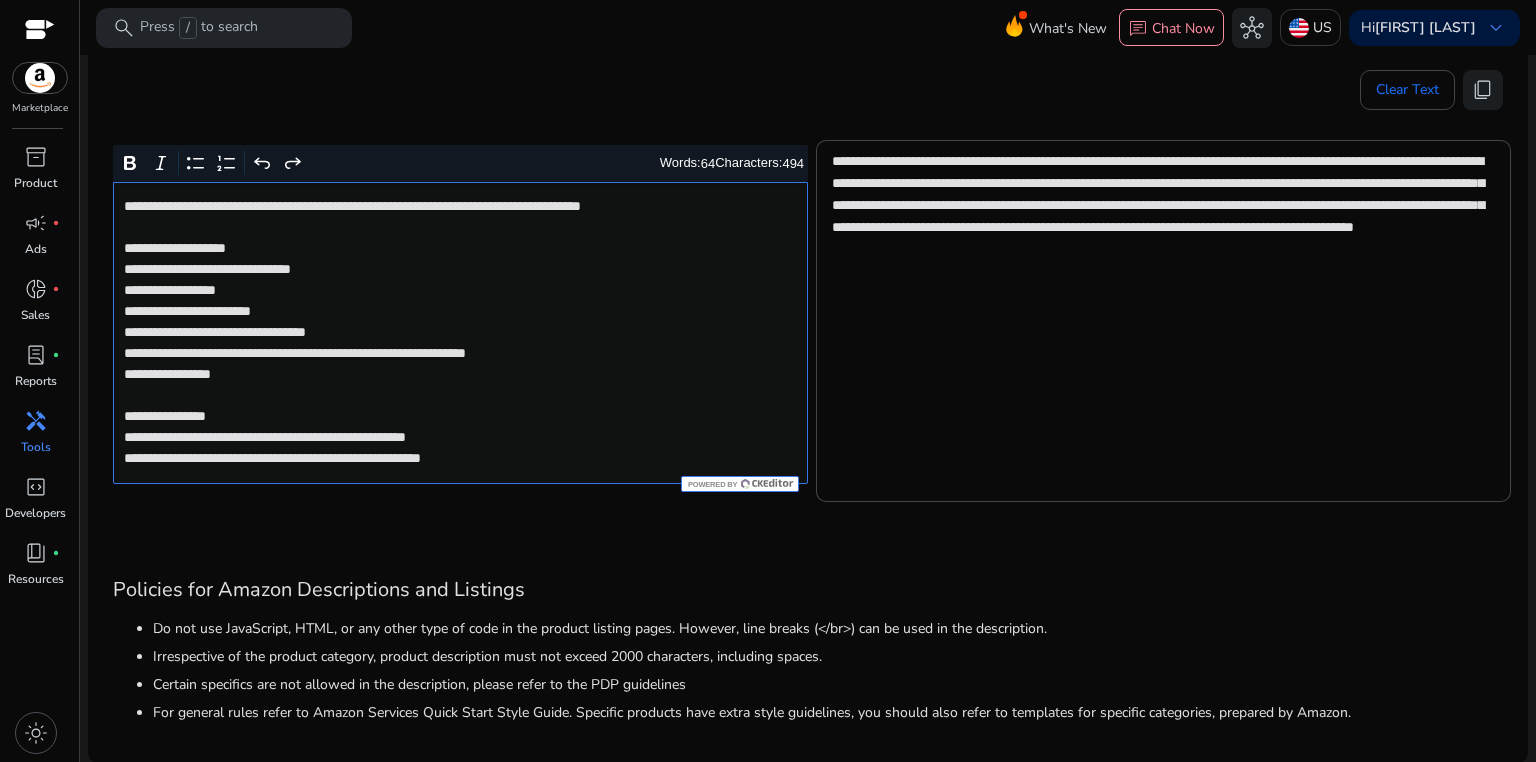 click on "**********" 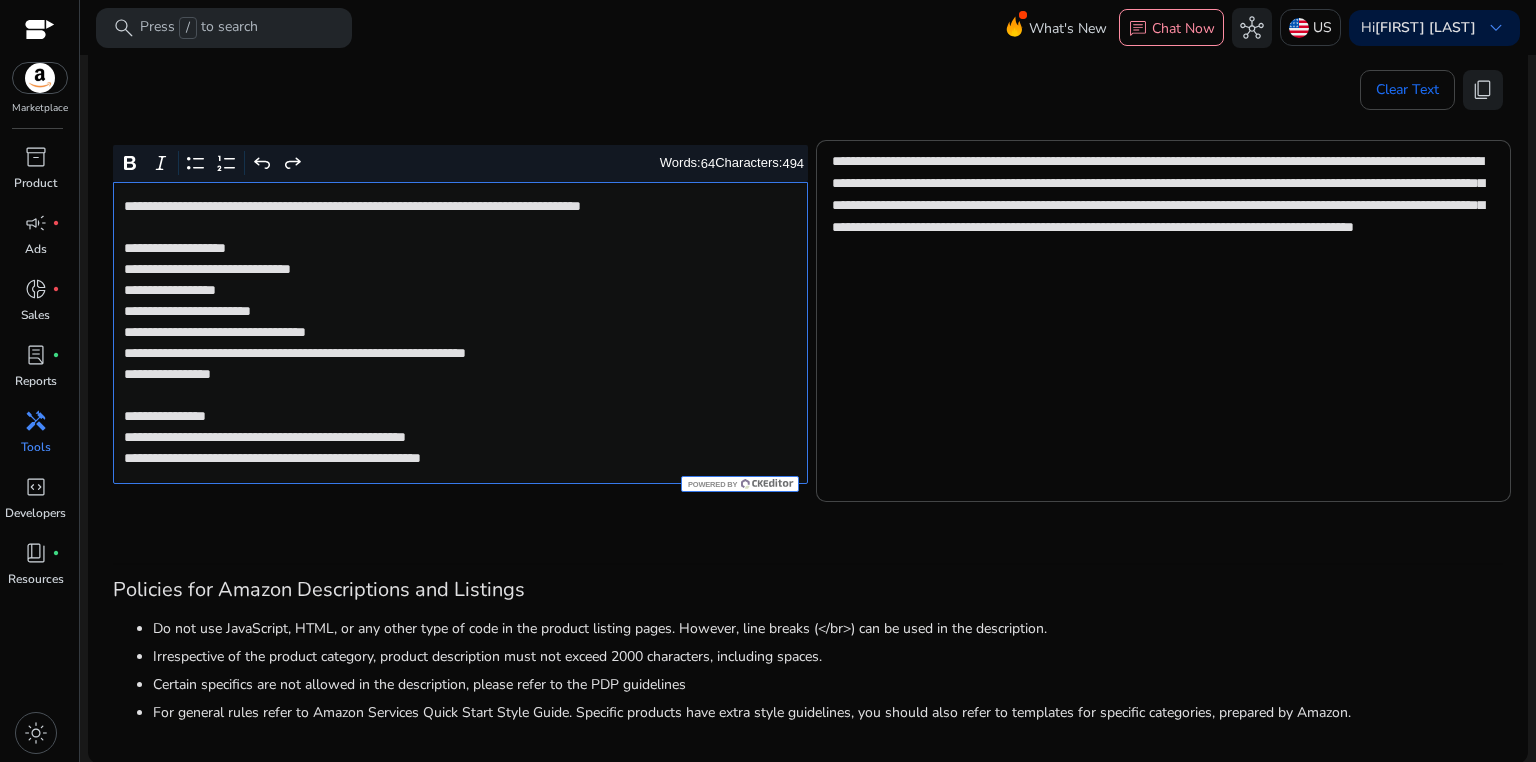 click on "**********" 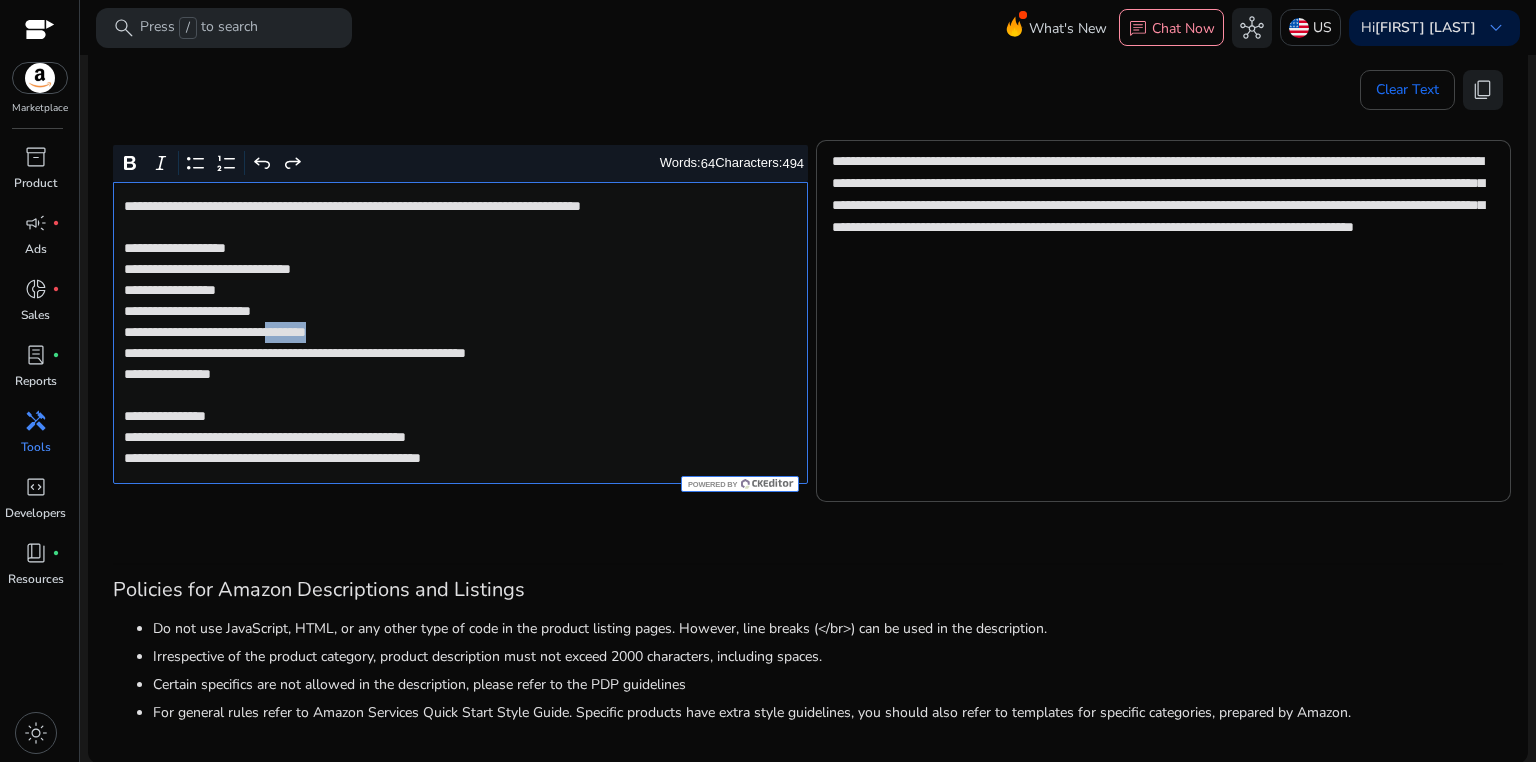 click on "**********" 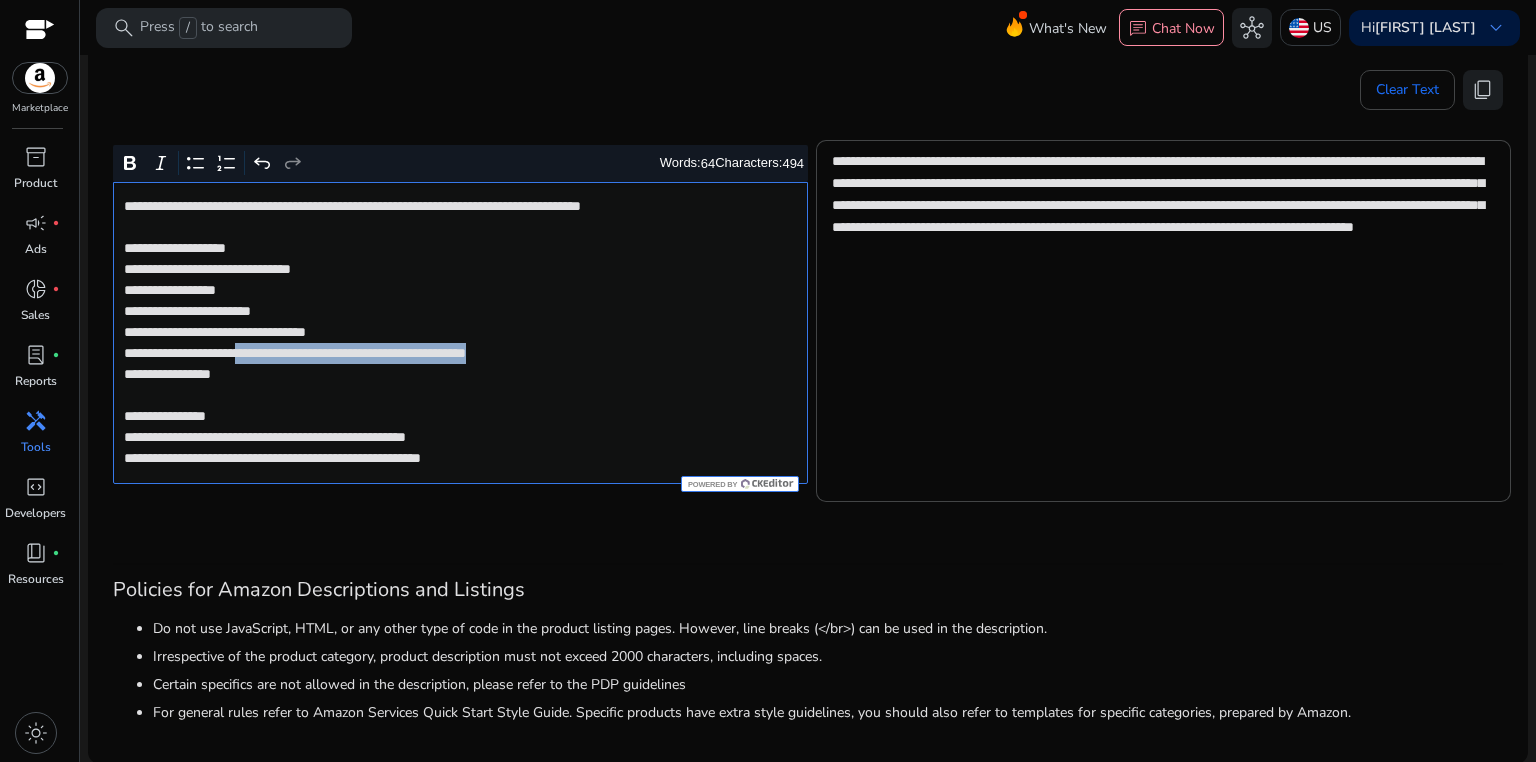 drag, startPoint x: 282, startPoint y: 354, endPoint x: 641, endPoint y: 352, distance: 359.00558 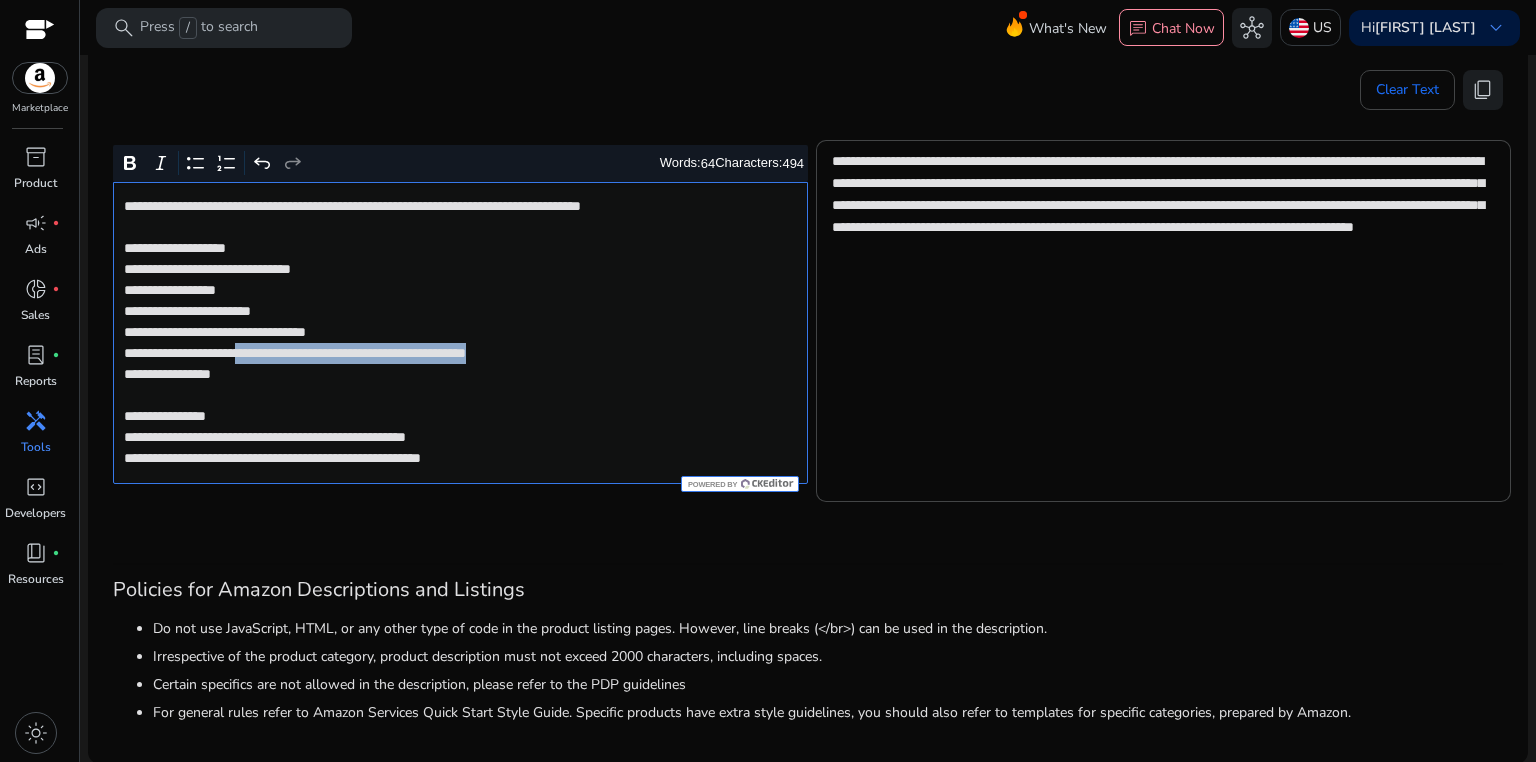 click on "**********" 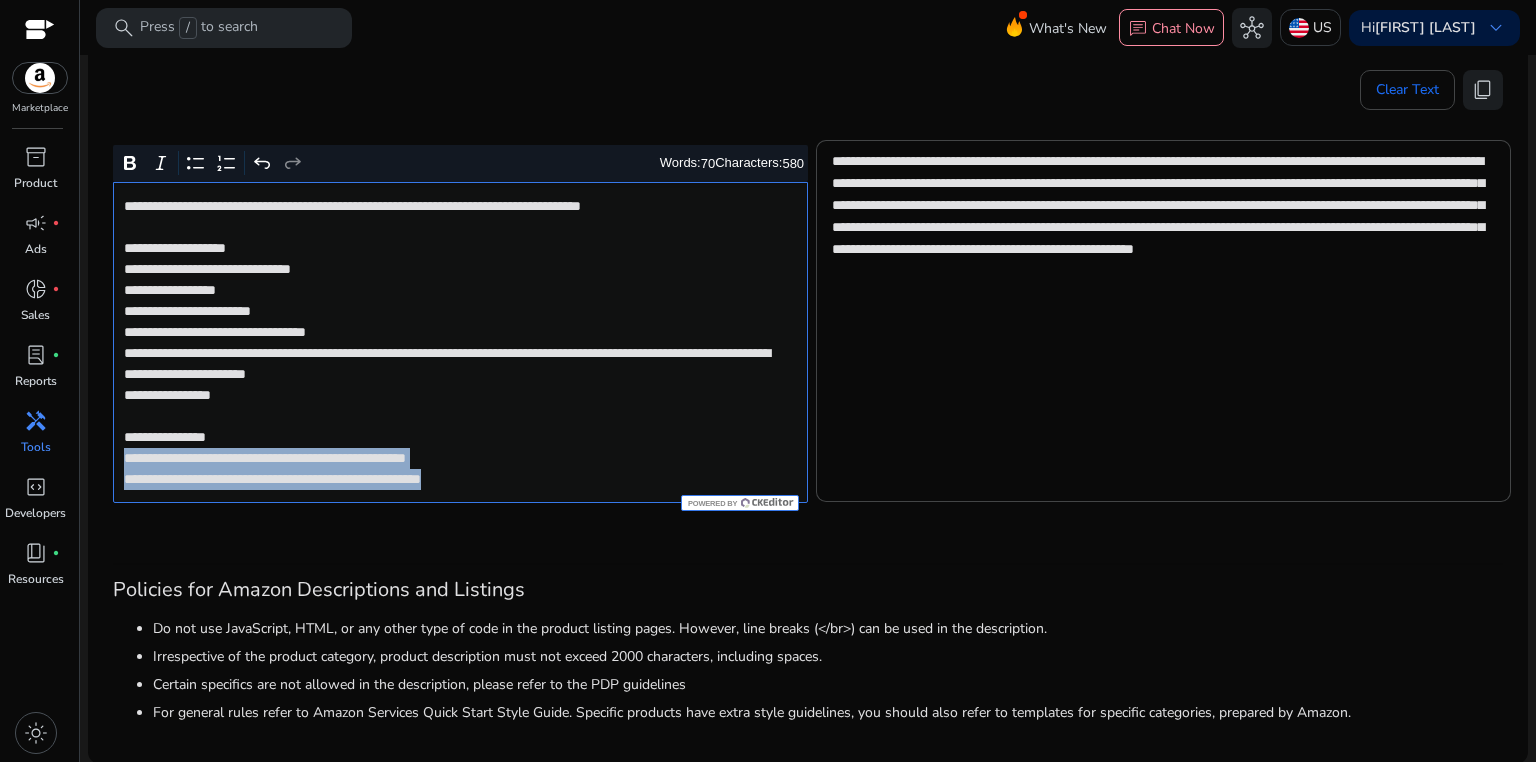 drag, startPoint x: 119, startPoint y: 453, endPoint x: 552, endPoint y: 488, distance: 434.41223 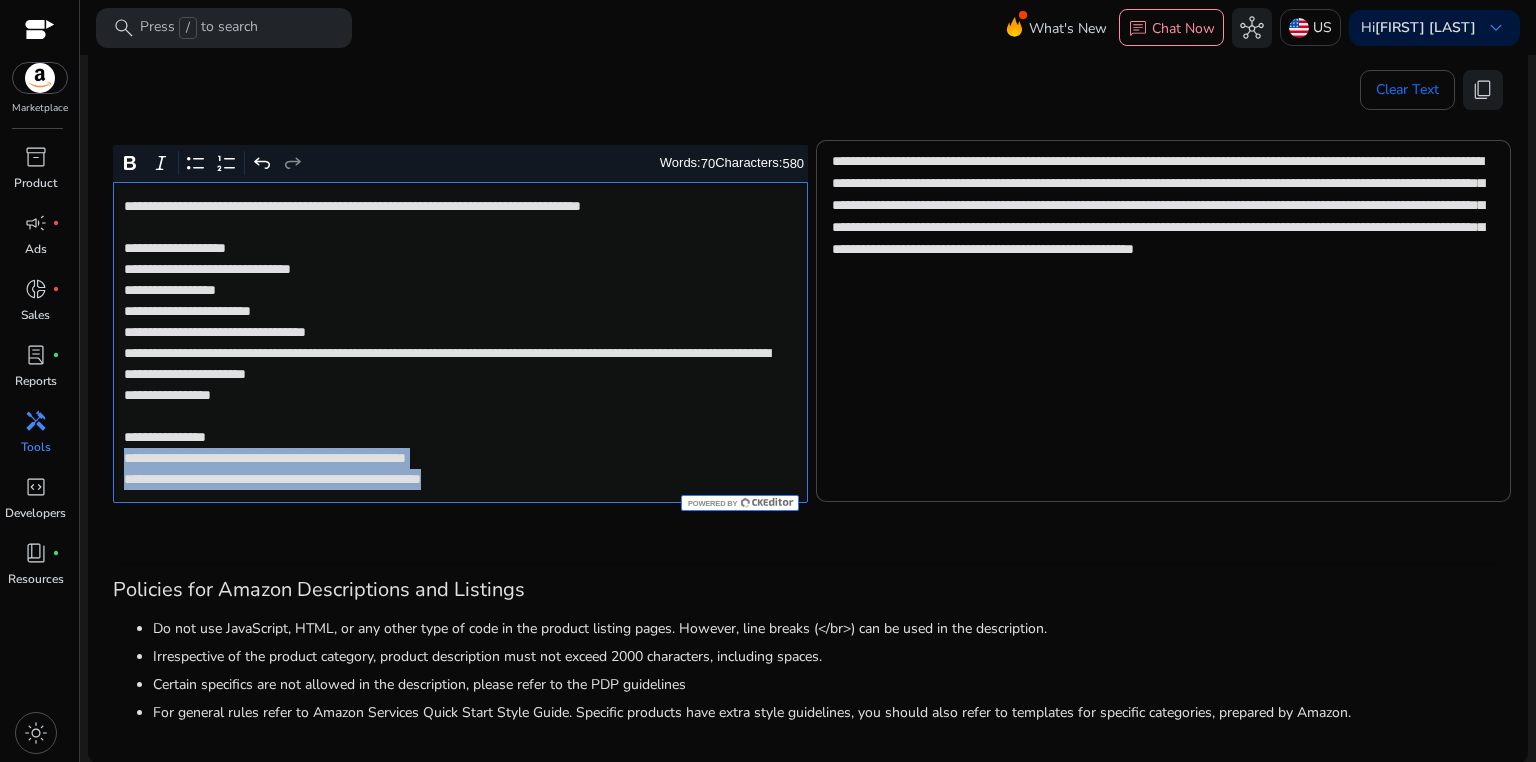 click on "**********" 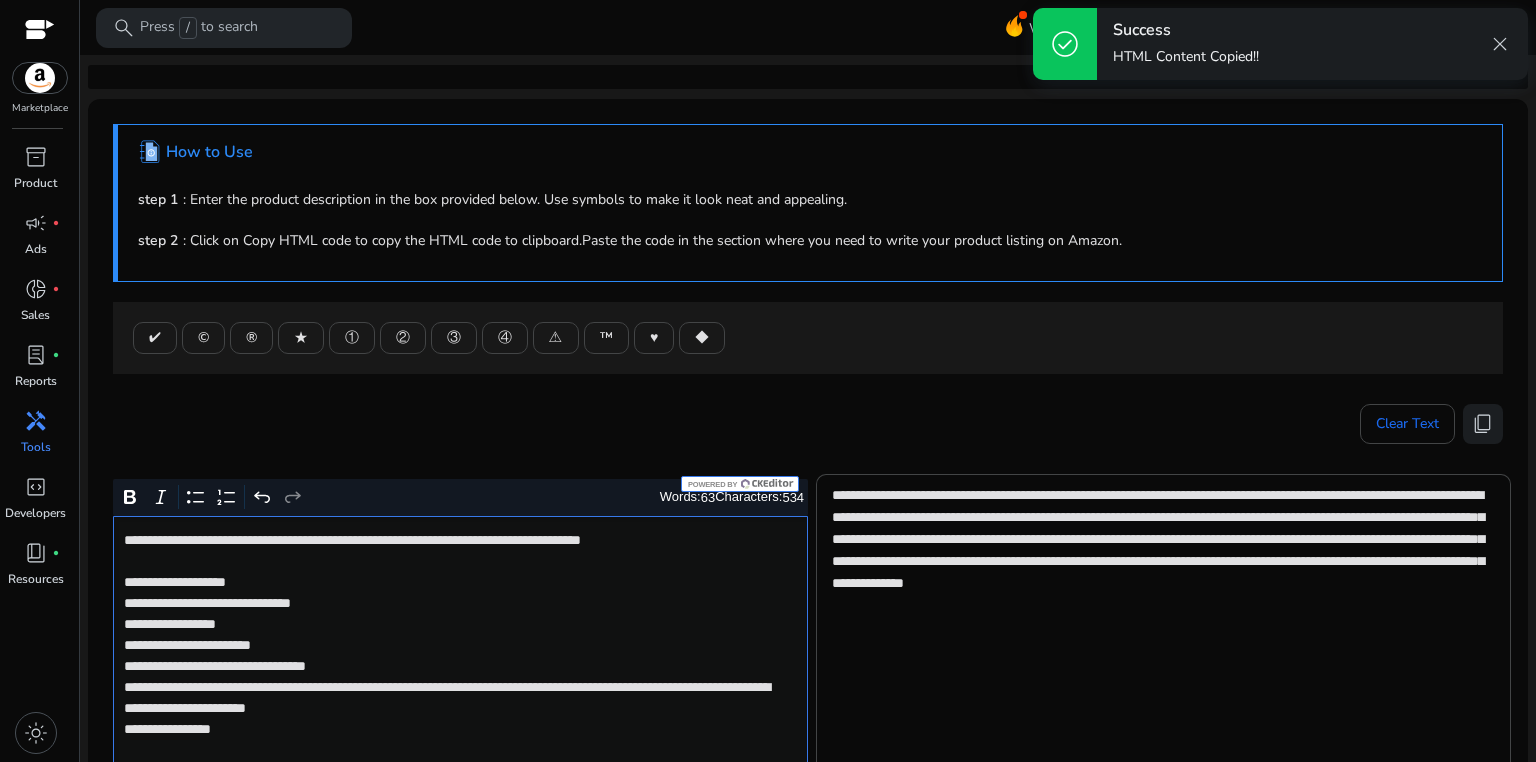 scroll, scrollTop: 0, scrollLeft: 0, axis: both 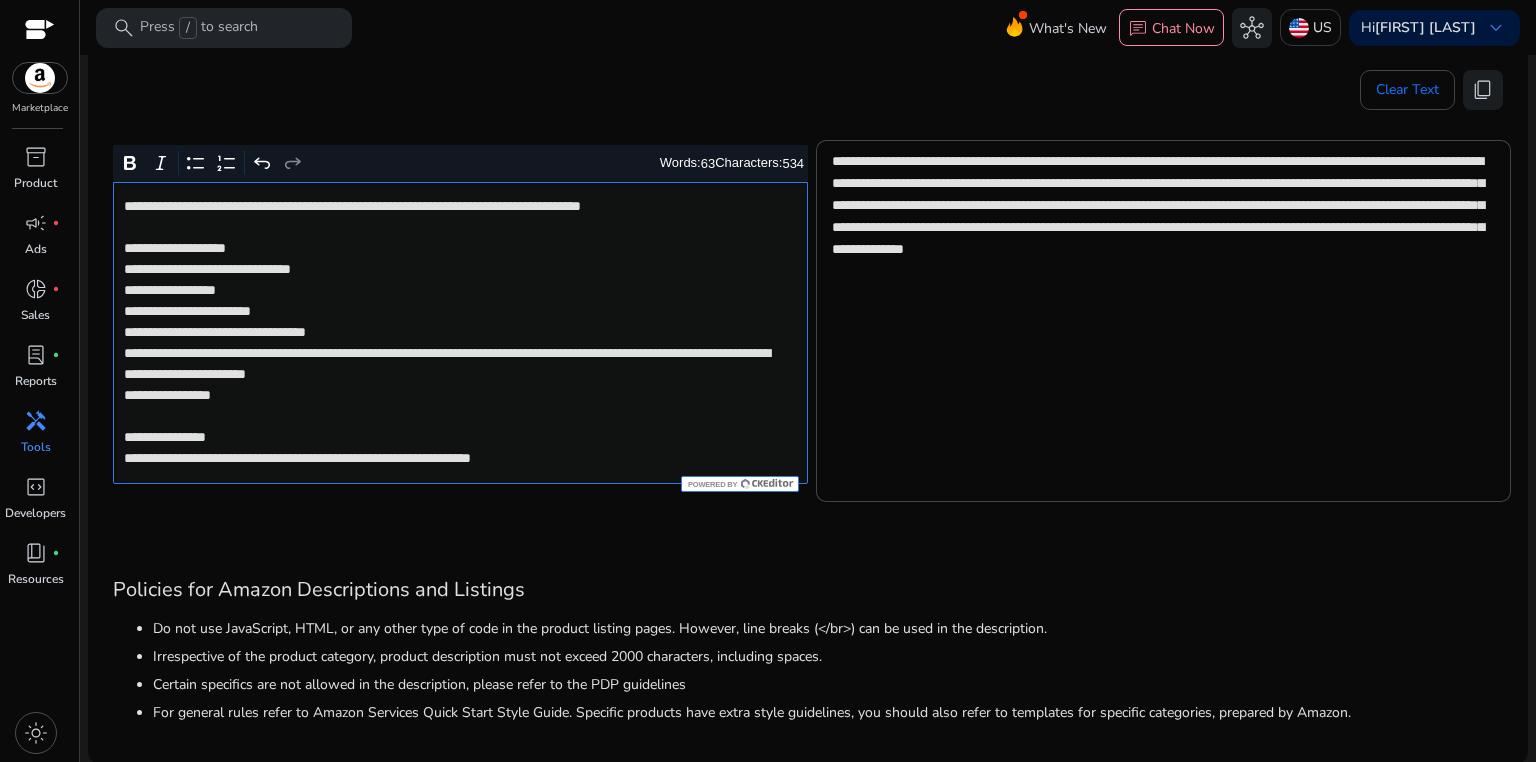 click on "**********" 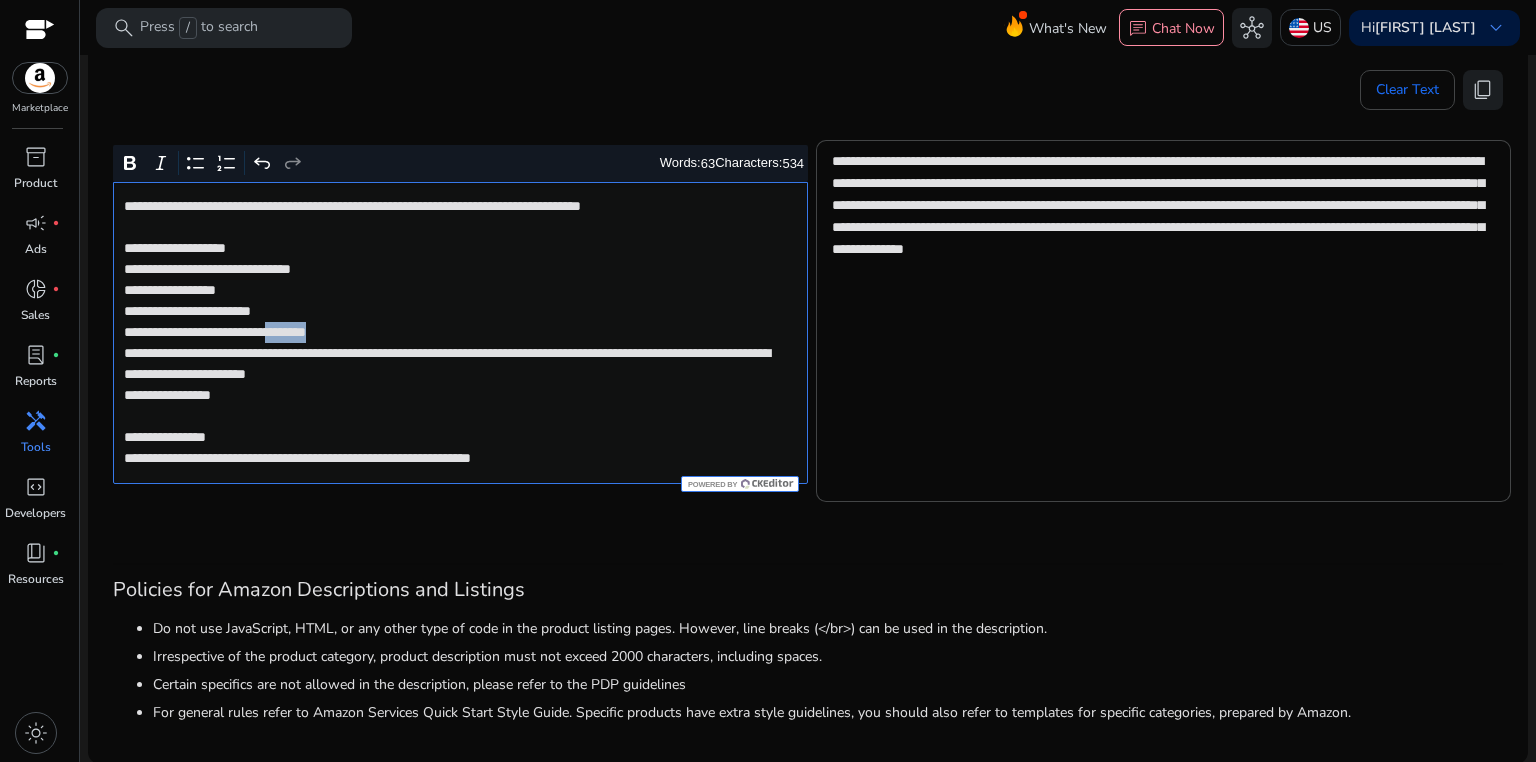 click on "**********" 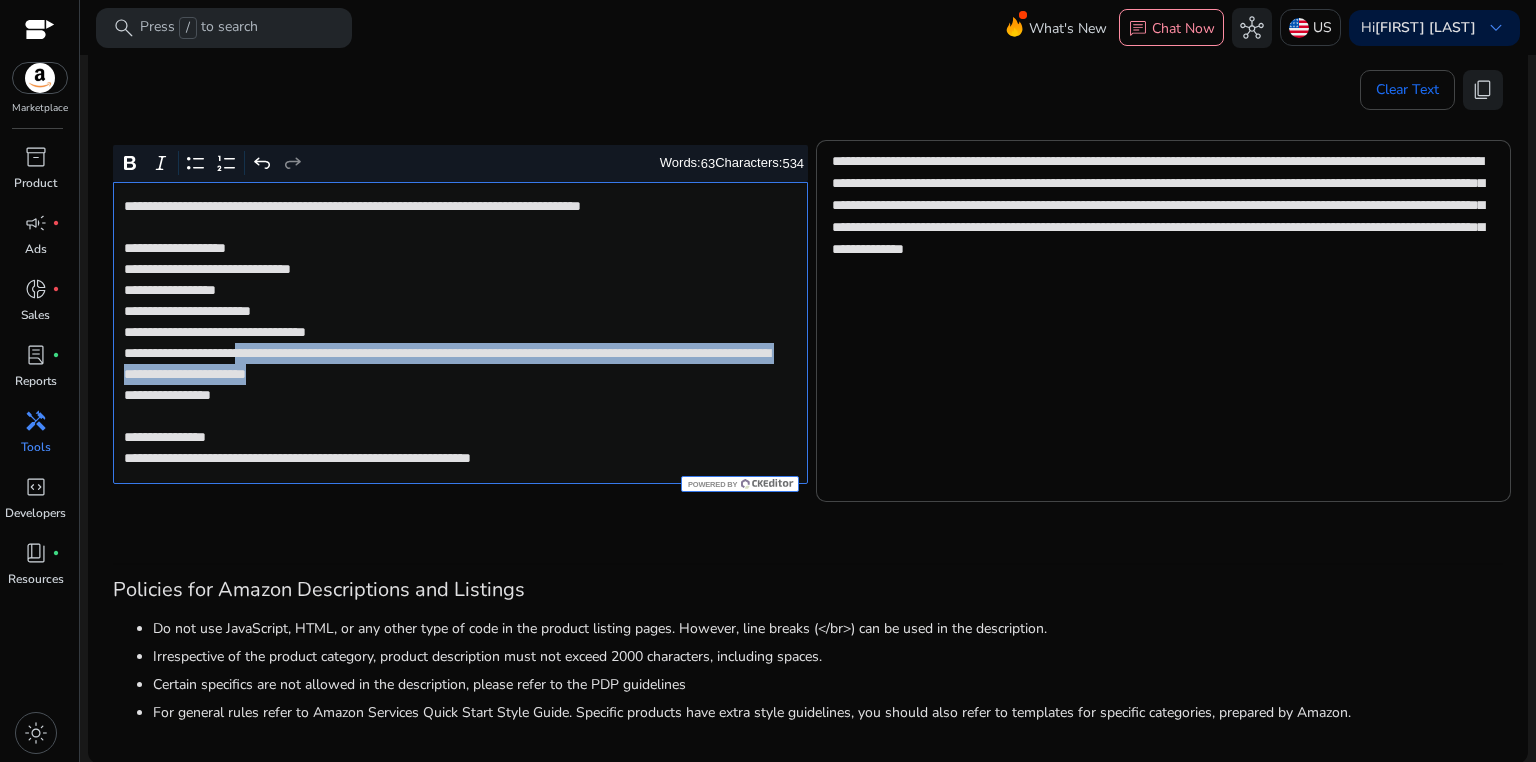 drag, startPoint x: 282, startPoint y: 350, endPoint x: 650, endPoint y: 373, distance: 368.71805 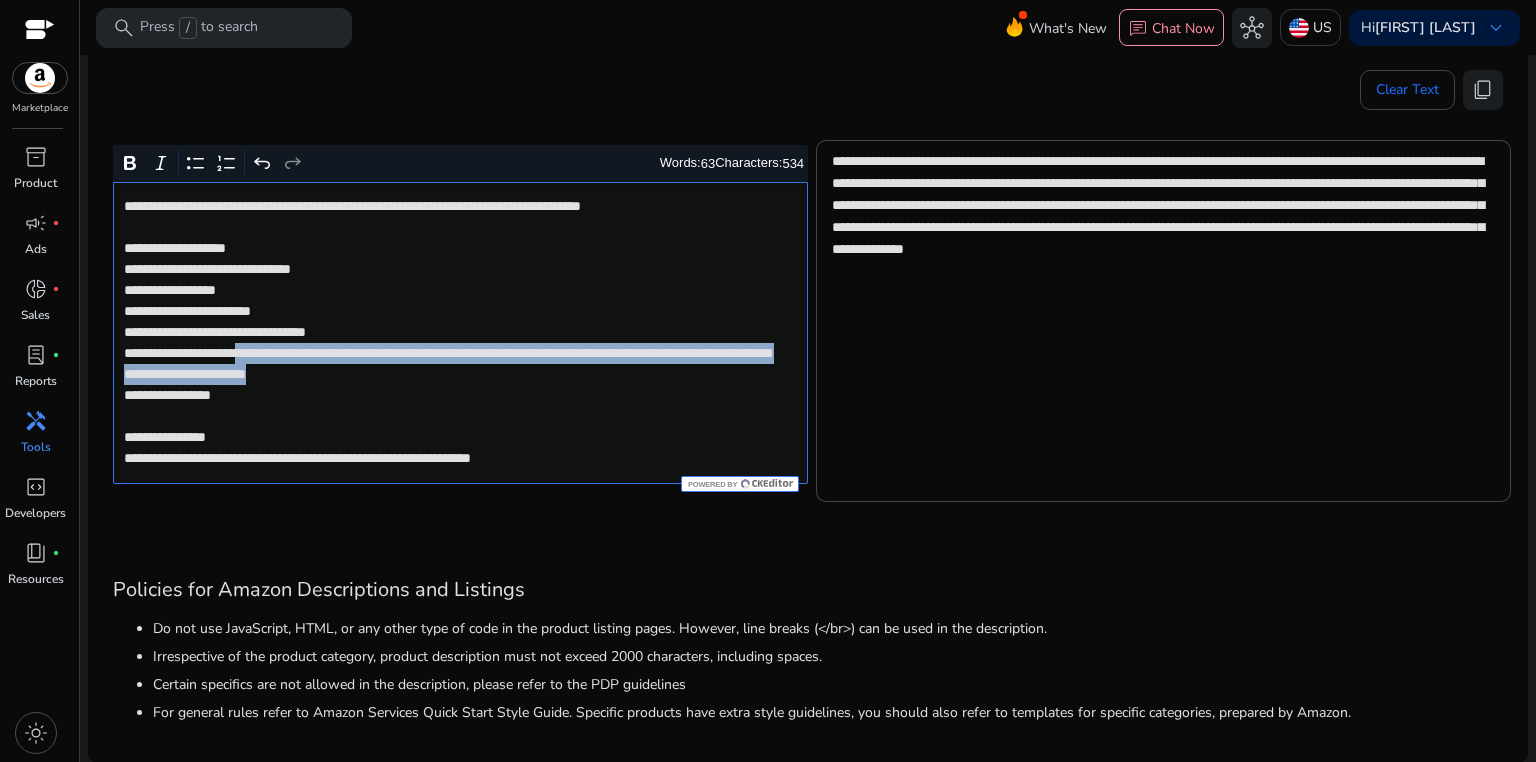 click on "**********" 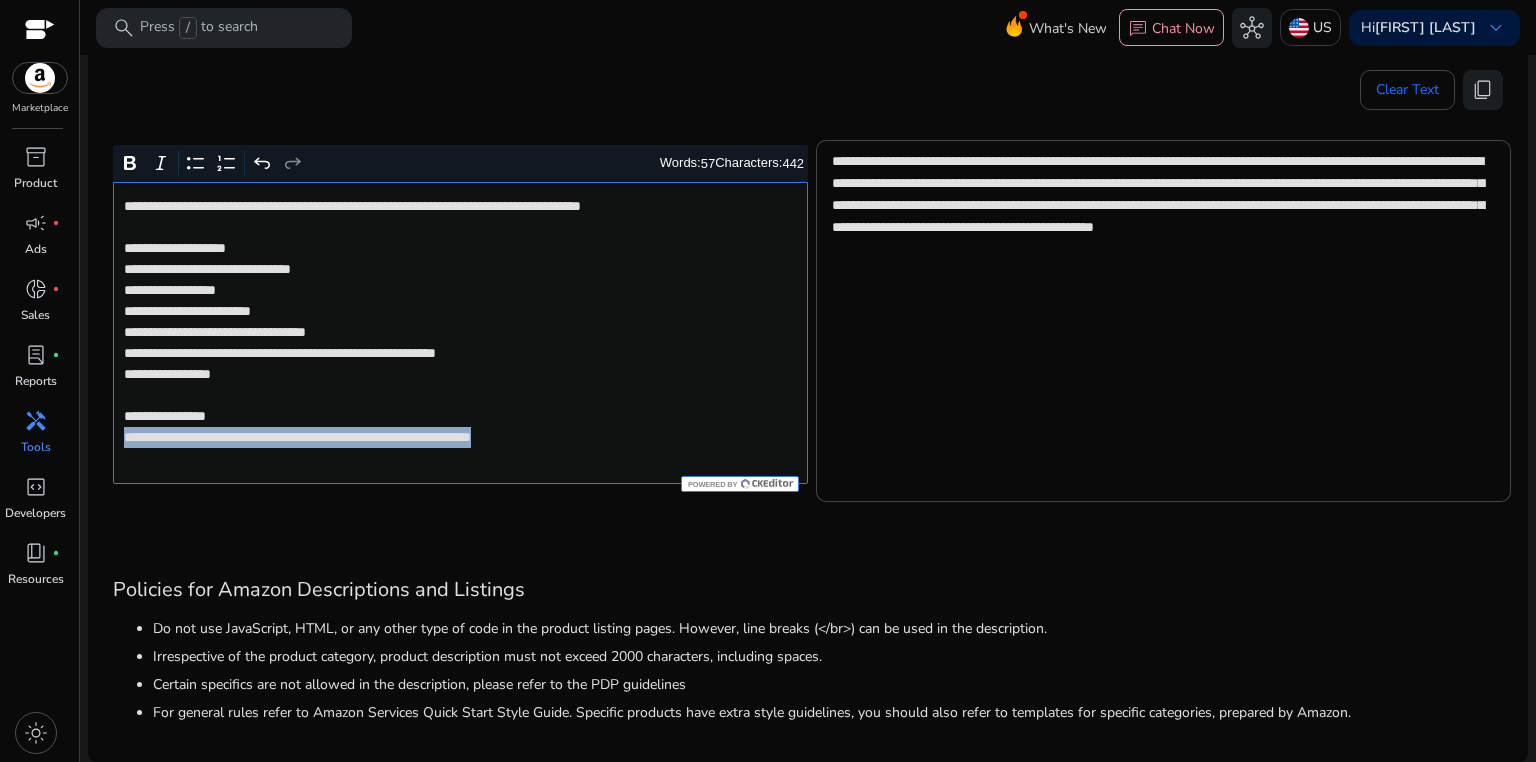 drag, startPoint x: 121, startPoint y: 436, endPoint x: 604, endPoint y: 432, distance: 483.01657 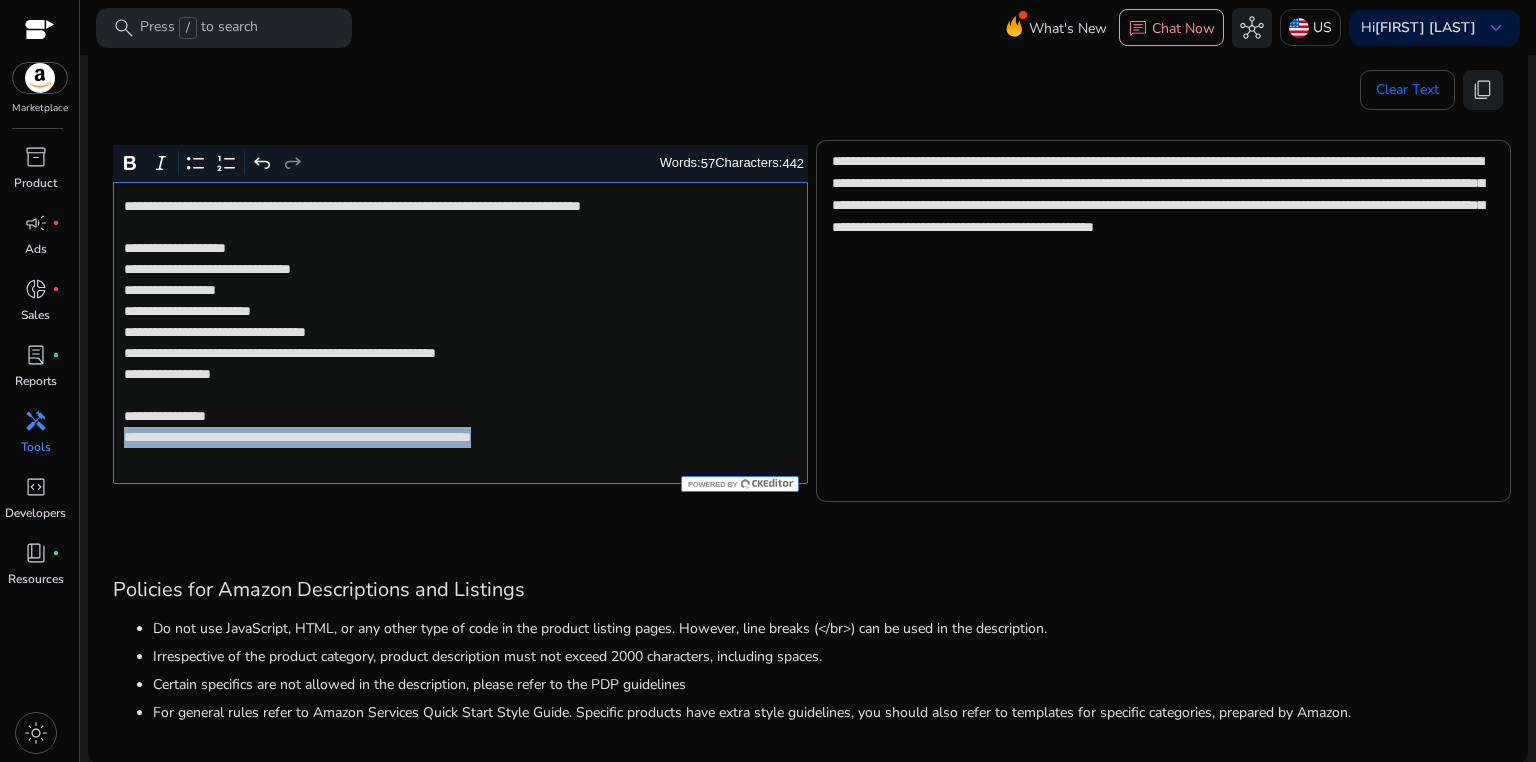 click on "**********" 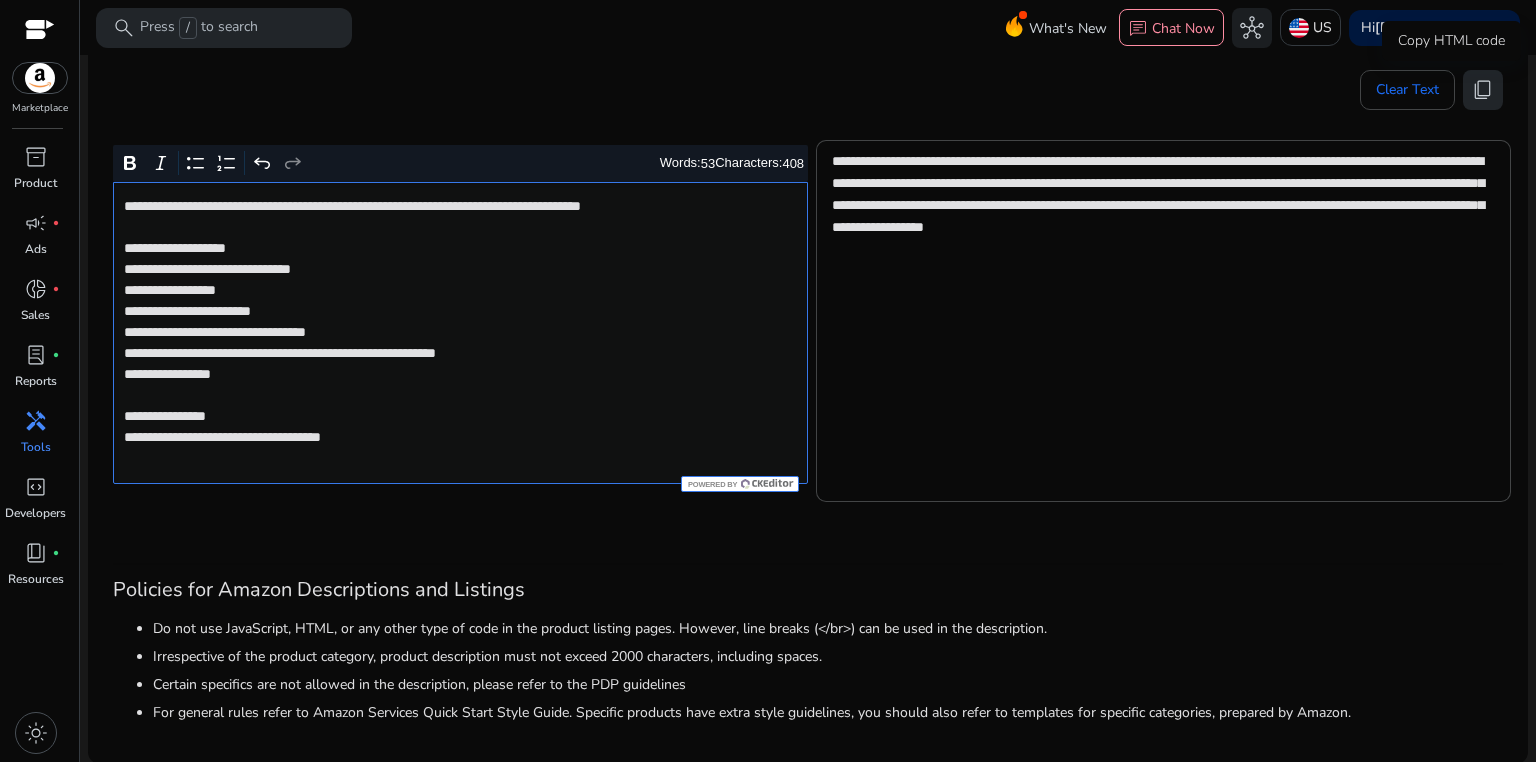 click on "content_copy" 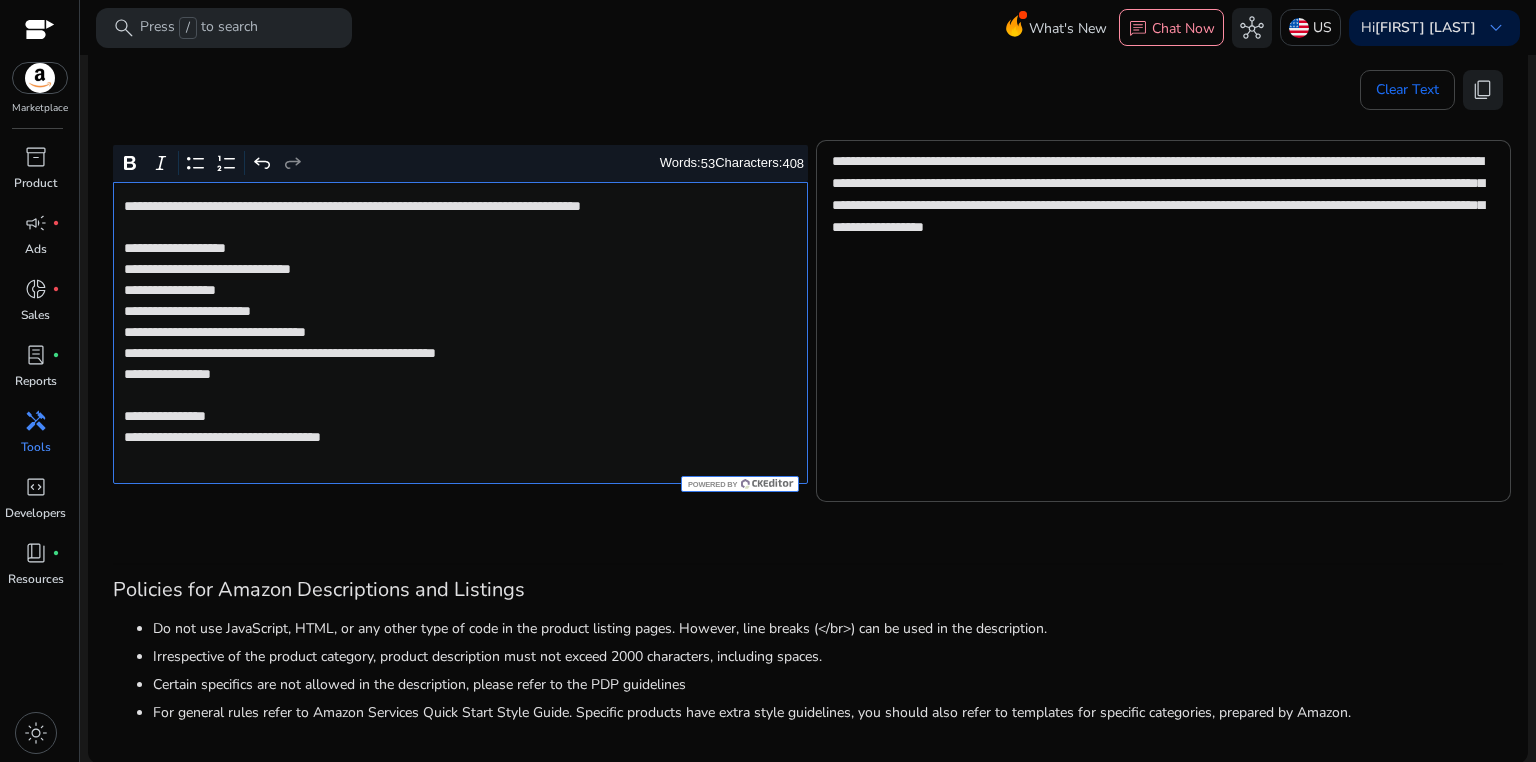click on "**********" 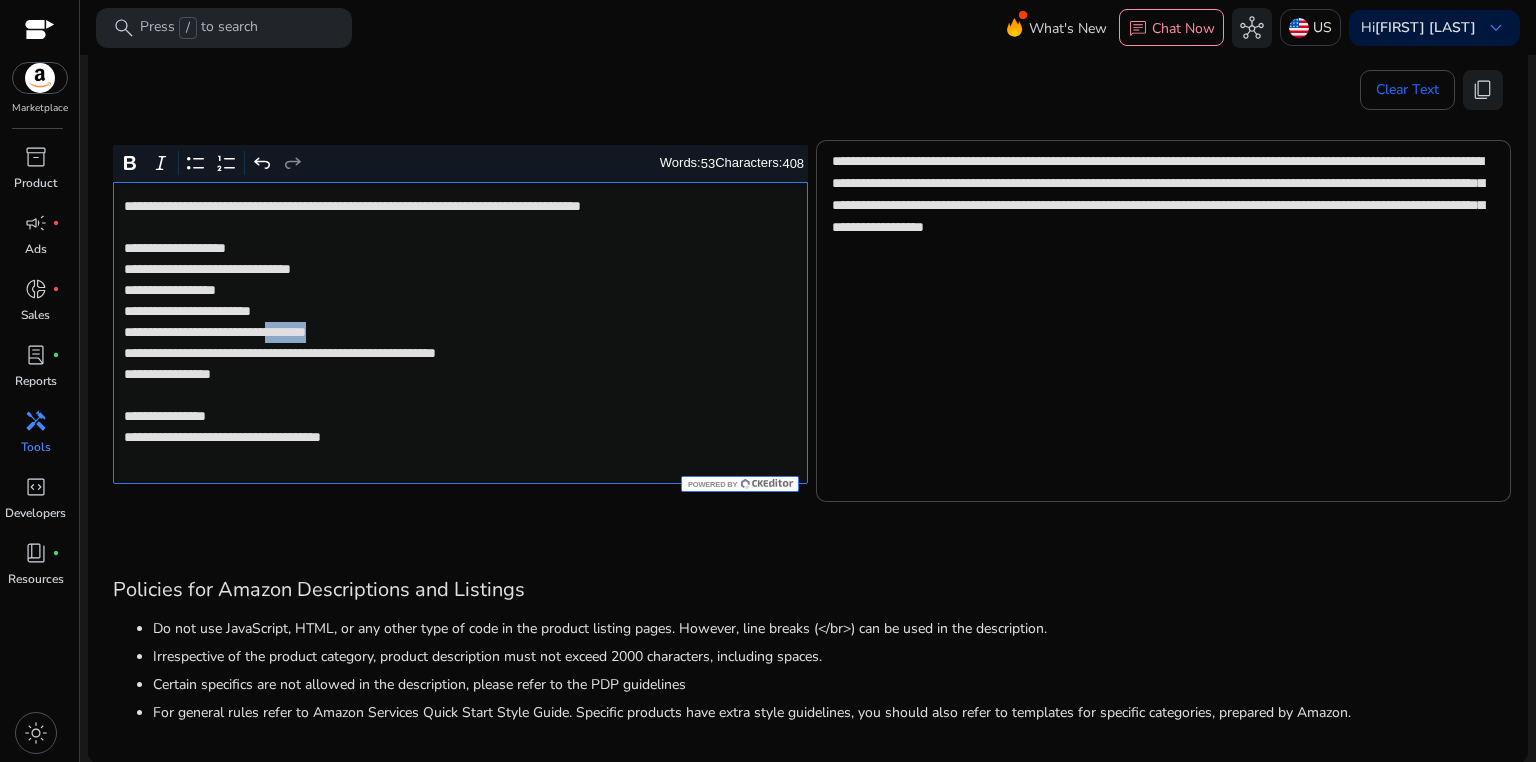 click on "**********" 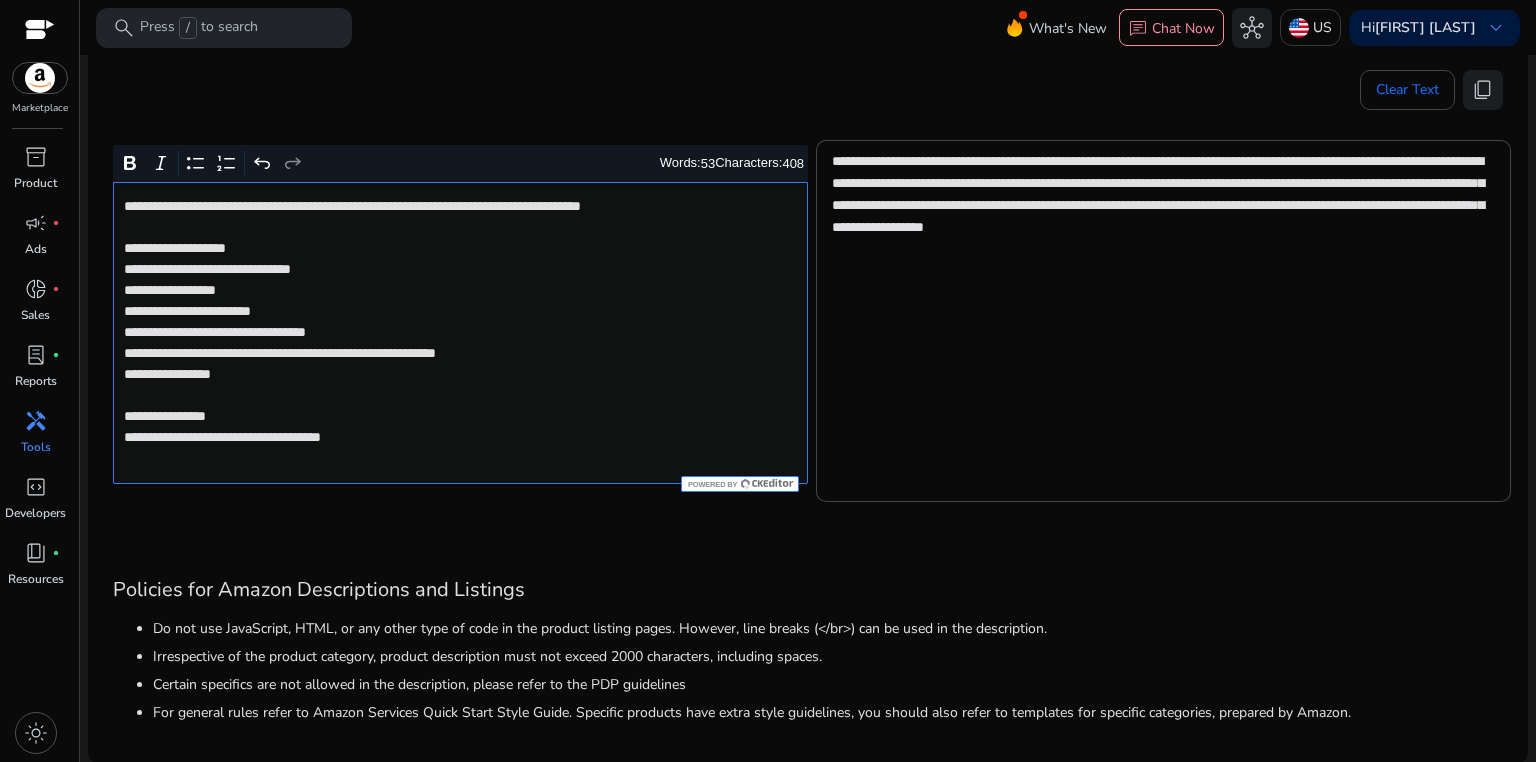 click on "**********" 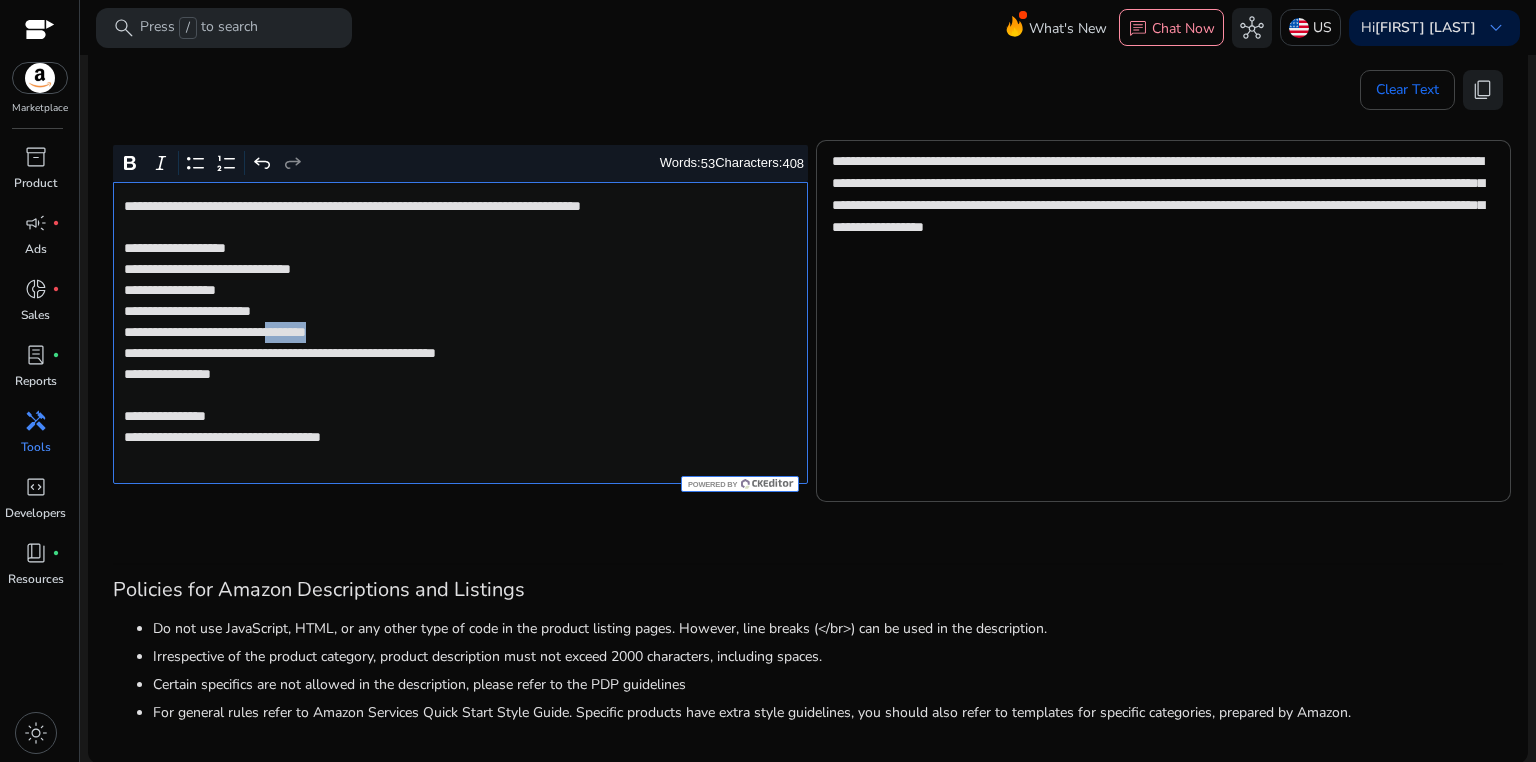 click on "**********" 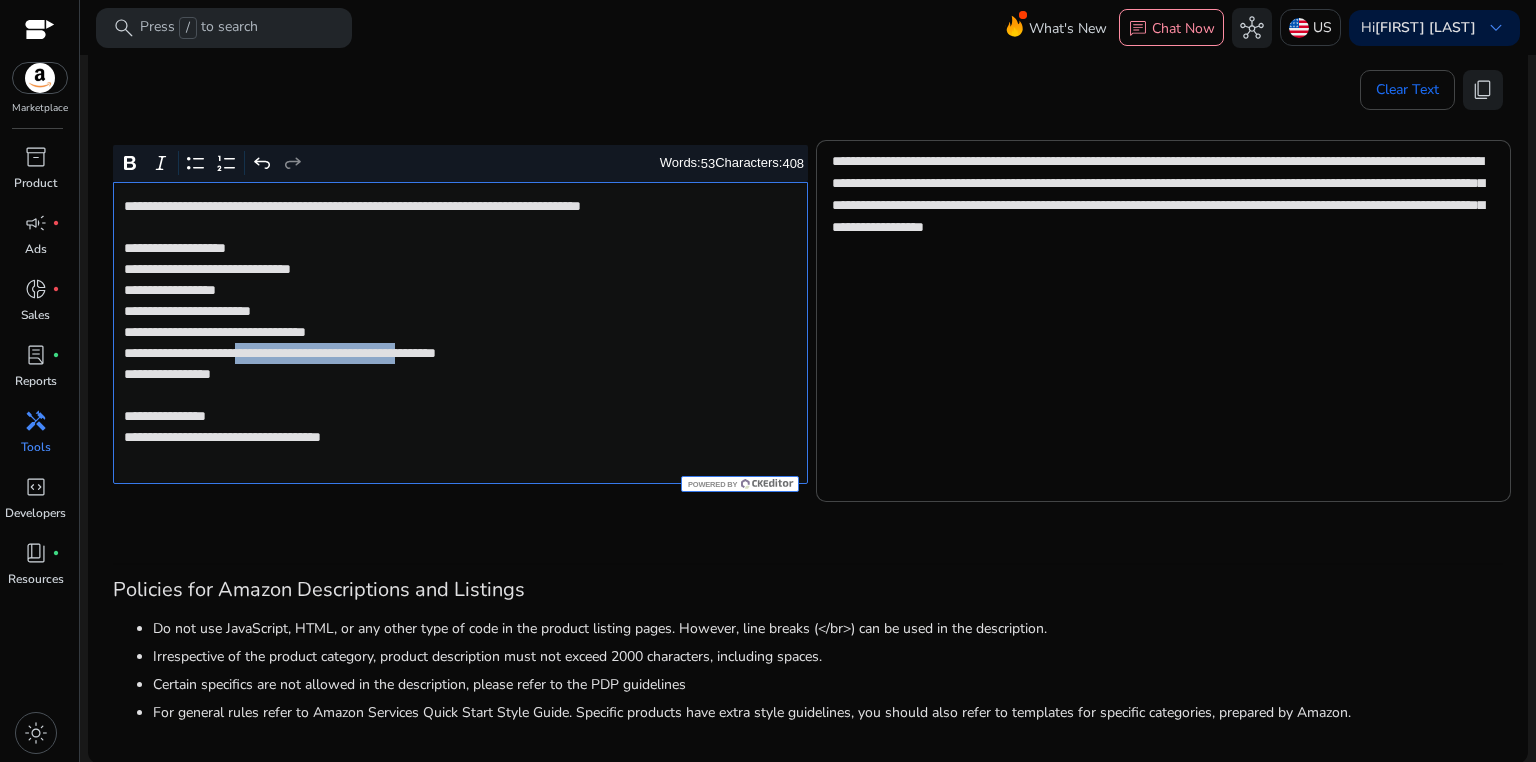 drag, startPoint x: 282, startPoint y: 354, endPoint x: 525, endPoint y: 351, distance: 243.01852 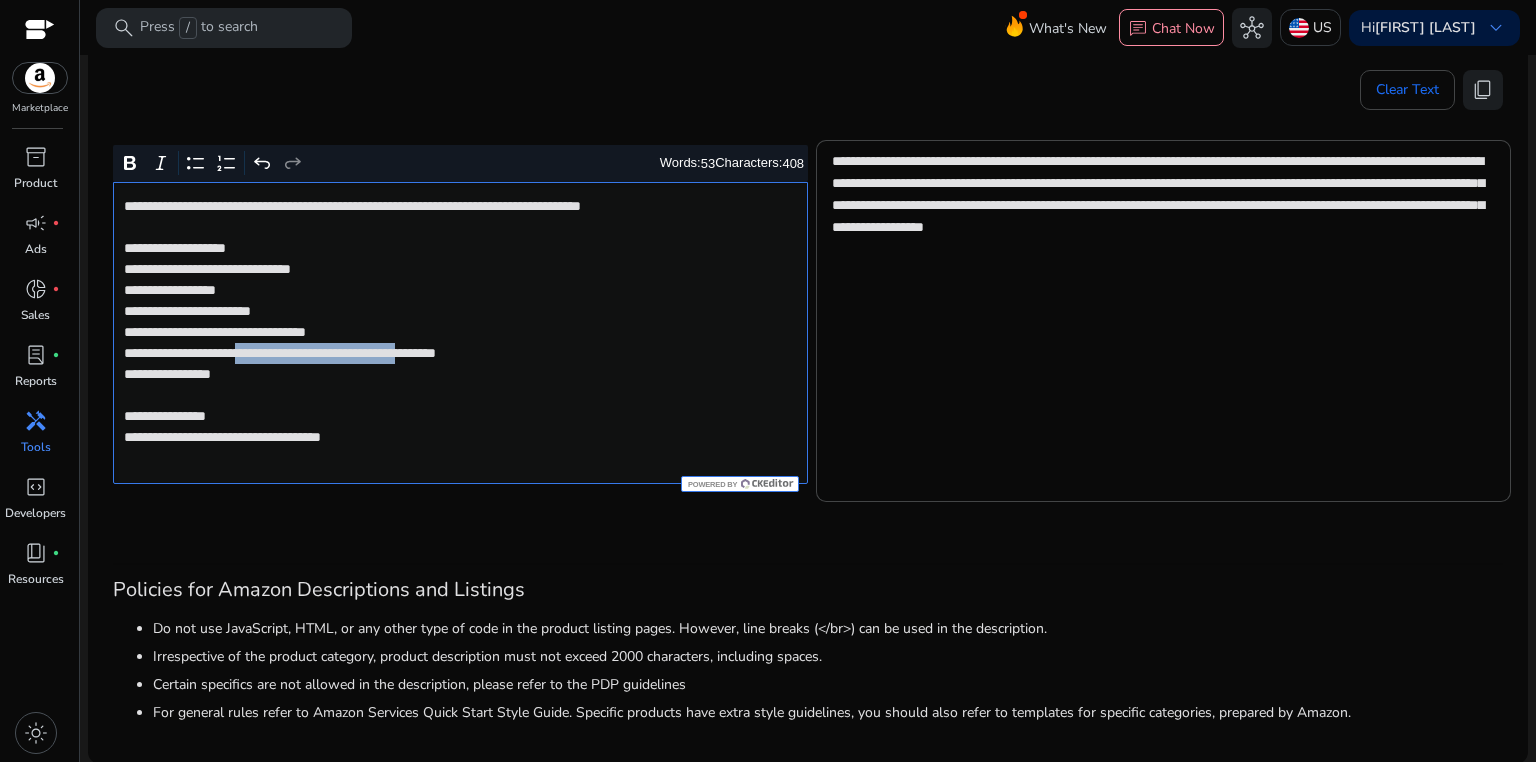 click on "**********" 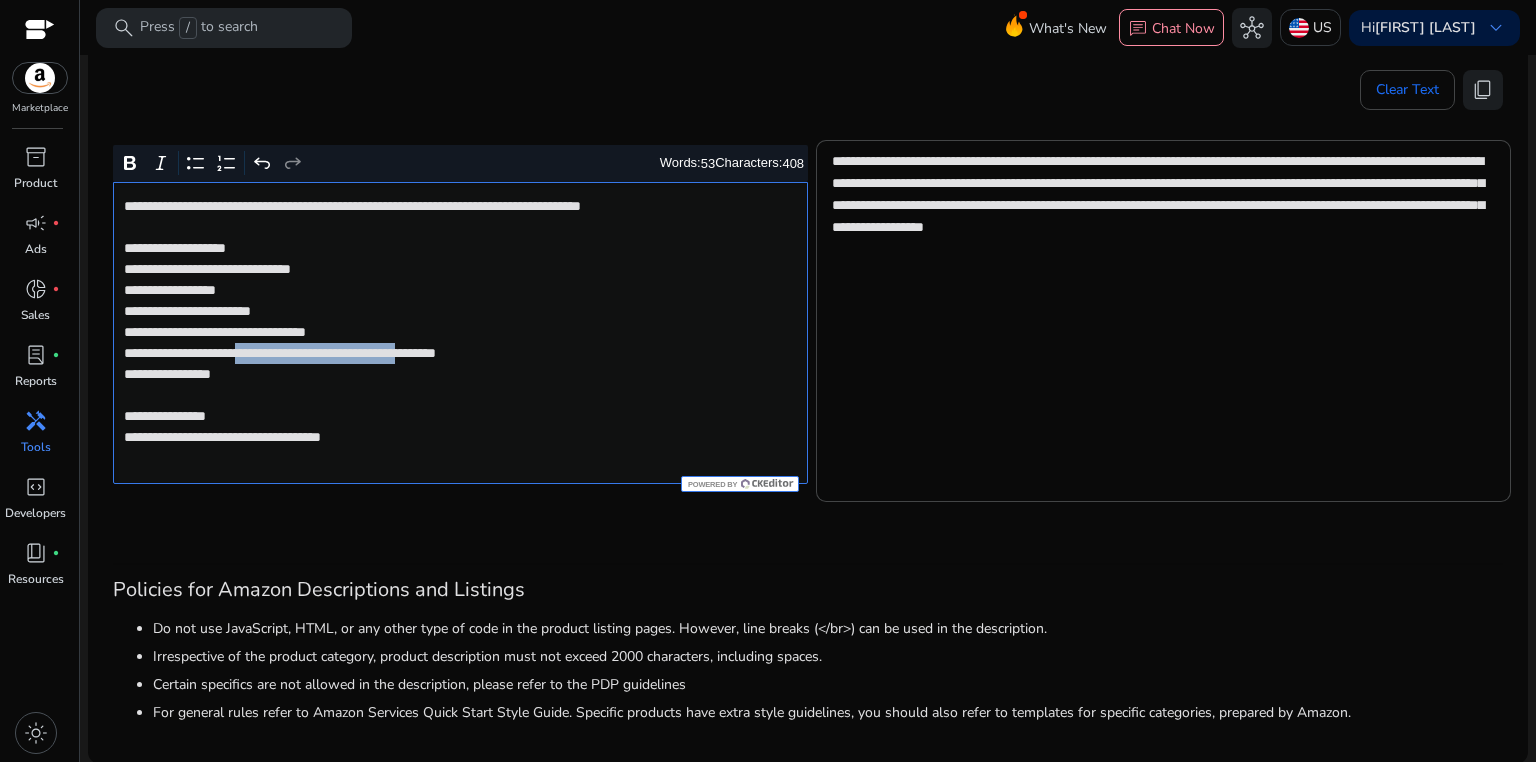 click on "**********" 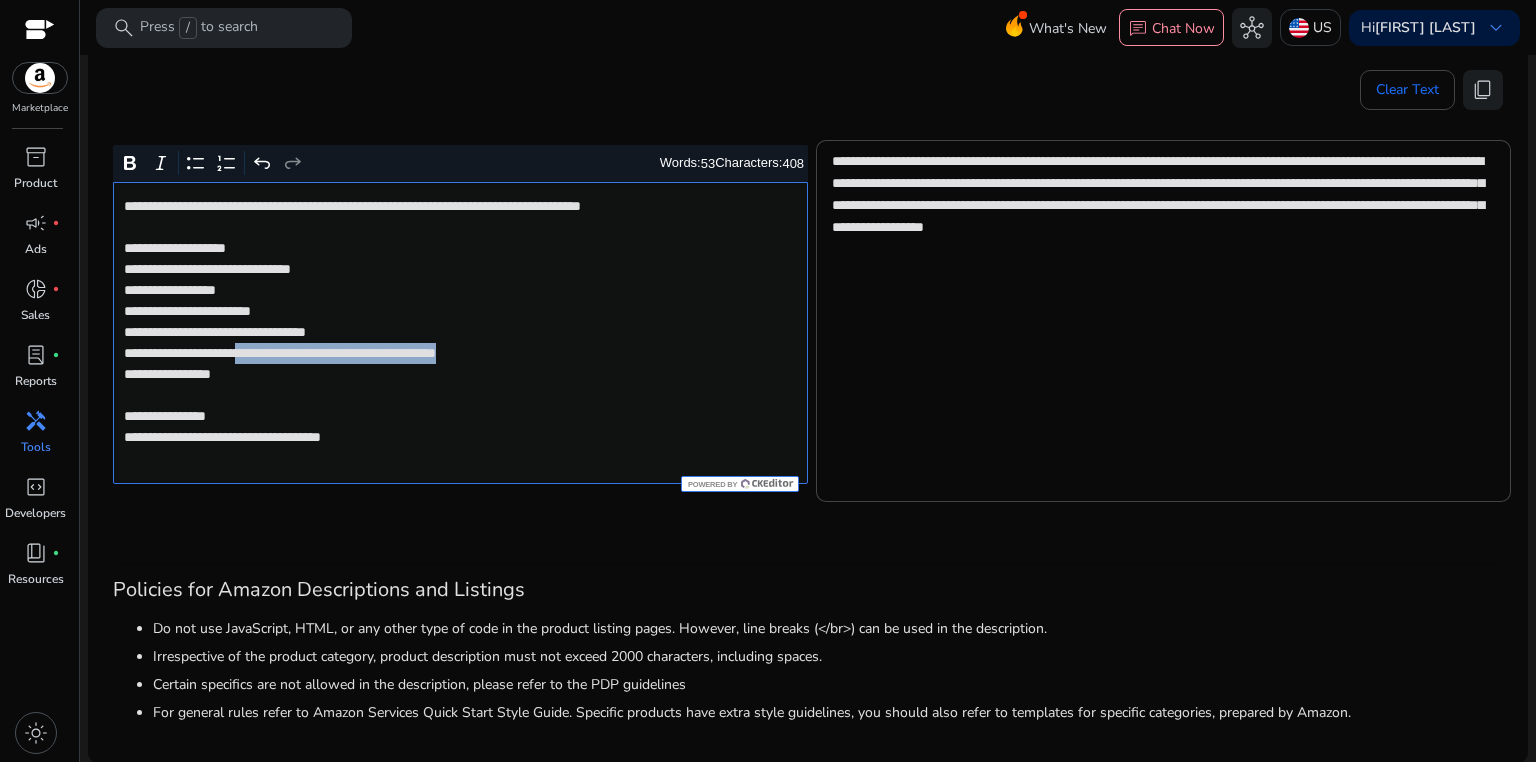 drag, startPoint x: 280, startPoint y: 352, endPoint x: 605, endPoint y: 355, distance: 325.01385 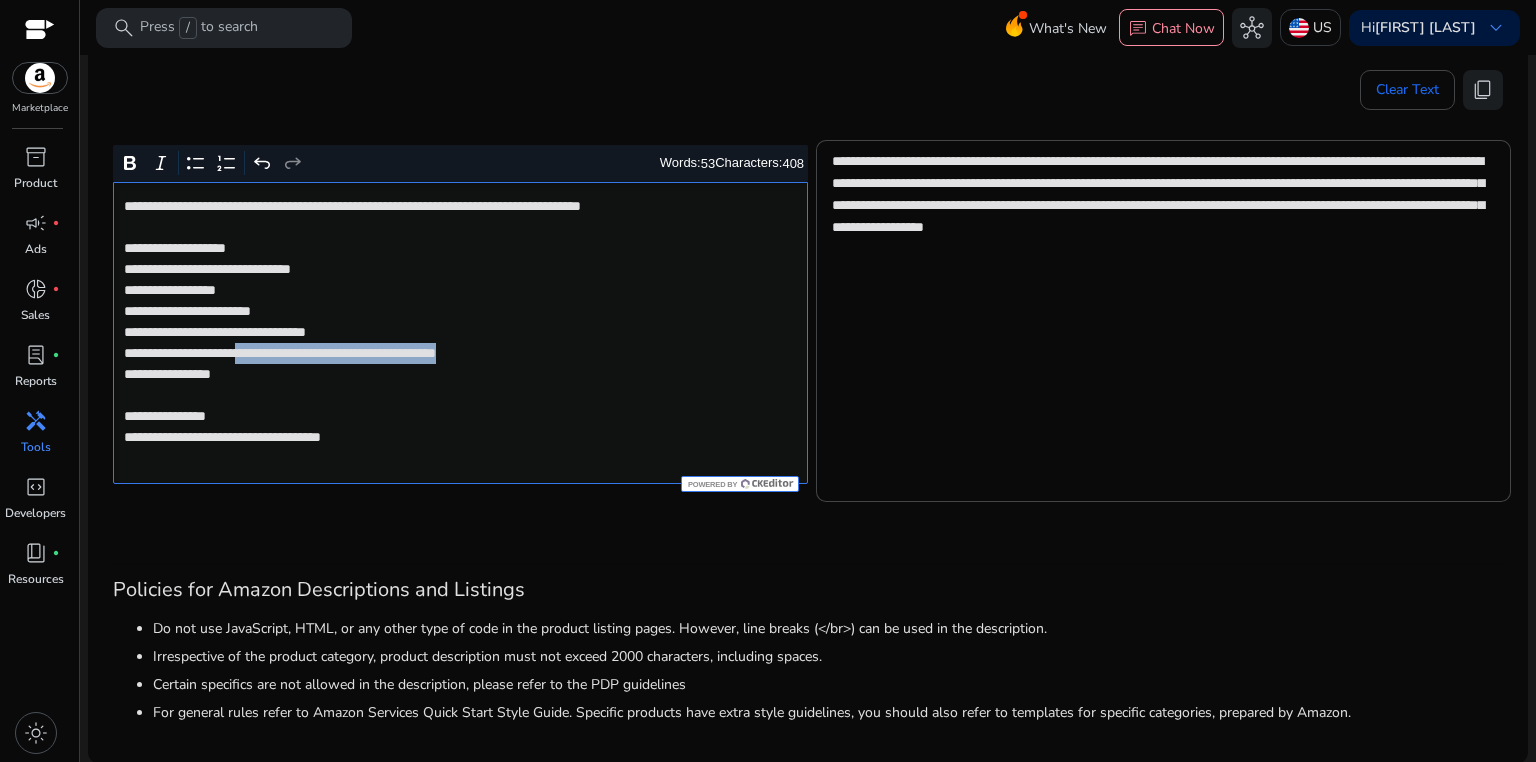 click on "**********" 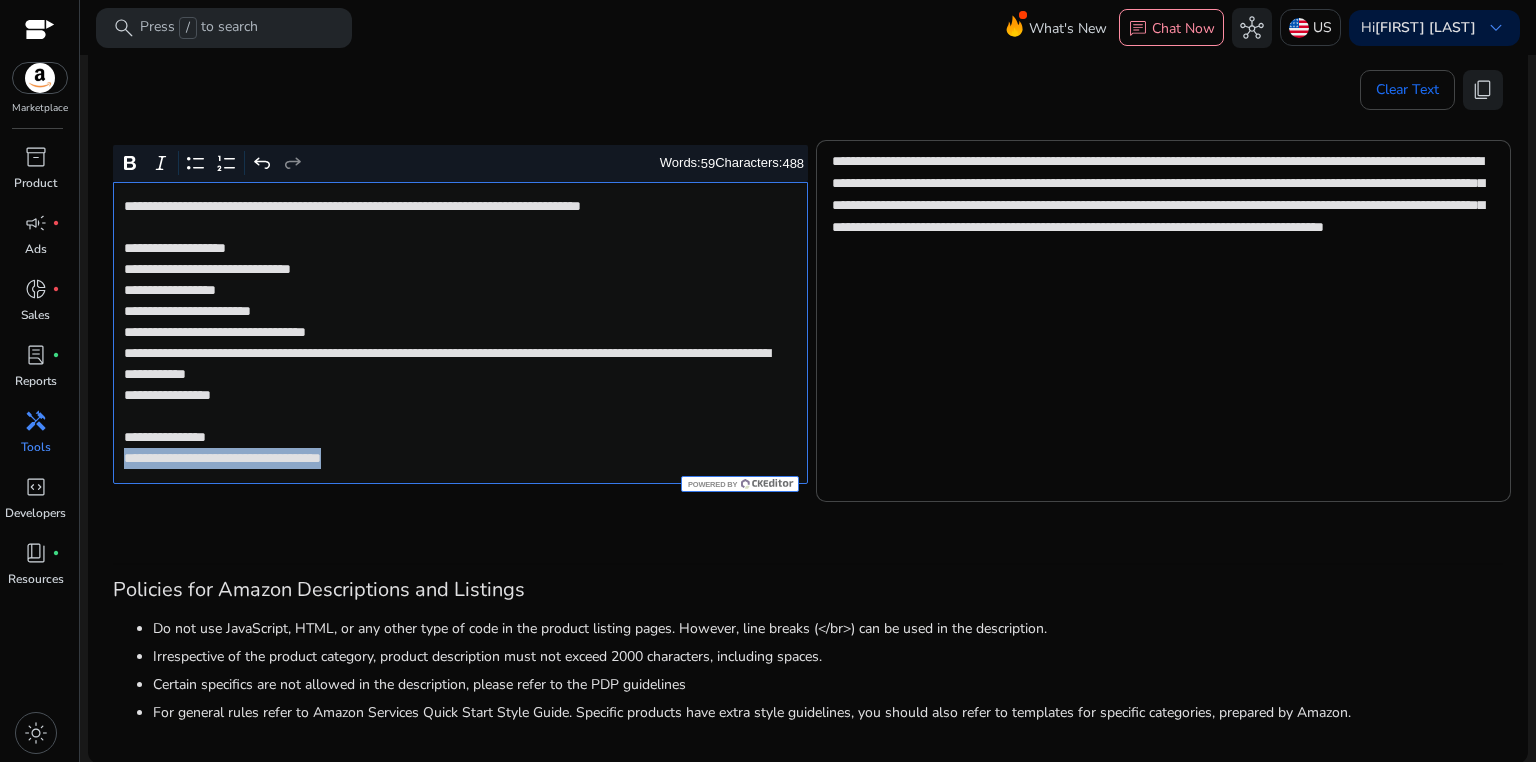 drag, startPoint x: 118, startPoint y: 458, endPoint x: 454, endPoint y: 456, distance: 336.00595 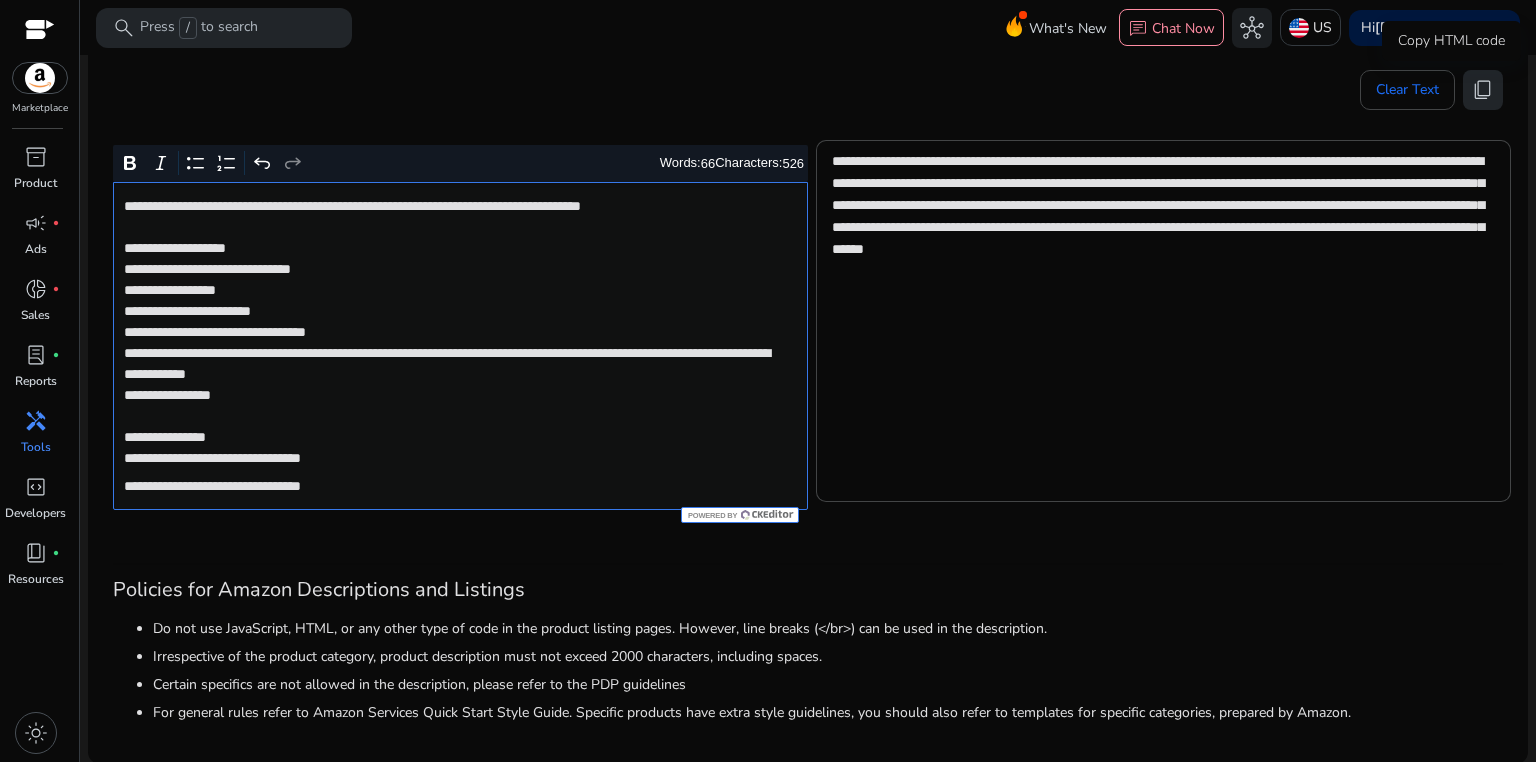 click on "content_copy" 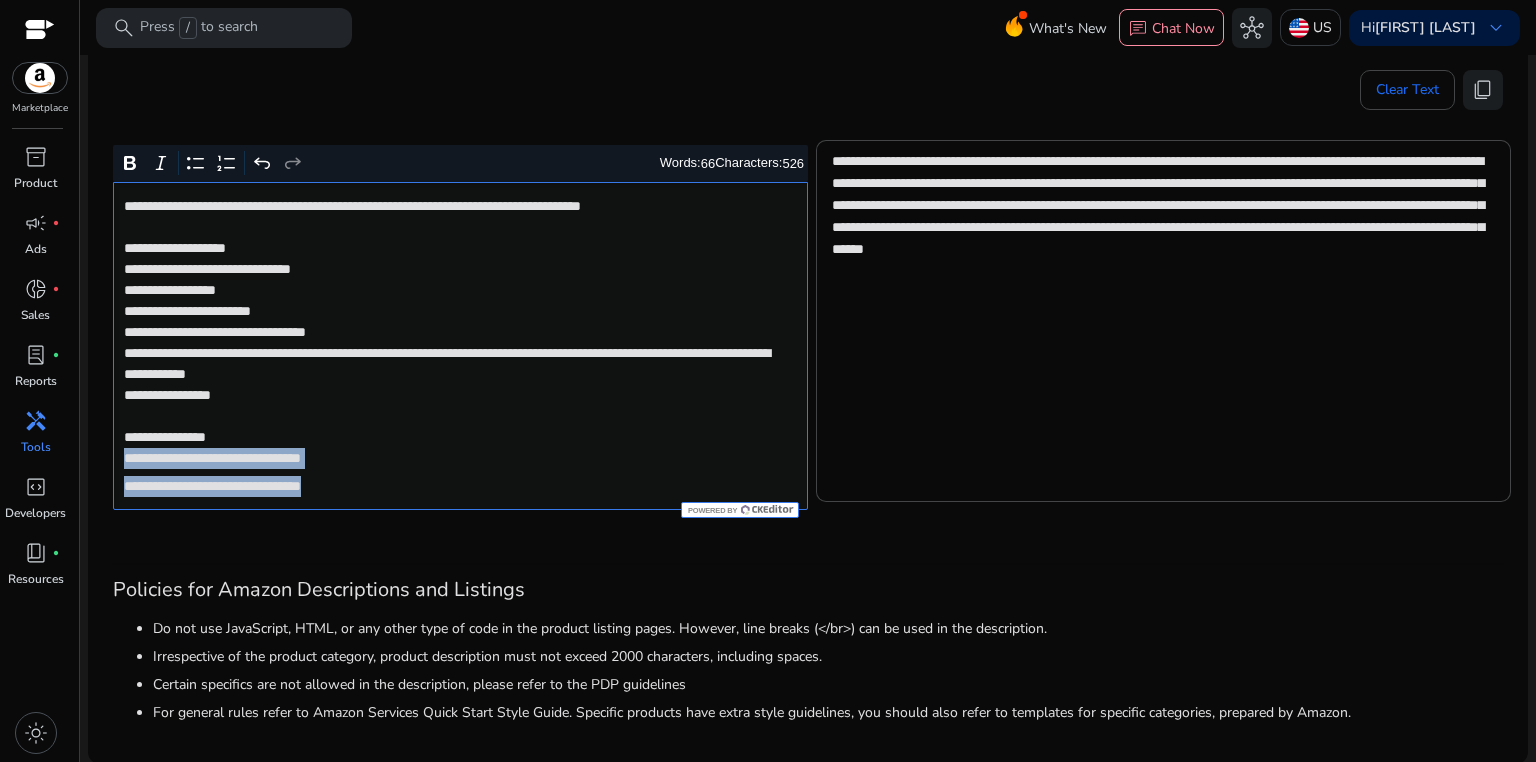 drag, startPoint x: 120, startPoint y: 457, endPoint x: 454, endPoint y: 484, distance: 335.08954 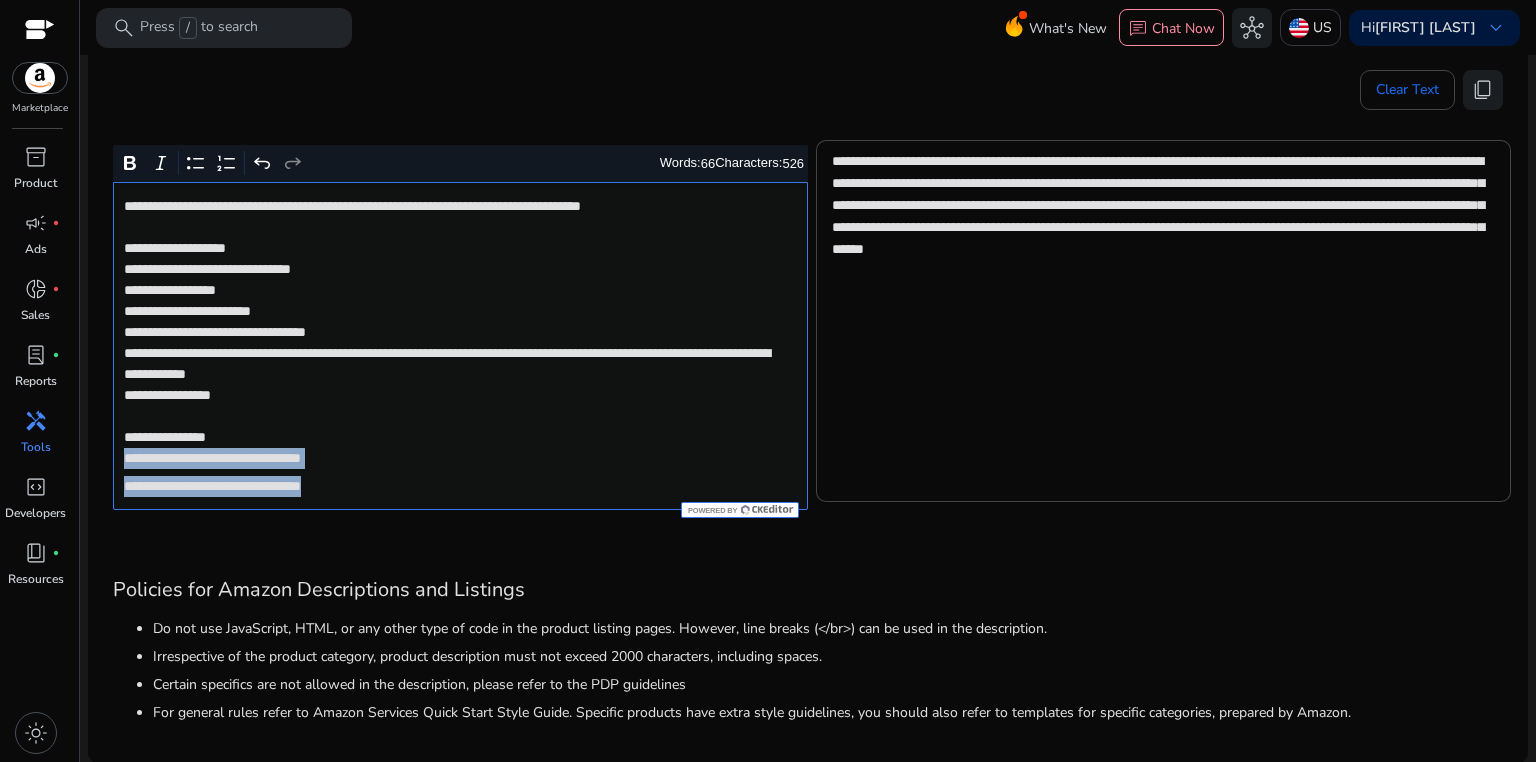 click on "**********" 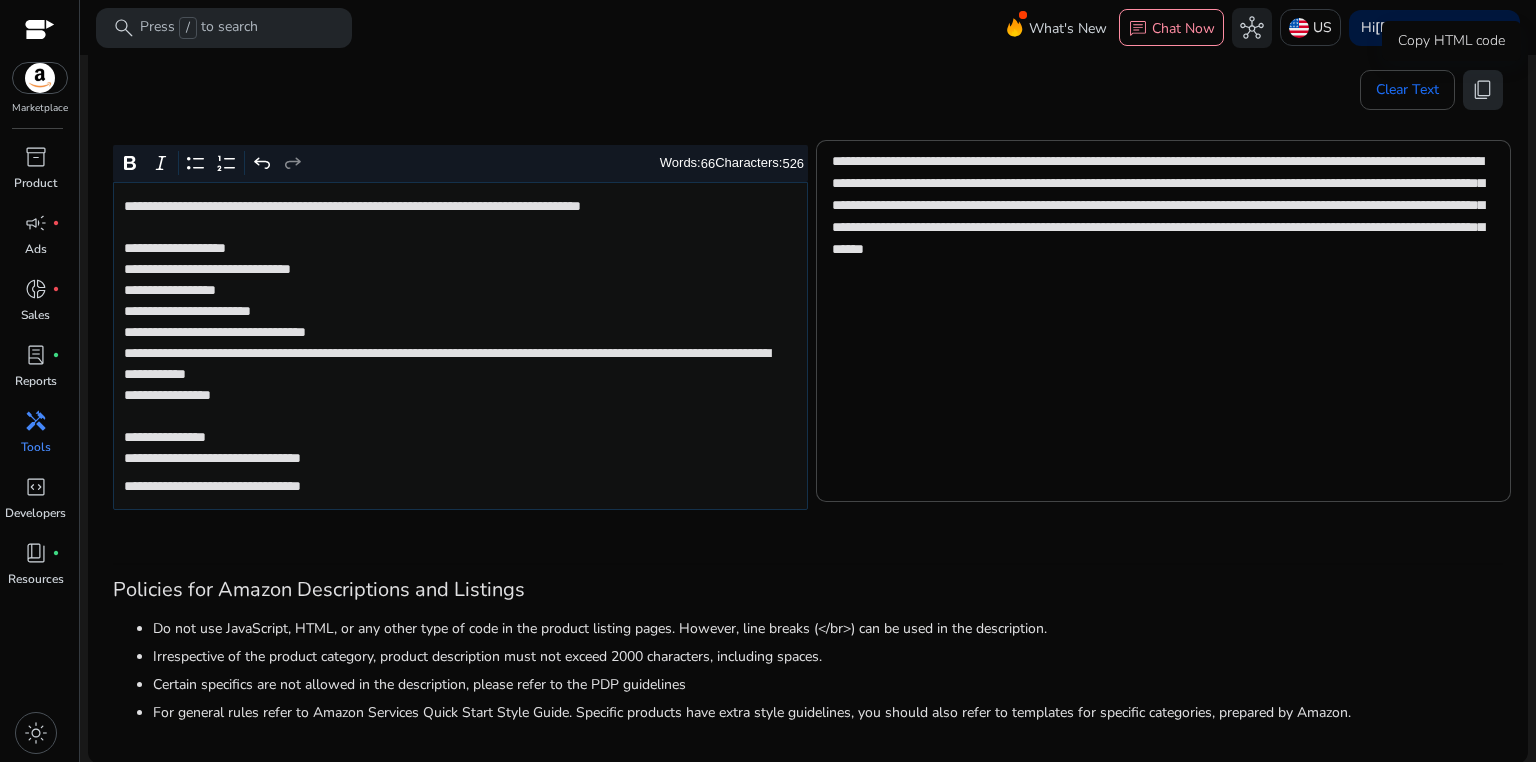 click on "content_copy" 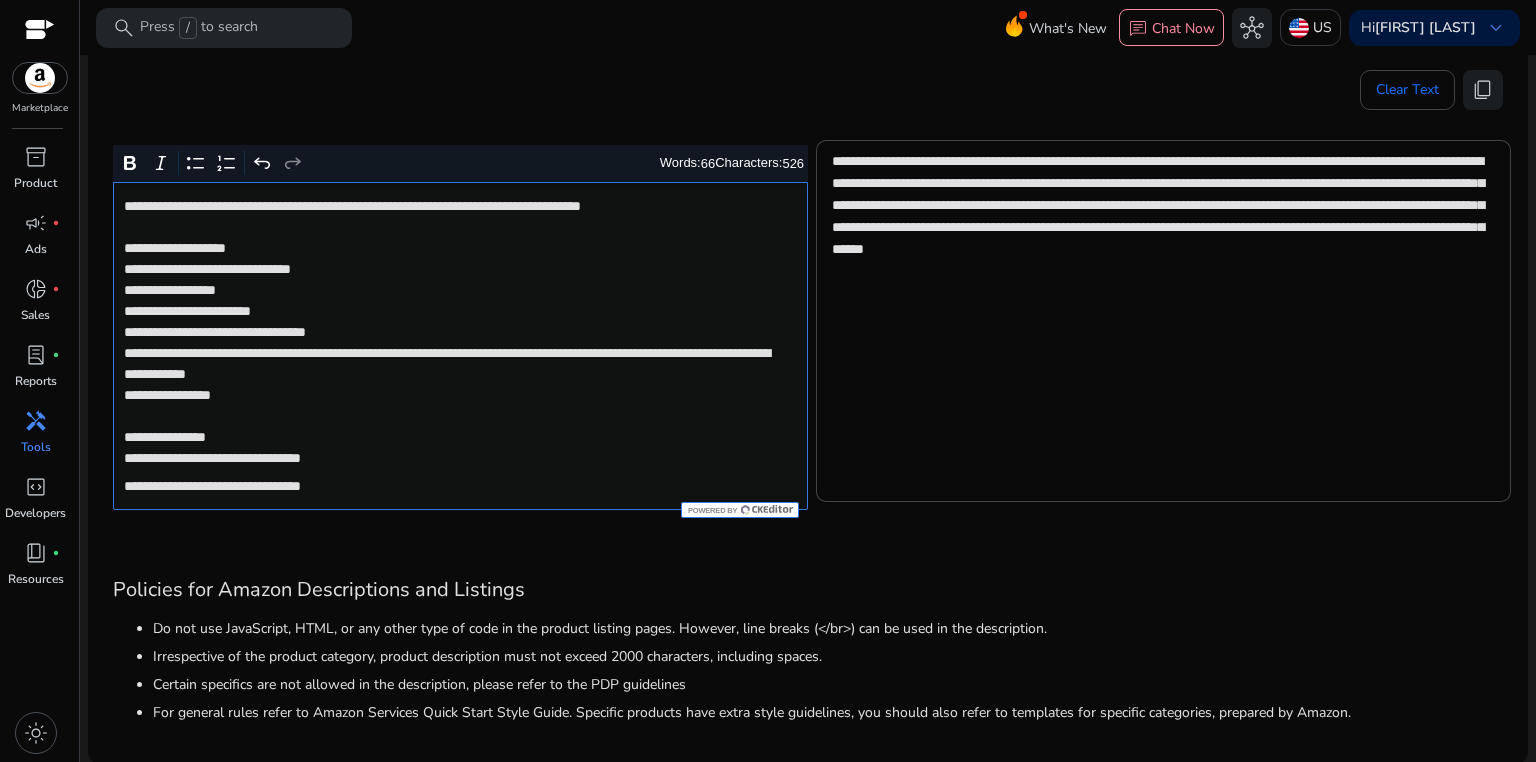 click on "**********" 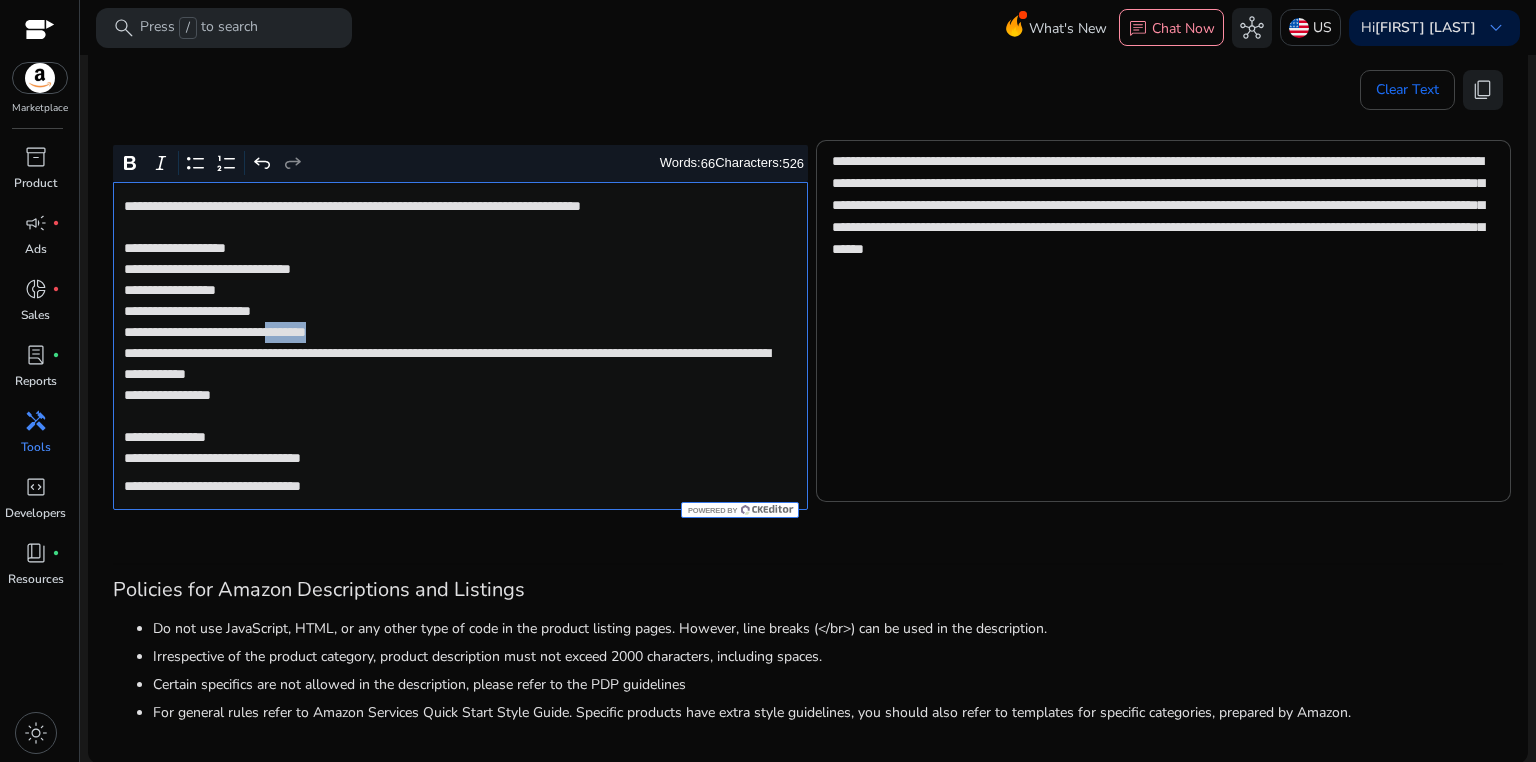 click on "**********" 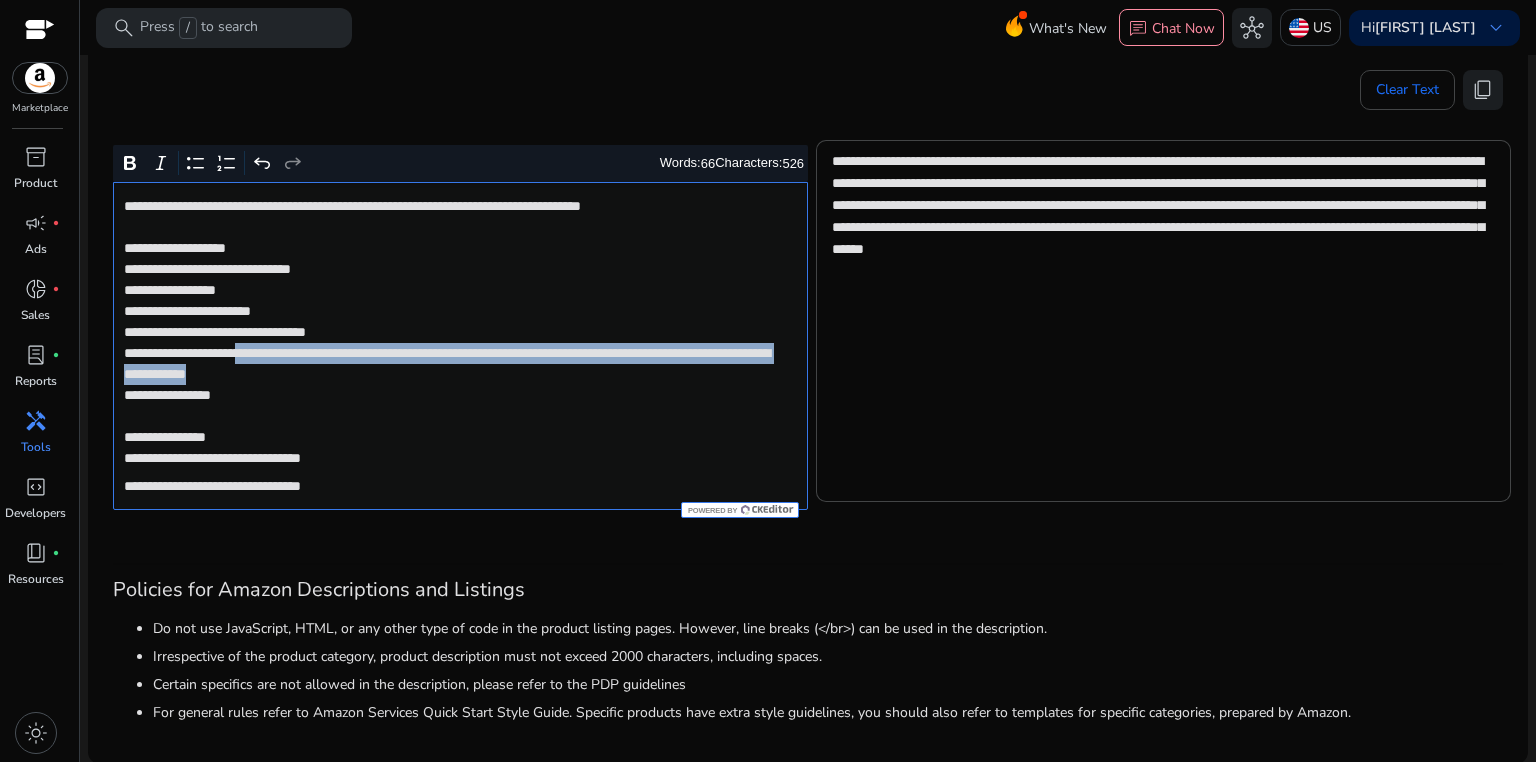 drag, startPoint x: 284, startPoint y: 355, endPoint x: 577, endPoint y: 375, distance: 293.6818 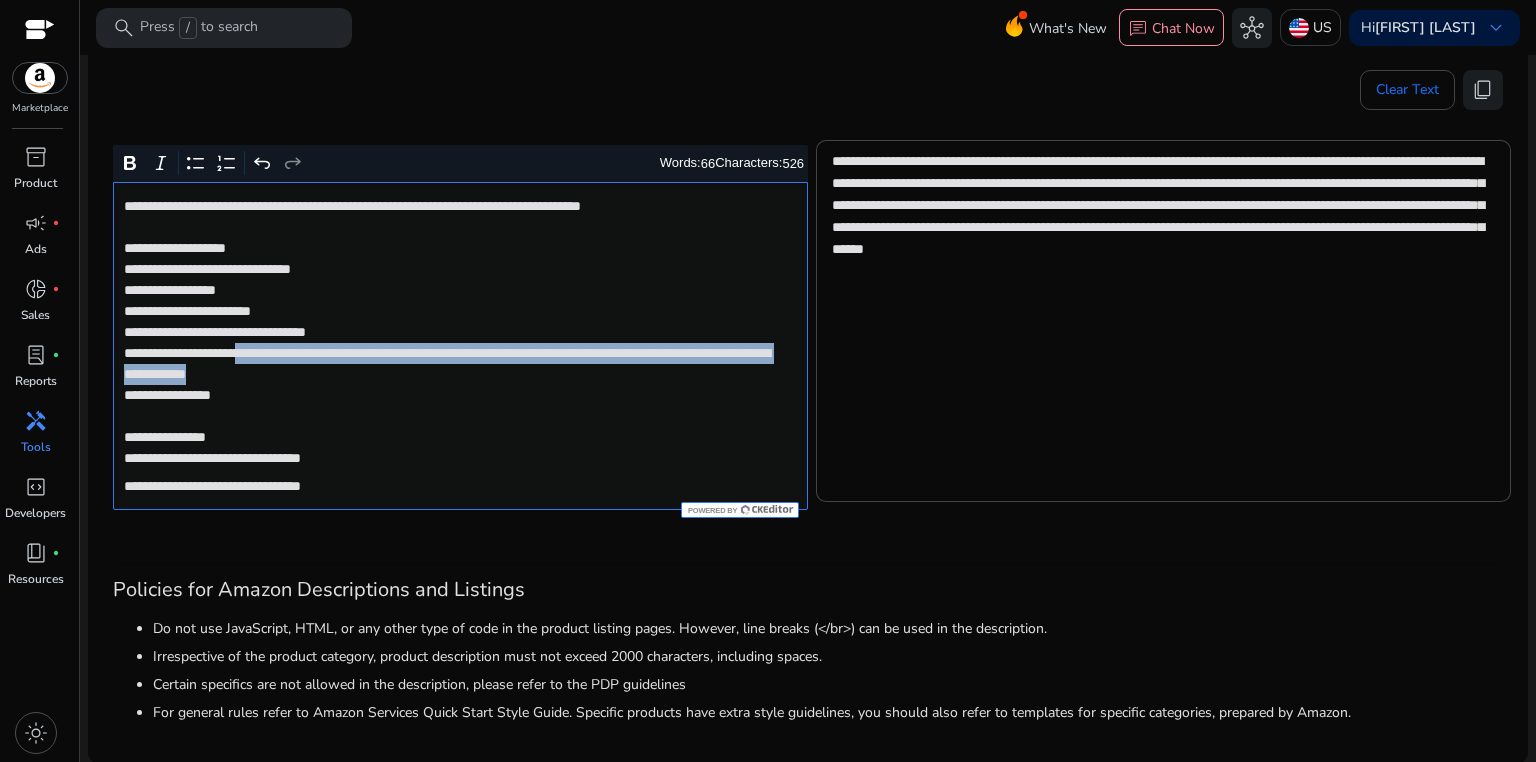 click on "**********" 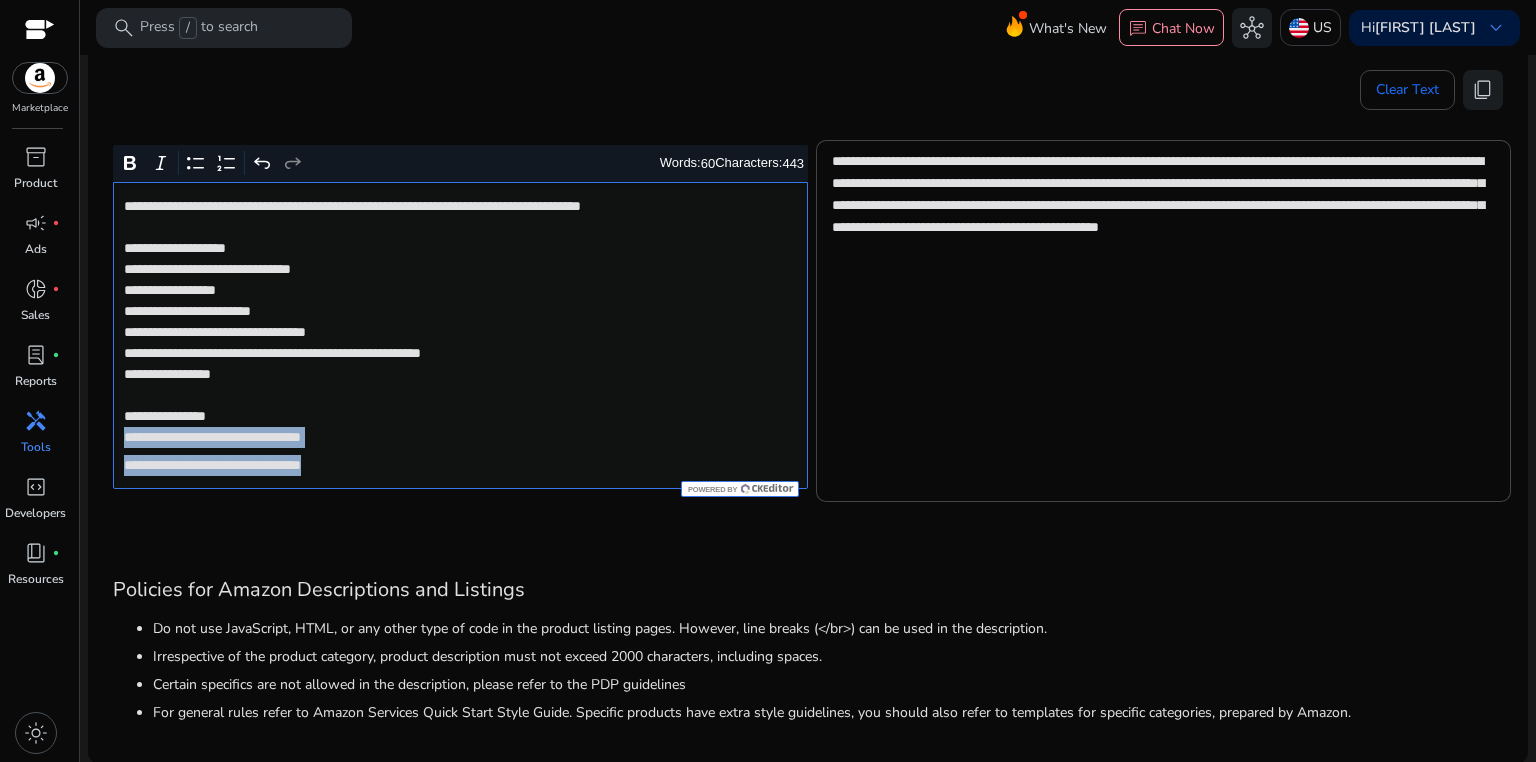 drag, startPoint x: 123, startPoint y: 436, endPoint x: 422, endPoint y: 472, distance: 301.15942 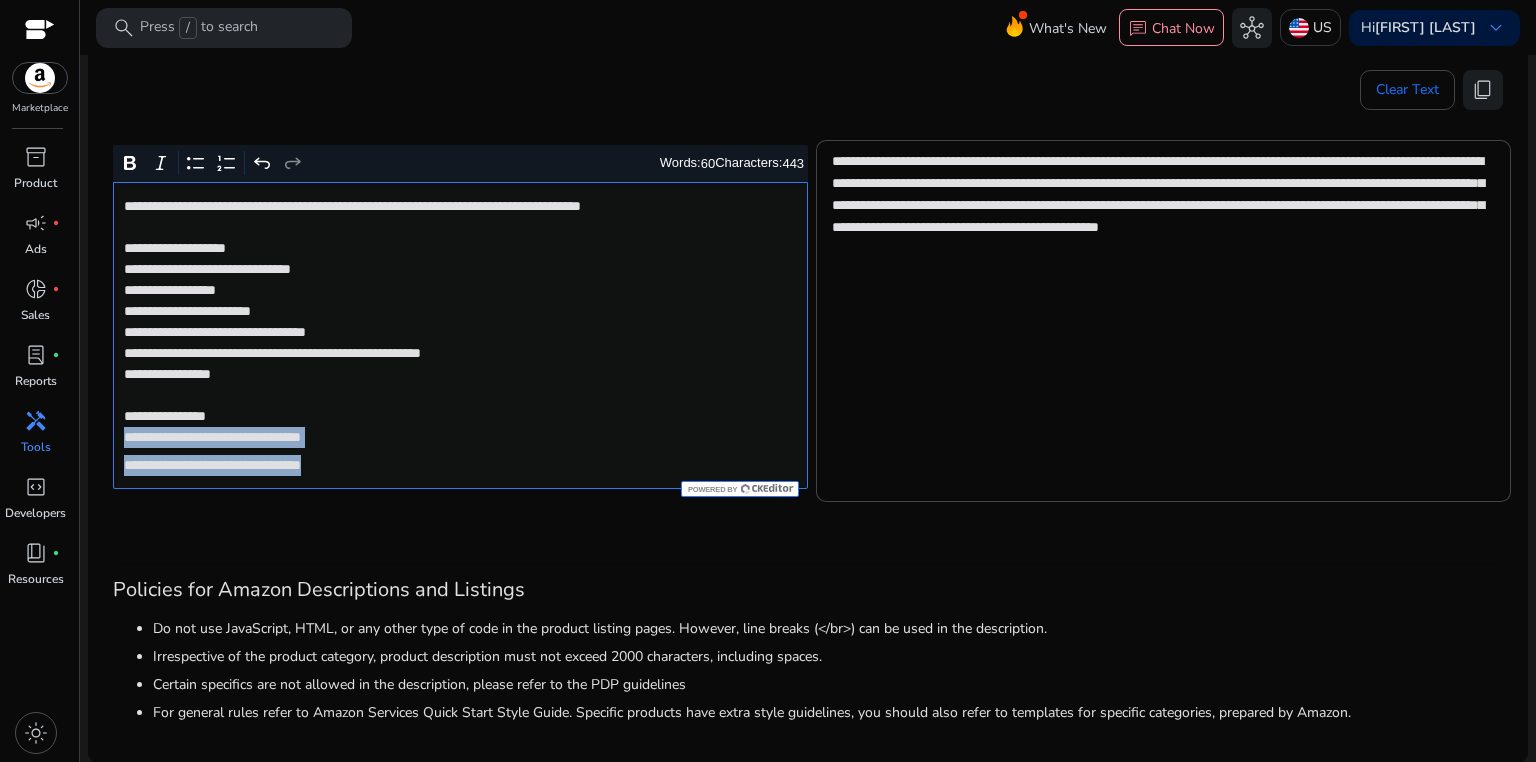 click on "**********" 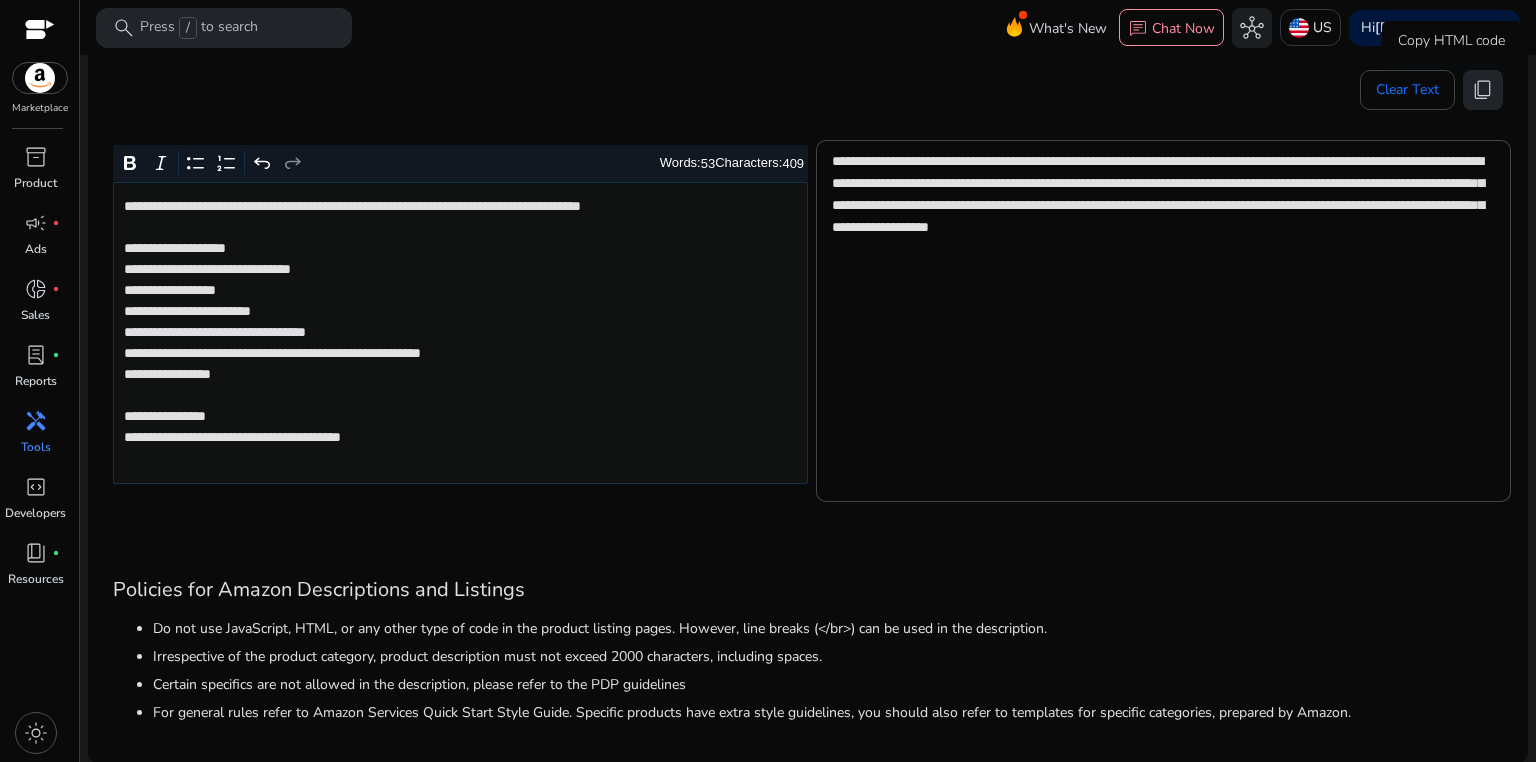 click on "content_copy" 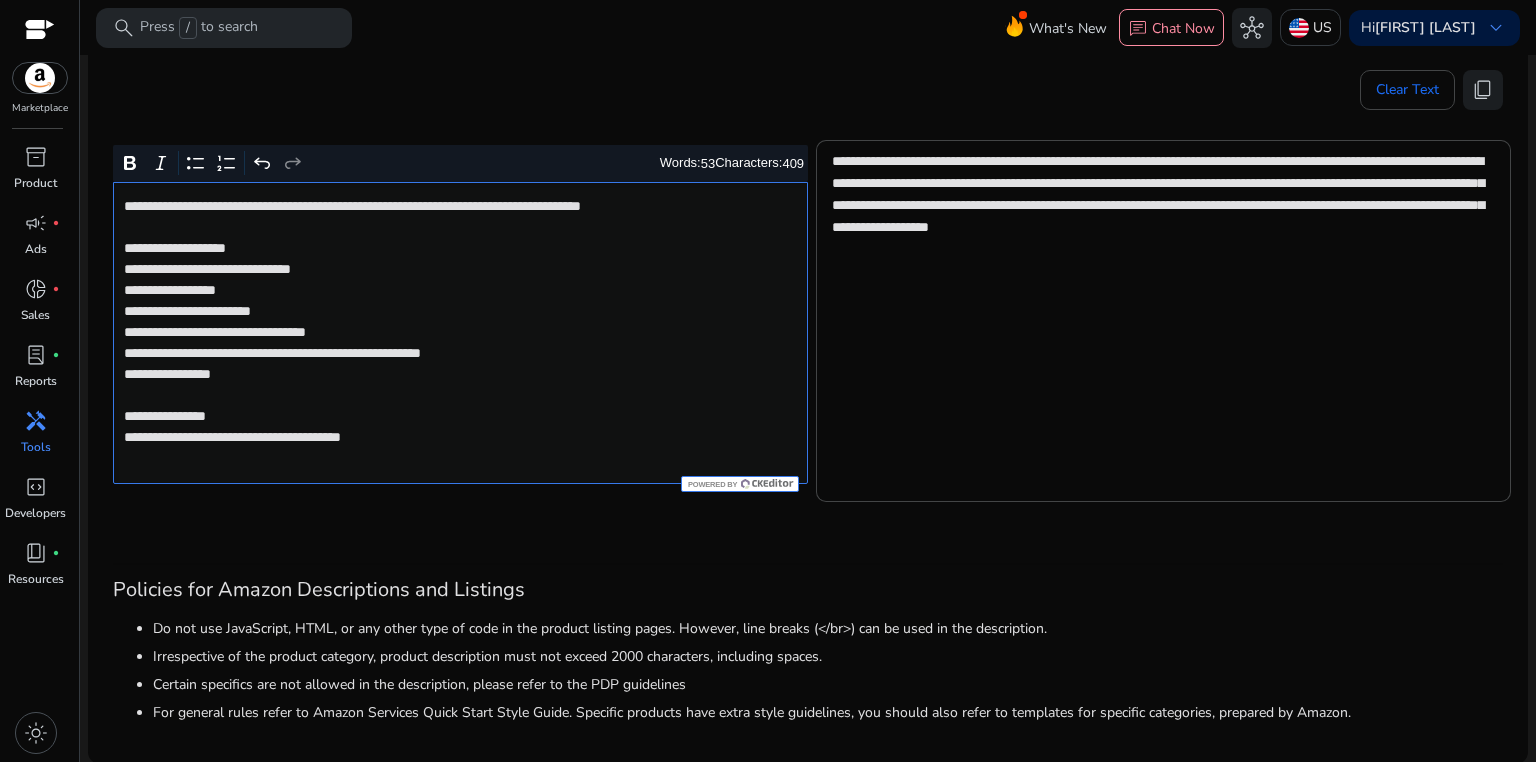 click on "**********" 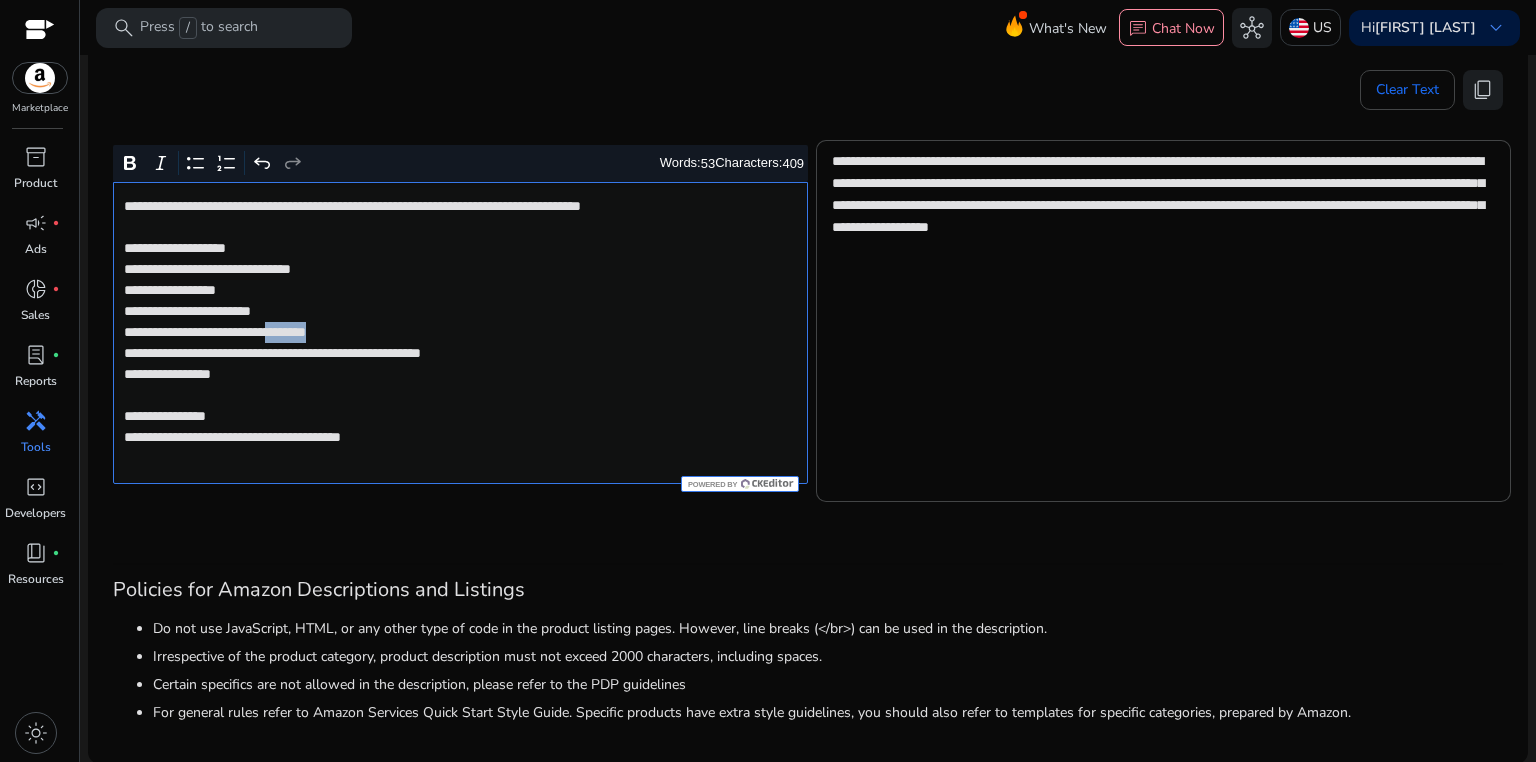 click on "**********" 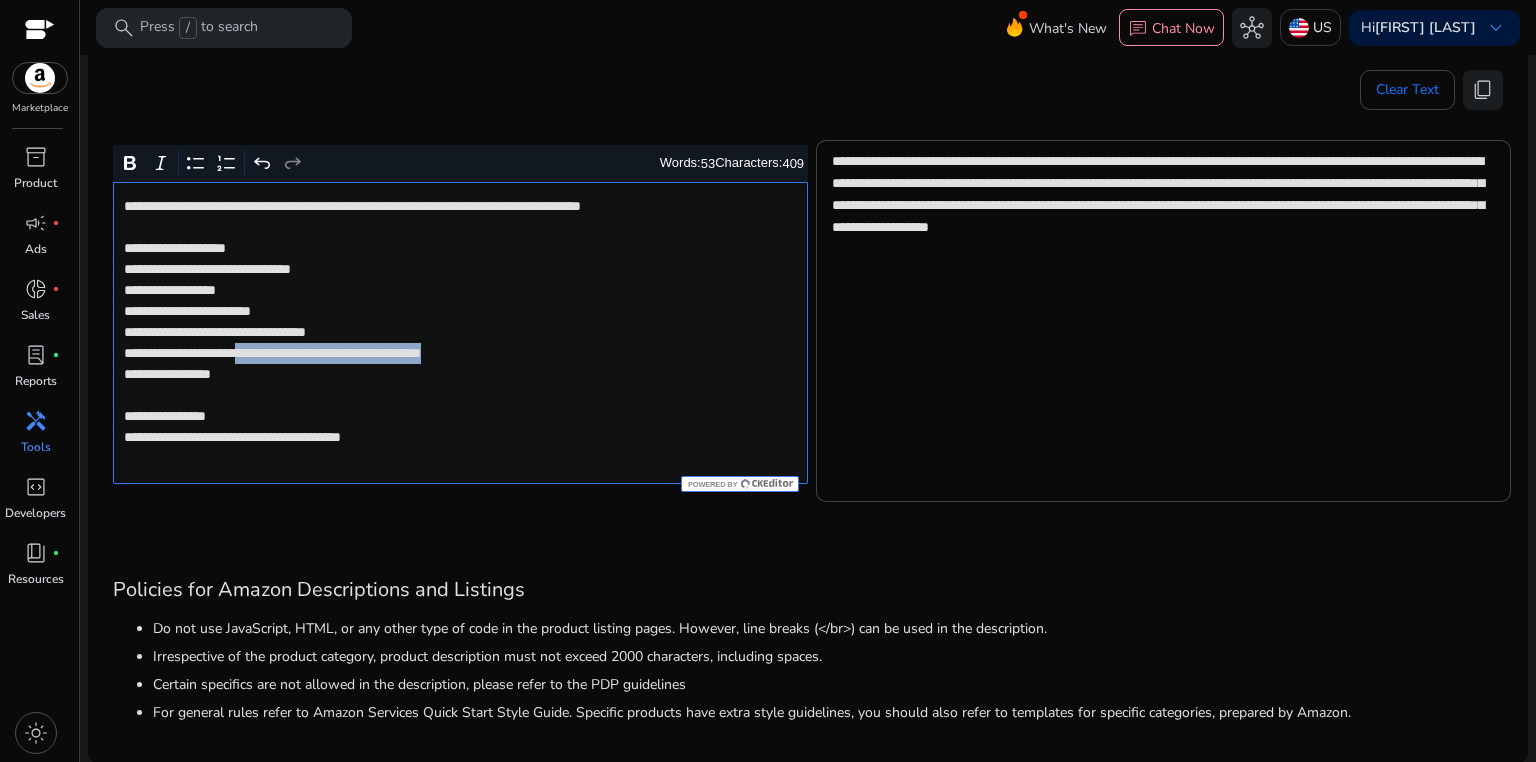drag, startPoint x: 285, startPoint y: 356, endPoint x: 610, endPoint y: 356, distance: 325 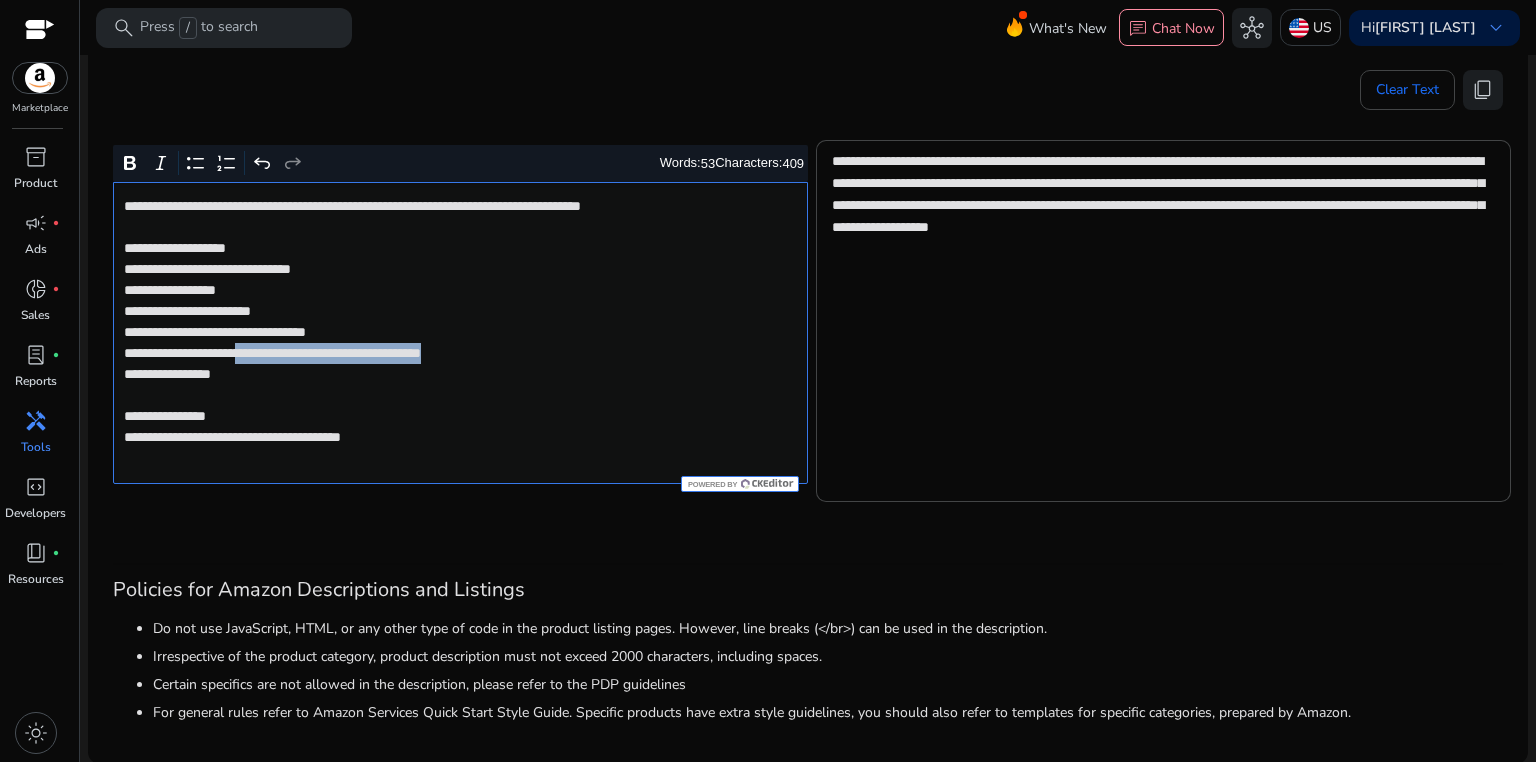 click on "**********" 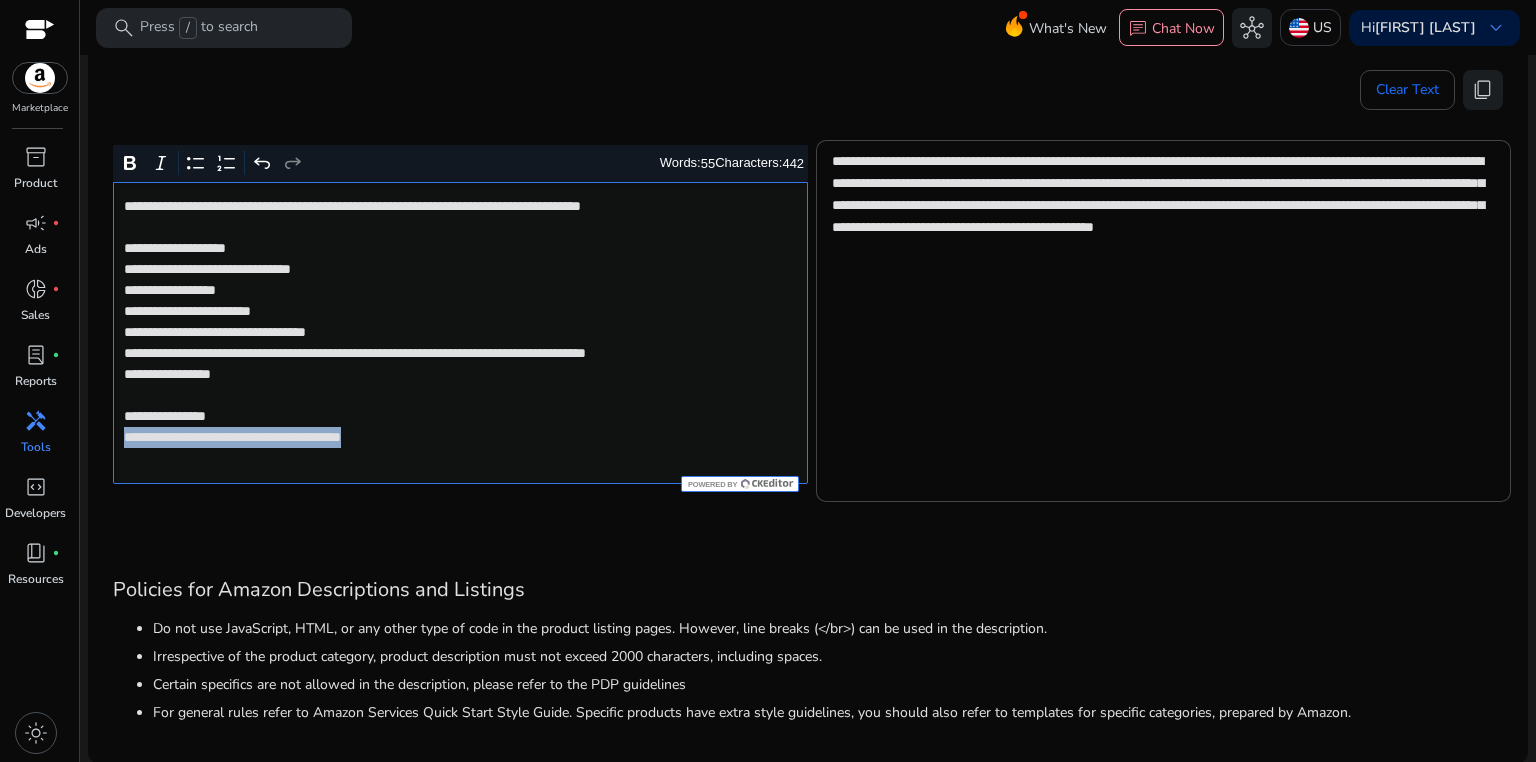 drag, startPoint x: 119, startPoint y: 456, endPoint x: 480, endPoint y: 456, distance: 361 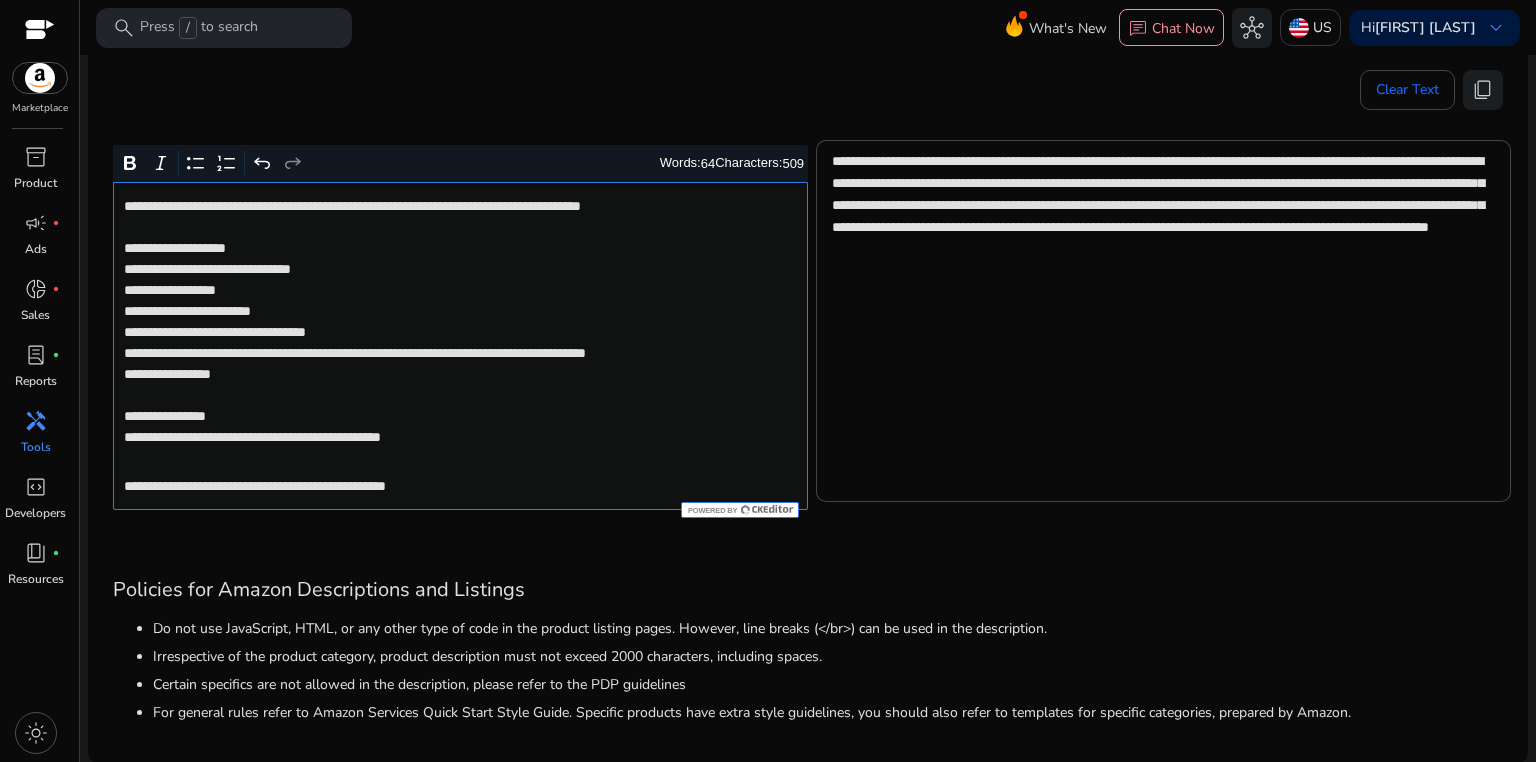 type on "**********" 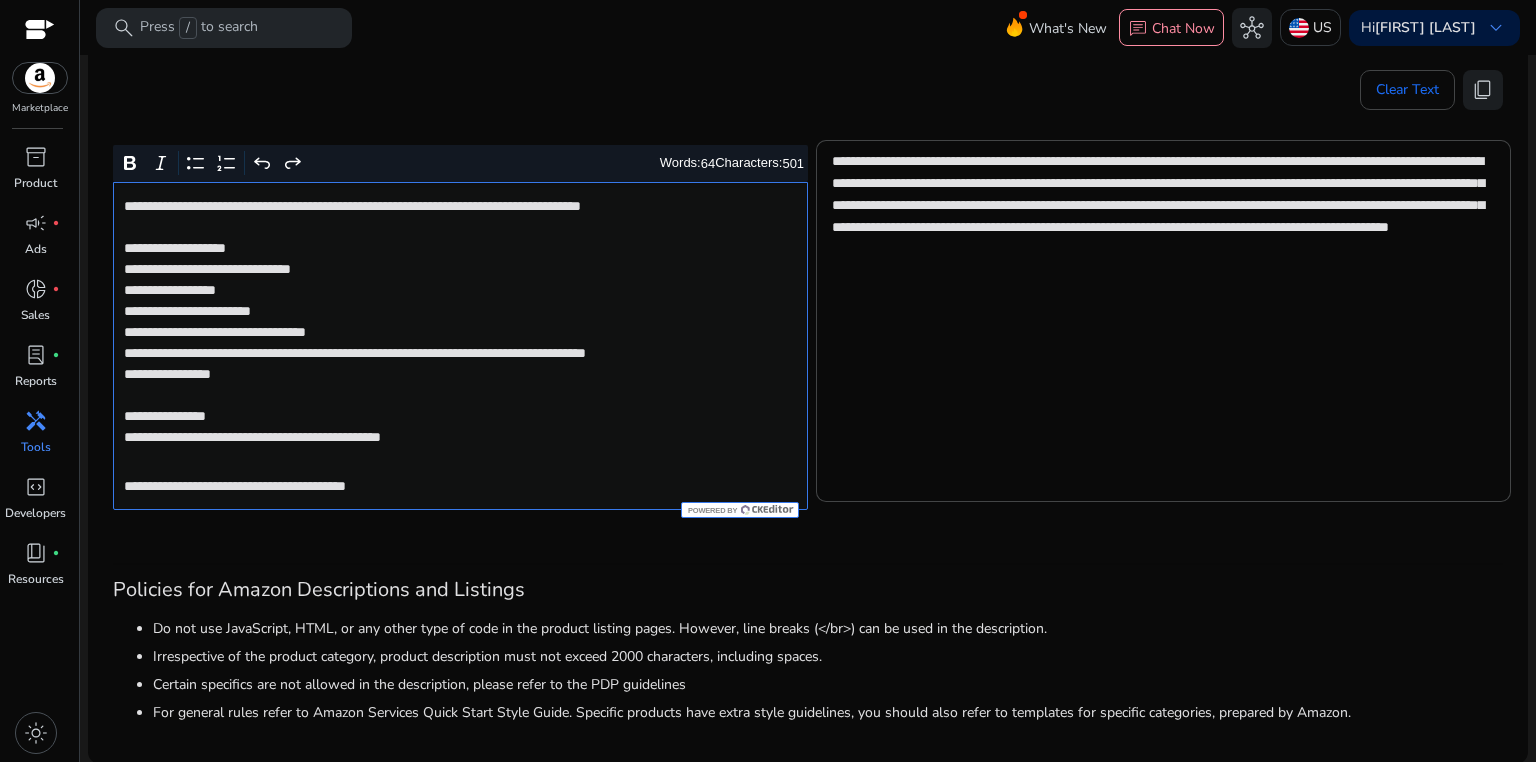 click on "**********" 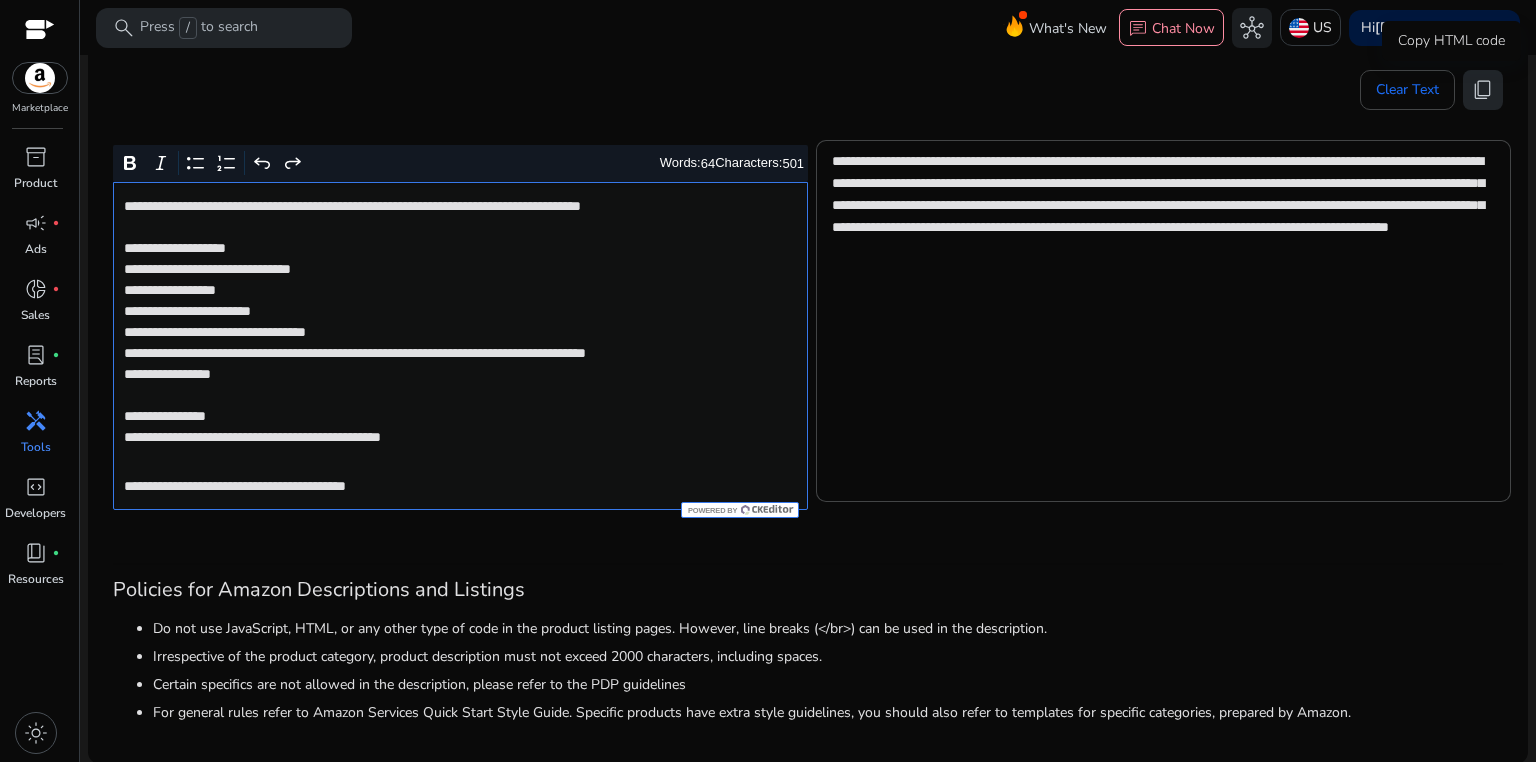 click on "content_copy" 